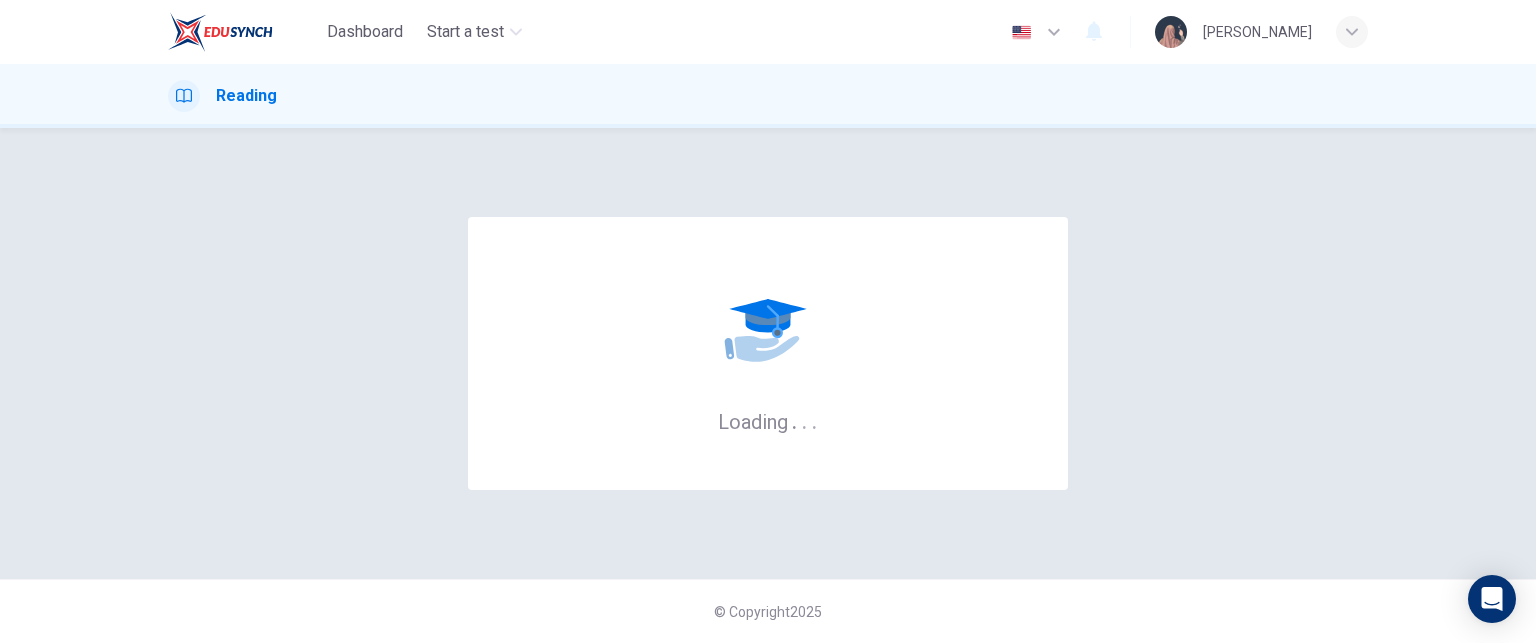 scroll, scrollTop: 0, scrollLeft: 0, axis: both 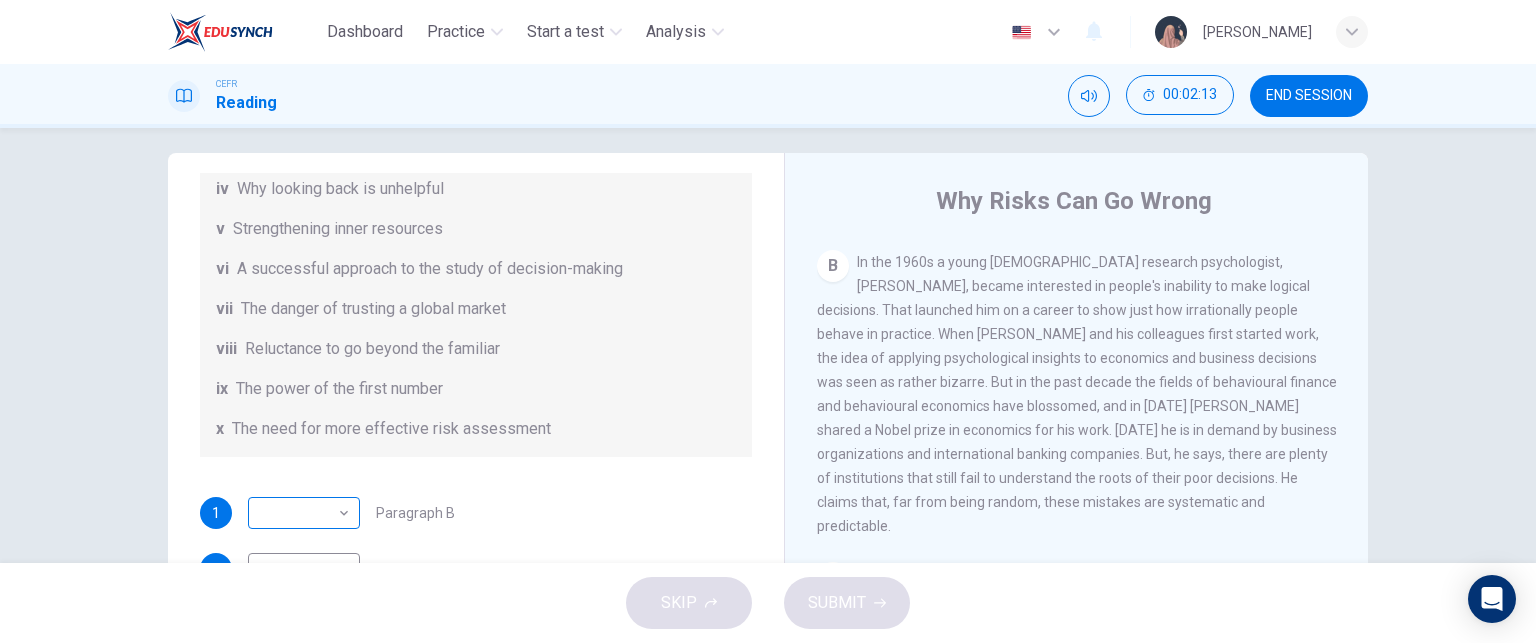 click on "Dashboard Practice Start a test Analysis English en ​ WAN ARINA BINTI W MOHAMAD FADRI CEFR Reading 00:02:13 END SESSION Questions 1 - 6 Reading Passage 1 has nine paragraphs  A-I
Choose the correct heading for Paragraphs  B  and  D-H  from the list of headings below.
Write the correct number  (i-xi)  in the boxes below. List of Headings i Not identifying the correct priorities ii A solution for the long term iii The difficulty of changing your mind iv Why looking back is unhelpful v Strengthening inner resources vi A successful approach to the study of decision-making vii The danger of trusting a global market viii Reluctance to go beyond the familiar ix The power of the first number x The need for more effective risk assessment 1 ​ ​ Paragraph B 2 ​ ​ Paragraph D 3 ​ ​ Paragraph E 4 ​ ​ Paragraph F 5 ​ ​ Paragraph G 6 ​ ​ Paragraph H Why Risks Can Go Wrong CLICK TO ZOOM Click to Zoom A B C D E F G H I SKIP SUBMIT Dashboard Practice Start a test Analysis Notifications 2025" at bounding box center (768, 321) 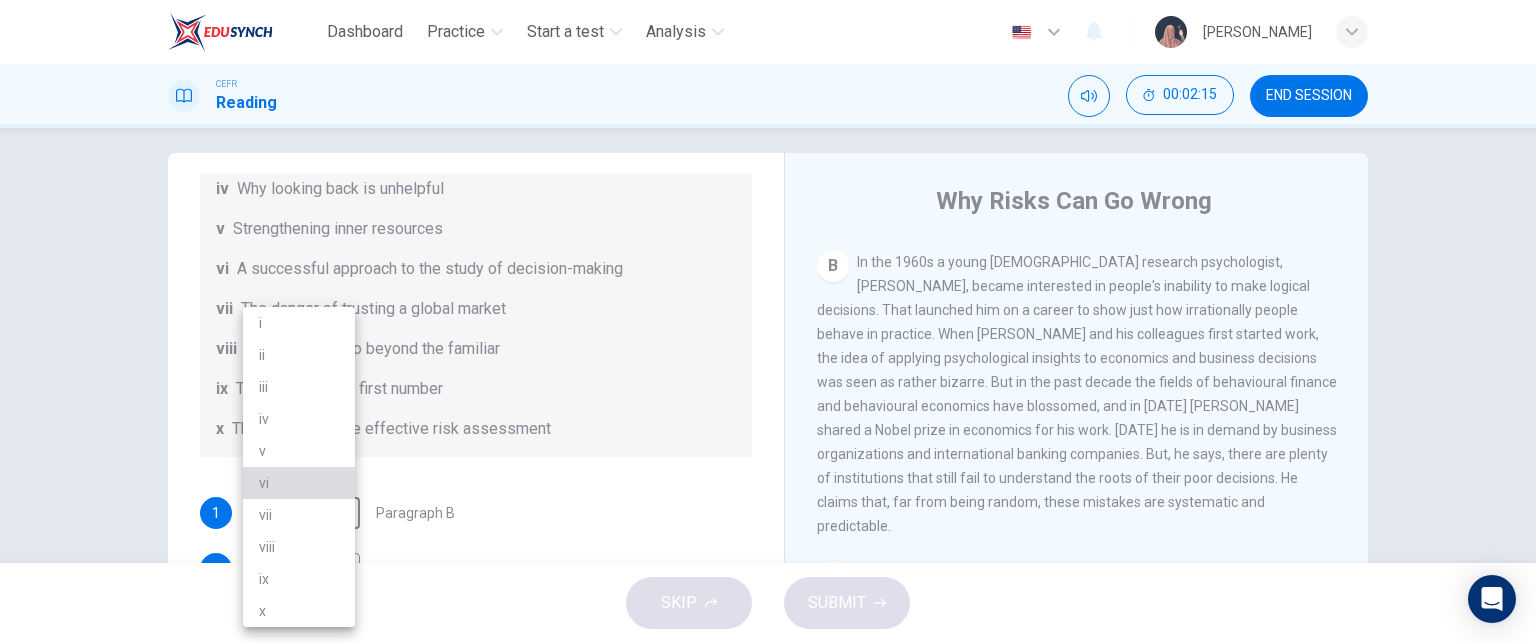 click on "vi" at bounding box center [299, 483] 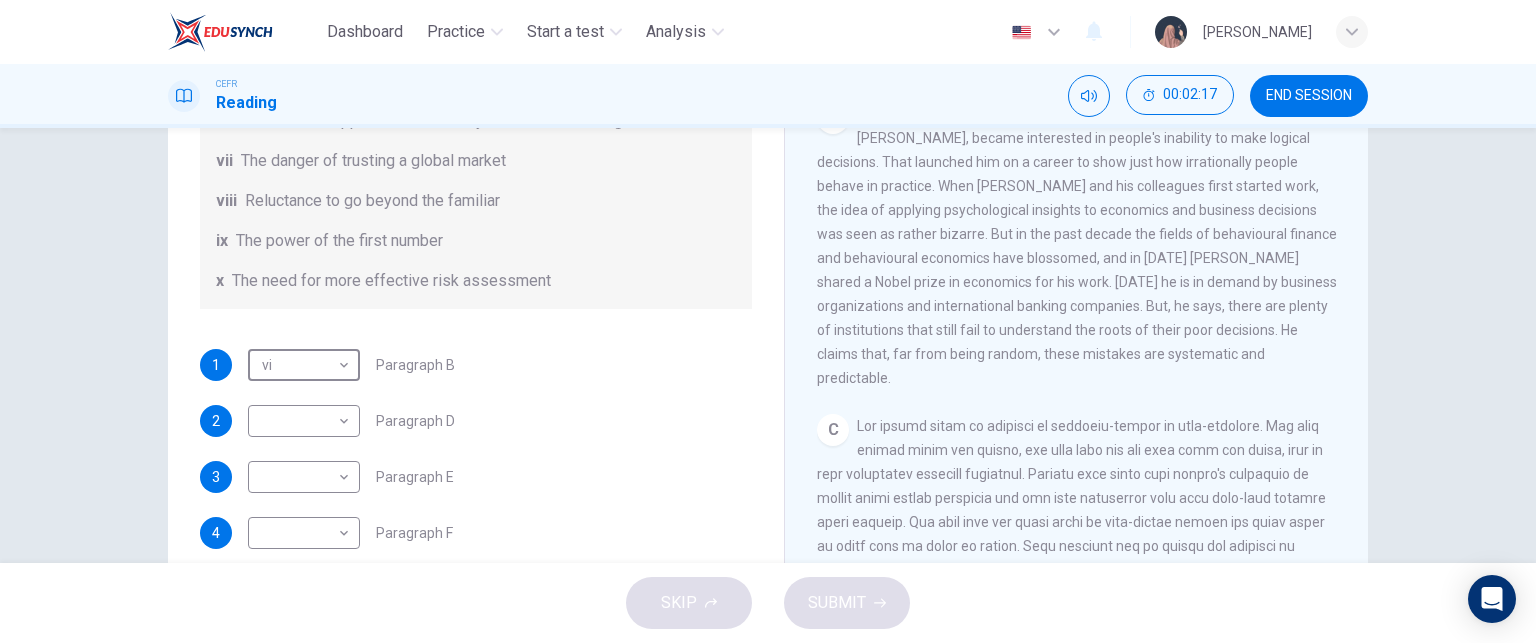 scroll, scrollTop: 168, scrollLeft: 0, axis: vertical 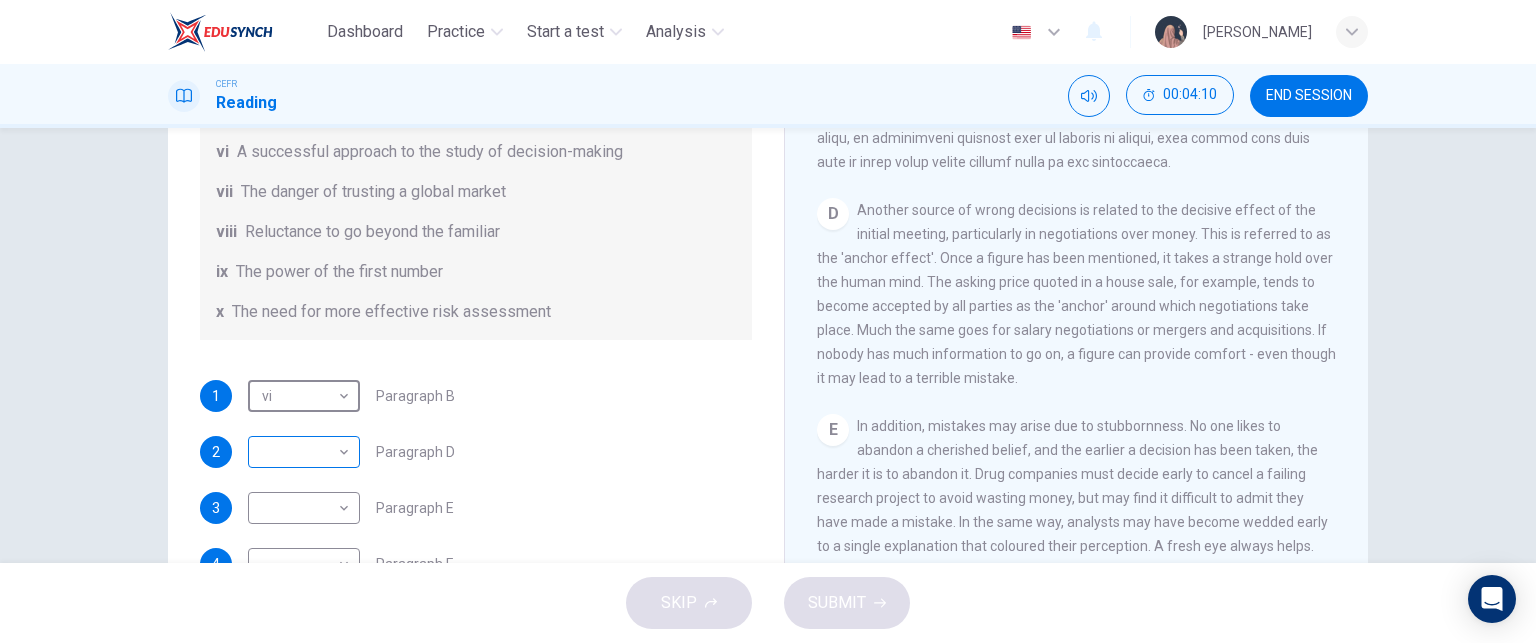 click on "Dashboard Practice Start a test Analysis English en ​ WAN ARINA BINTI W MOHAMAD FADRI CEFR Reading 00:04:10 END SESSION Questions 1 - 6 Reading Passage 1 has nine paragraphs  A-I
Choose the correct heading for Paragraphs  B  and  D-H  from the list of headings below.
Write the correct number  (i-xi)  in the boxes below. List of Headings i Not identifying the correct priorities ii A solution for the long term iii The difficulty of changing your mind iv Why looking back is unhelpful v Strengthening inner resources vi A successful approach to the study of decision-making vii The danger of trusting a global market viii Reluctance to go beyond the familiar ix The power of the first number x The need for more effective risk assessment 1 vi vi ​ Paragraph B 2 ​ ​ Paragraph D 3 ​ ​ Paragraph E 4 ​ ​ Paragraph F 5 ​ ​ Paragraph G 6 ​ ​ Paragraph H Why Risks Can Go Wrong CLICK TO ZOOM Click to Zoom A B C D E F G H I SKIP SUBMIT Dashboard Practice Start a test Analysis Notifications 2025" at bounding box center [768, 321] 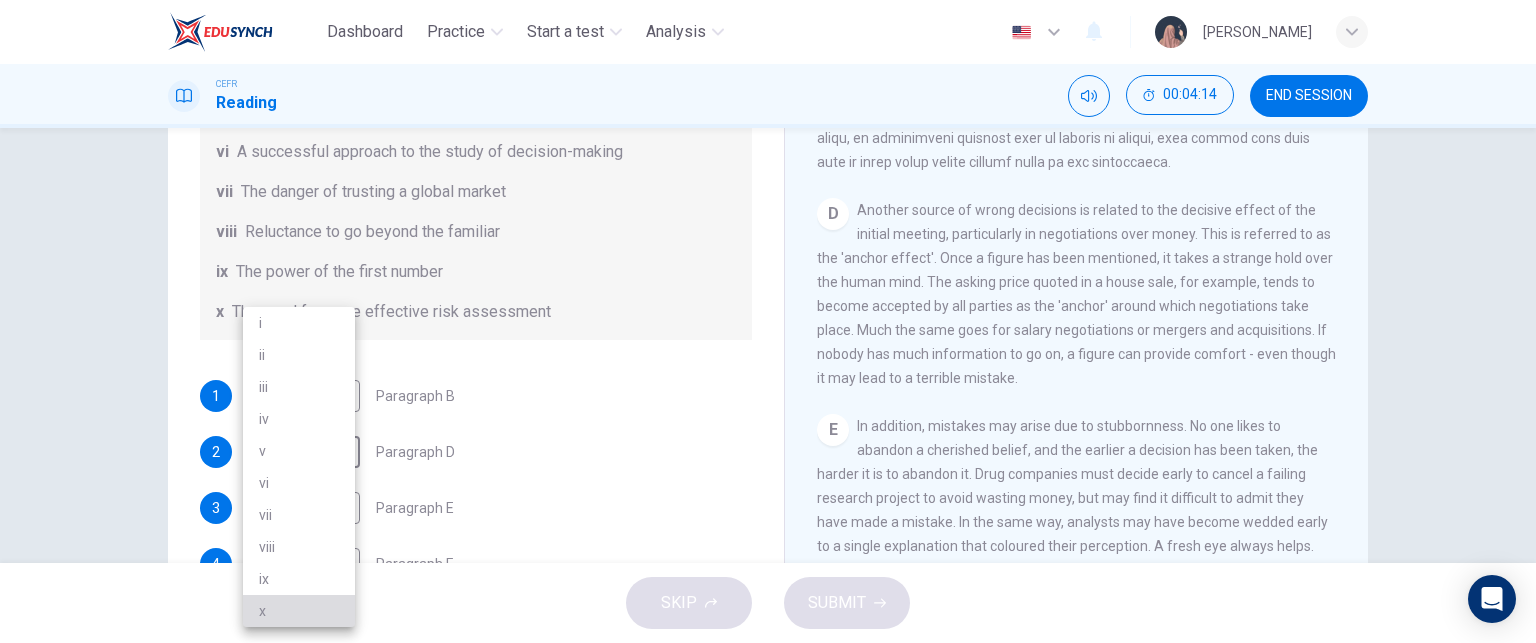 click on "x" at bounding box center (299, 611) 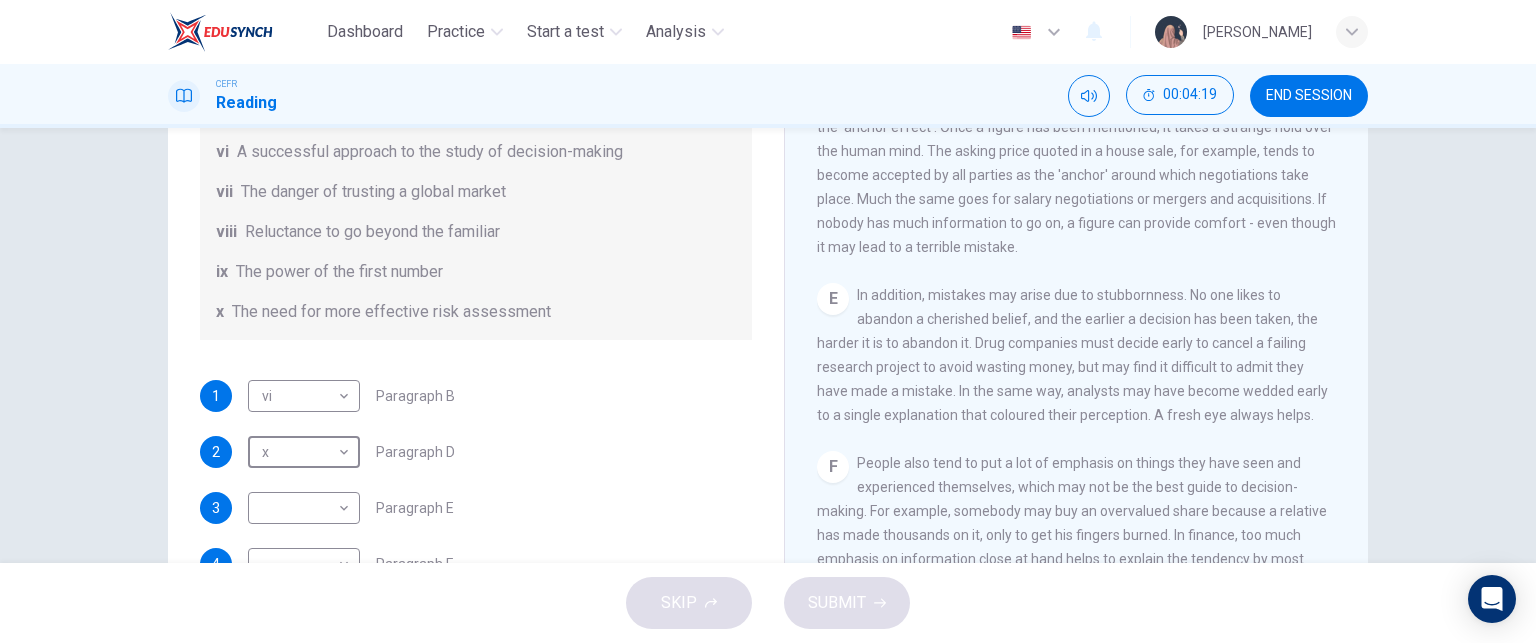 scroll, scrollTop: 1259, scrollLeft: 0, axis: vertical 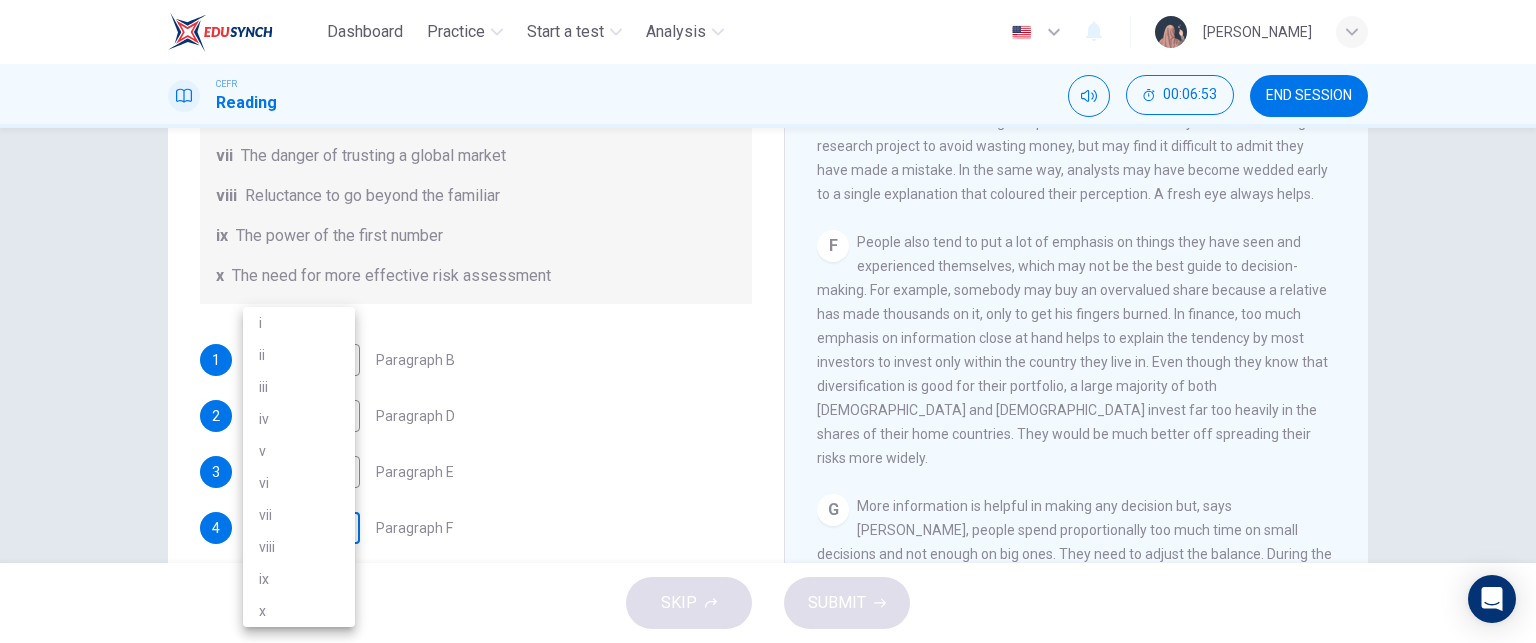 click on "Dashboard Practice Start a test Analysis English en ​ WAN ARINA BINTI W MOHAMAD FADRI CEFR Reading 00:06:53 END SESSION Questions 1 - 6 Reading Passage 1 has nine paragraphs  A-I
Choose the correct heading for Paragraphs  B  and  D-H  from the list of headings below.
Write the correct number  (i-xi)  in the boxes below. List of Headings i Not identifying the correct priorities ii A solution for the long term iii The difficulty of changing your mind iv Why looking back is unhelpful v Strengthening inner resources vi A successful approach to the study of decision-making vii The danger of trusting a global market viii Reluctance to go beyond the familiar ix The power of the first number x The need for more effective risk assessment 1 vi vi ​ Paragraph B 2 x x ​ Paragraph D 3 ​ ​ Paragraph E 4 ​ ​ Paragraph F 5 ​ ​ Paragraph G 6 ​ ​ Paragraph H Why Risks Can Go Wrong CLICK TO ZOOM Click to Zoom A B C D E F G H I SKIP SUBMIT Dashboard Practice Start a test Analysis Notifications 2025" at bounding box center [768, 321] 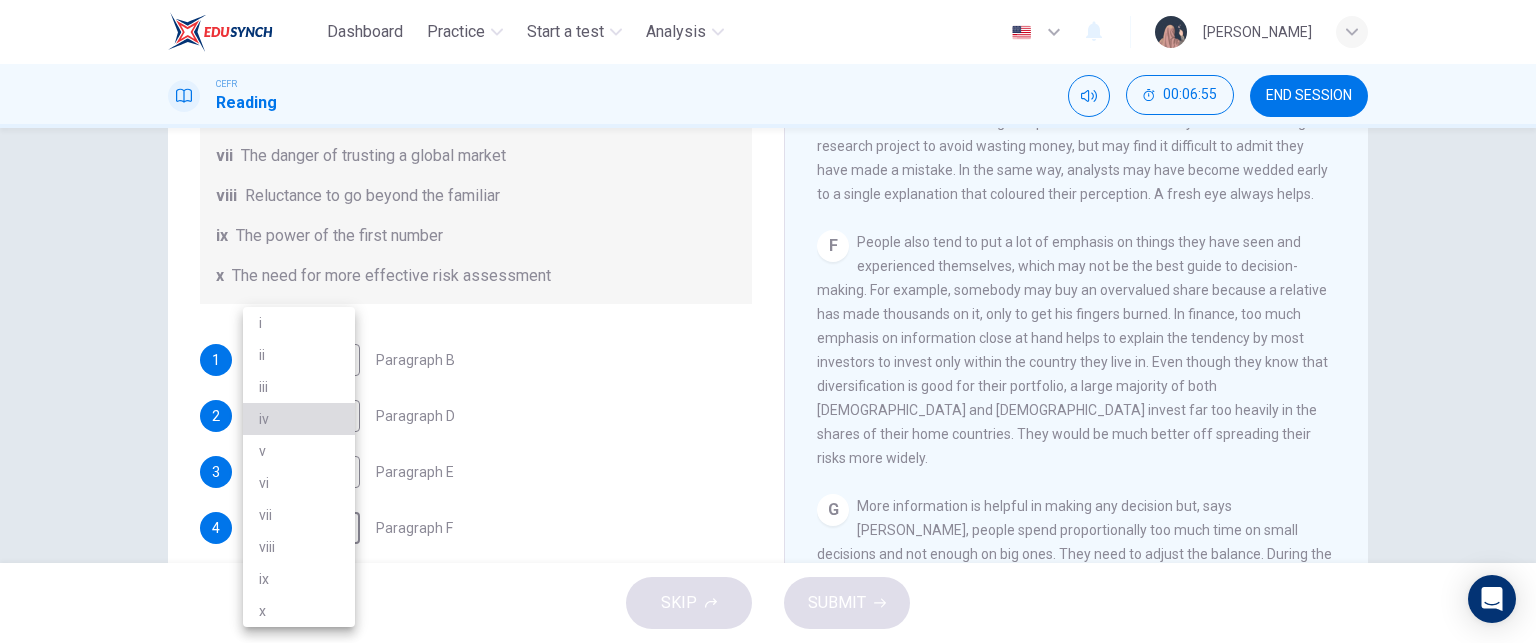 click on "iv" at bounding box center [299, 419] 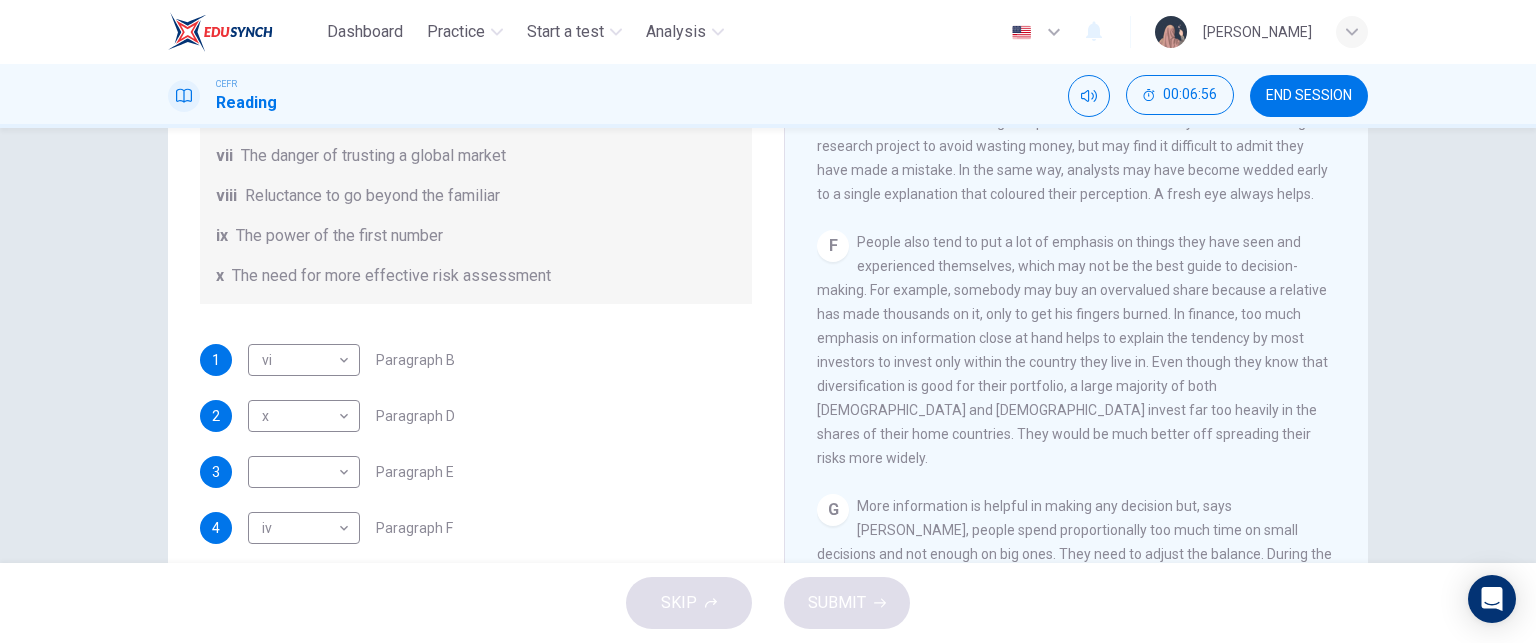 click on "People also tend to put a lot of emphasis on things they have seen and experienced themselves, which may not be the best guide to decision-making. For example, somebody may buy an overvalued share because a relative has made thousands on it, only to get his fingers burned. In finance, too much emphasis on information close at hand helps to explain the tendency by most investors to invest only within the country they live in. Even though they know that diversification is good for their portfolio, a large majority of both Americans and Europeans invest far too heavily in the shares of their home countries. They would be much better off spreading their risks more widely." at bounding box center (1072, 350) 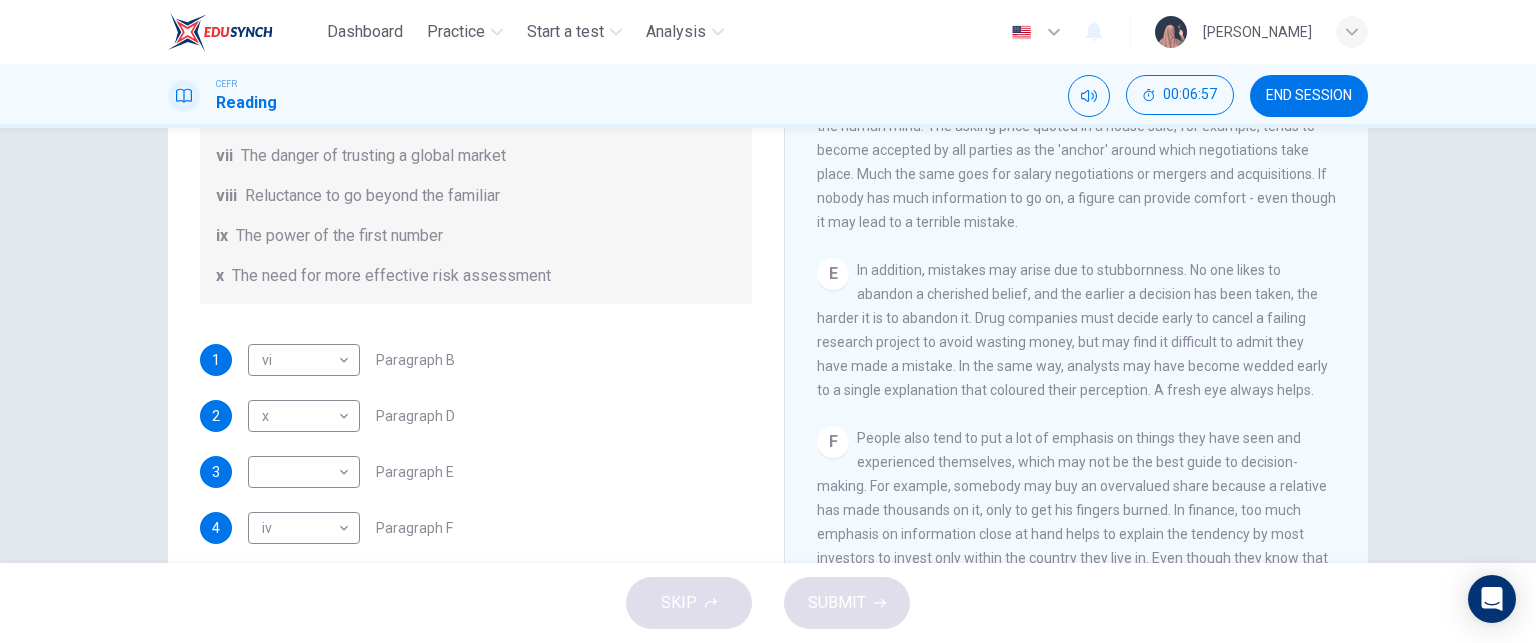 scroll, scrollTop: 1284, scrollLeft: 0, axis: vertical 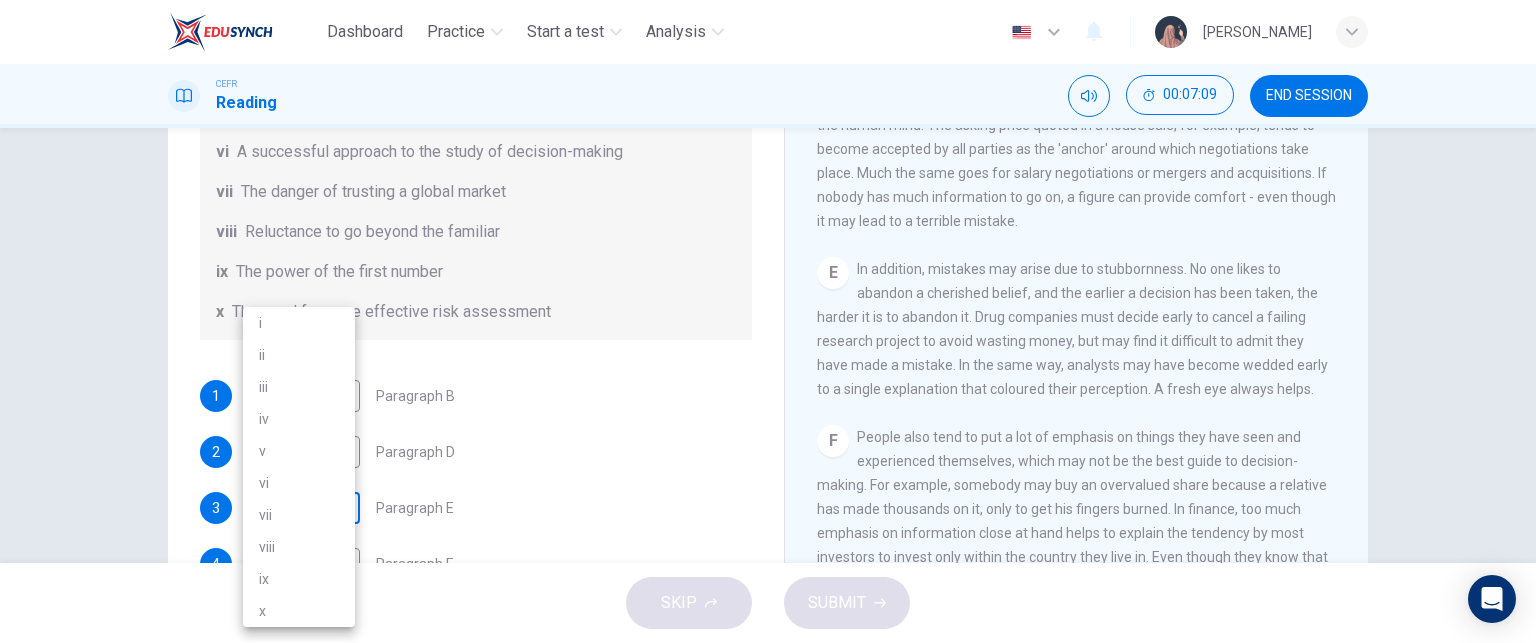 click on "Dashboard Practice Start a test Analysis English en ​ WAN ARINA BINTI W MOHAMAD FADRI CEFR Reading 00:07:09 END SESSION Questions 1 - 6 Reading Passage 1 has nine paragraphs  A-I
Choose the correct heading for Paragraphs  B  and  D-H  from the list of headings below.
Write the correct number  (i-xi)  in the boxes below. List of Headings i Not identifying the correct priorities ii A solution for the long term iii The difficulty of changing your mind iv Why looking back is unhelpful v Strengthening inner resources vi A successful approach to the study of decision-making vii The danger of trusting a global market viii Reluctance to go beyond the familiar ix The power of the first number x The need for more effective risk assessment 1 vi vi ​ Paragraph B 2 x x ​ Paragraph D 3 ​ ​ Paragraph E 4 iv iv ​ Paragraph F 5 ​ ​ Paragraph G 6 ​ ​ Paragraph H Why Risks Can Go Wrong CLICK TO ZOOM Click to Zoom A B C D E F G H I SKIP SUBMIT Dashboard Practice Start a test Analysis Notifications 2025" at bounding box center [768, 321] 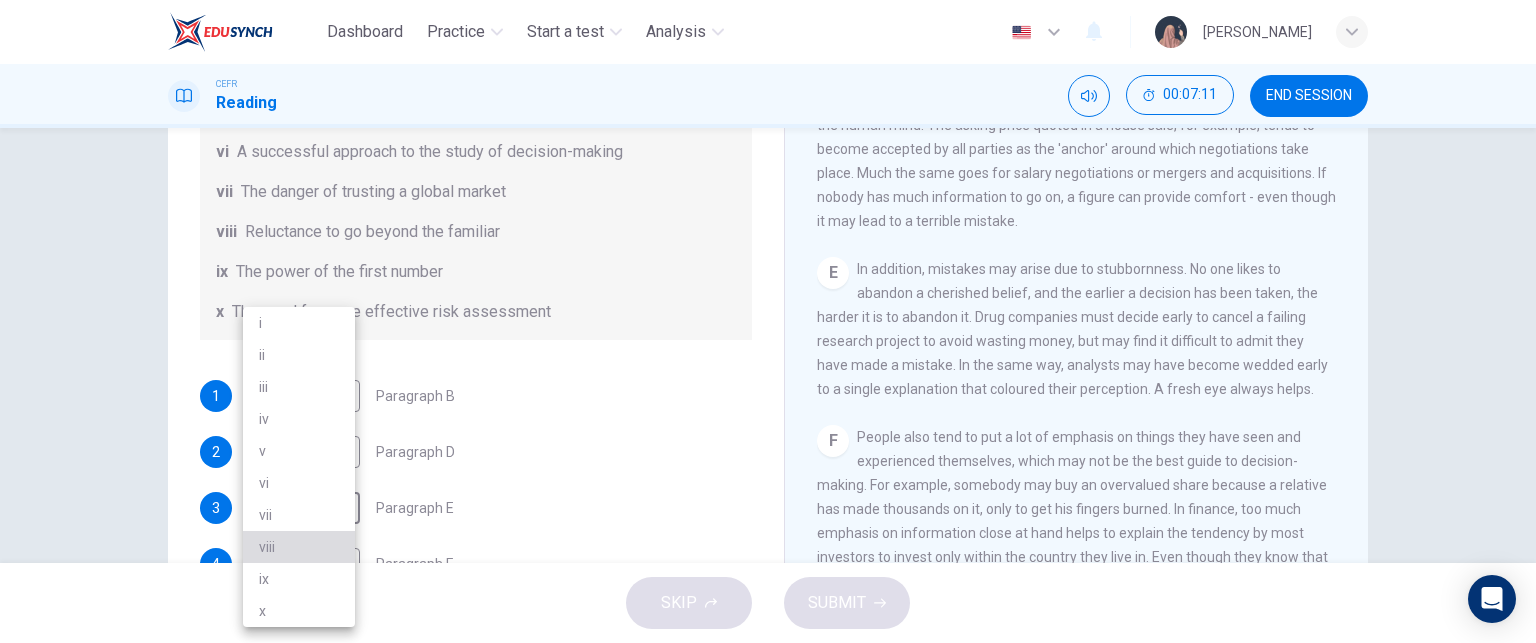 click on "viii" at bounding box center (299, 547) 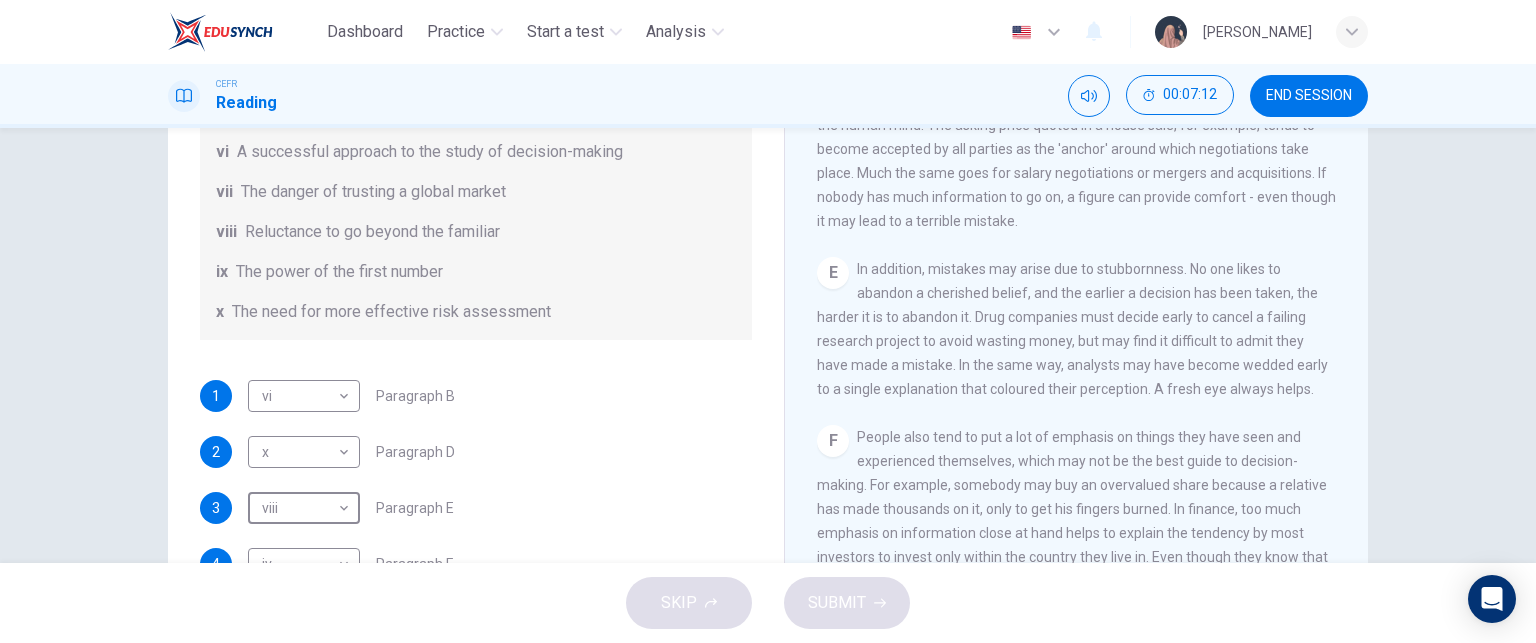 scroll, scrollTop: 384, scrollLeft: 0, axis: vertical 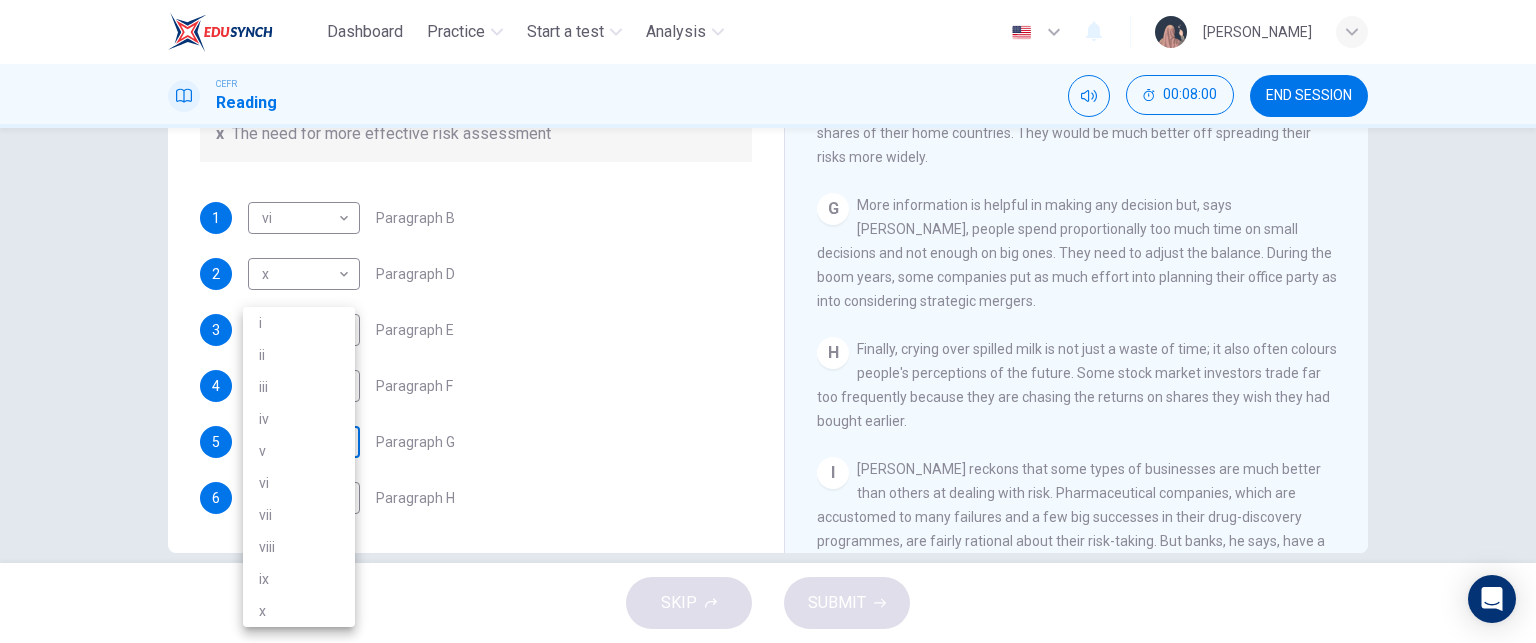 click on "Dashboard Practice Start a test Analysis English en ​ WAN ARINA BINTI W MOHAMAD FADRI CEFR Reading 00:08:00 END SESSION Questions 1 - 6 Reading Passage 1 has nine paragraphs  A-I
Choose the correct heading for Paragraphs  B  and  D-H  from the list of headings below.
Write the correct number  (i-xi)  in the boxes below. List of Headings i Not identifying the correct priorities ii A solution for the long term iii The difficulty of changing your mind iv Why looking back is unhelpful v Strengthening inner resources vi A successful approach to the study of decision-making vii The danger of trusting a global market viii Reluctance to go beyond the familiar ix The power of the first number x The need for more effective risk assessment 1 vi vi ​ Paragraph B 2 x x ​ Paragraph D 3 viii viii ​ Paragraph E 4 iv iv ​ Paragraph F 5 ​ ​ Paragraph G 6 ​ ​ Paragraph H Why Risks Can Go Wrong CLICK TO ZOOM Click to Zoom A B C D E F G H I SKIP SUBMIT Dashboard Practice Start a test Analysis Notifications" at bounding box center [768, 321] 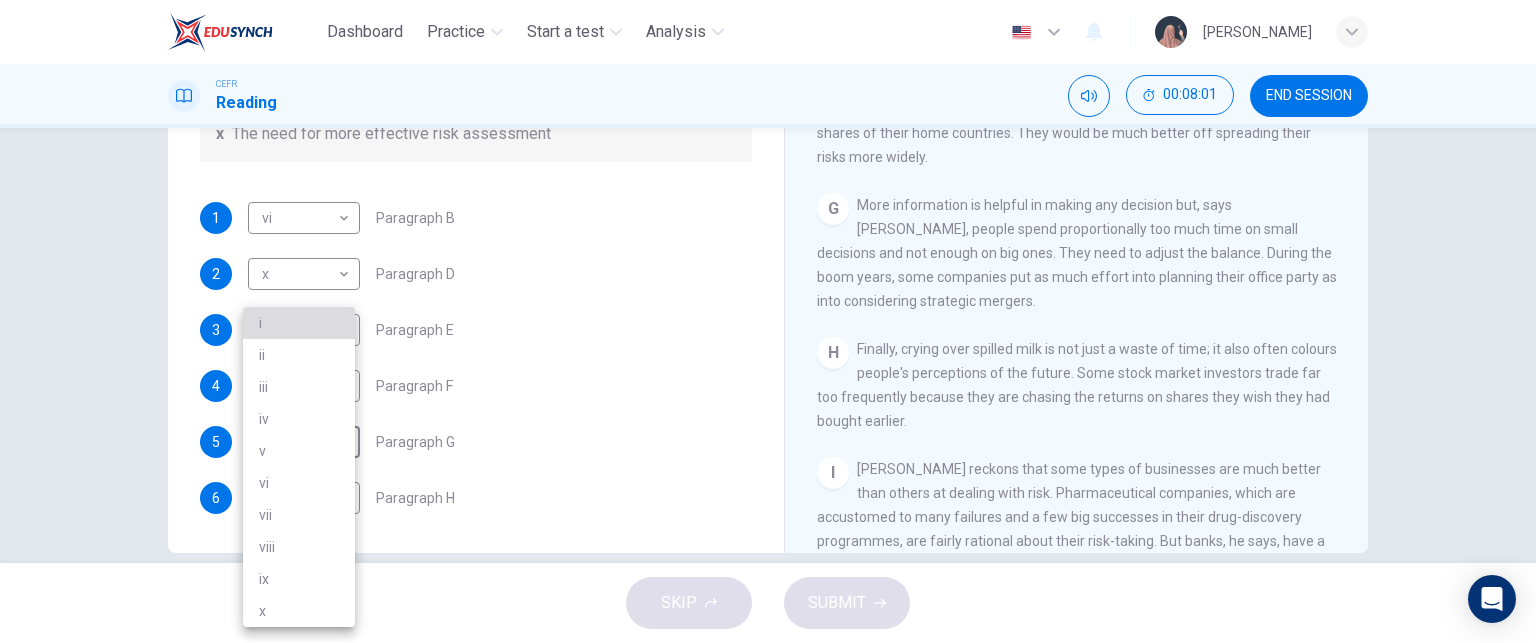 click on "i" at bounding box center [299, 323] 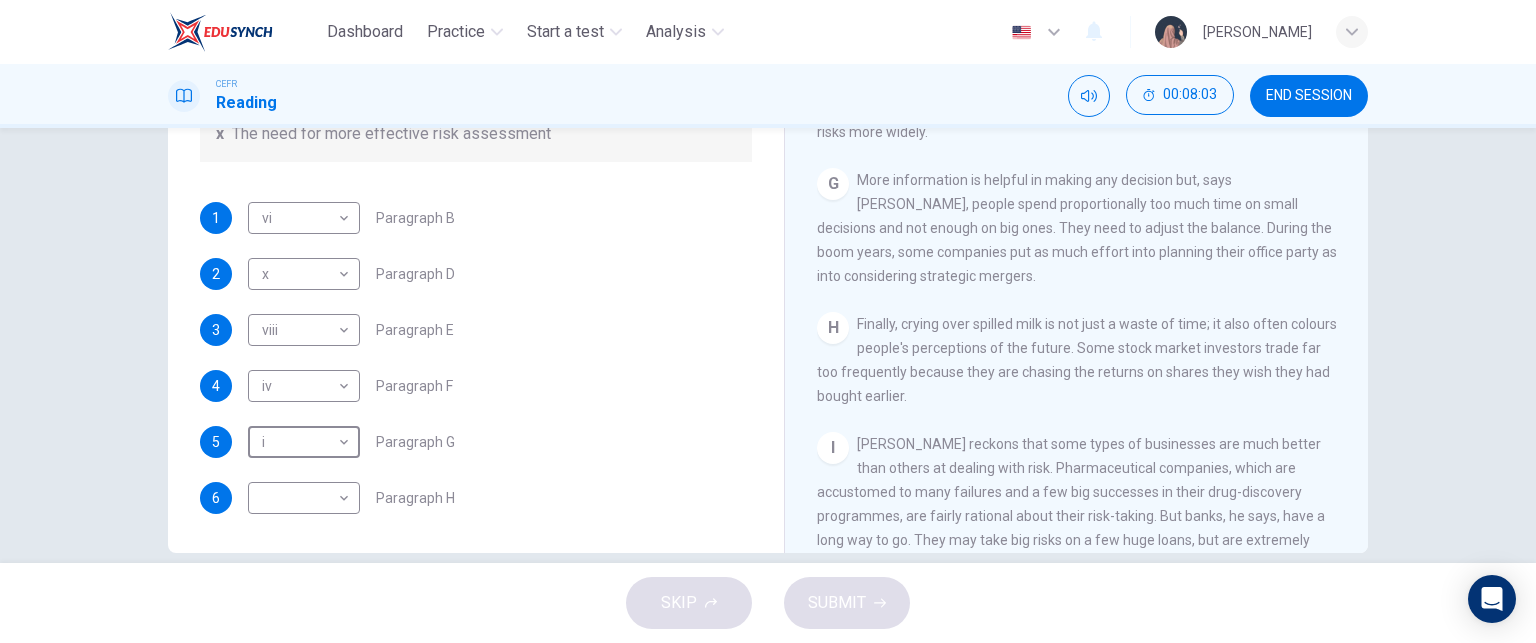 scroll, scrollTop: 1666, scrollLeft: 0, axis: vertical 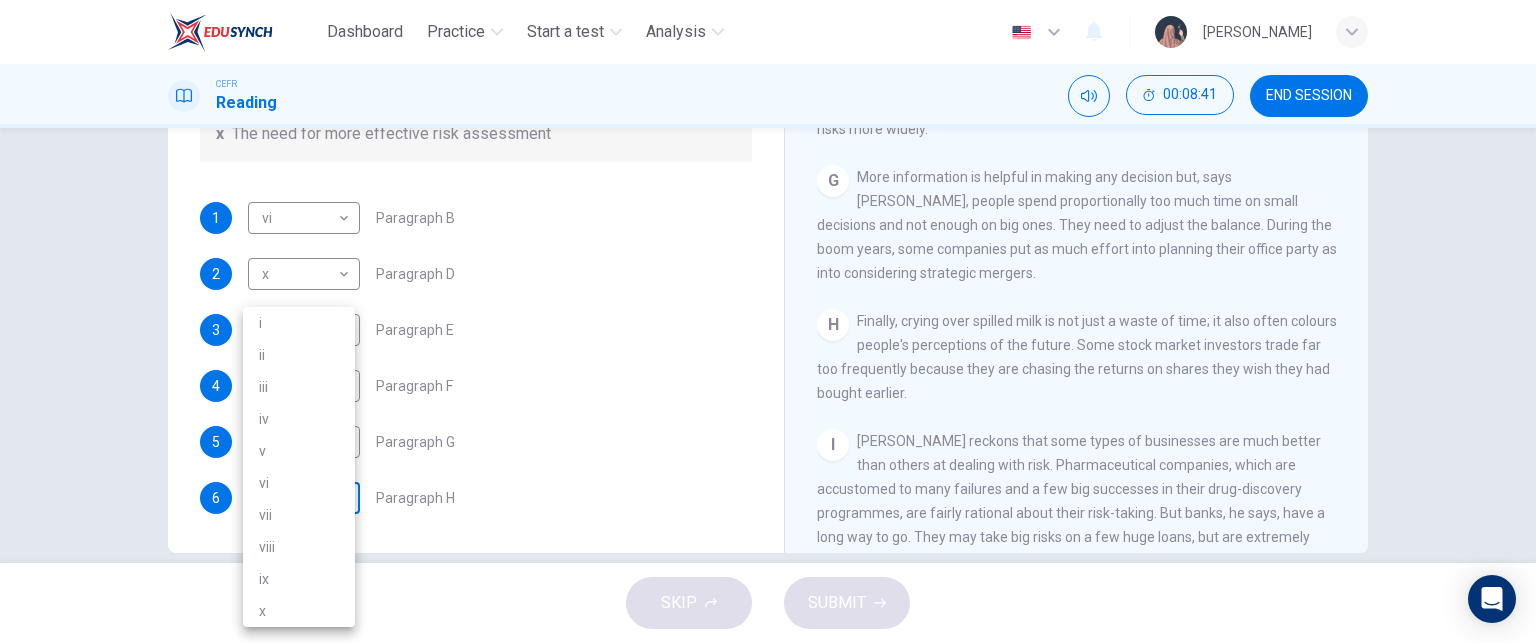 click on "Dashboard Practice Start a test Analysis English en ​ WAN ARINA BINTI W MOHAMAD FADRI CEFR Reading 00:08:41 END SESSION Questions 1 - 6 Reading Passage 1 has nine paragraphs  A-I
Choose the correct heading for Paragraphs  B  and  D-H  from the list of headings below.
Write the correct number  (i-xi)  in the boxes below. List of Headings i Not identifying the correct priorities ii A solution for the long term iii The difficulty of changing your mind iv Why looking back is unhelpful v Strengthening inner resources vi A successful approach to the study of decision-making vii The danger of trusting a global market viii Reluctance to go beyond the familiar ix The power of the first number x The need for more effective risk assessment 1 vi vi ​ Paragraph B 2 x x ​ Paragraph D 3 viii viii ​ Paragraph E 4 iv iv ​ Paragraph F 5 i i ​ Paragraph G 6 ​ ​ Paragraph H Why Risks Can Go Wrong CLICK TO ZOOM Click to Zoom A B C D E F G H I SKIP SUBMIT Dashboard Practice Start a test Analysis Notifications" at bounding box center [768, 321] 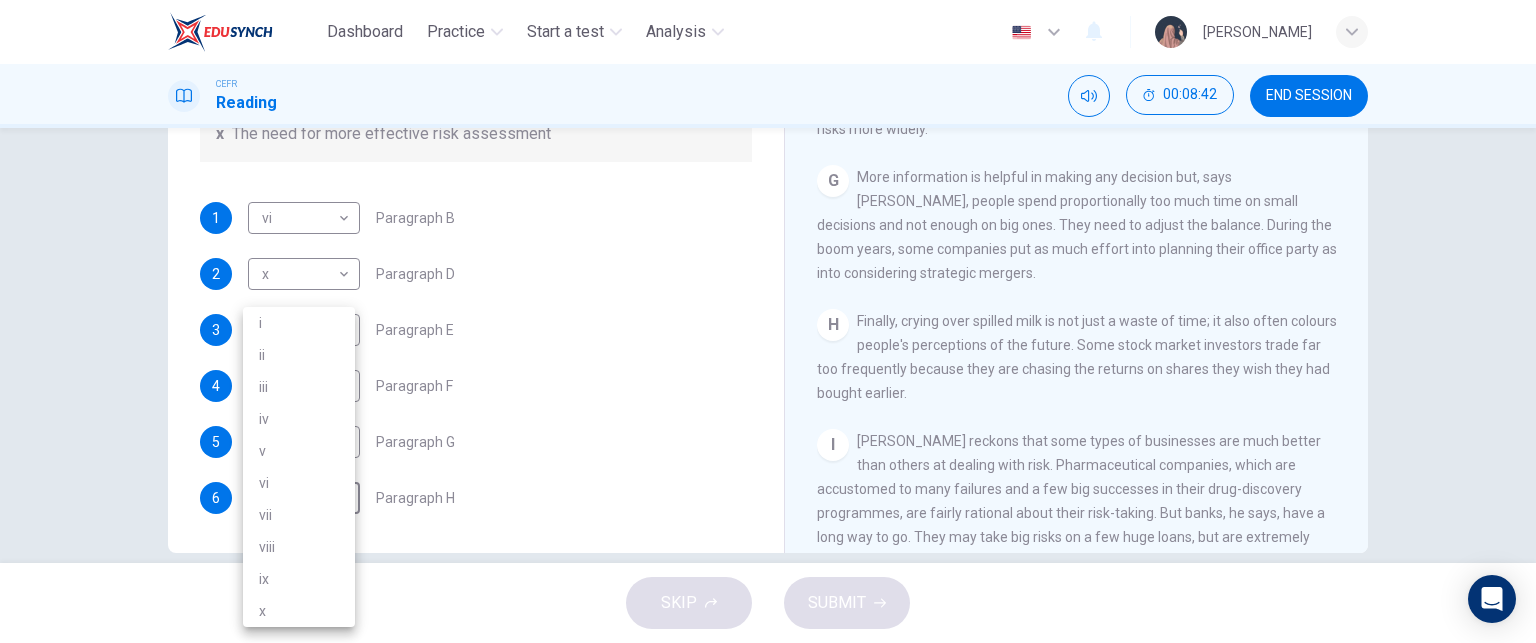 click at bounding box center (768, 321) 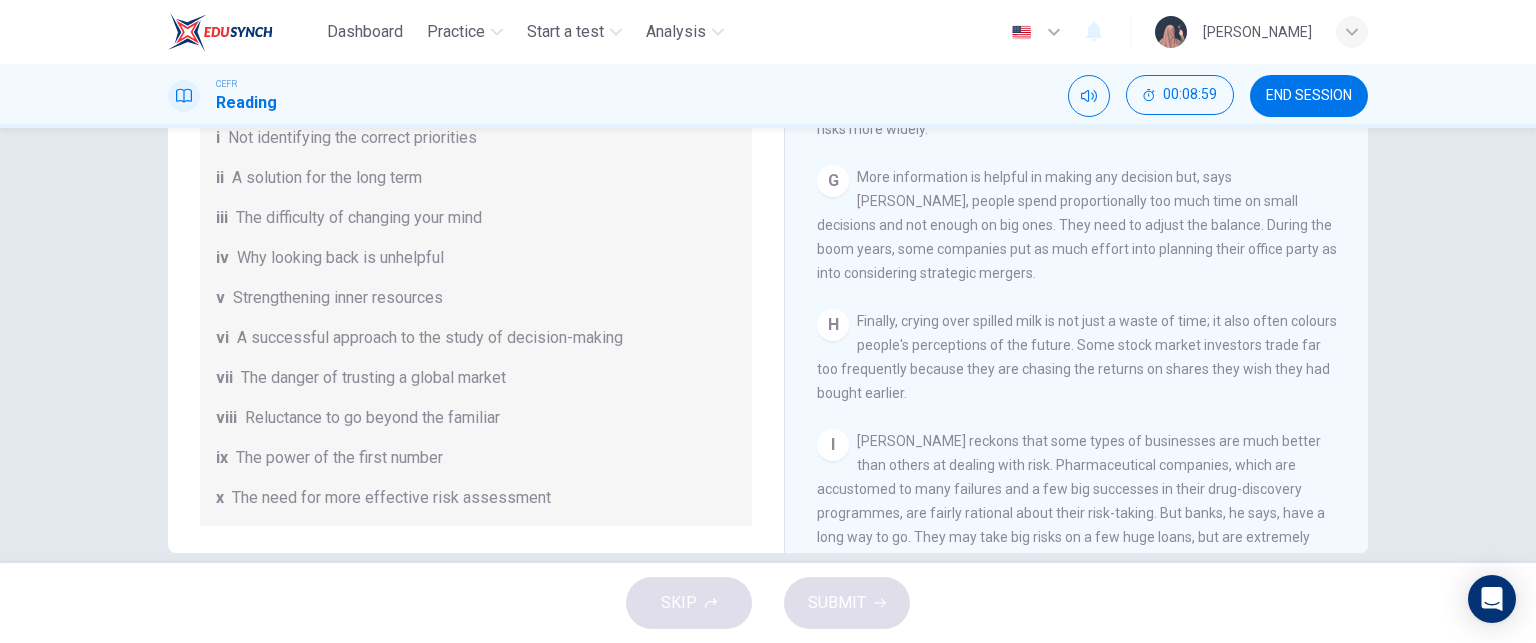 scroll, scrollTop: 384, scrollLeft: 0, axis: vertical 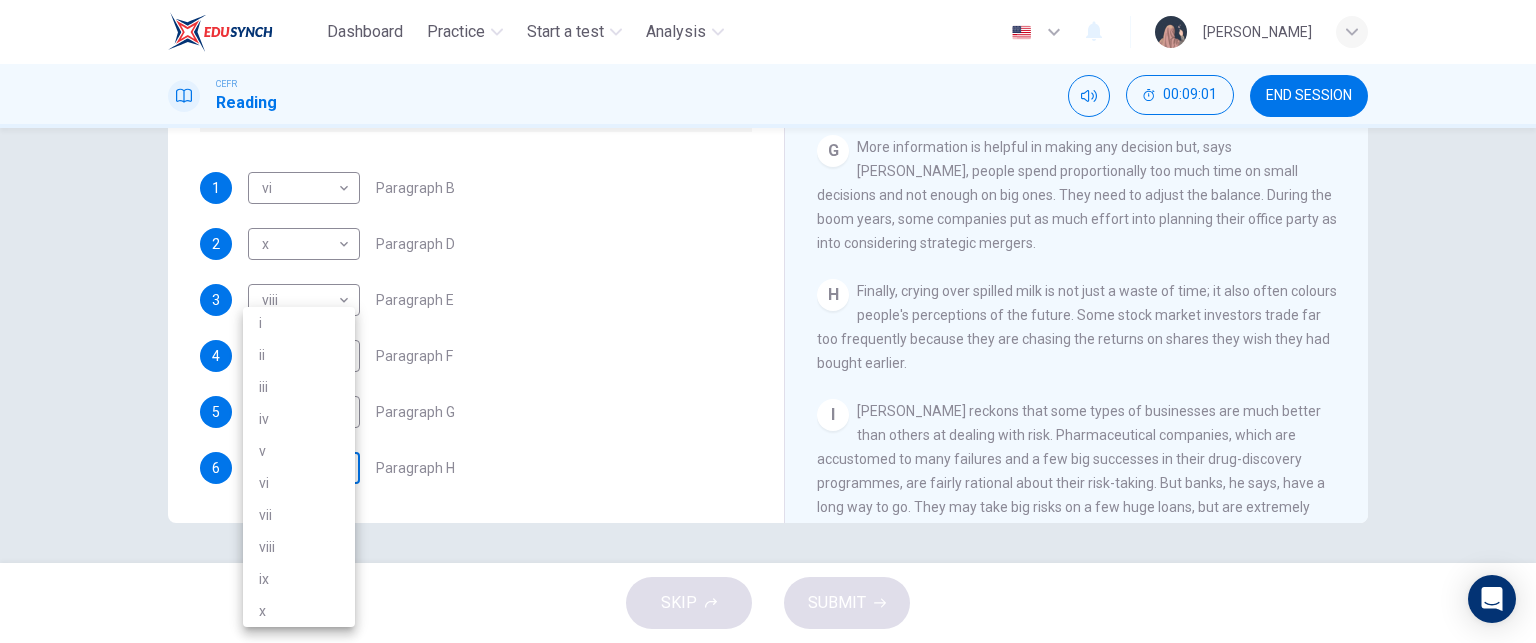 click on "Dashboard Practice Start a test Analysis English en ​ WAN ARINA BINTI W MOHAMAD FADRI CEFR Reading 00:09:01 END SESSION Questions 1 - 6 Reading Passage 1 has nine paragraphs  A-I
Choose the correct heading for Paragraphs  B  and  D-H  from the list of headings below.
Write the correct number  (i-xi)  in the boxes below. List of Headings i Not identifying the correct priorities ii A solution for the long term iii The difficulty of changing your mind iv Why looking back is unhelpful v Strengthening inner resources vi A successful approach to the study of decision-making vii The danger of trusting a global market viii Reluctance to go beyond the familiar ix The power of the first number x The need for more effective risk assessment 1 vi vi ​ Paragraph B 2 x x ​ Paragraph D 3 viii viii ​ Paragraph E 4 iv iv ​ Paragraph F 5 i i ​ Paragraph G 6 ​ ​ Paragraph H Why Risks Can Go Wrong CLICK TO ZOOM Click to Zoom A B C D E F G H I SKIP SUBMIT Dashboard Practice Start a test Analysis Notifications" at bounding box center [768, 321] 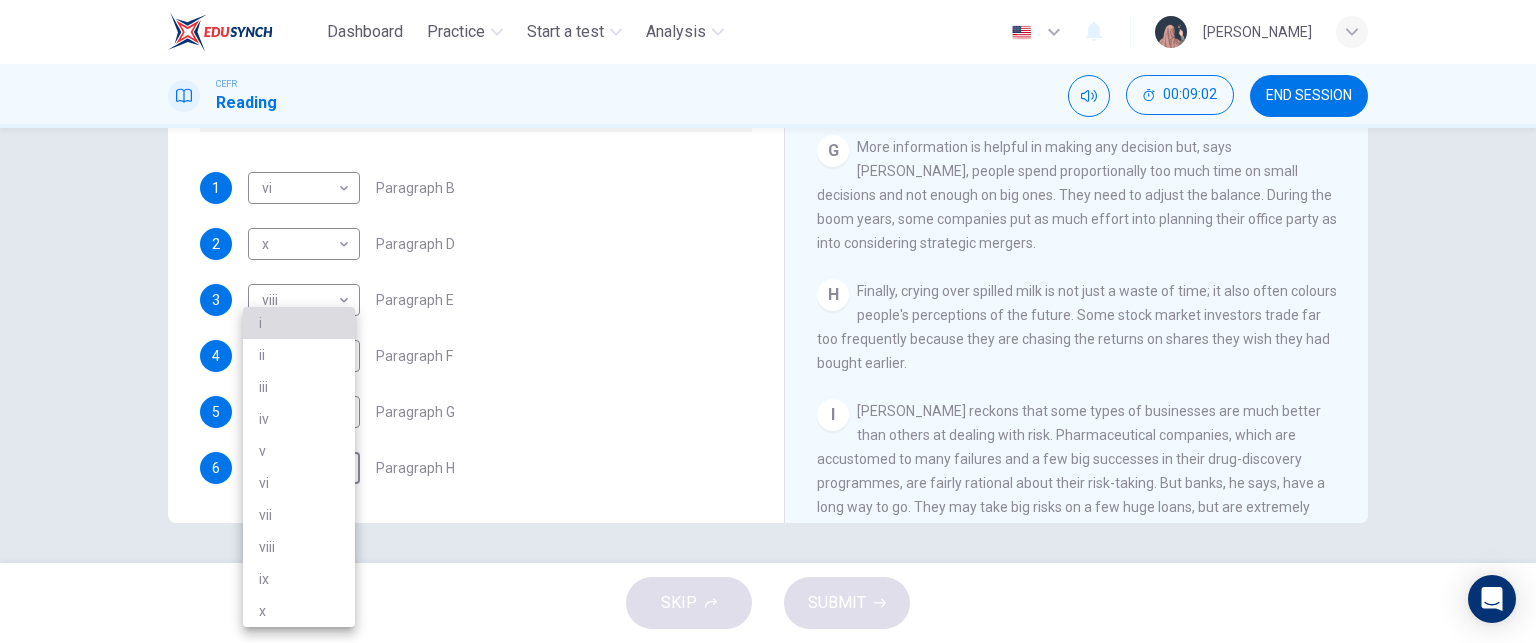 click on "i" at bounding box center (299, 323) 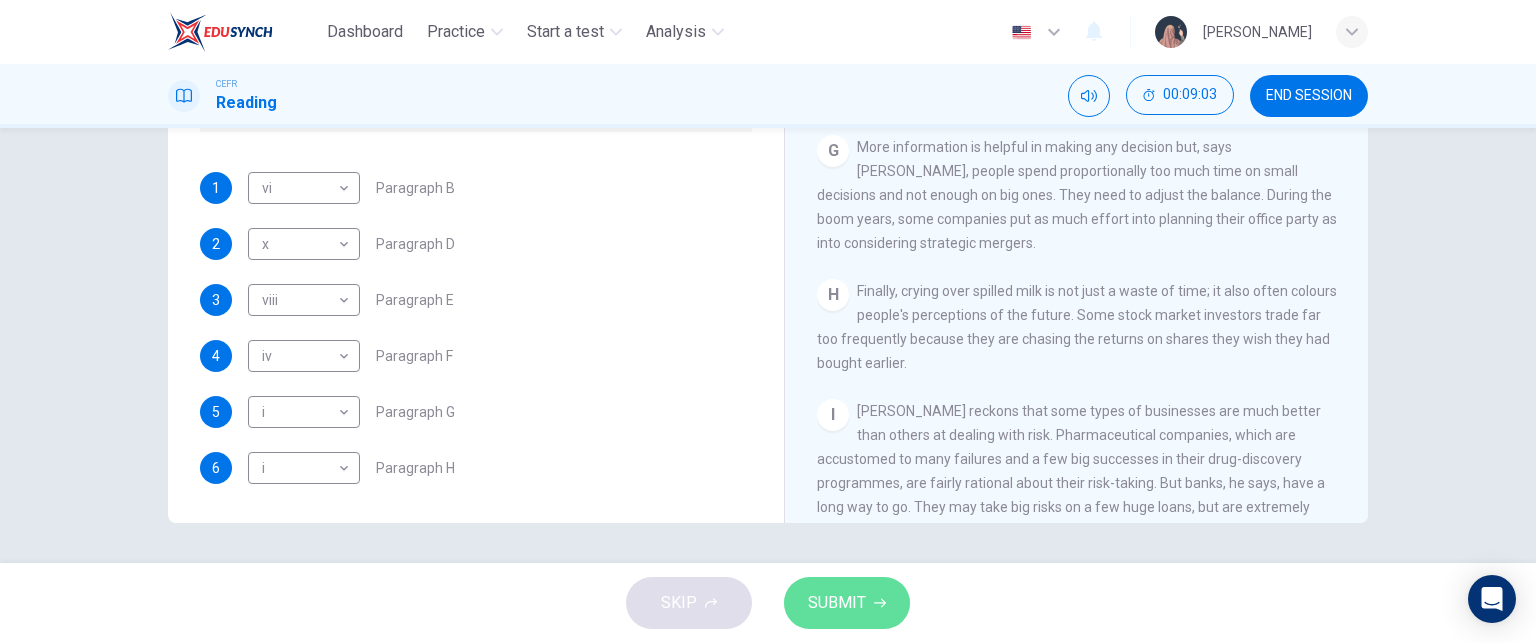 click on "SUBMIT" at bounding box center (837, 603) 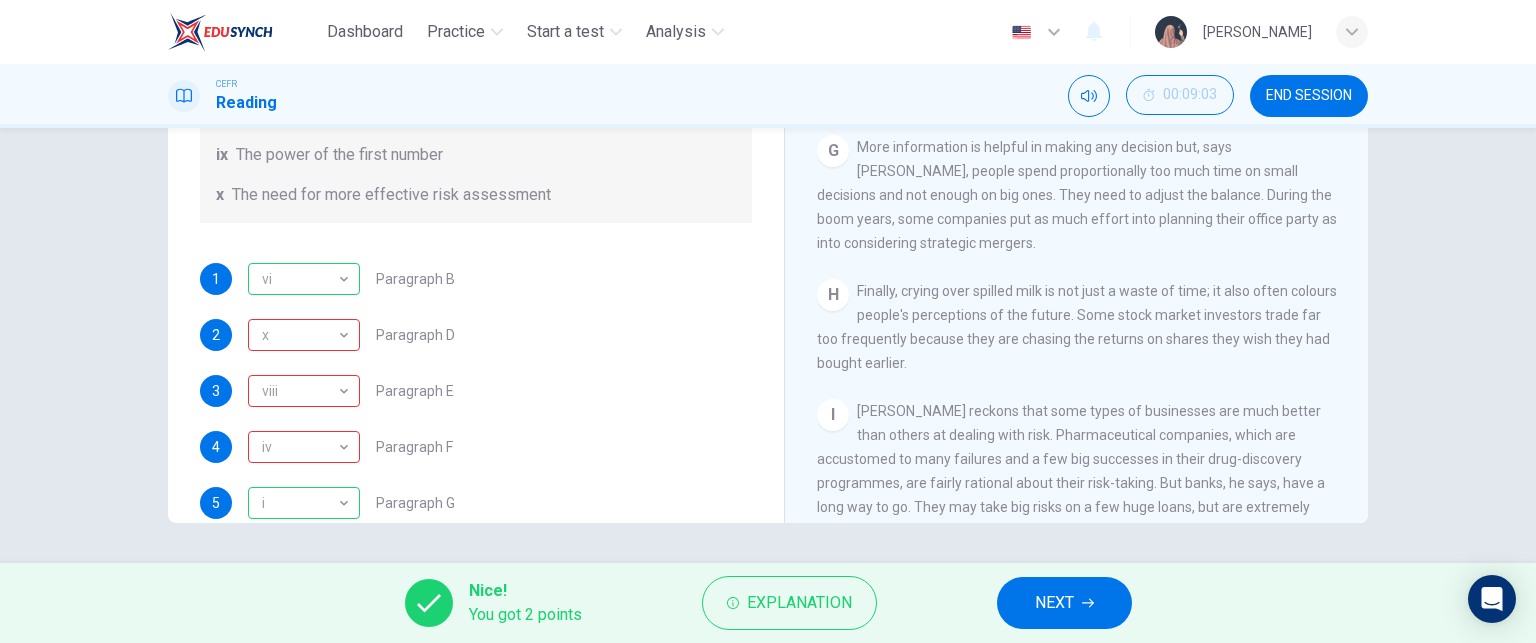 scroll, scrollTop: 296, scrollLeft: 0, axis: vertical 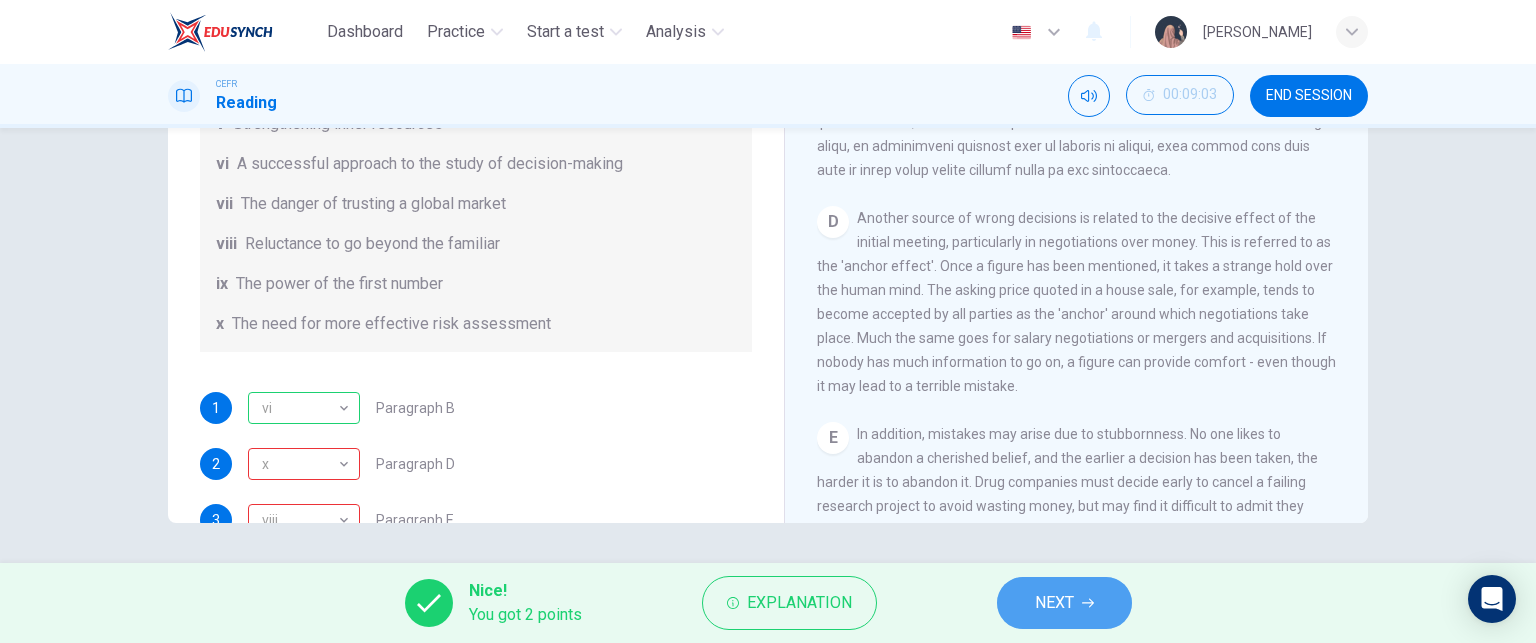 click on "NEXT" at bounding box center [1064, 603] 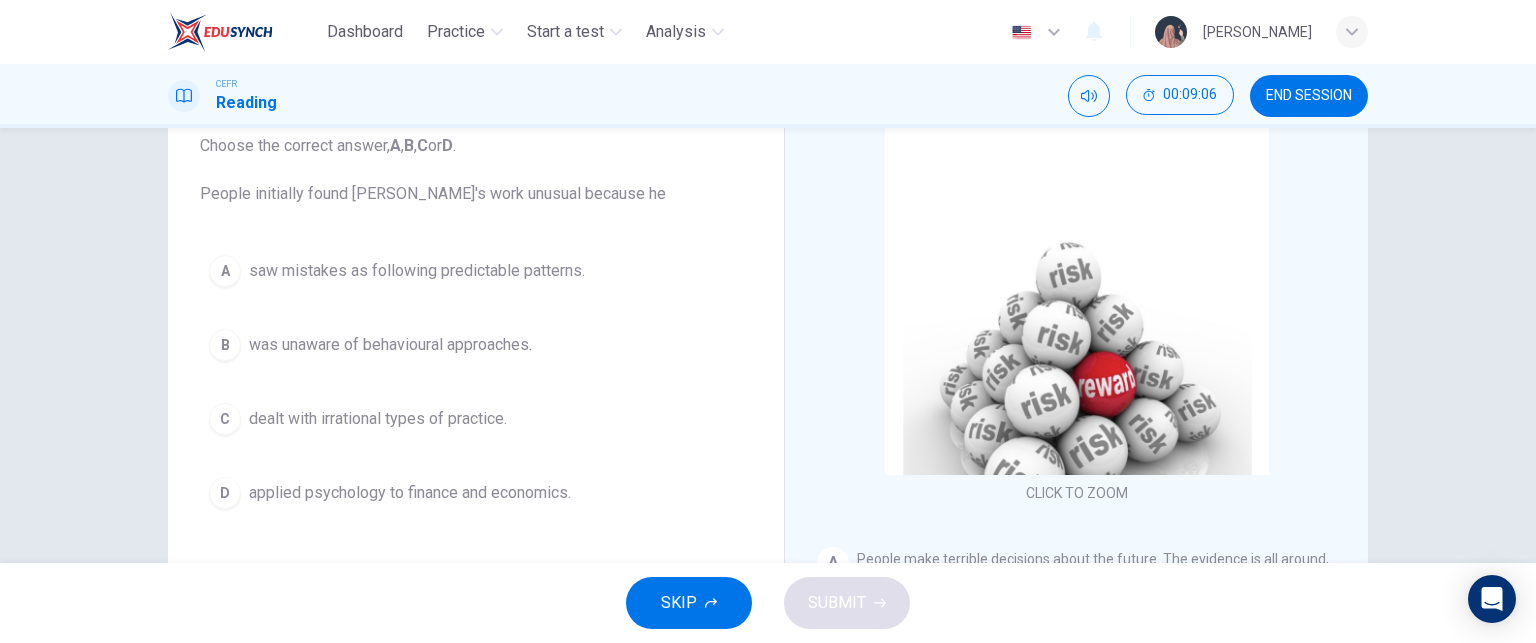 scroll, scrollTop: 132, scrollLeft: 0, axis: vertical 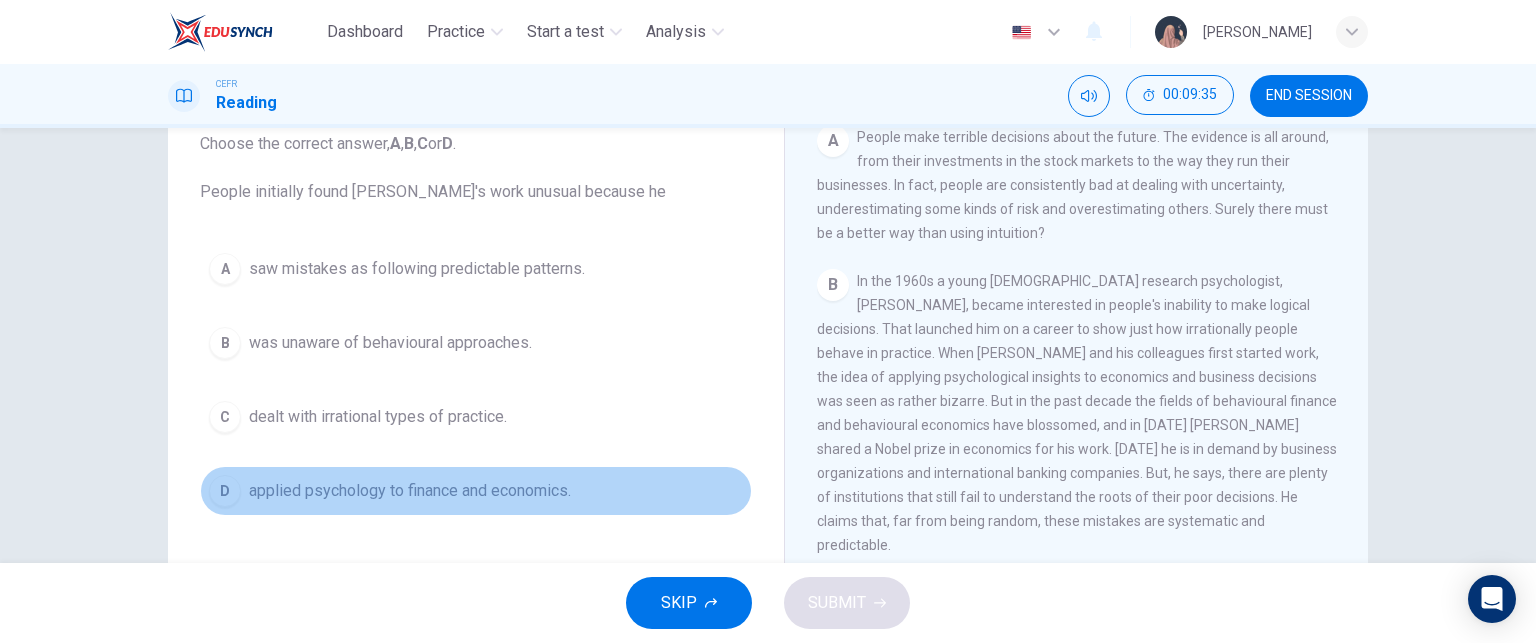 click on "applied psychology to finance and economics." at bounding box center (410, 491) 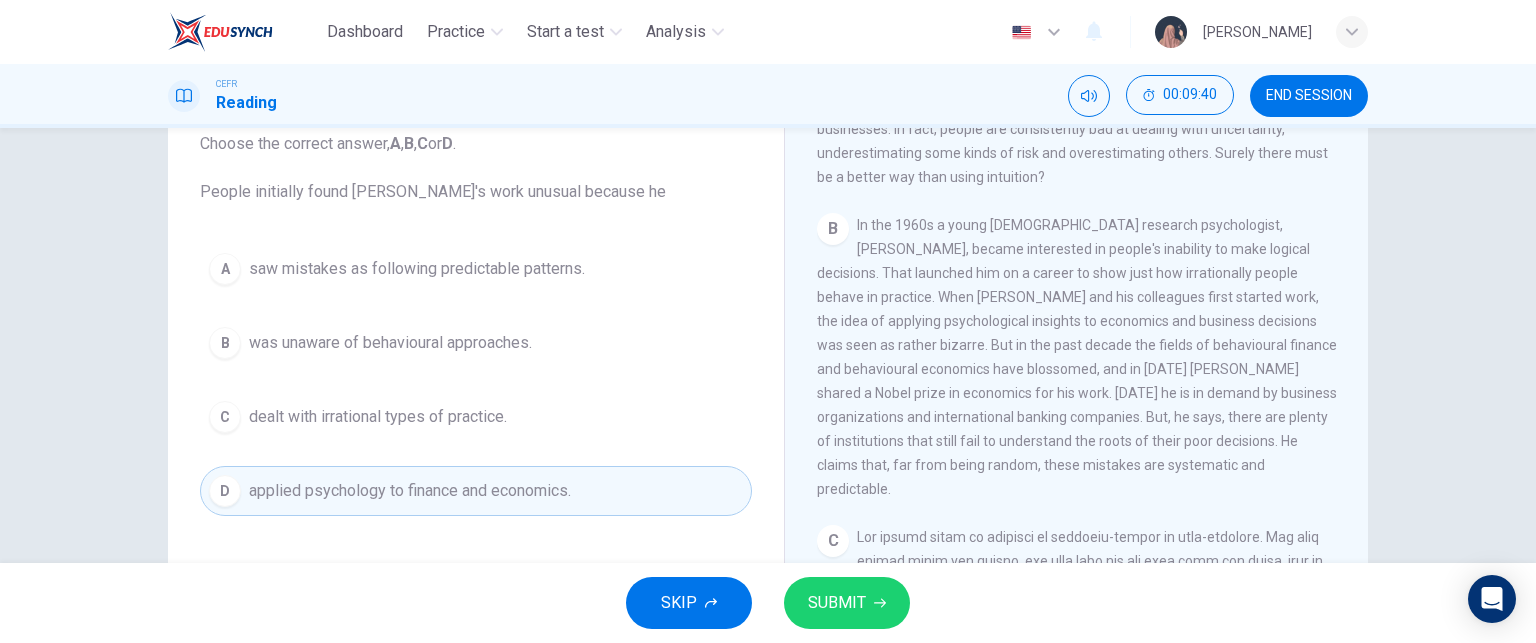 scroll, scrollTop: 478, scrollLeft: 0, axis: vertical 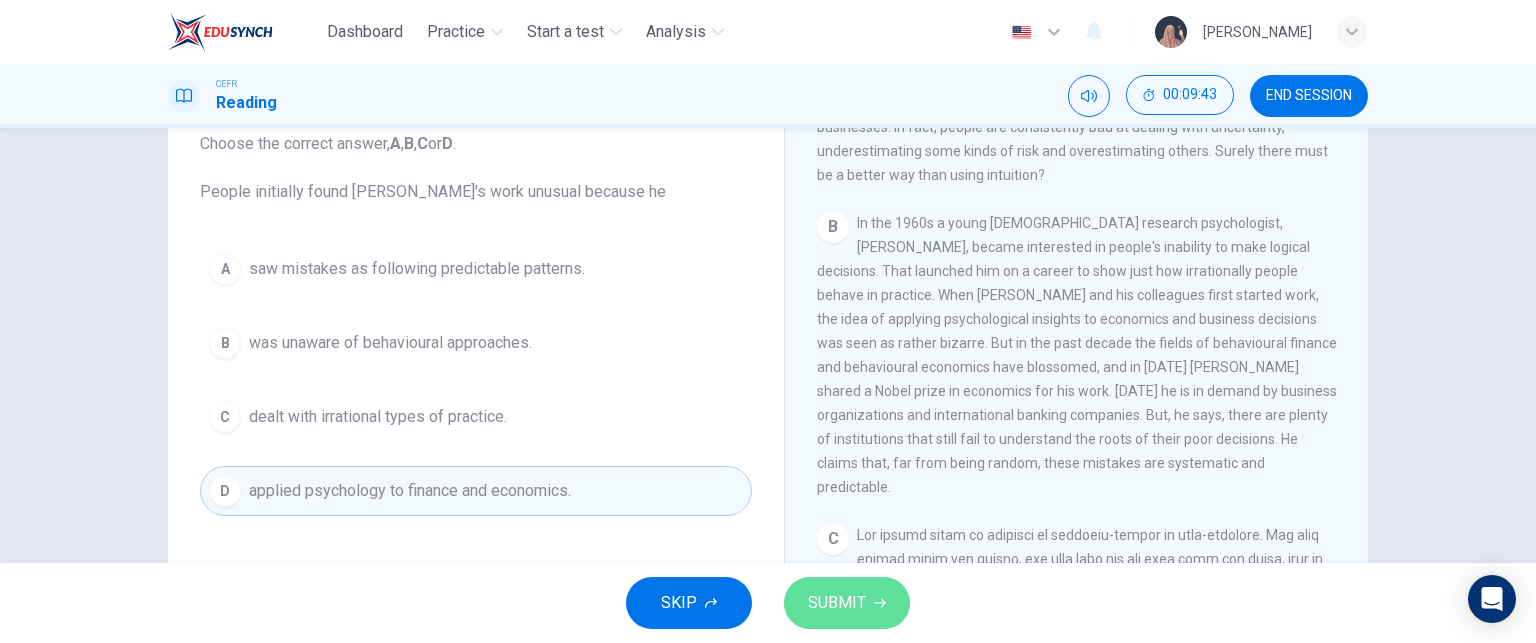 click on "SUBMIT" at bounding box center [837, 603] 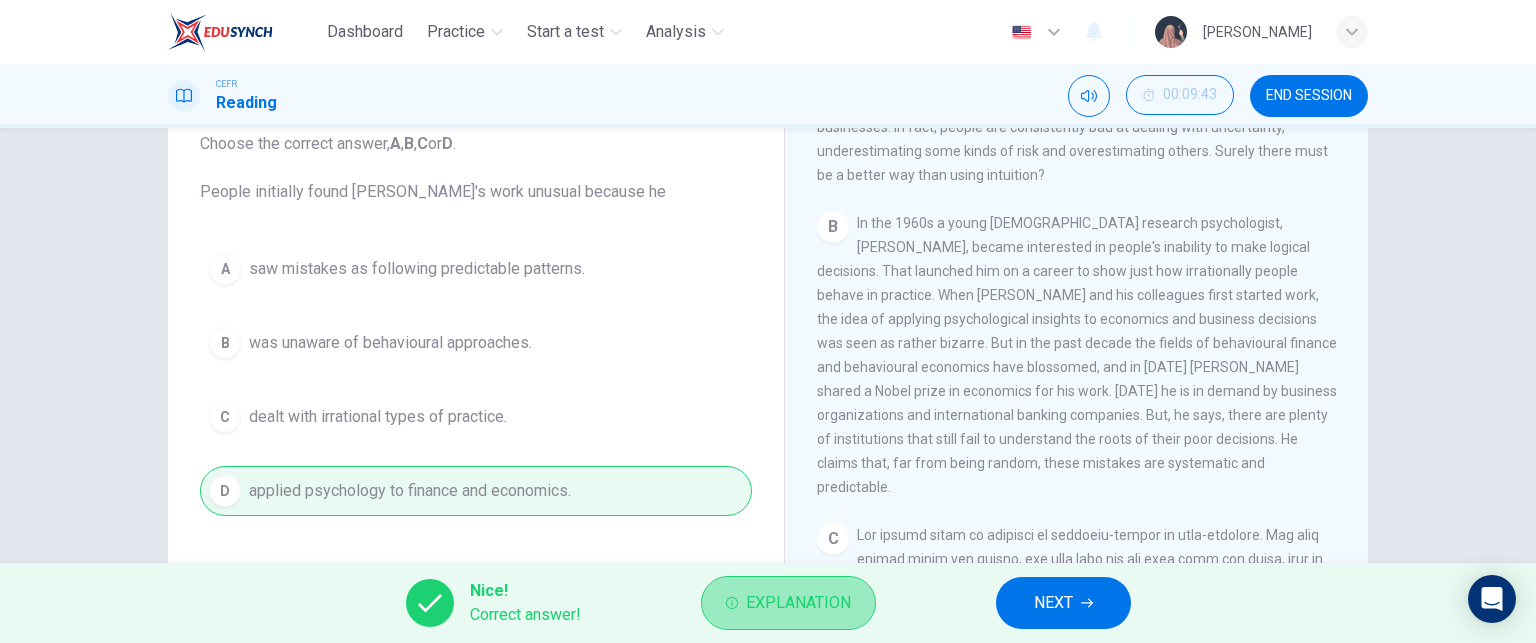 click on "Explanation" at bounding box center (798, 603) 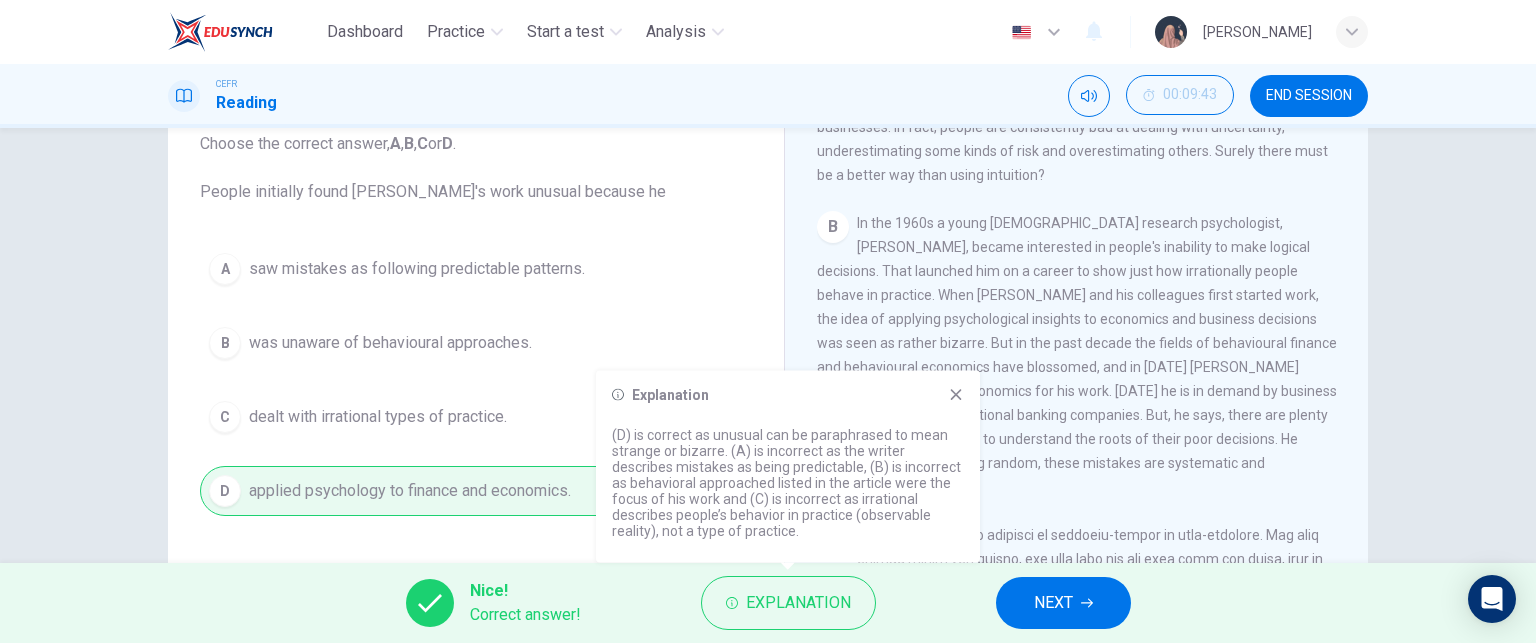click on "Nice! Correct answer! Explanation NEXT" at bounding box center (768, 603) 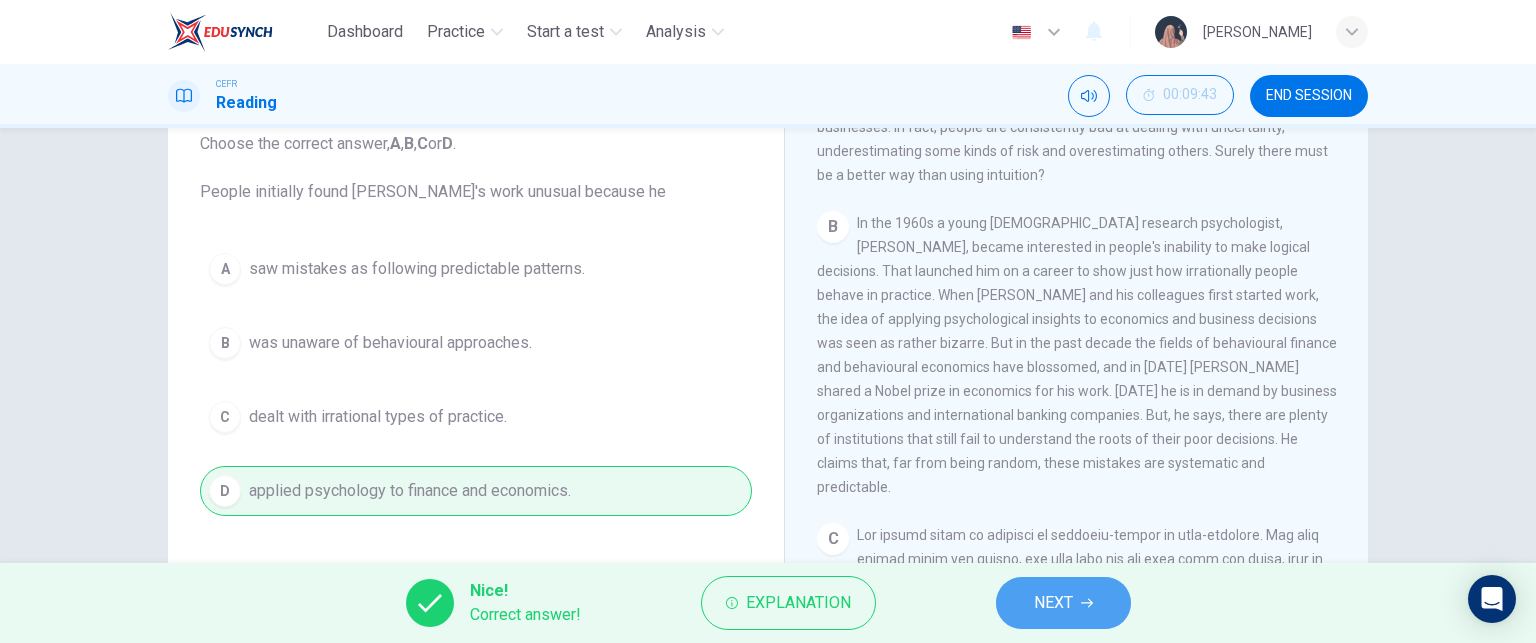 click on "NEXT" at bounding box center (1053, 603) 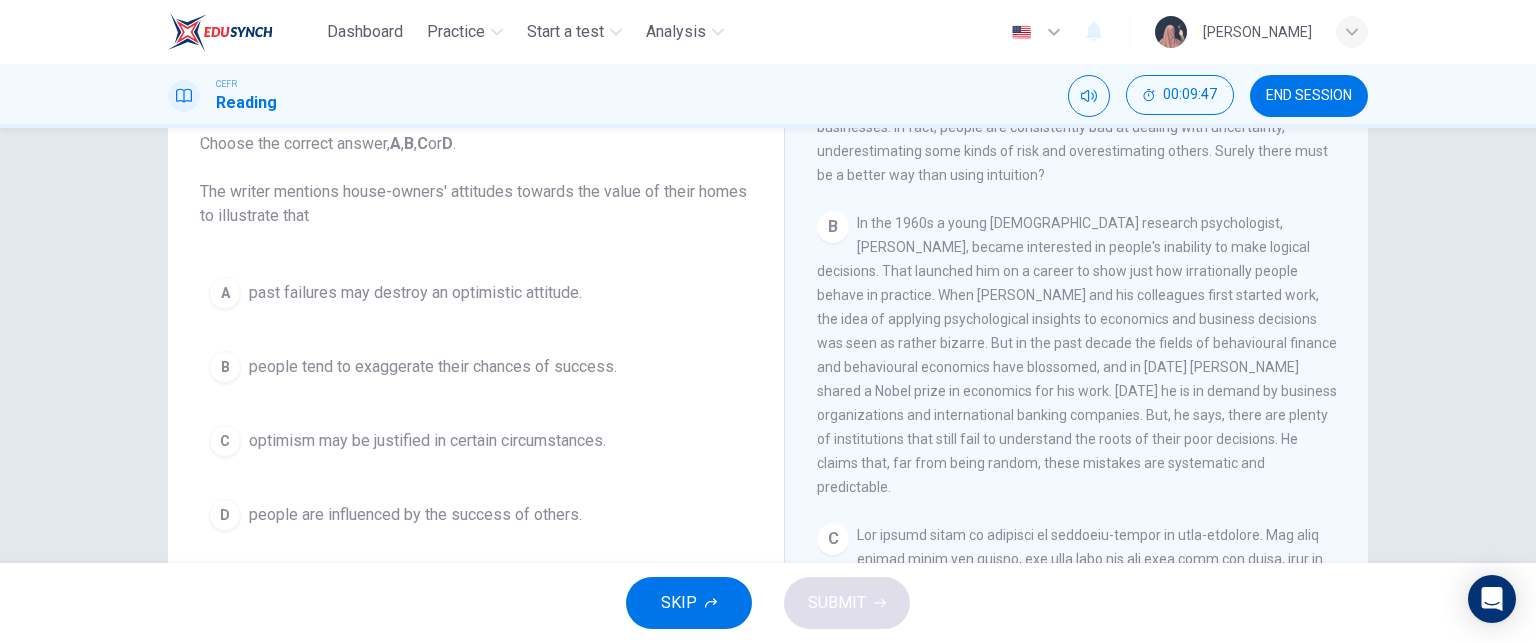 click on "Question 8 Choose the correct answer,  A ,  B ,  C  or  D .
The writer mentions house-owners' attitudes towards the value of their homes to illustrate that A past failures may destroy an optimistic attitude. B people tend to exaggerate their chances of success. C optimism may be justified in certain circumstances. D people are influenced by the success of others." at bounding box center (476, 308) 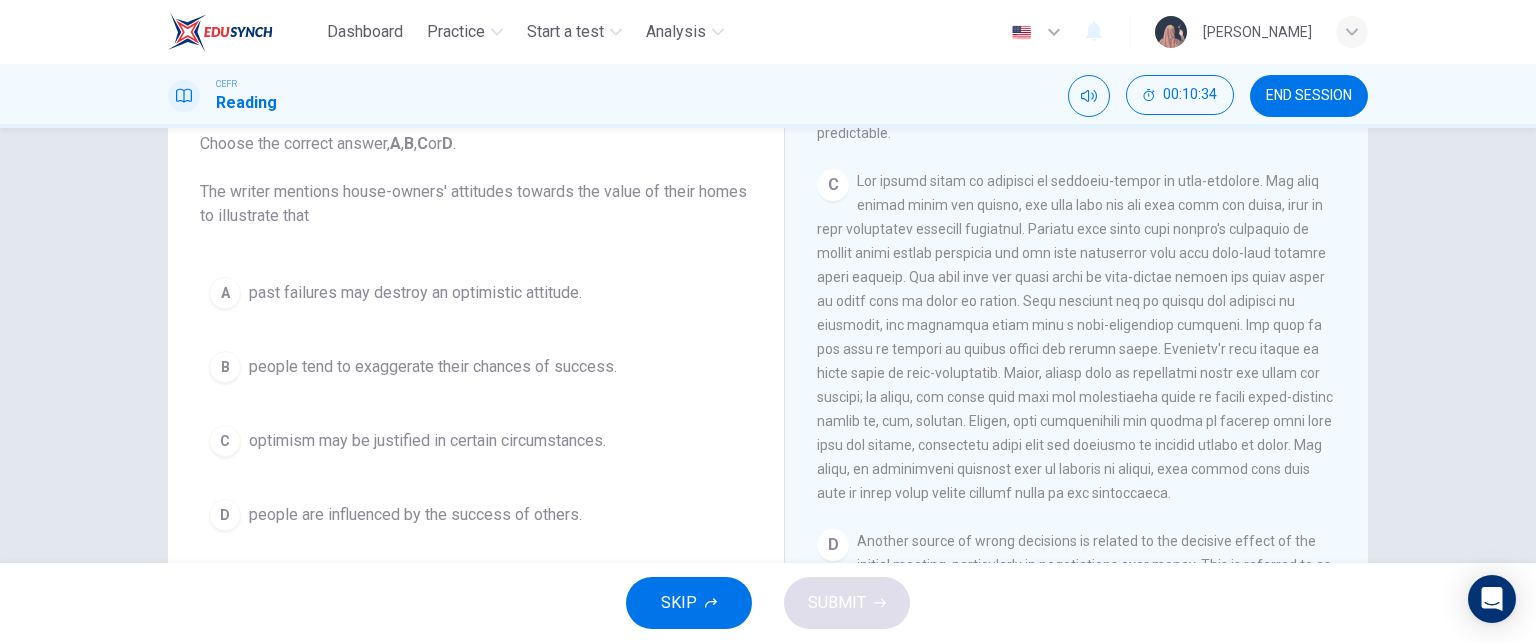 scroll, scrollTop: 818, scrollLeft: 0, axis: vertical 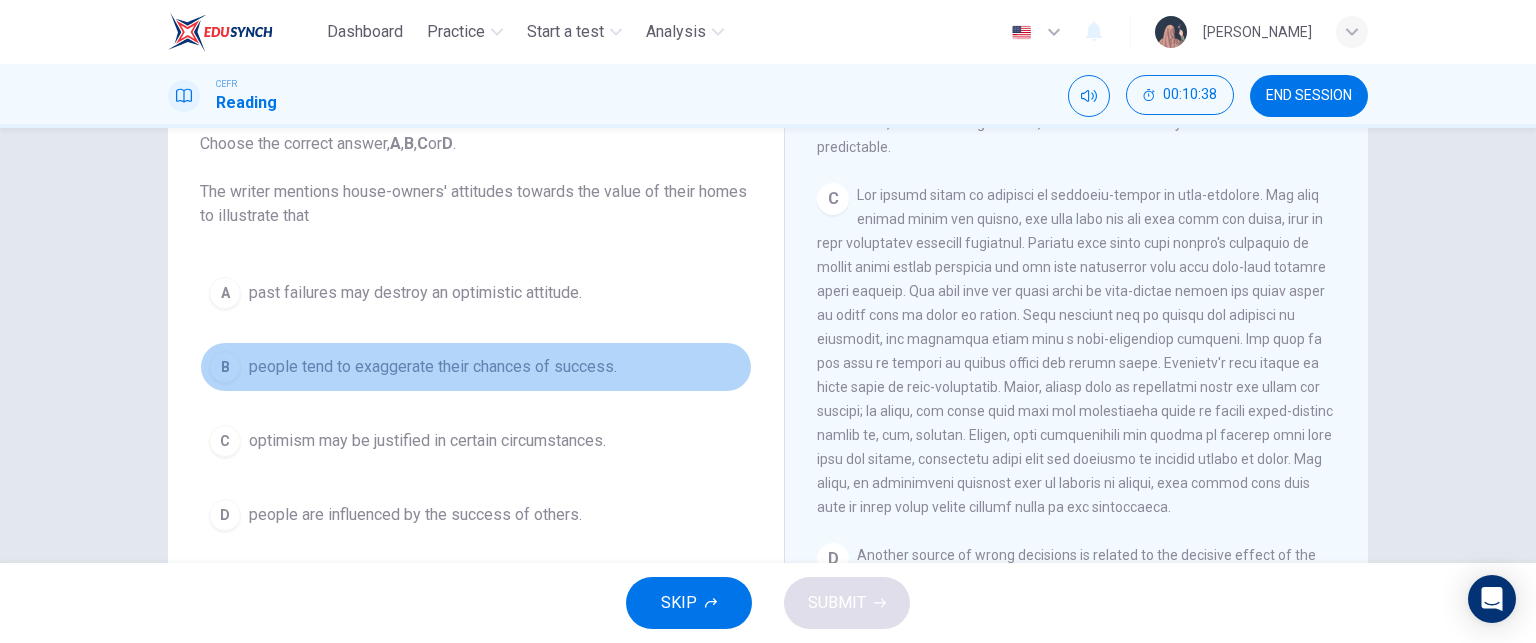 click on "people tend to exaggerate their chances of success." at bounding box center (433, 367) 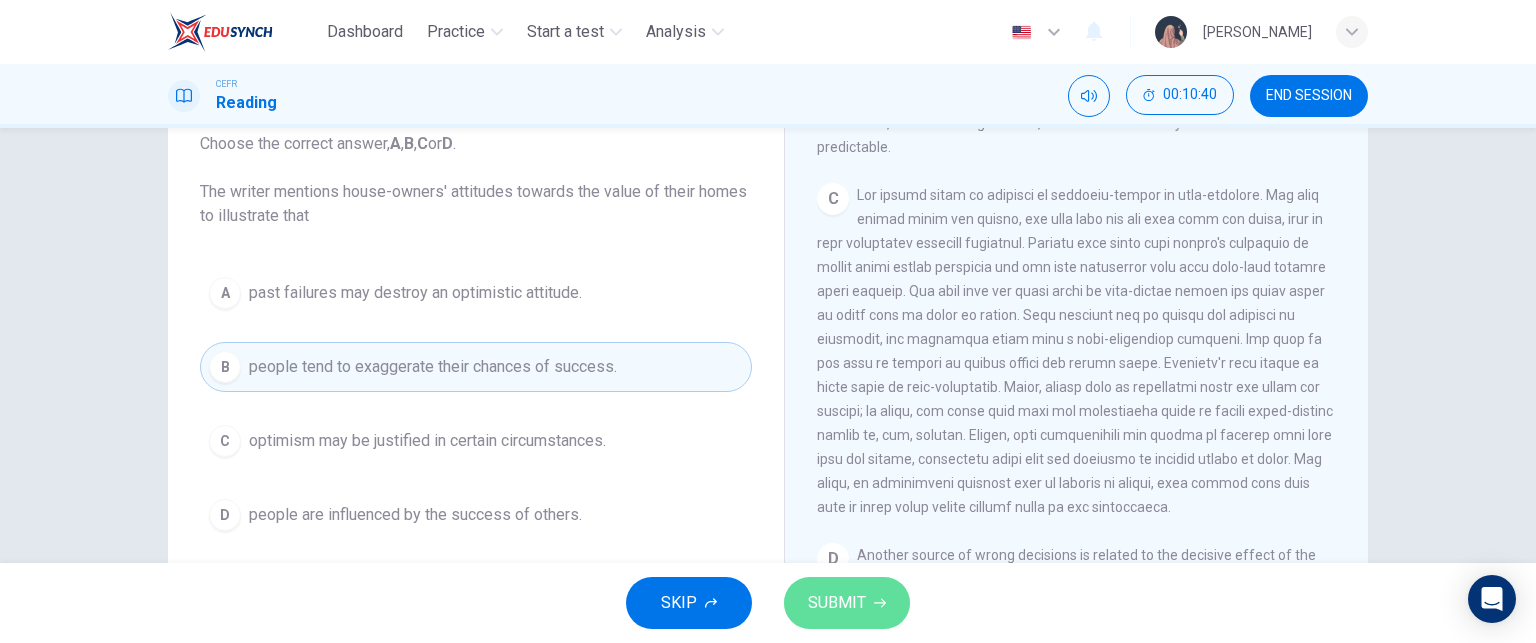 click on "SUBMIT" at bounding box center (837, 603) 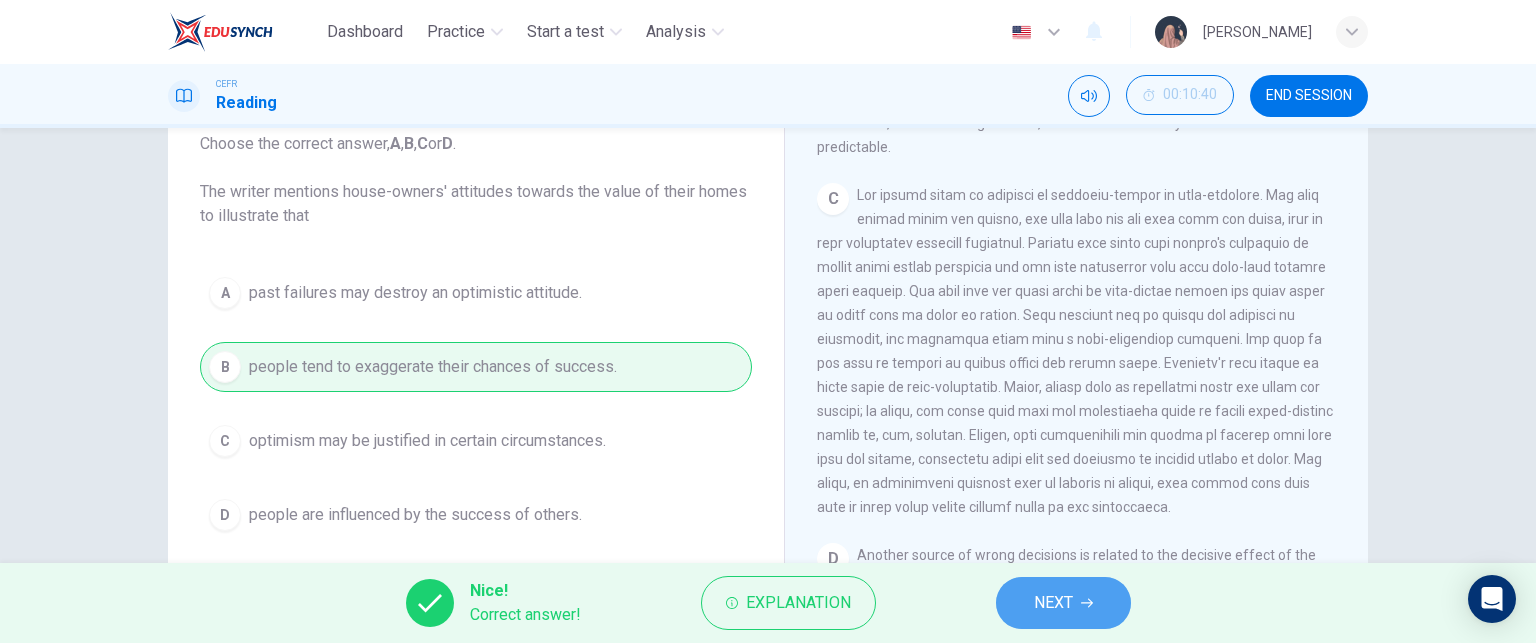 click on "NEXT" at bounding box center (1053, 603) 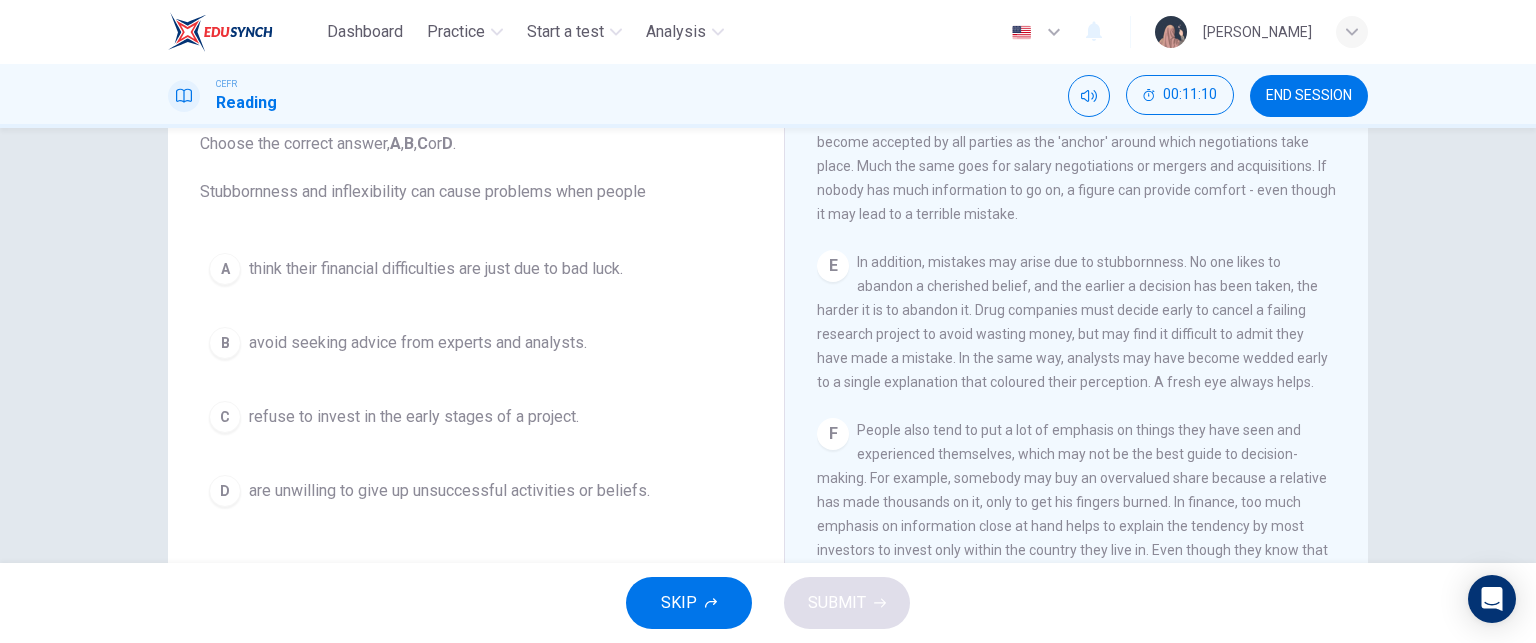 scroll, scrollTop: 1328, scrollLeft: 0, axis: vertical 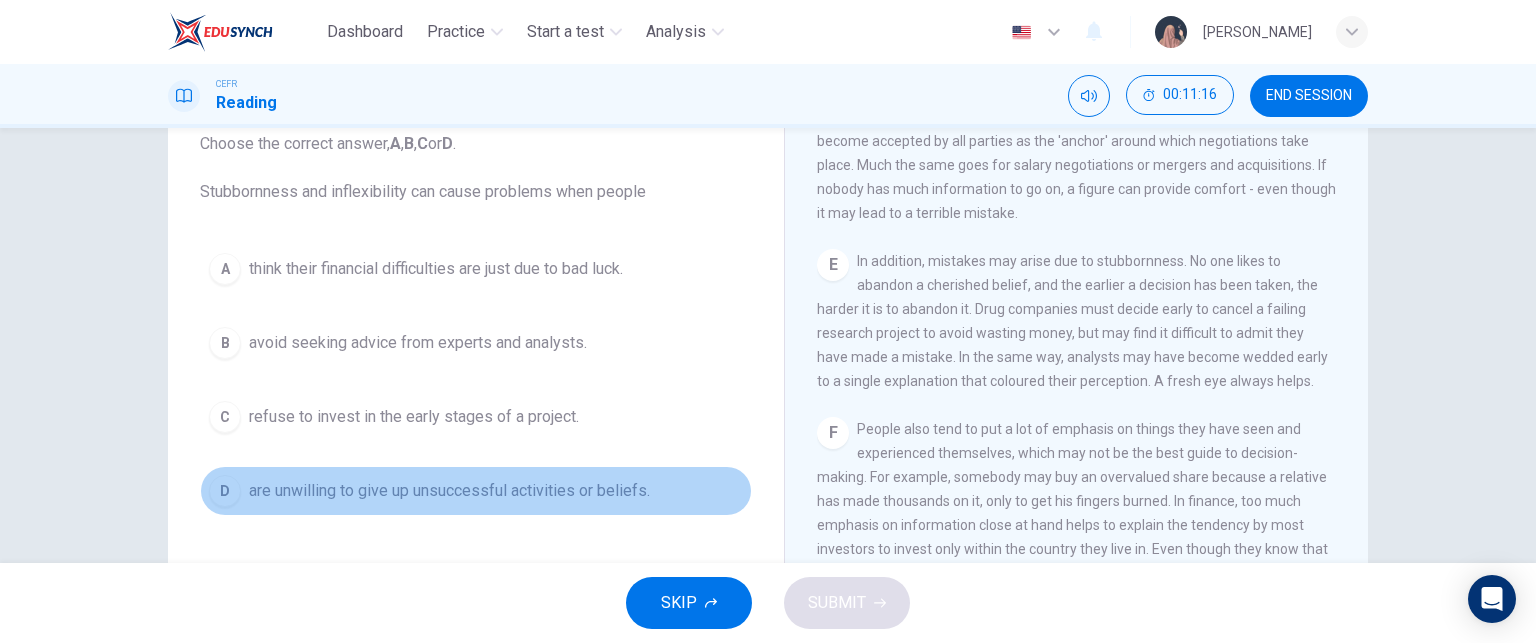 click on "are unwilling to give up unsuccessful activities or beliefs." at bounding box center [449, 491] 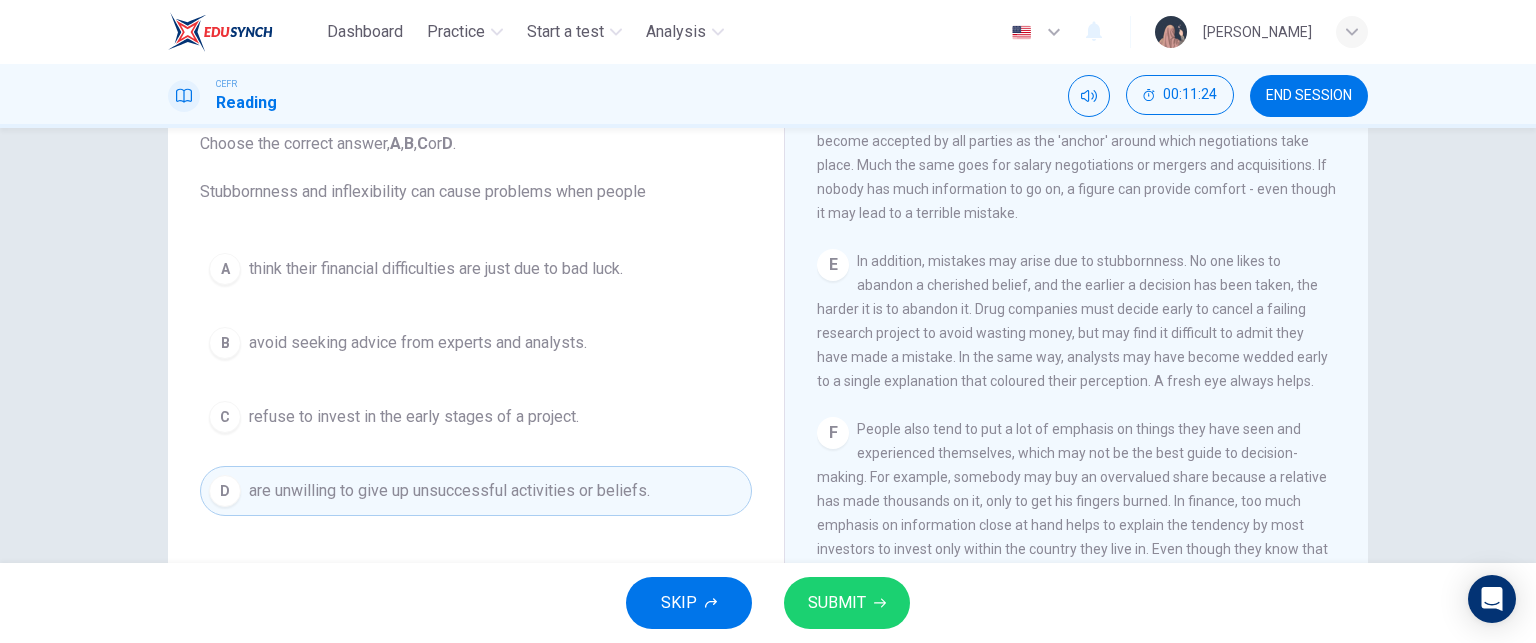 click on "SUBMIT" at bounding box center (837, 603) 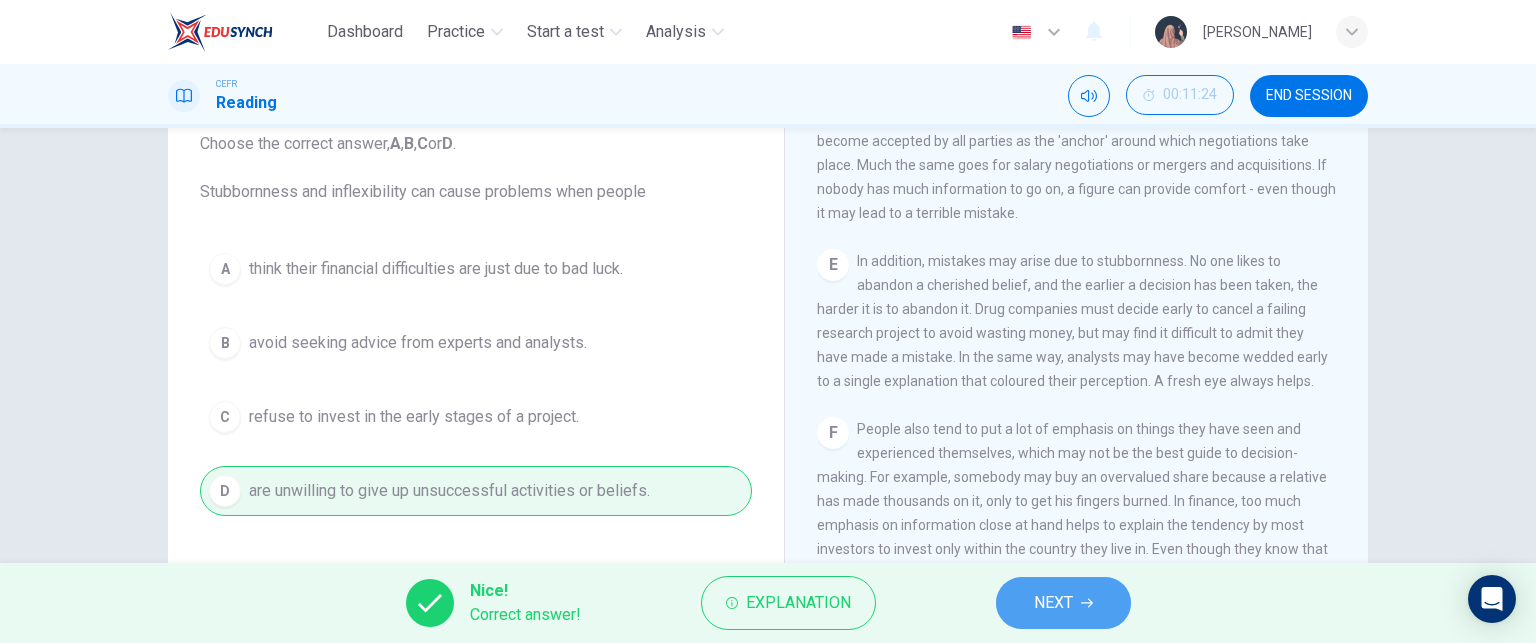 click on "NEXT" at bounding box center (1053, 603) 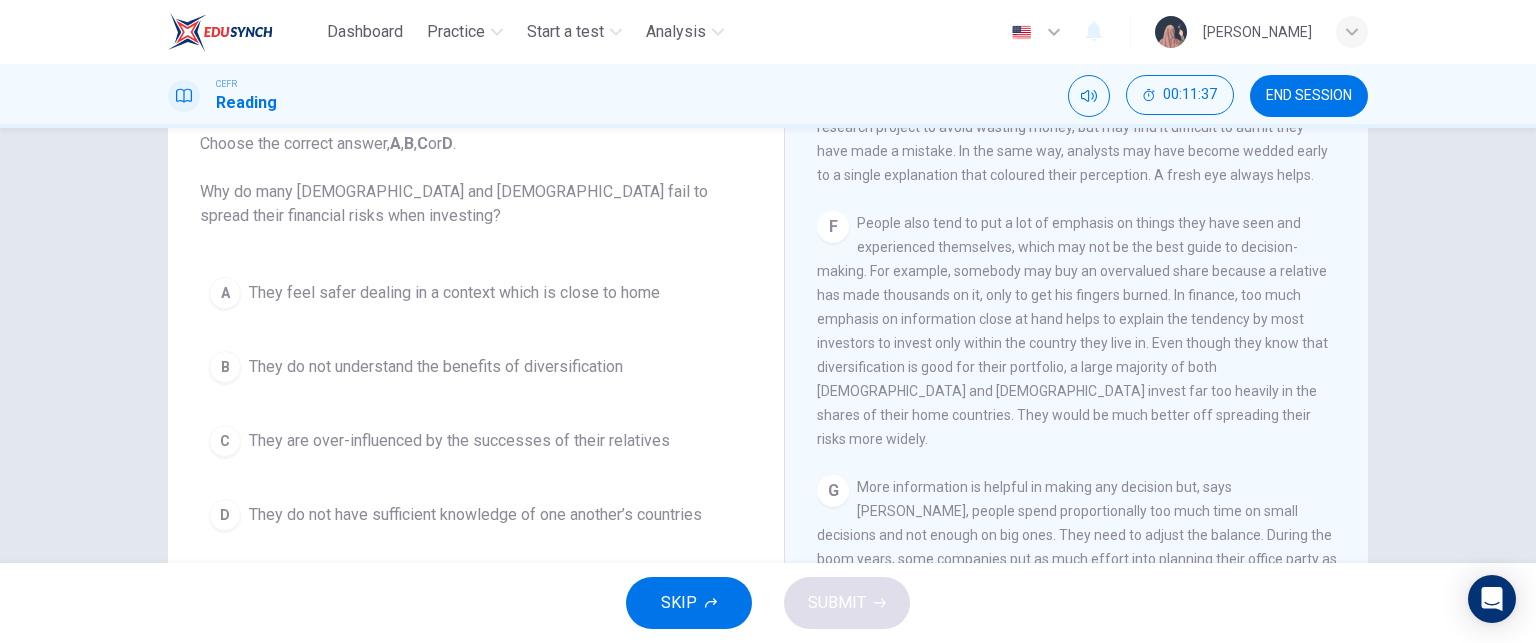 scroll, scrollTop: 1536, scrollLeft: 0, axis: vertical 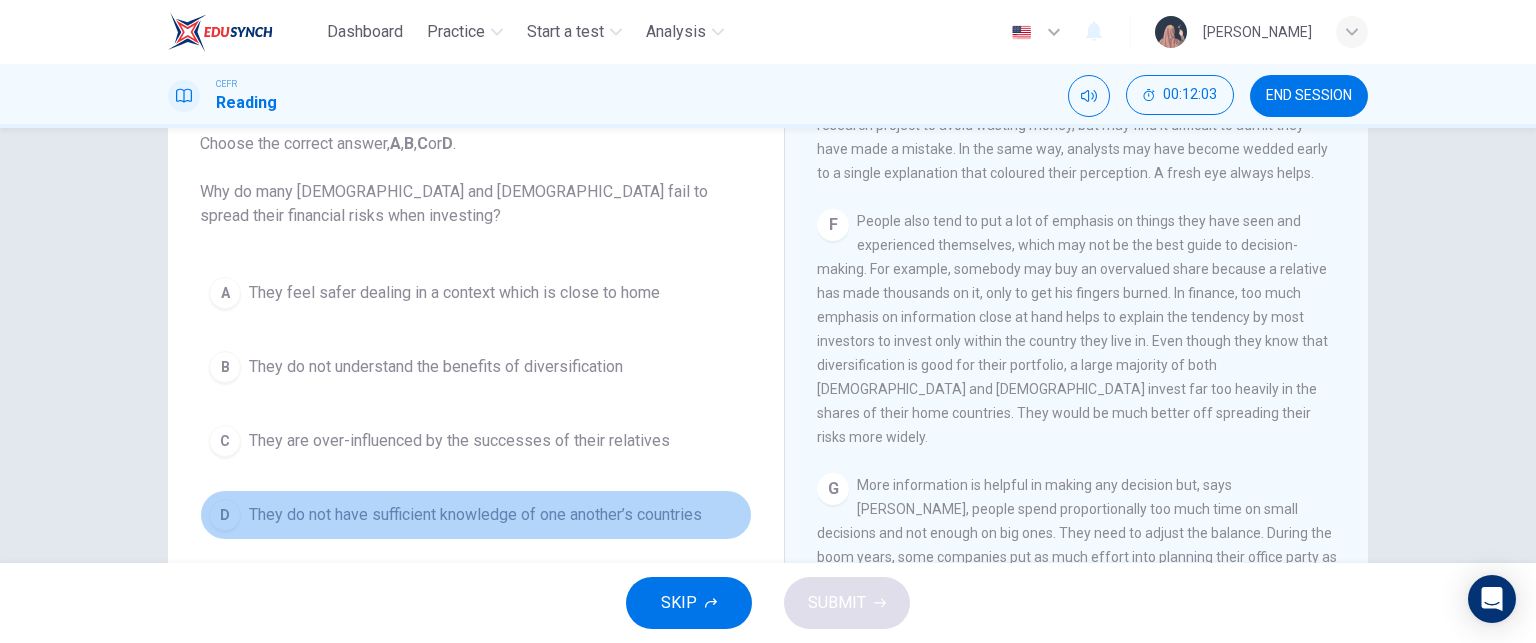 click on "They do not have sufficient knowledge of one another’s countries" at bounding box center [475, 515] 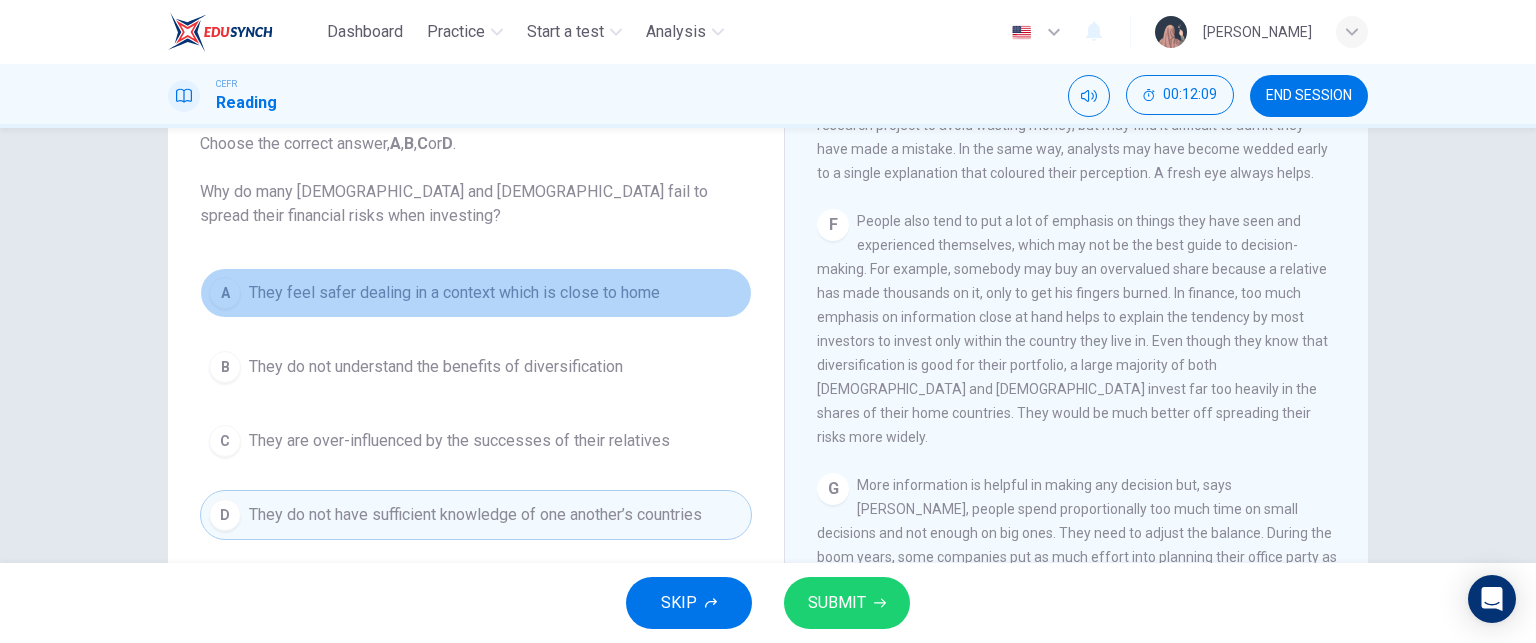 click on "They feel safer dealing in a context which is close to home" at bounding box center [454, 293] 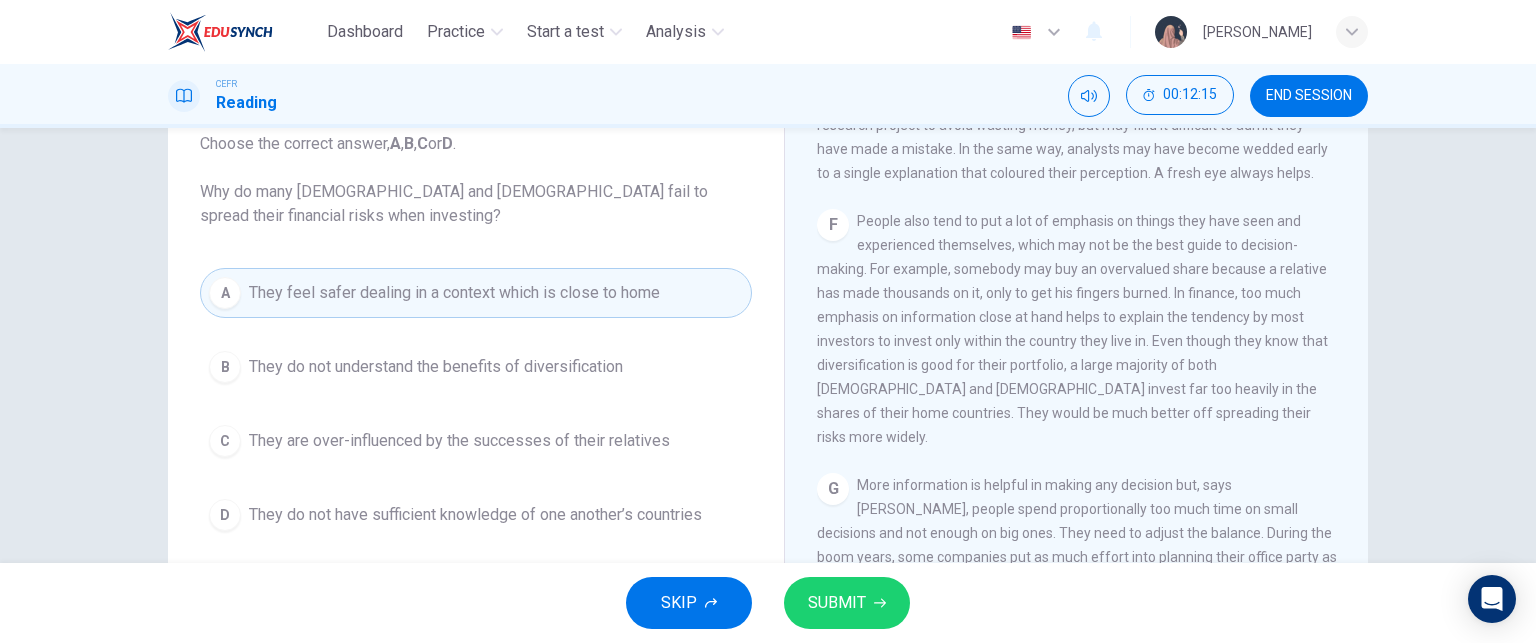 click on "SUBMIT" at bounding box center [837, 603] 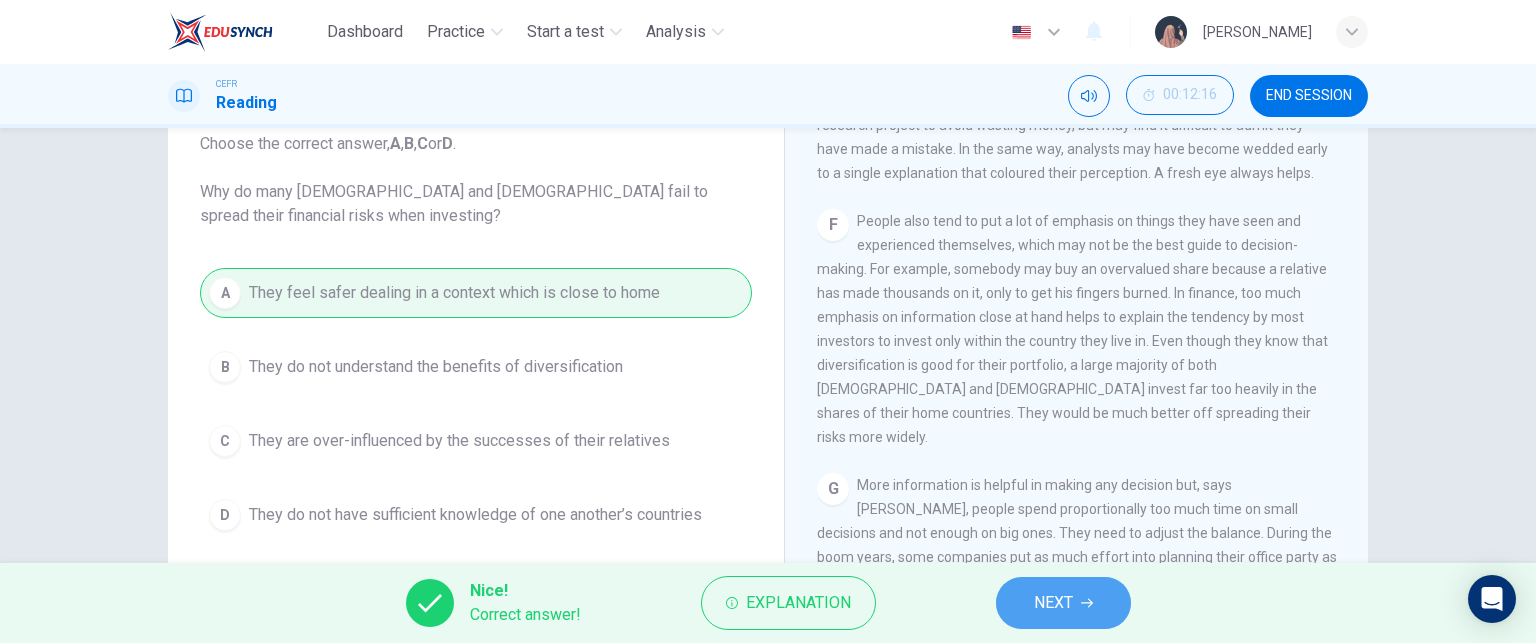 click on "NEXT" at bounding box center [1053, 603] 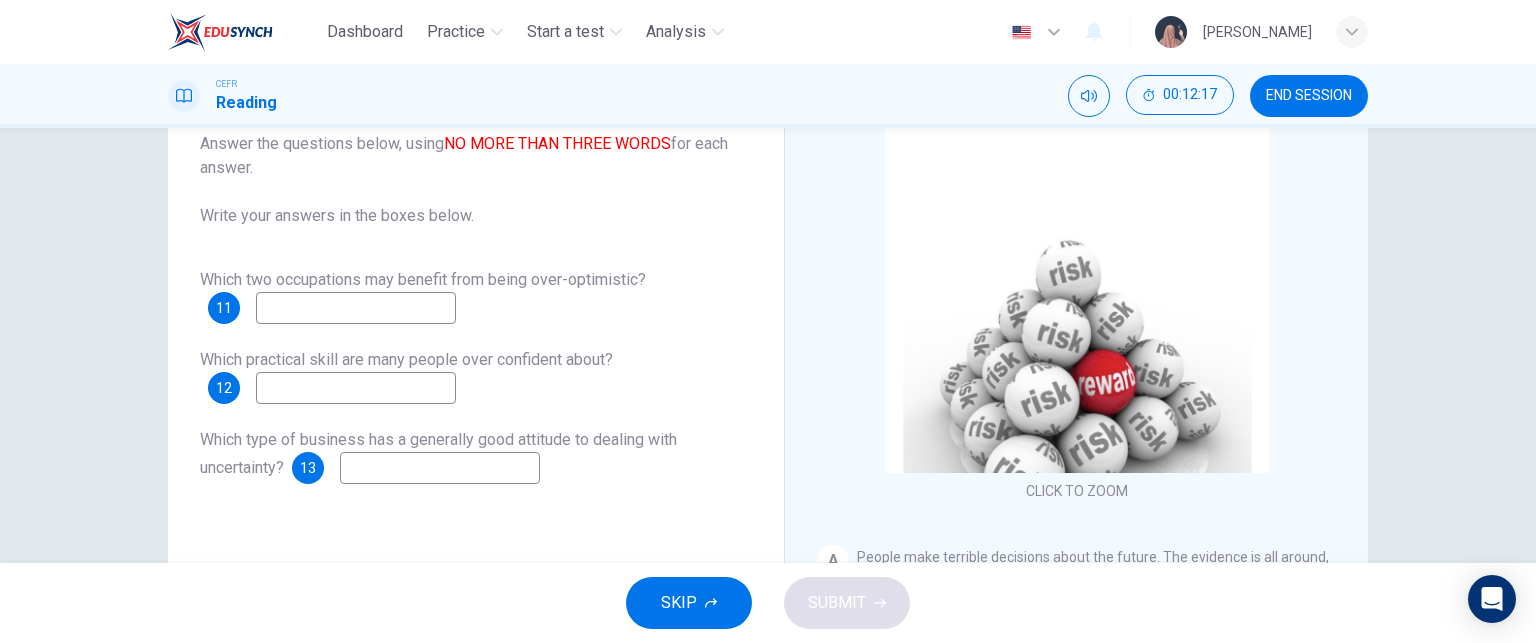 scroll, scrollTop: 80, scrollLeft: 0, axis: vertical 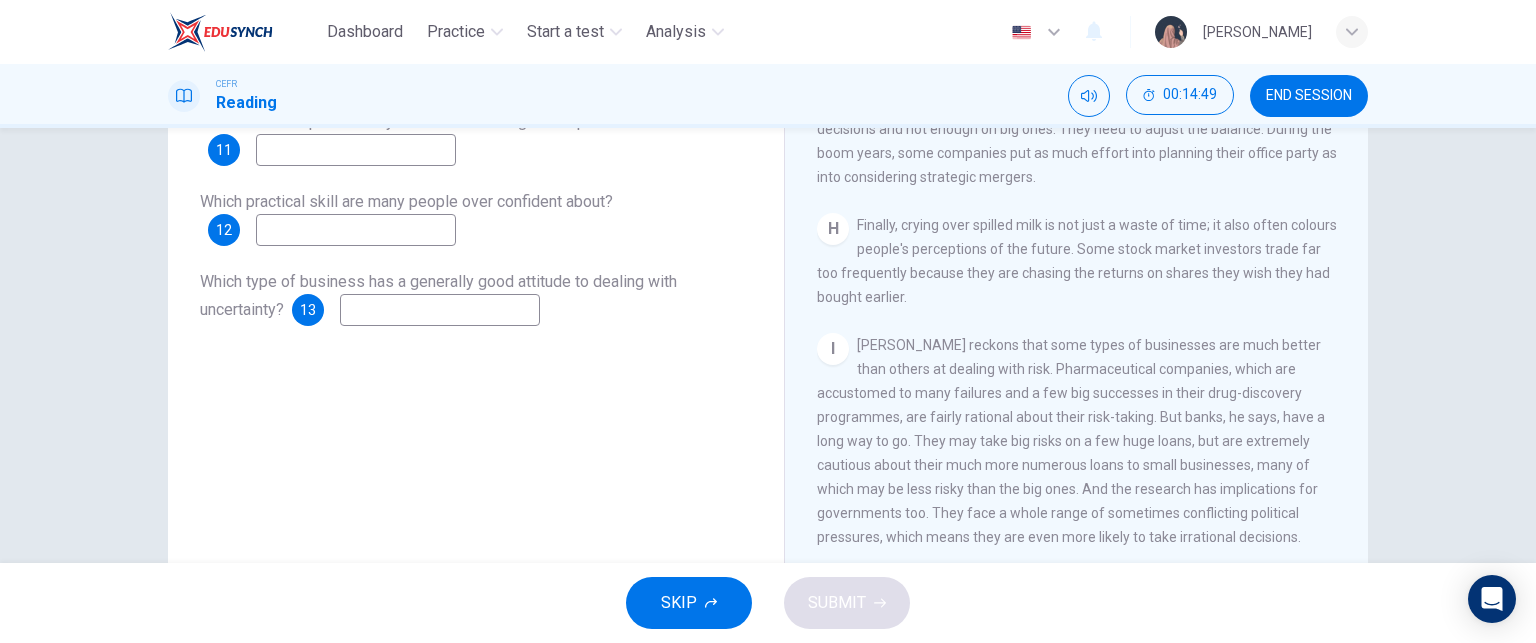 click at bounding box center [440, 310] 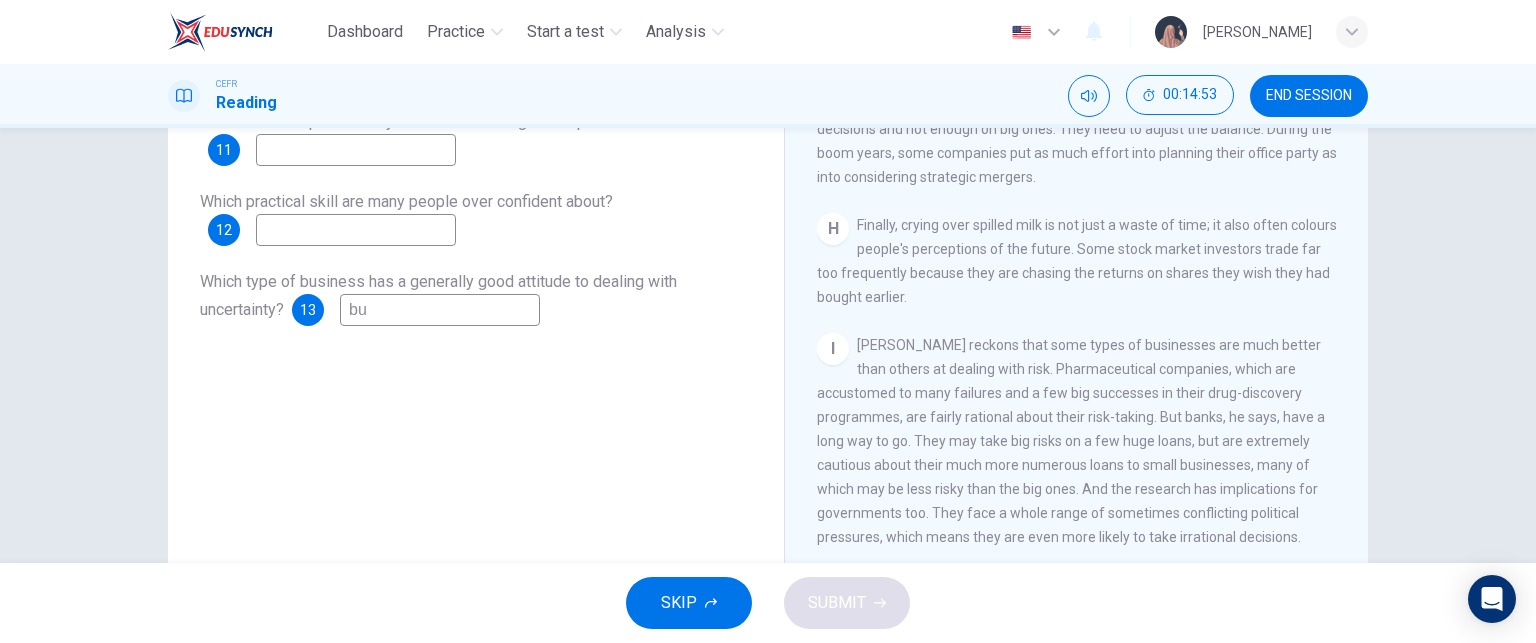 type on "b" 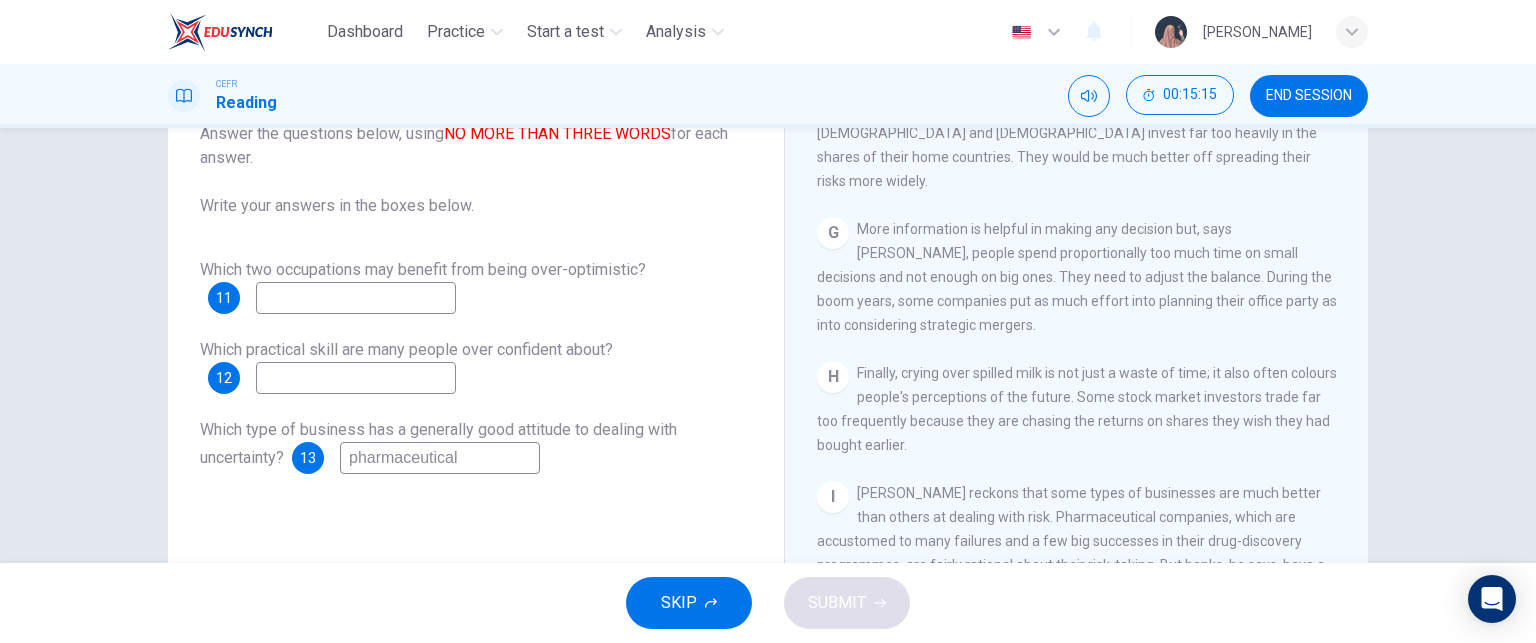 scroll, scrollTop: 140, scrollLeft: 0, axis: vertical 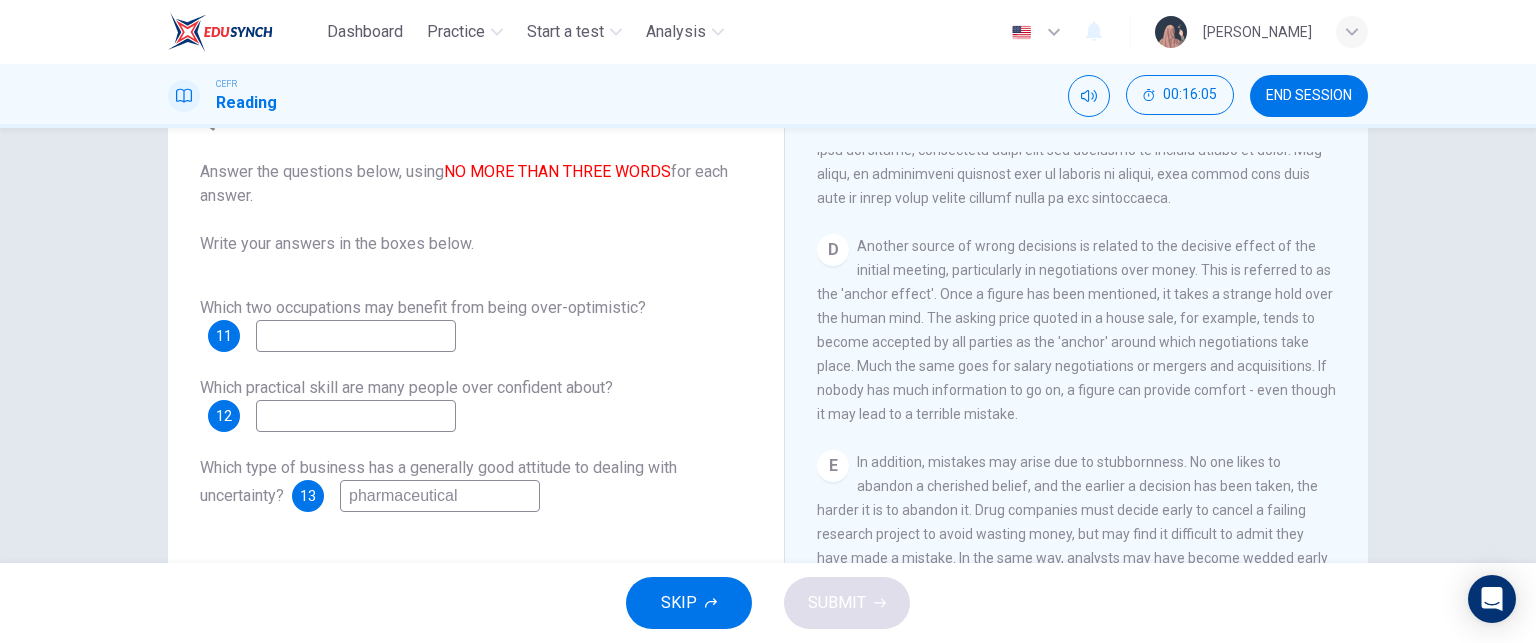 type on "pharmaceutical" 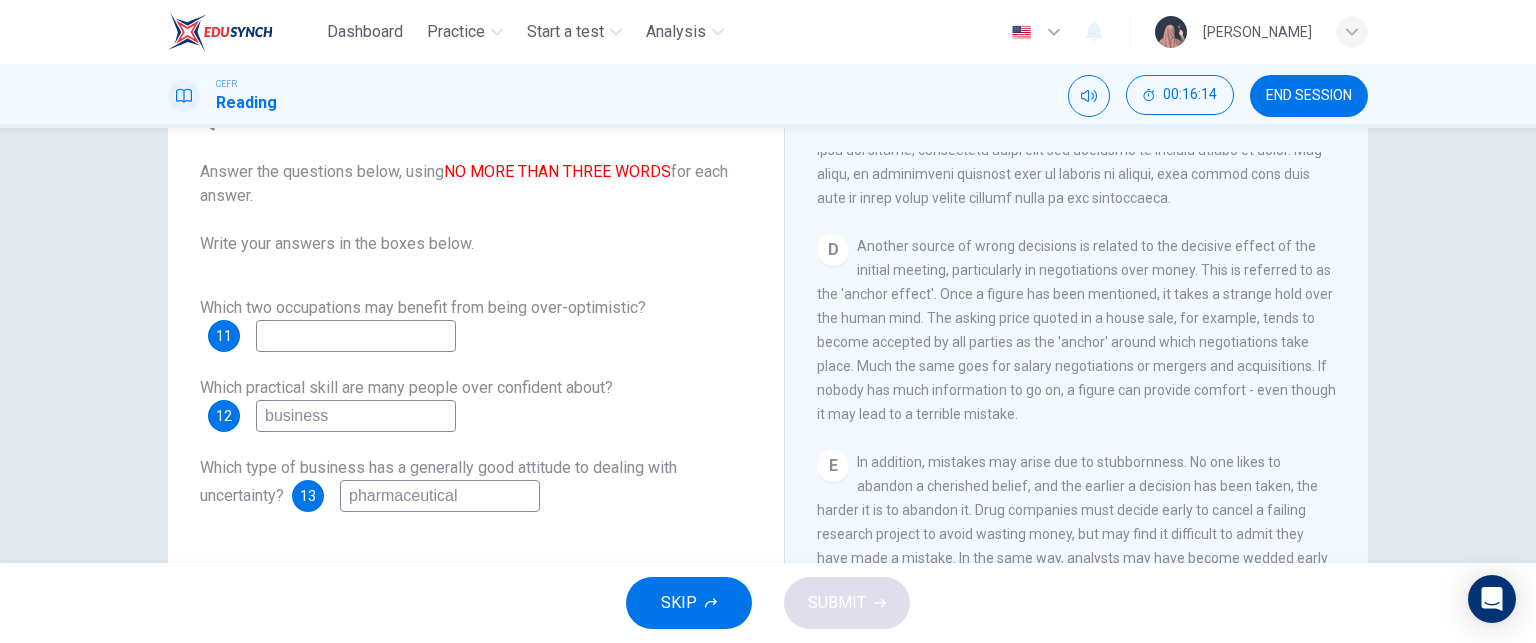 type on "business" 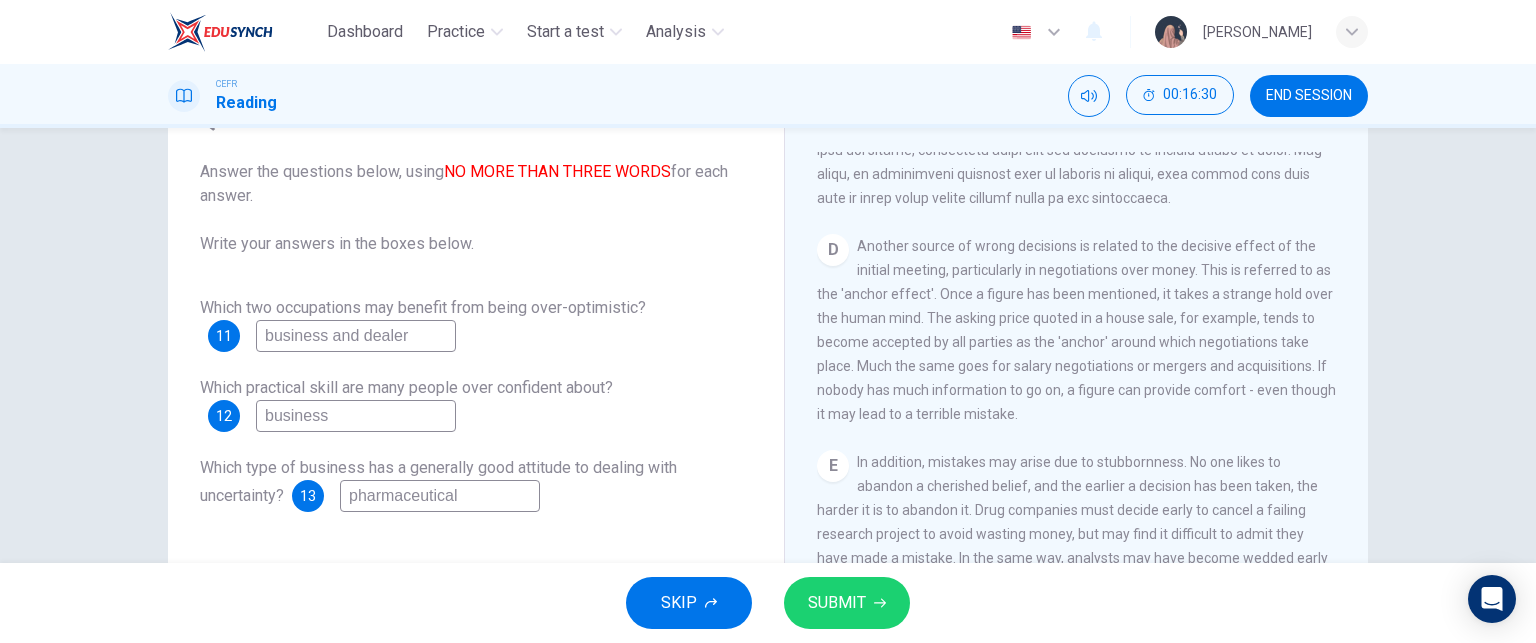 type on "business and dealer" 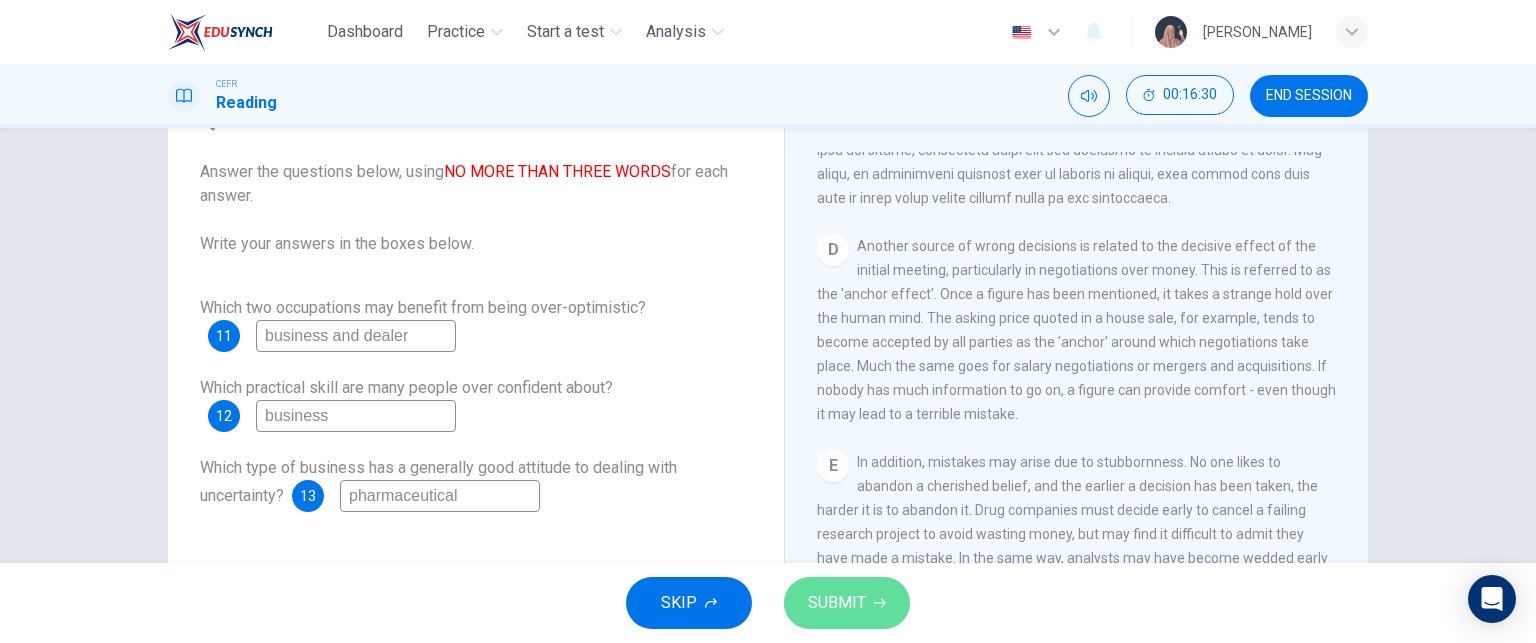 click on "SUBMIT" at bounding box center [837, 603] 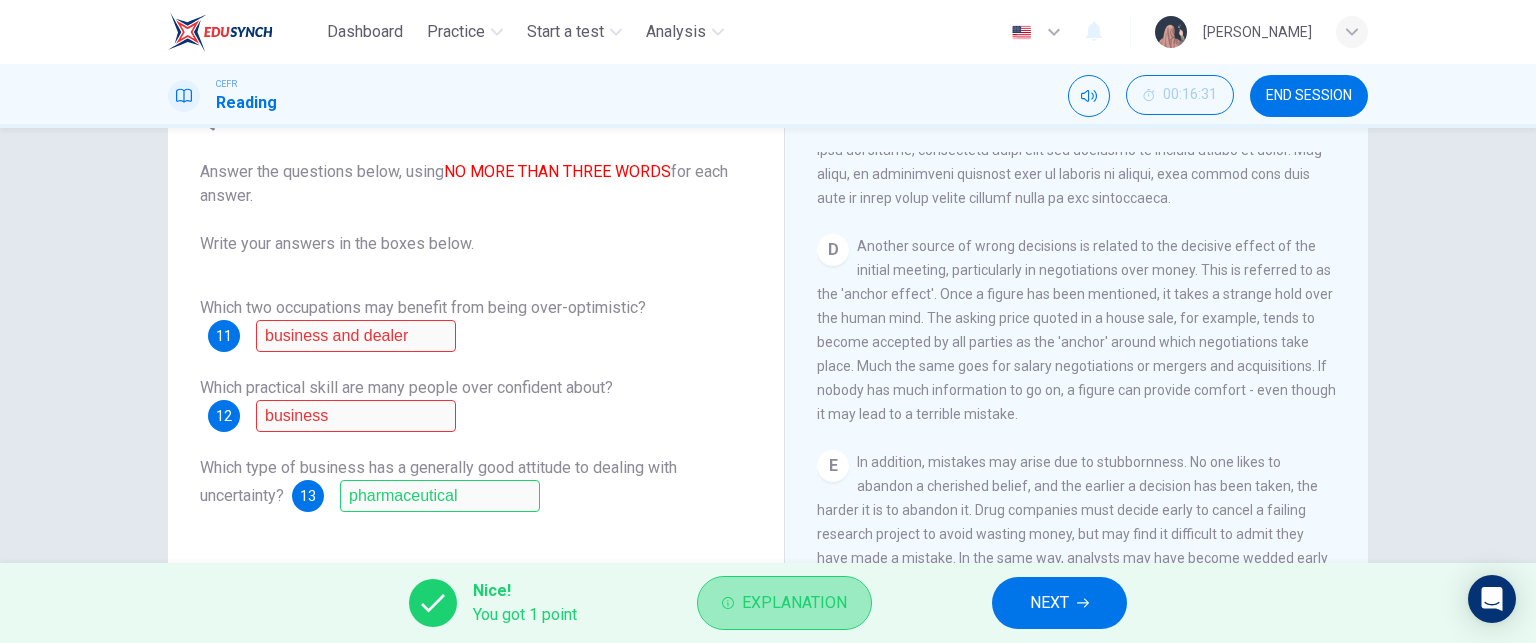 click on "Explanation" at bounding box center (794, 603) 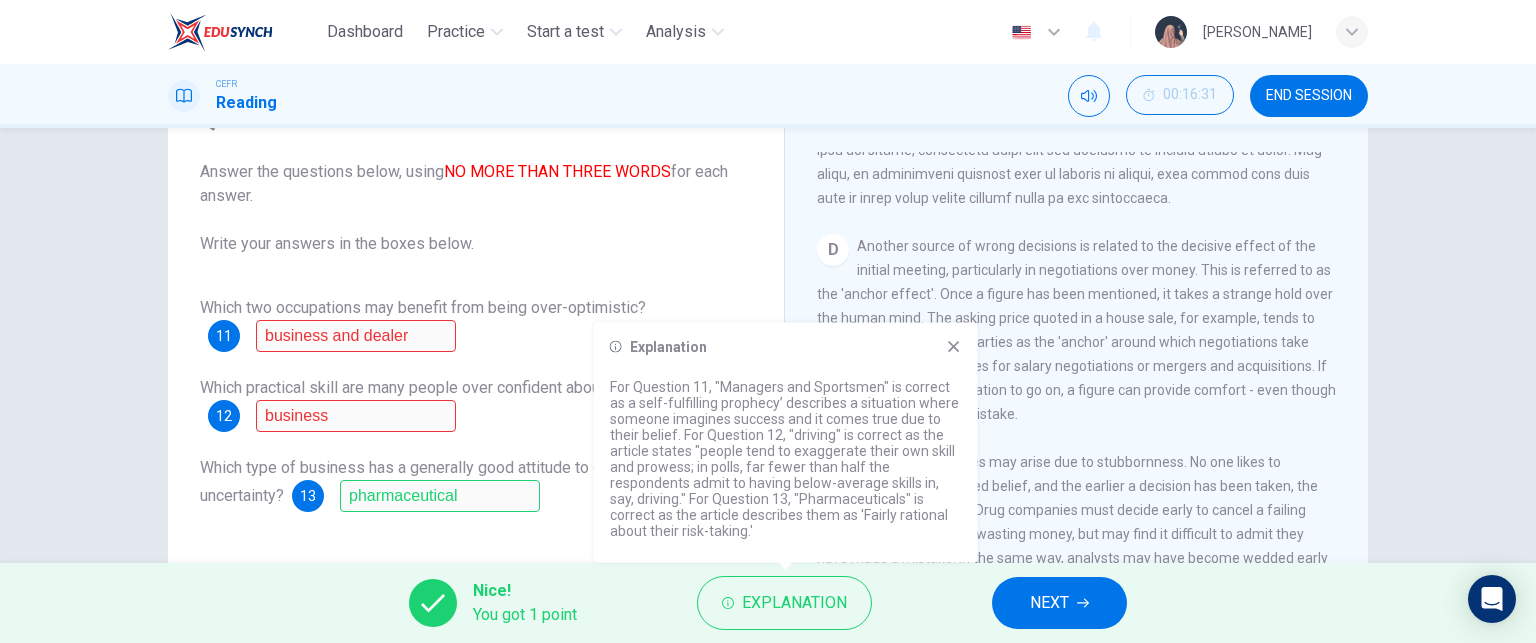 click on "Why Risks Can Go Wrong CLICK TO ZOOM Click to Zoom A People make terrible decisions about the future. The evidence is all around, from their investments in the stock markets to the way they run their businesses. In fact, people are consistently bad at dealing with uncertainty, underestimating some kinds of risk and overestimating others. Surely there must be a better way than using intuition? B C D Another source of wrong decisions is related to the decisive effect of the initial meeting, particularly in negotiations over money. This is referred to as the 'anchor effect'. Once a figure has been mentioned, it takes a strange hold over the human mind. The asking price quoted in a house sale, for example, tends to become accepted by all parties as the 'anchor' around which negotiations take place. Much the same goes for salary negotiations or mergers and acquisitions. If nobody has much information to go on, a figure can provide comfort - even though it may lead to a terrible mistake. E F G H I" at bounding box center [1076, 427] 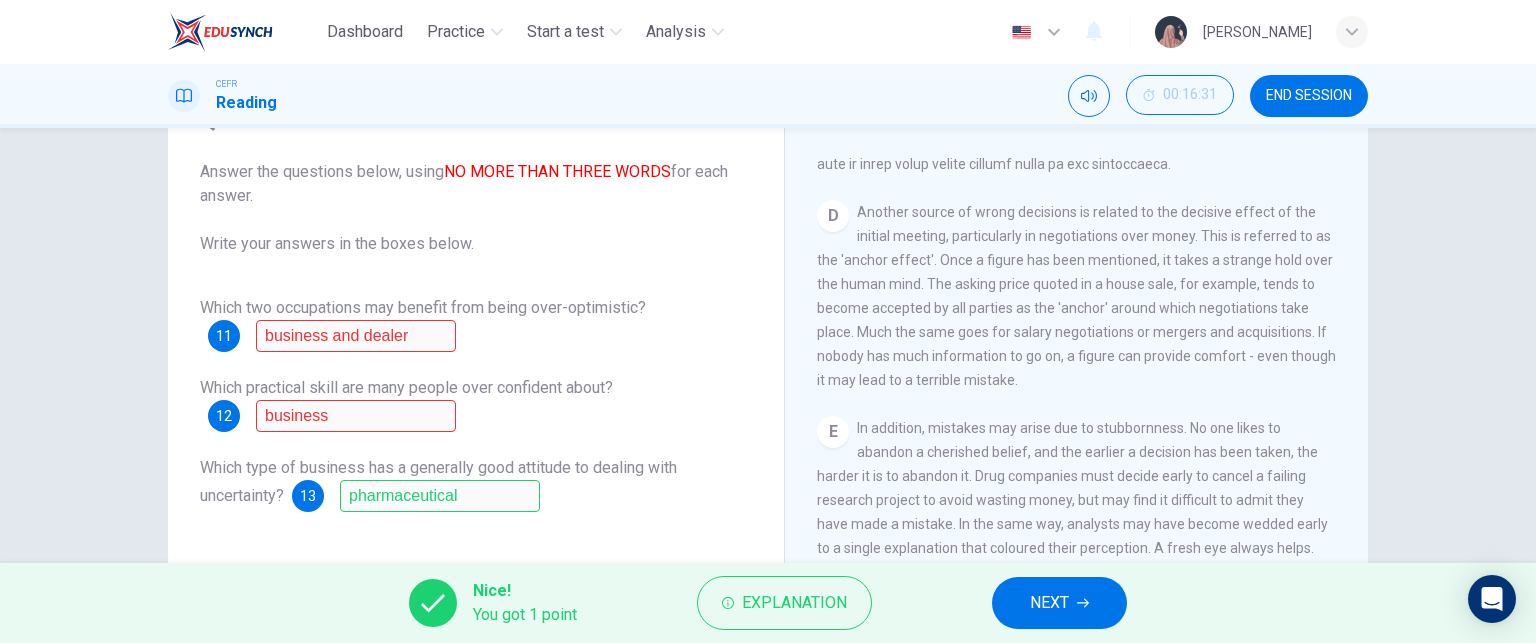 scroll, scrollTop: 1197, scrollLeft: 0, axis: vertical 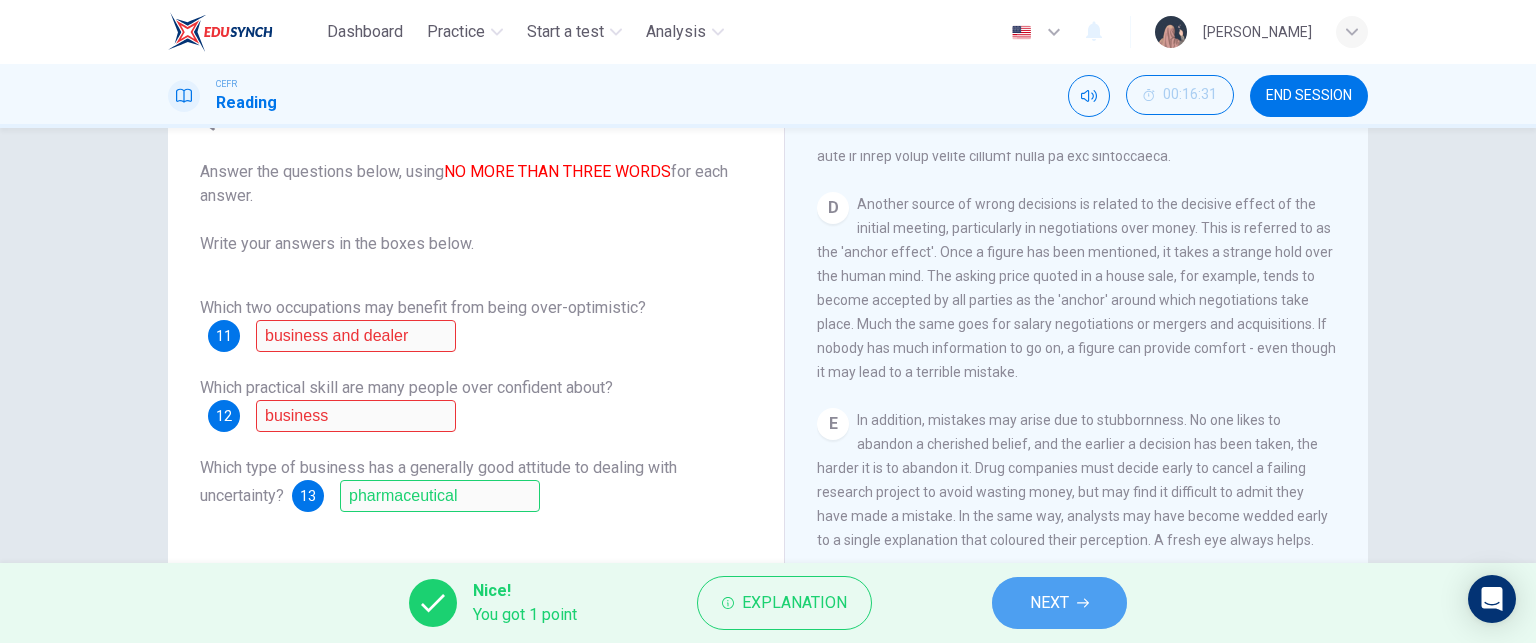 click on "NEXT" at bounding box center (1059, 603) 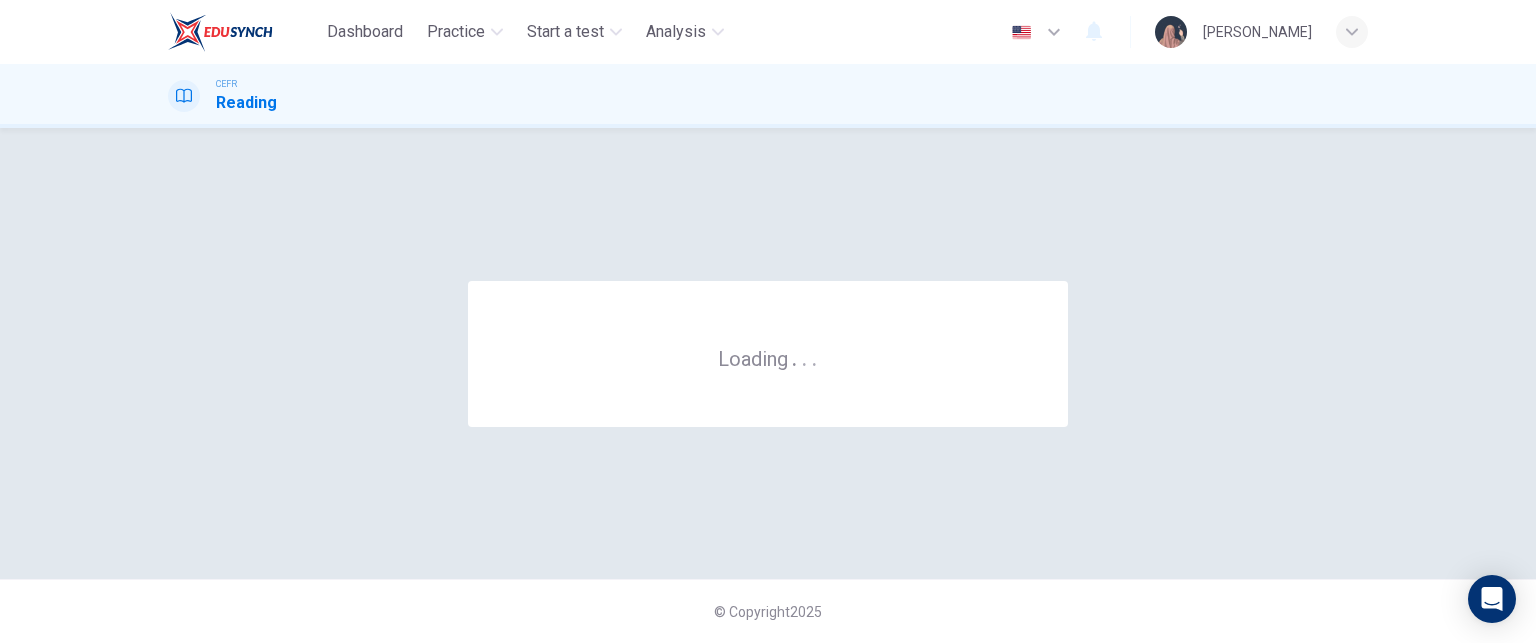 scroll, scrollTop: 0, scrollLeft: 0, axis: both 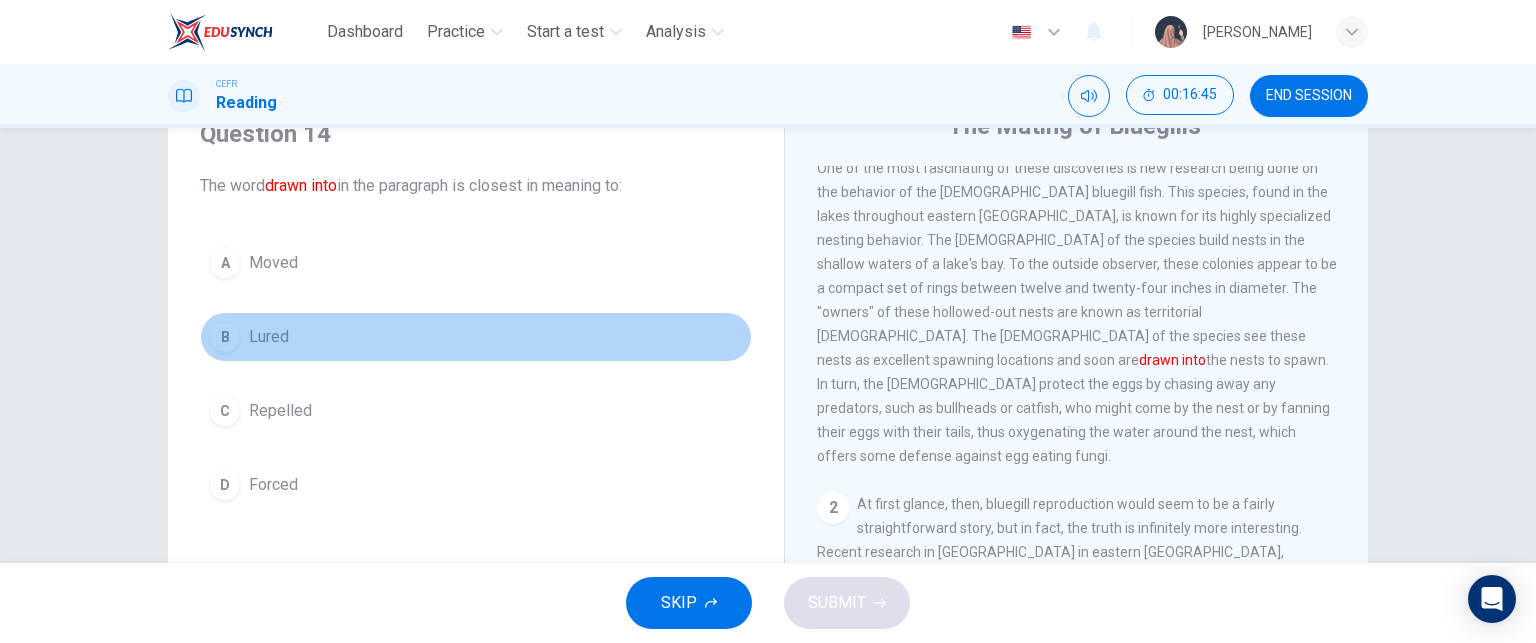 click on "B Lured" at bounding box center (476, 337) 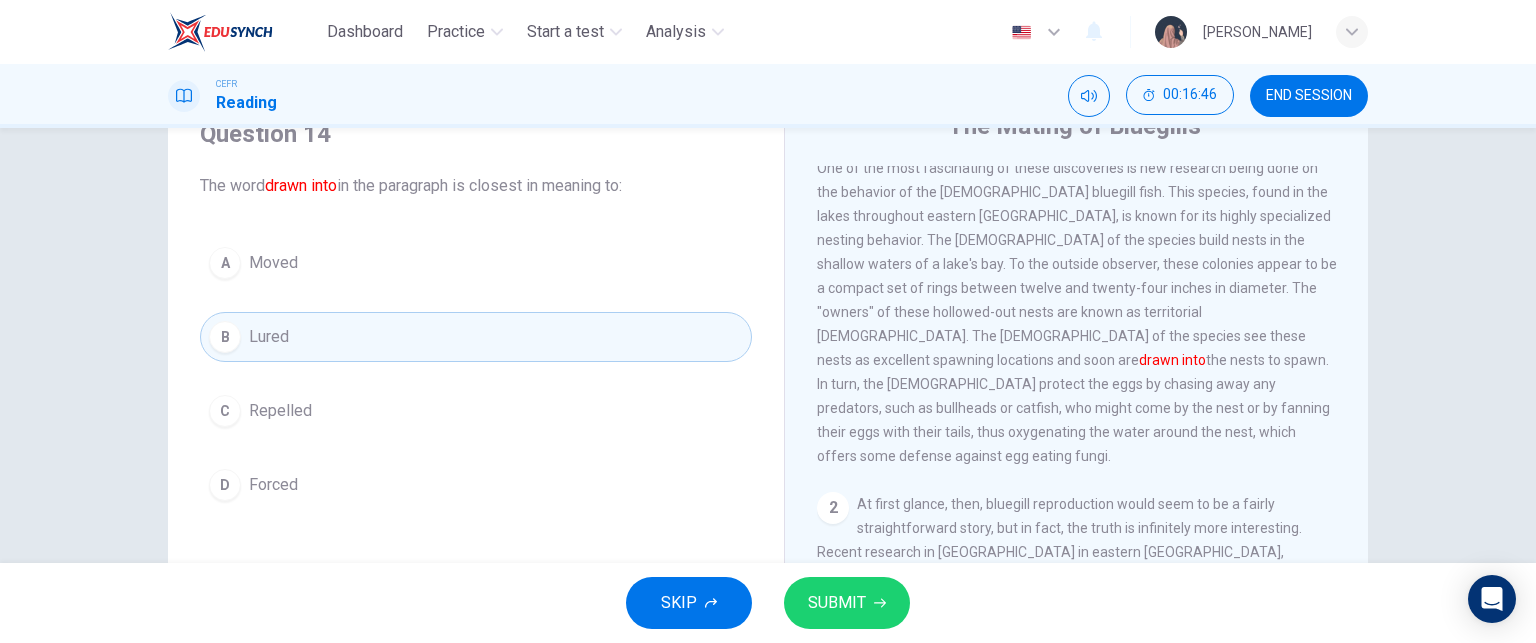 click on "SUBMIT" at bounding box center [837, 603] 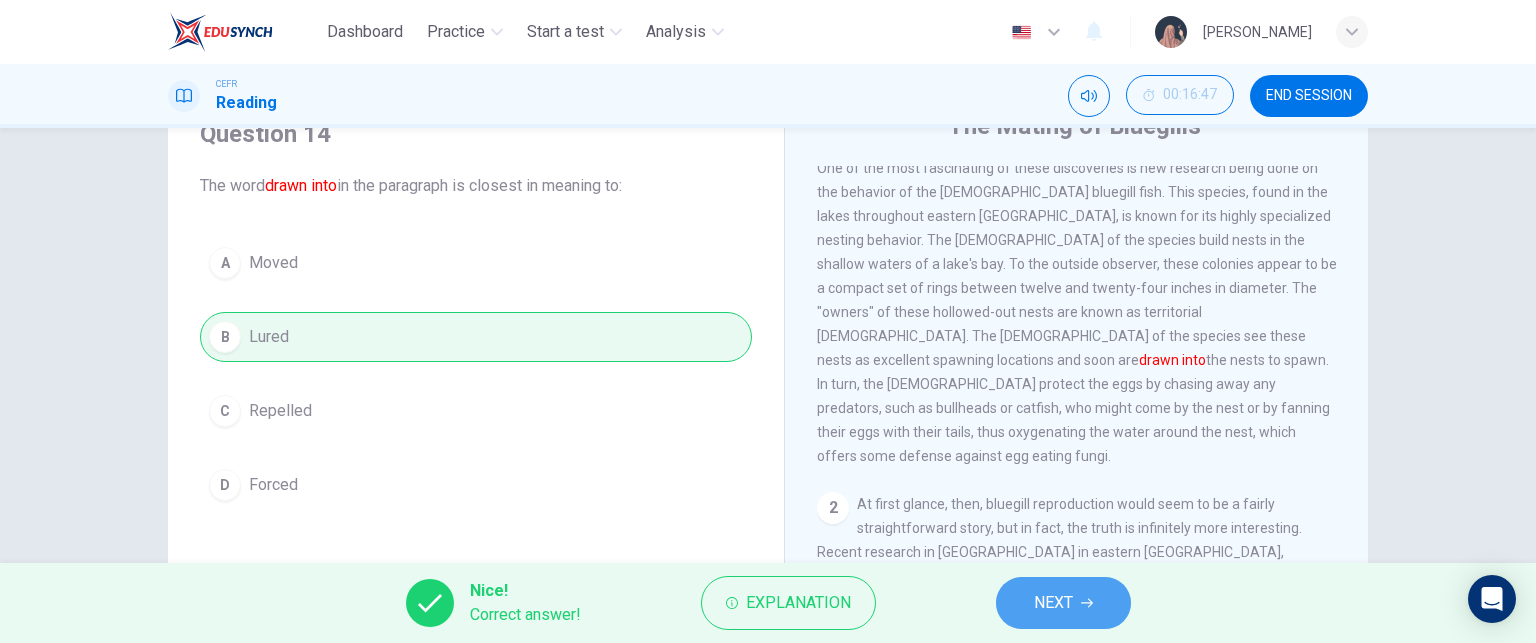 click on "NEXT" at bounding box center [1063, 603] 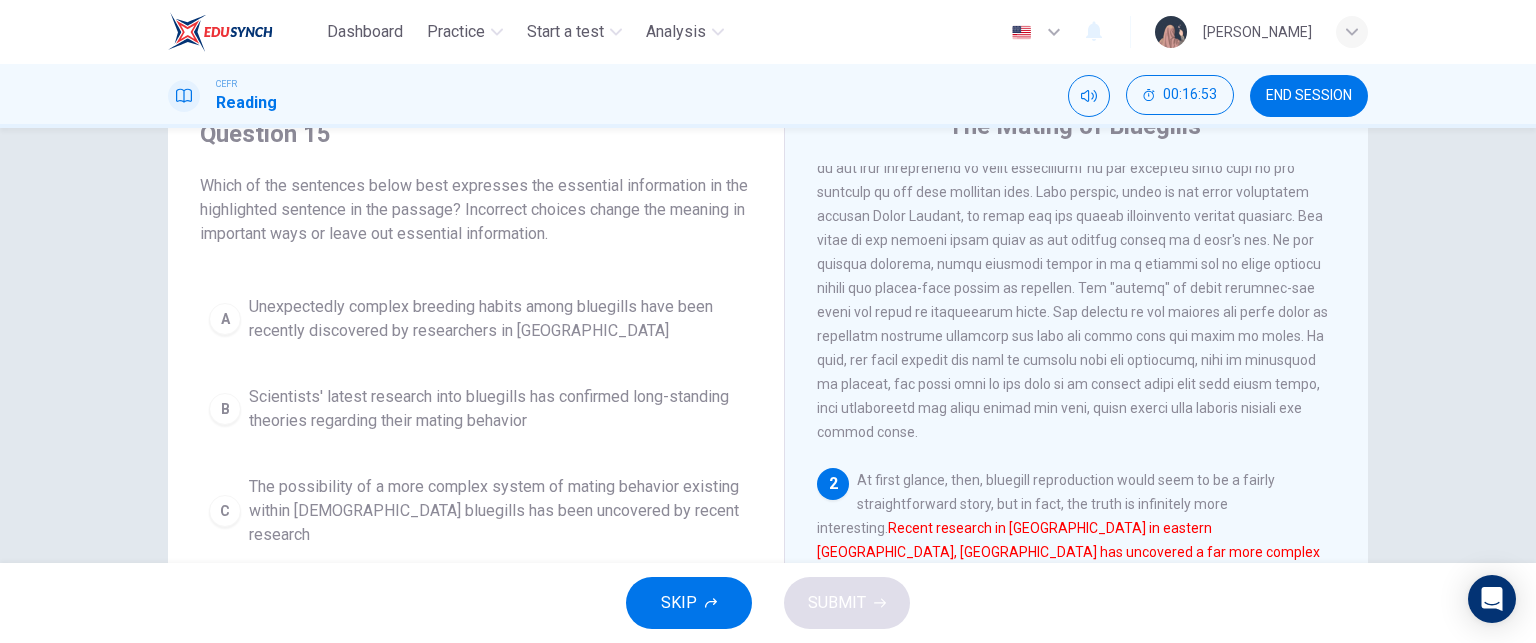 click at bounding box center [1077, 276] 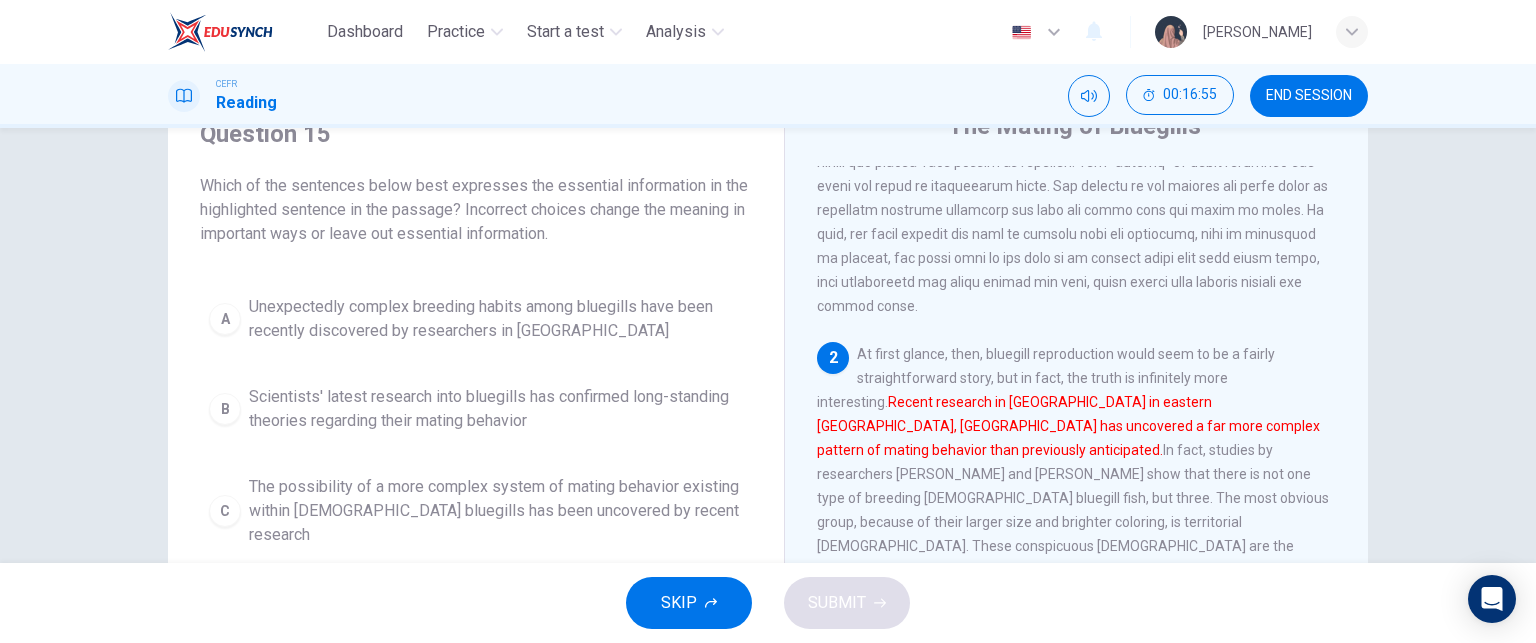 scroll, scrollTop: 190, scrollLeft: 0, axis: vertical 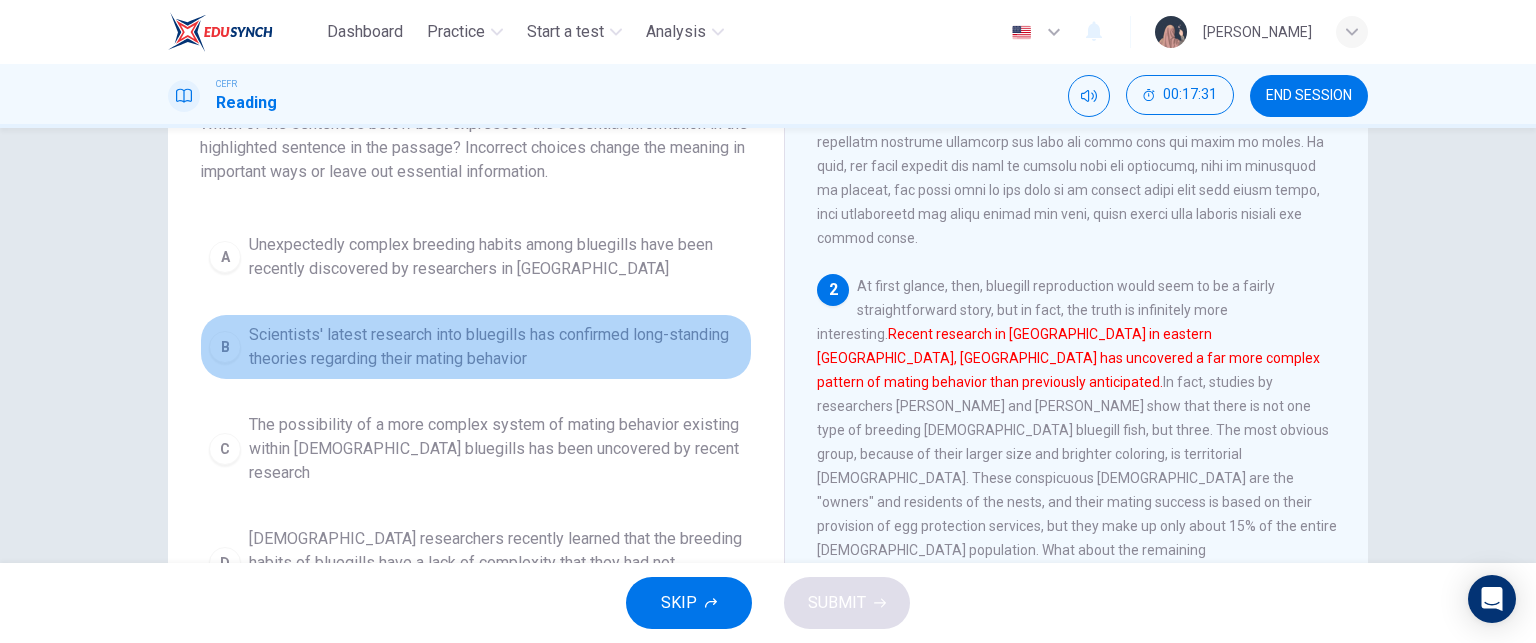 click on "Scientists' latest research into bluegills has confirmed long-standing theories regarding their mating behavior" at bounding box center [496, 347] 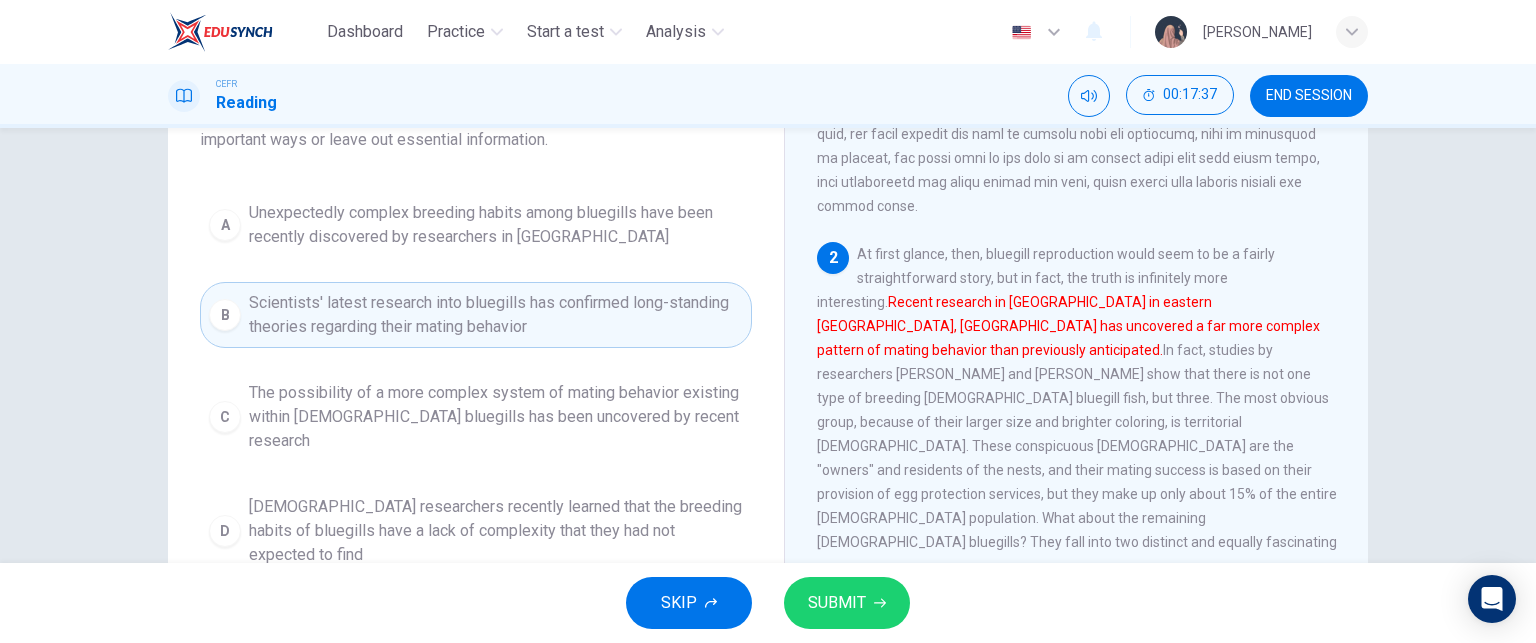 scroll, scrollTop: 186, scrollLeft: 0, axis: vertical 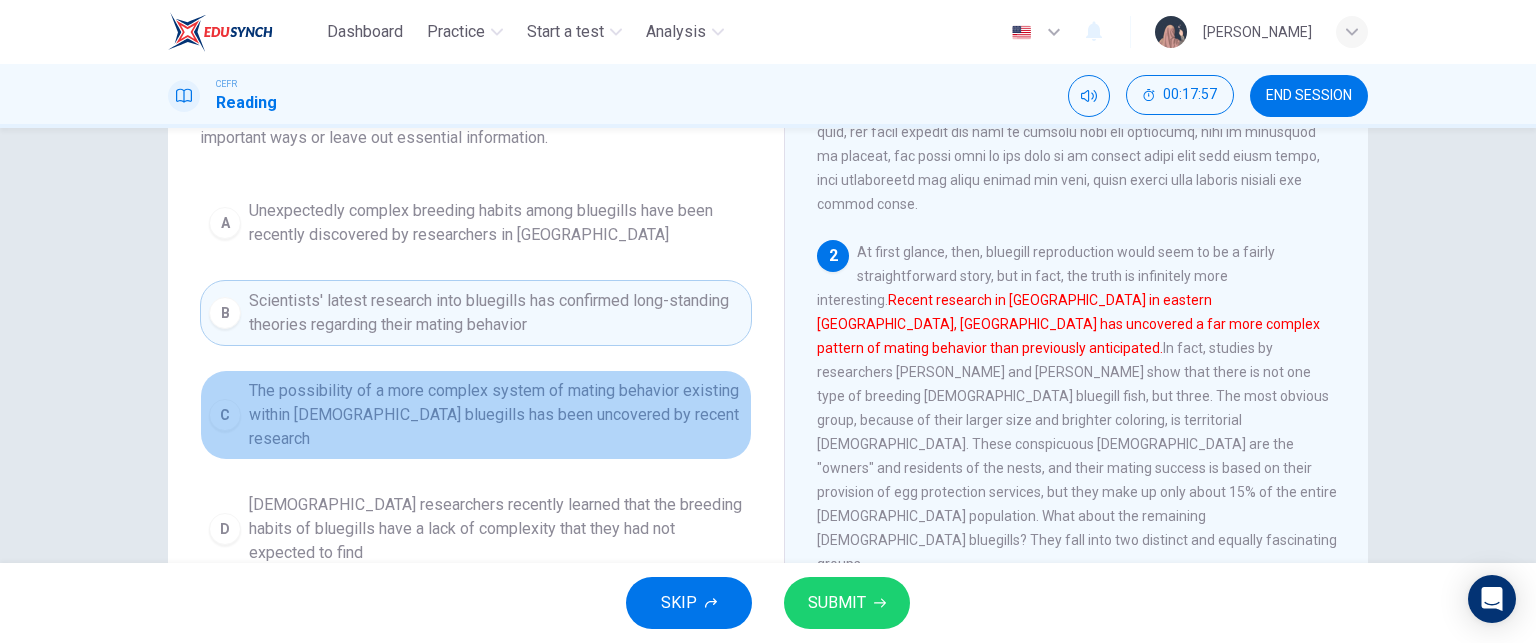 click on "C The possibility of a more complex system of mating behavior existing within male bluegills has been uncovered by recent research" at bounding box center [476, 415] 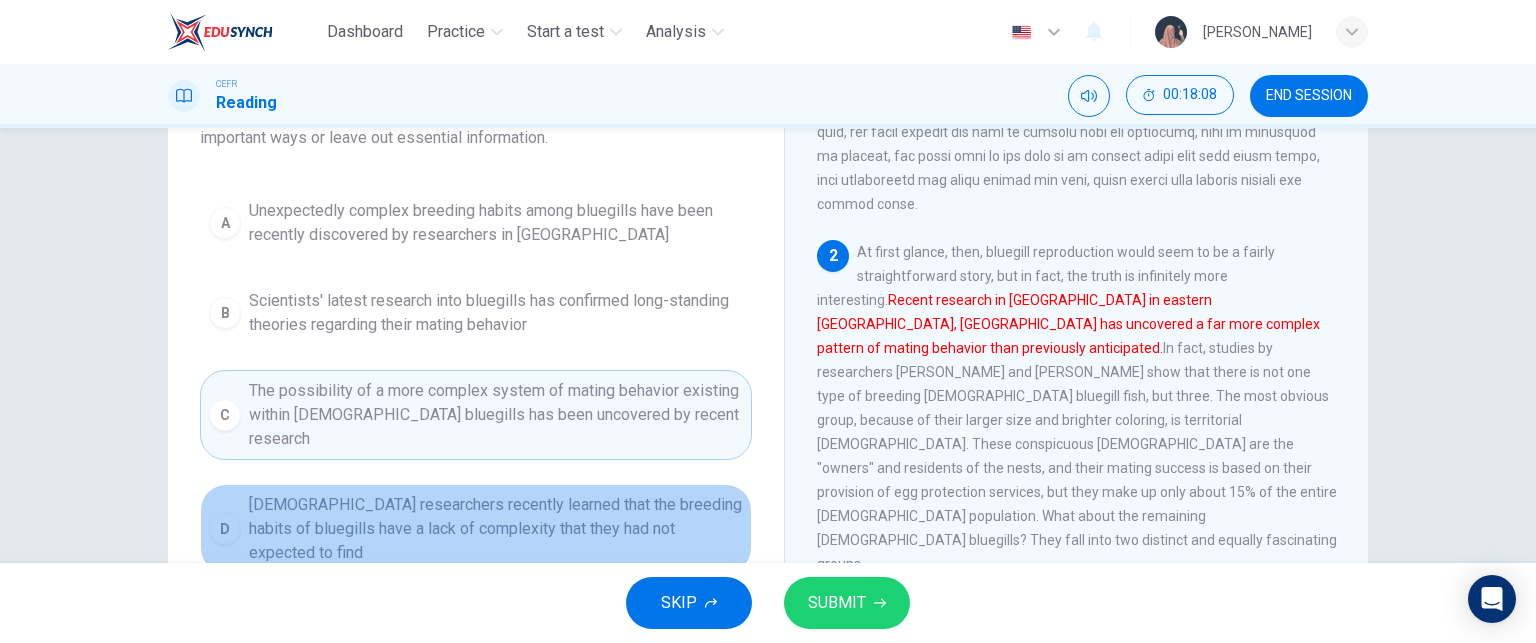 click on "Canadian researchers recently learned that the breeding habits of bluegills have a lack of complexity that they had not expected to find" at bounding box center (496, 529) 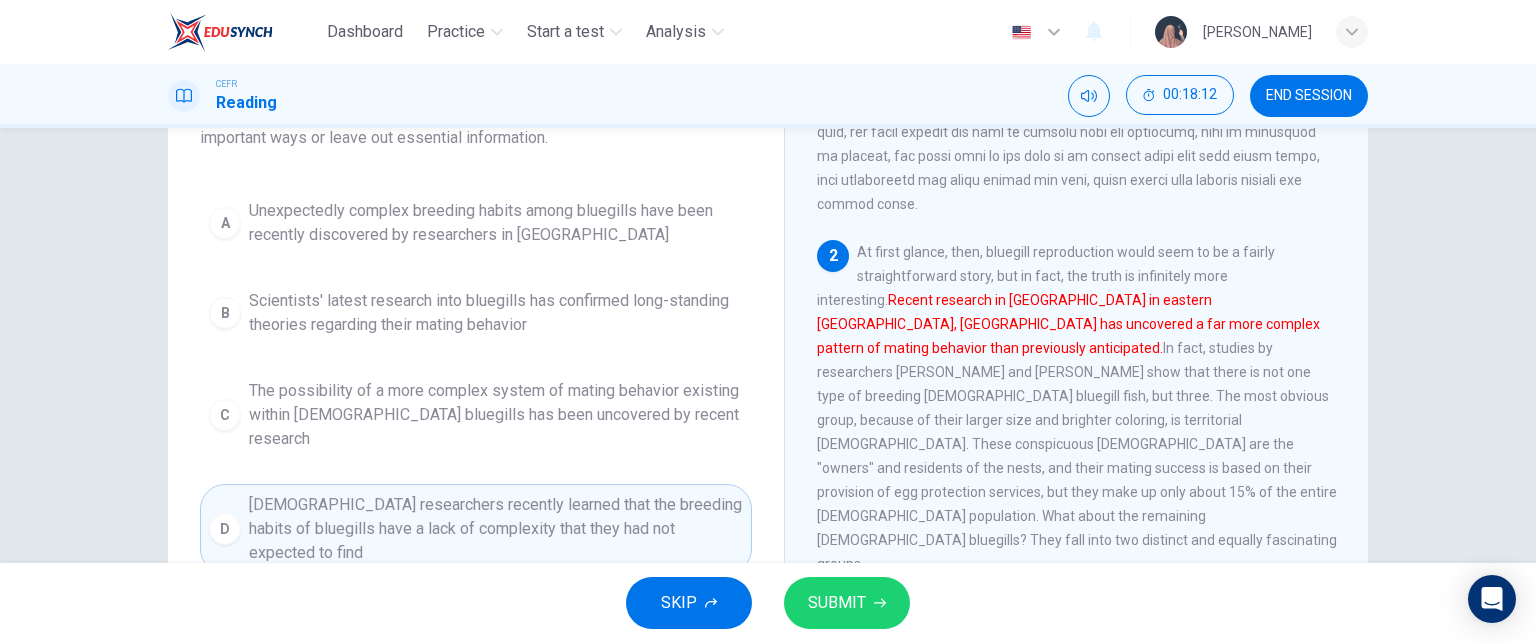 click on "Unexpectedly complex breeding habits among bluegills have been recently discovered by researchers in Canada" at bounding box center [496, 223] 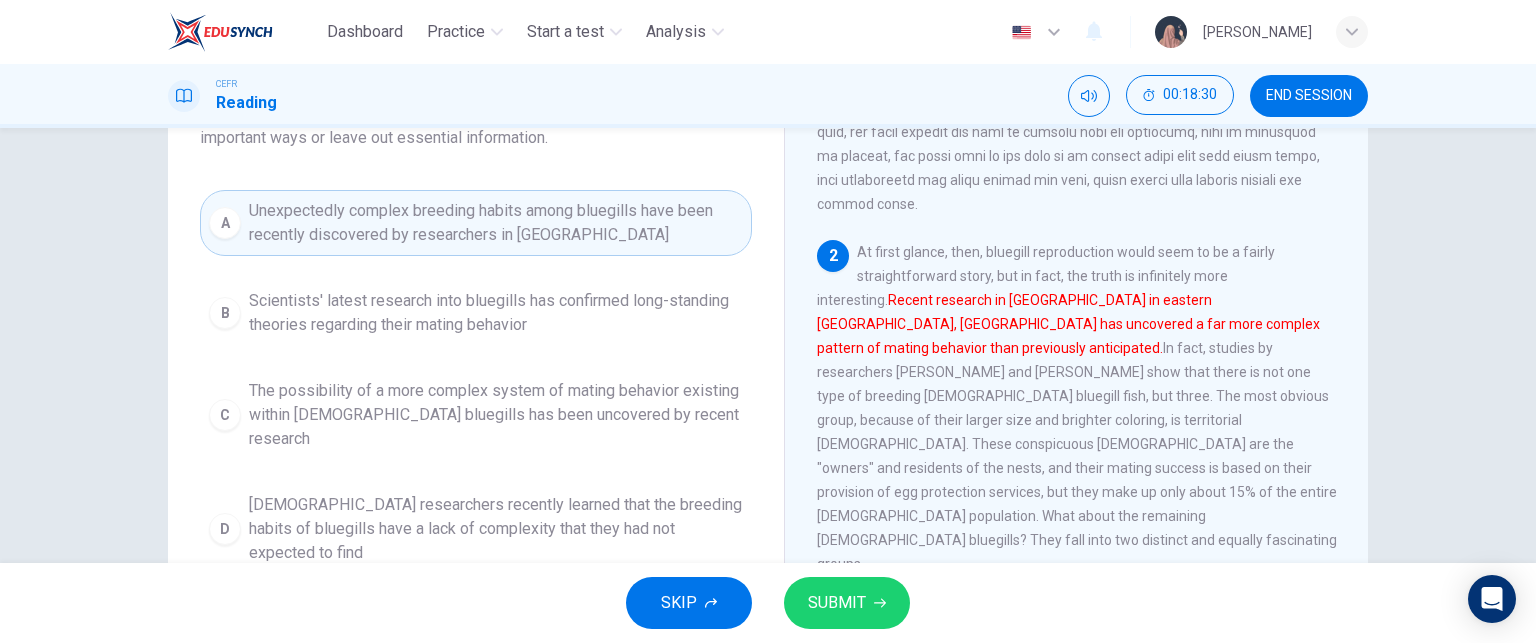 click on "SKIP SUBMIT" at bounding box center (768, 603) 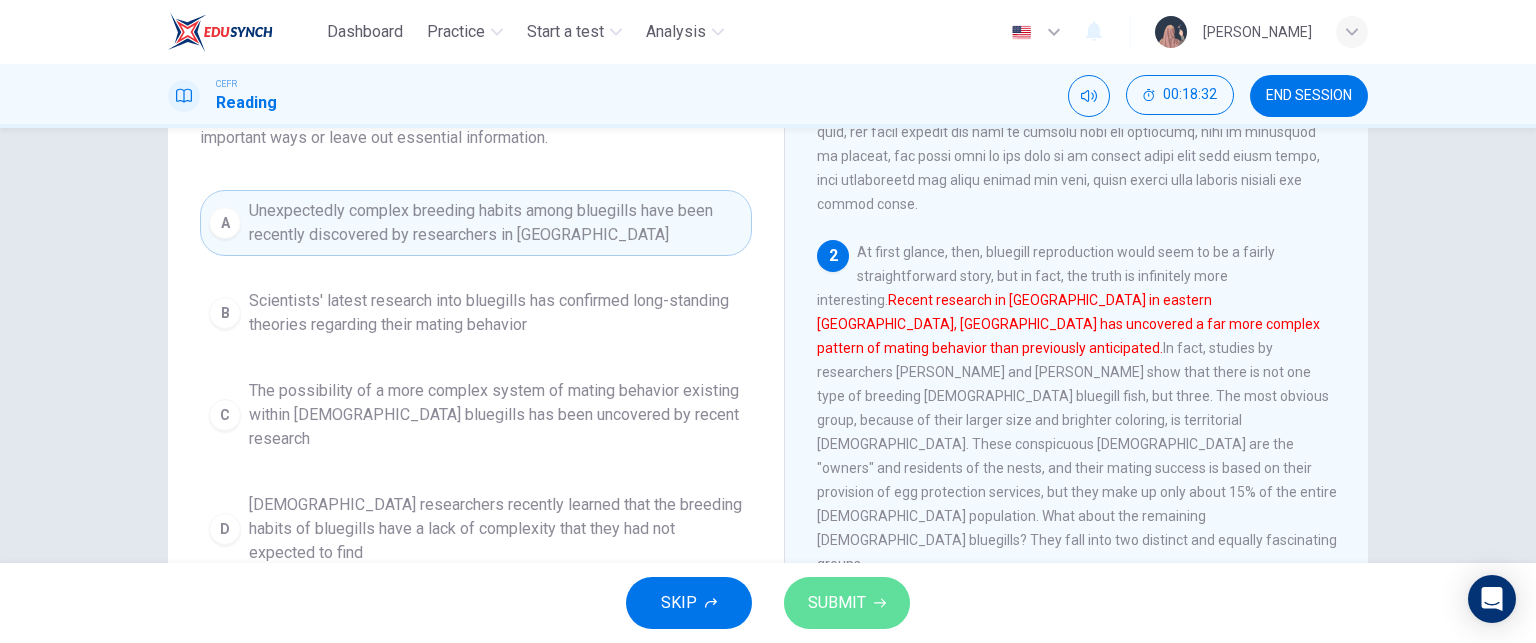 click on "SUBMIT" at bounding box center [847, 603] 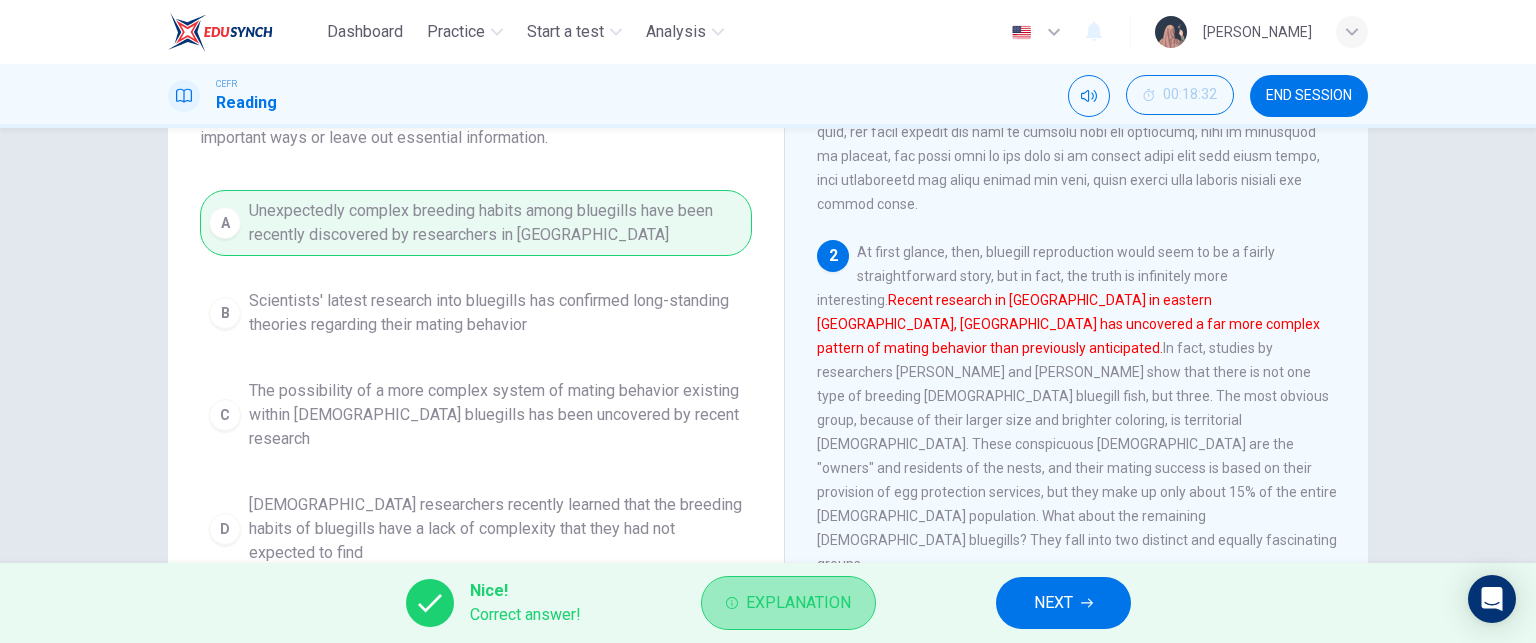 click on "Explanation" at bounding box center (798, 603) 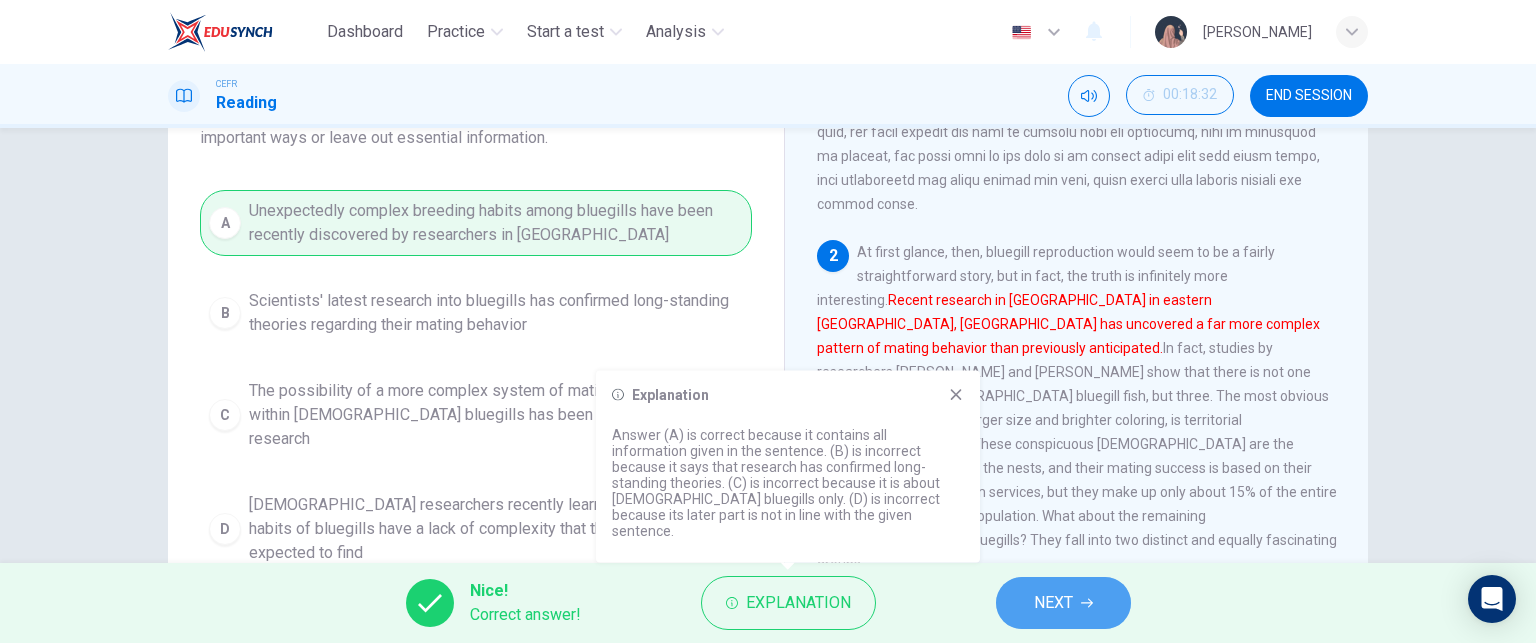 click on "NEXT" at bounding box center (1053, 603) 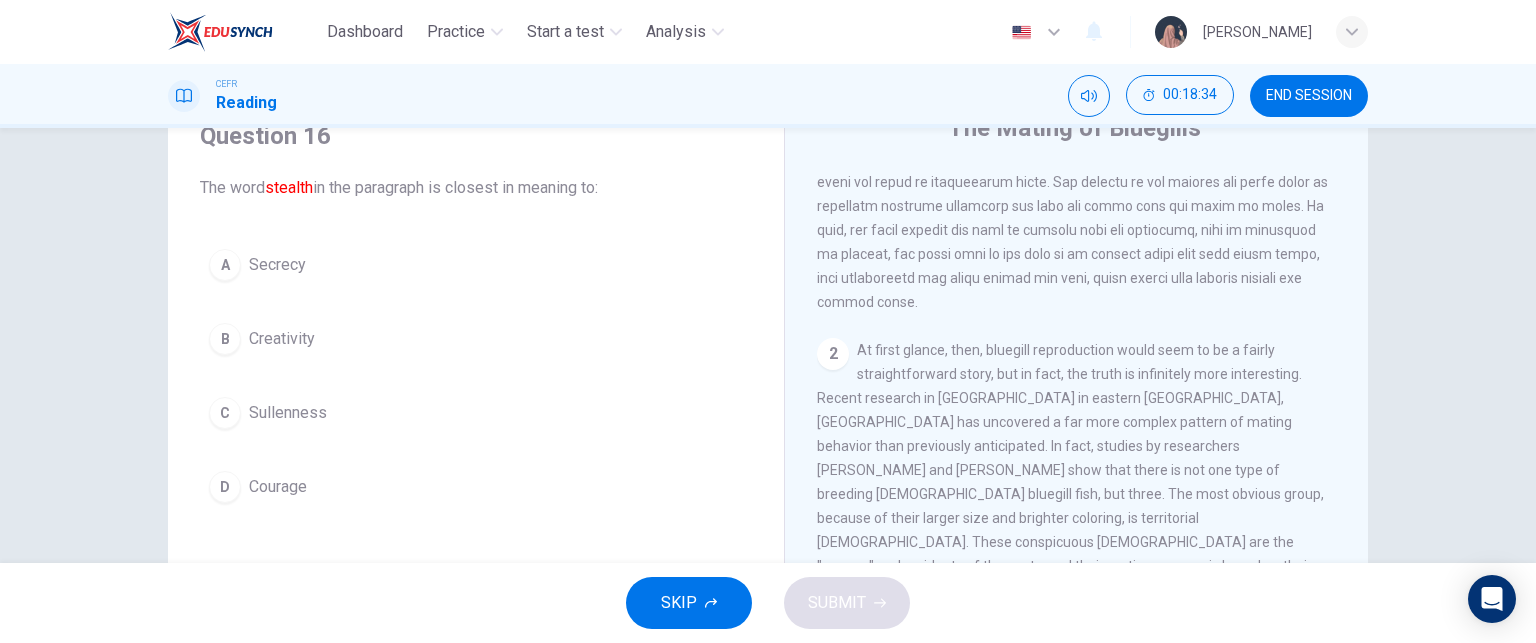 scroll, scrollTop: 92, scrollLeft: 0, axis: vertical 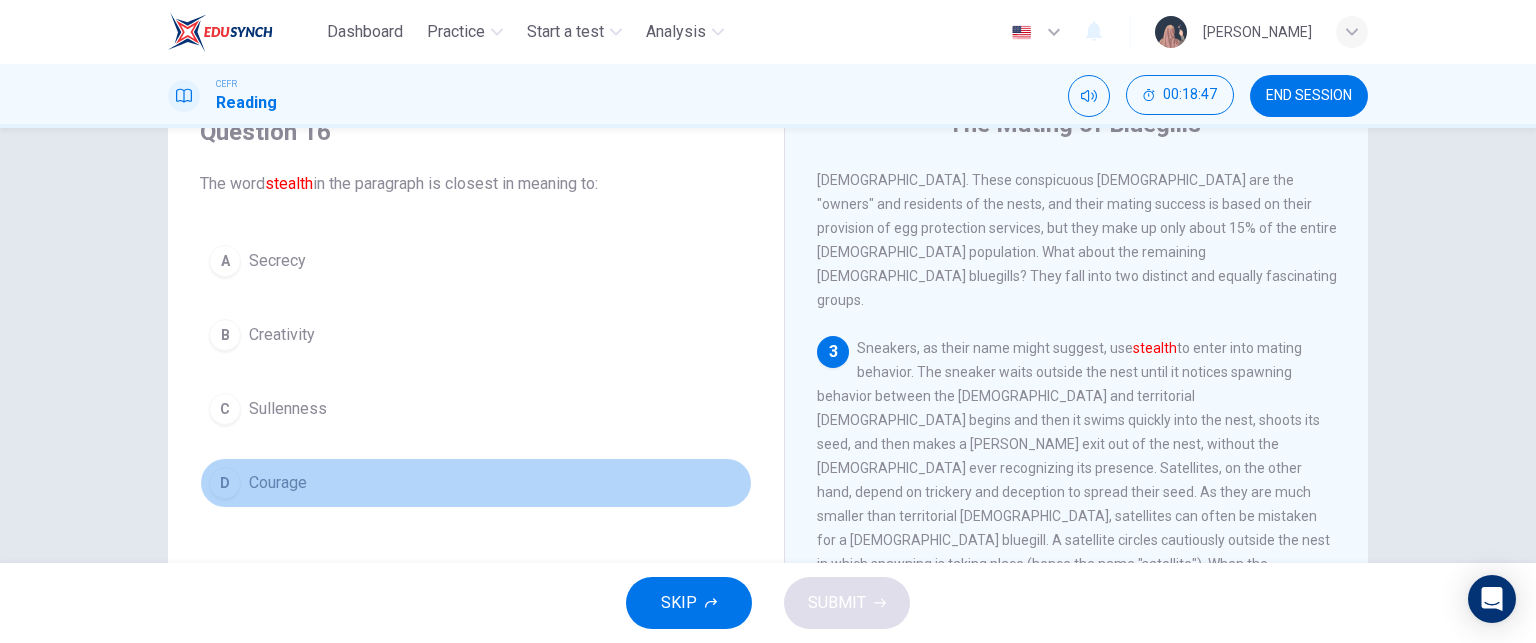 click on "D Courage" at bounding box center [476, 483] 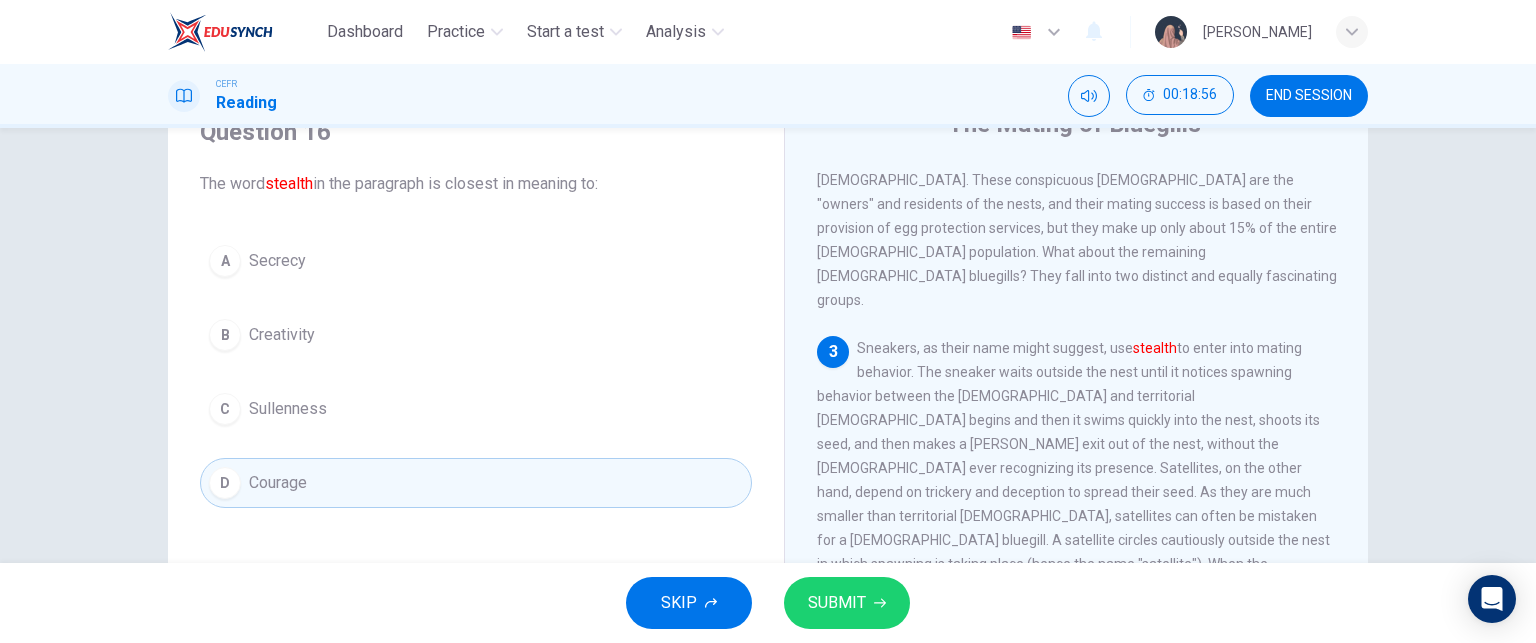 click on "A Secrecy" at bounding box center [476, 261] 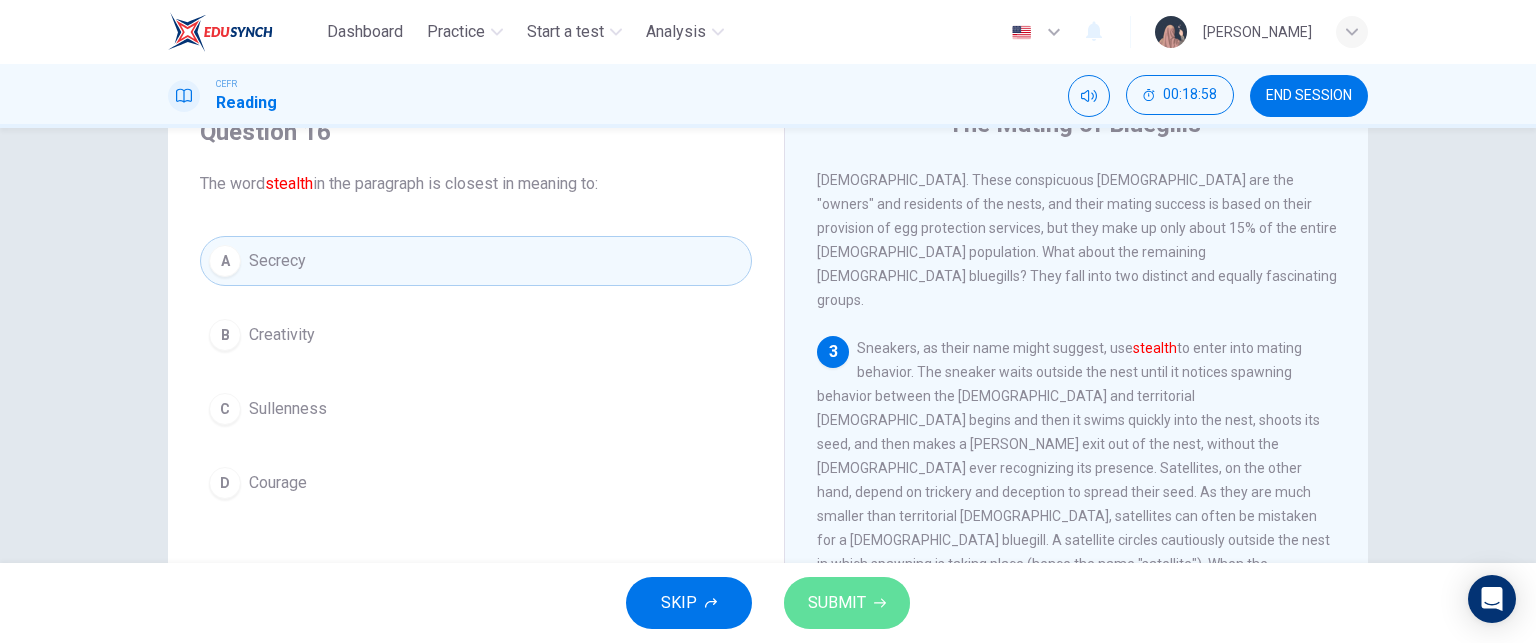 click on "SUBMIT" at bounding box center (847, 603) 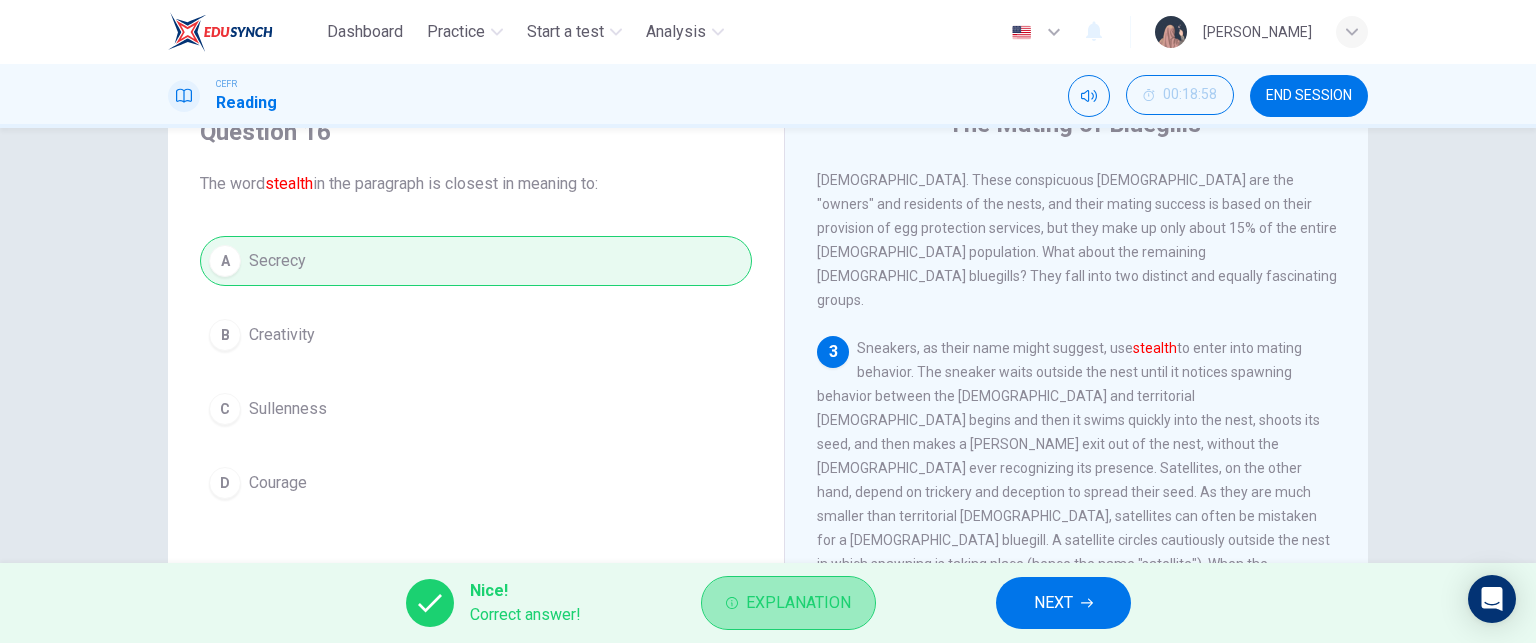 click on "Explanation" at bounding box center (798, 603) 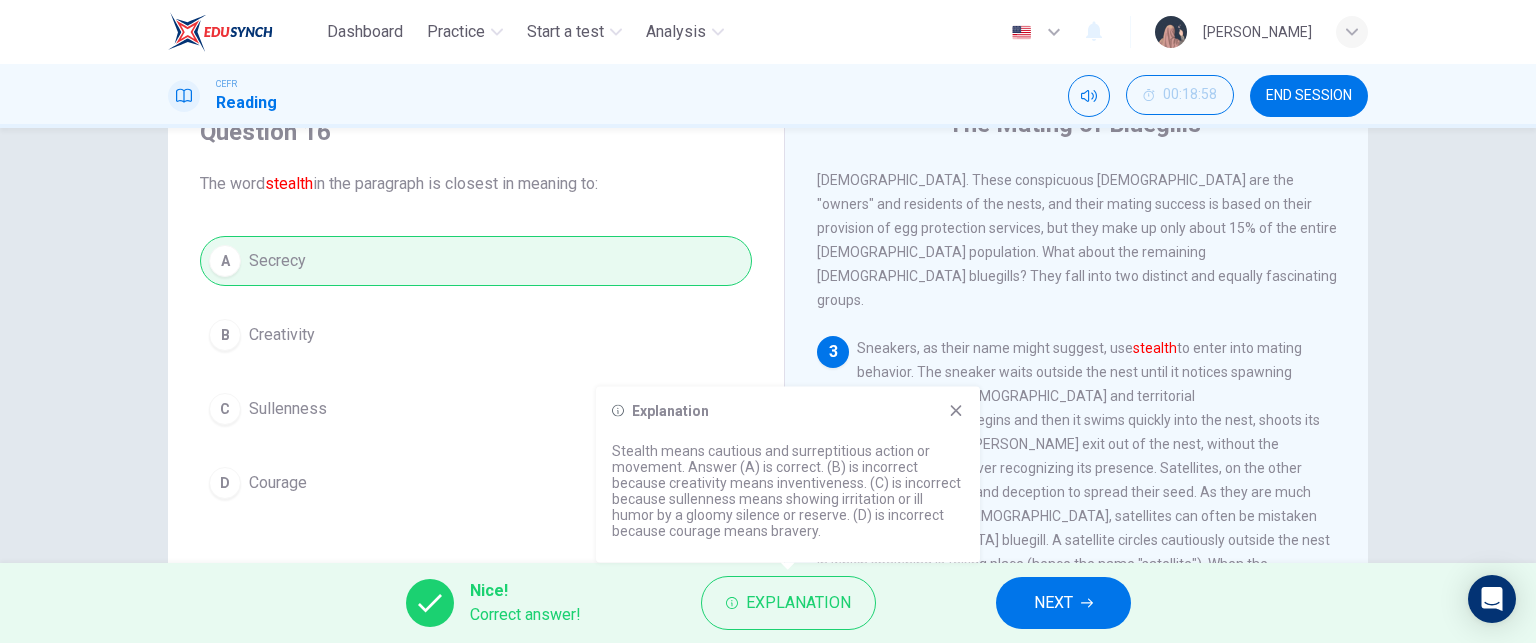 click on "NEXT" at bounding box center [1063, 603] 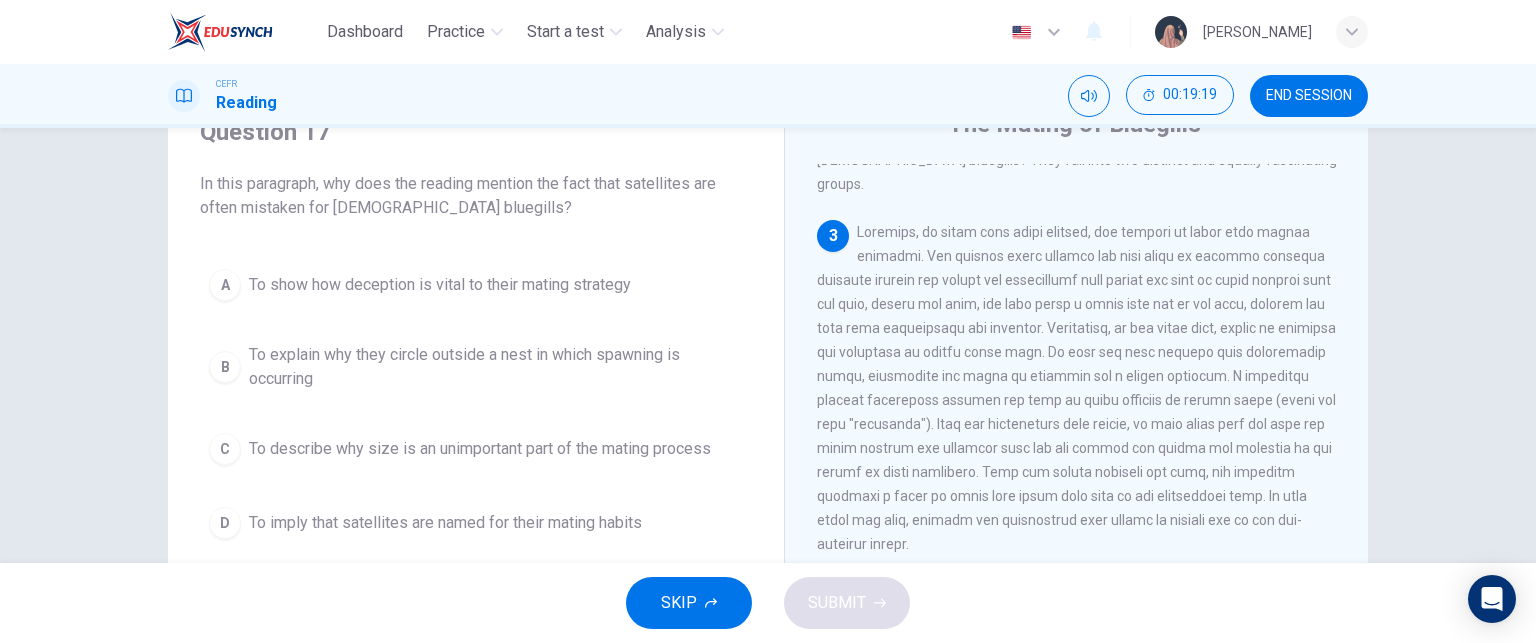 scroll, scrollTop: 658, scrollLeft: 0, axis: vertical 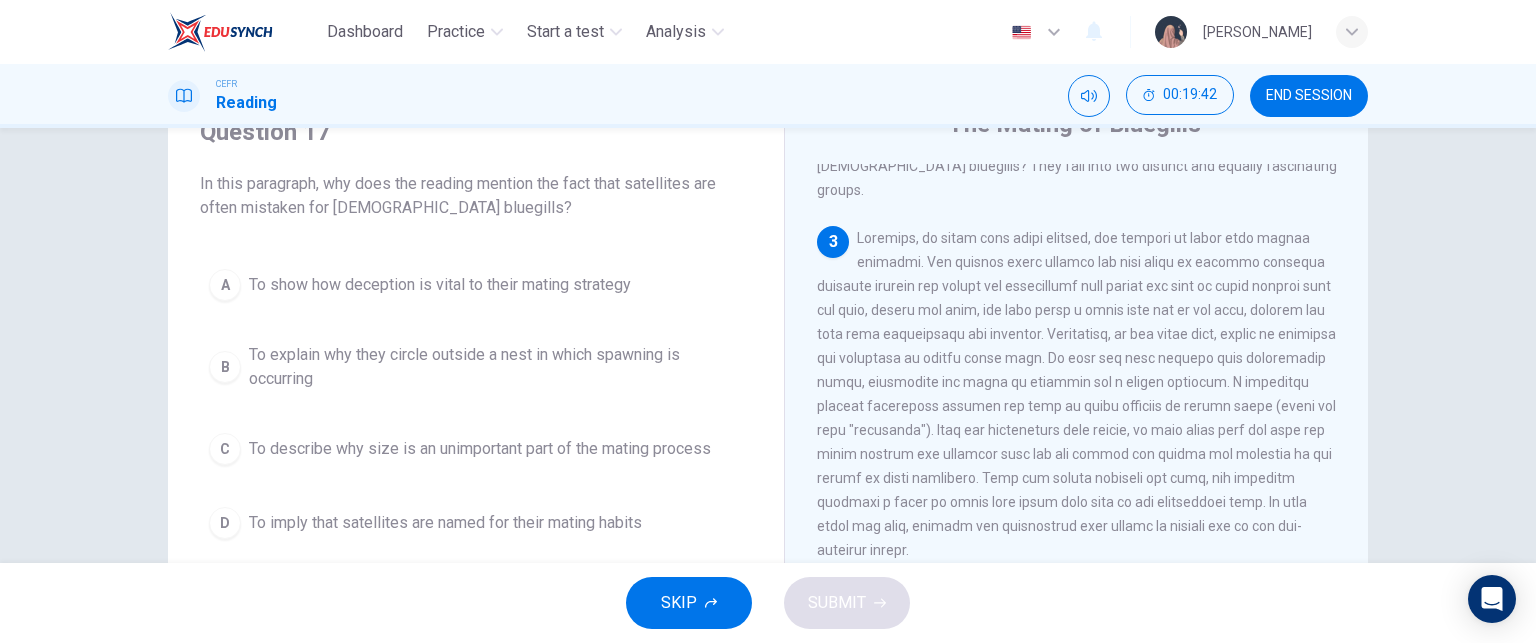 click on "To describe why size is an unimportant part of the mating process" at bounding box center (480, 449) 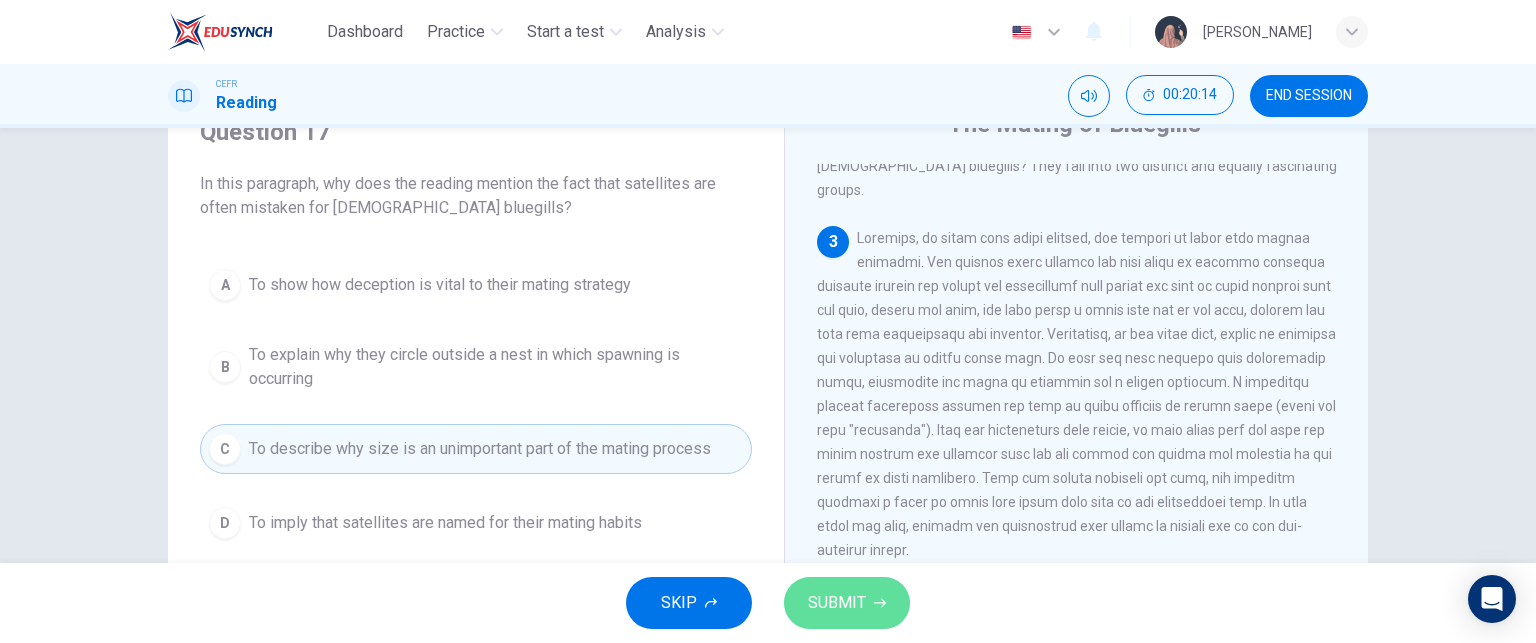 click on "SUBMIT" at bounding box center [847, 603] 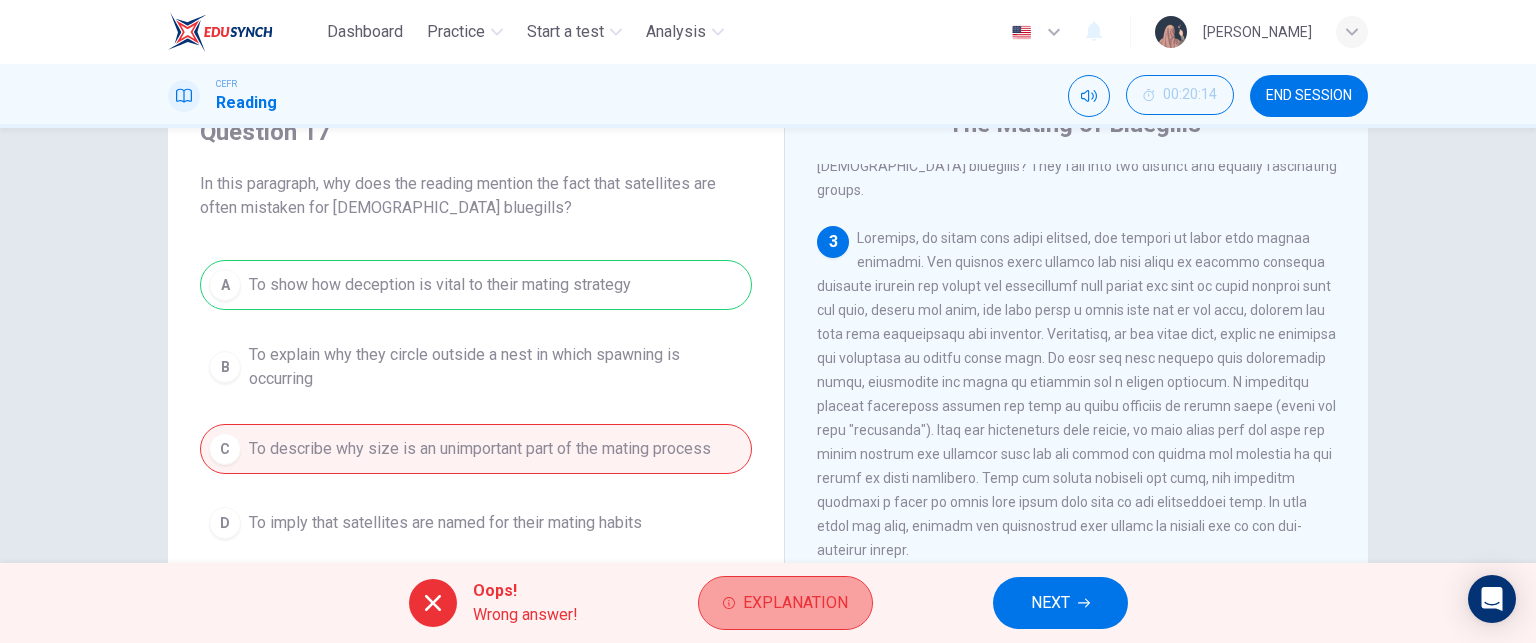 click on "Explanation" at bounding box center [795, 603] 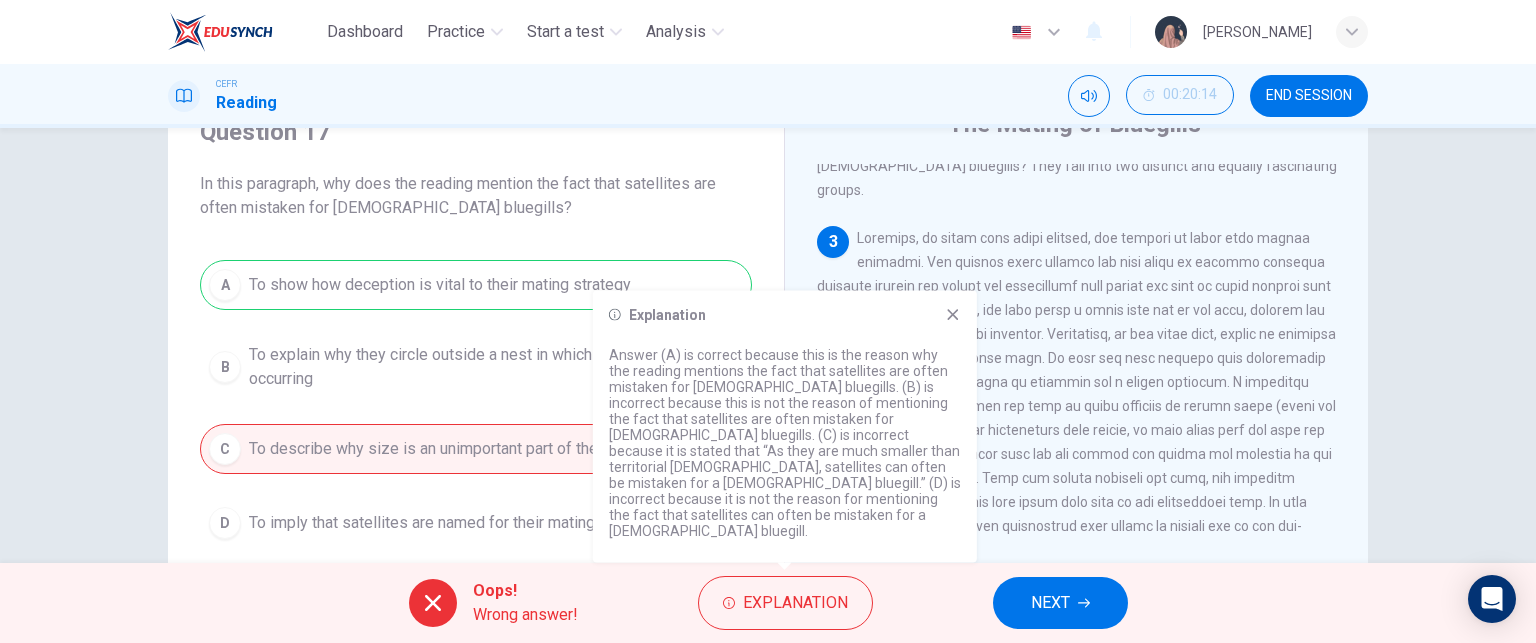 click at bounding box center [1076, 394] 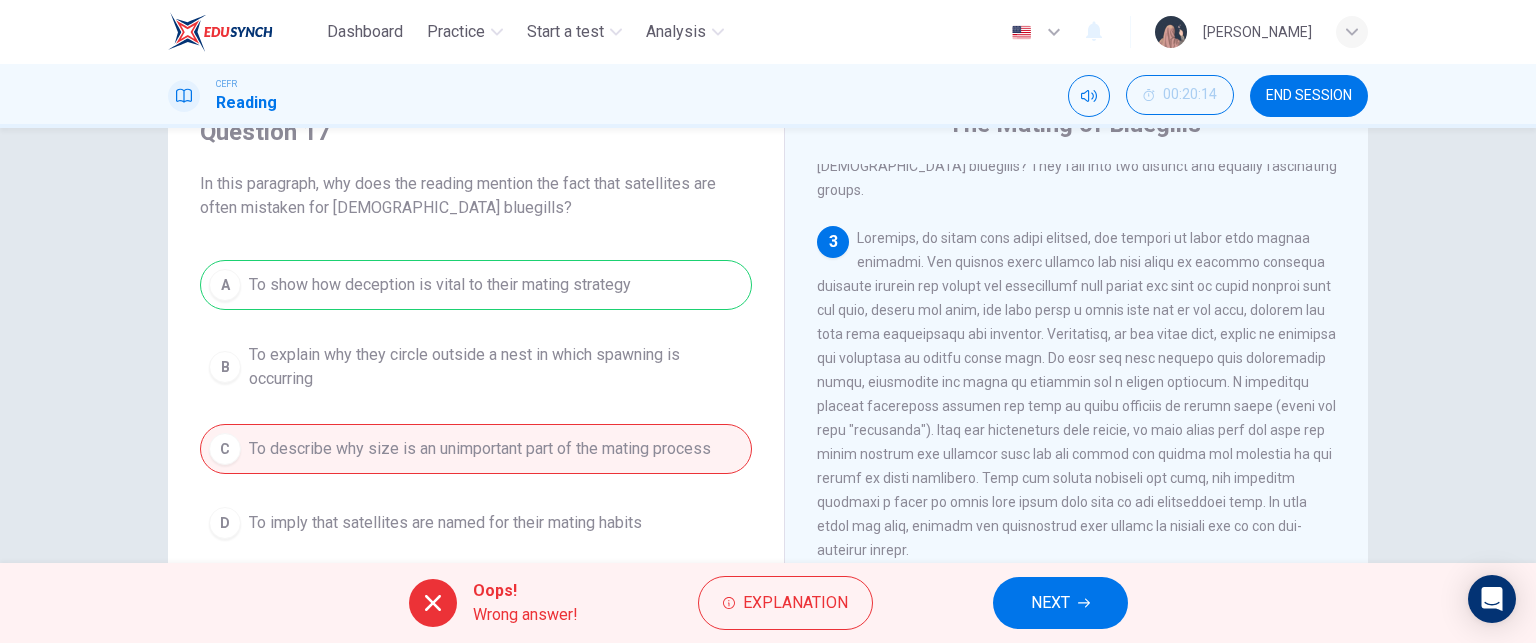 click on "Because sneakers and satellites have, therefore, no territory to protect as territorial males do, they do not need to grow as large. Instead, they mature sexually at a much younger age - at about three to five years old, compared with five to eight years for the territorial males; instead, they spend that energy in the production of sperm, which accounts for a significant drop-off in their growth rate in adulthood." at bounding box center [1074, 658] 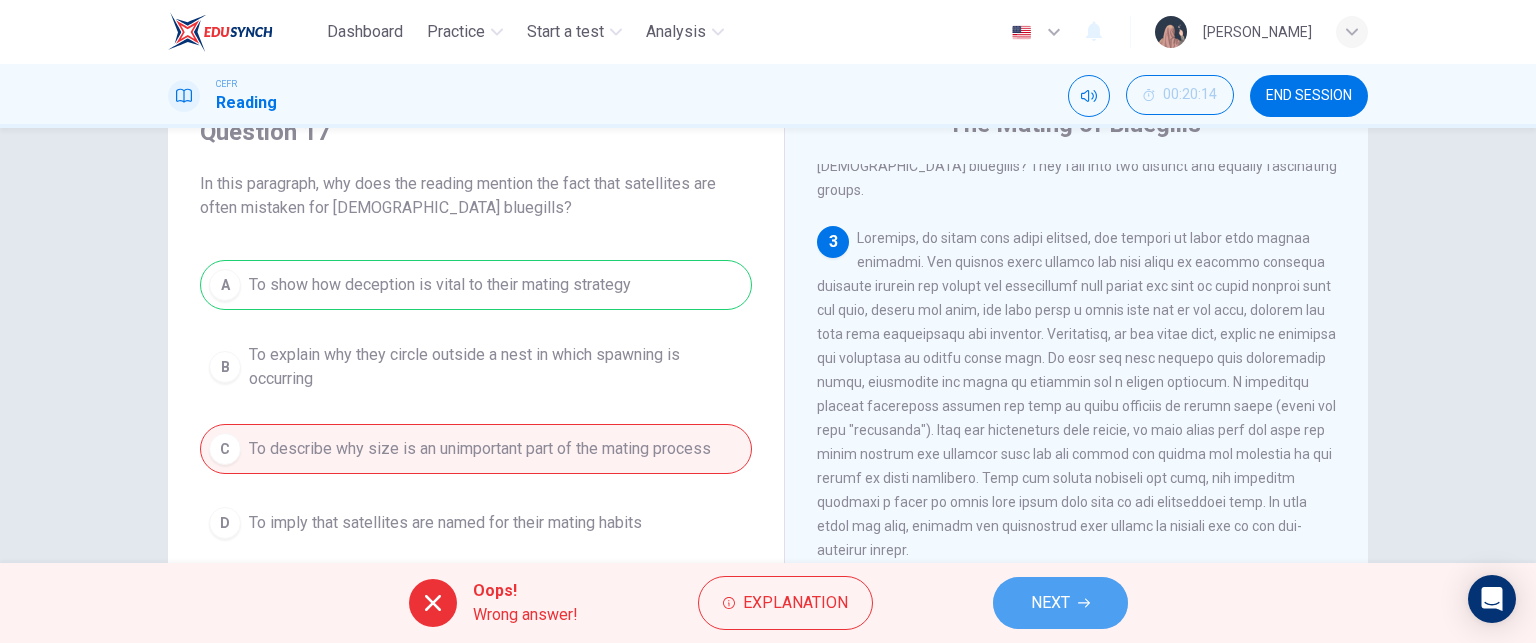 click on "NEXT" at bounding box center [1050, 603] 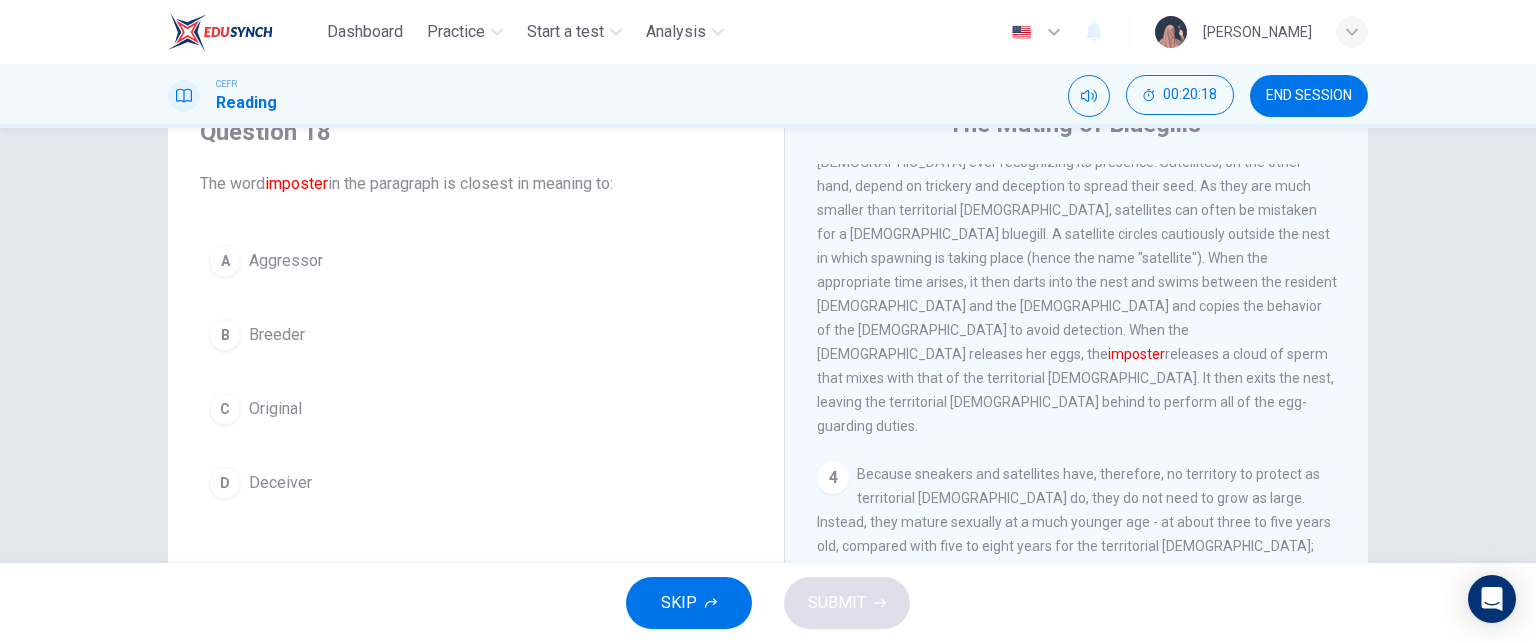 scroll, scrollTop: 846, scrollLeft: 0, axis: vertical 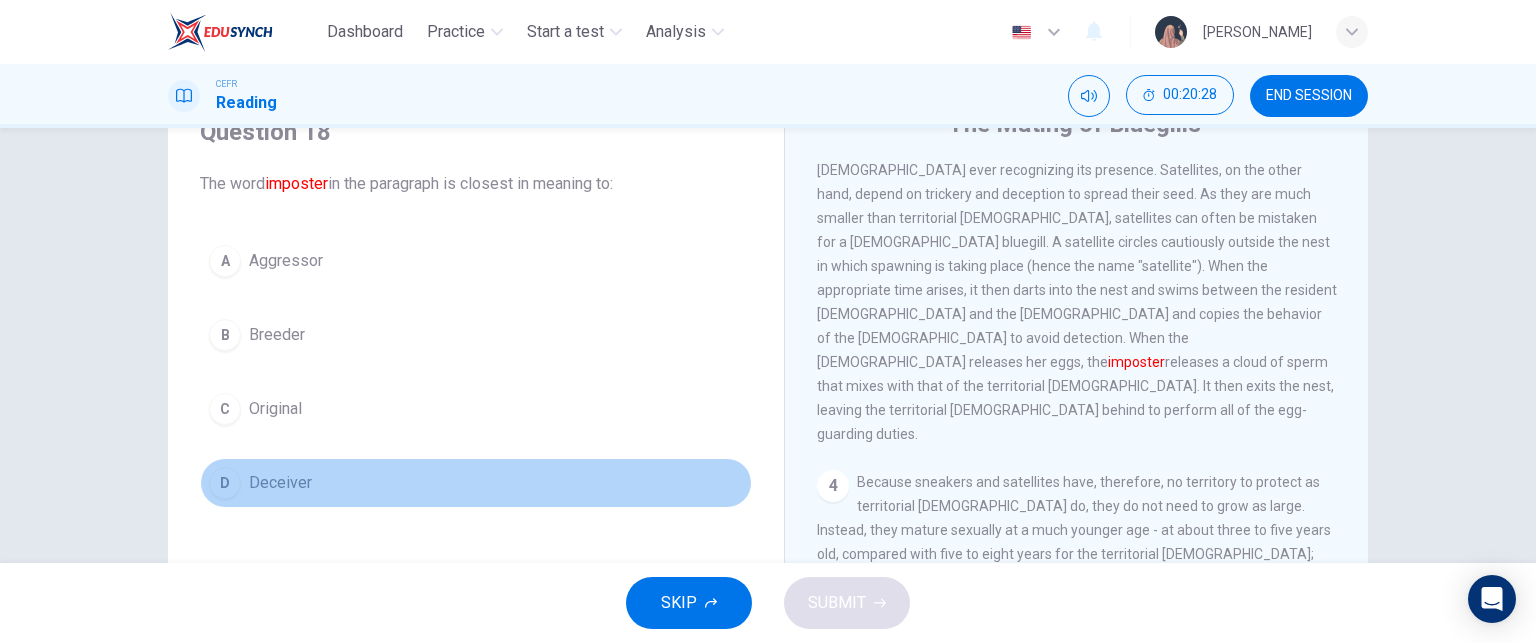 click on "Deceiver" at bounding box center (280, 483) 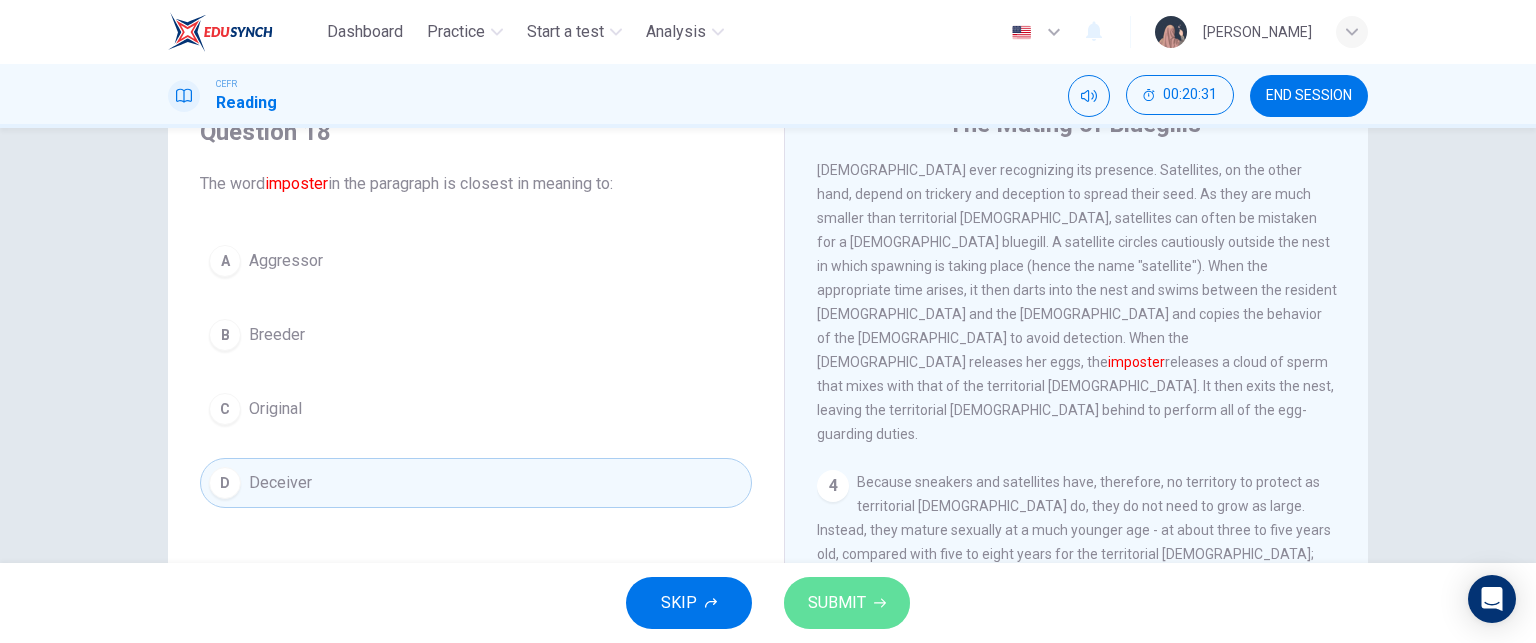 click on "SUBMIT" at bounding box center (847, 603) 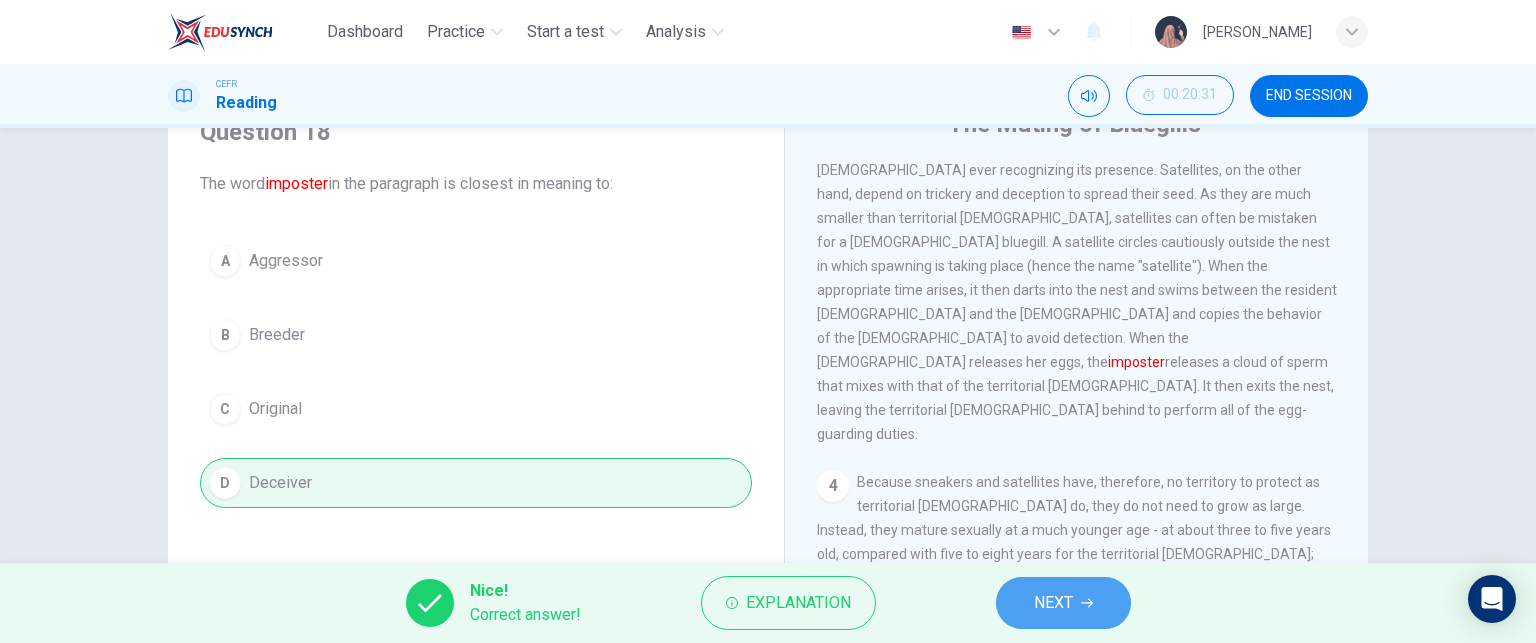 click on "NEXT" at bounding box center [1063, 603] 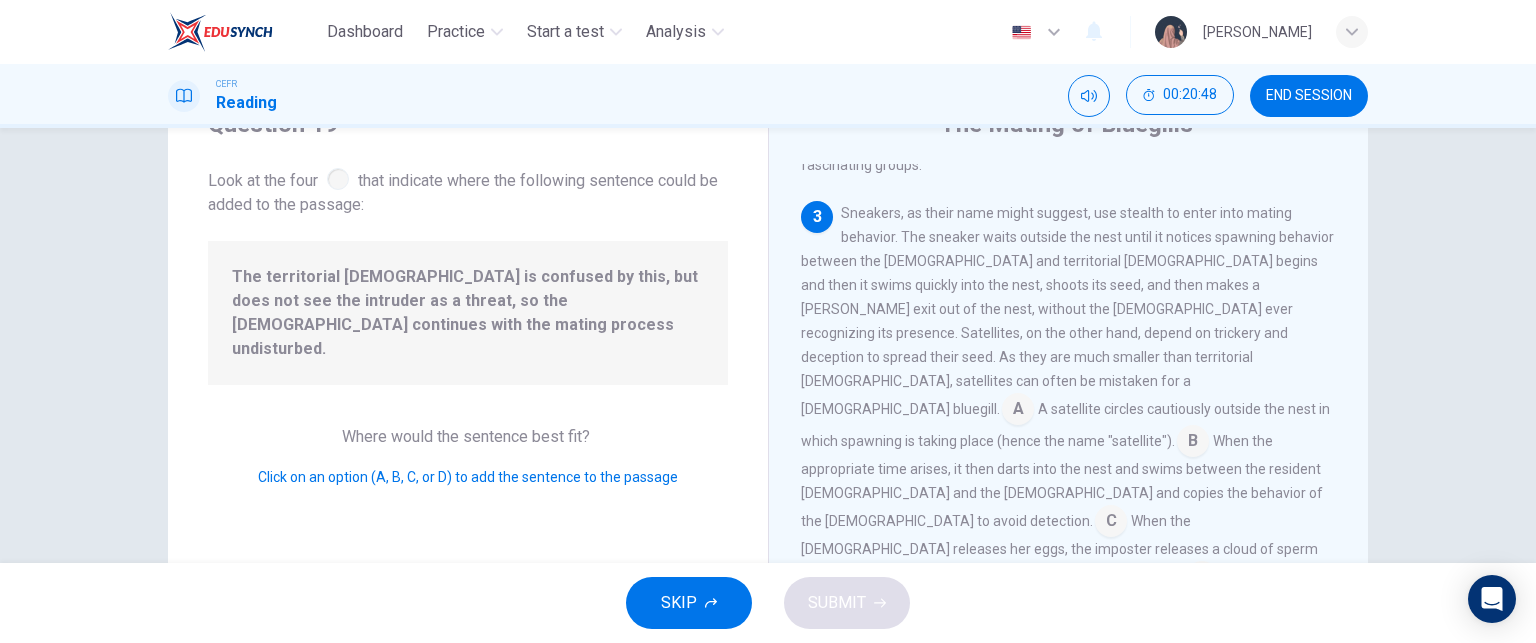 scroll, scrollTop: 637, scrollLeft: 0, axis: vertical 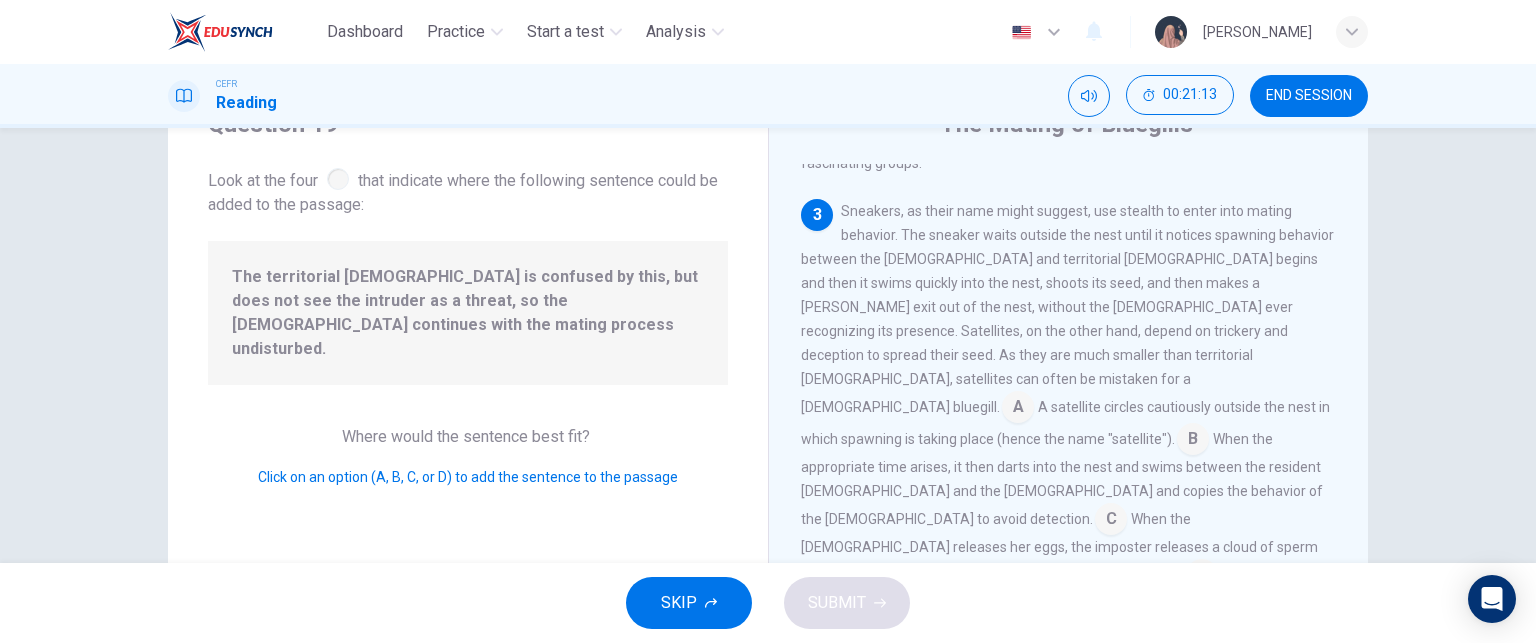 click at bounding box center [1202, 577] 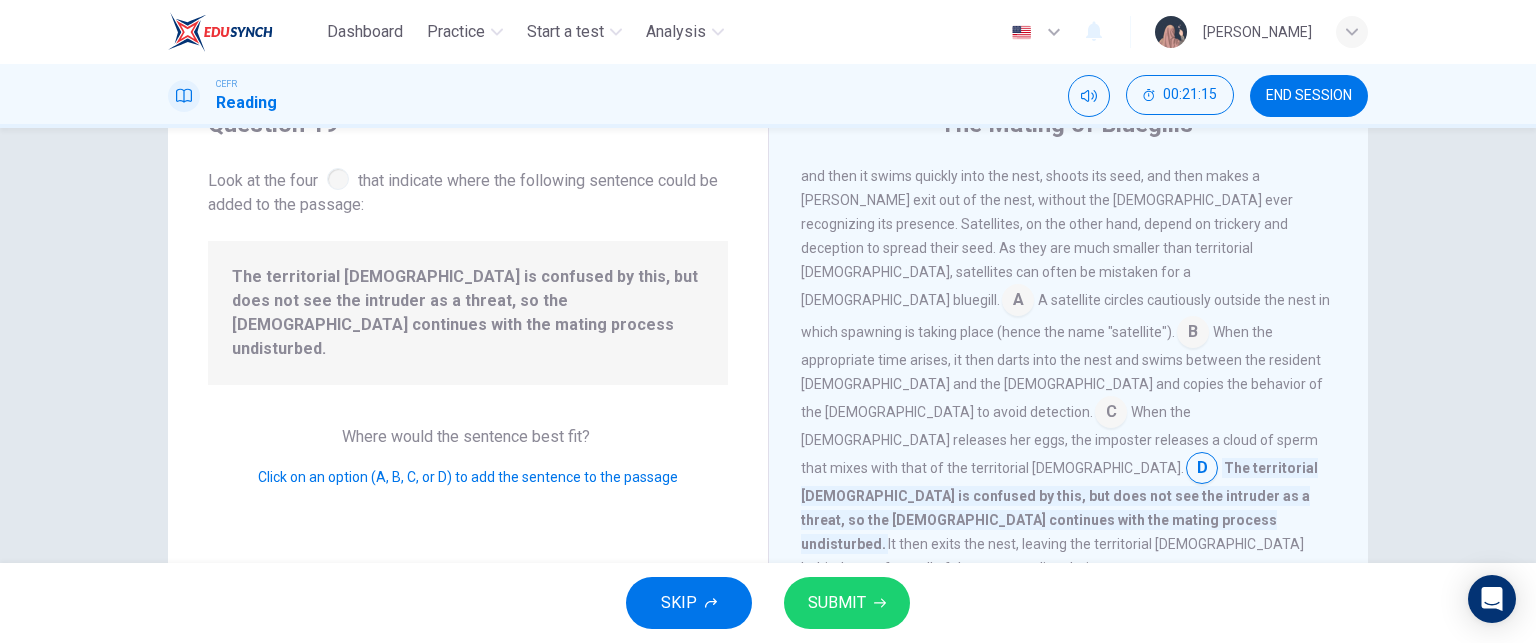 scroll, scrollTop: 747, scrollLeft: 0, axis: vertical 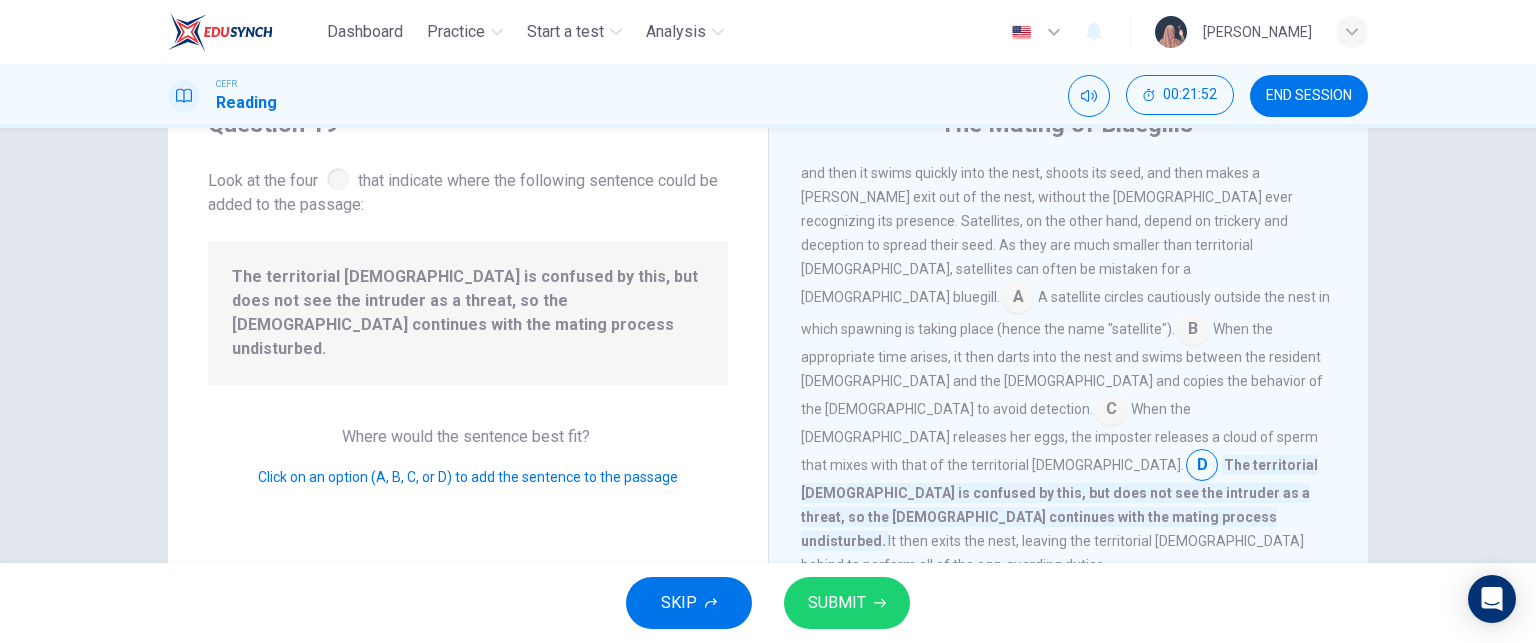 click at bounding box center [1111, 411] 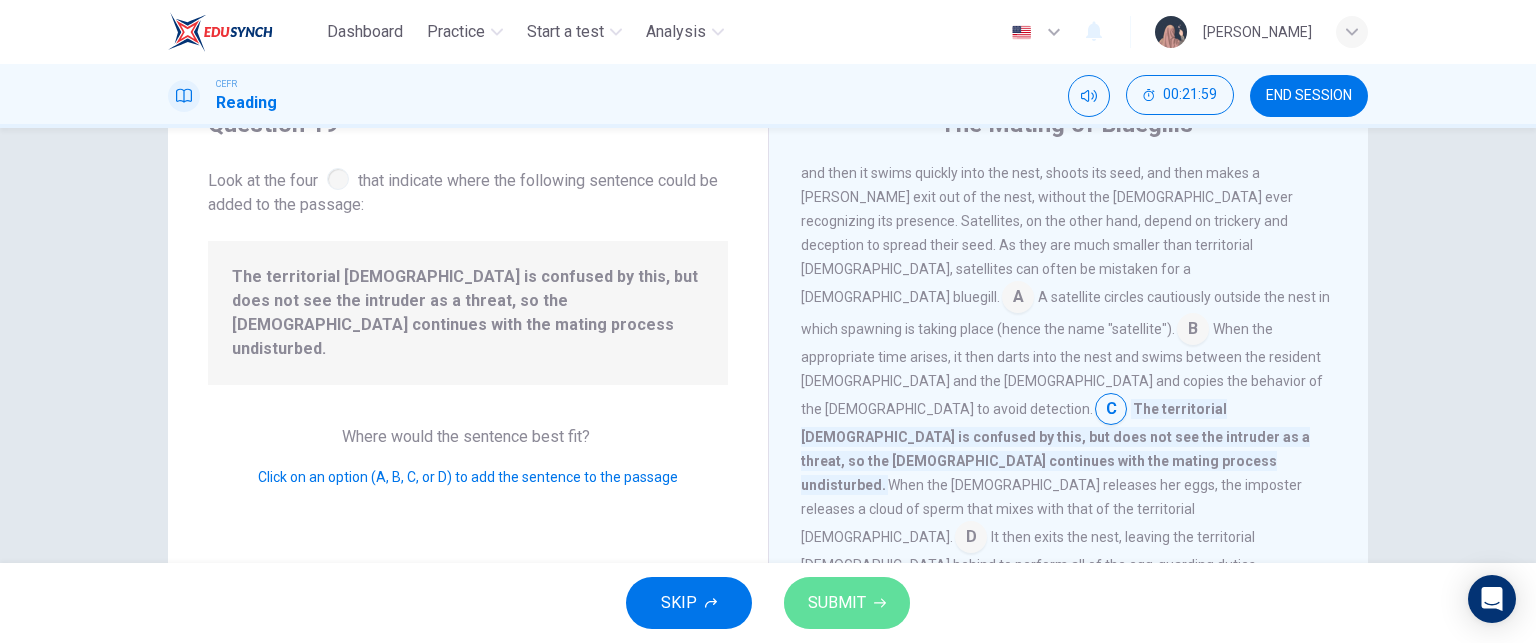 click 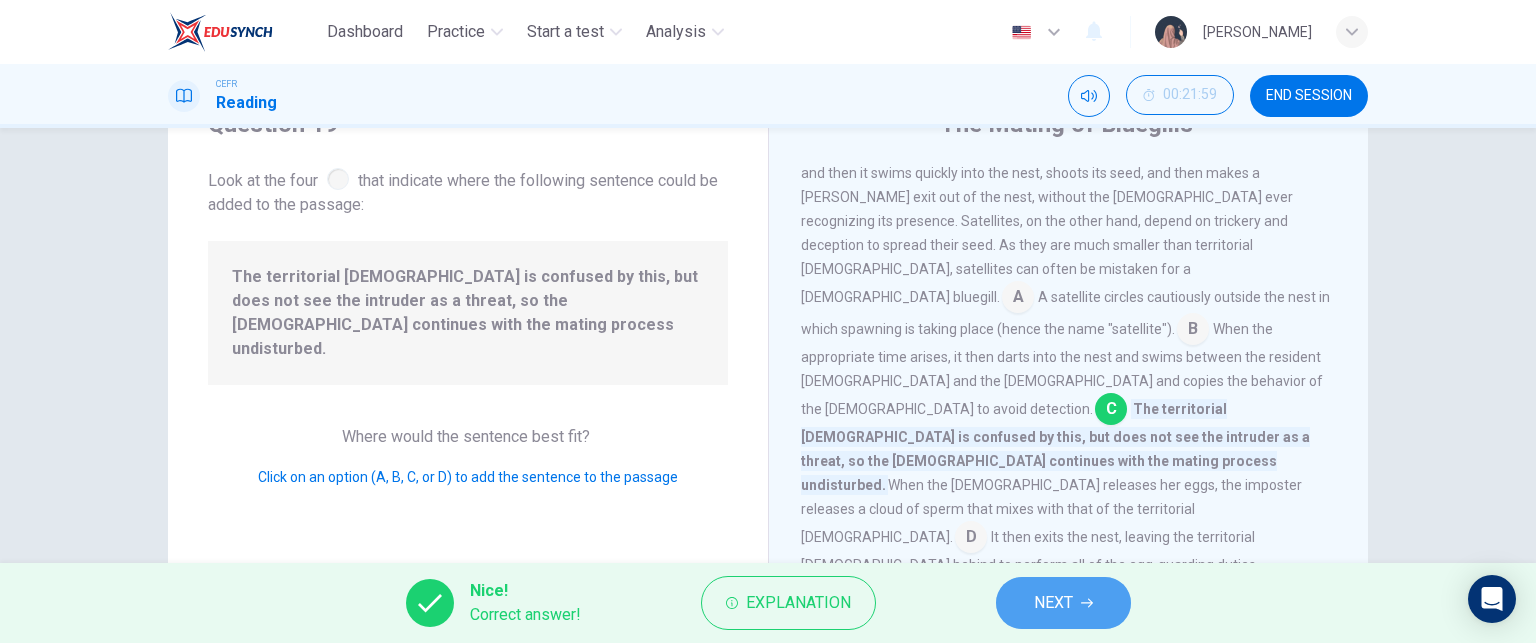 click on "NEXT" at bounding box center [1053, 603] 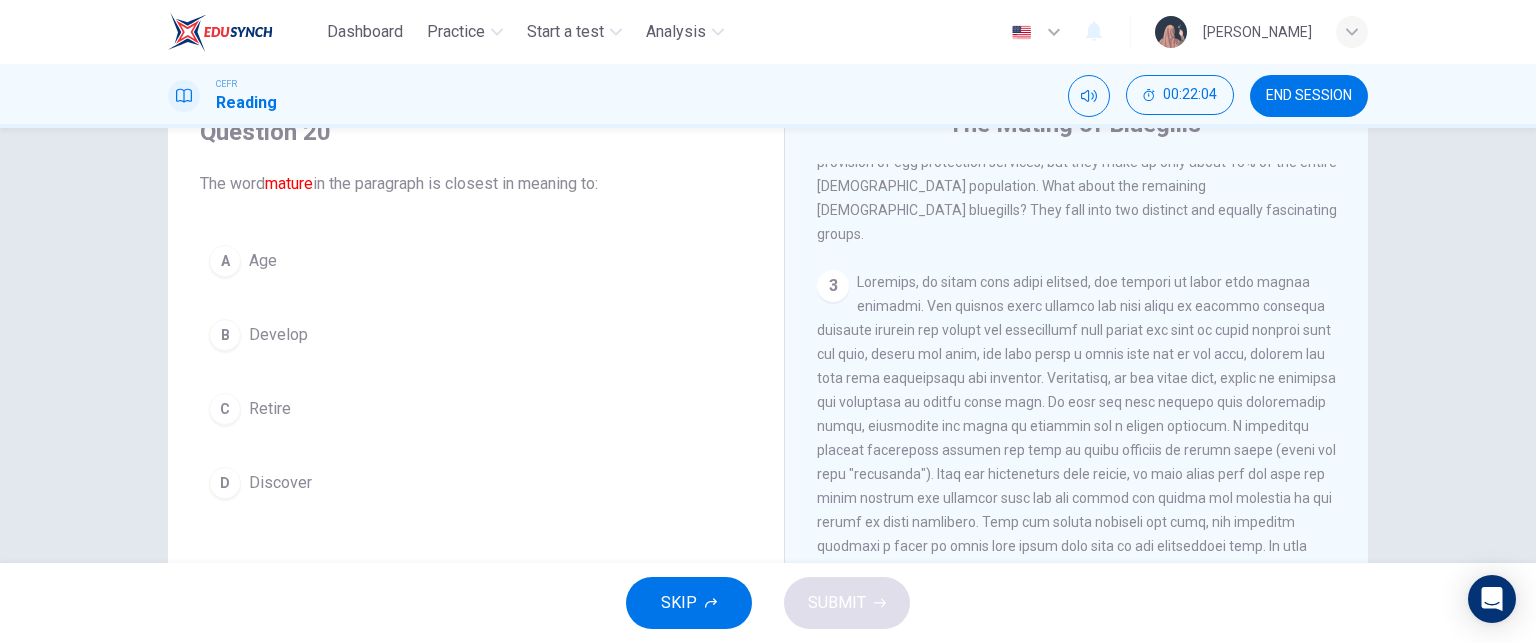 scroll, scrollTop: 1024, scrollLeft: 0, axis: vertical 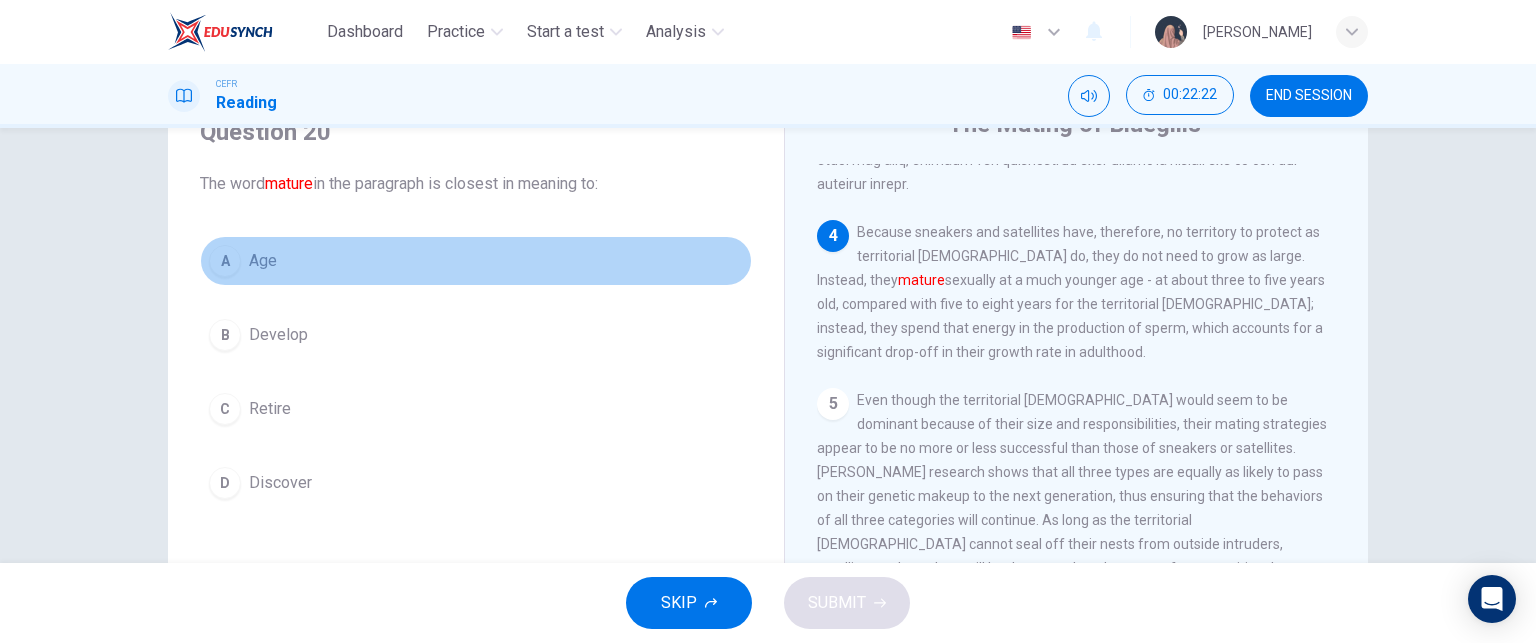 click on "Age" at bounding box center (263, 261) 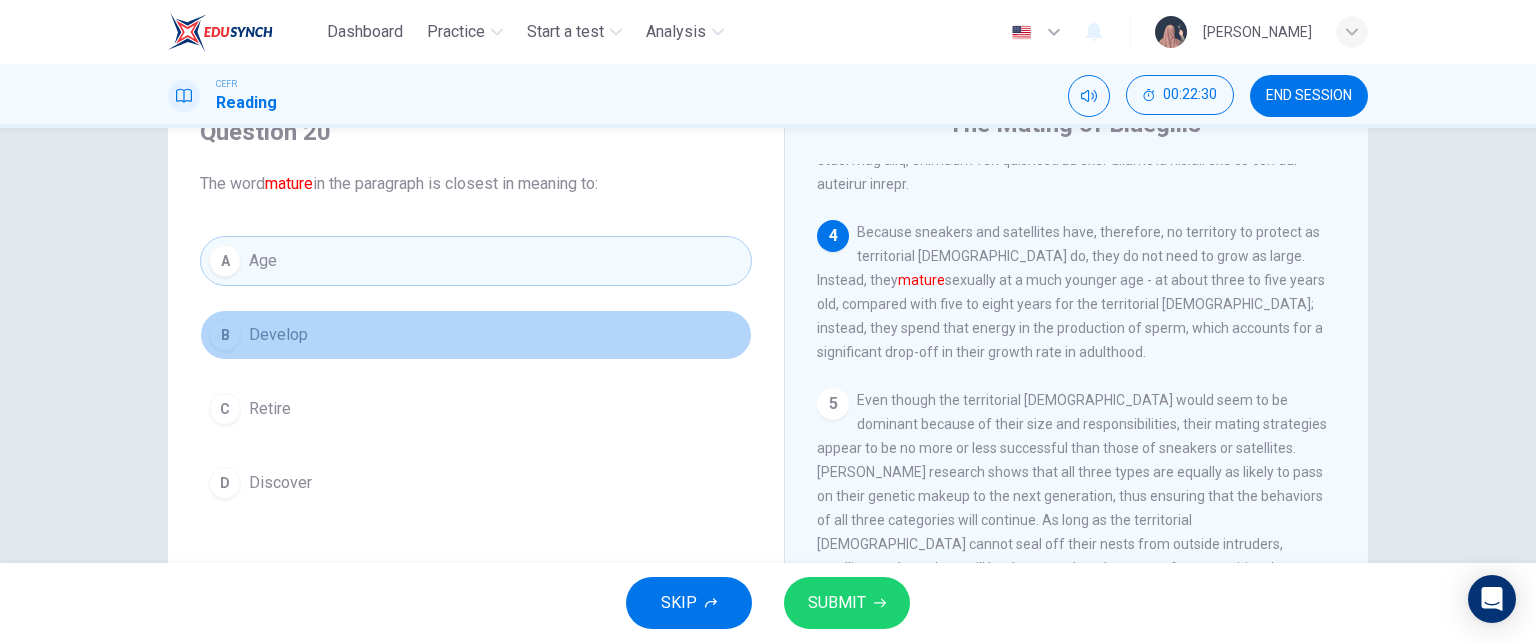 click on "B Develop" at bounding box center (476, 335) 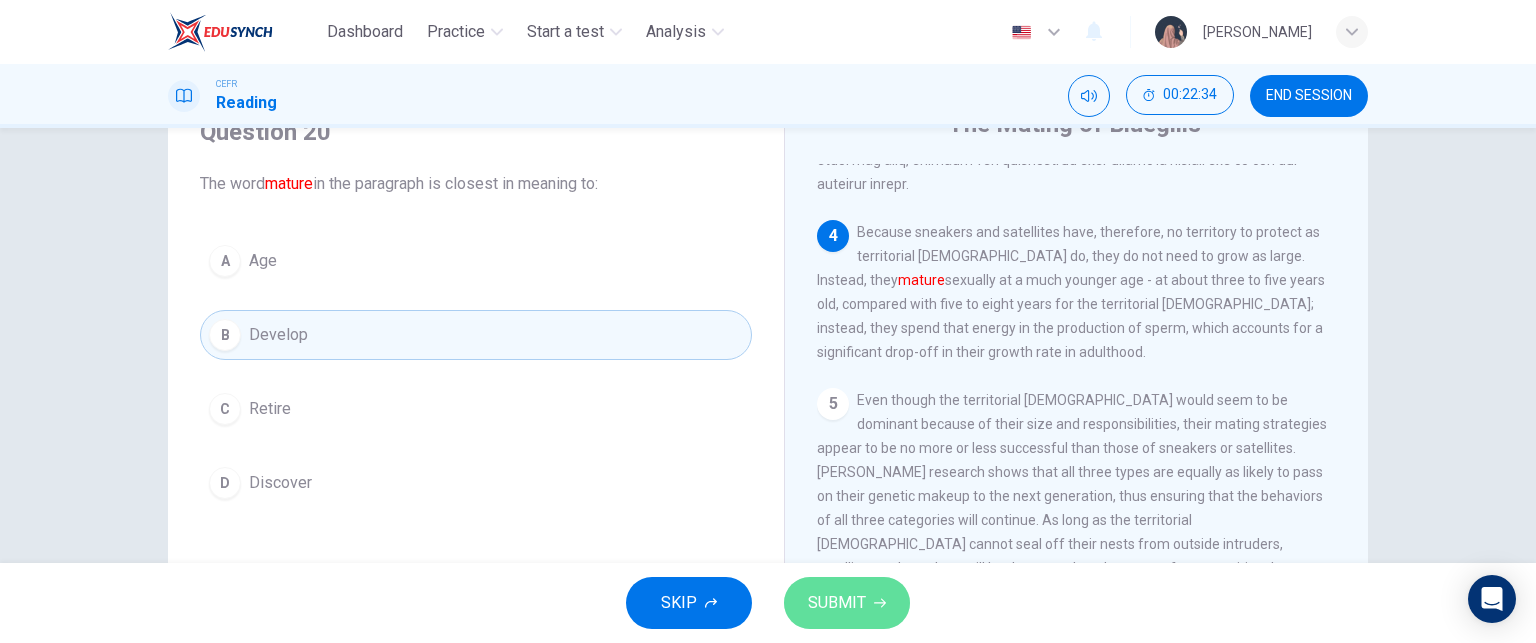 click on "SUBMIT" at bounding box center (837, 603) 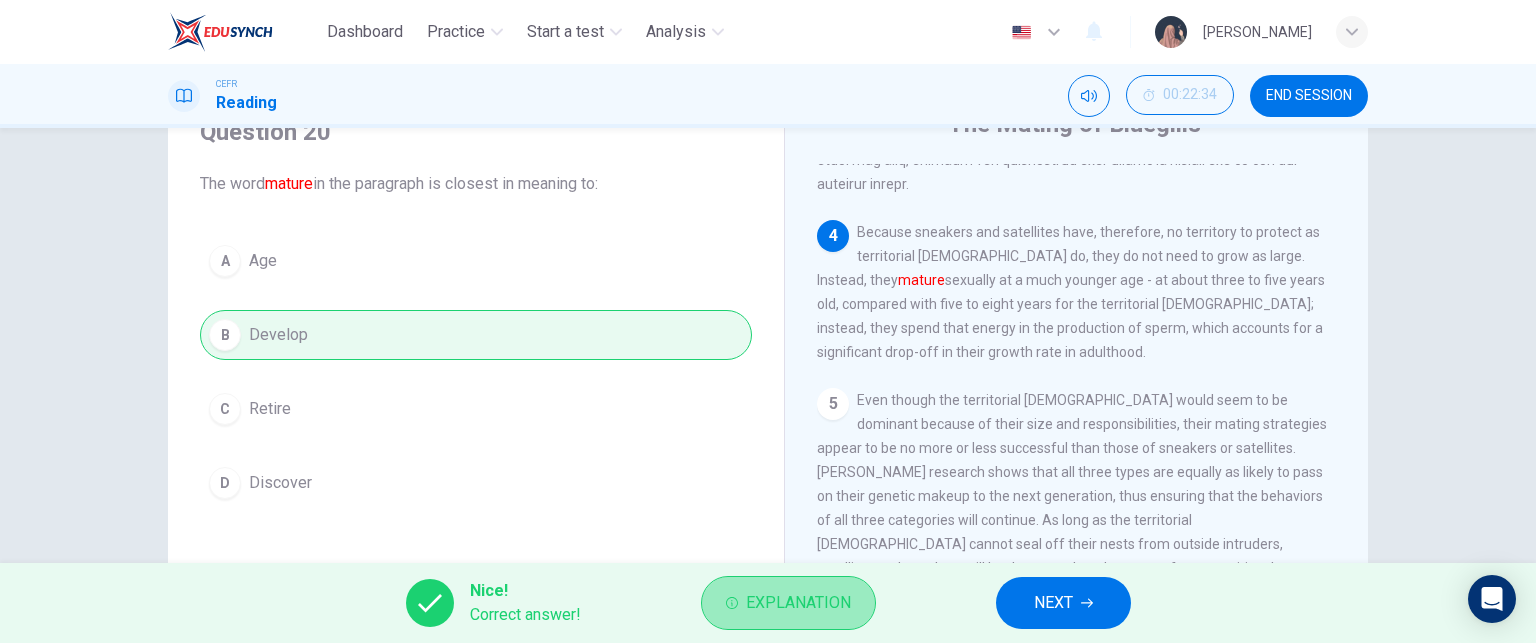 click on "Explanation" at bounding box center [798, 603] 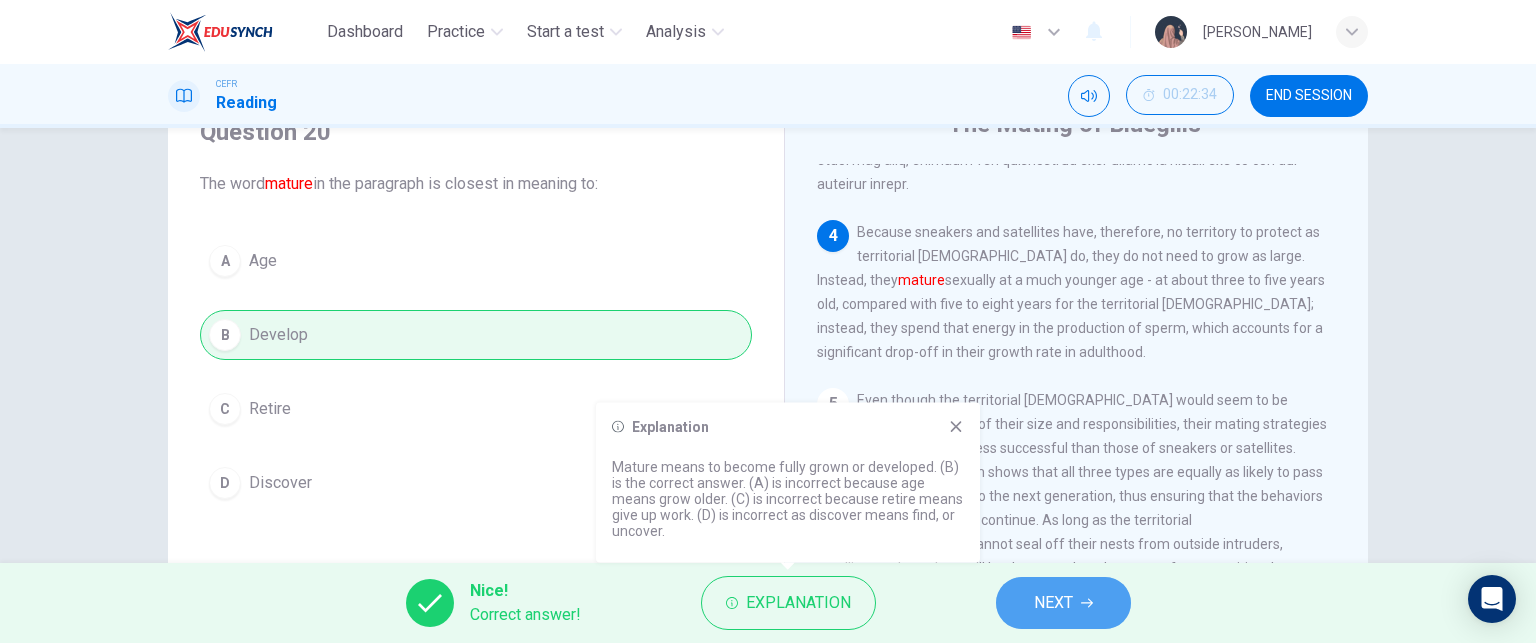 click on "NEXT" at bounding box center (1063, 603) 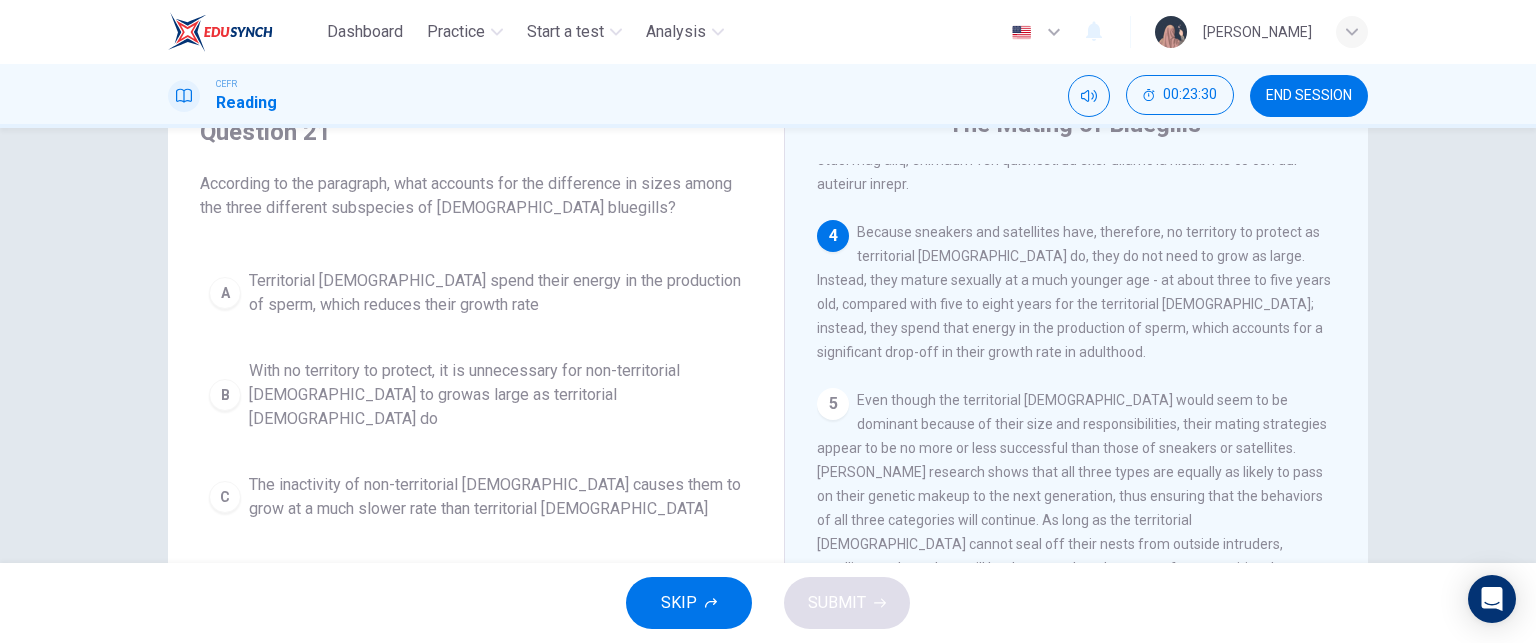 click on "Territorial males spend their energy in the production of sperm, which reduces their growth rate" at bounding box center (496, 293) 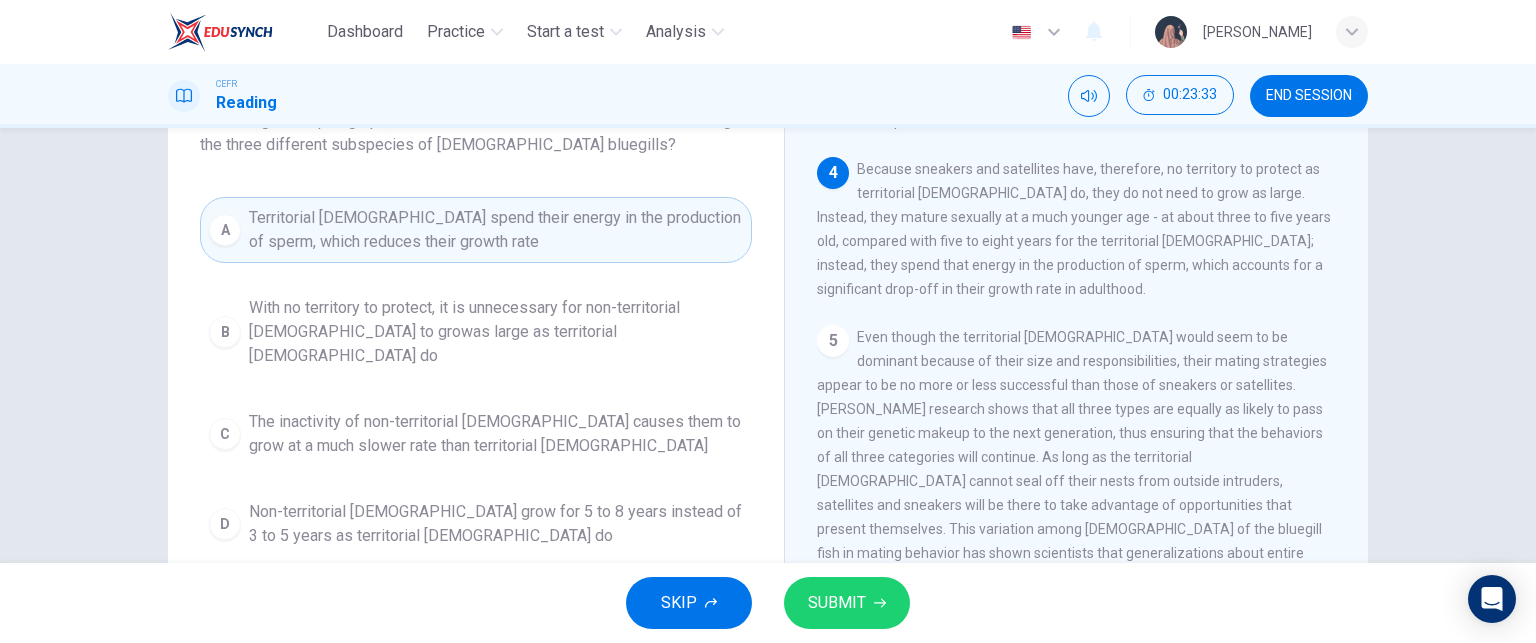 scroll, scrollTop: 156, scrollLeft: 0, axis: vertical 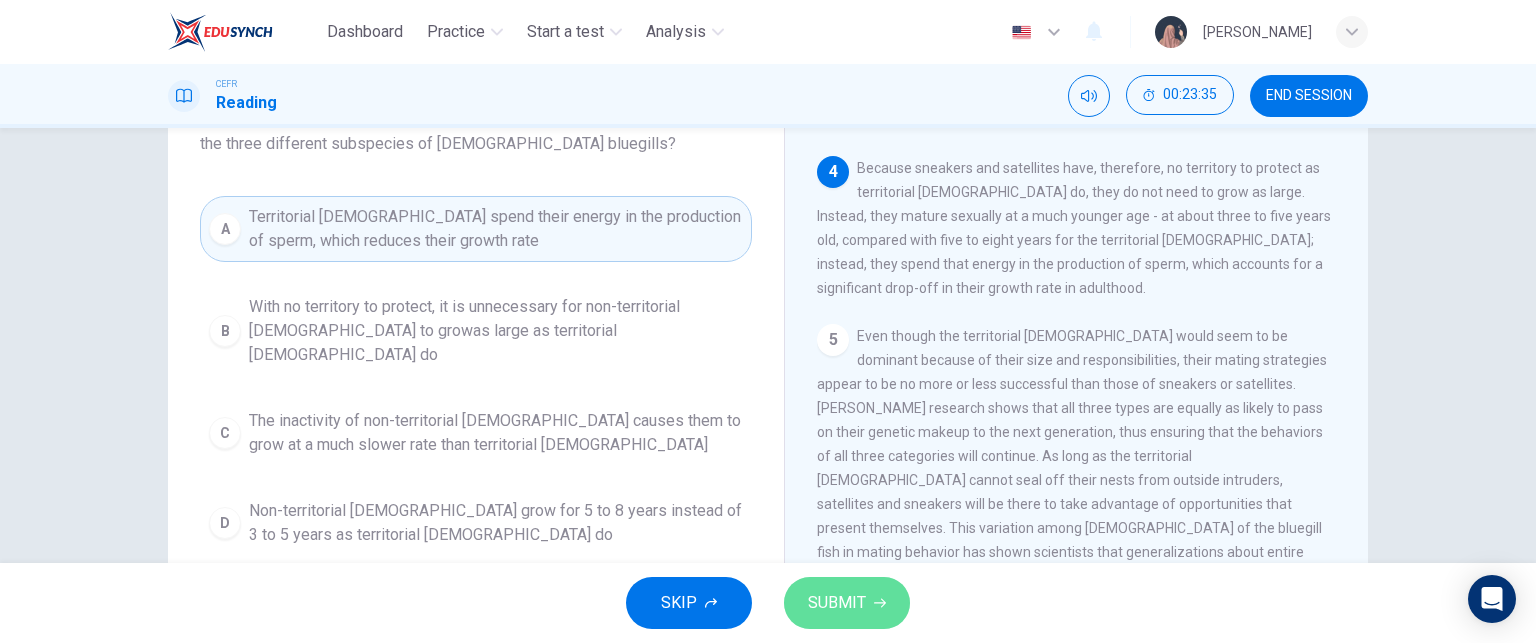 click on "SUBMIT" at bounding box center (847, 603) 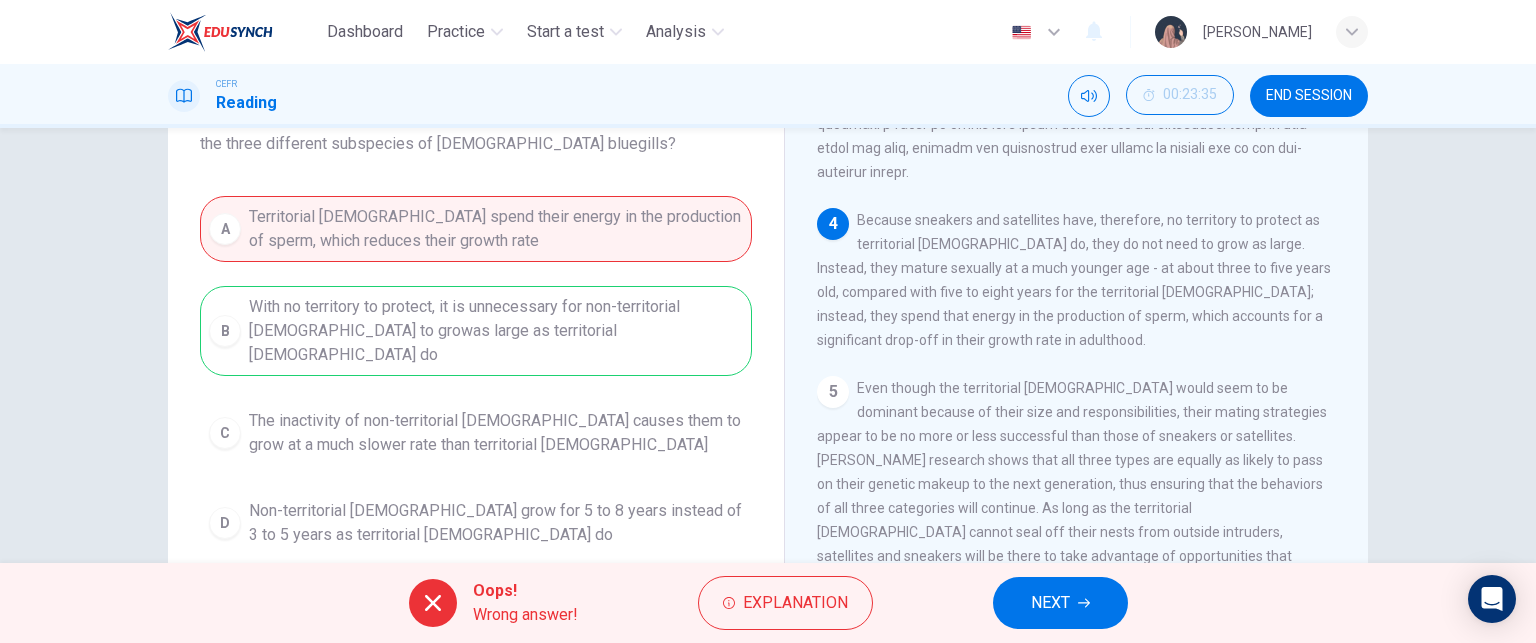 scroll, scrollTop: 969, scrollLeft: 0, axis: vertical 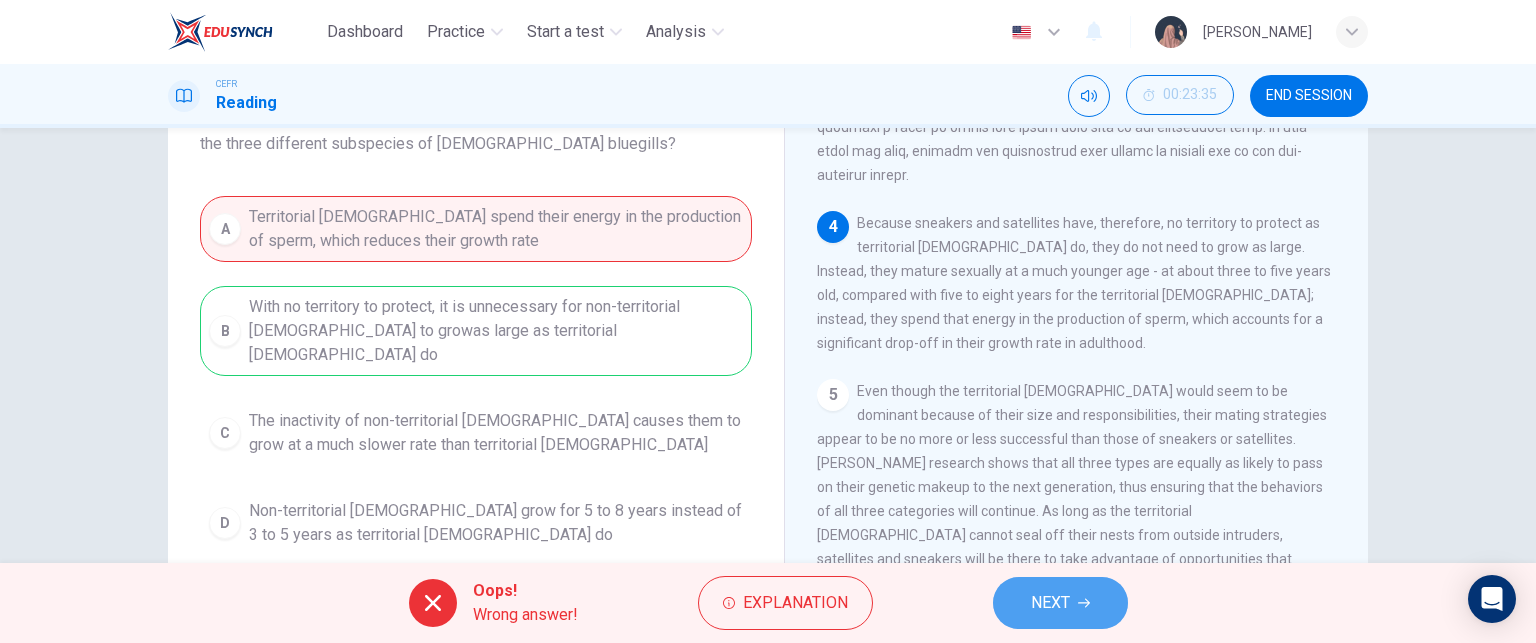 click on "NEXT" at bounding box center [1060, 603] 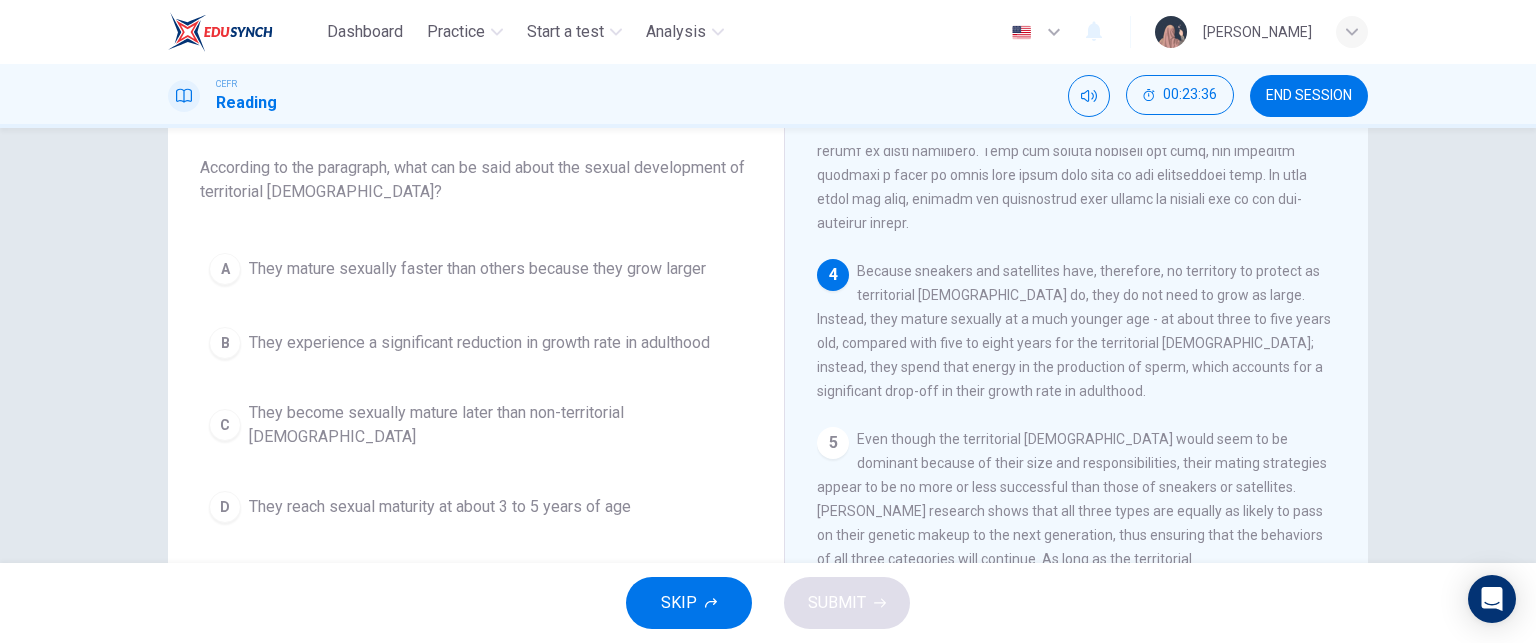 scroll, scrollTop: 107, scrollLeft: 0, axis: vertical 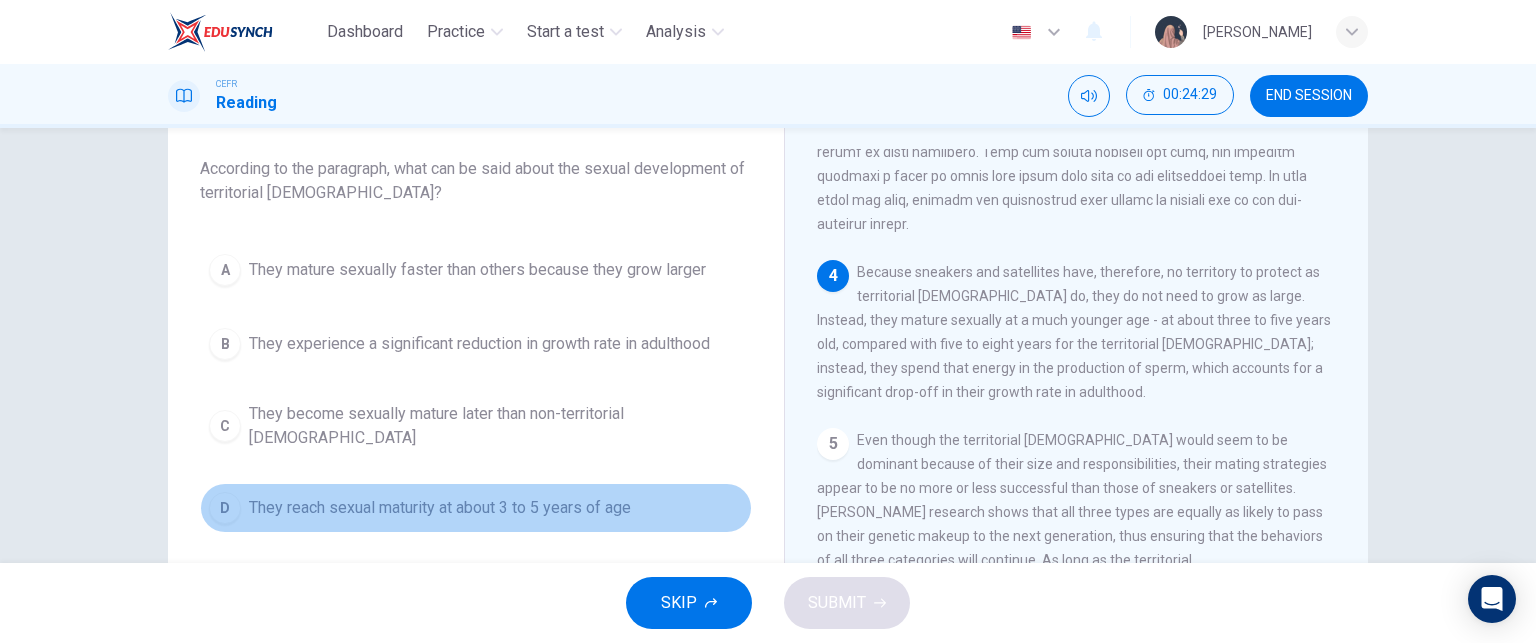 click on "D They reach sexual maturity at about 3 to 5 years of age" at bounding box center [476, 508] 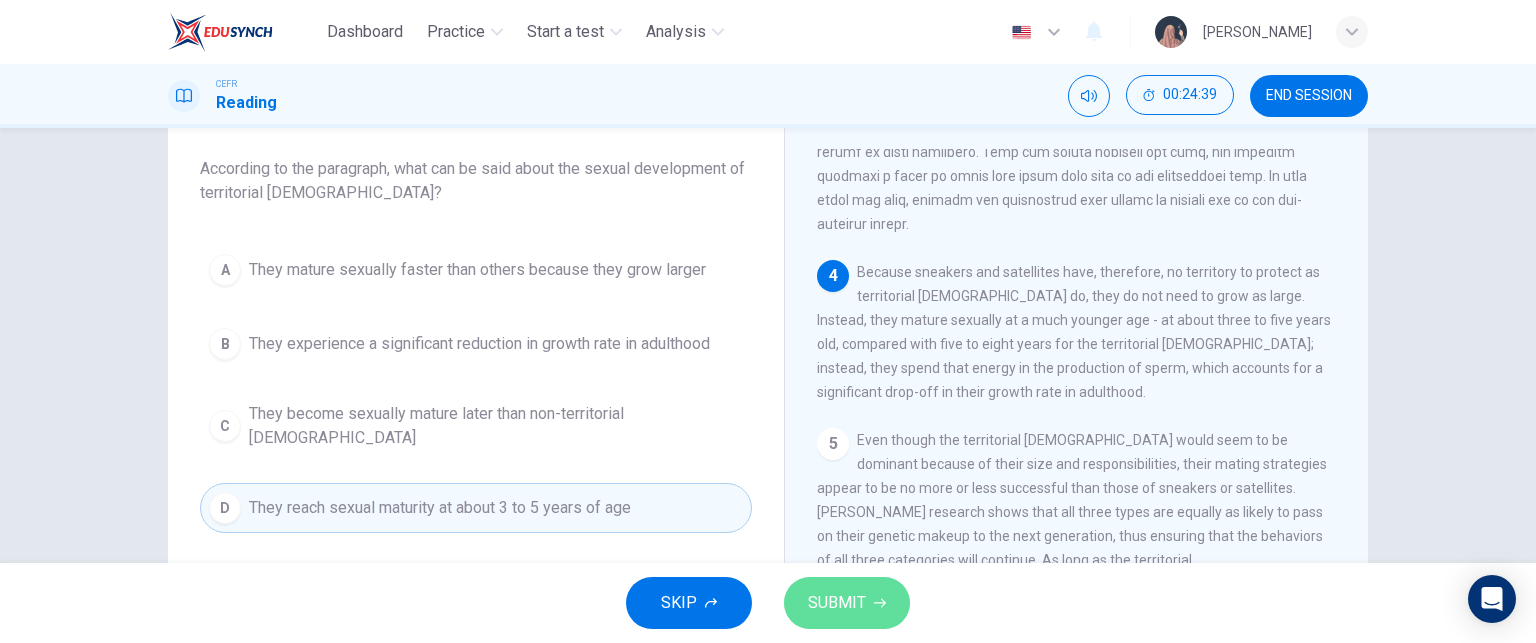 click on "SUBMIT" at bounding box center [837, 603] 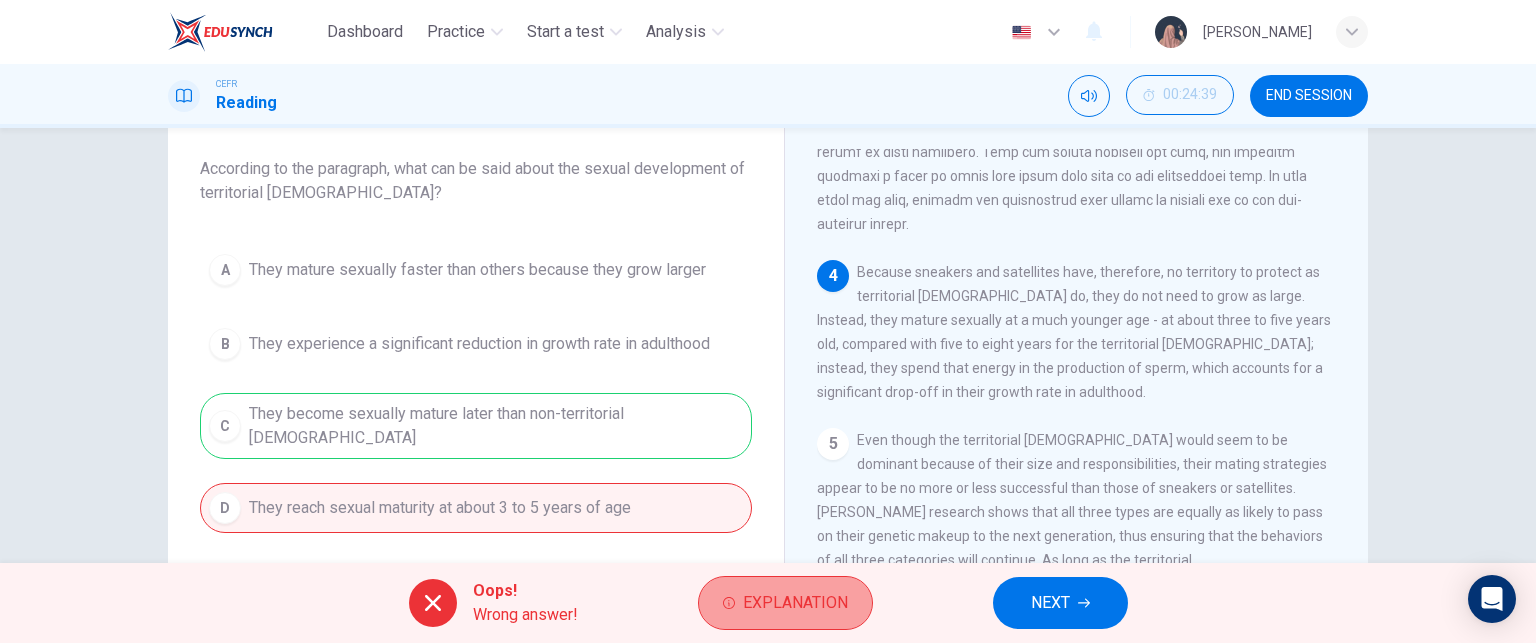 click on "Explanation" at bounding box center (795, 603) 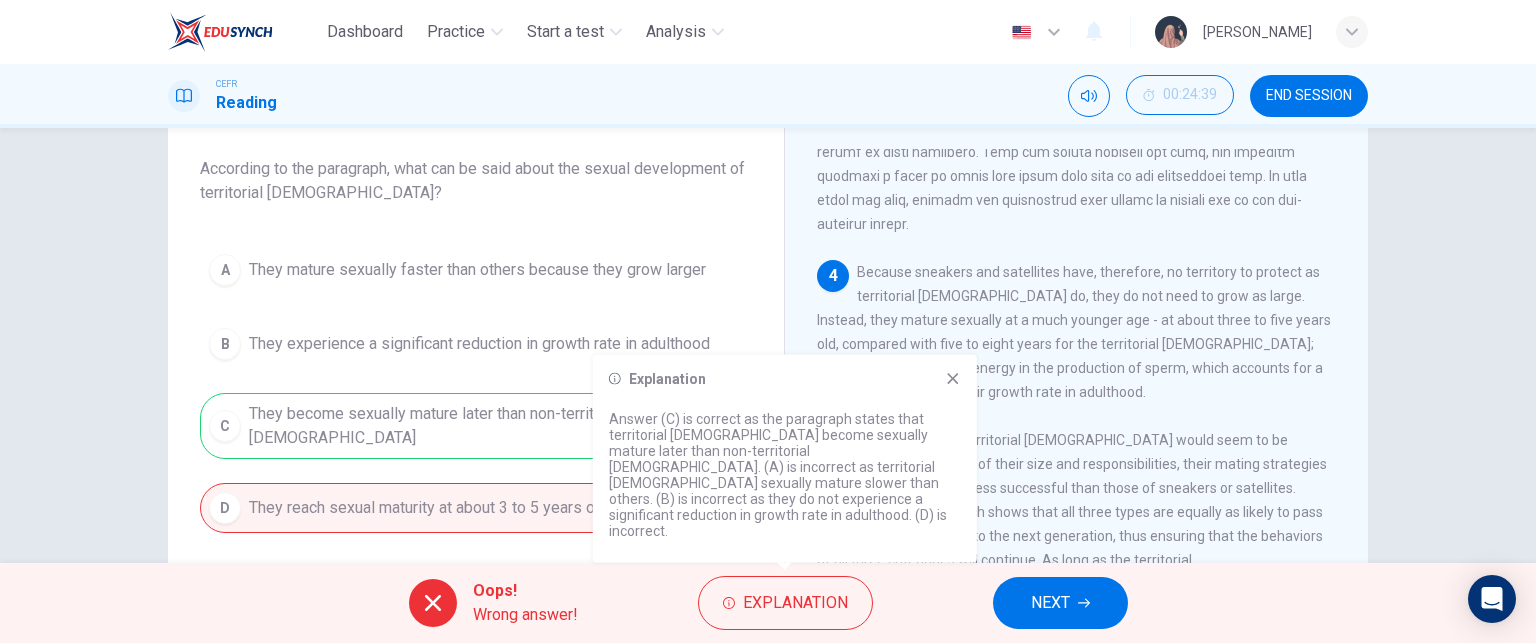 click on "NEXT" at bounding box center (1050, 603) 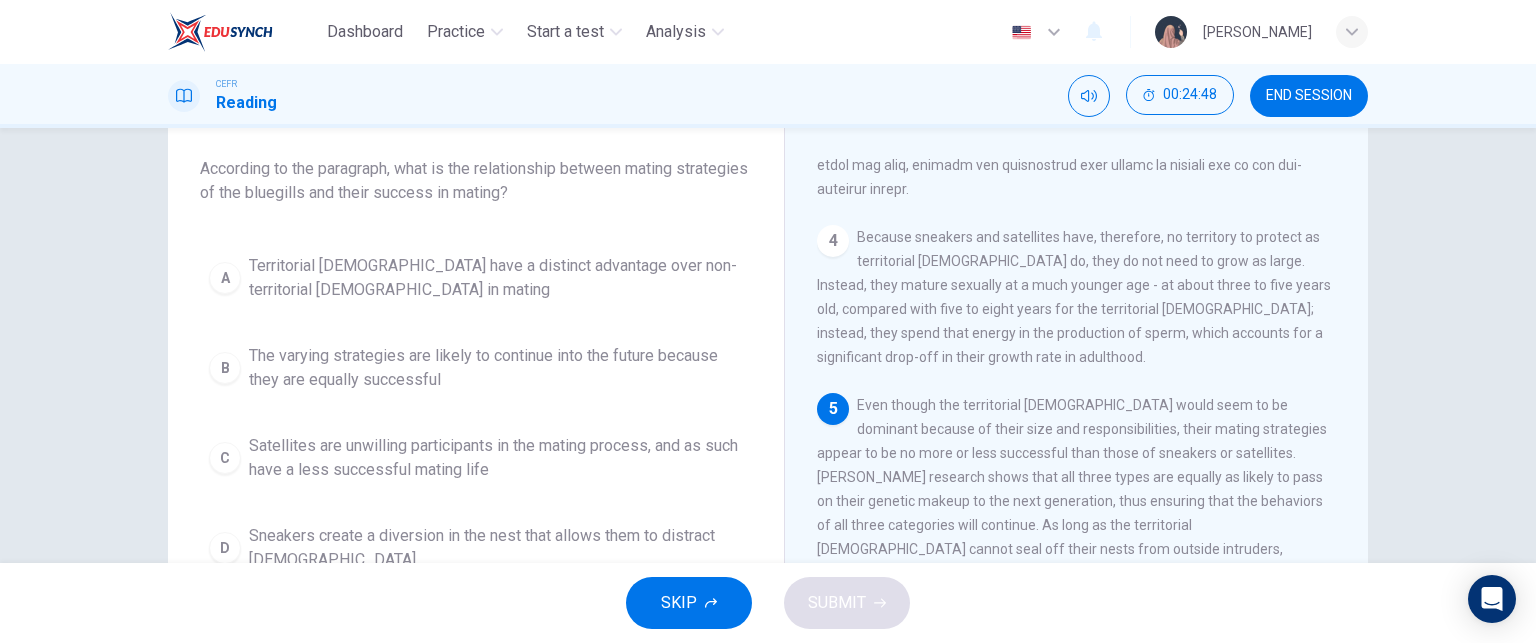 scroll, scrollTop: 1024, scrollLeft: 0, axis: vertical 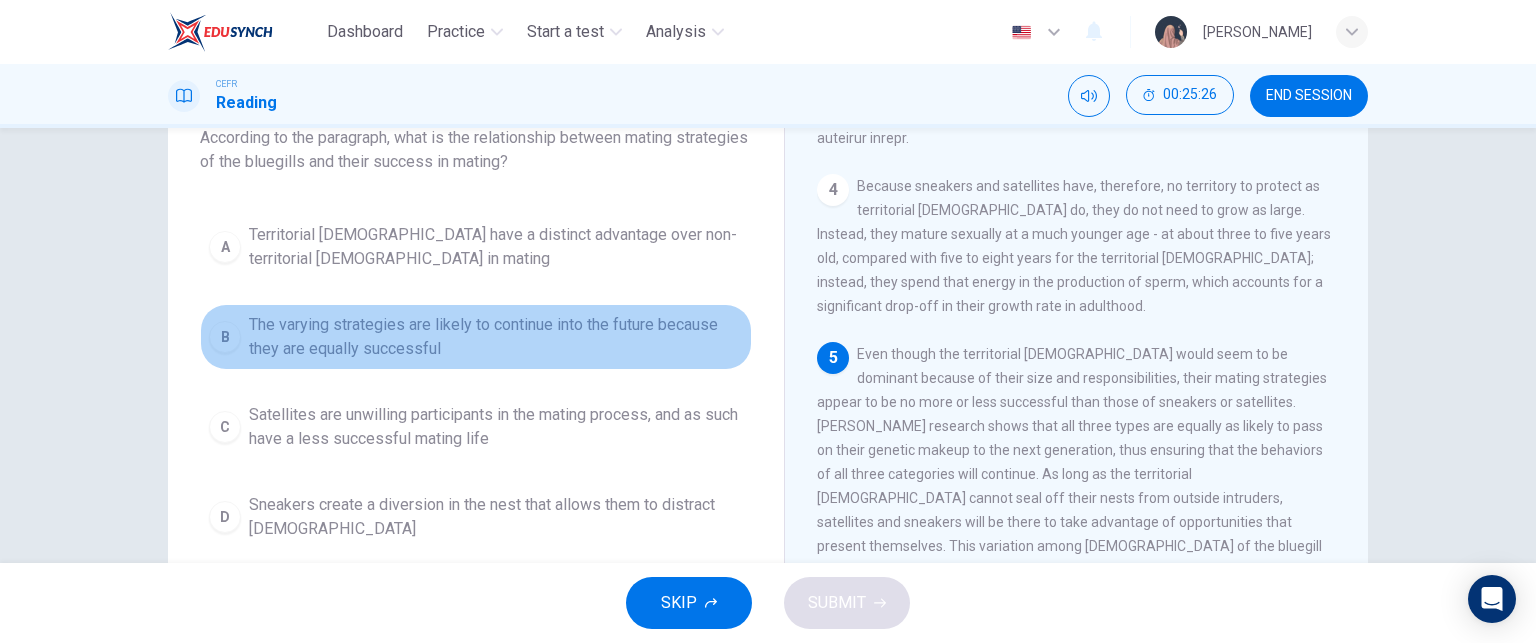 click on "The varying strategies are likely to continue into the future because they are equally successful" at bounding box center [496, 337] 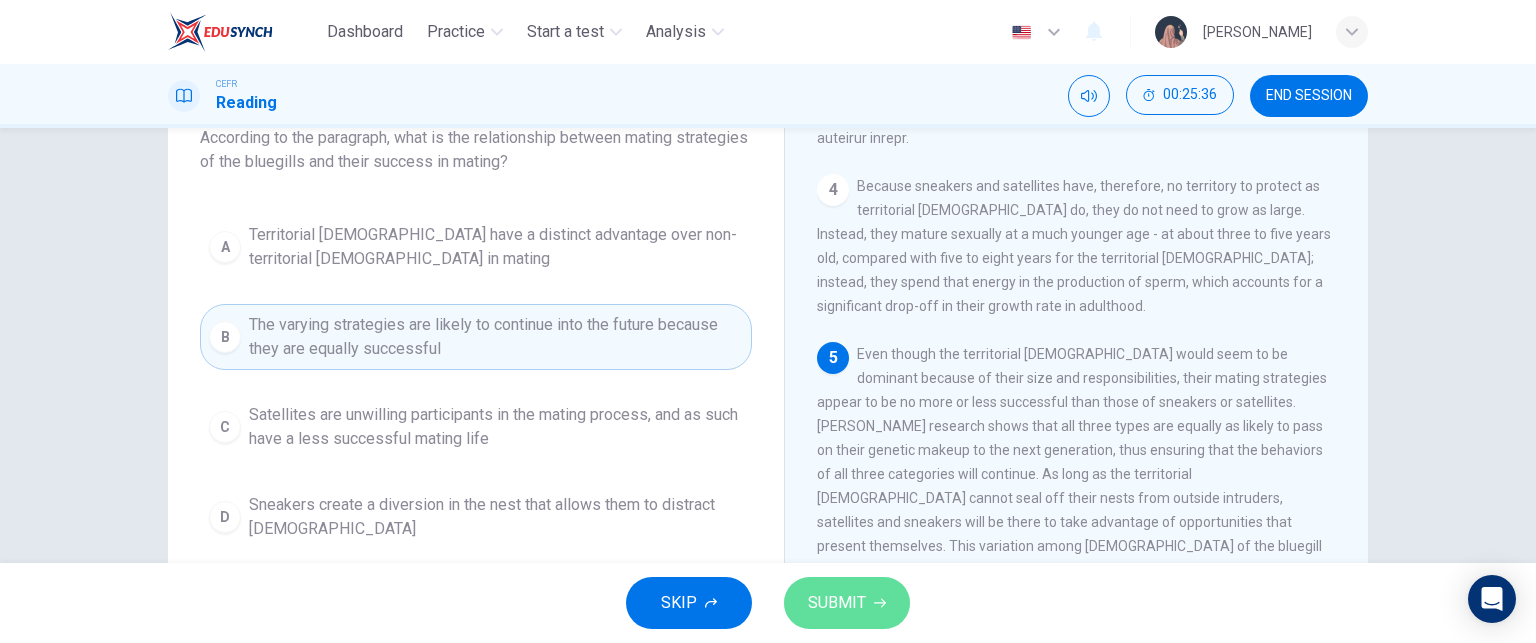 click on "SUBMIT" at bounding box center [847, 603] 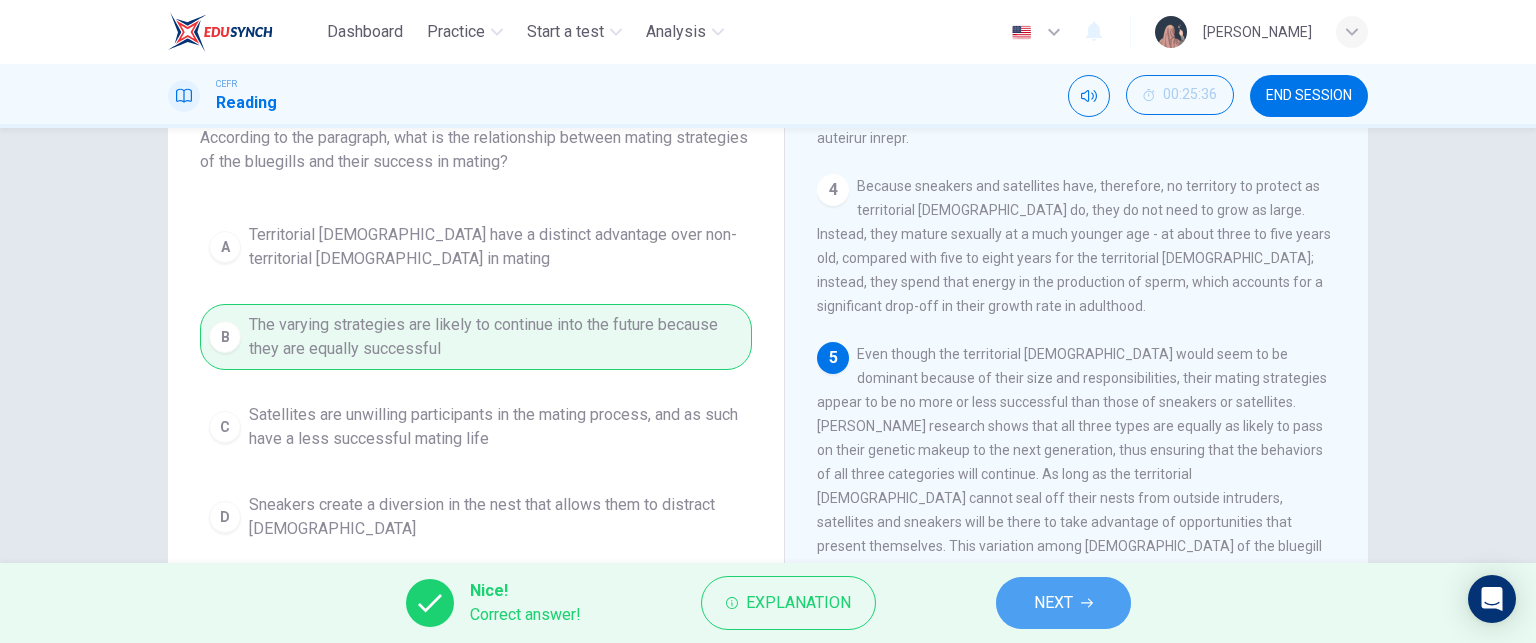 click on "NEXT" at bounding box center (1063, 603) 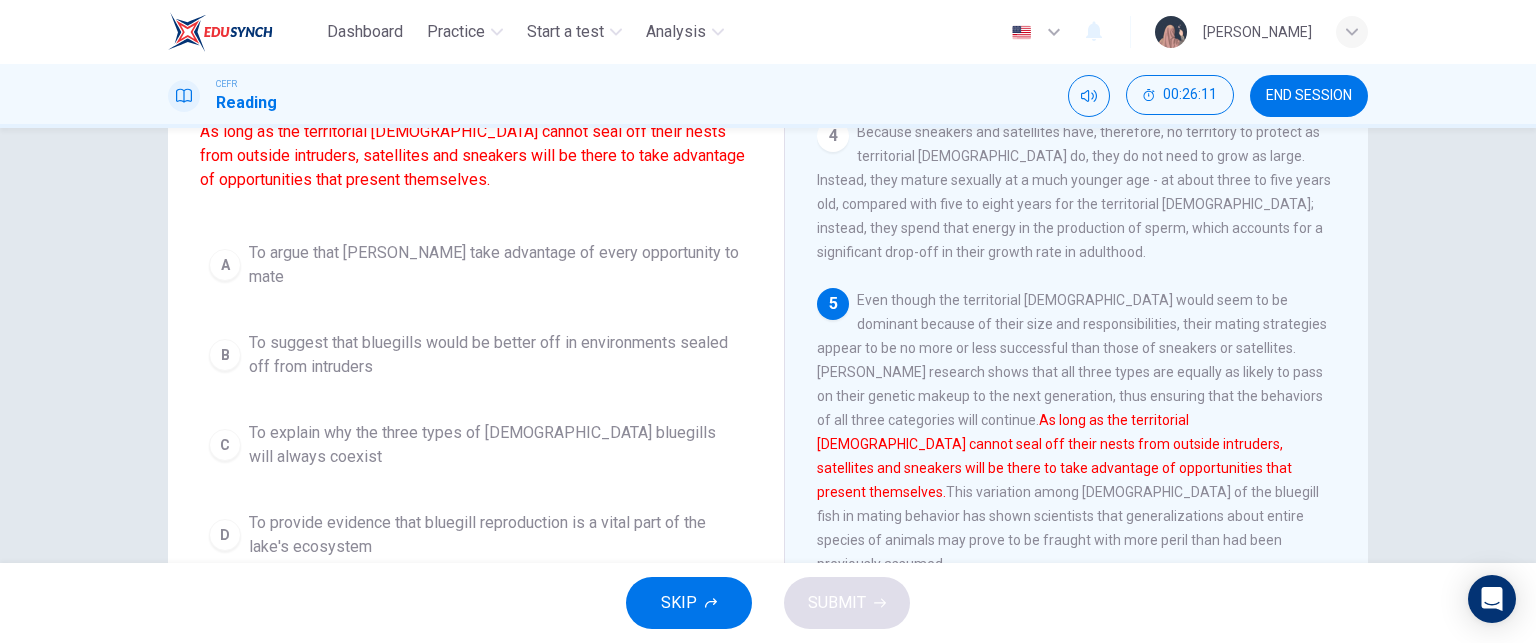 scroll, scrollTop: 200, scrollLeft: 0, axis: vertical 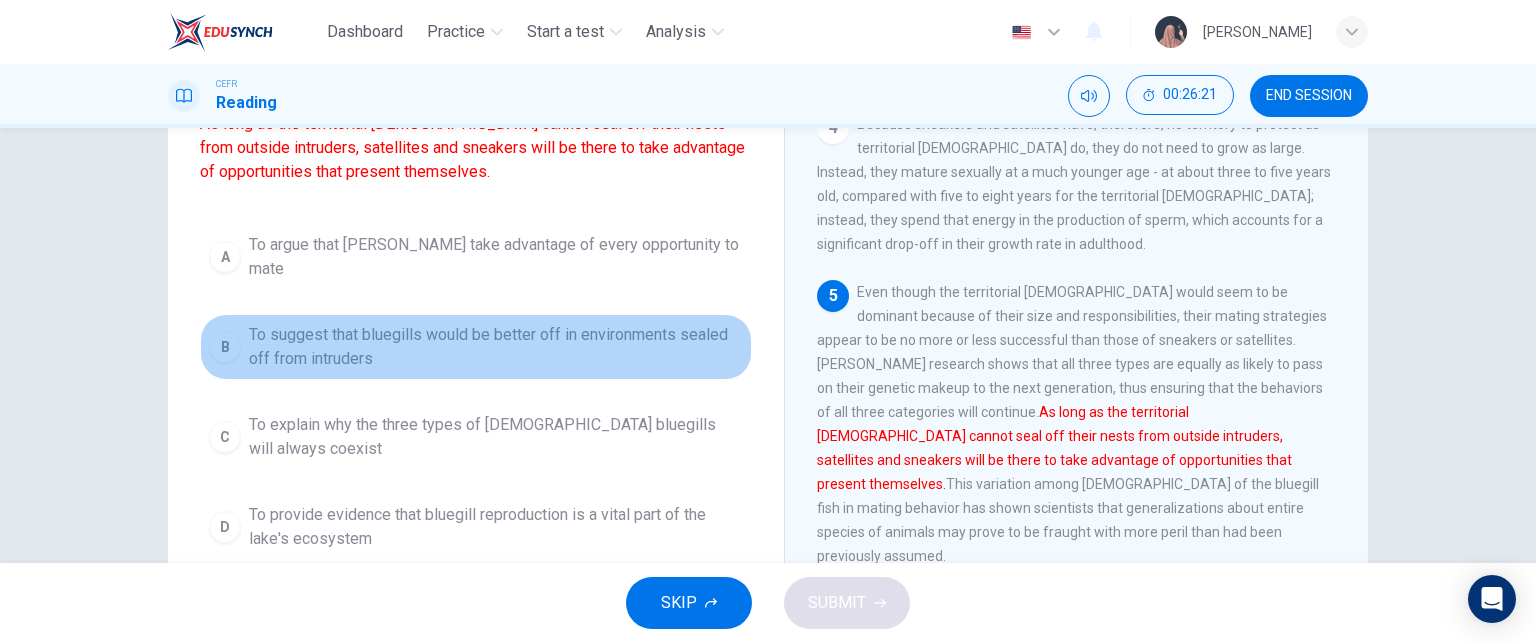 click on "To suggest that bluegills would be better off in environments sealed off from intruders" at bounding box center (496, 347) 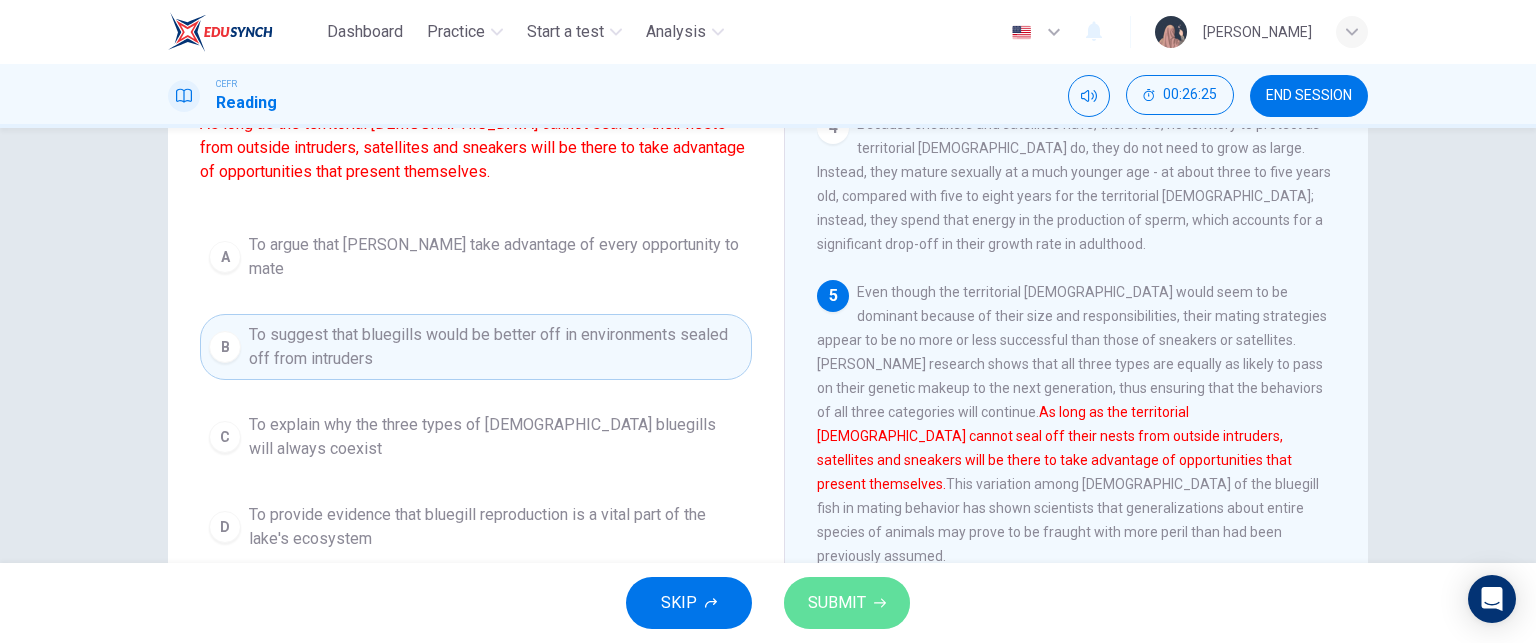 click on "SUBMIT" at bounding box center [847, 603] 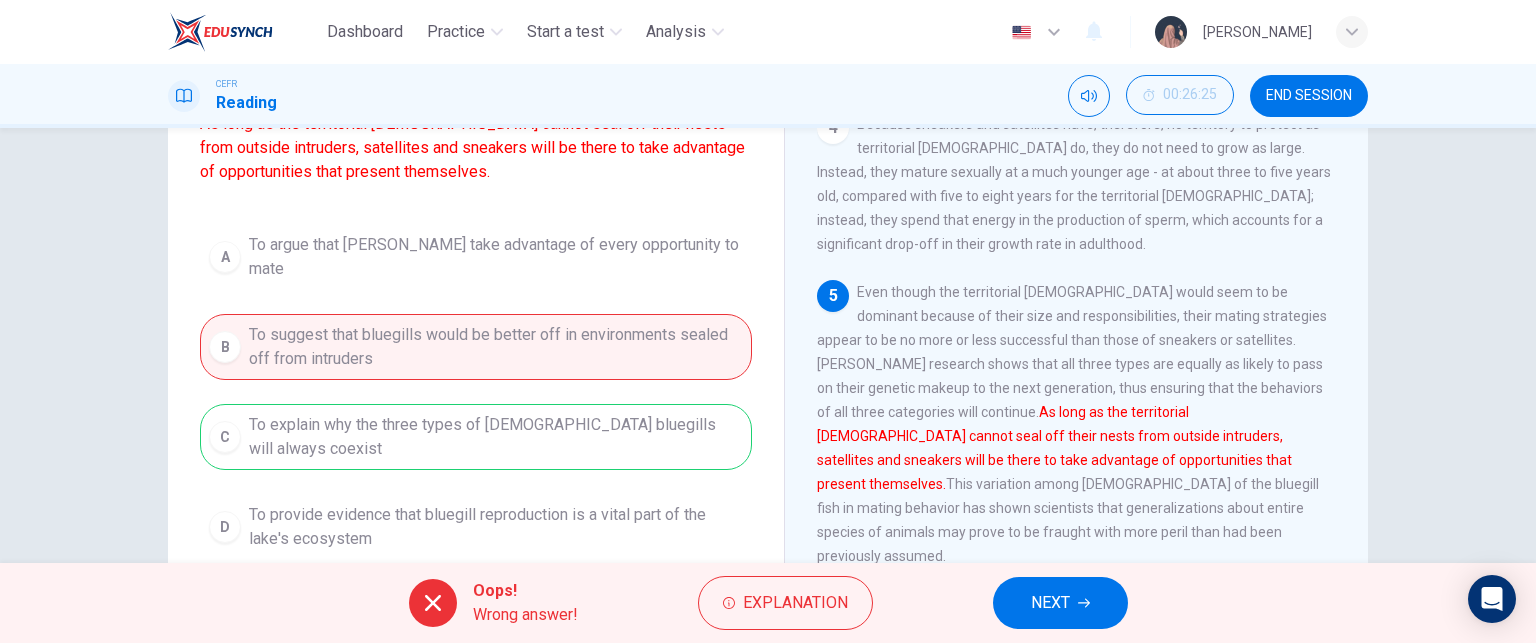 click on "A To argue that bluegills take advantage of every opportunity to mate B To suggest that bluegills would be better off in environments sealed off from intruders C To explain why the three types of male bluegills will always coexist D To provide evidence that bluegill reproduction is a vital part of the lake's ecosystem" at bounding box center (476, 392) 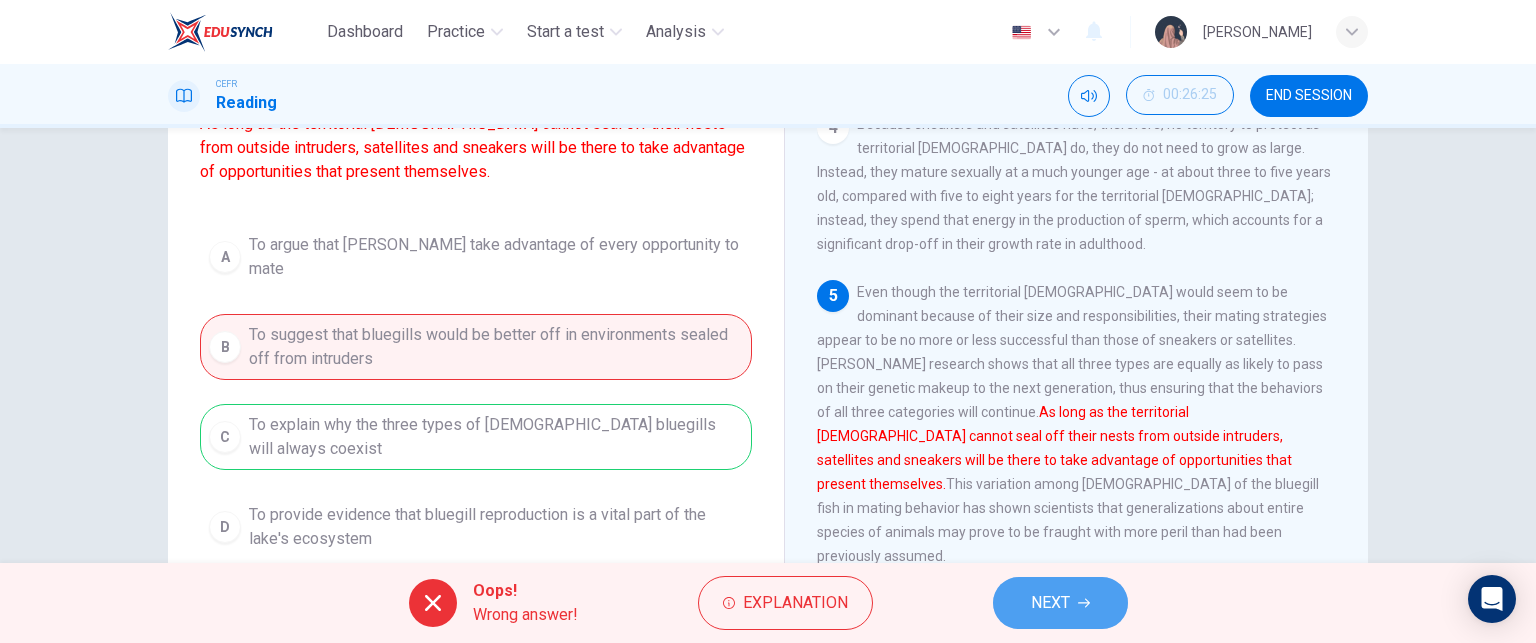 click on "NEXT" at bounding box center (1060, 603) 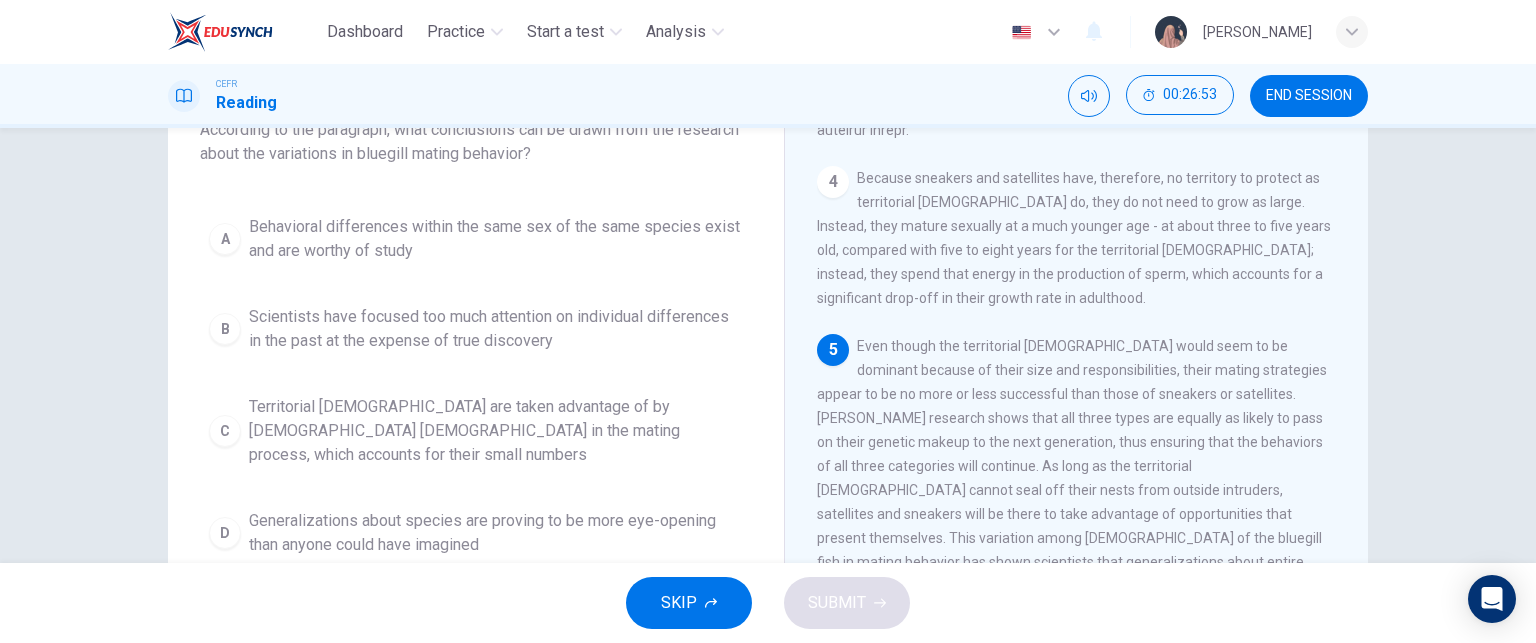 scroll, scrollTop: 148, scrollLeft: 0, axis: vertical 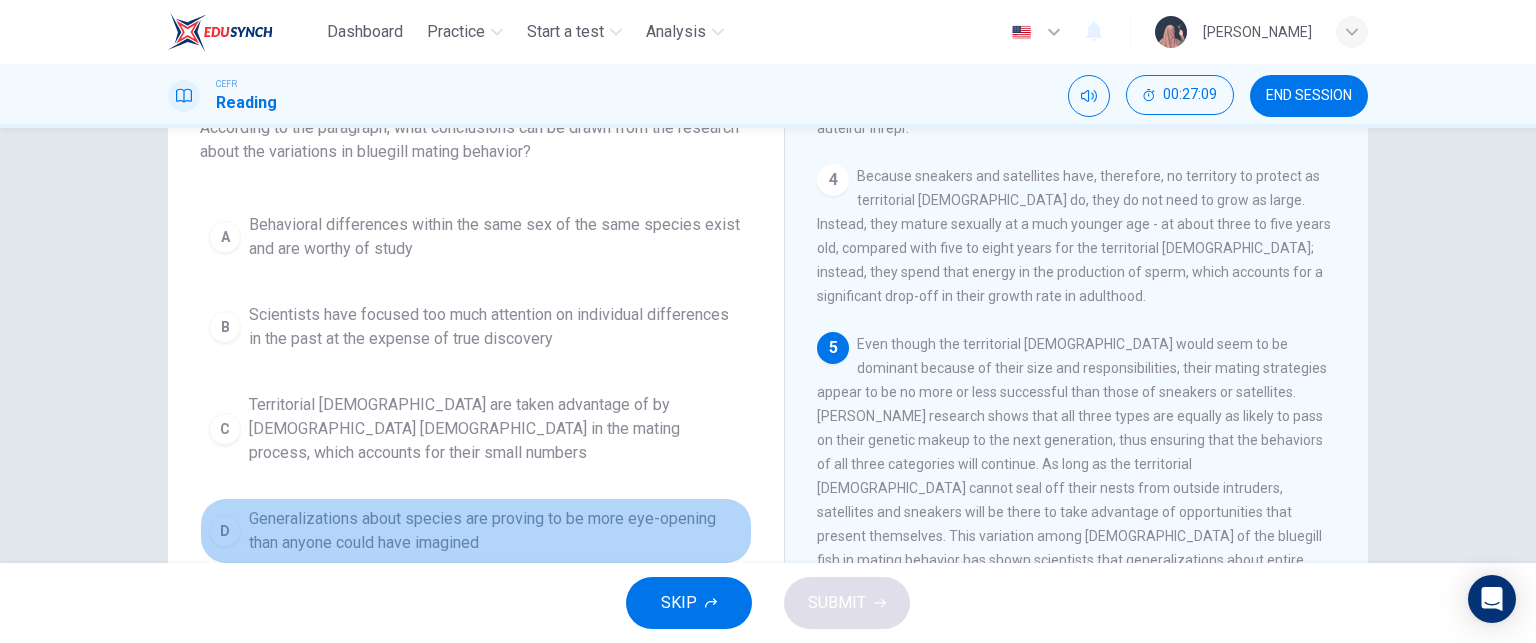click on "Generalizations about species are proving to be more eye-opening than anyone could have imagined" at bounding box center [496, 531] 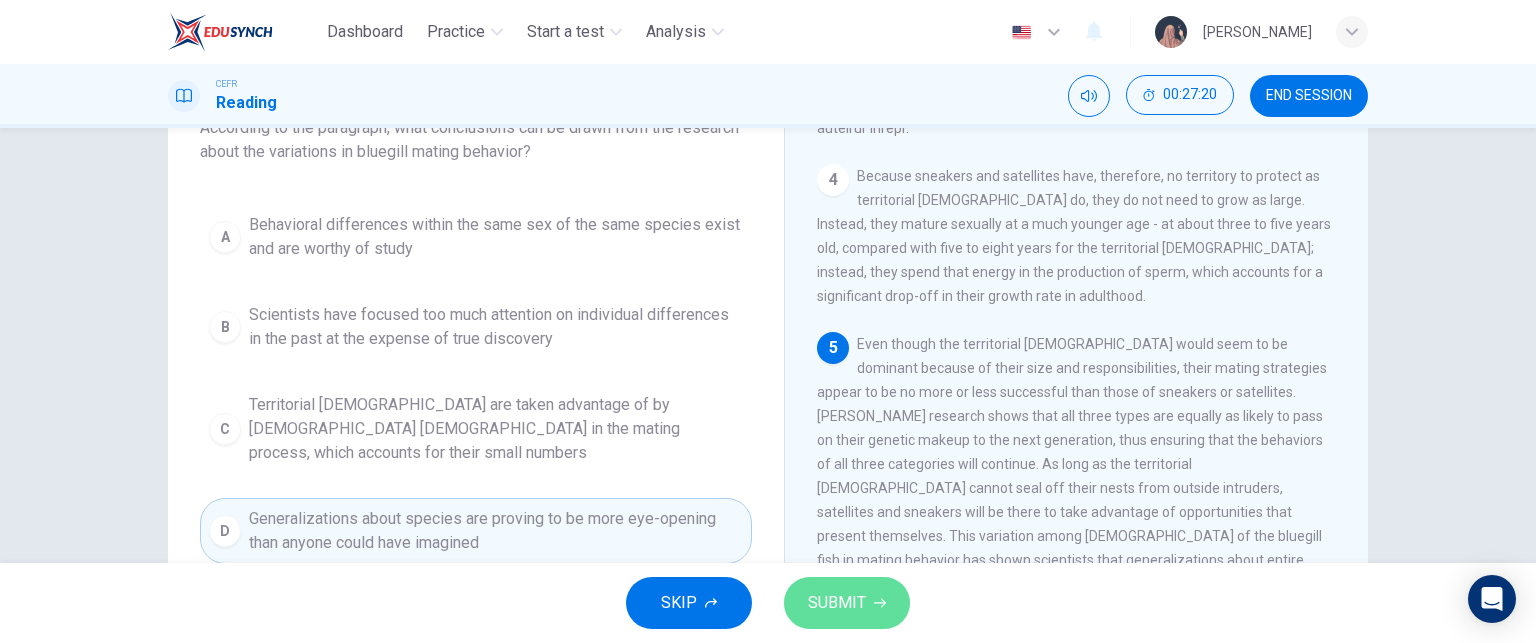 click on "SUBMIT" at bounding box center [837, 603] 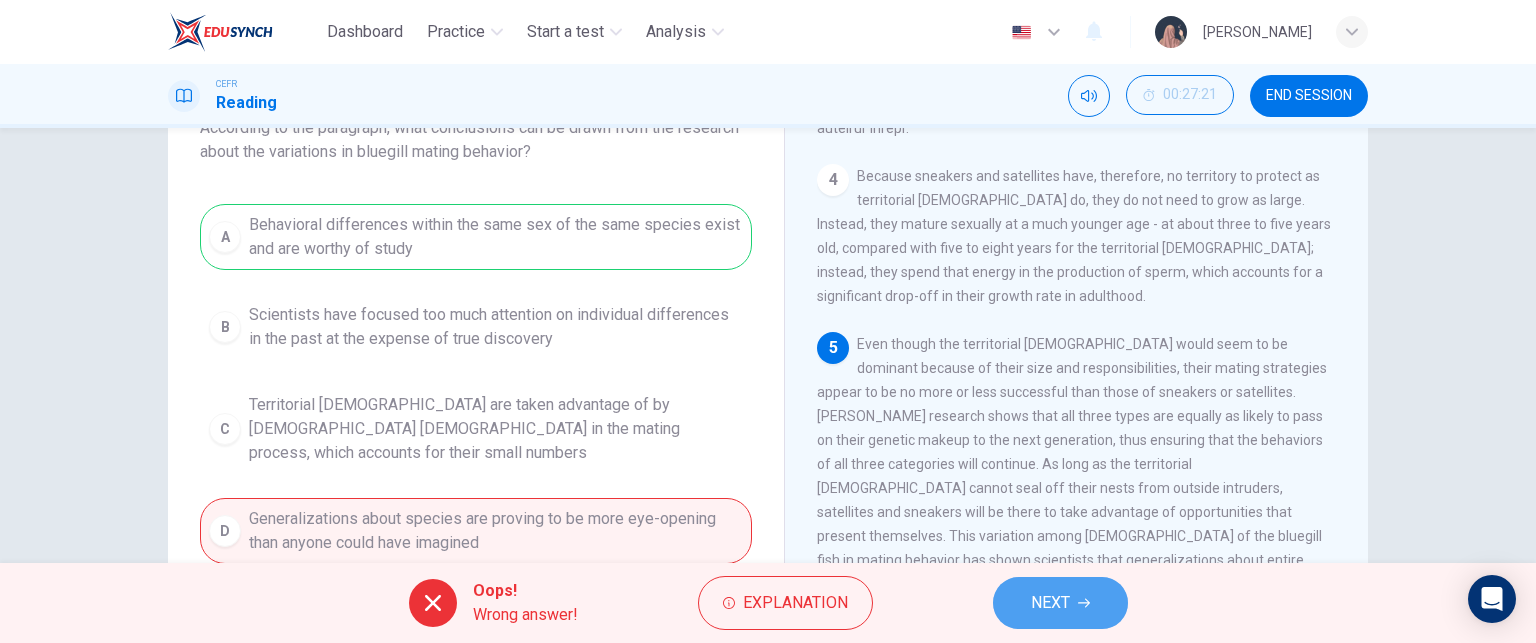 click on "NEXT" at bounding box center (1060, 603) 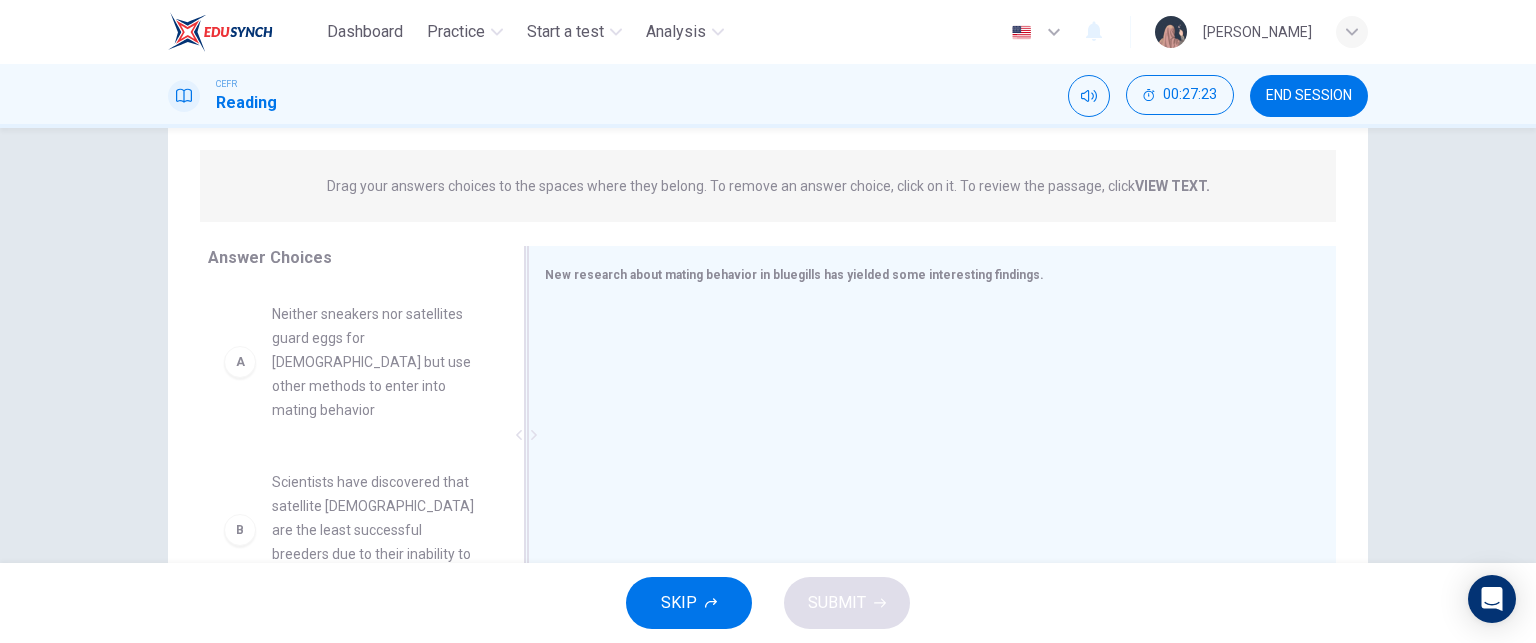 scroll, scrollTop: 226, scrollLeft: 0, axis: vertical 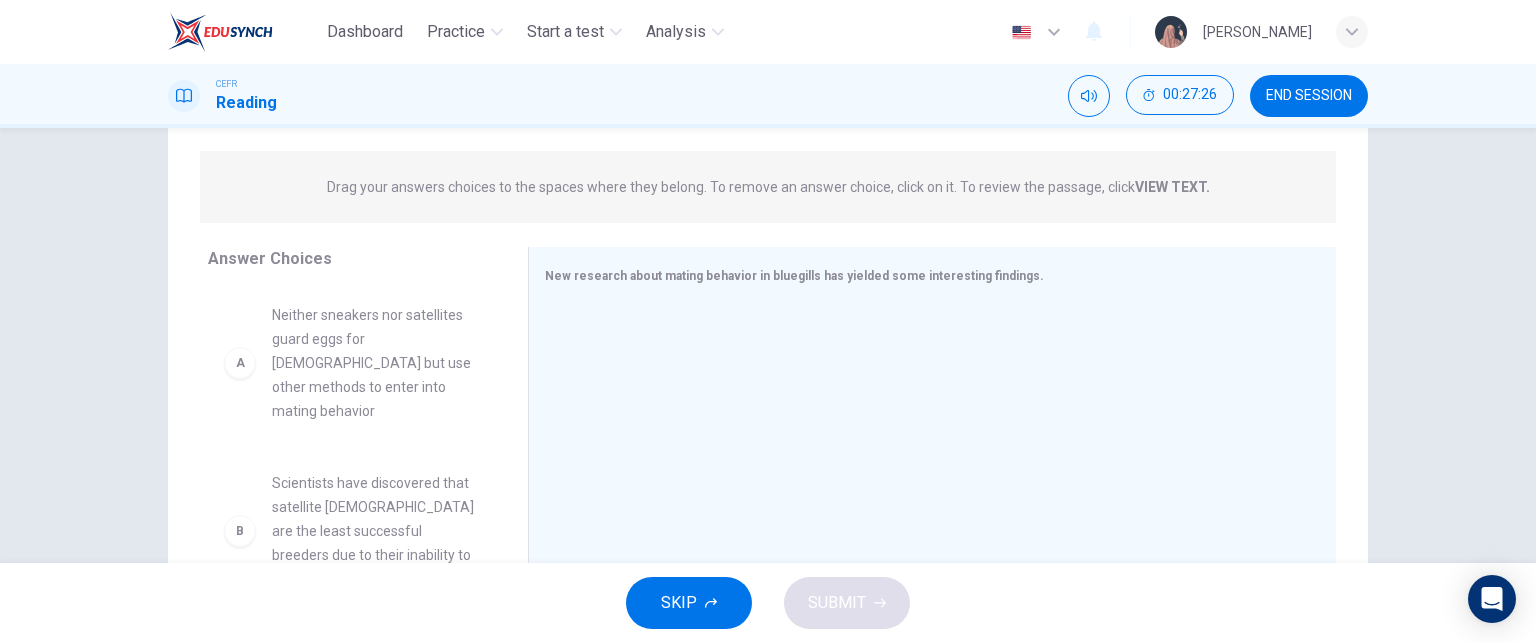 click on "VIEW TEXT." at bounding box center (1172, 187) 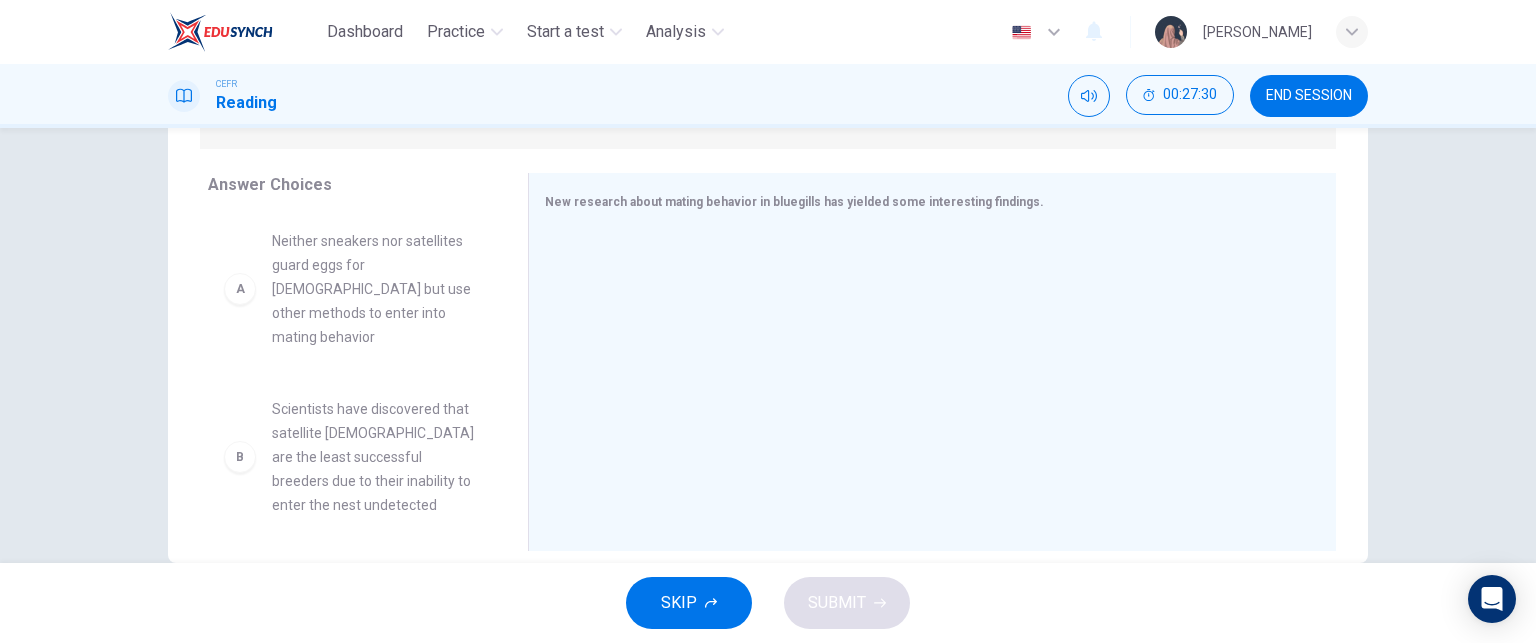 scroll, scrollTop: 300, scrollLeft: 0, axis: vertical 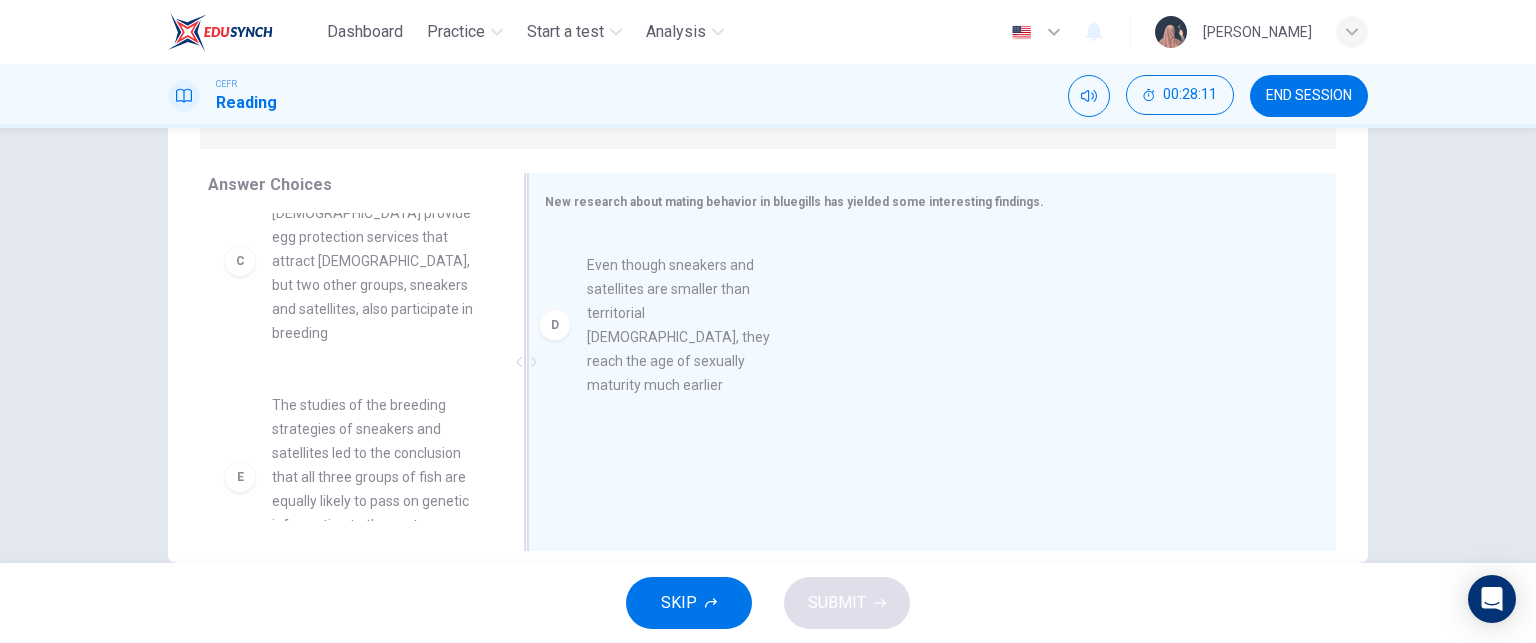 drag, startPoint x: 365, startPoint y: 424, endPoint x: 704, endPoint y: 335, distance: 350.48822 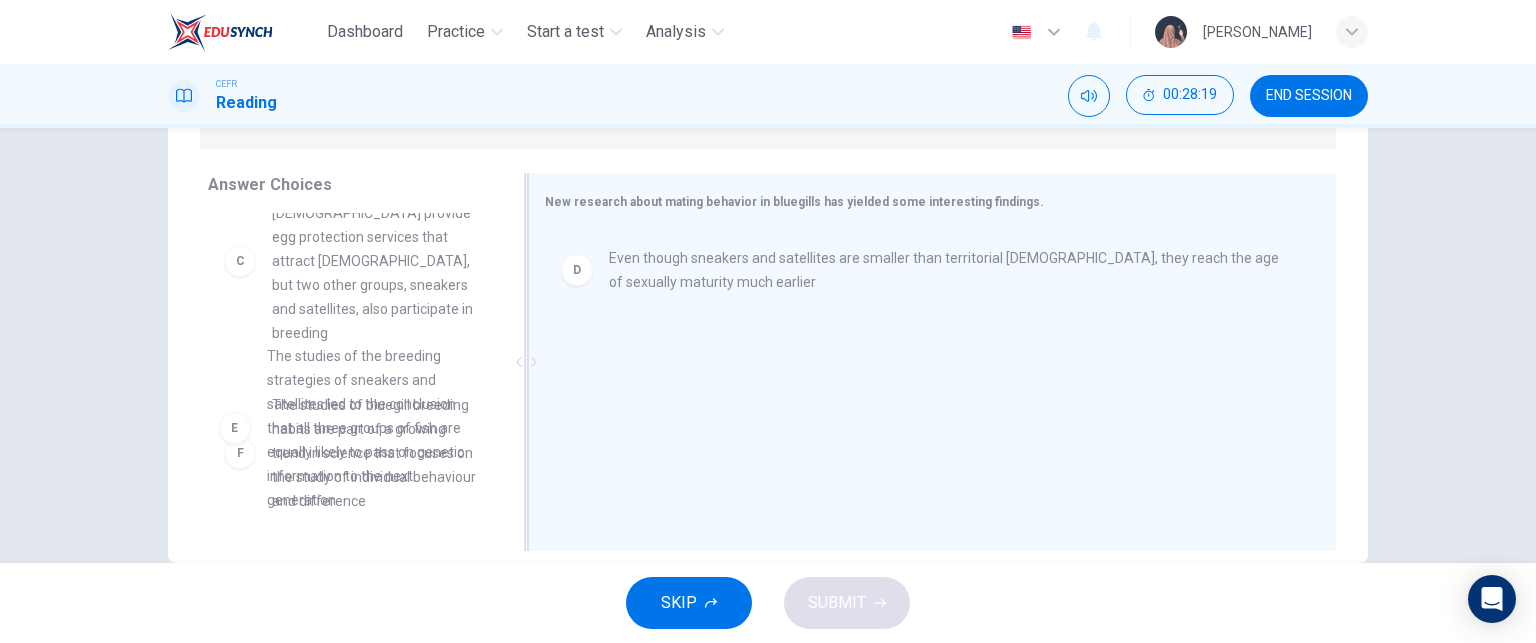 scroll, scrollTop: 388, scrollLeft: 0, axis: vertical 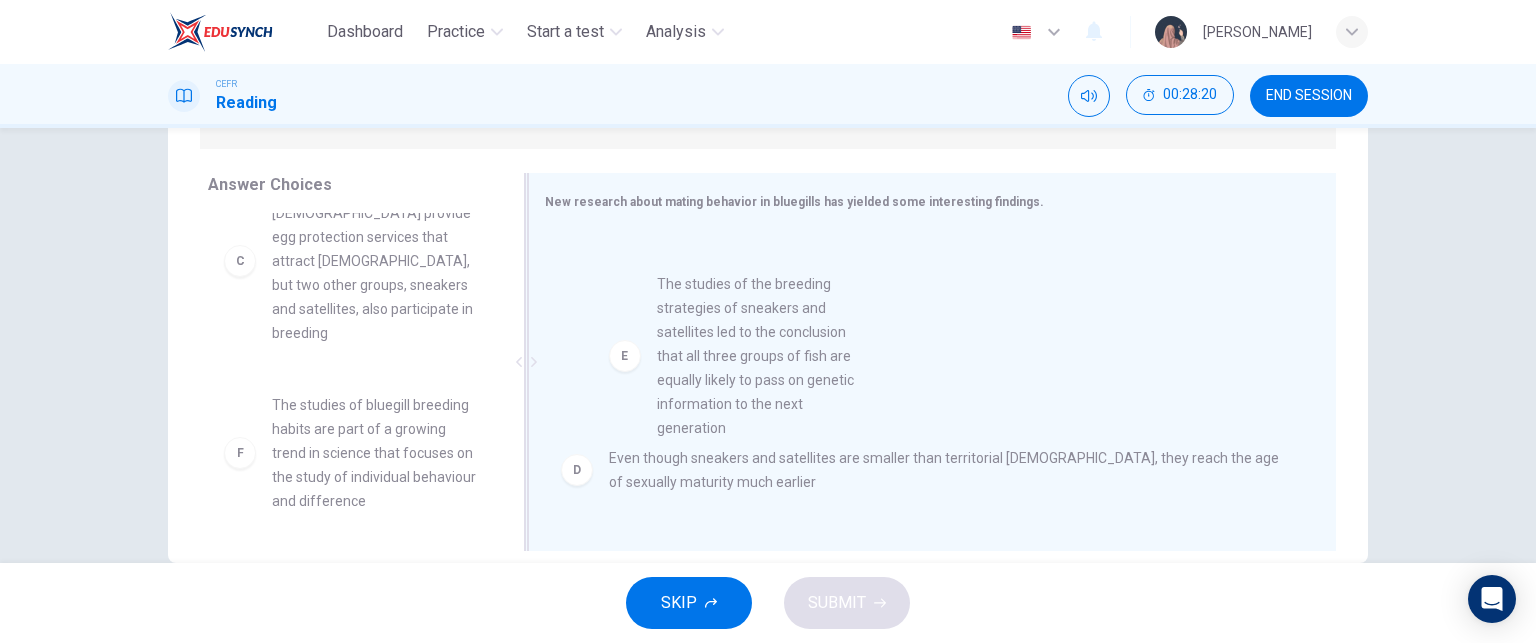 drag, startPoint x: 392, startPoint y: 451, endPoint x: 796, endPoint y: 381, distance: 410.0195 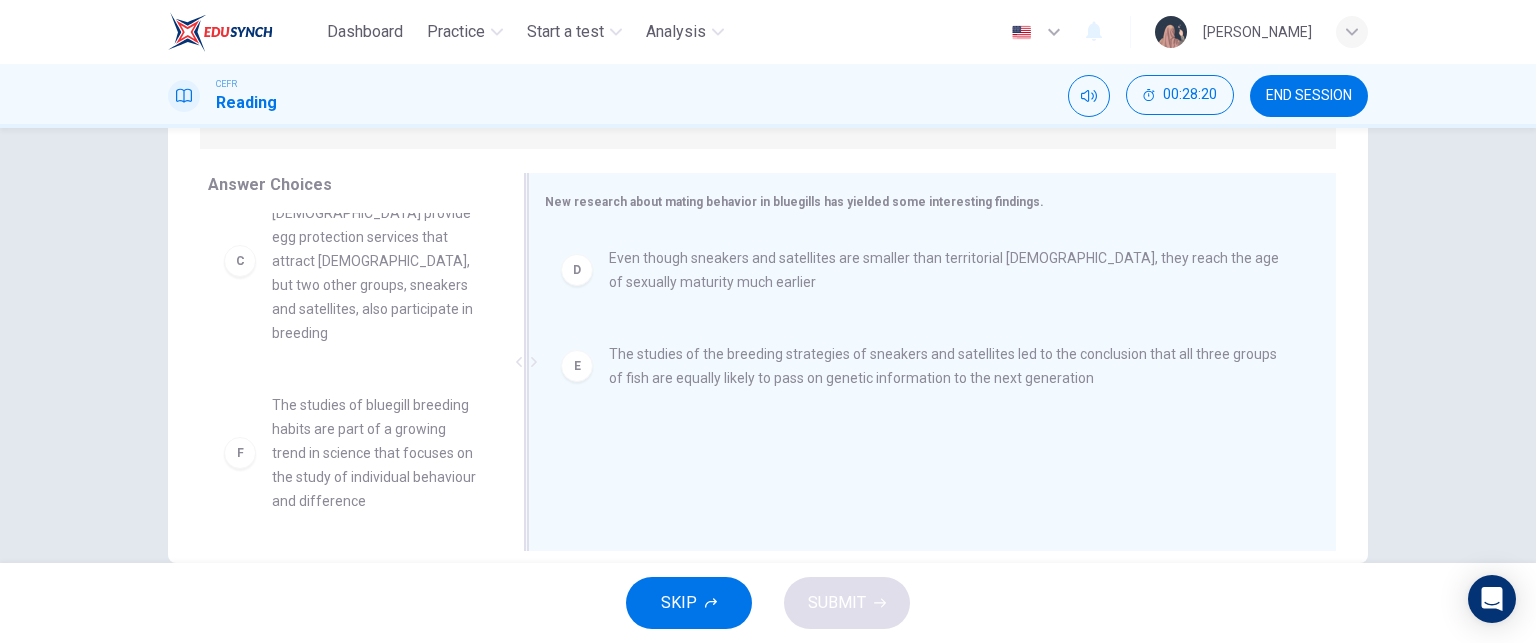 scroll, scrollTop: 348, scrollLeft: 0, axis: vertical 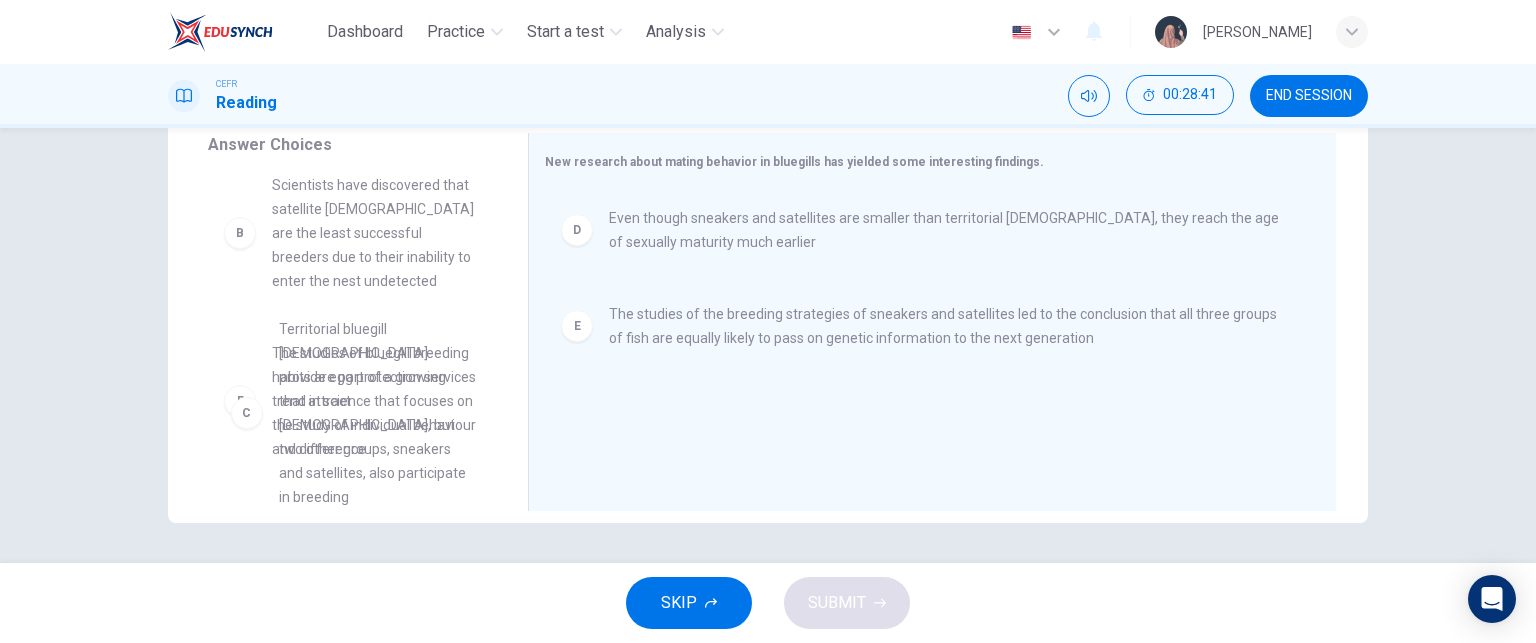 drag, startPoint x: 332, startPoint y: 450, endPoint x: 348, endPoint y: 450, distance: 16 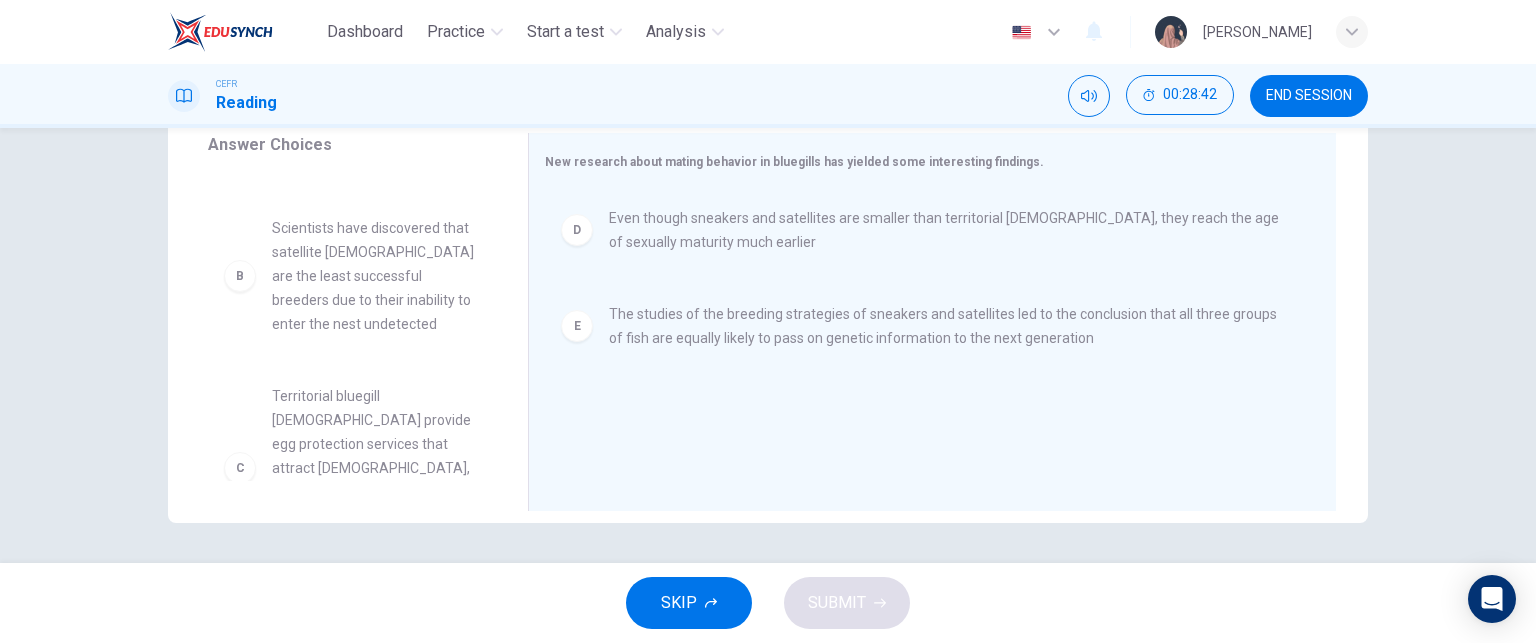 scroll, scrollTop: 0, scrollLeft: 0, axis: both 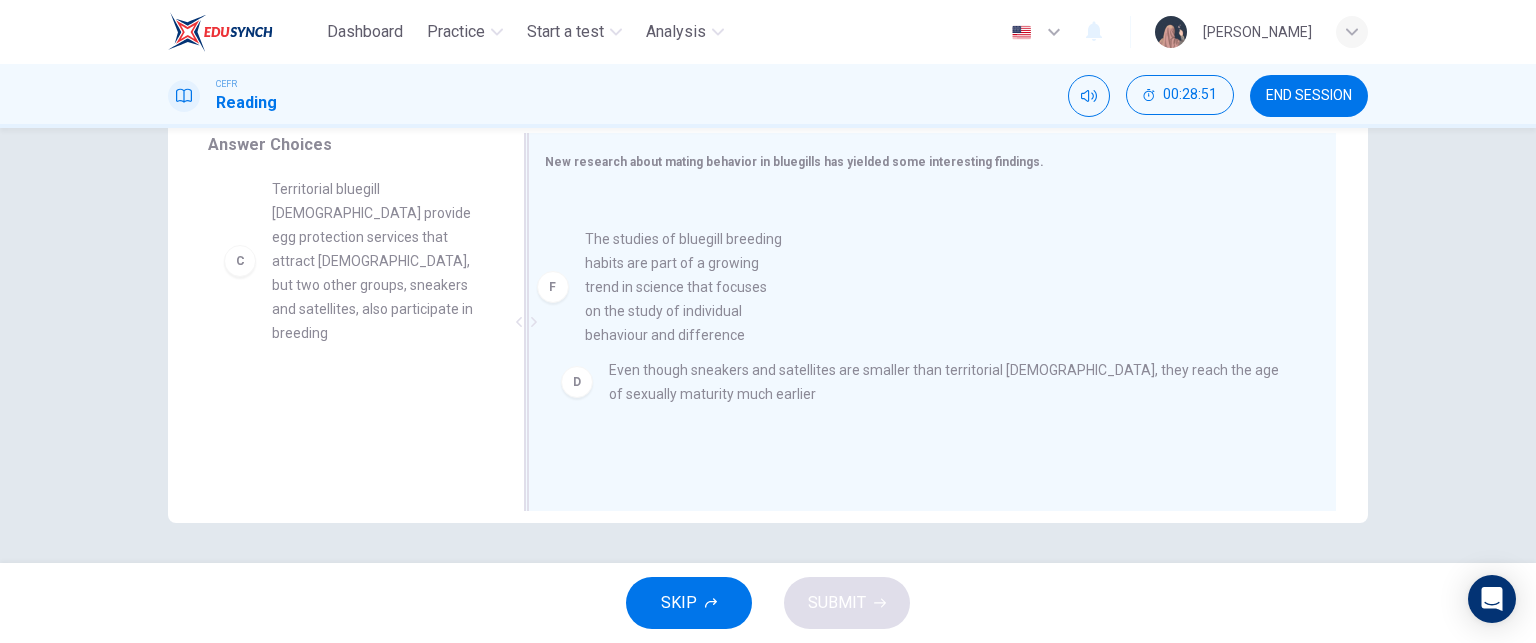 drag, startPoint x: 381, startPoint y: 407, endPoint x: 791, endPoint y: 279, distance: 429.51602 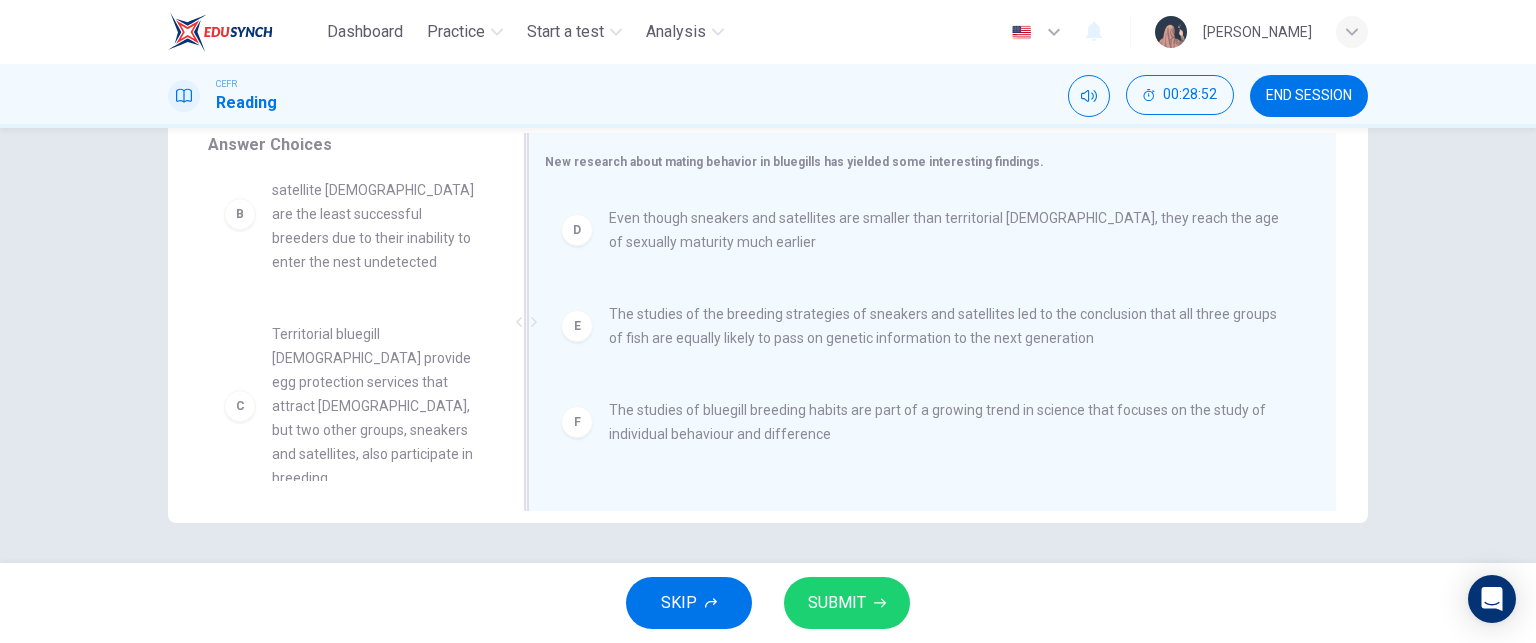 scroll, scrollTop: 180, scrollLeft: 0, axis: vertical 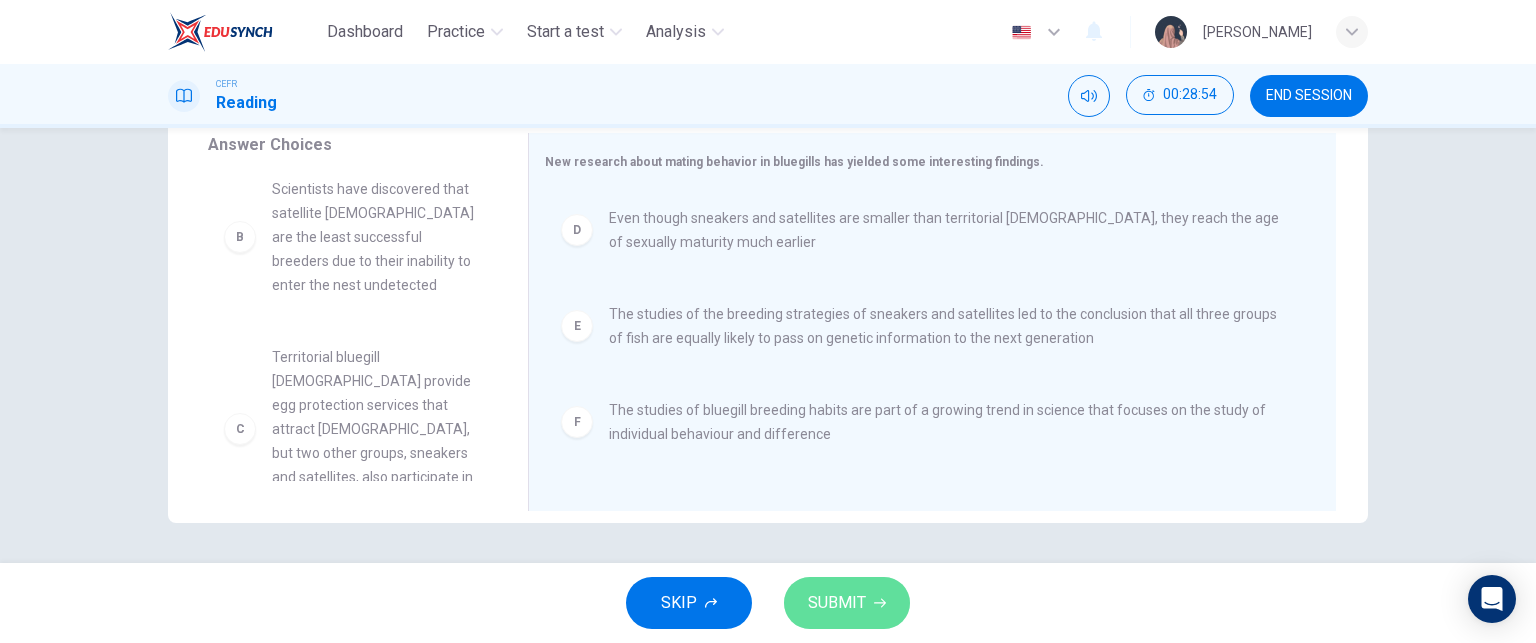 click on "SUBMIT" at bounding box center [837, 603] 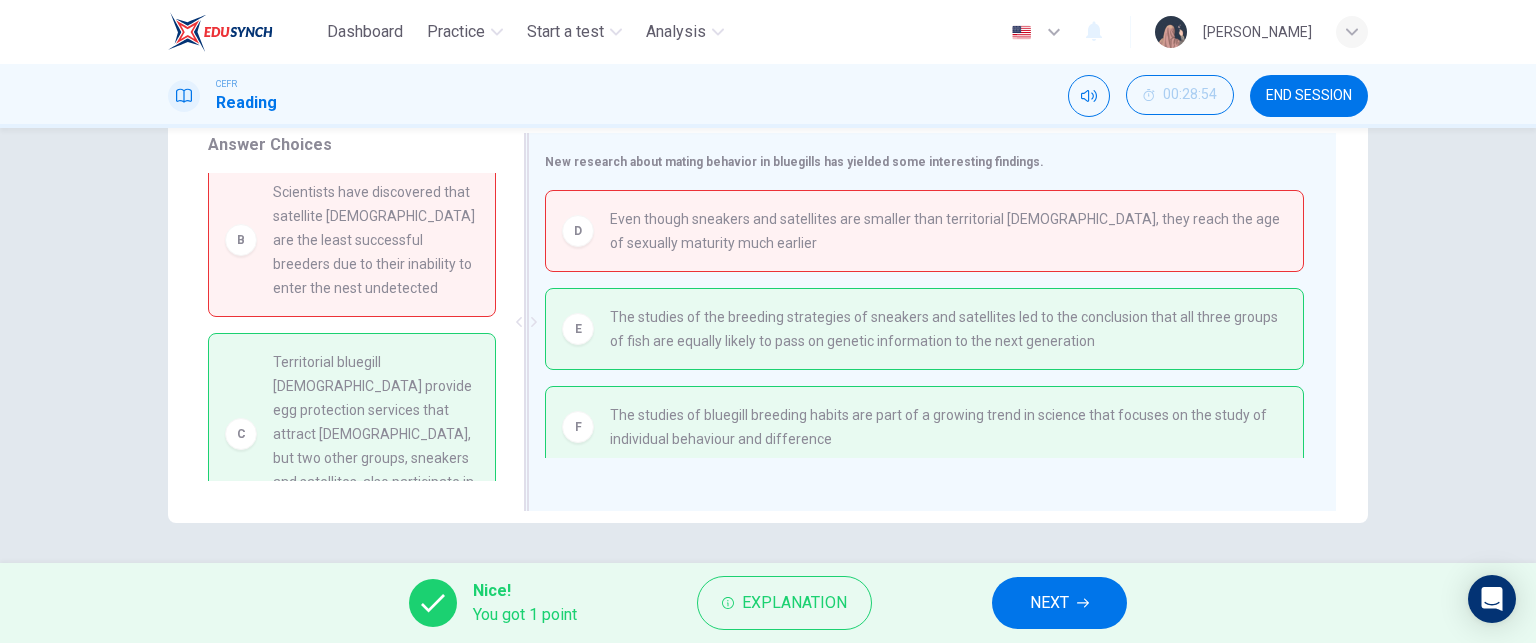 scroll, scrollTop: 0, scrollLeft: 0, axis: both 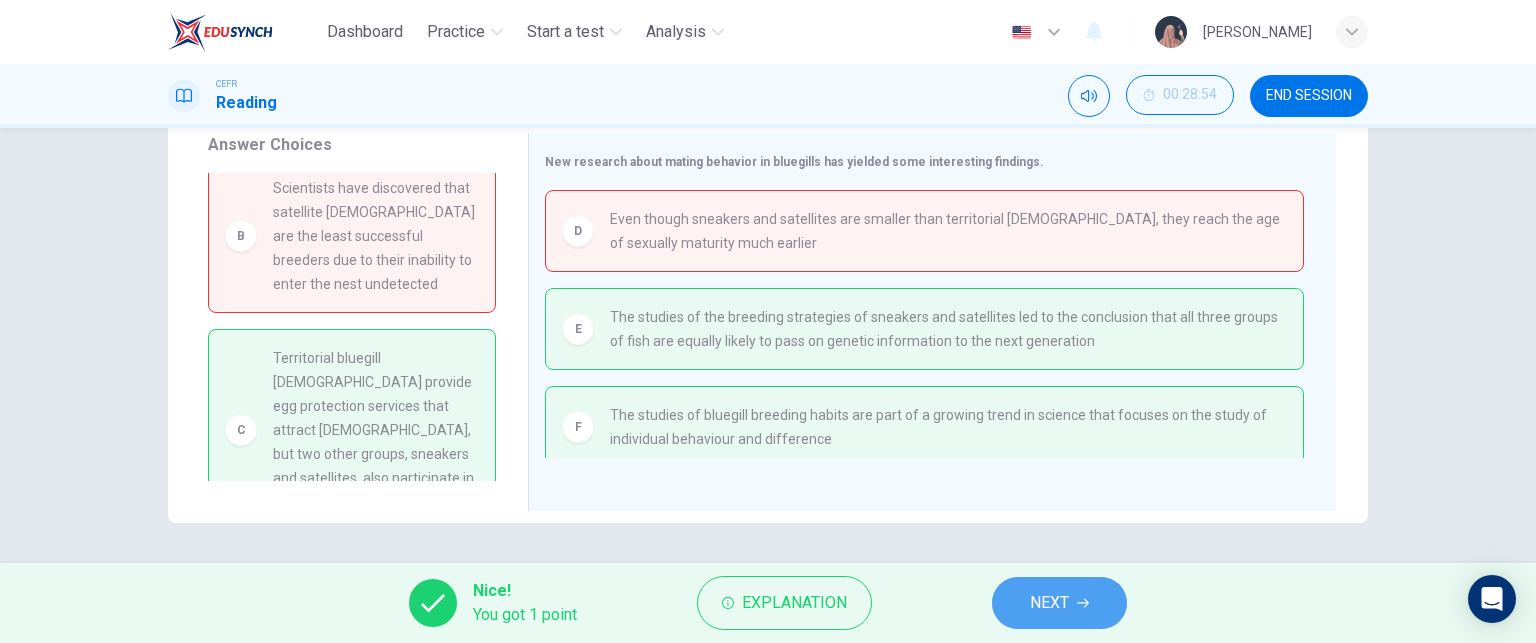 click on "NEXT" at bounding box center (1059, 603) 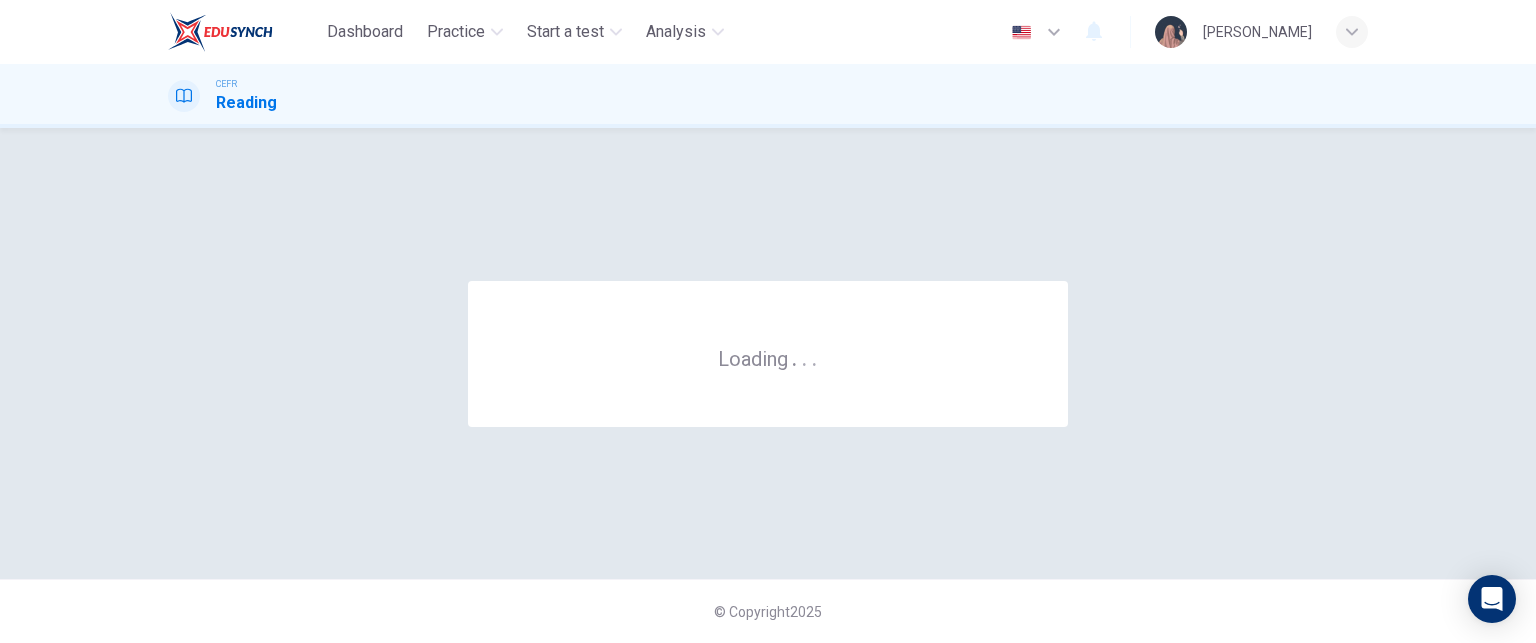 scroll, scrollTop: 0, scrollLeft: 0, axis: both 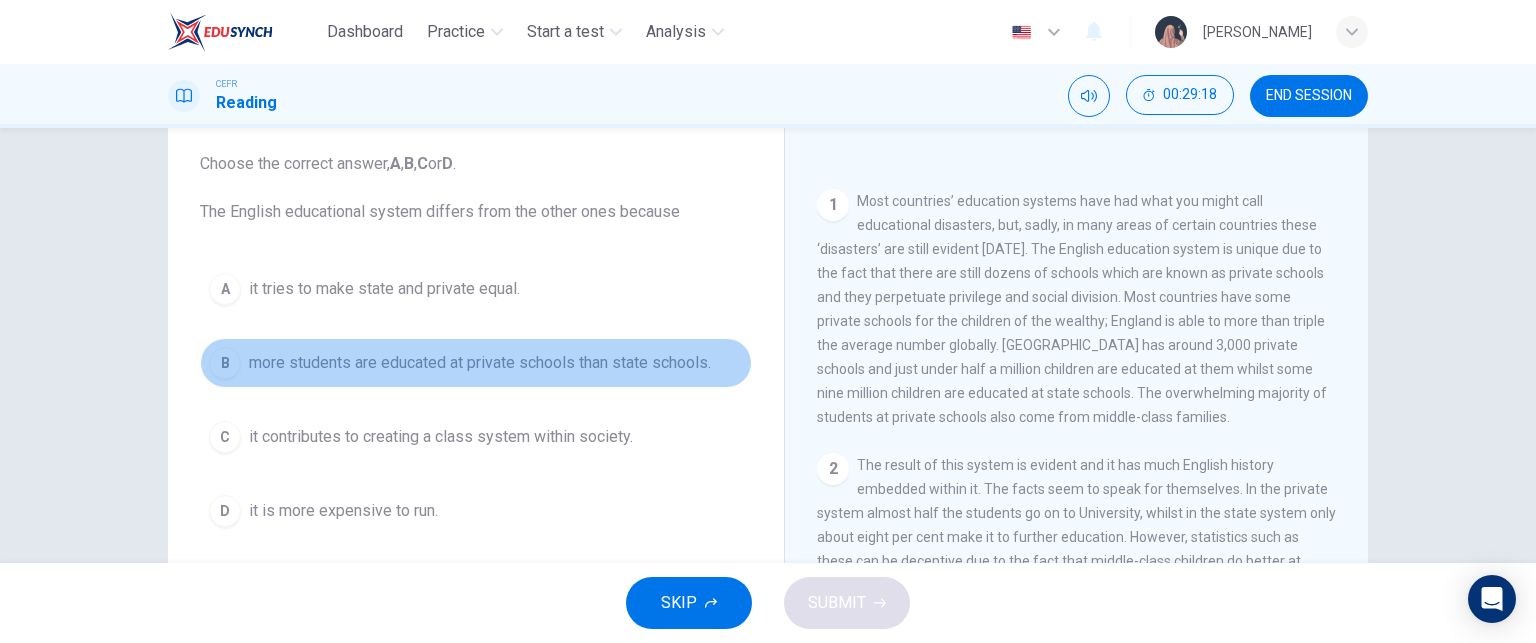 click on "more students are educated at private schools than state schools." at bounding box center (480, 363) 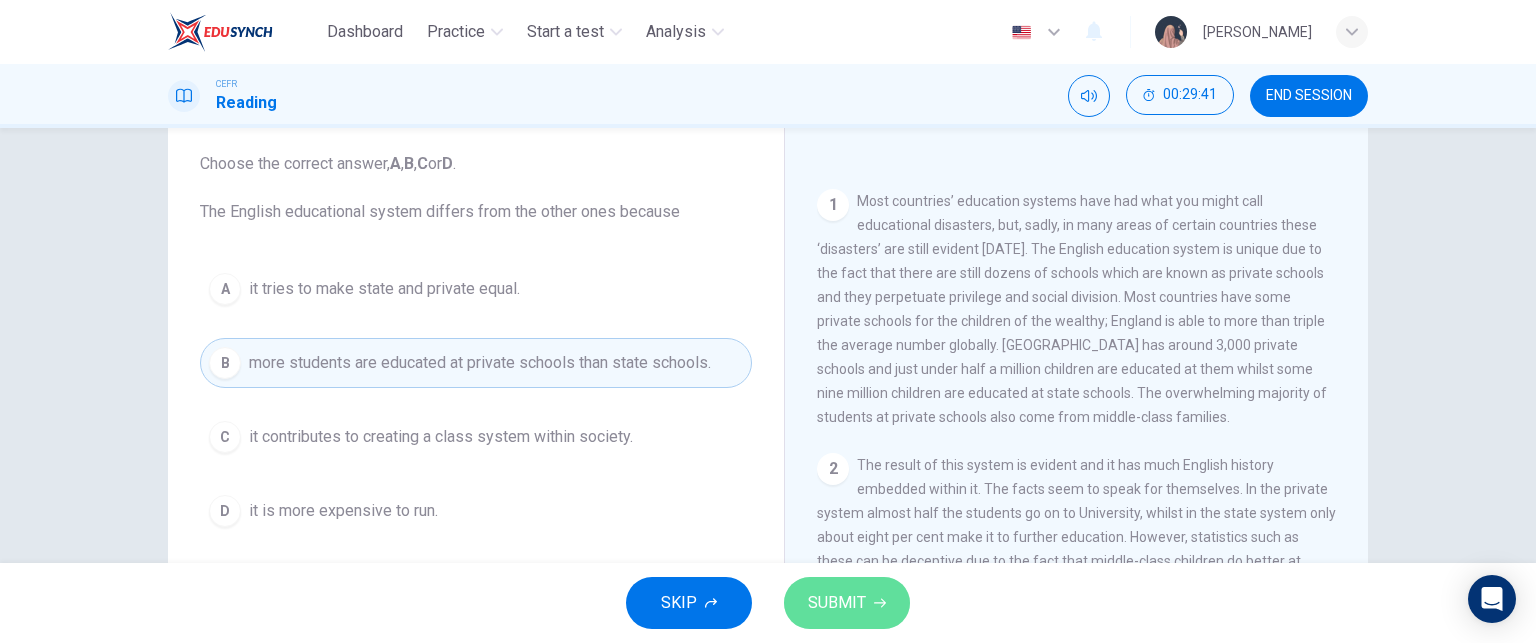 click on "SUBMIT" at bounding box center (837, 603) 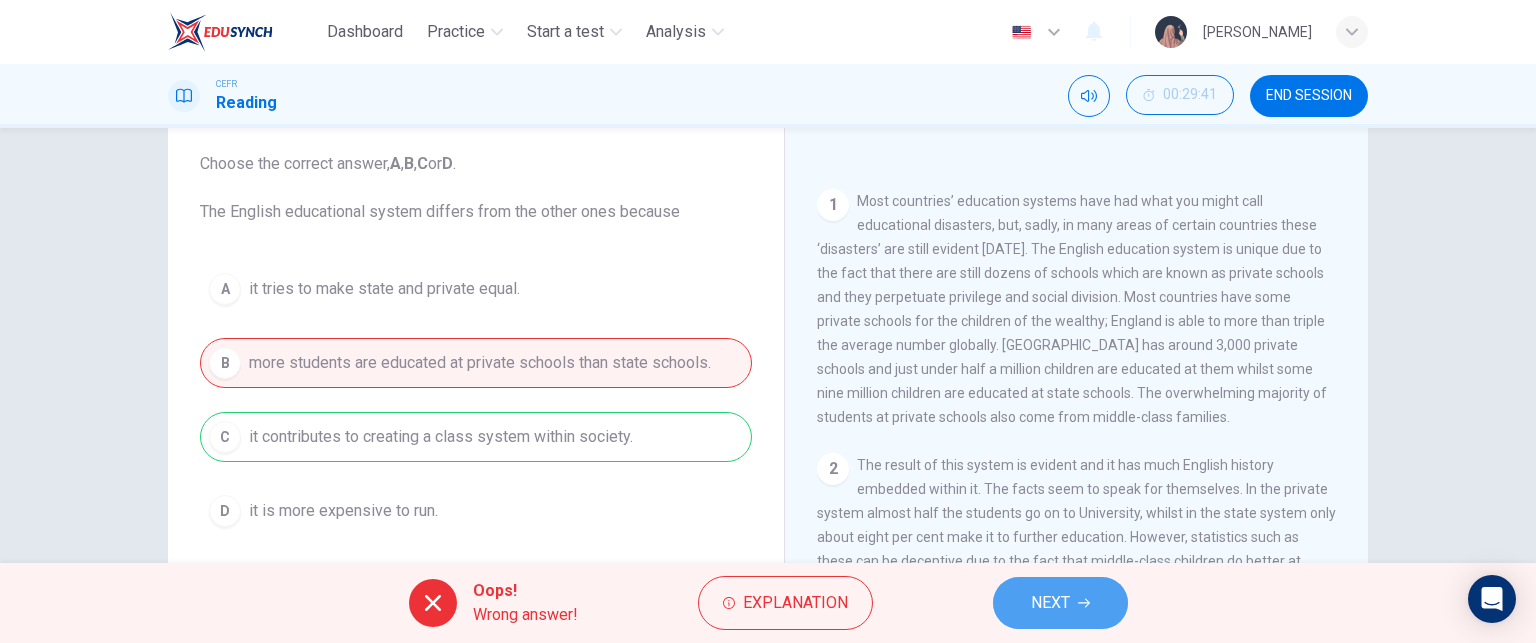 click on "NEXT" at bounding box center [1060, 603] 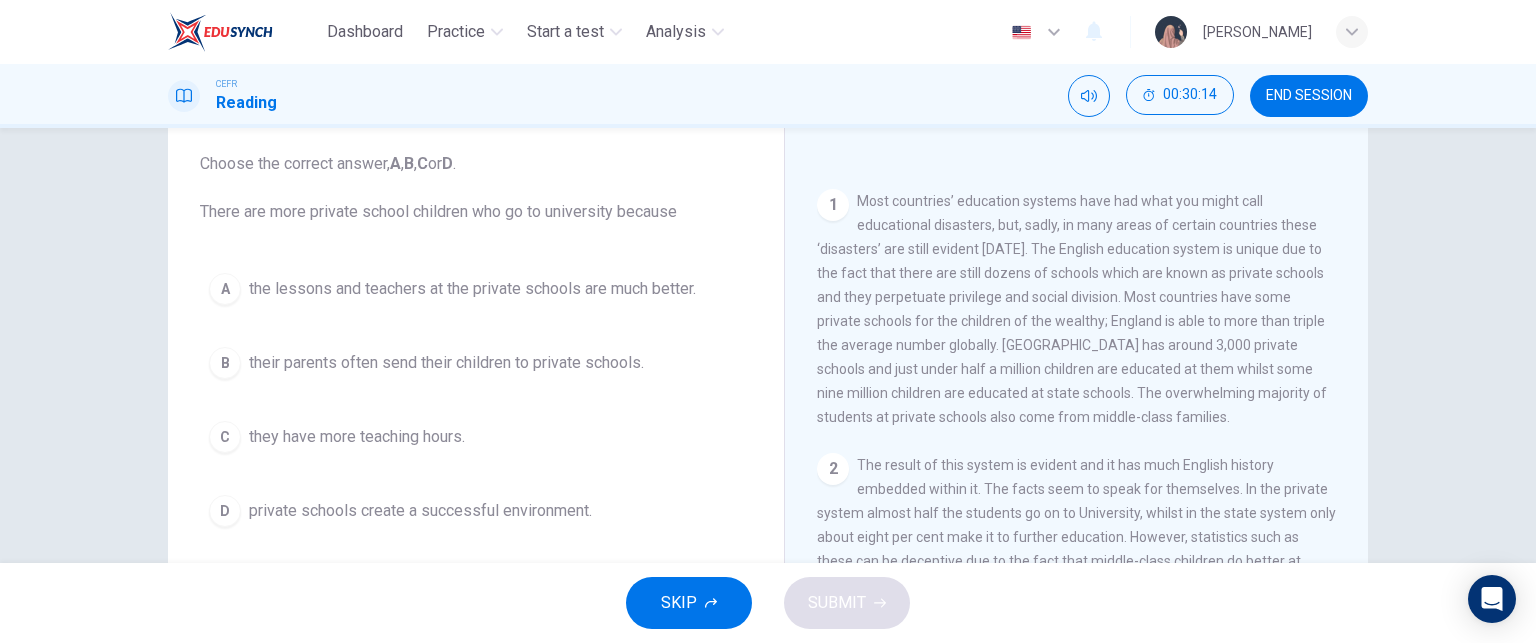 click on "C they have more teaching hours." at bounding box center (476, 437) 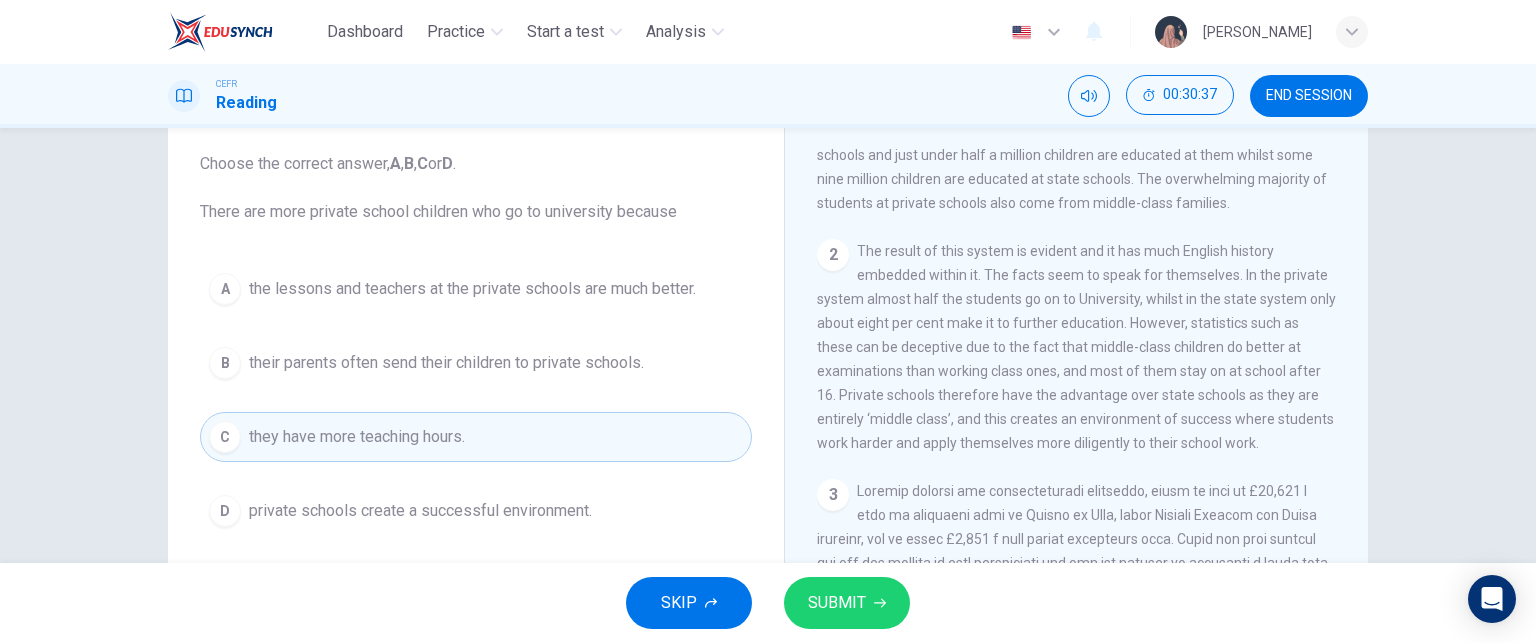scroll, scrollTop: 591, scrollLeft: 0, axis: vertical 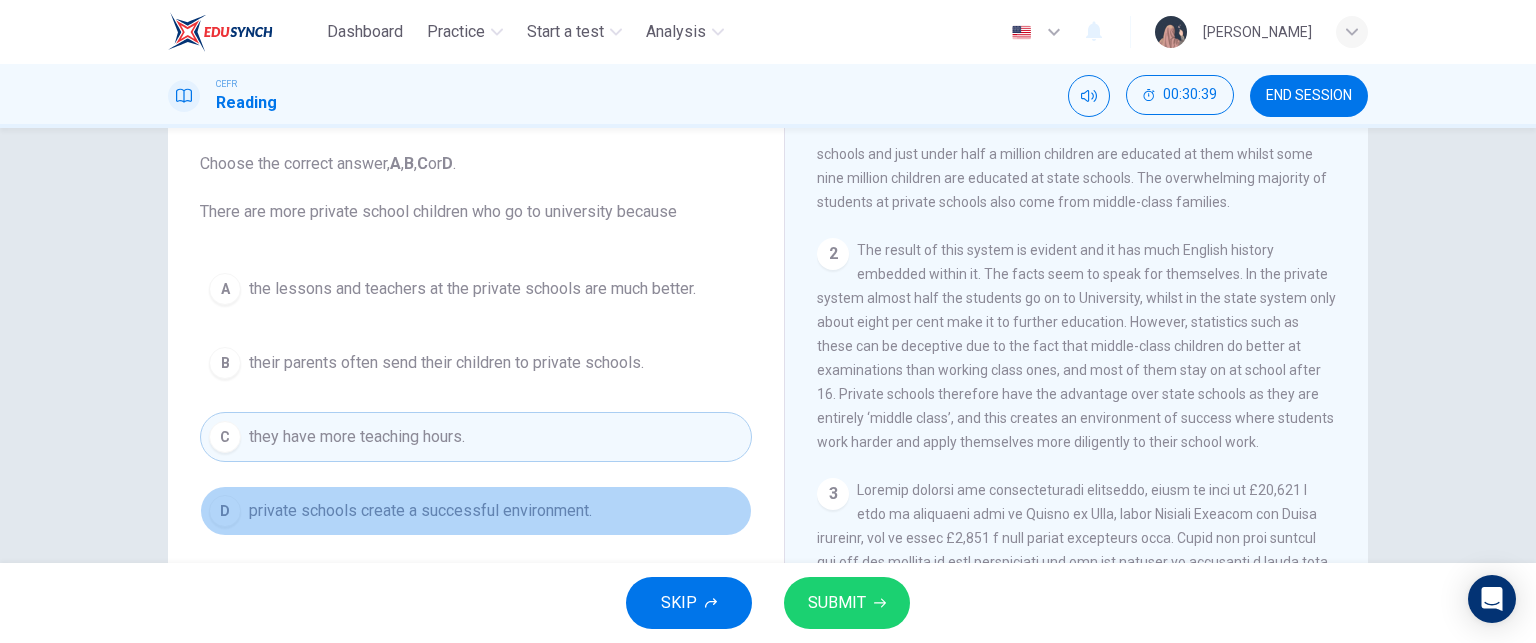 click on "D private schools create a successful environment." at bounding box center [476, 511] 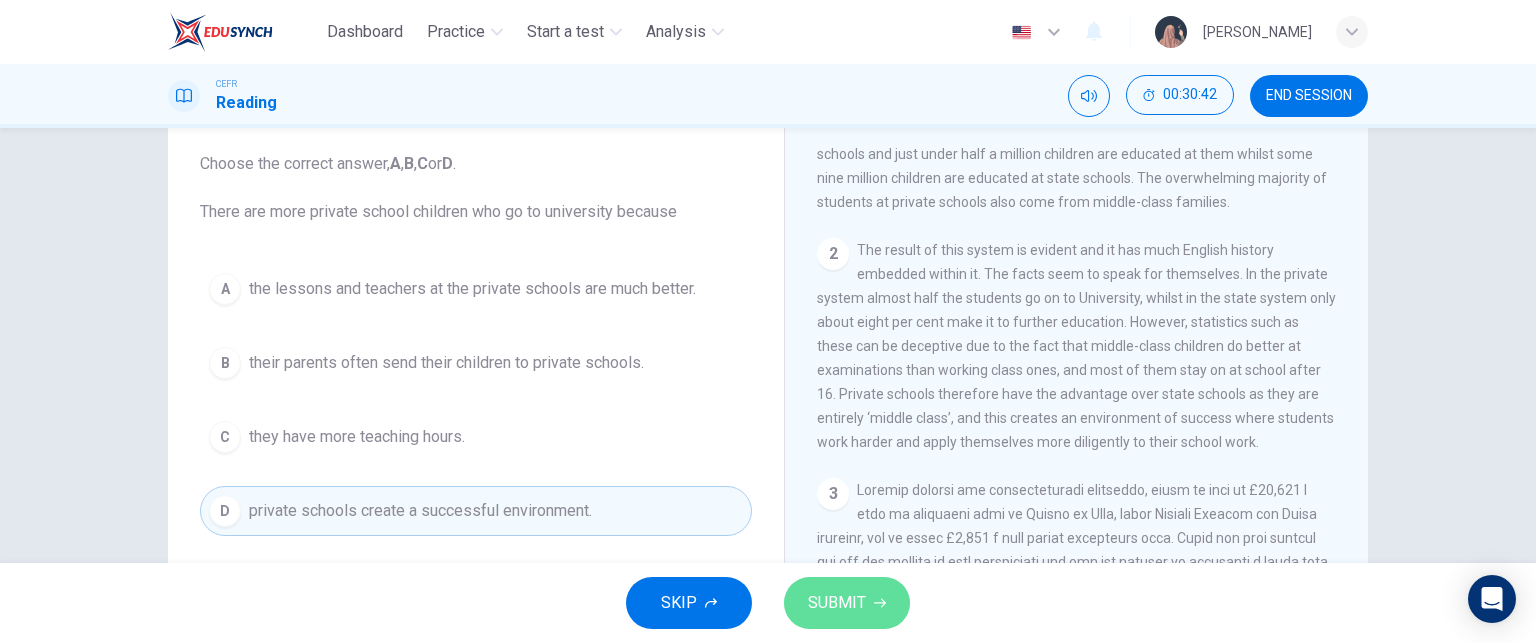 click on "SUBMIT" at bounding box center (847, 603) 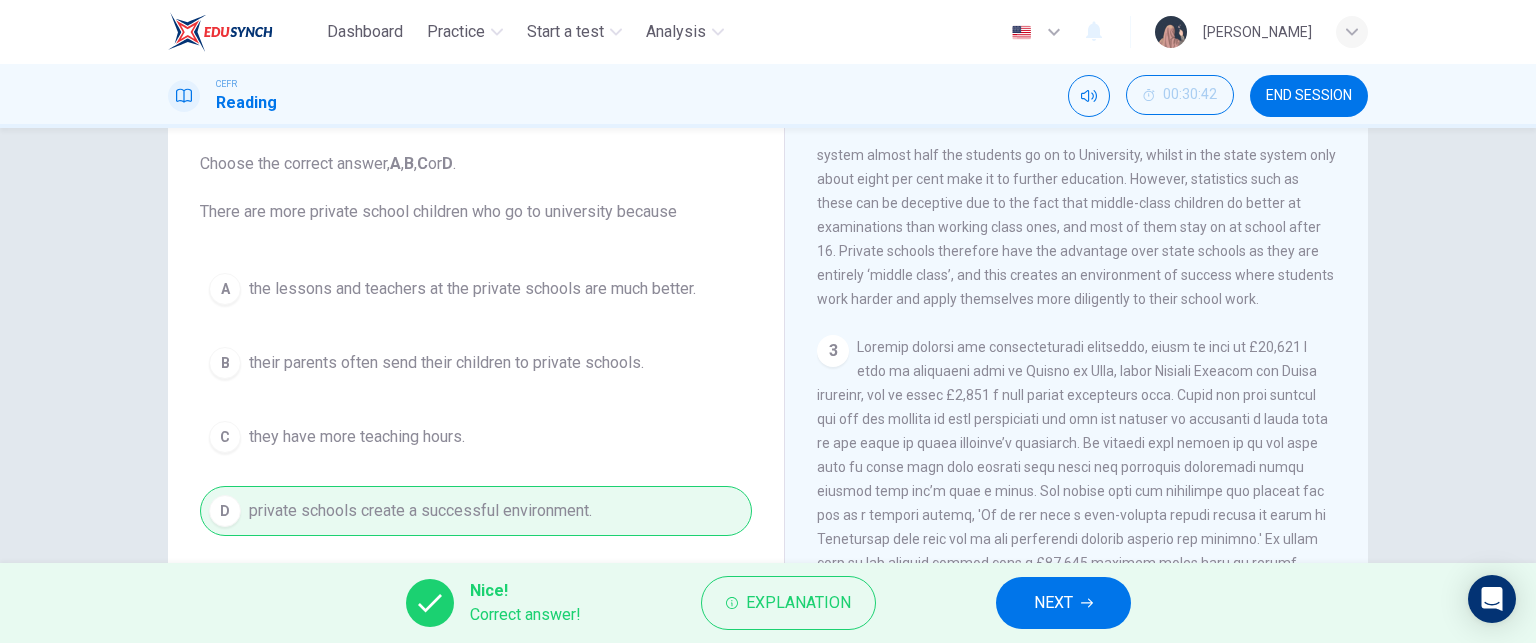 scroll, scrollTop: 735, scrollLeft: 0, axis: vertical 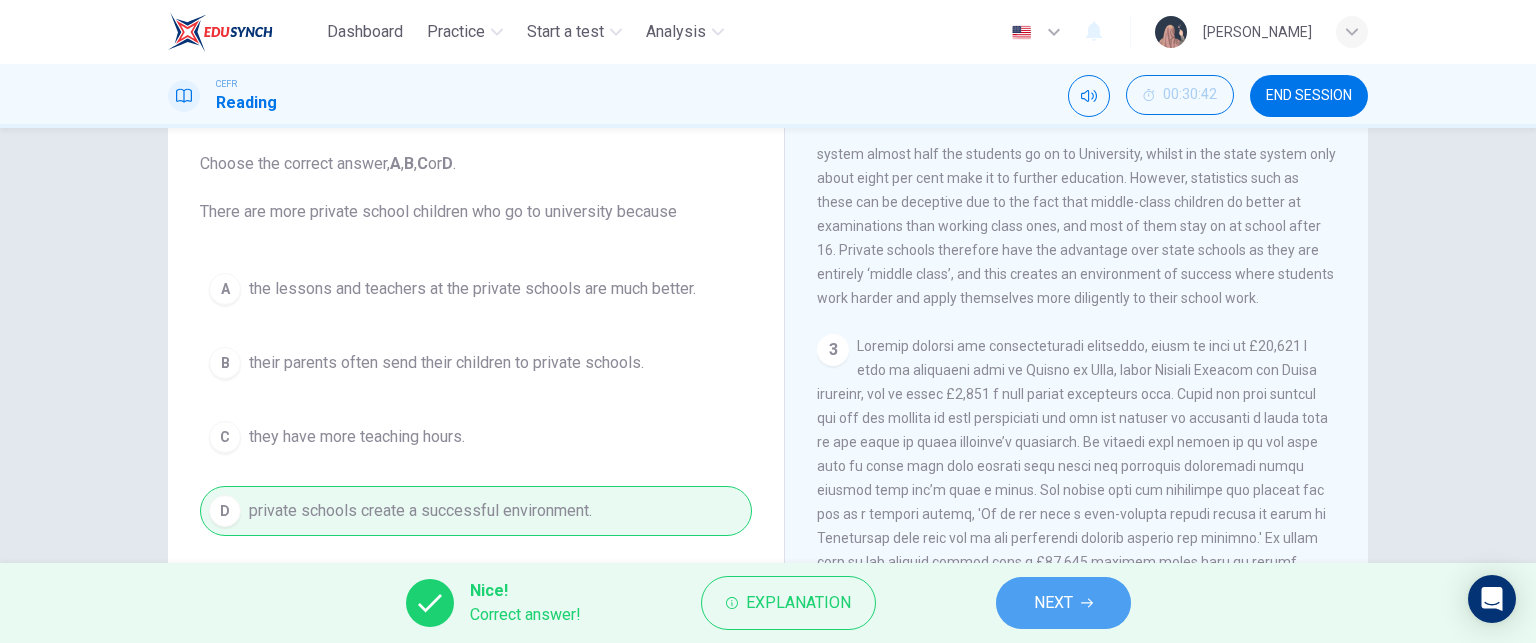 click on "NEXT" at bounding box center (1053, 603) 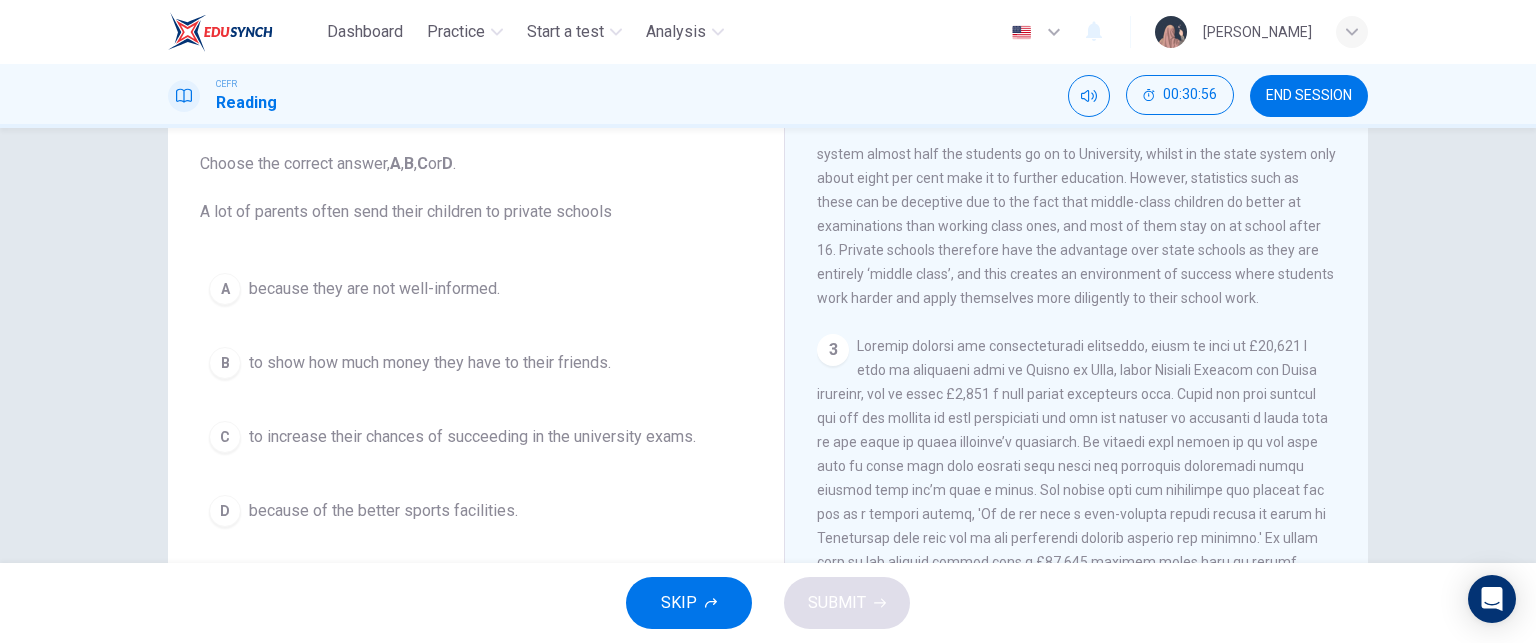 click on "to increase their chances of succeeding in the university exams." at bounding box center [472, 437] 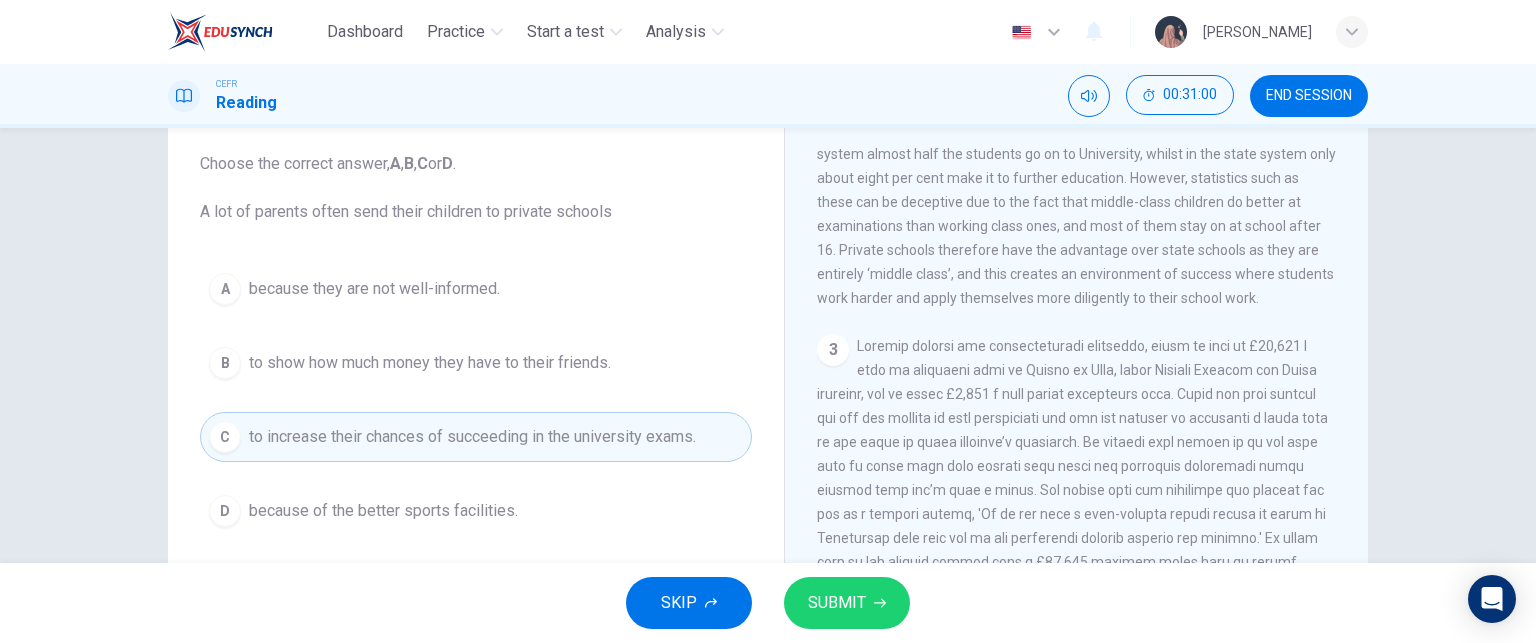 click on "A because they are not well-informed. B to show how much money they have to their friends. C to increase their chances of succeeding in the university exams. D because of the better sports facilities." at bounding box center [476, 400] 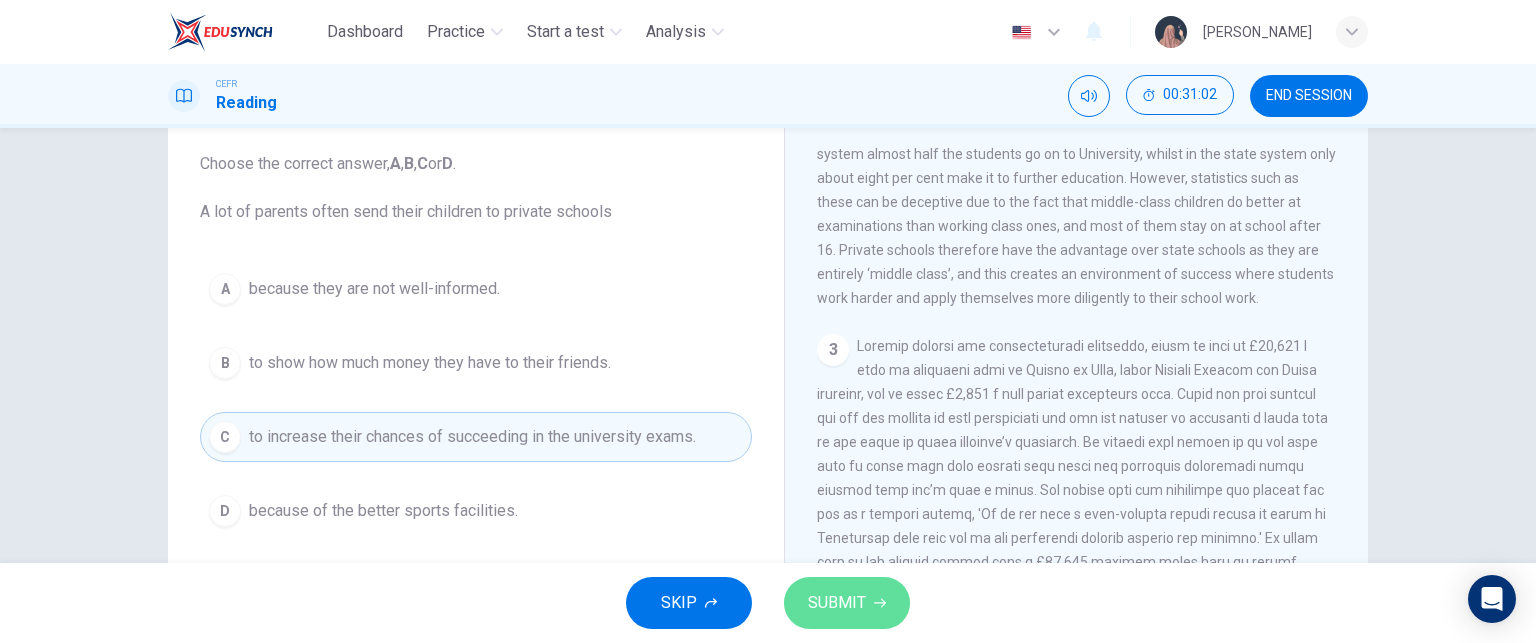 click on "SUBMIT" at bounding box center [847, 603] 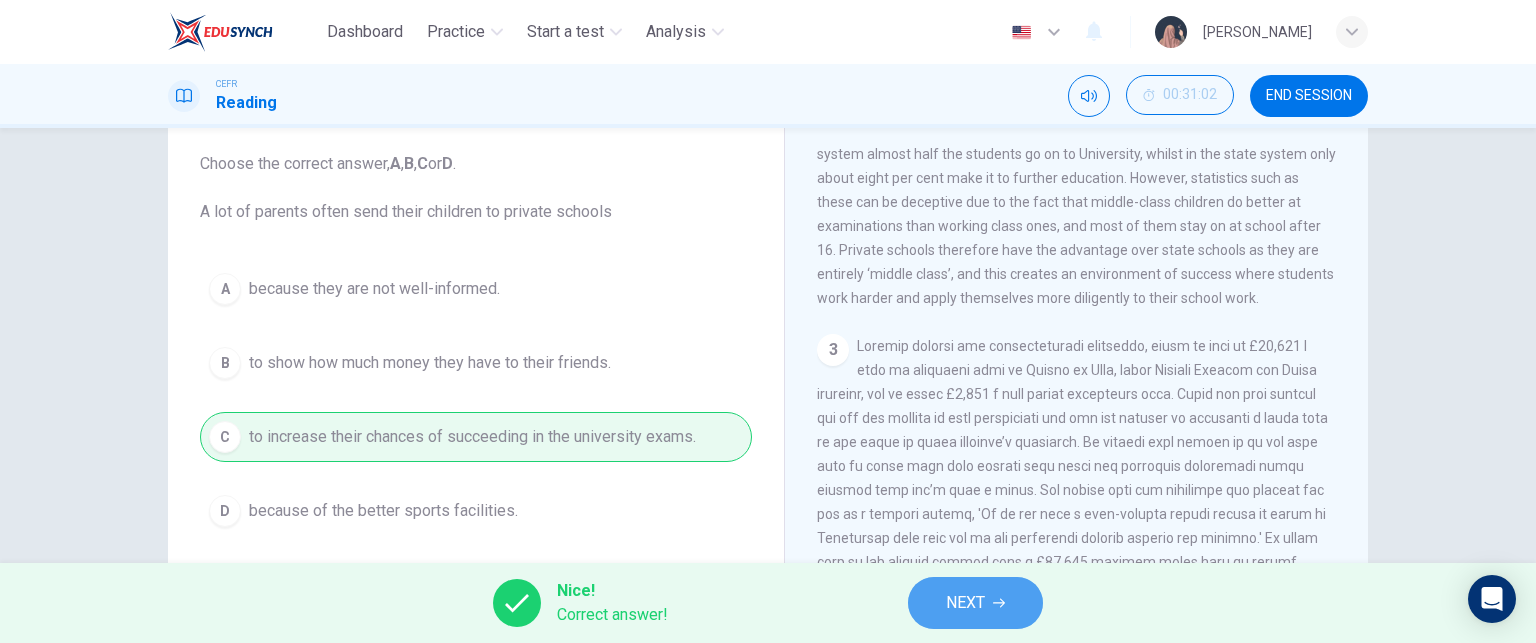 click on "NEXT" at bounding box center (965, 603) 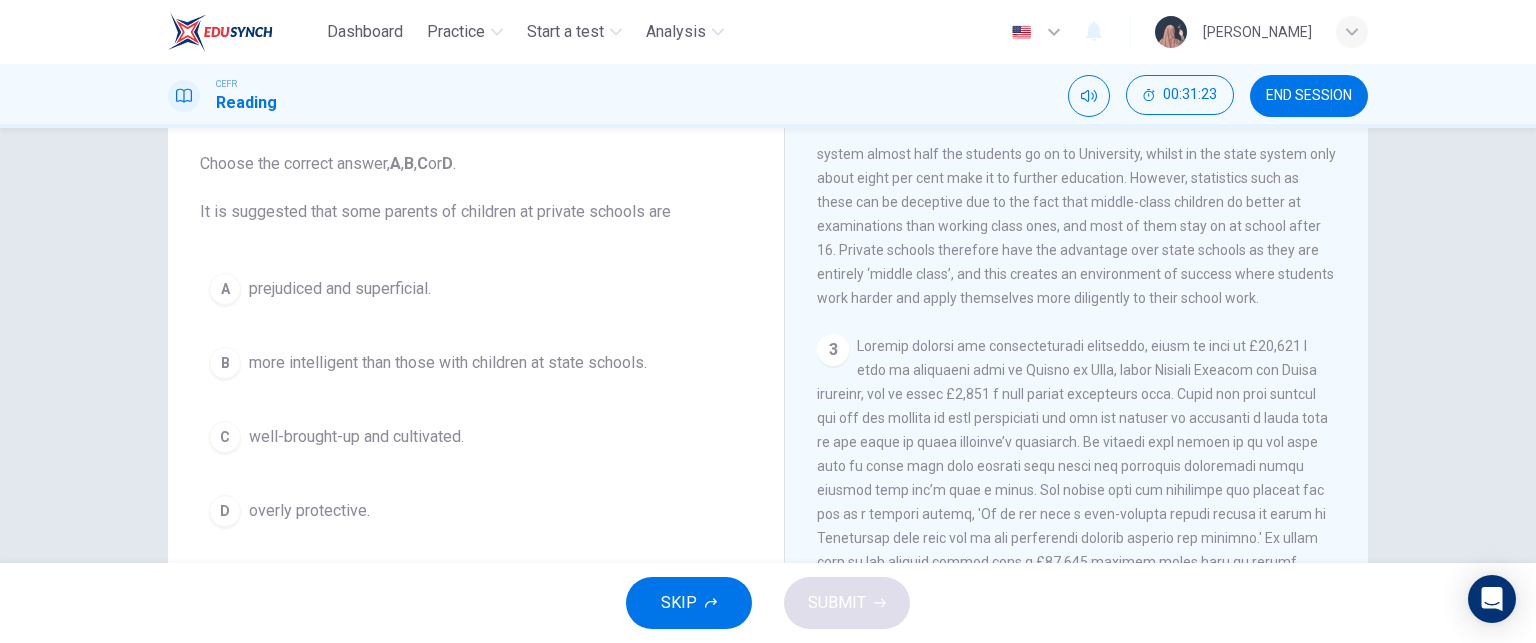 click on "B more intelligent than those with children at state schools." at bounding box center (476, 363) 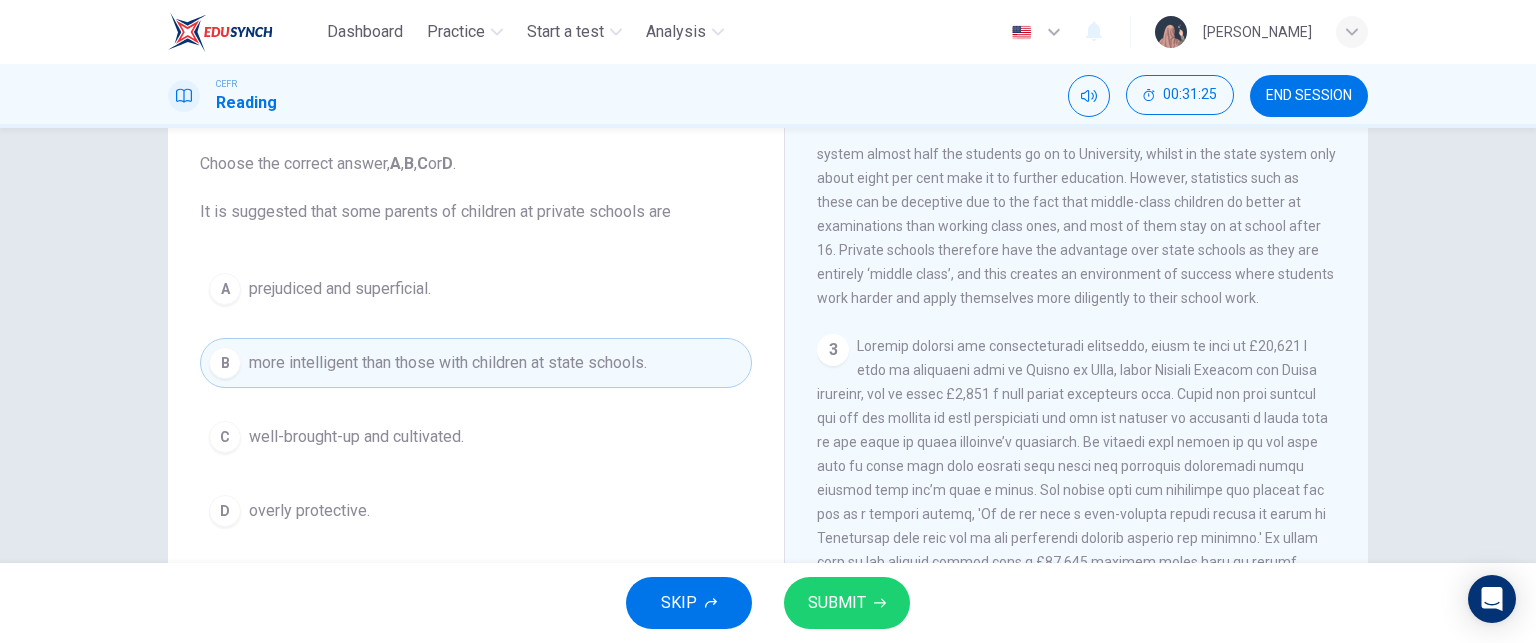 click on "A prejudiced and superficial. B more intelligent than those with children at state schools. C well-brought-up and cultivated. D overly protective." at bounding box center [476, 400] 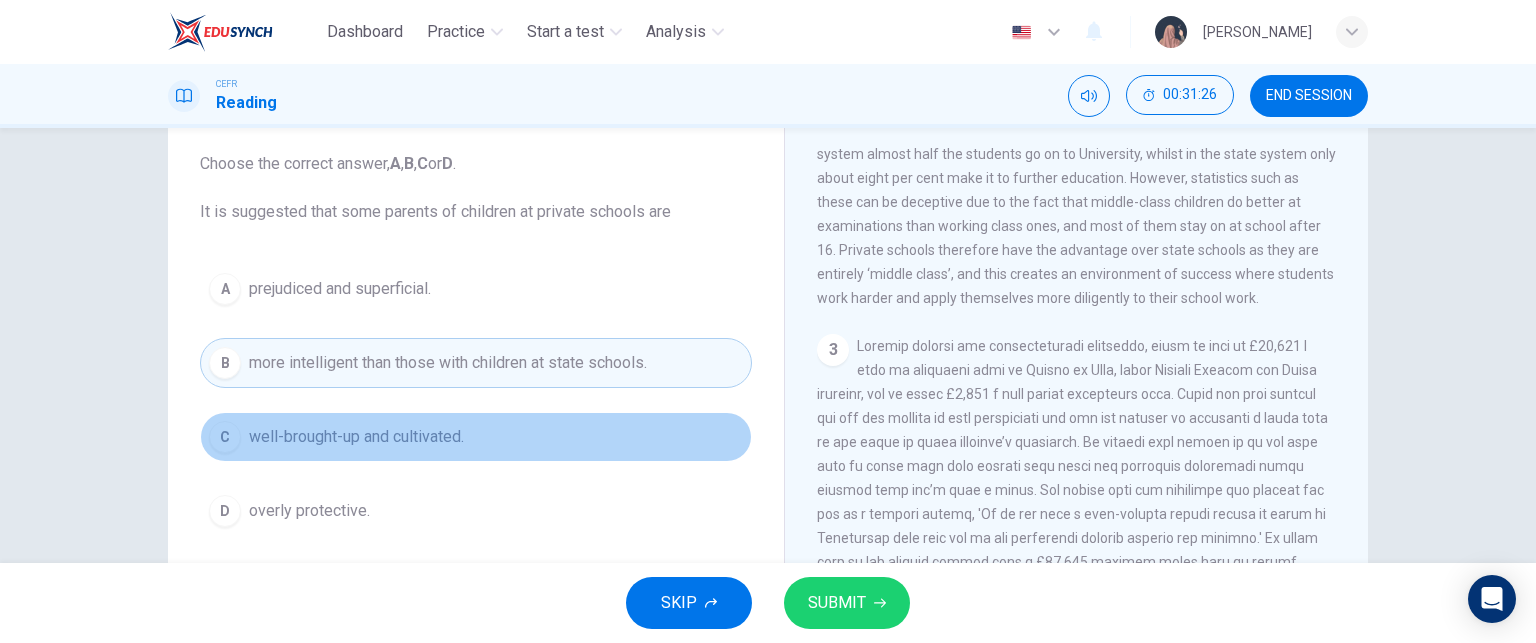 click on "well-brought-up and cultivated." at bounding box center (356, 437) 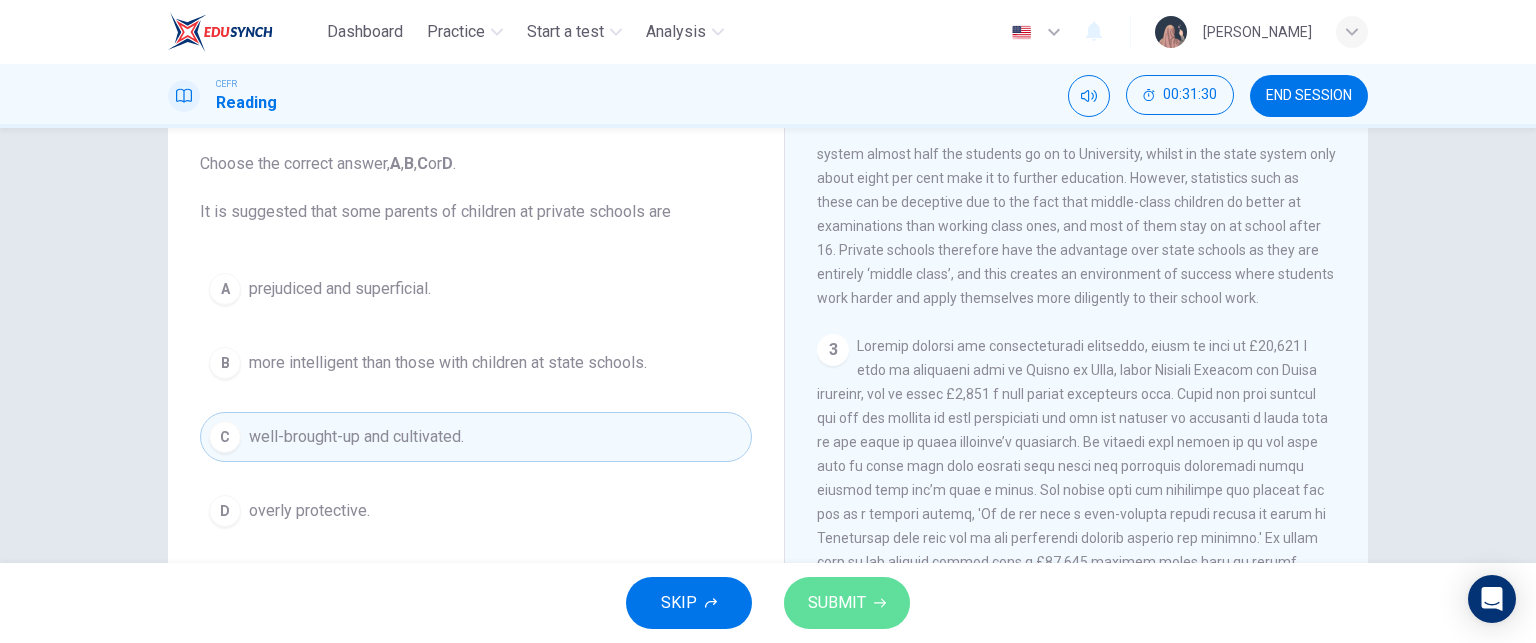 click on "SUBMIT" at bounding box center [837, 603] 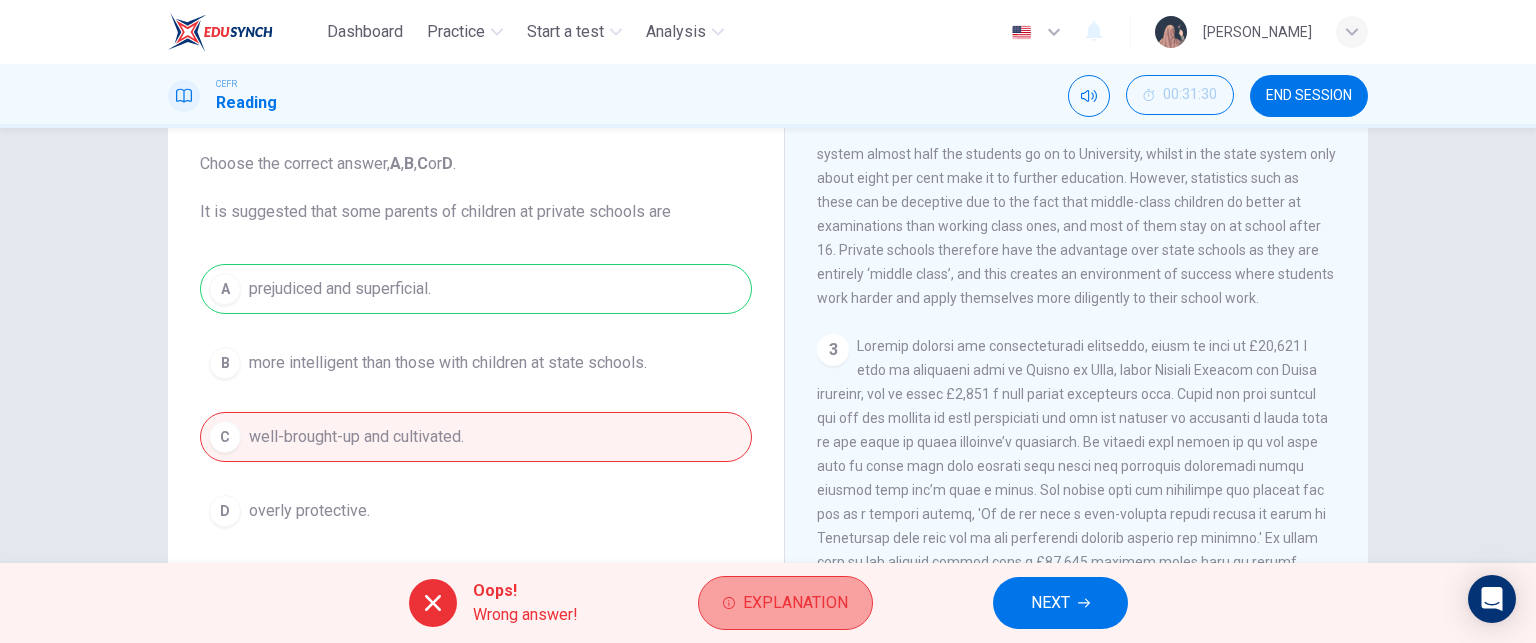 click on "Explanation" at bounding box center [795, 603] 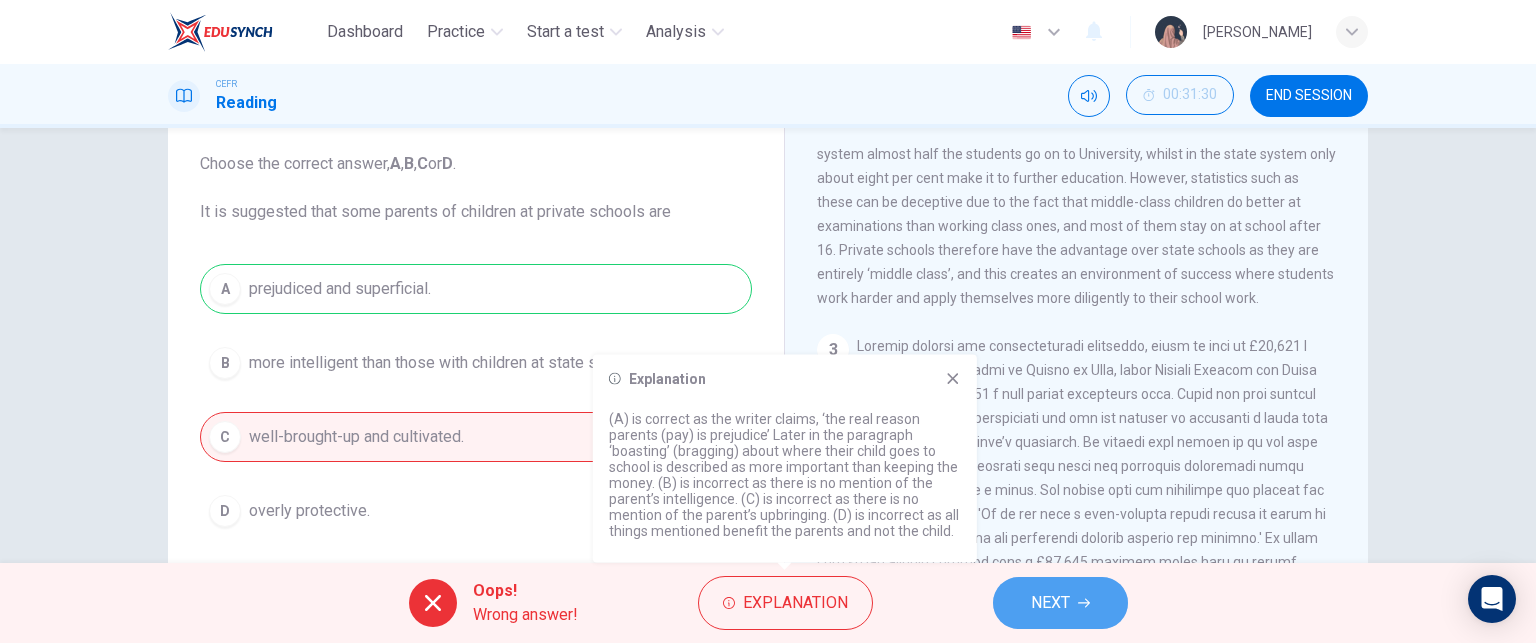 click on "NEXT" at bounding box center (1050, 603) 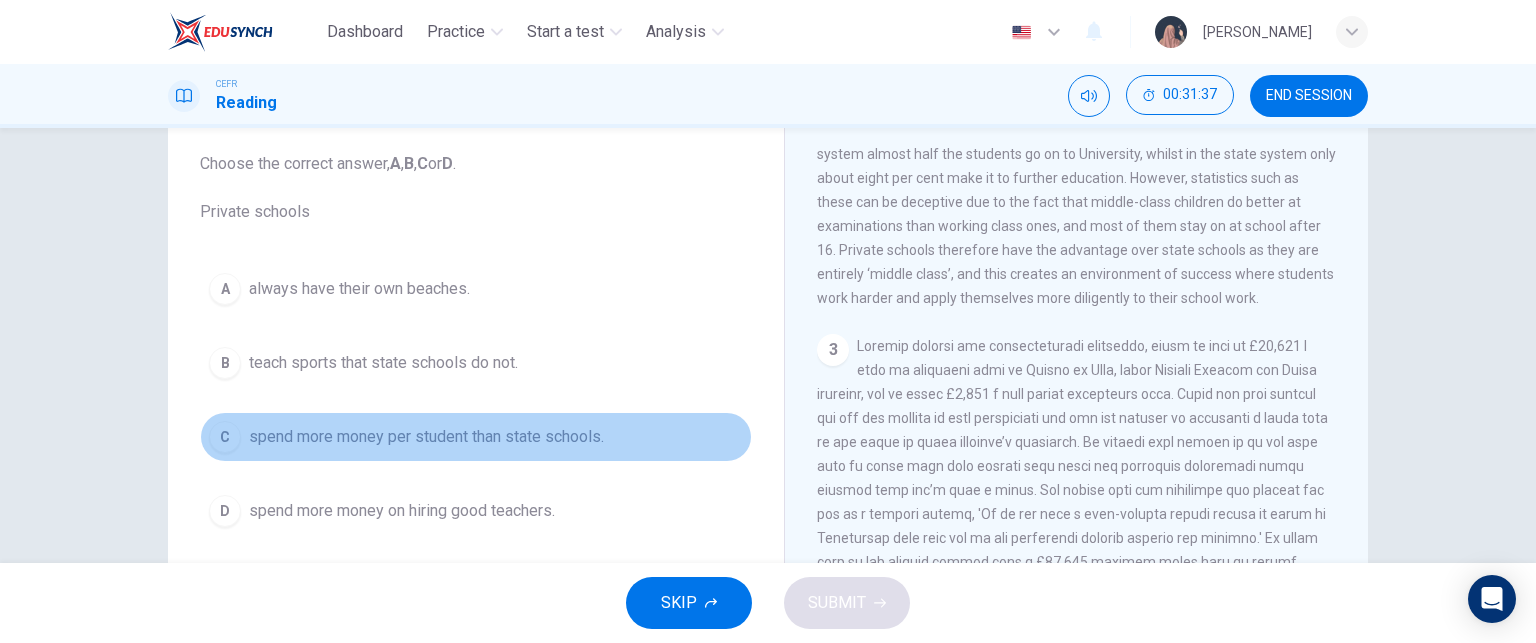 click on "spend more money per student than state schools." at bounding box center (426, 437) 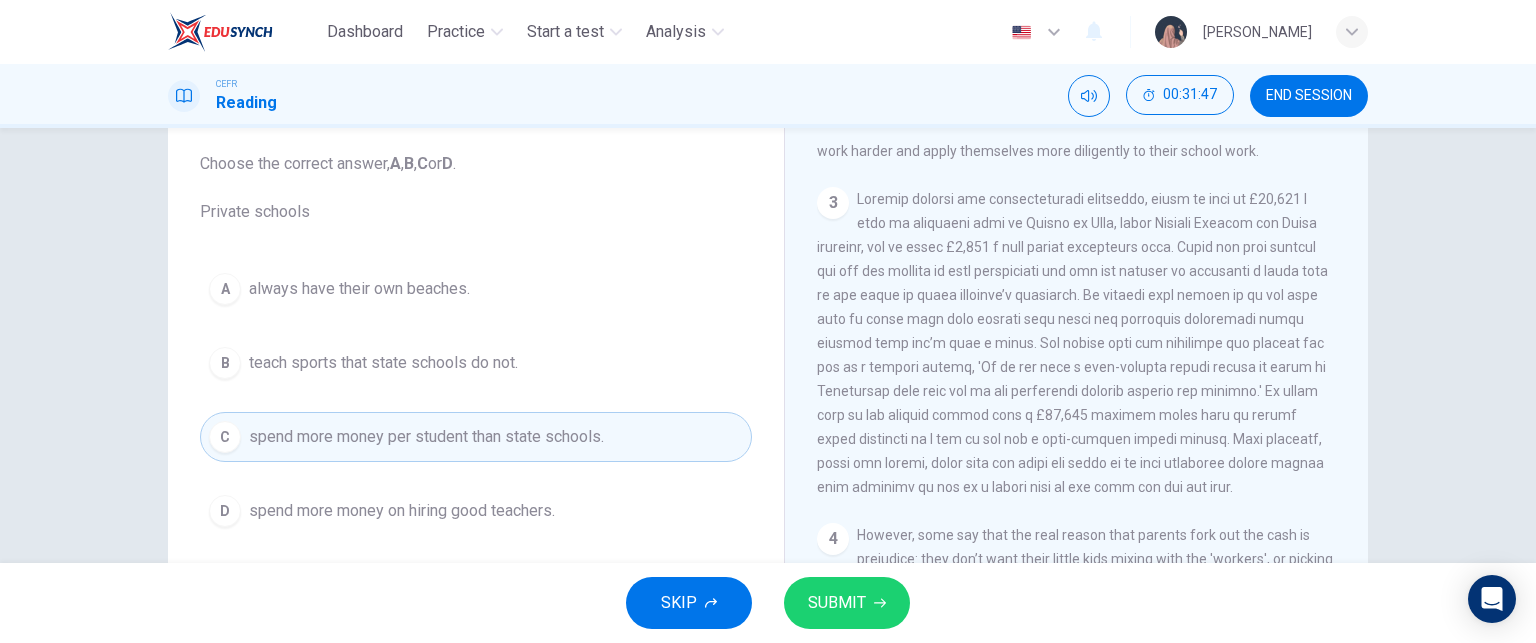scroll, scrollTop: 870, scrollLeft: 0, axis: vertical 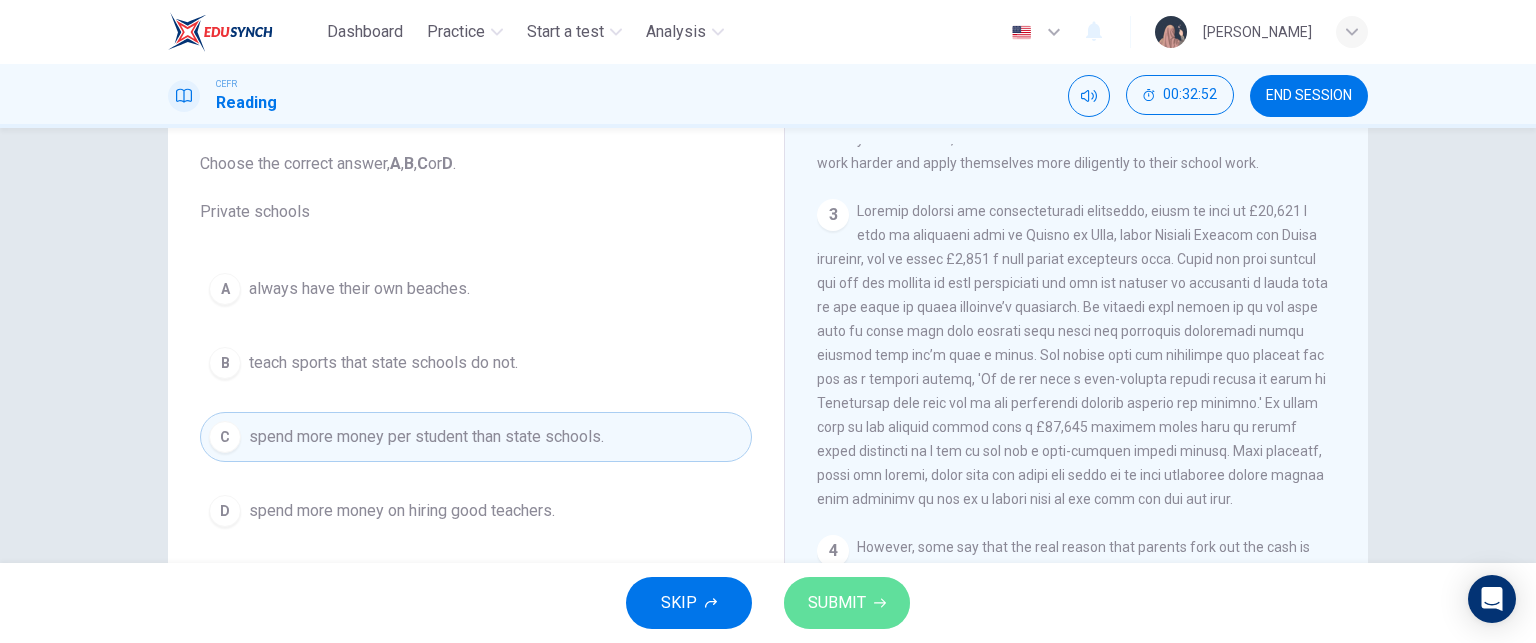 click on "SUBMIT" at bounding box center [837, 603] 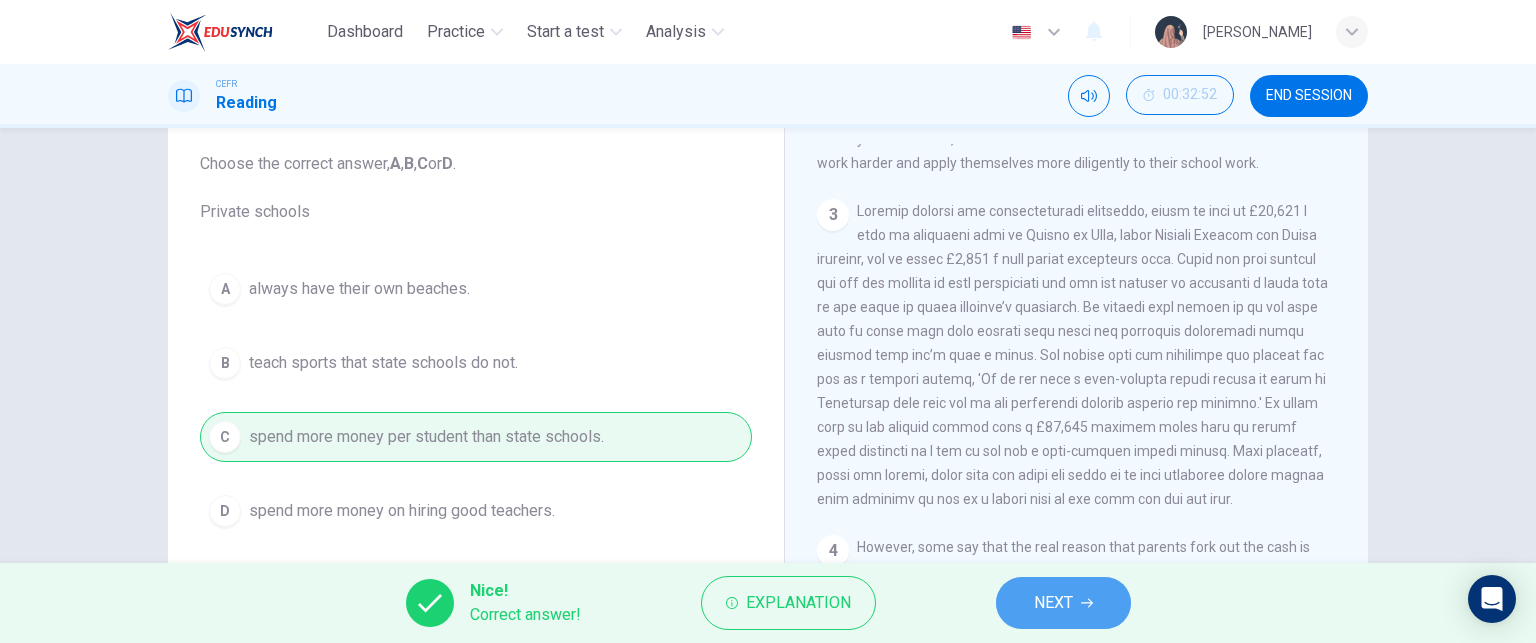click on "NEXT" at bounding box center (1063, 603) 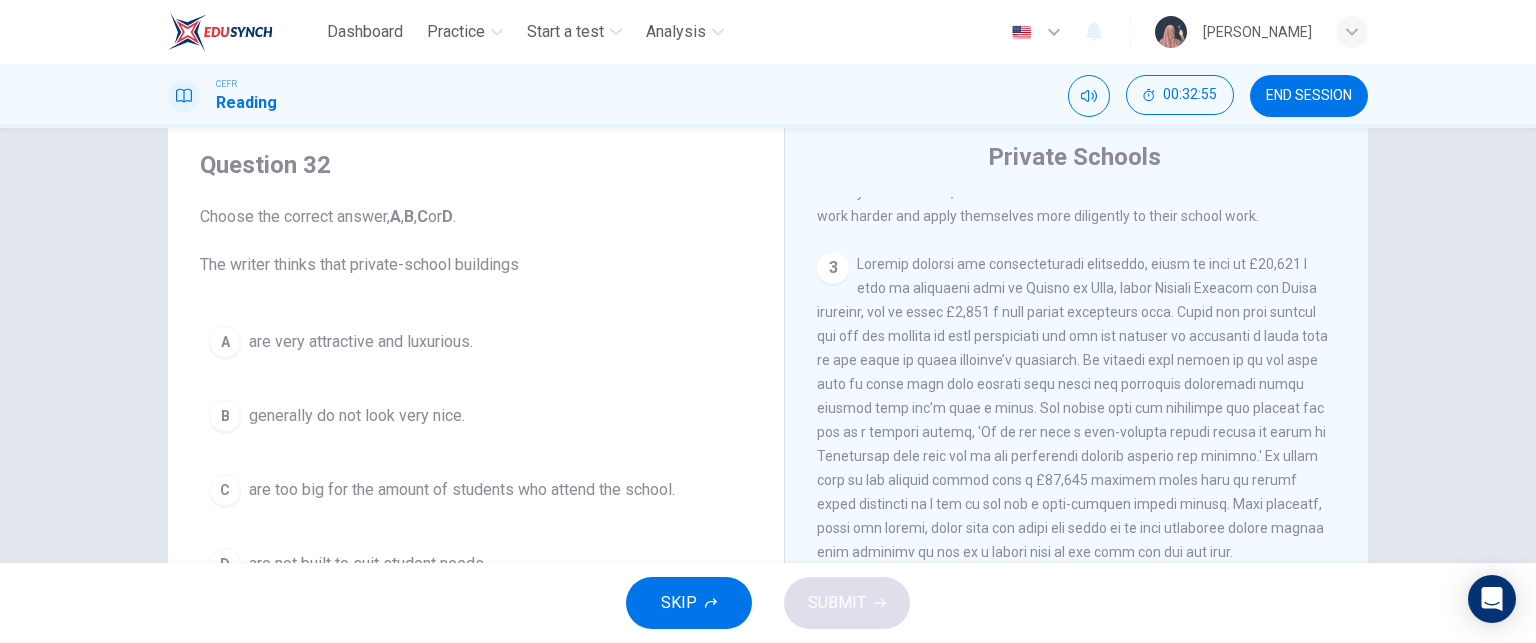scroll, scrollTop: 60, scrollLeft: 0, axis: vertical 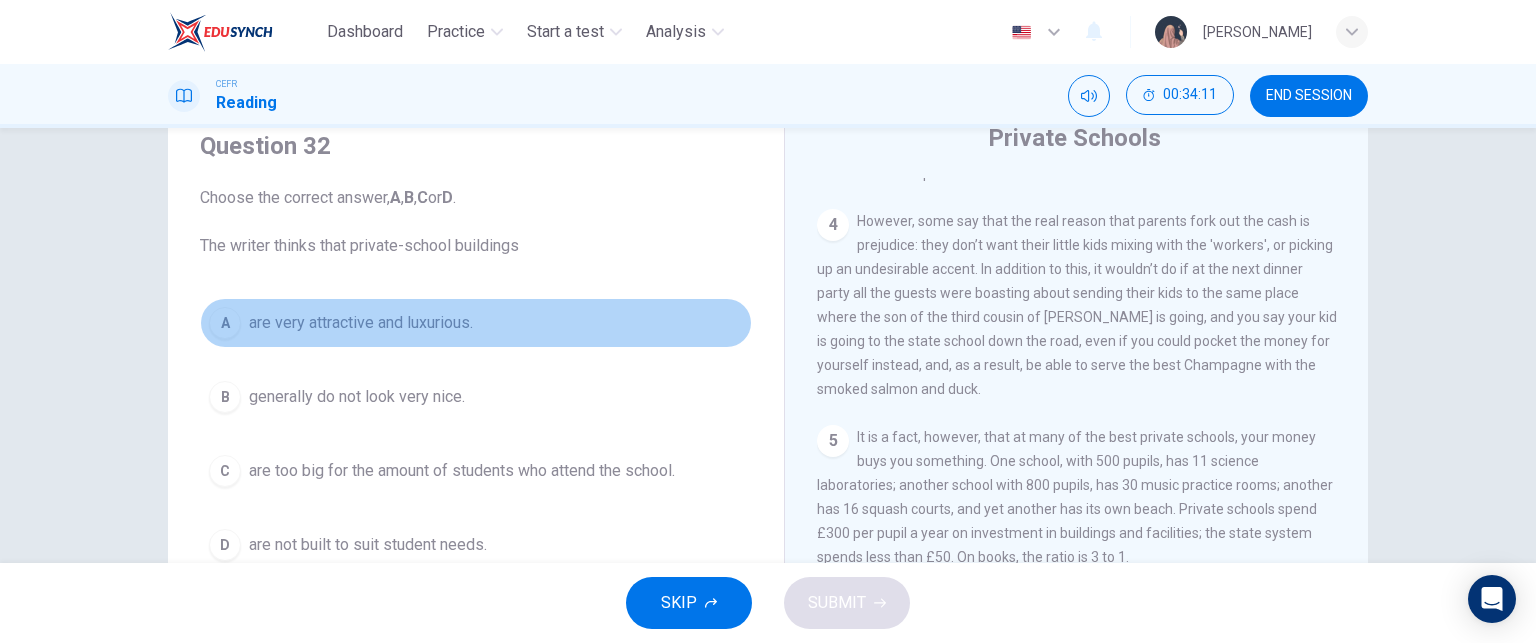 click on "are very attractive and luxurious." at bounding box center (361, 323) 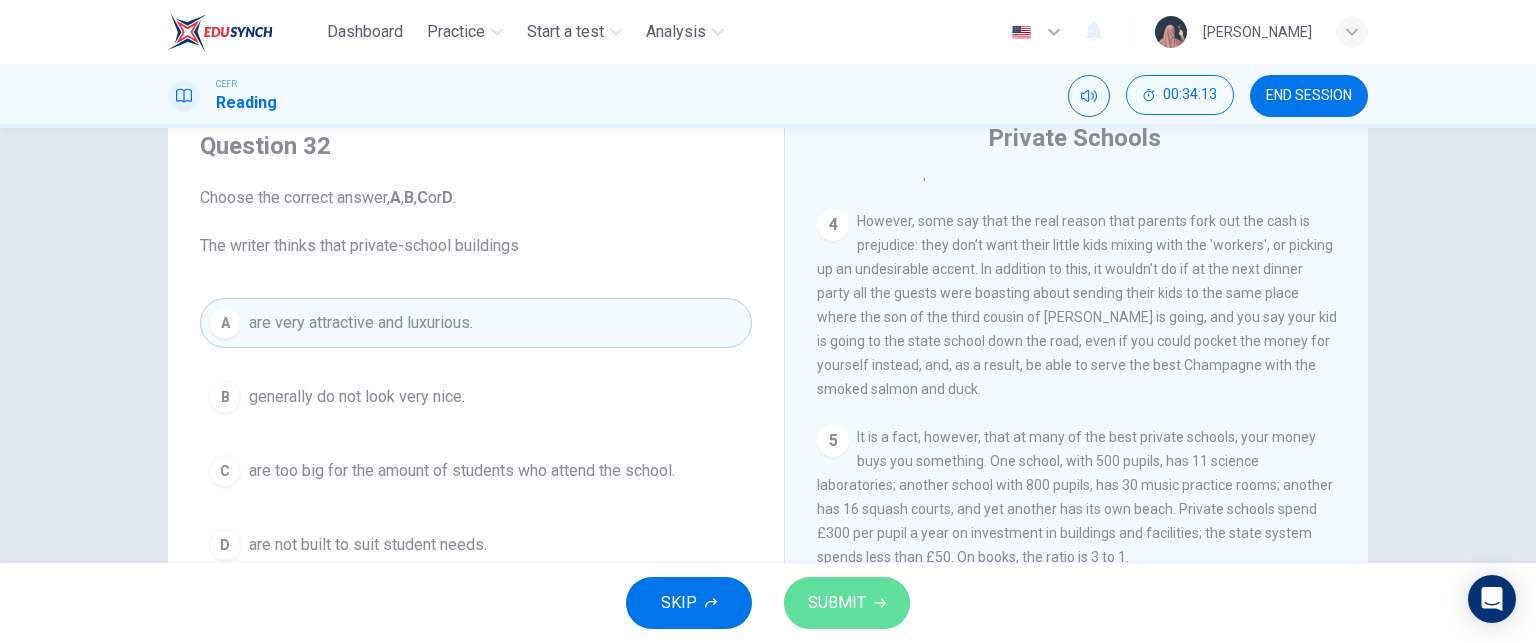 click on "SUBMIT" at bounding box center (847, 603) 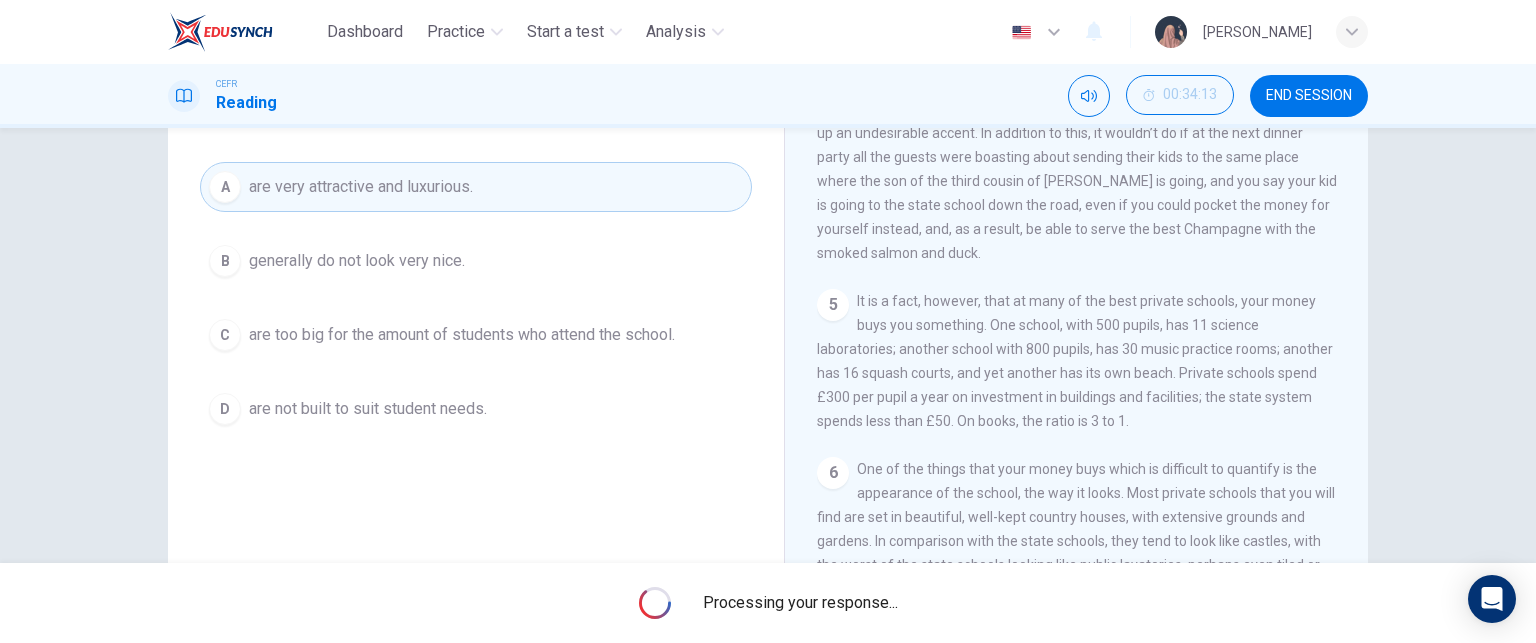 scroll, scrollTop: 214, scrollLeft: 0, axis: vertical 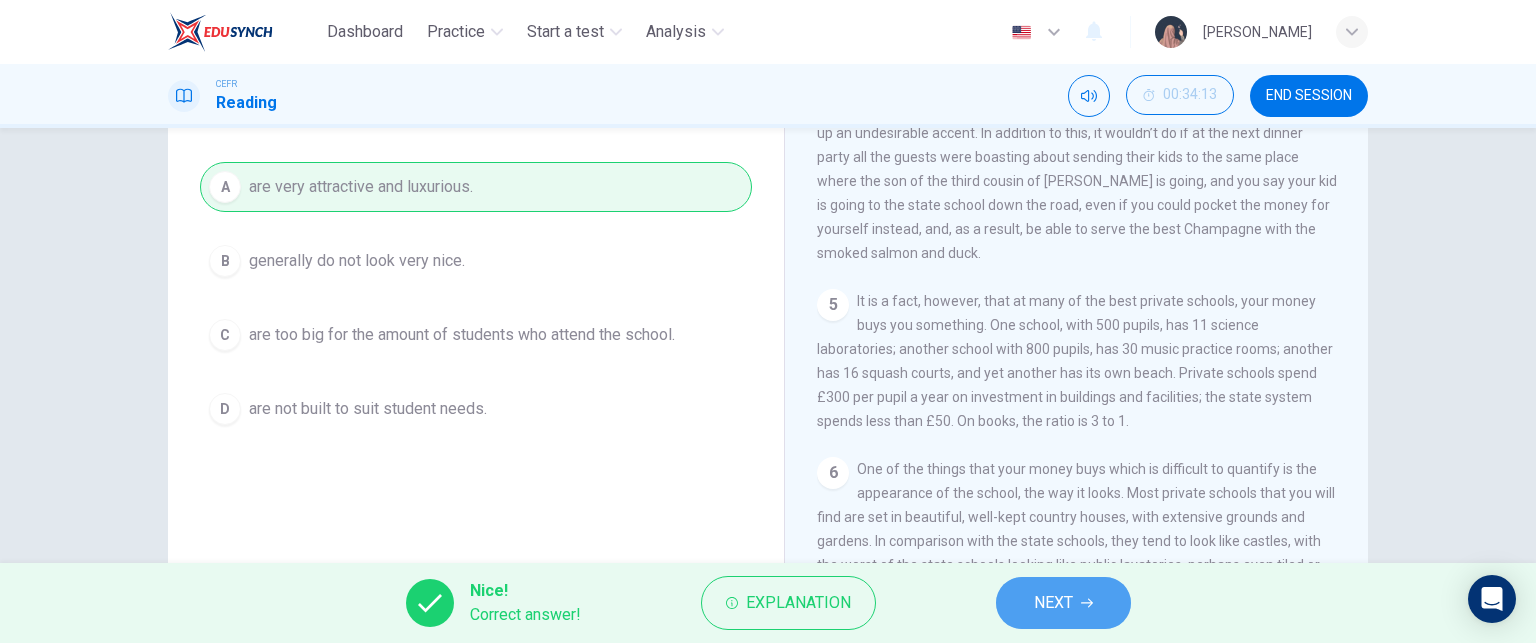 click on "NEXT" at bounding box center (1053, 603) 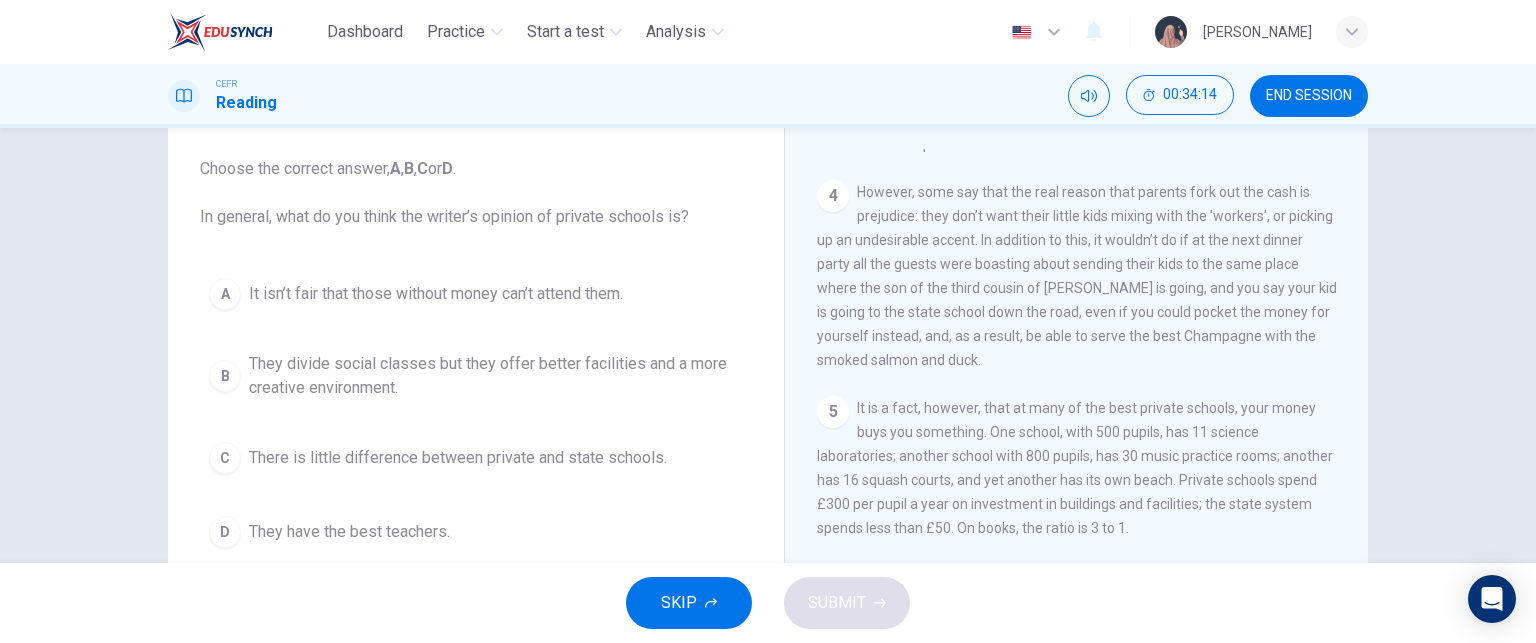 scroll, scrollTop: 106, scrollLeft: 0, axis: vertical 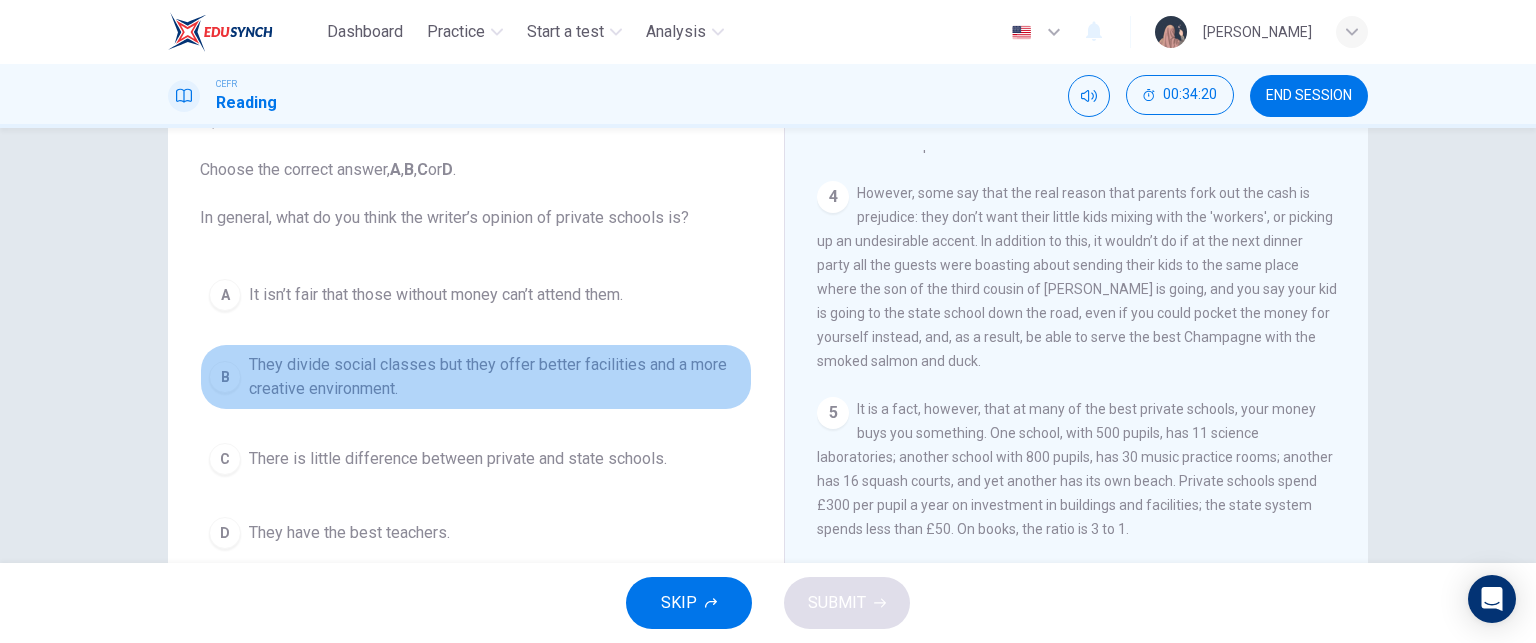 click on "They divide social classes but they offer better facilities and a more
creative environment." at bounding box center (496, 377) 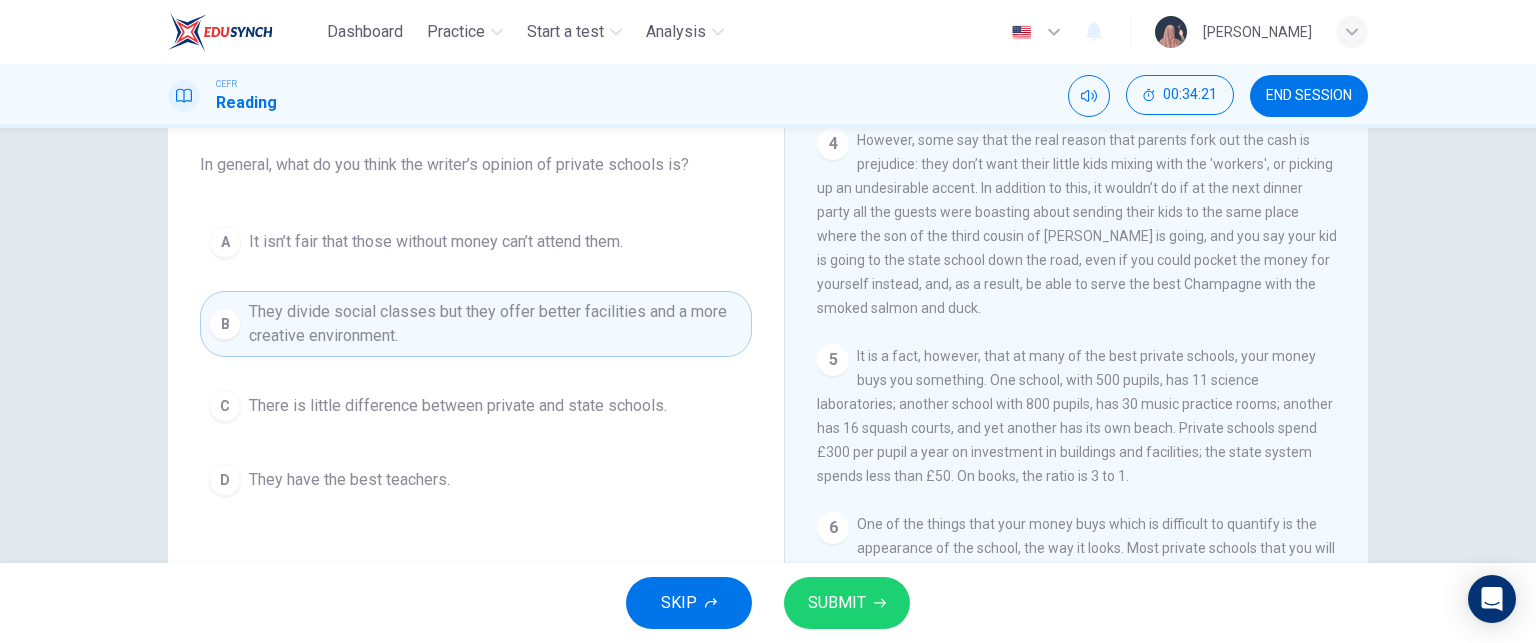 scroll, scrollTop: 160, scrollLeft: 0, axis: vertical 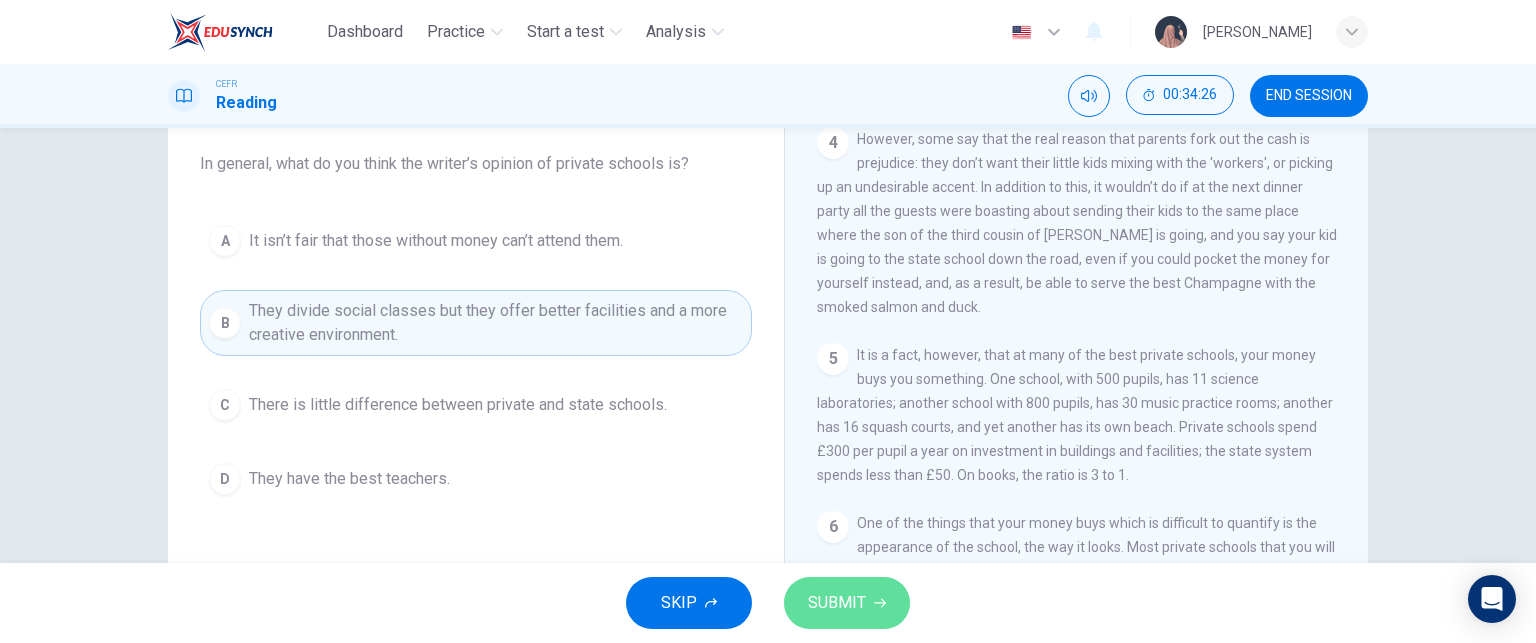 click on "SUBMIT" at bounding box center (837, 603) 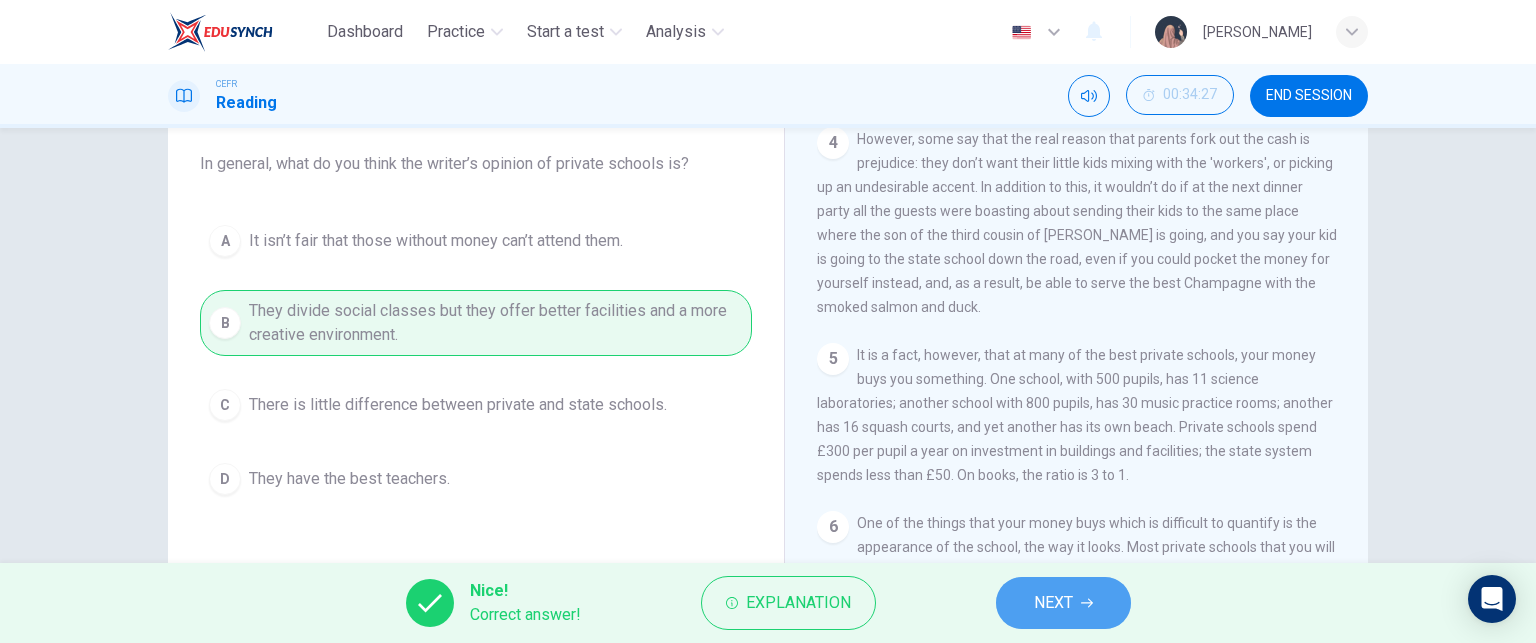 click on "NEXT" at bounding box center (1053, 603) 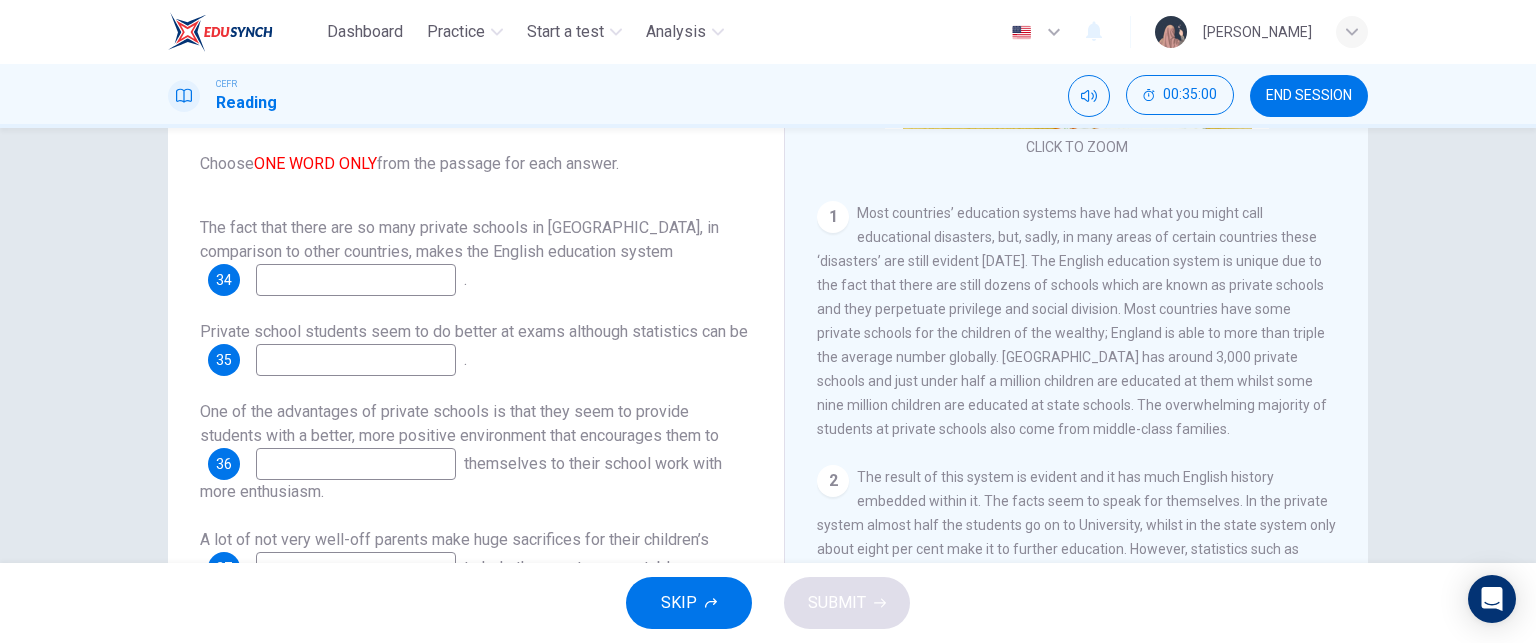 scroll, scrollTop: 318, scrollLeft: 0, axis: vertical 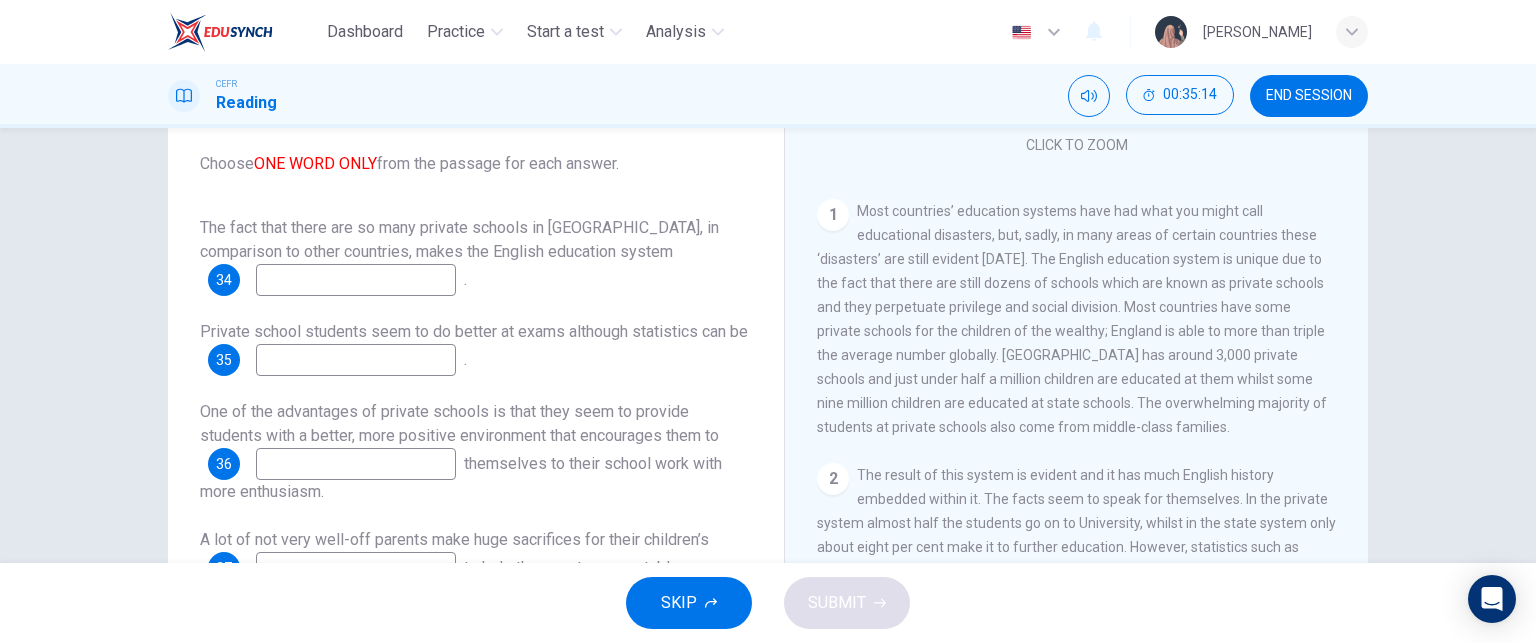 click at bounding box center [356, 280] 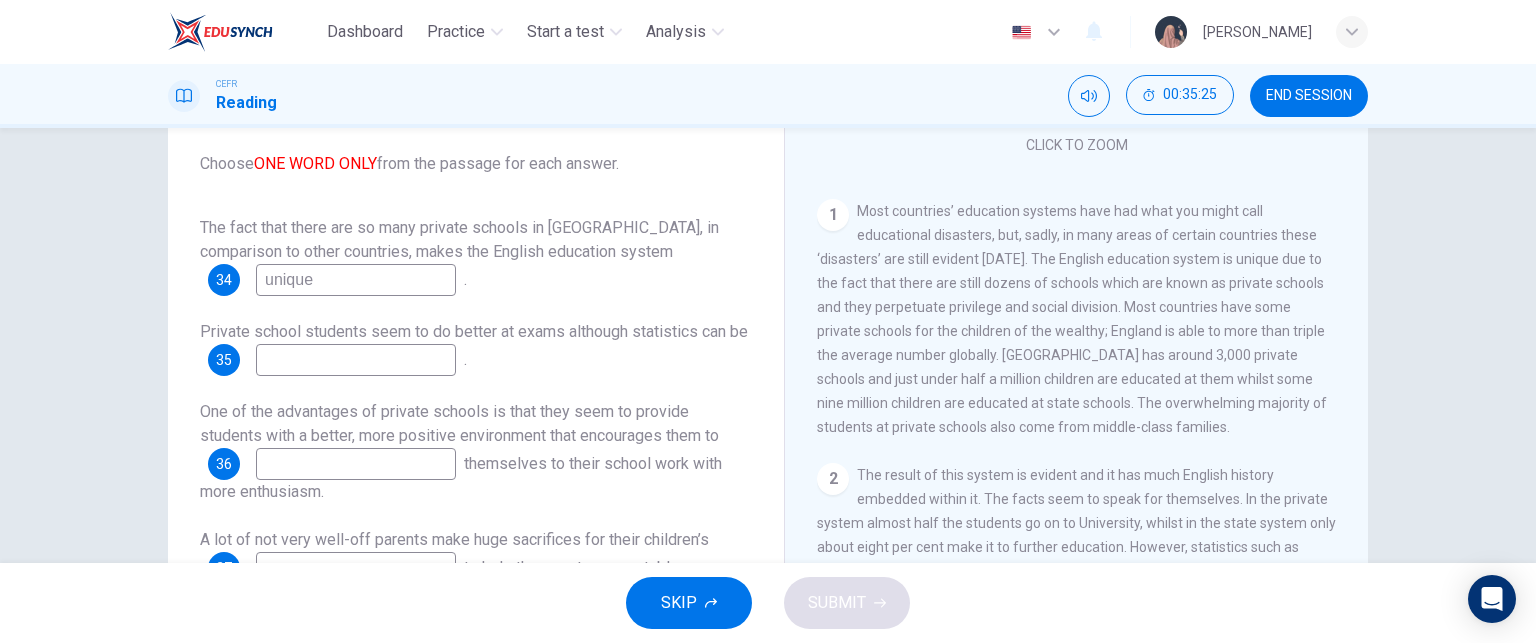 type on "unique" 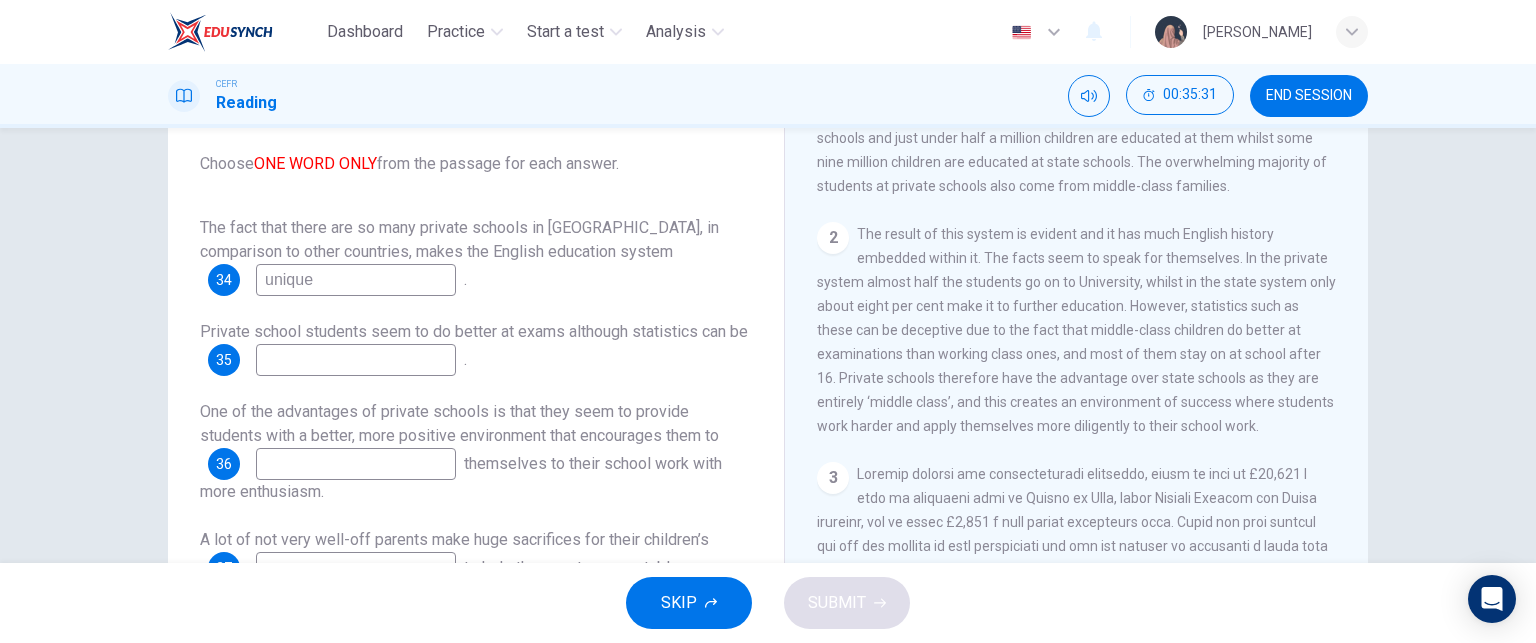 scroll, scrollTop: 560, scrollLeft: 0, axis: vertical 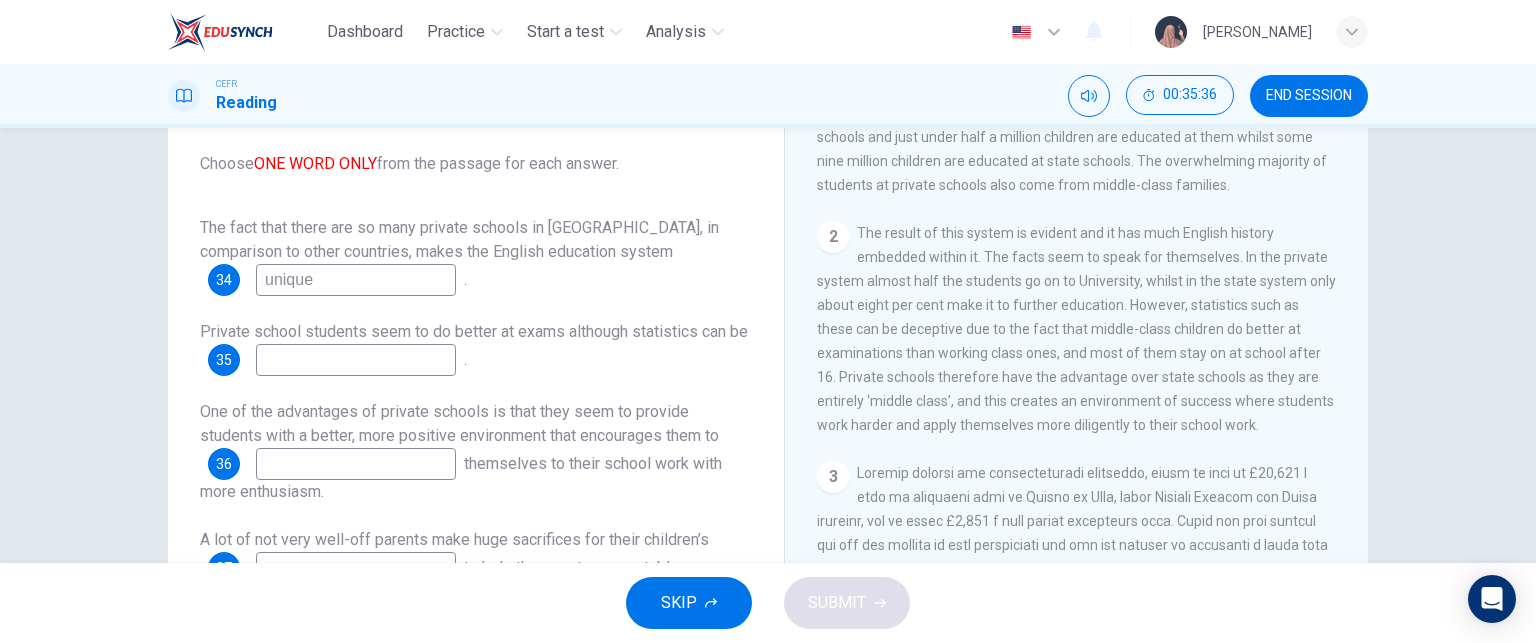 click at bounding box center [356, 360] 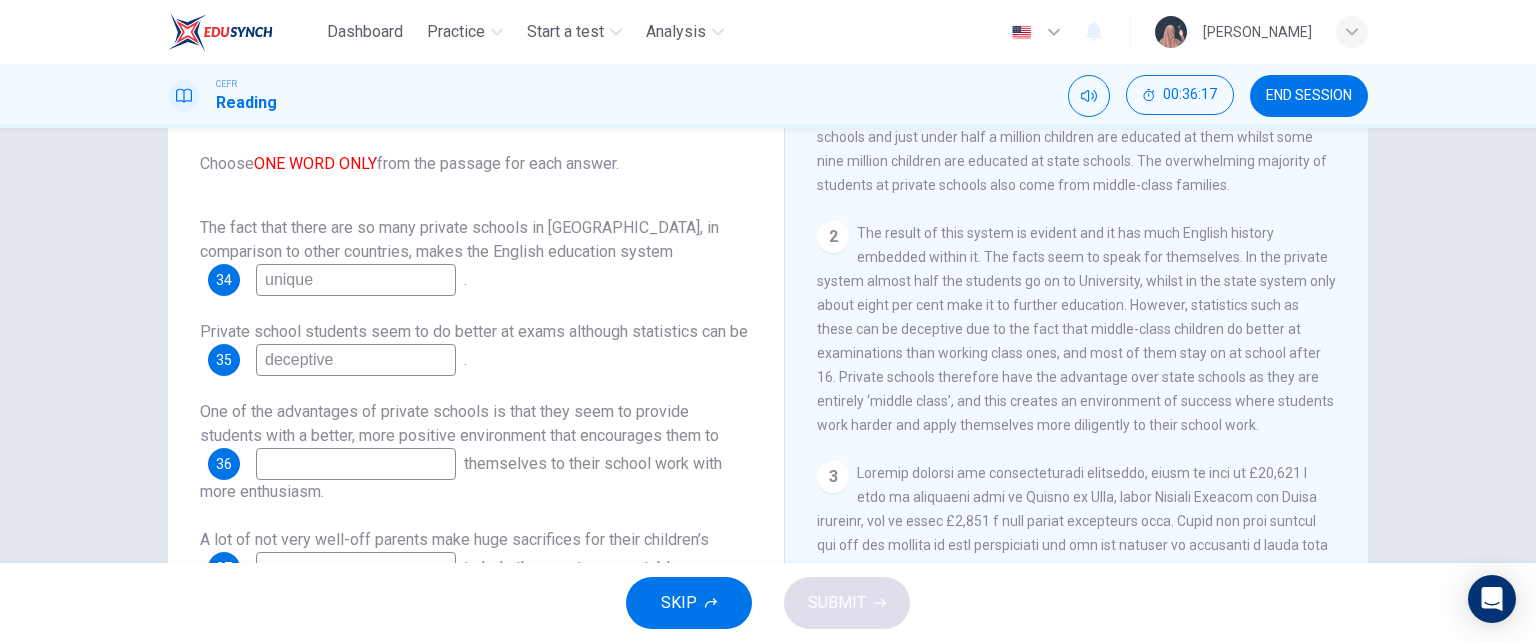 type on "deceptive" 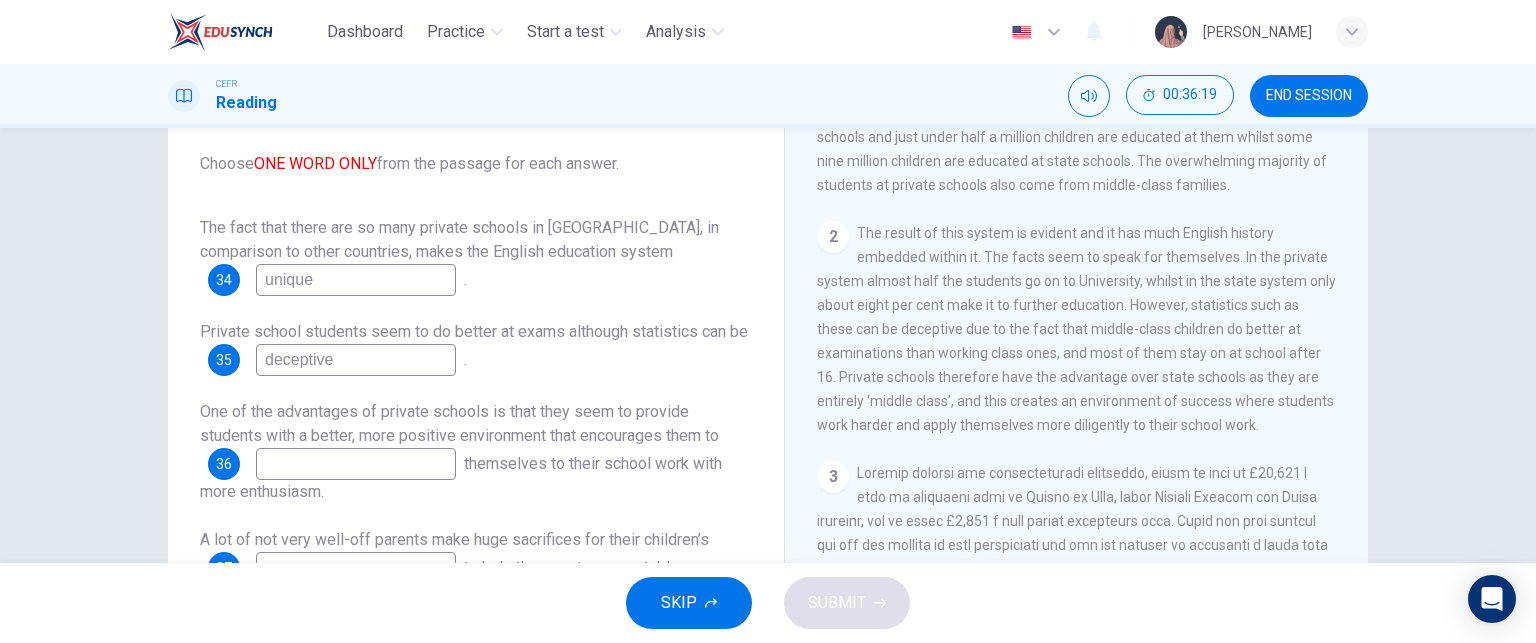 drag, startPoint x: 880, startPoint y: 455, endPoint x: 865, endPoint y: 383, distance: 73.545906 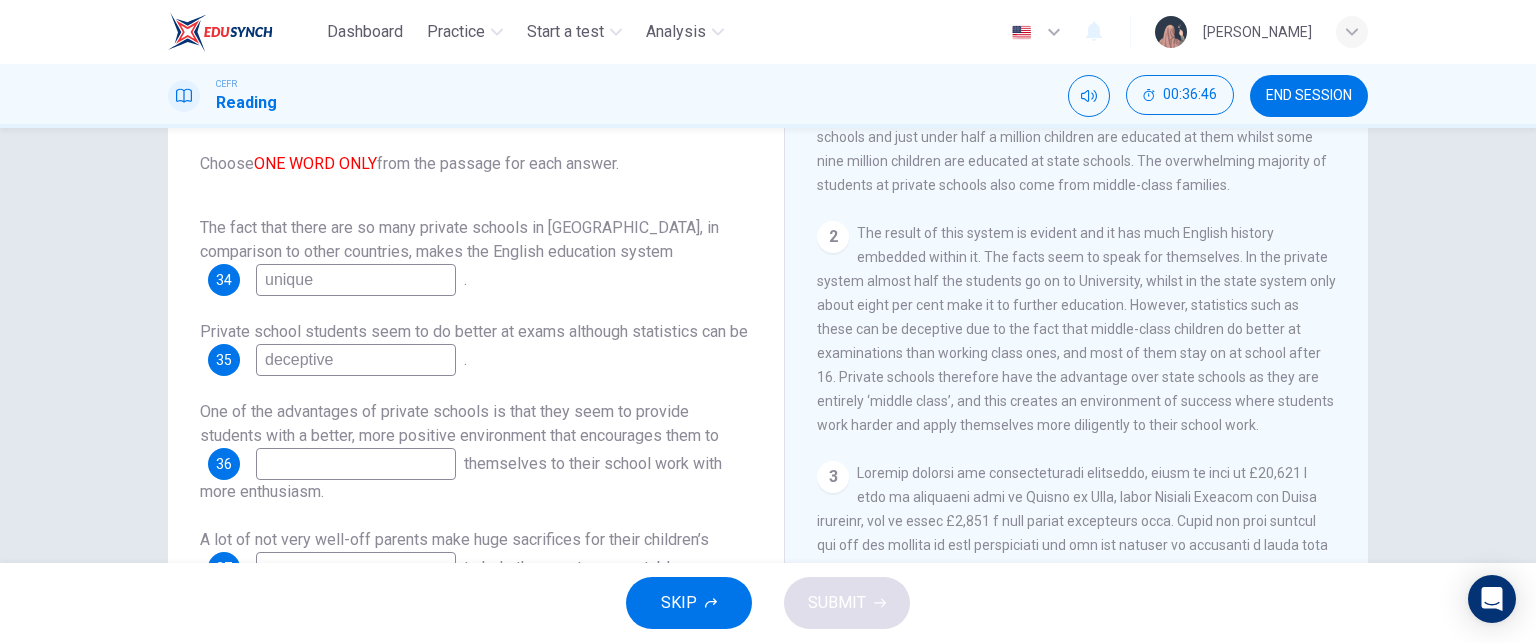 click at bounding box center (356, 464) 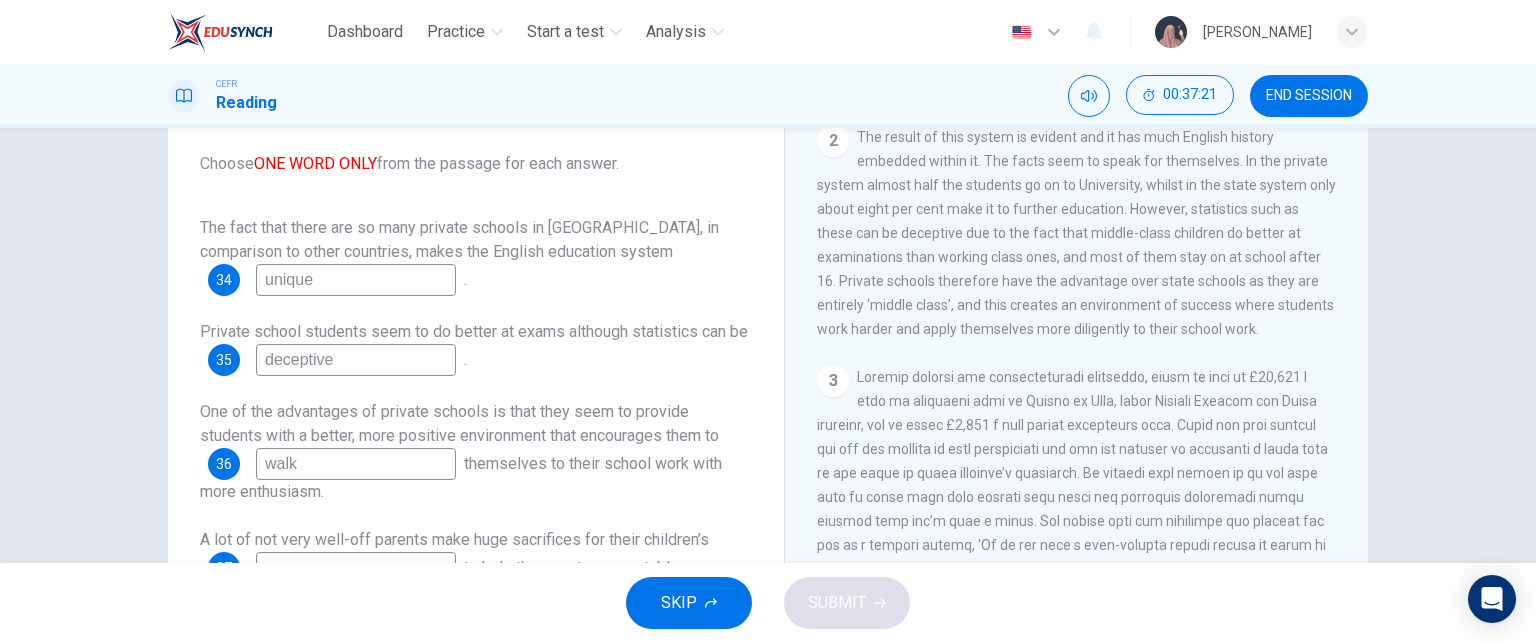scroll, scrollTop: 658, scrollLeft: 0, axis: vertical 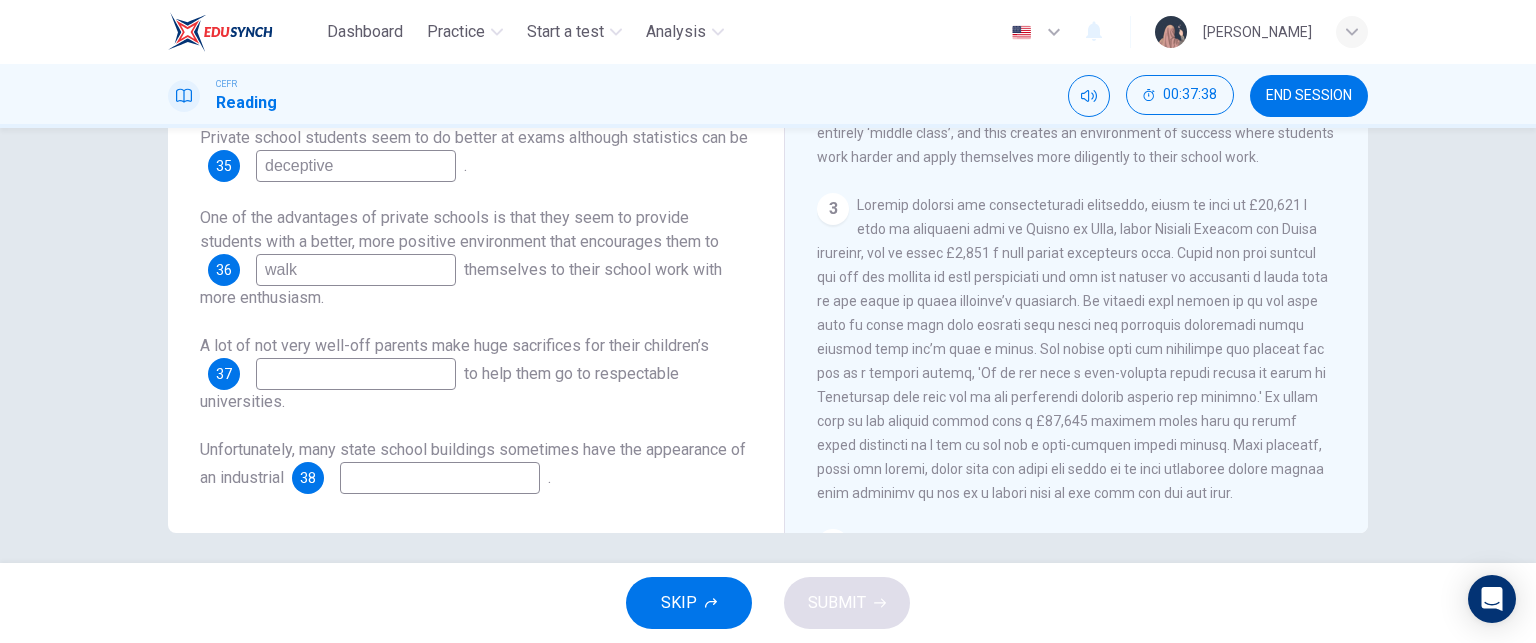 type on "walk" 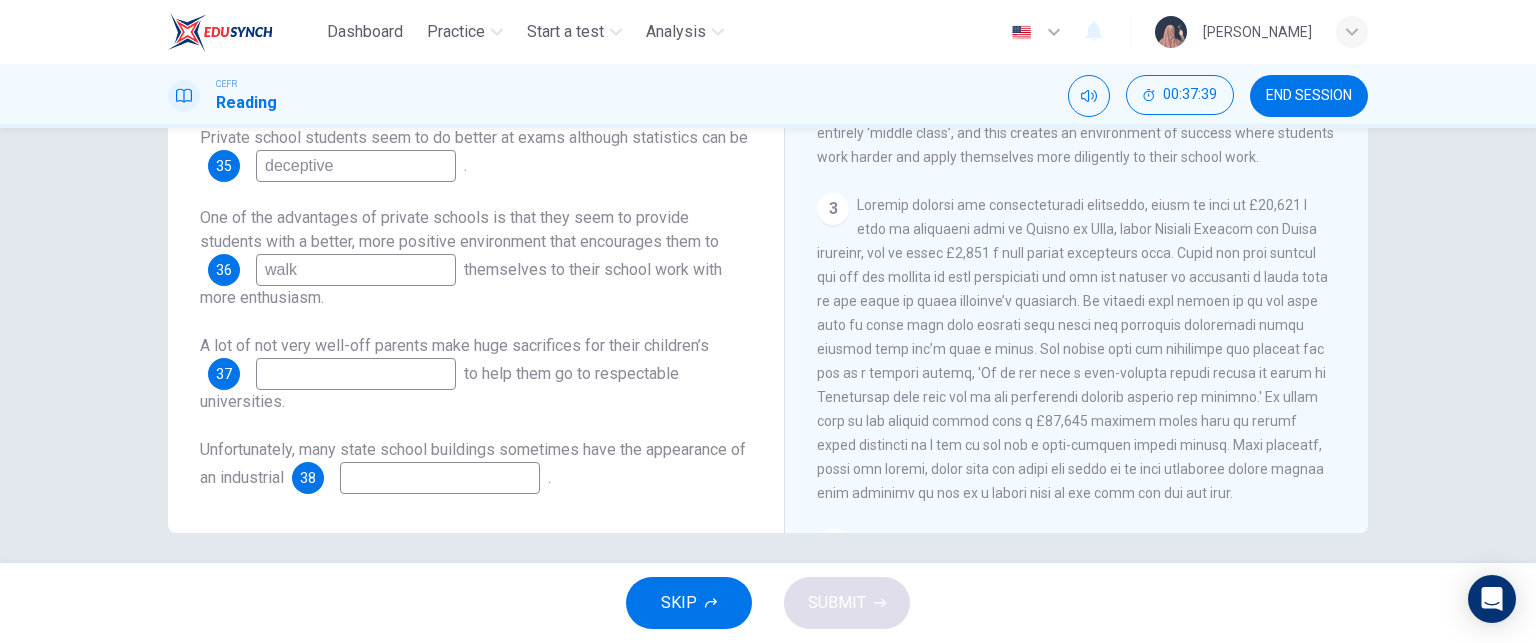 click at bounding box center [356, 374] 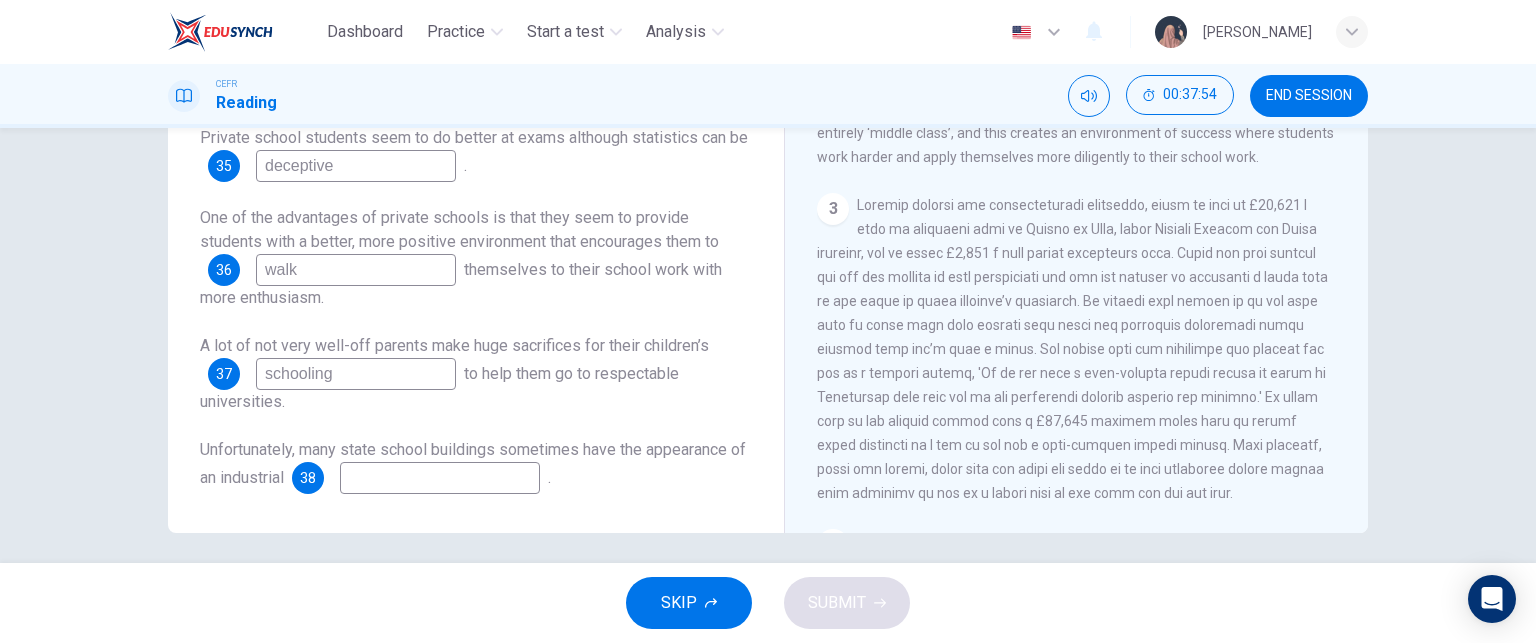 scroll, scrollTop: 1272, scrollLeft: 0, axis: vertical 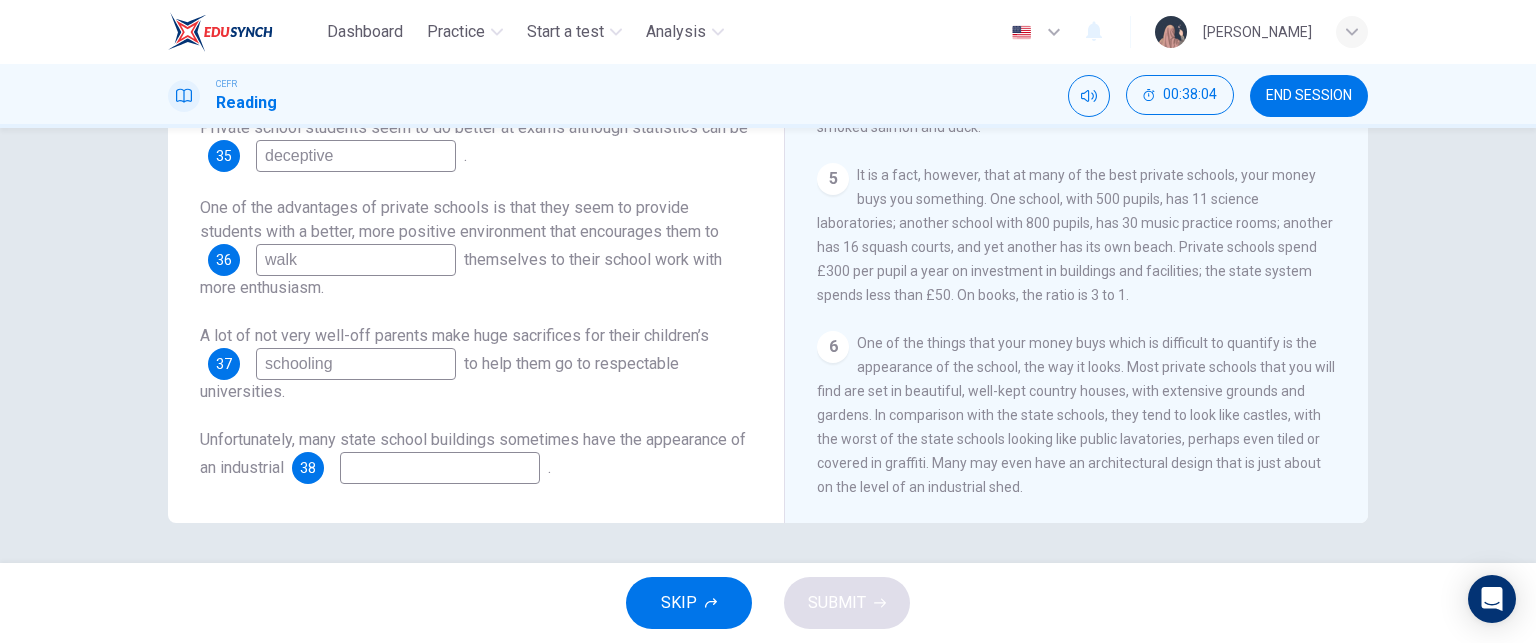 type on "schooling" 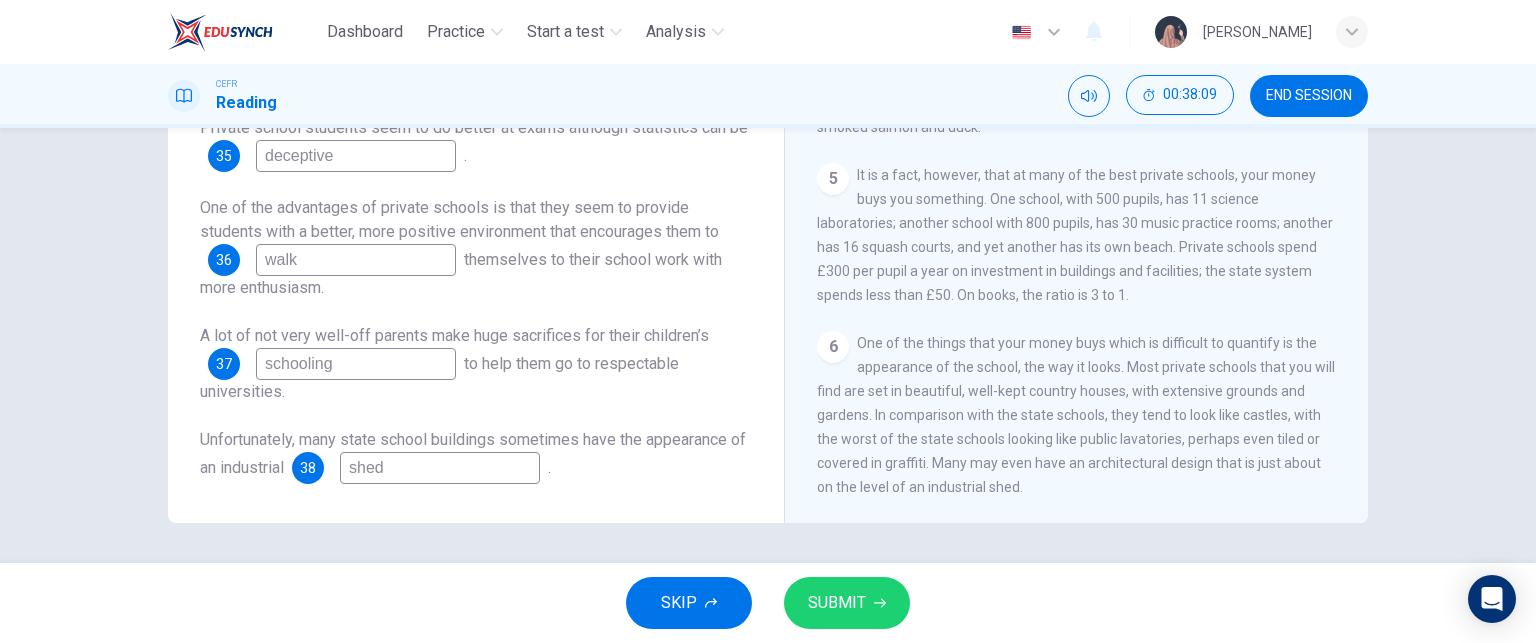 type on "shed" 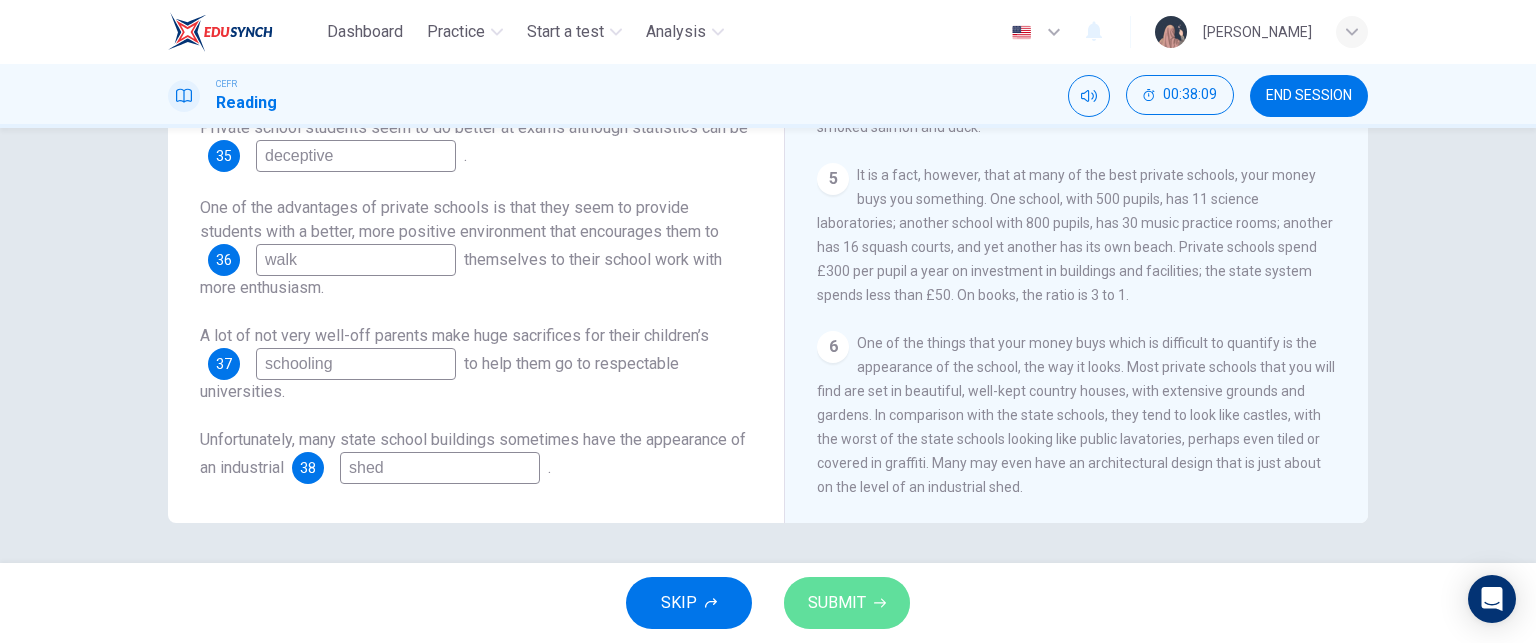 click on "SUBMIT" at bounding box center [847, 603] 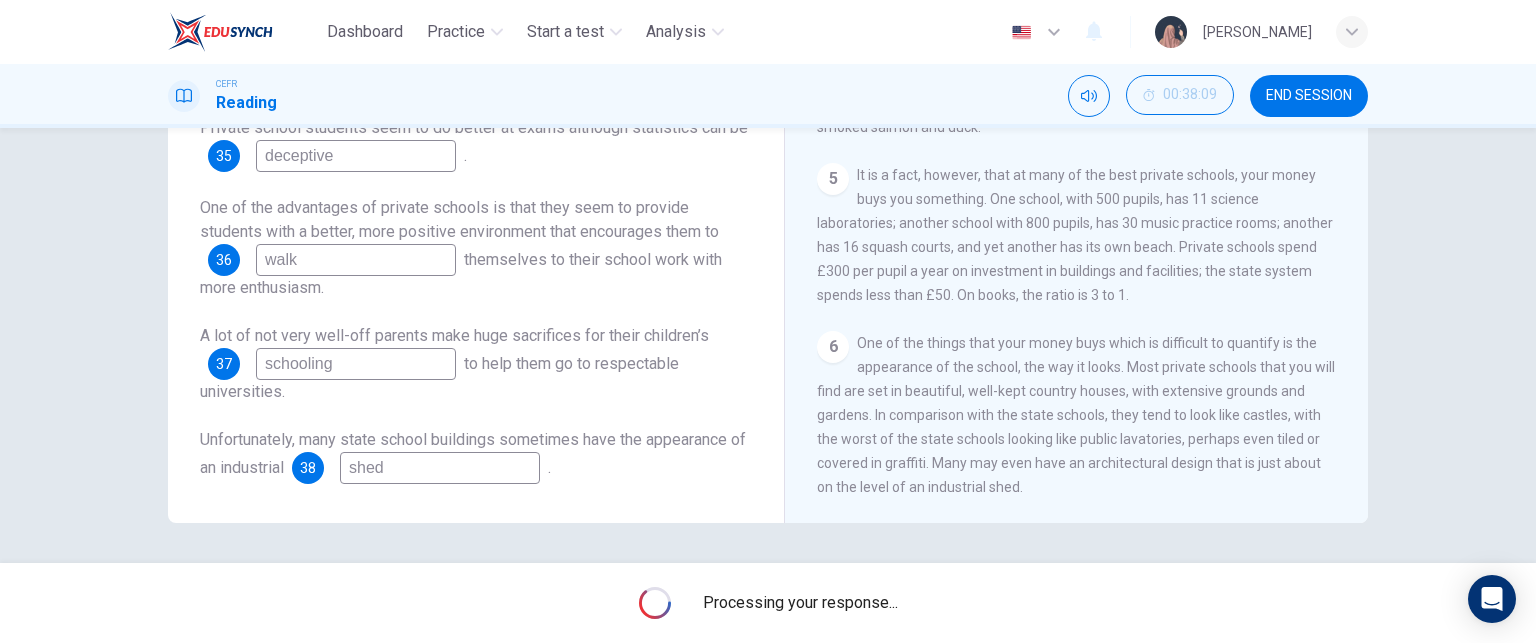 scroll, scrollTop: 0, scrollLeft: 0, axis: both 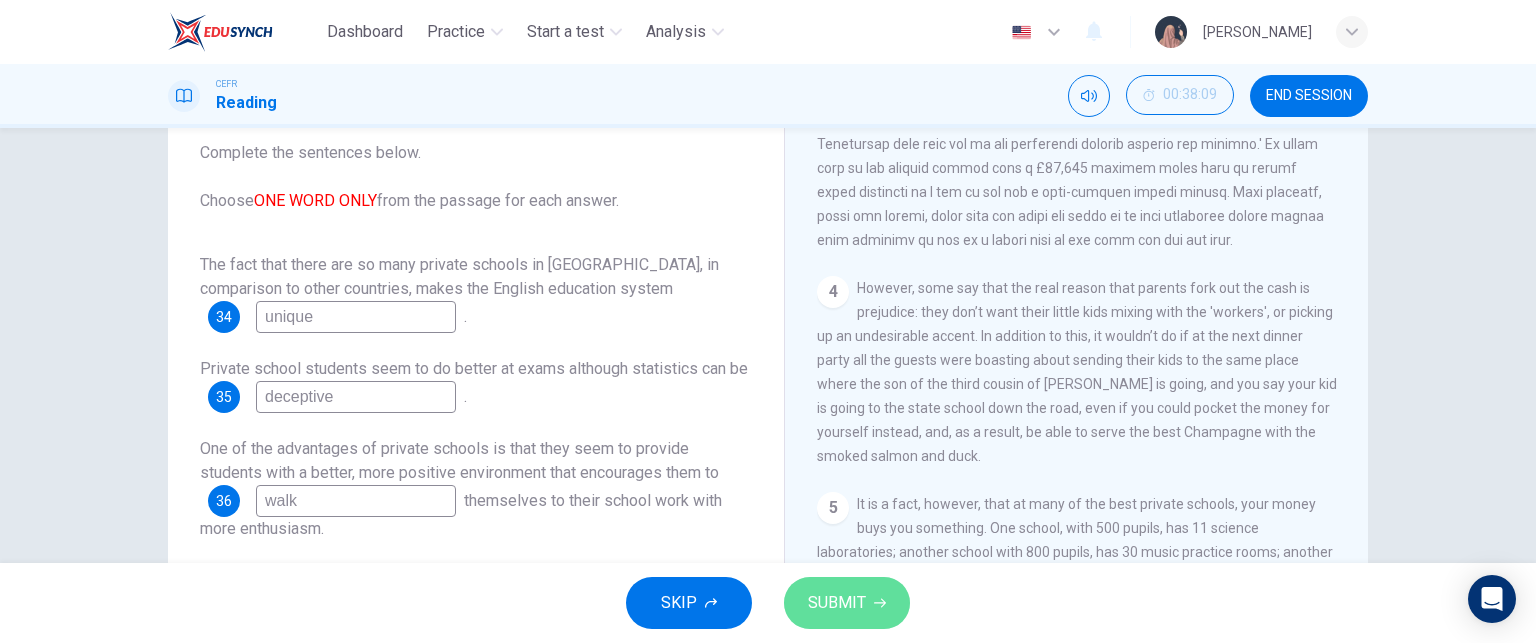 click on "SUBMIT" at bounding box center [847, 603] 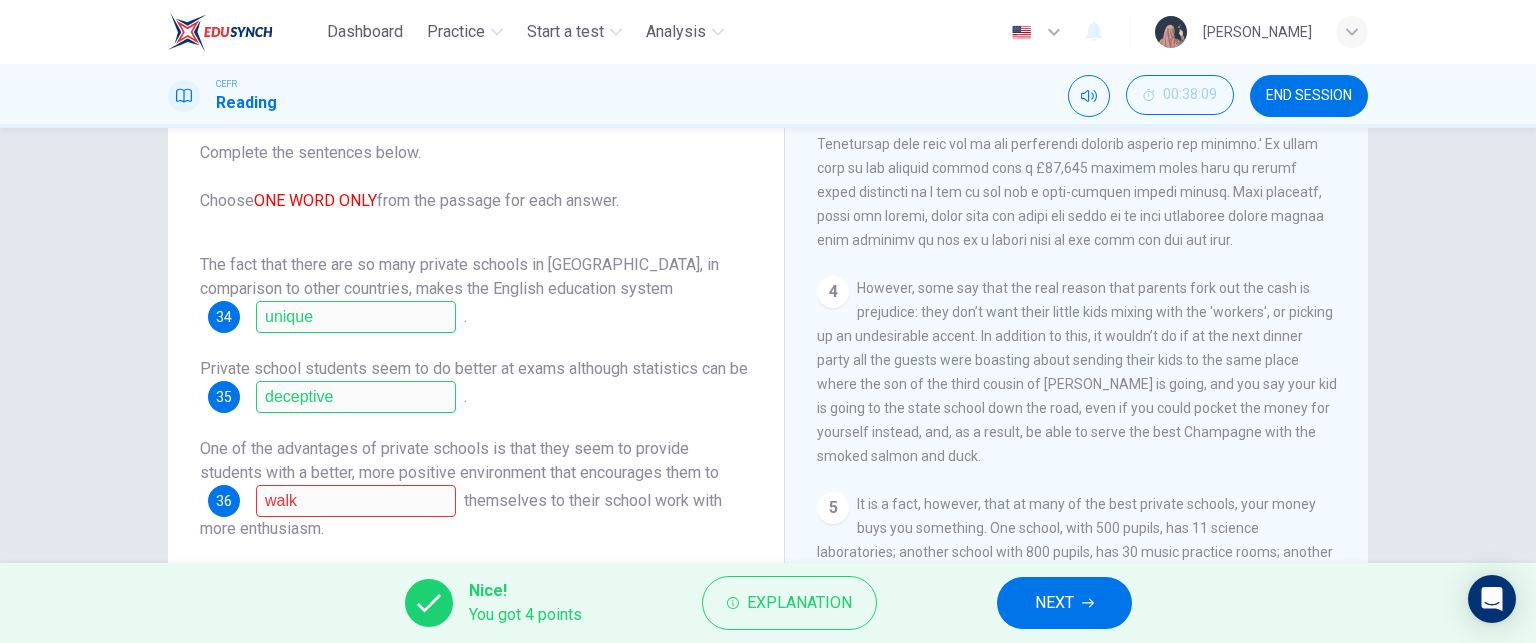 scroll, scrollTop: 24, scrollLeft: 0, axis: vertical 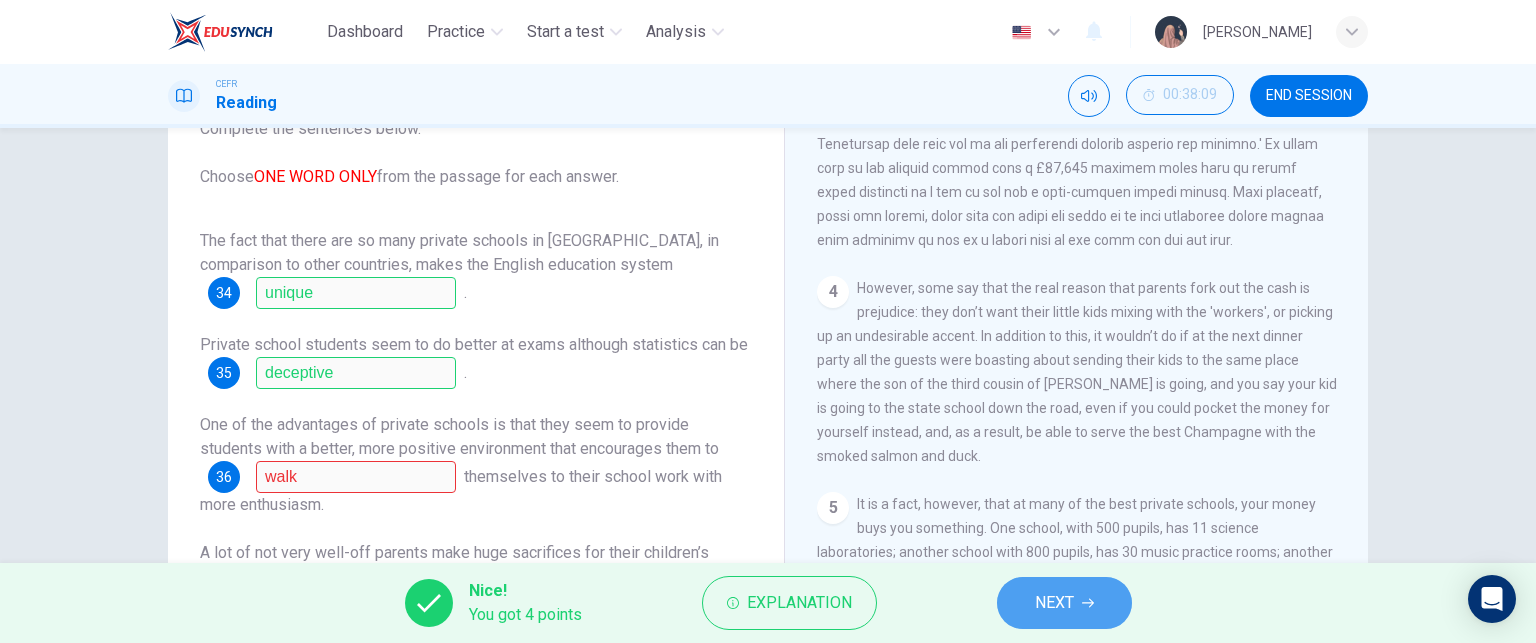 click on "NEXT" at bounding box center [1054, 603] 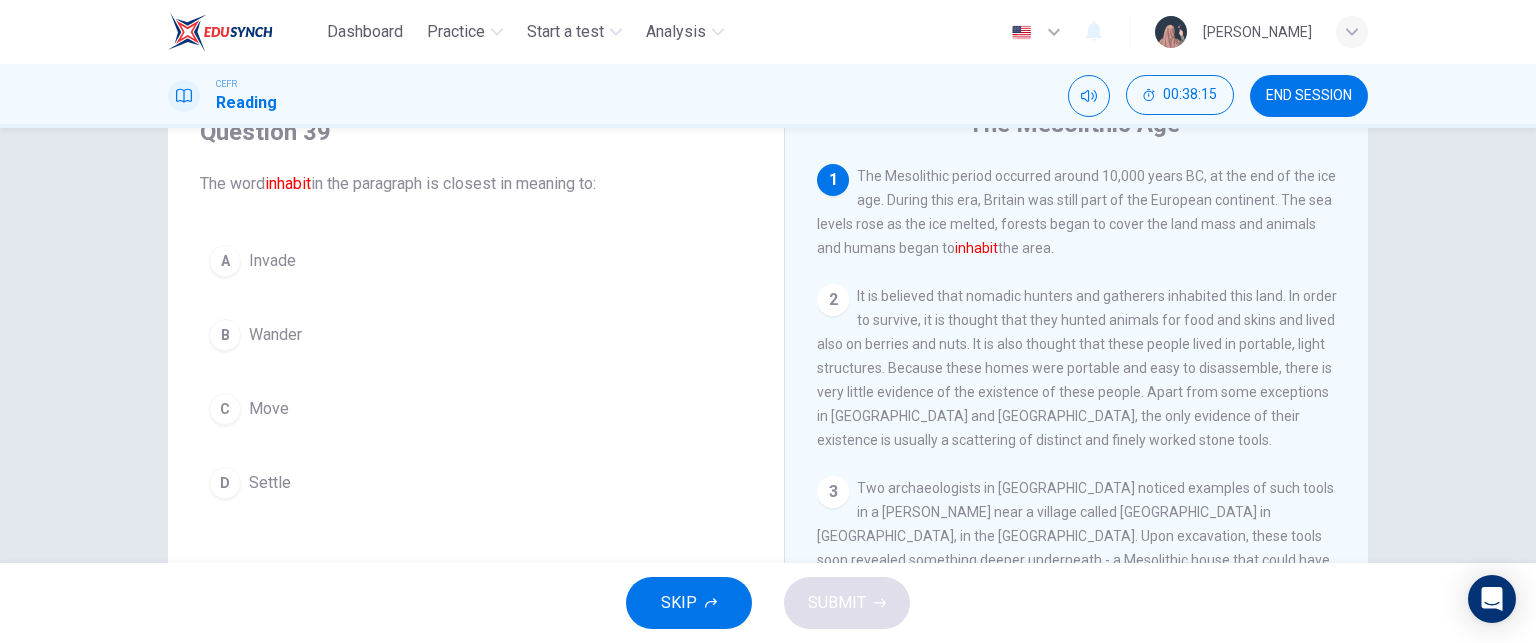 scroll, scrollTop: 111, scrollLeft: 0, axis: vertical 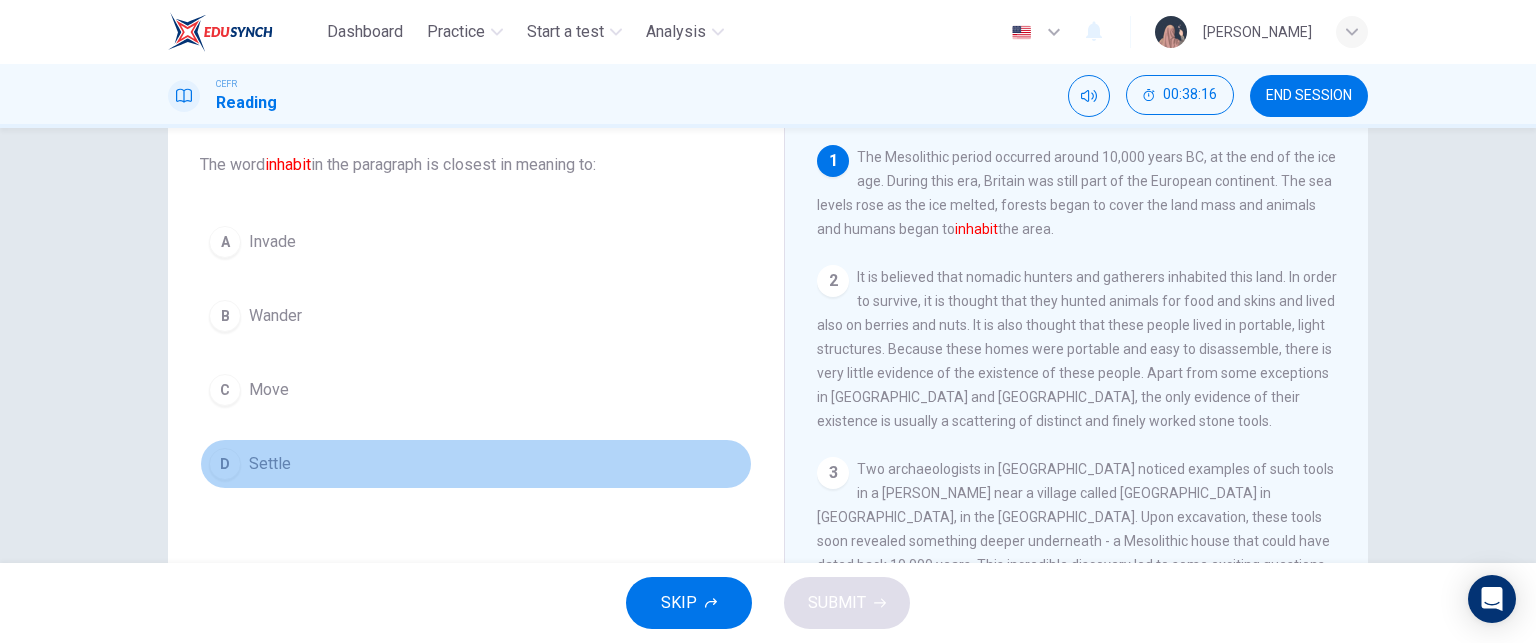 click on "Settle" at bounding box center [270, 464] 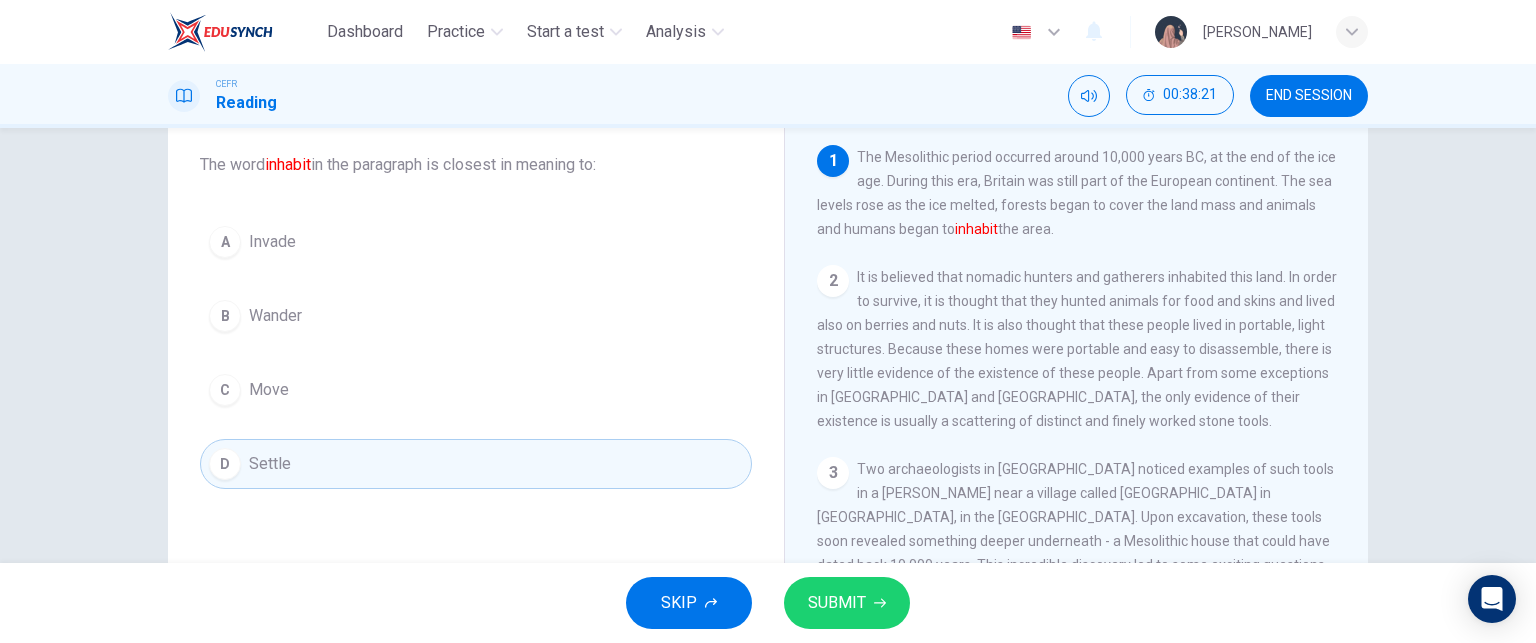 click 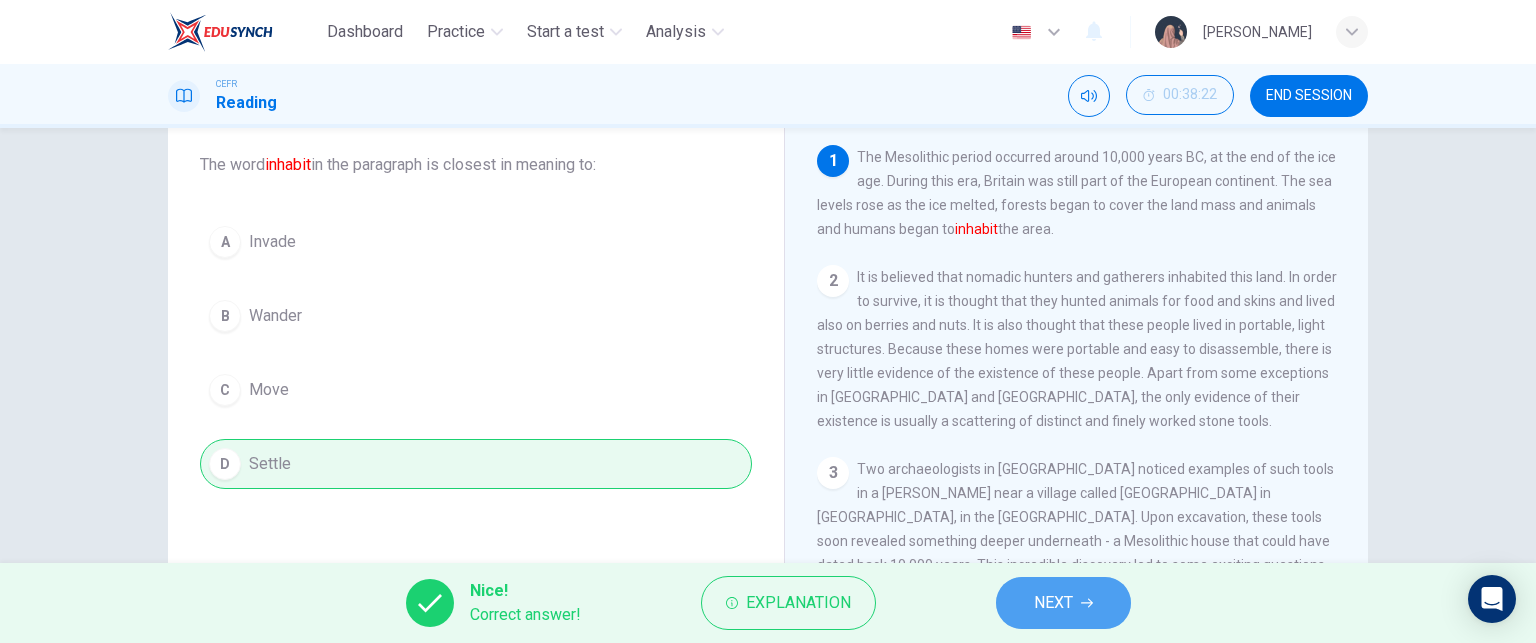 click on "NEXT" at bounding box center [1053, 603] 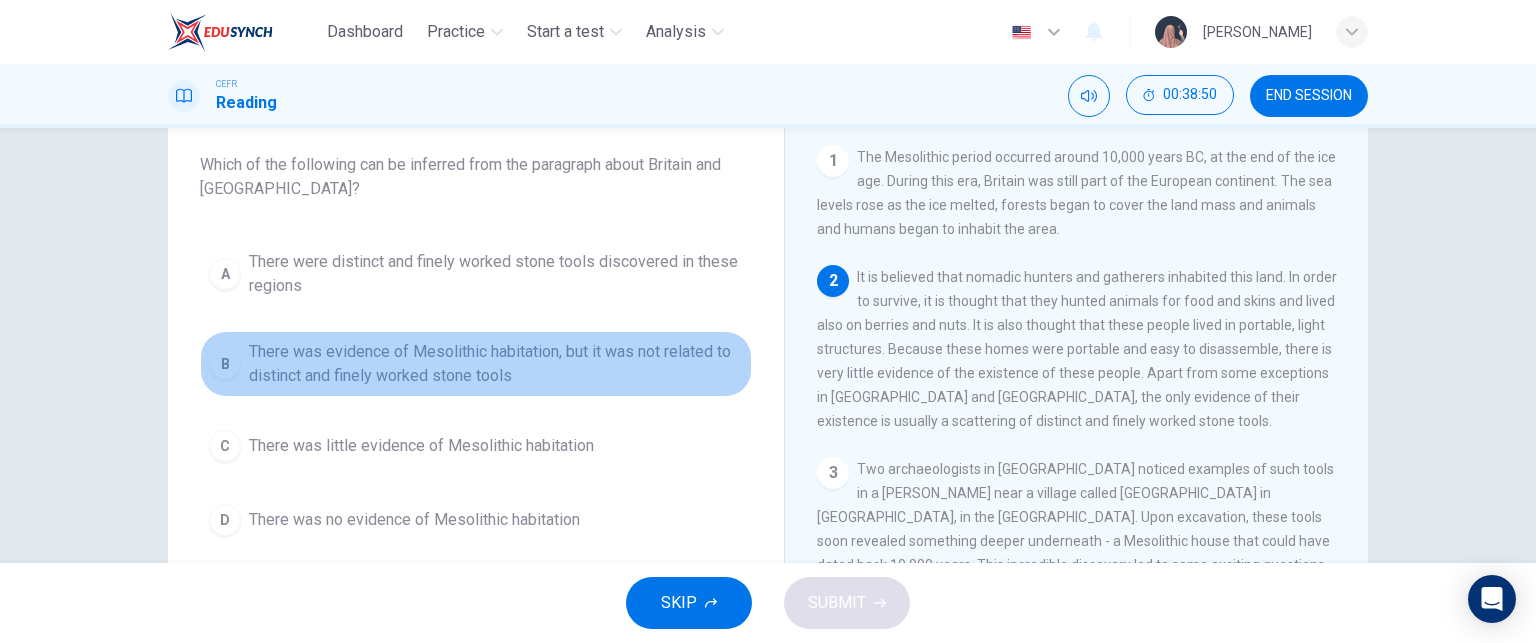 click on "B There was evidence of Mesolithic habitation, but it was not related to distinct and finely worked stone tools" at bounding box center [476, 364] 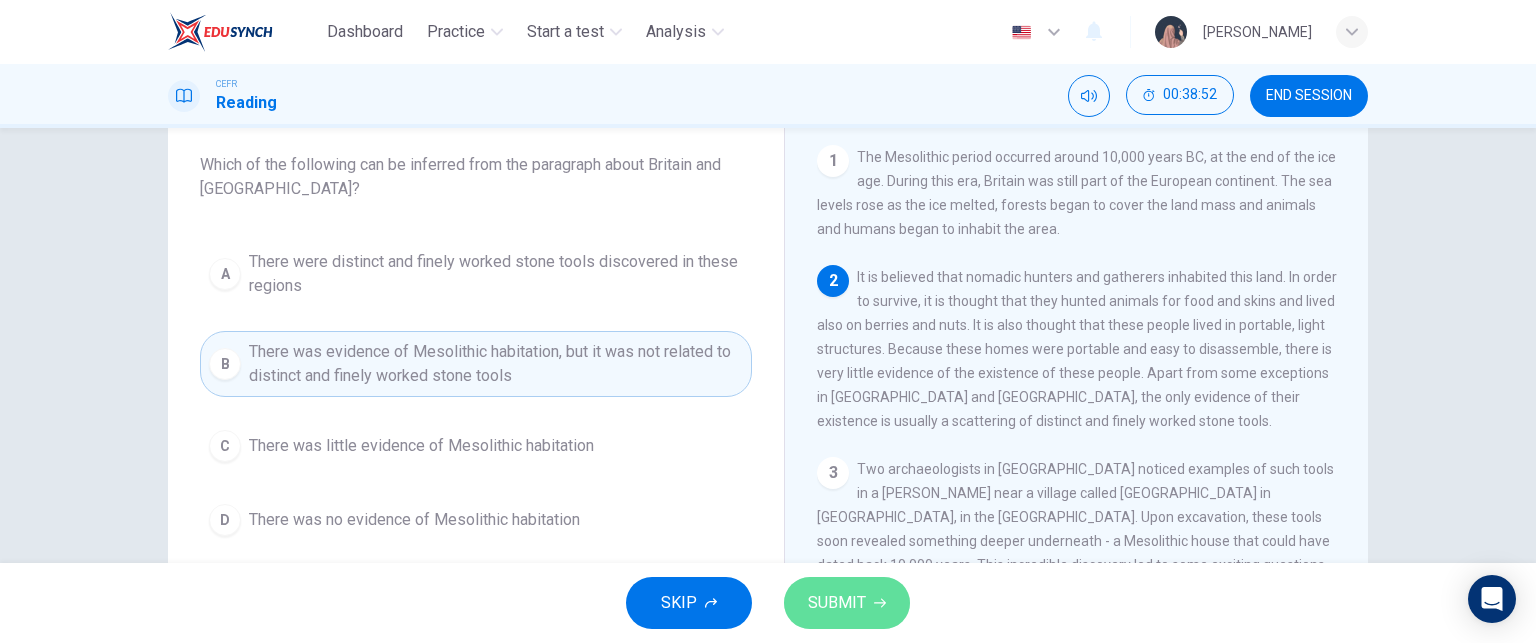 click on "SUBMIT" at bounding box center [837, 603] 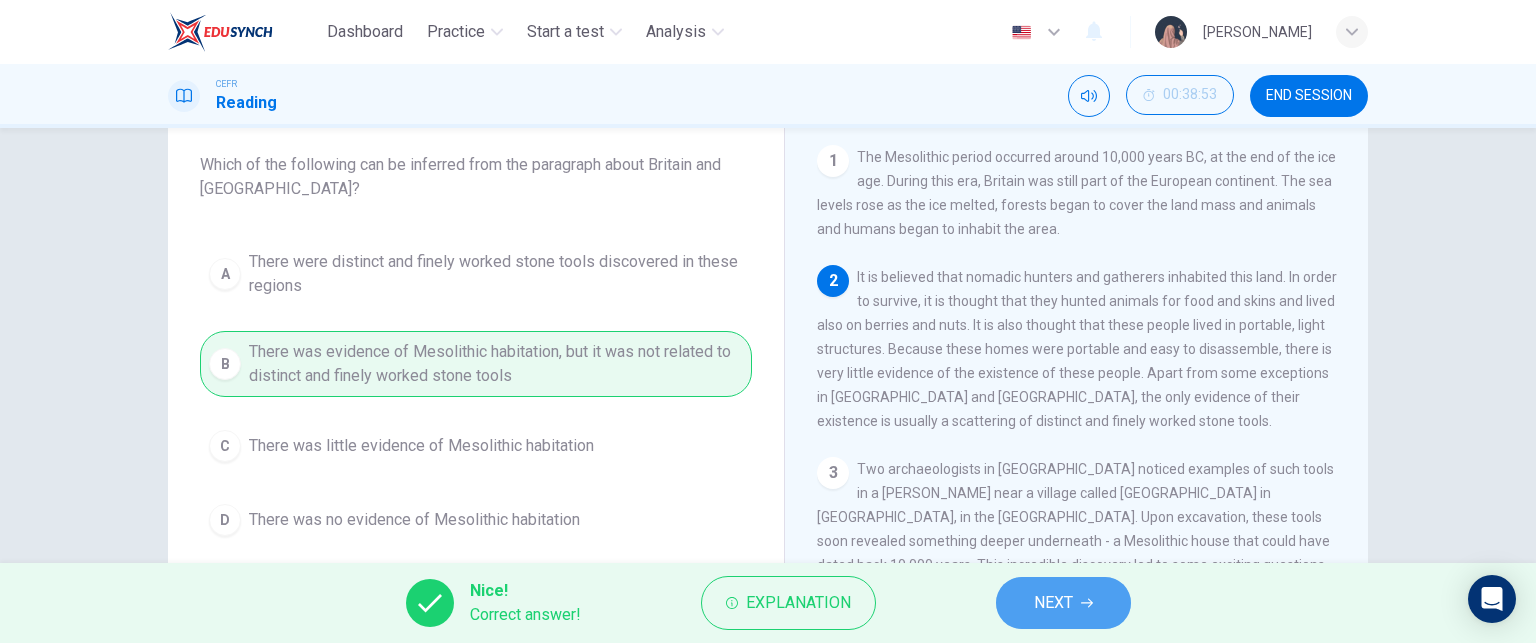 click on "NEXT" at bounding box center (1063, 603) 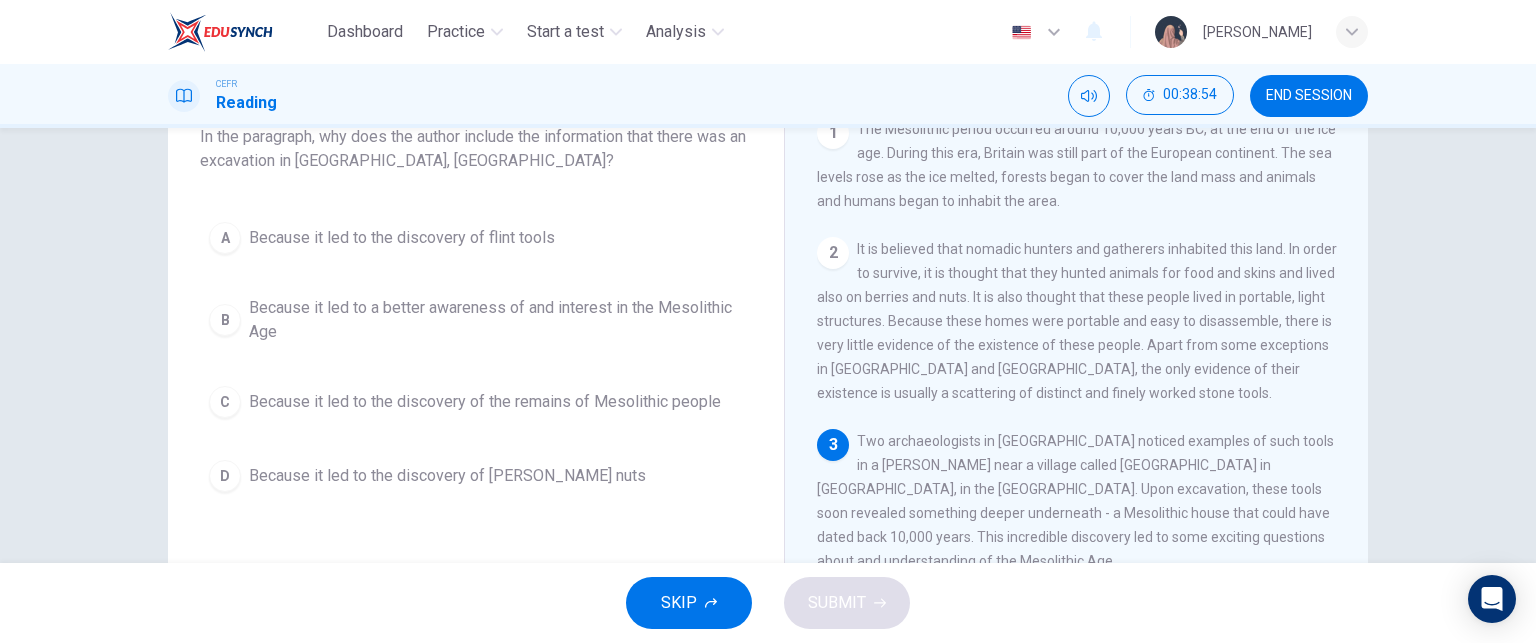 scroll, scrollTop: 134, scrollLeft: 0, axis: vertical 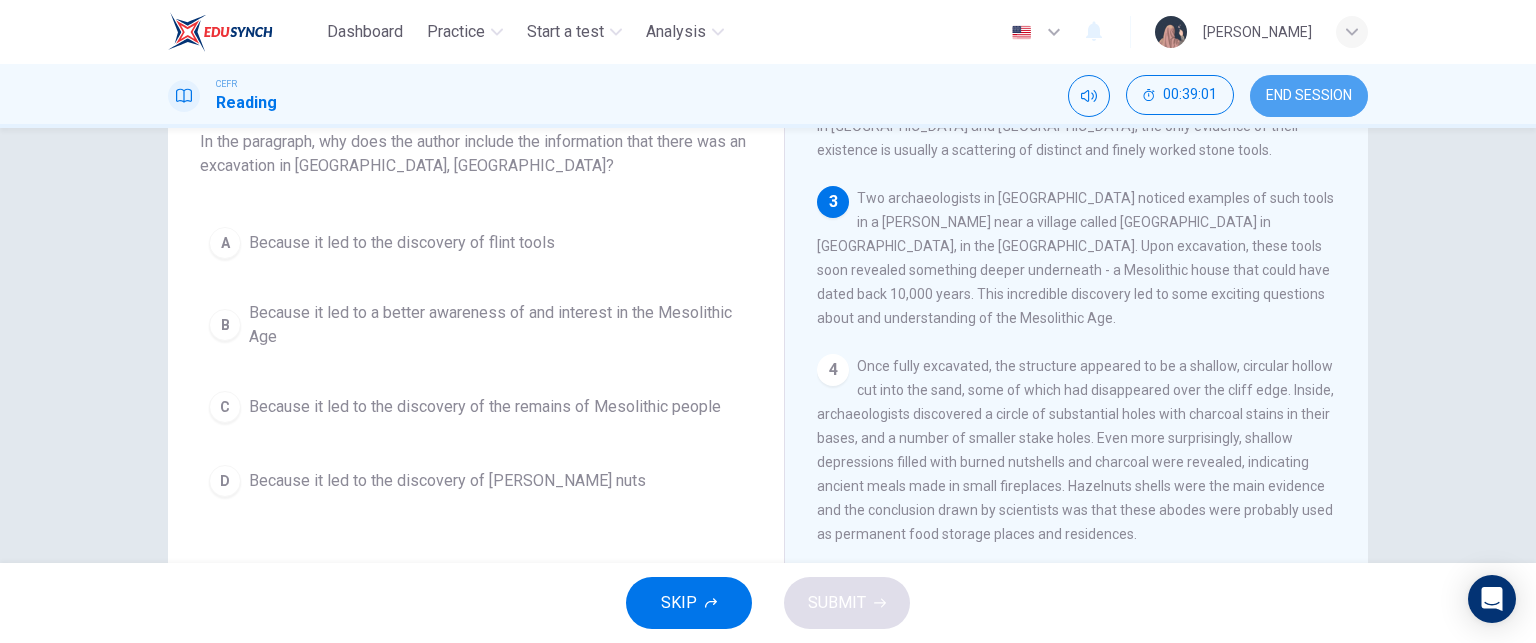 click on "END SESSION" at bounding box center [1309, 96] 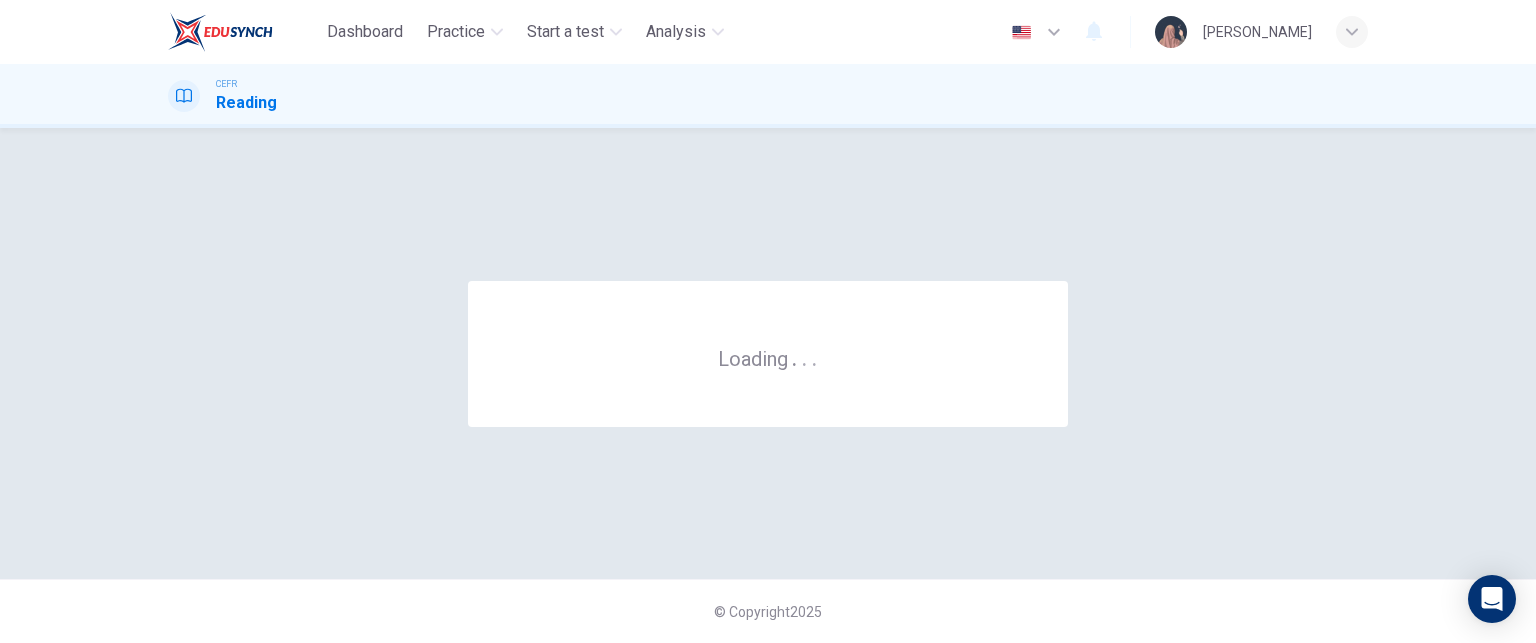 scroll, scrollTop: 0, scrollLeft: 0, axis: both 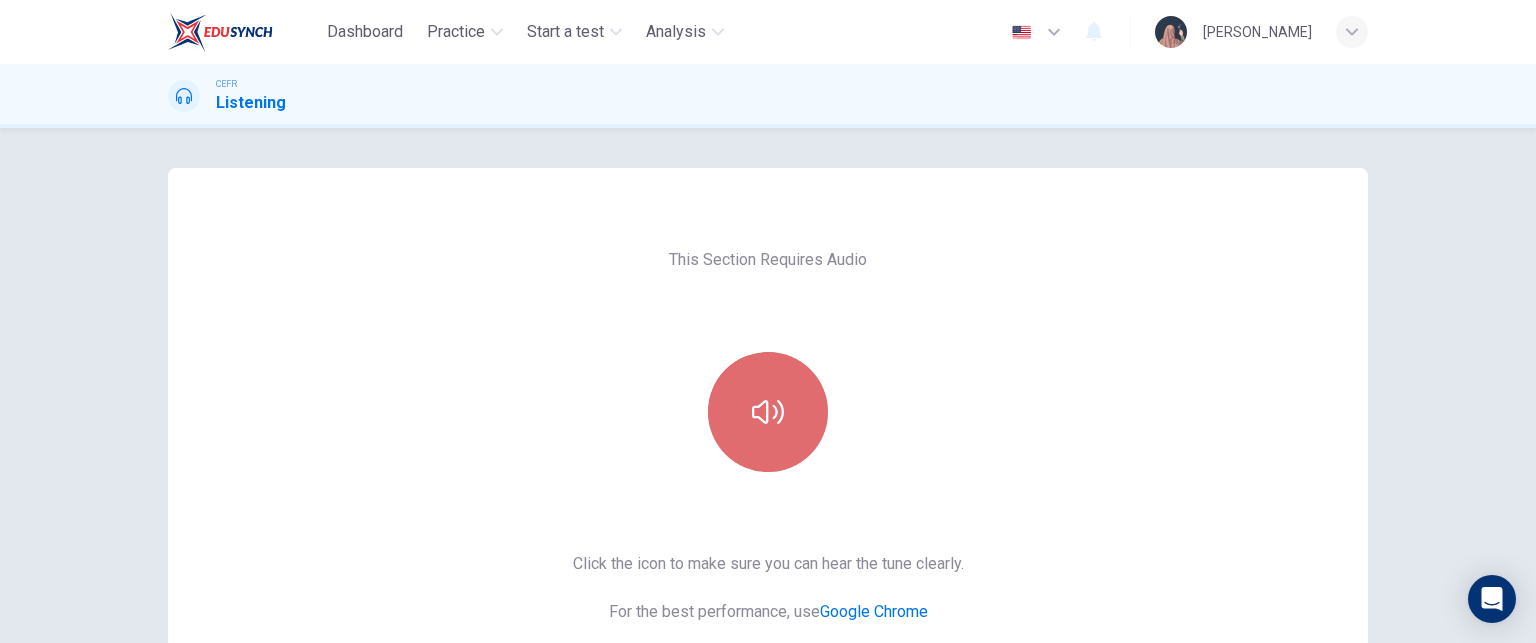 click 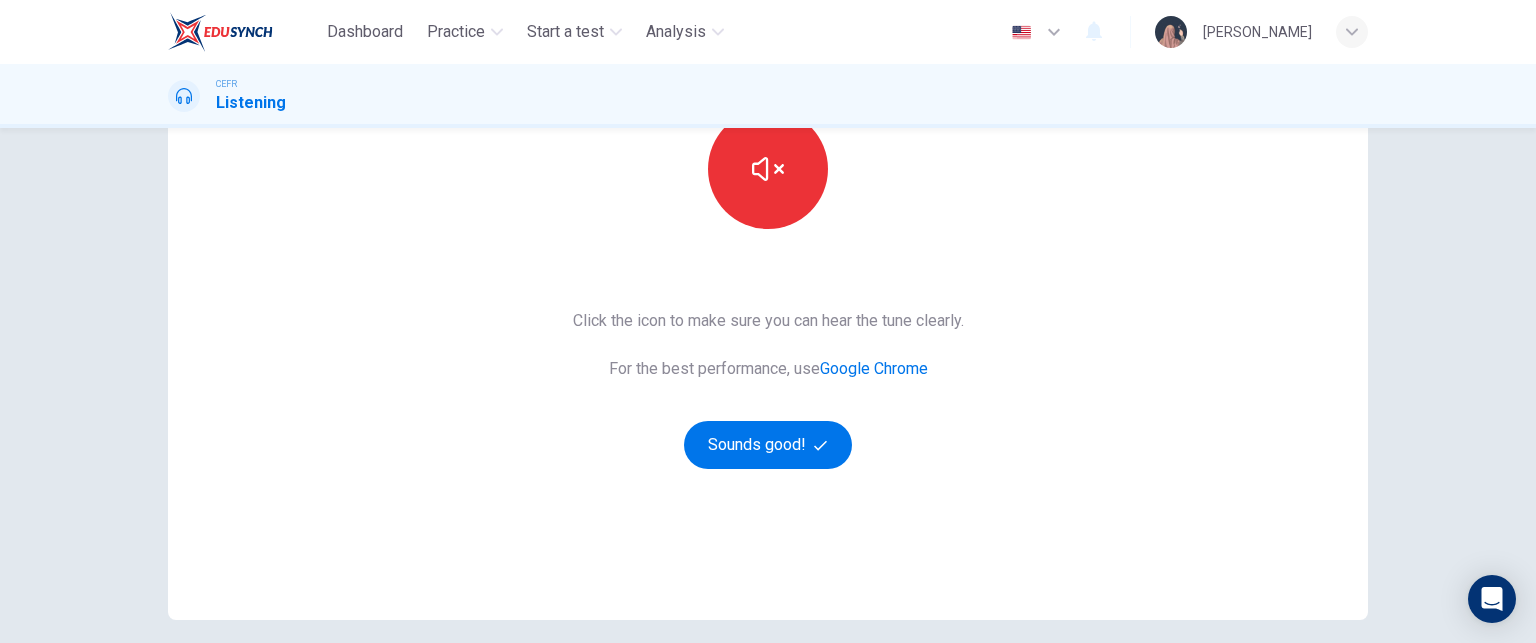 scroll, scrollTop: 252, scrollLeft: 0, axis: vertical 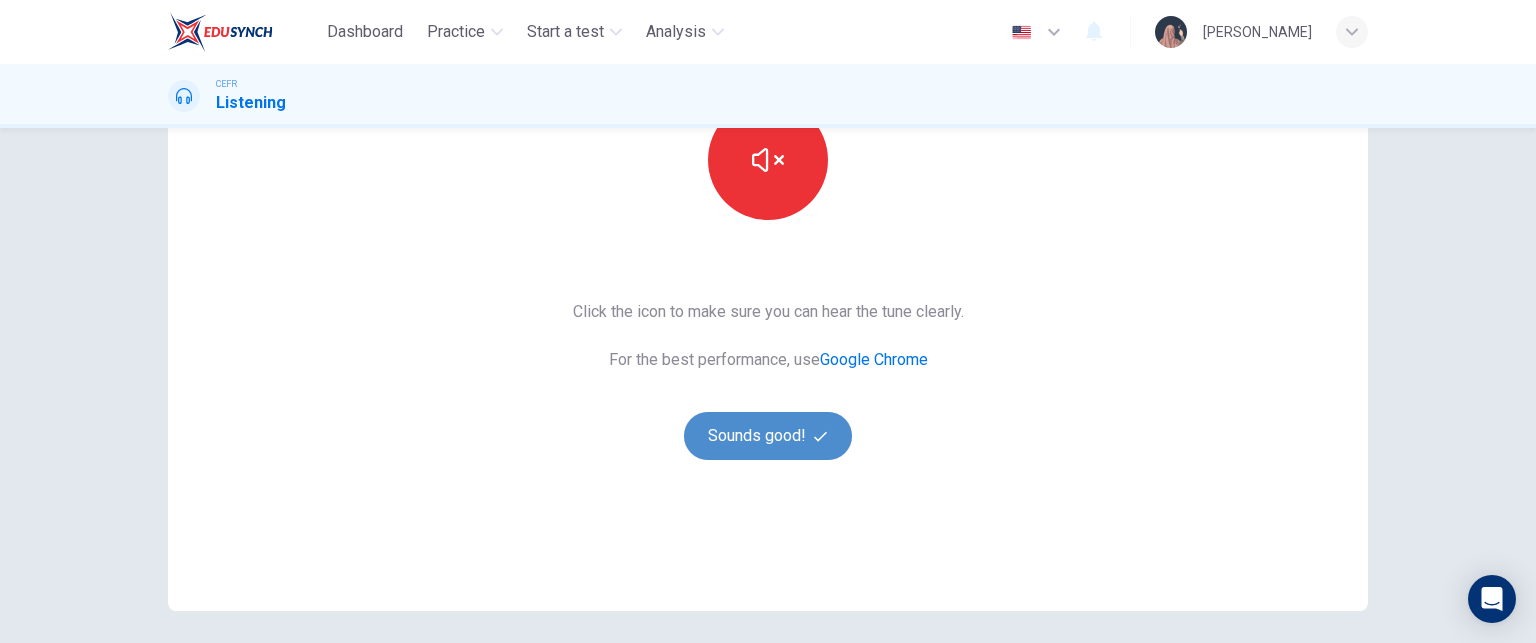 click on "Sounds good!" at bounding box center [768, 436] 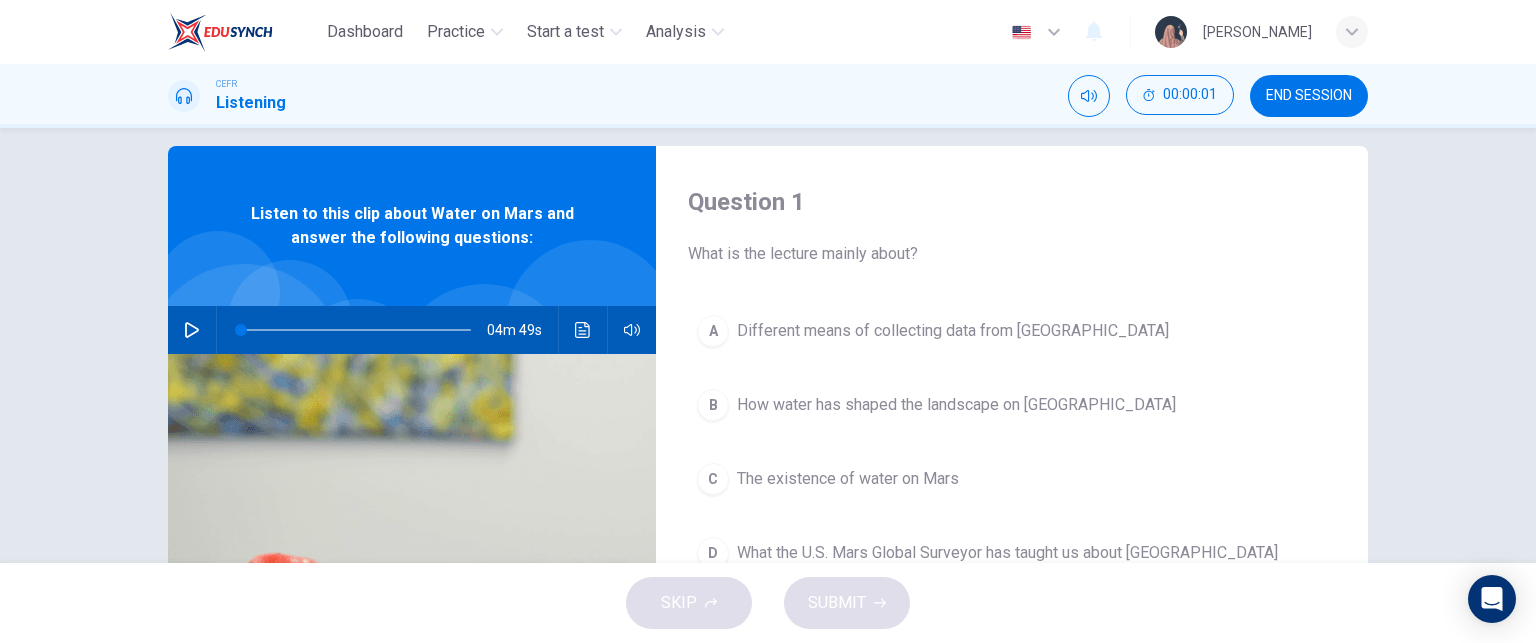 scroll, scrollTop: 20, scrollLeft: 0, axis: vertical 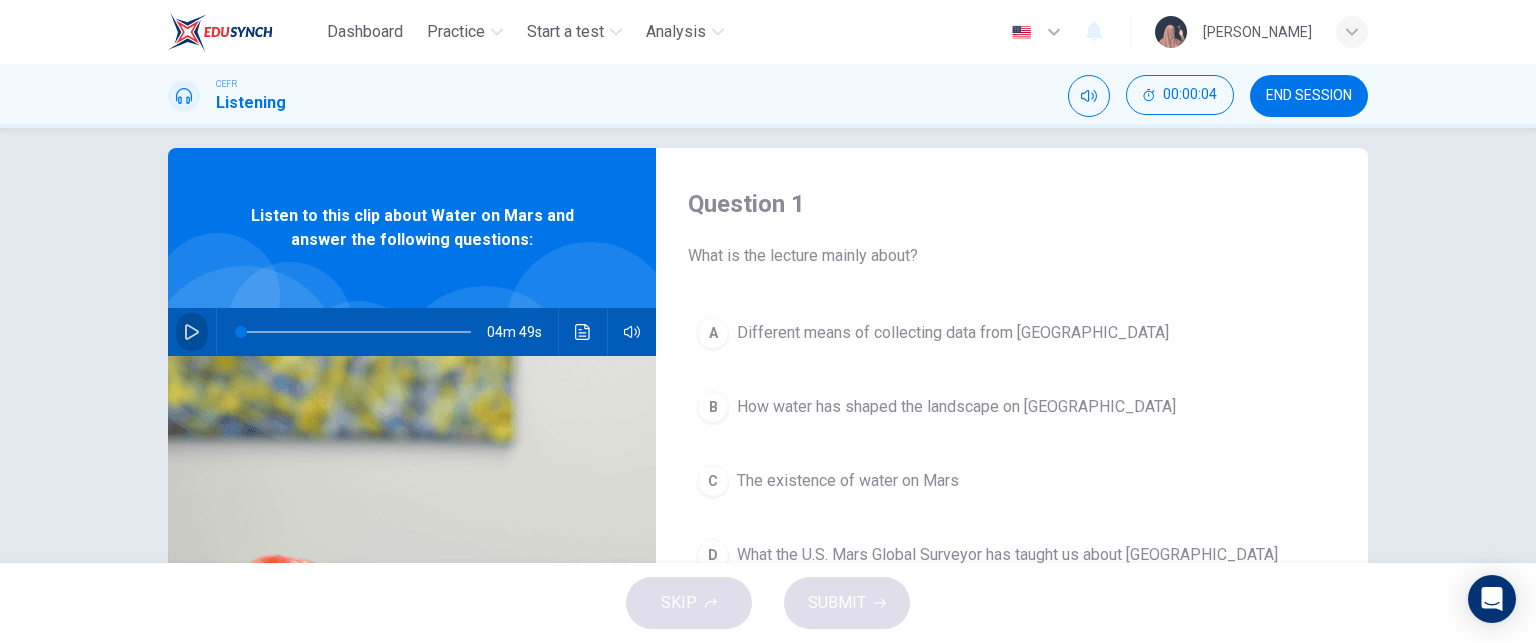 click at bounding box center [192, 332] 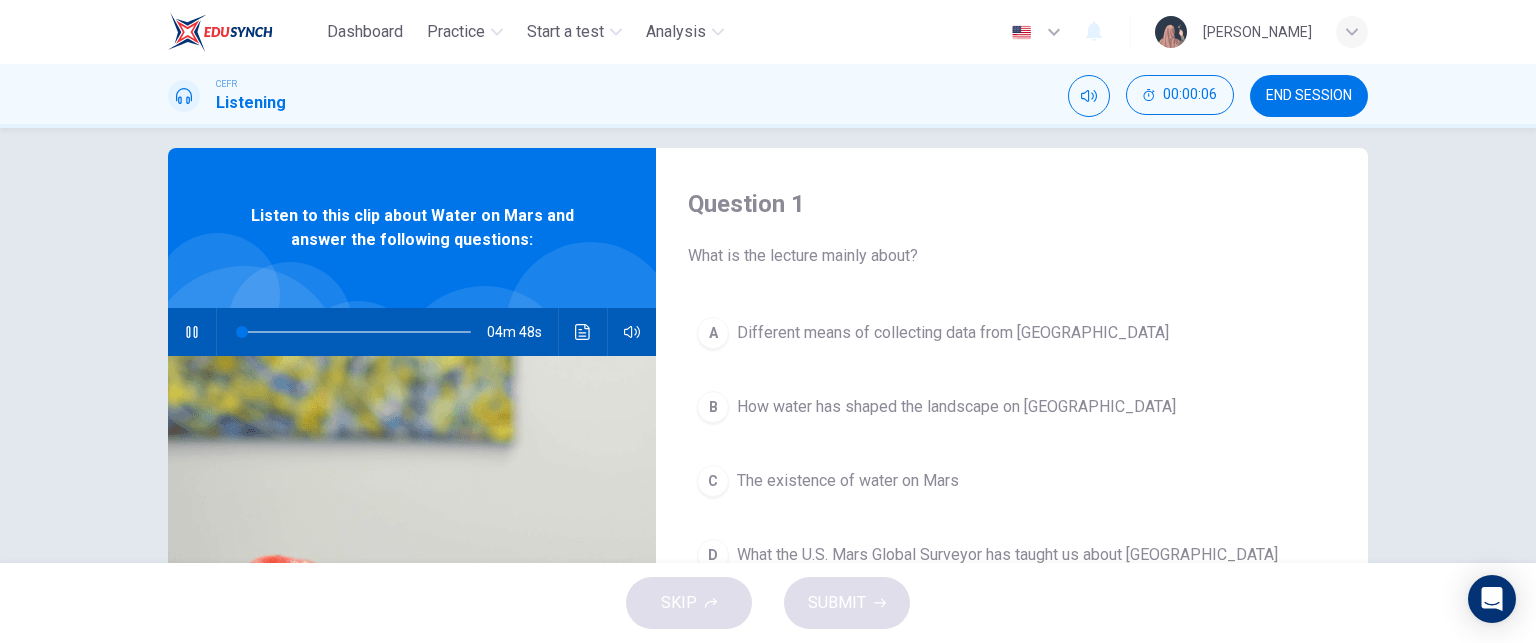 type on "1" 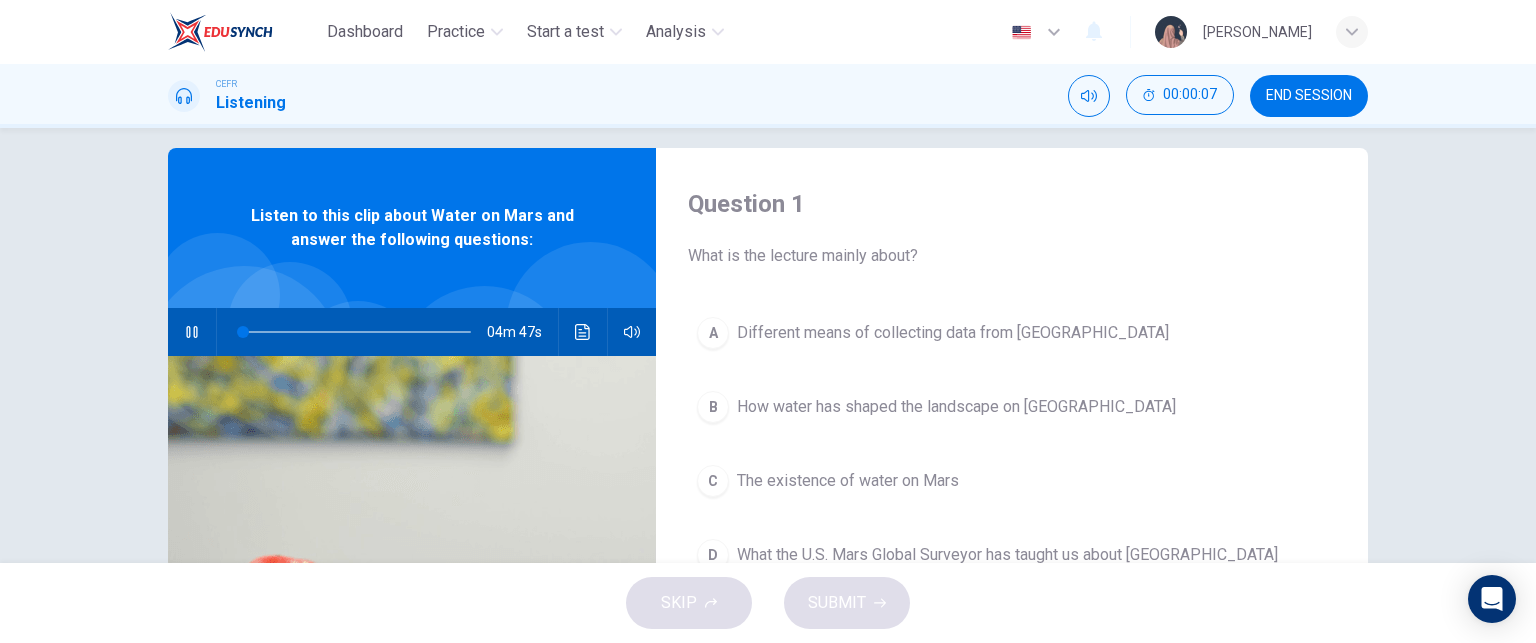 type 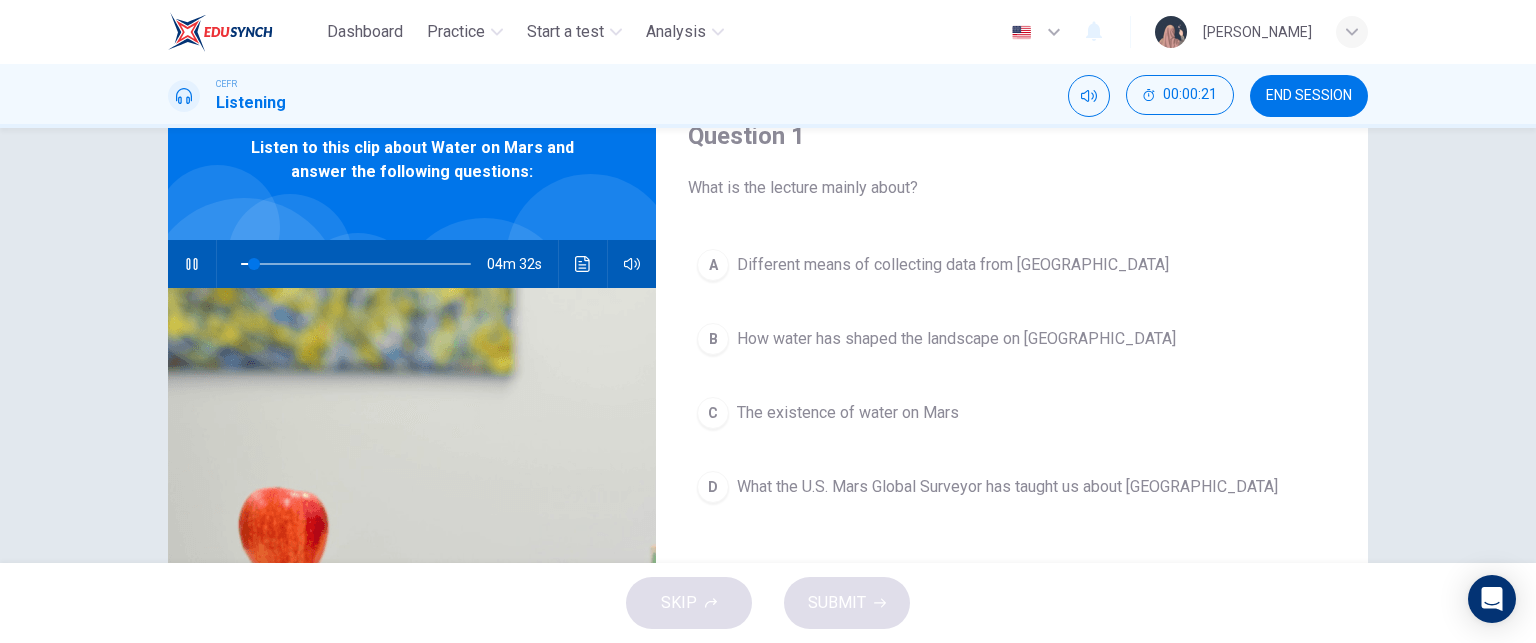 scroll, scrollTop: 92, scrollLeft: 0, axis: vertical 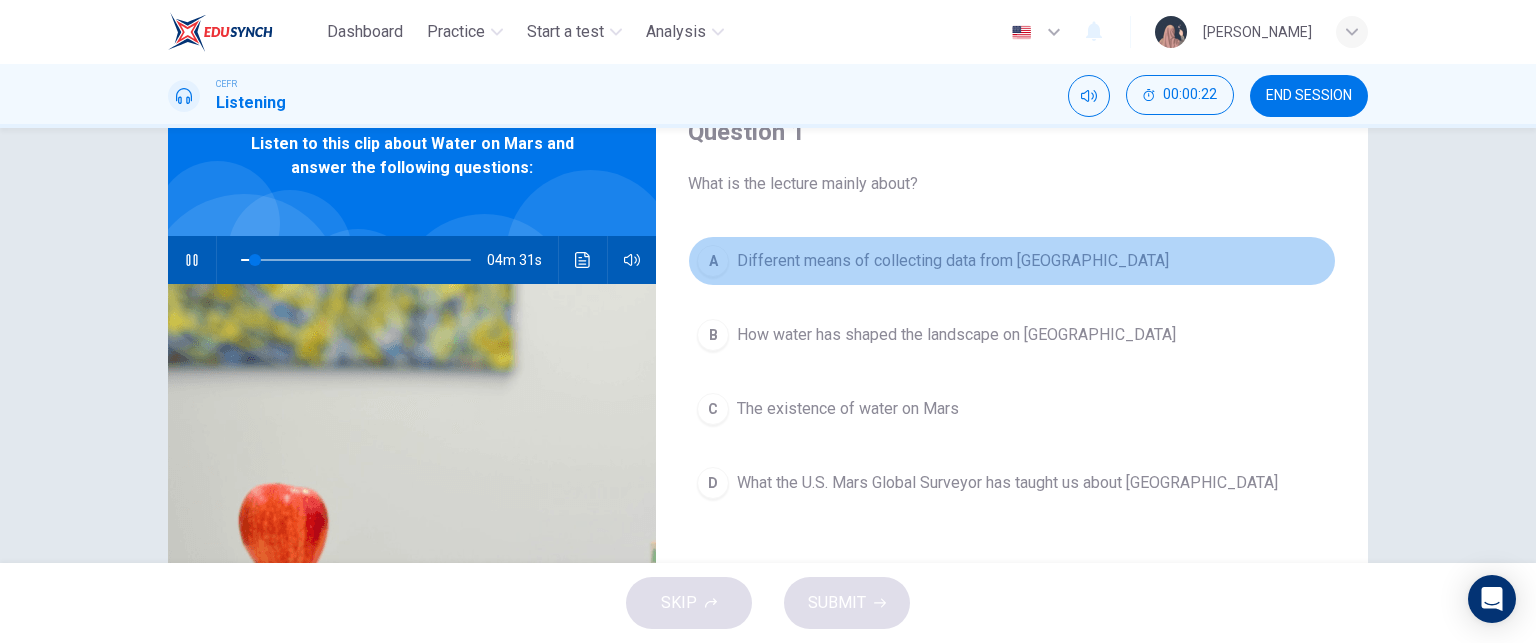 click on "Different means of collecting data from Mars" at bounding box center (953, 261) 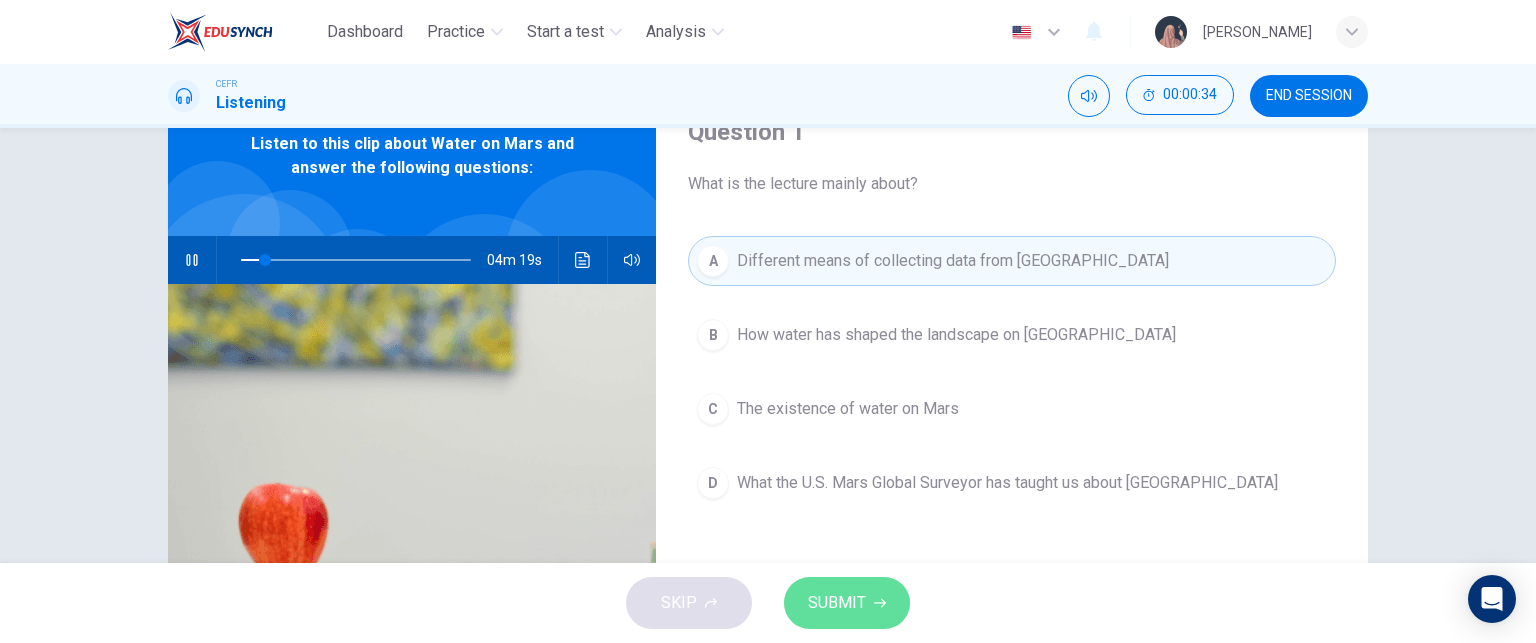 click on "SUBMIT" at bounding box center [837, 603] 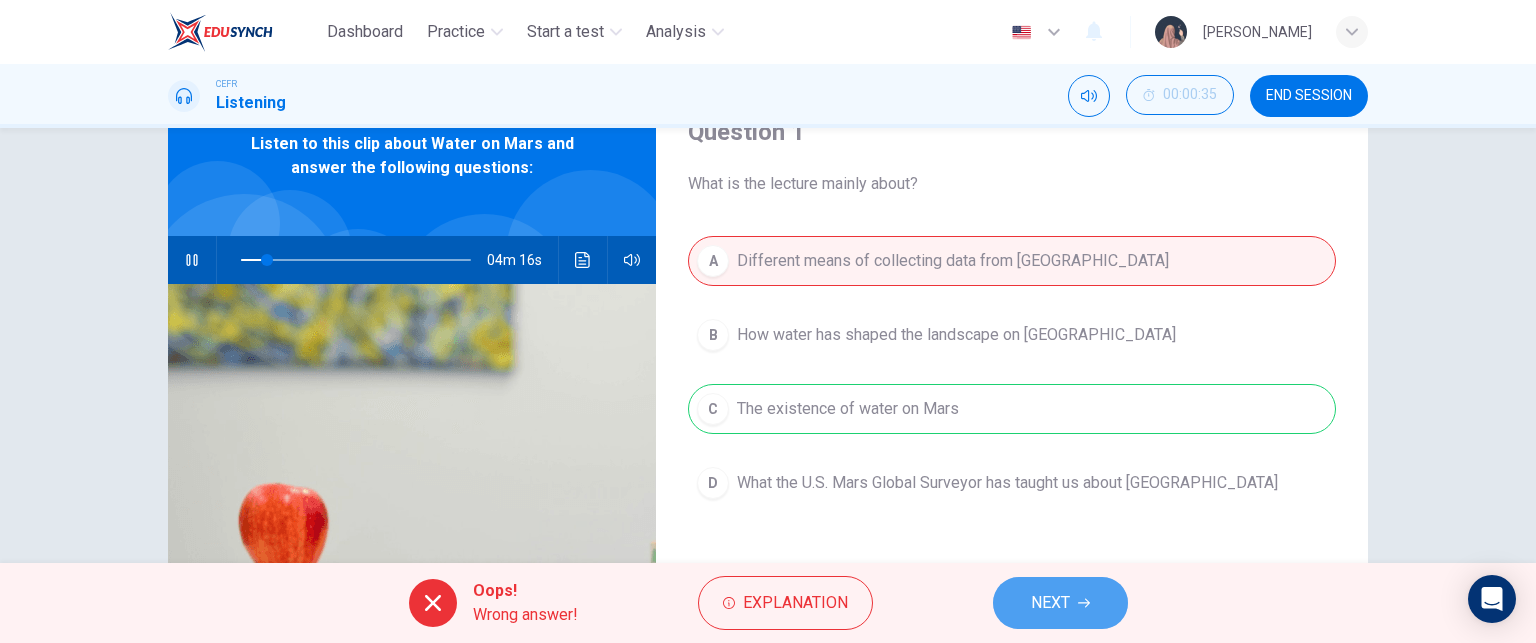 click on "NEXT" at bounding box center [1060, 603] 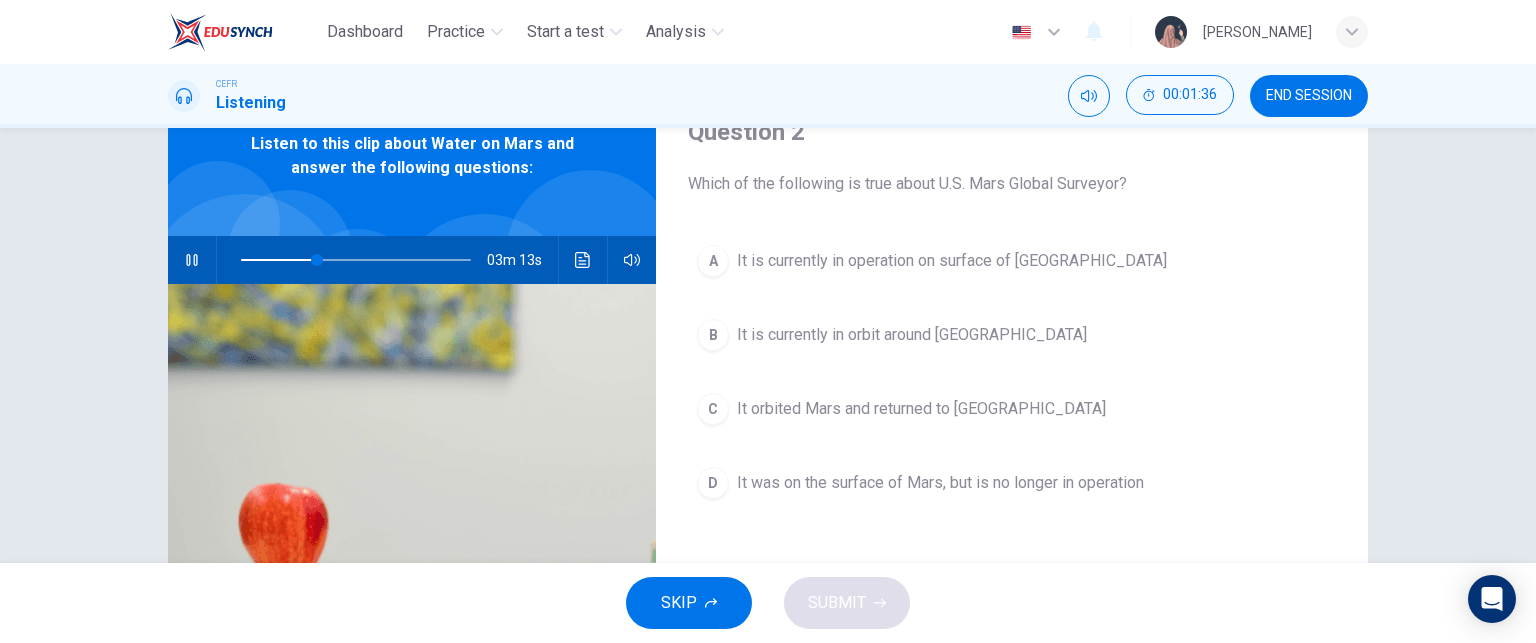 click on "It is currently in operation on surface of Mars" at bounding box center (952, 261) 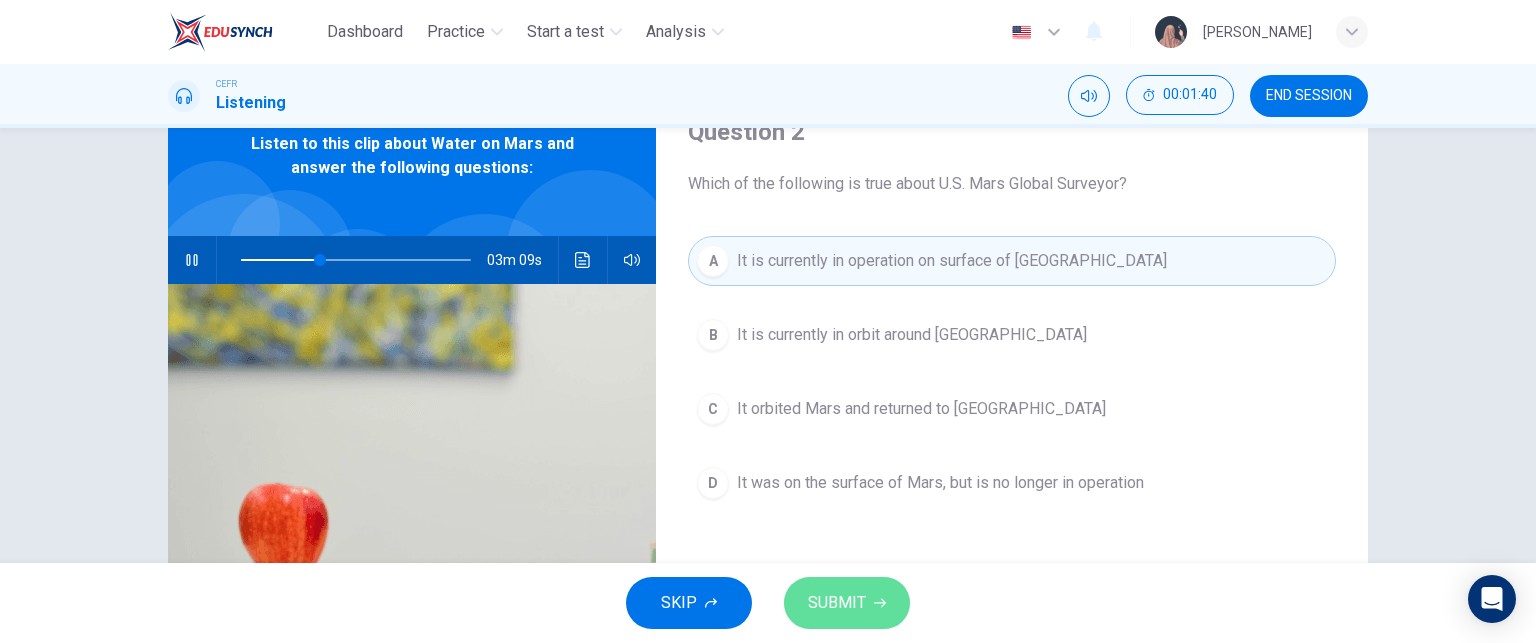 click 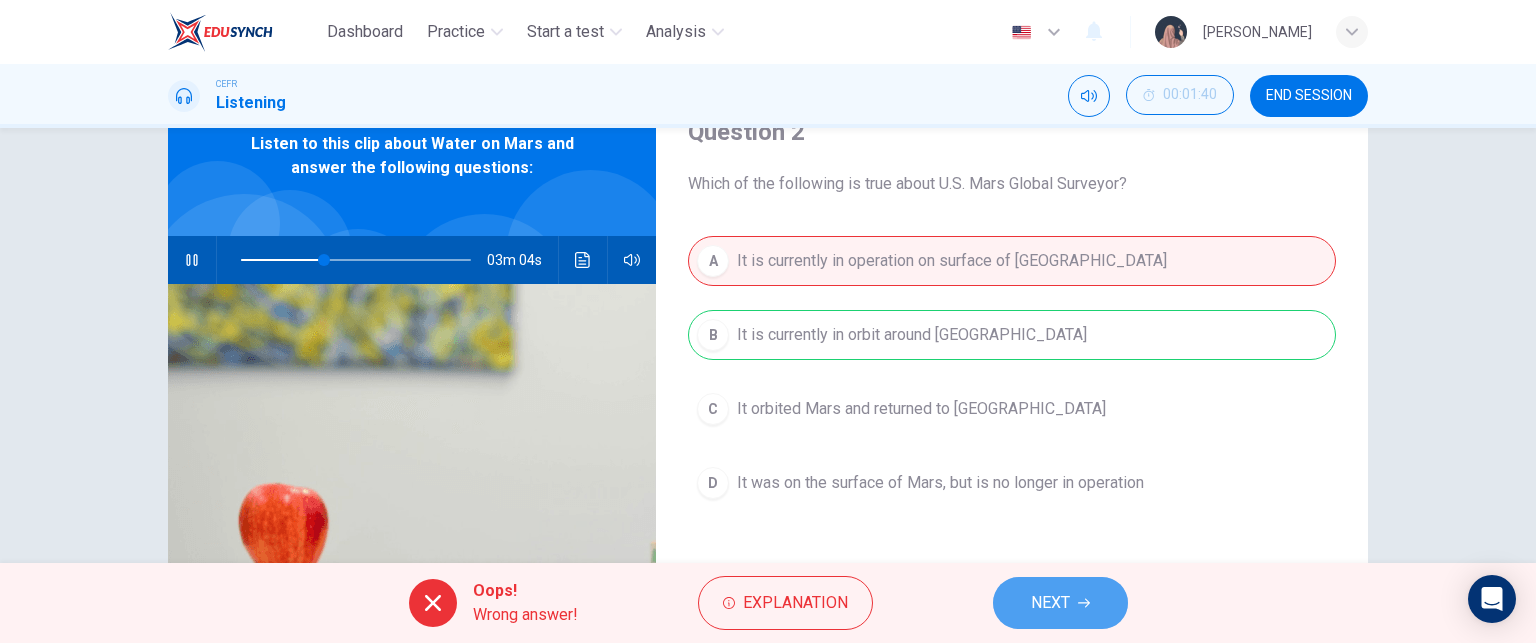 click on "NEXT" at bounding box center [1050, 603] 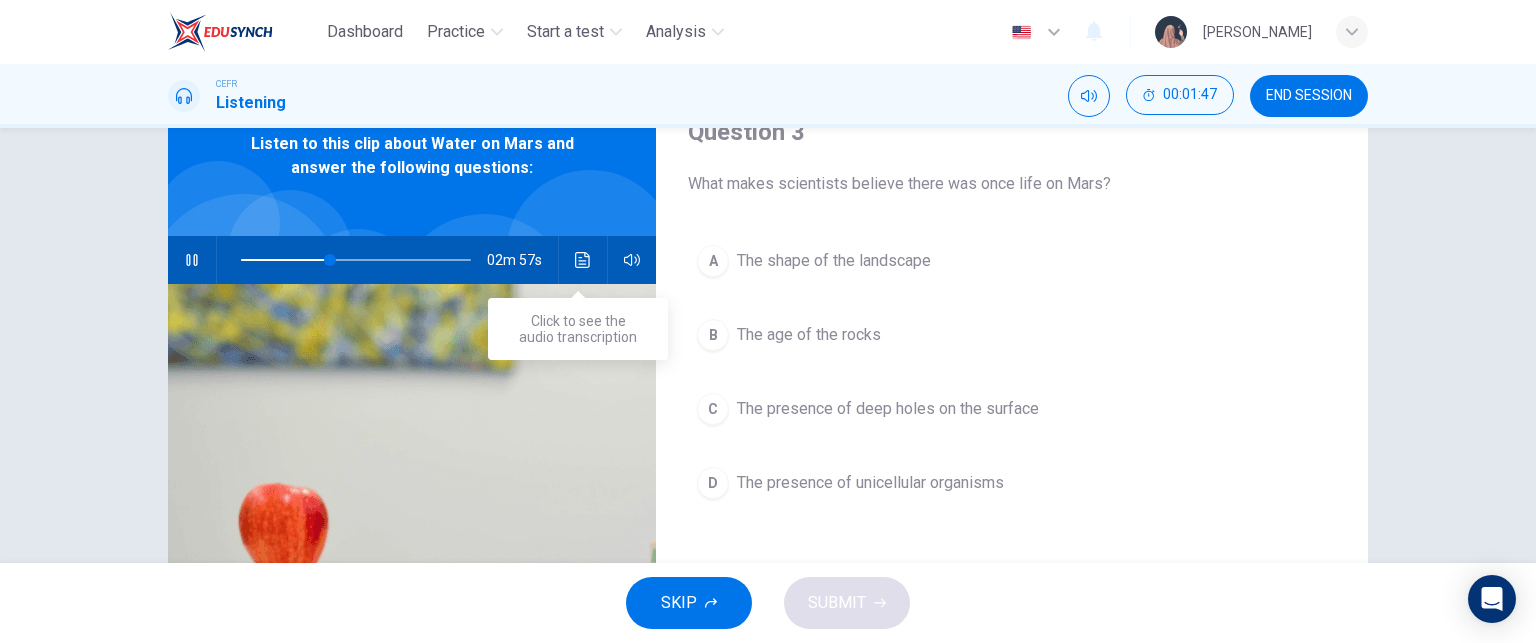 click 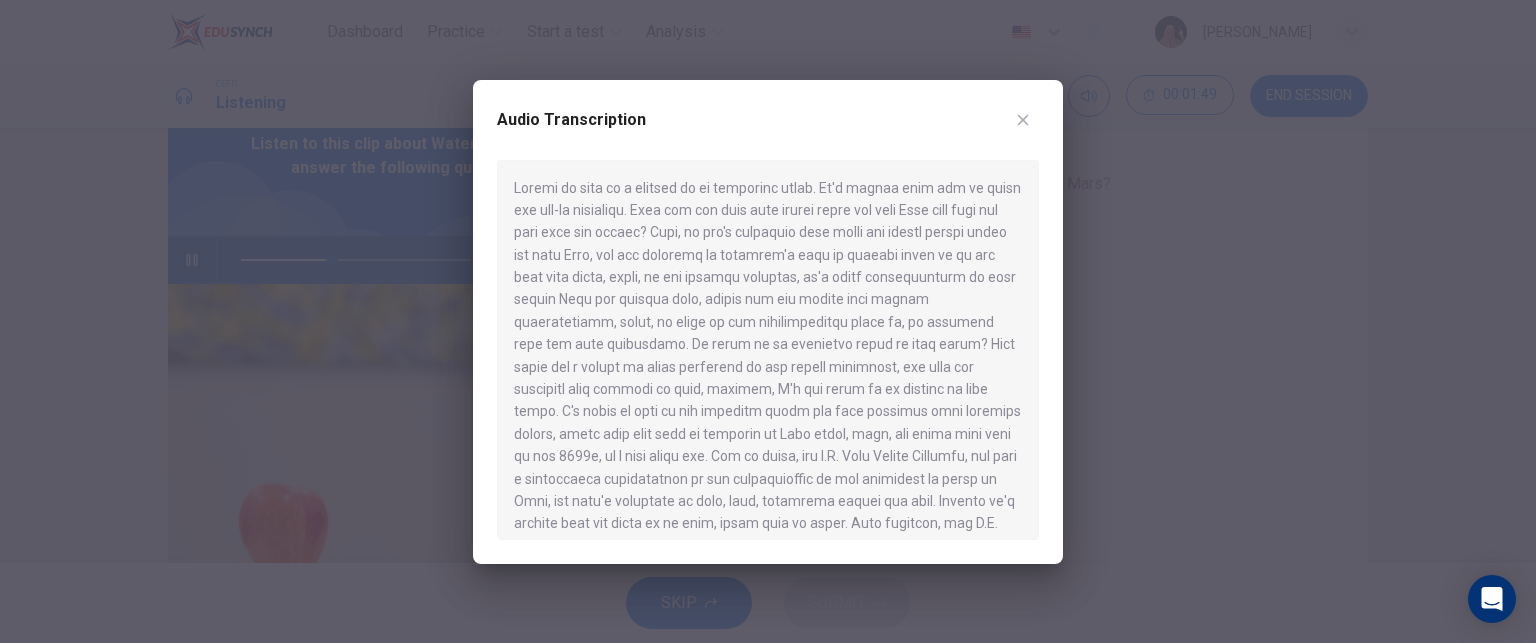 scroll, scrollTop: 88, scrollLeft: 0, axis: vertical 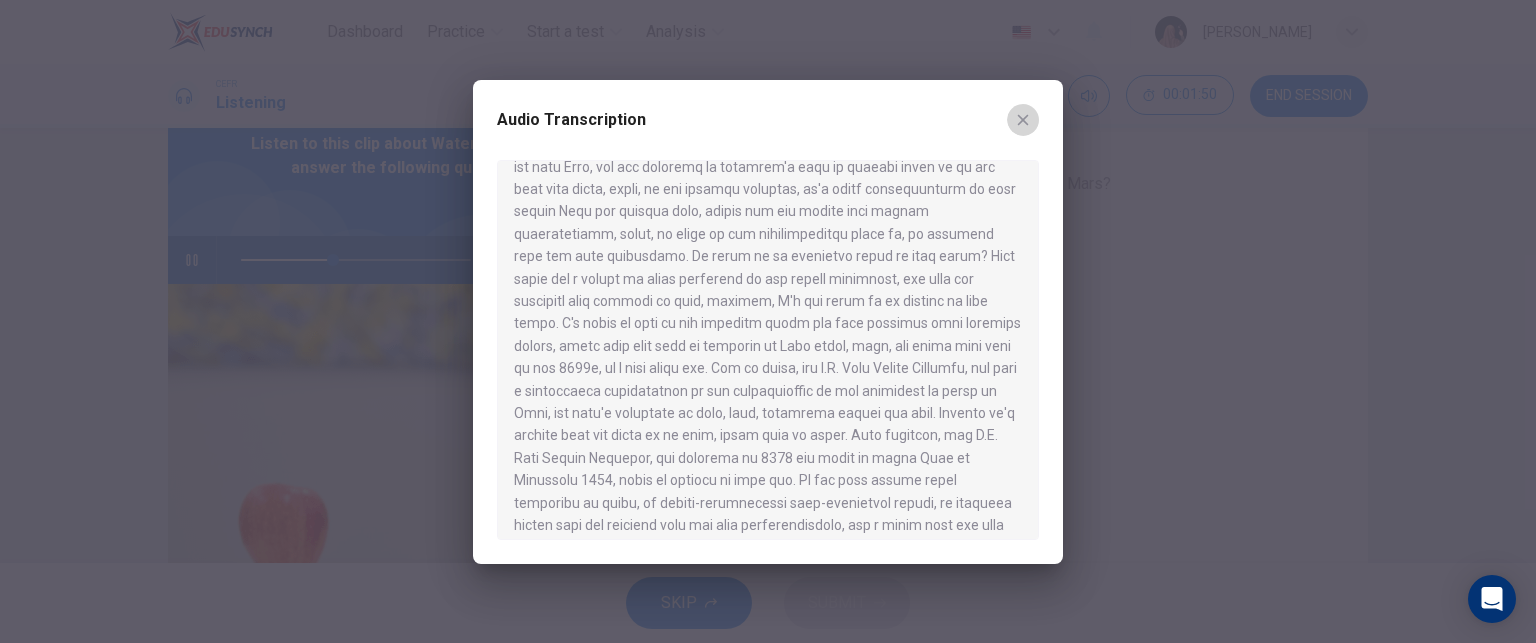 click 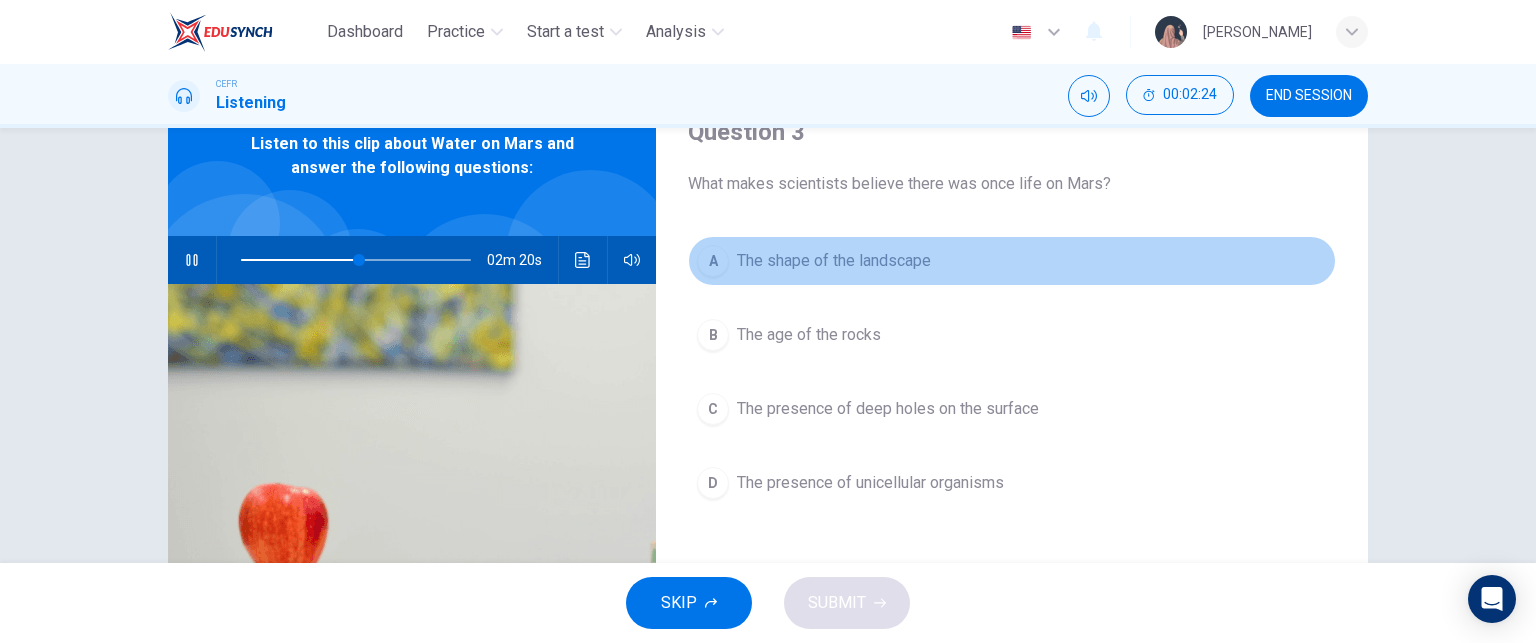click on "A The shape of the landscape" at bounding box center (1012, 261) 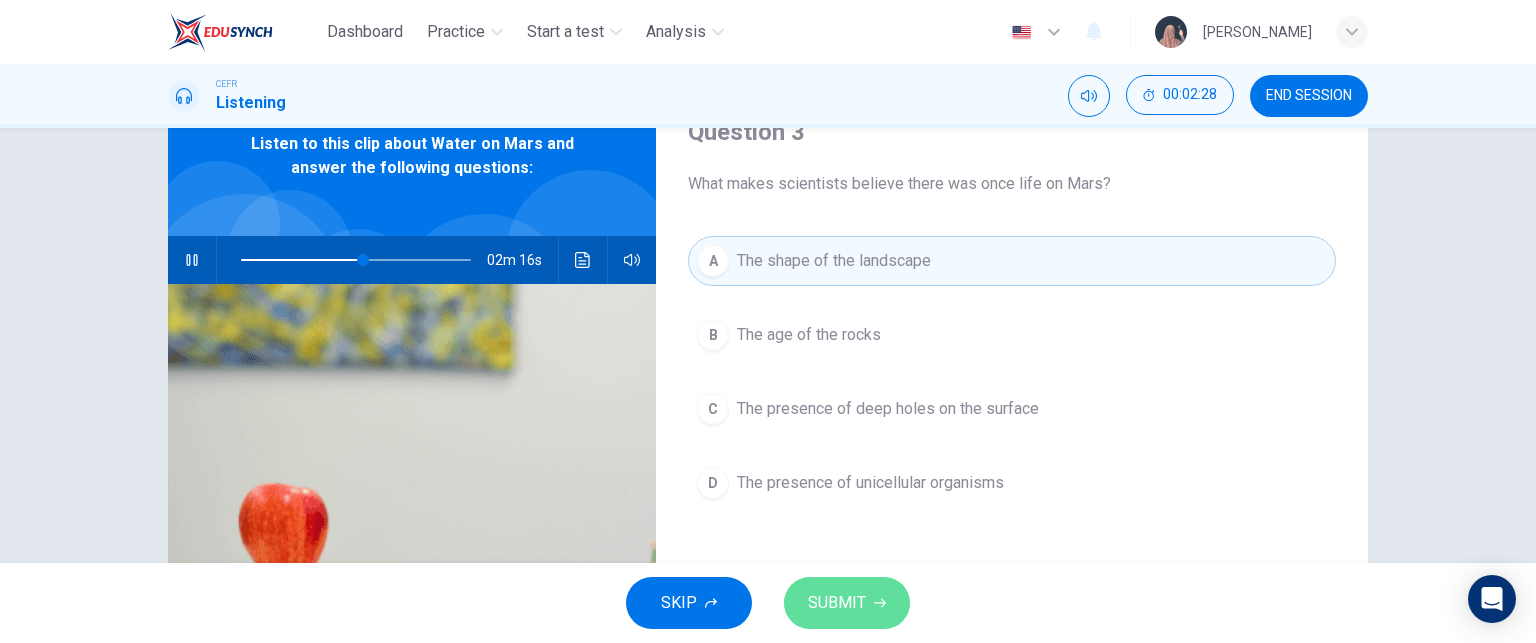 click on "SUBMIT" at bounding box center (847, 603) 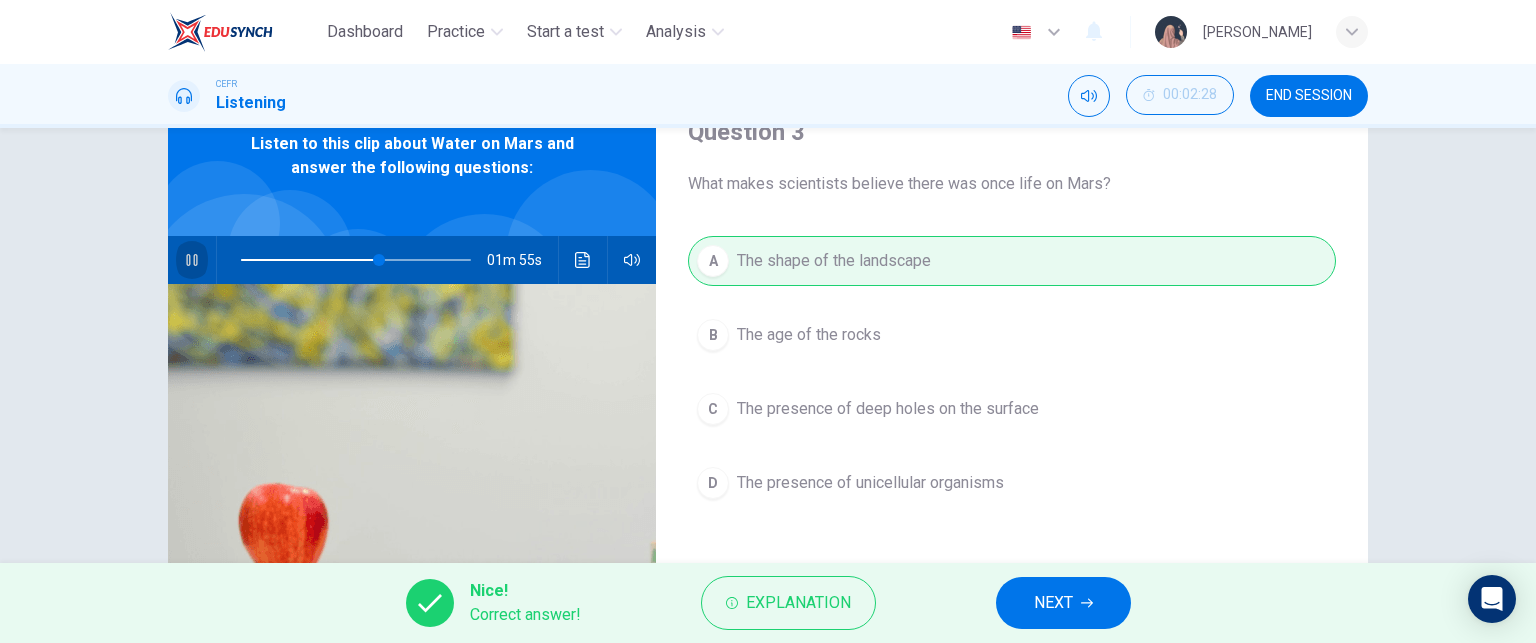 click 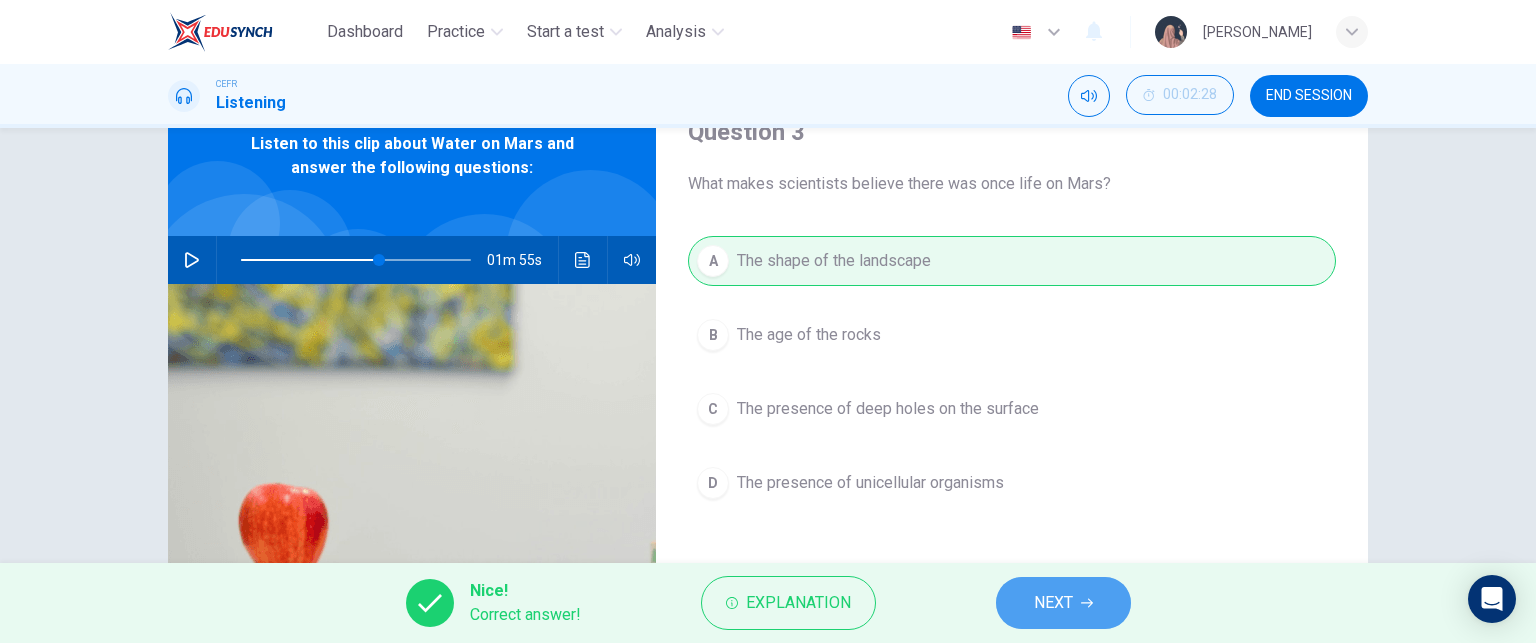 click on "NEXT" at bounding box center (1053, 603) 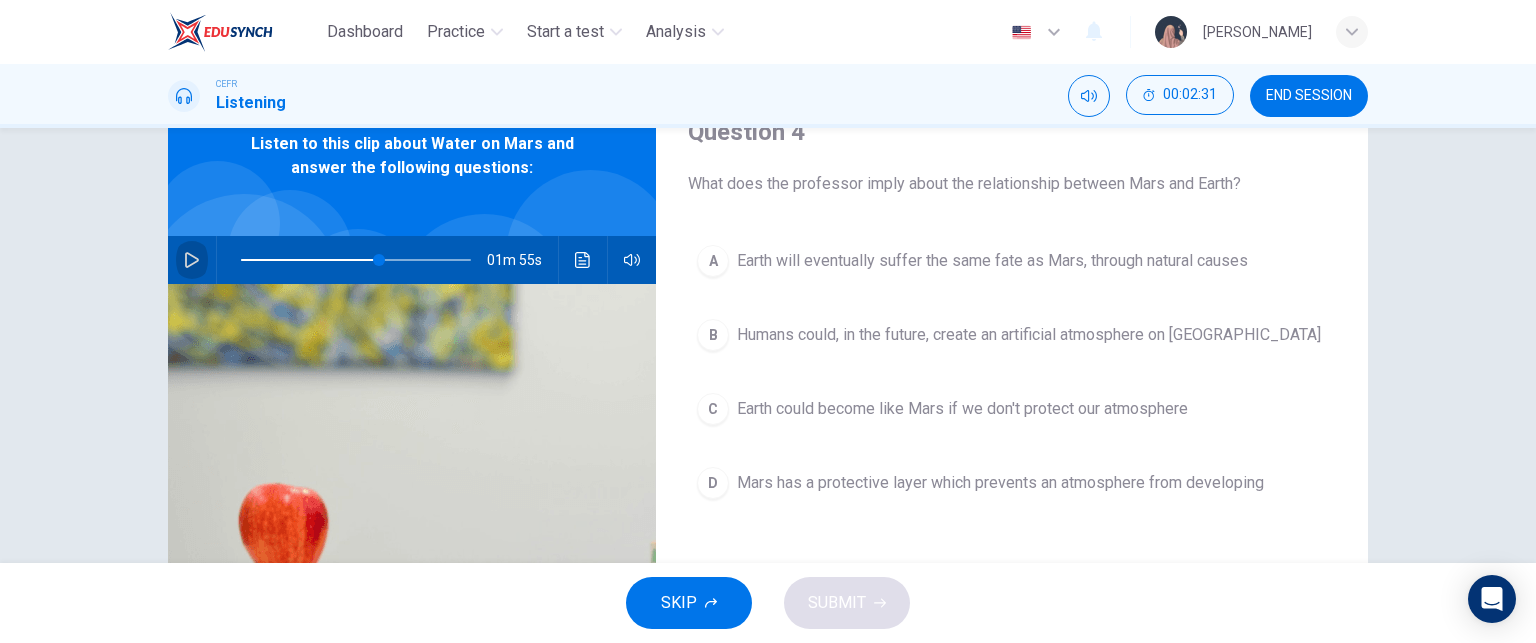 click 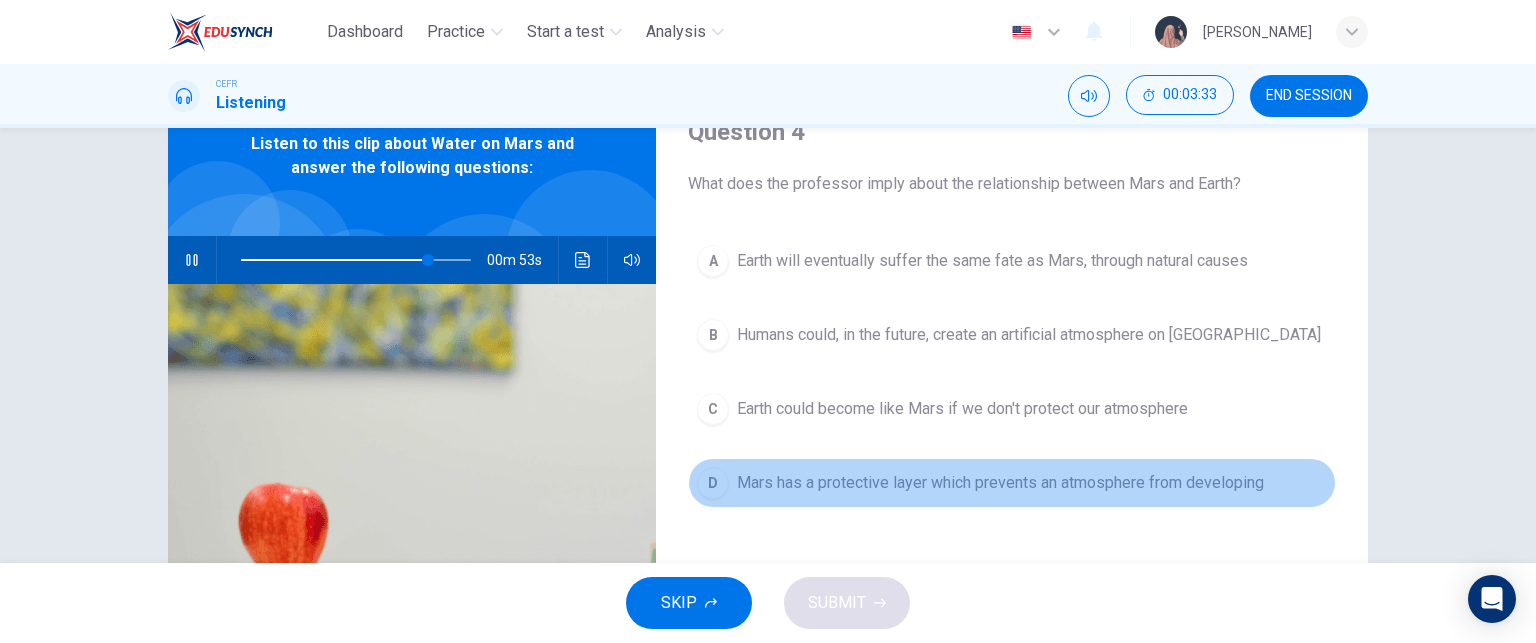 click on "Mars has a protective layer which prevents an atmosphere from developing" at bounding box center [1000, 483] 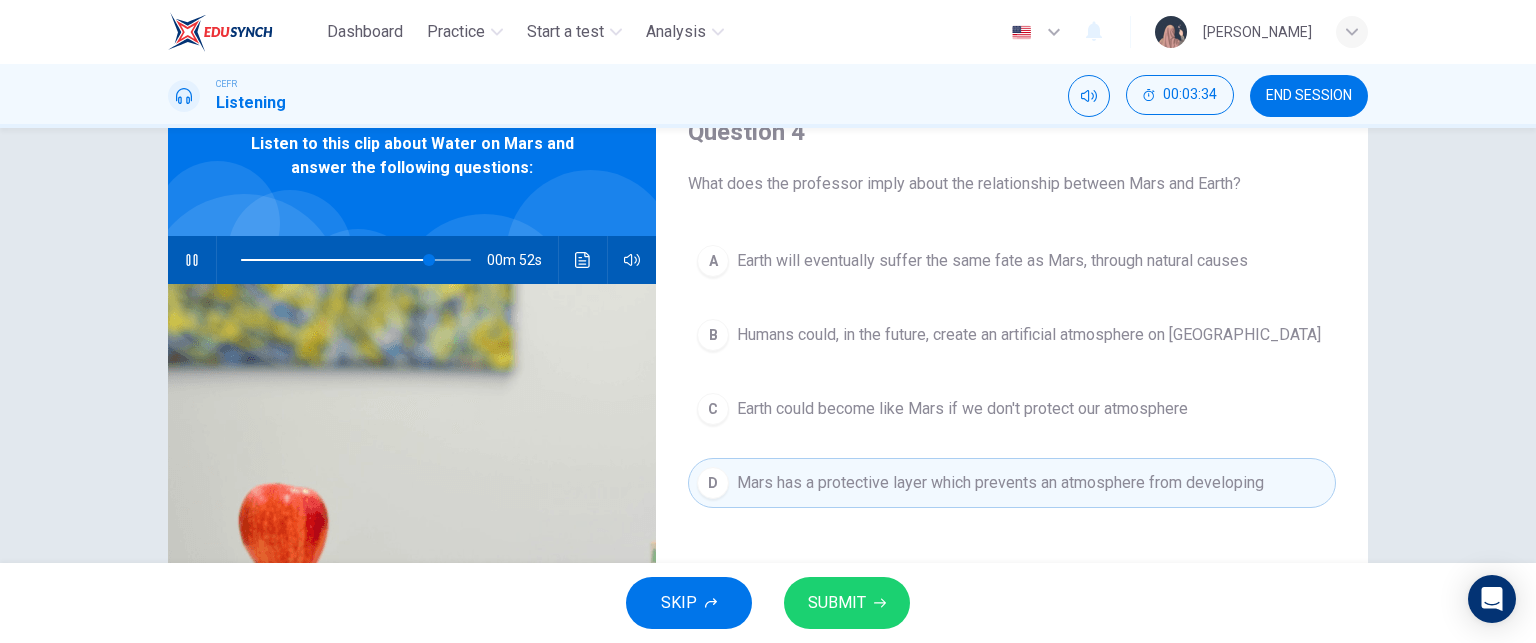 click on "SUBMIT" at bounding box center (847, 603) 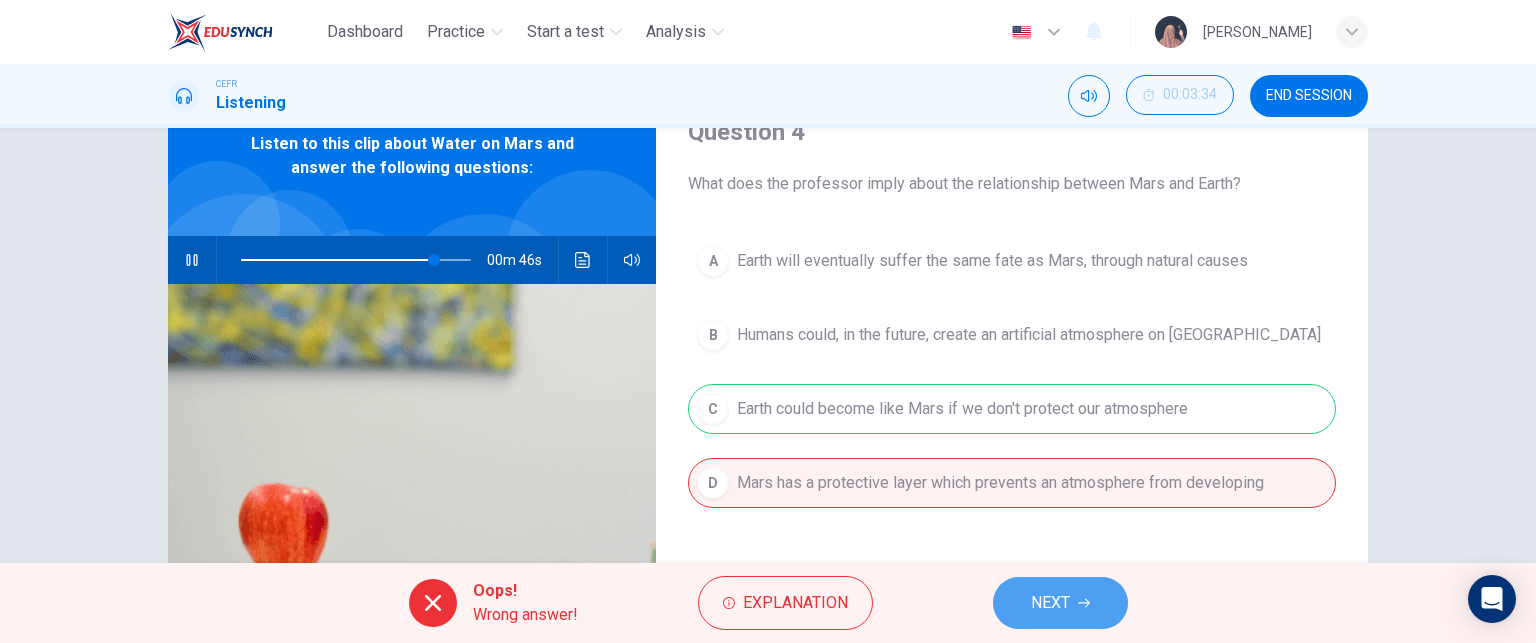 click on "NEXT" at bounding box center (1050, 603) 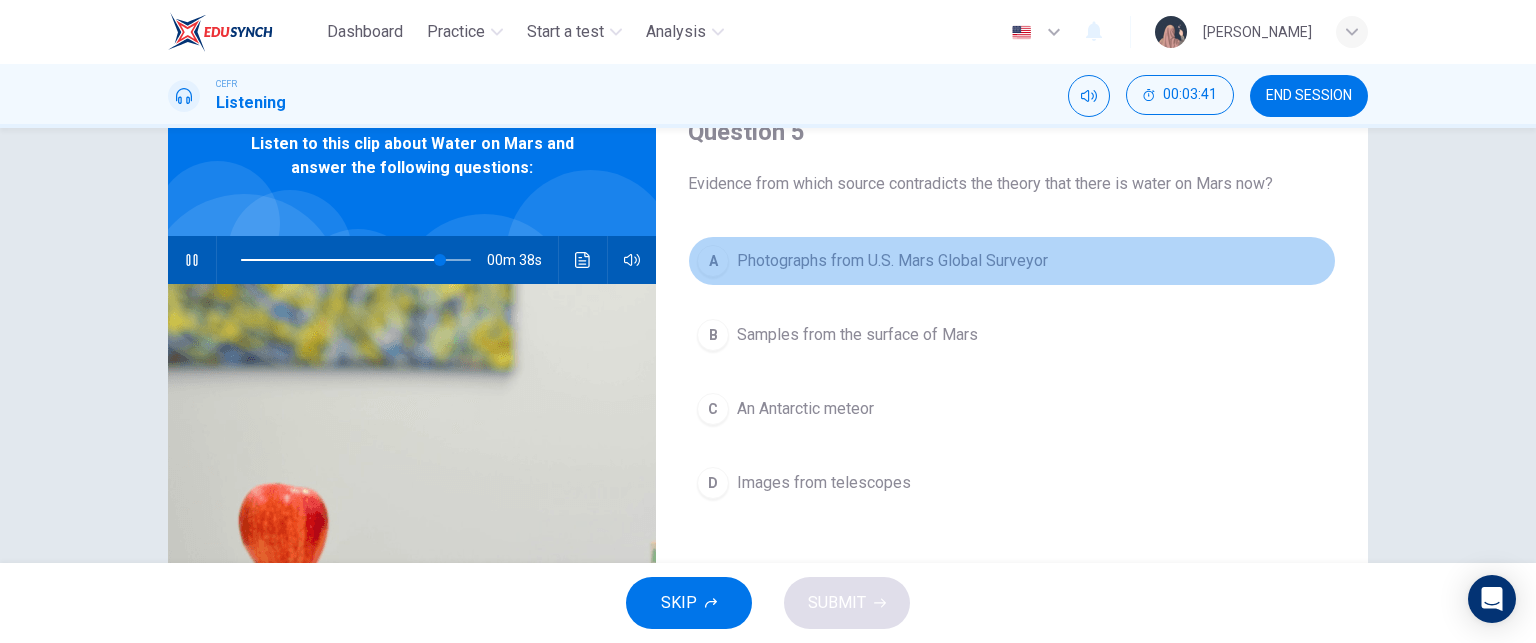 click on "Photographs from U.S. Mars Global Surveyor" at bounding box center [892, 261] 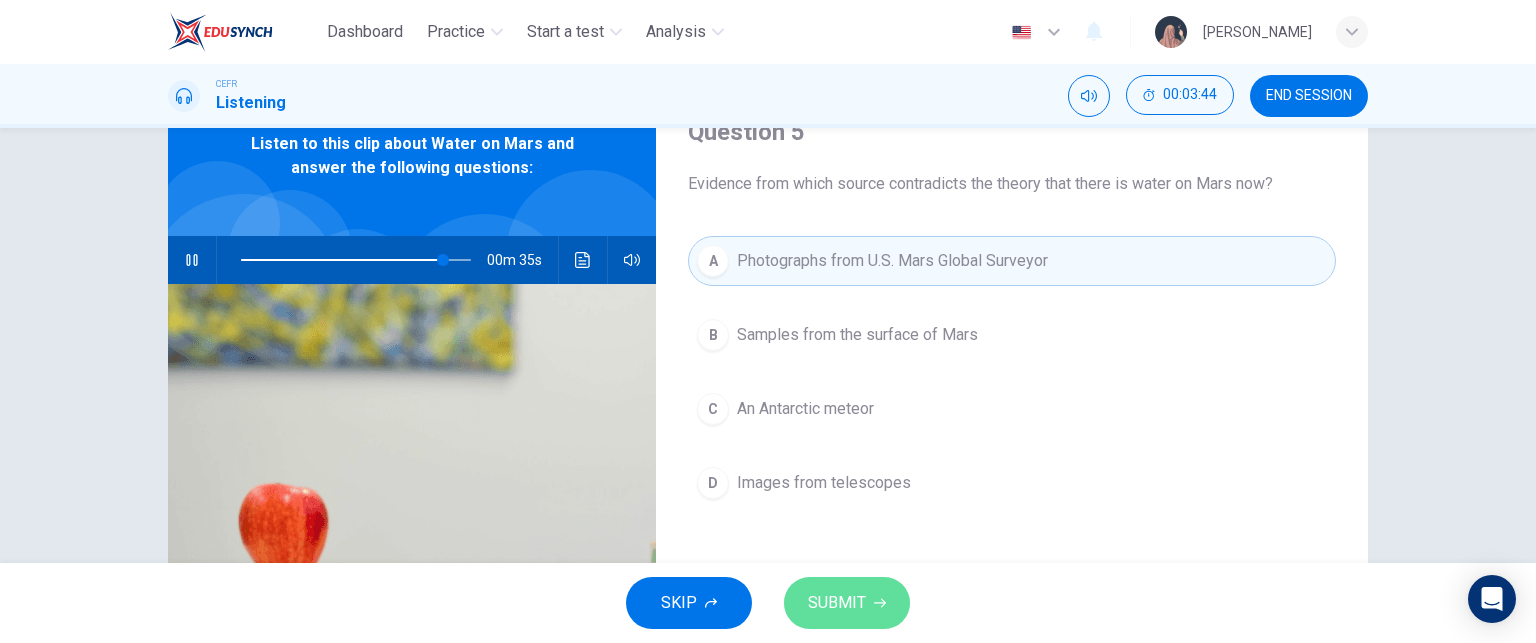 click on "SUBMIT" at bounding box center (837, 603) 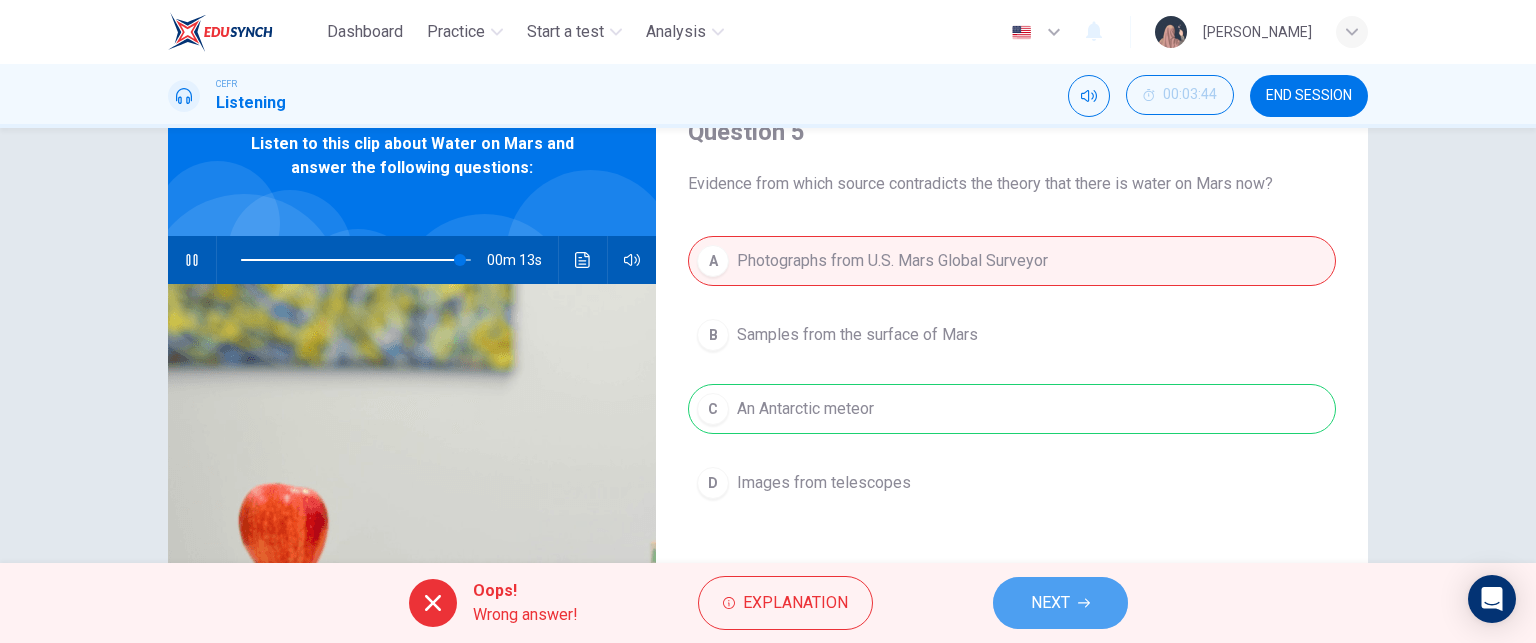 click on "NEXT" at bounding box center (1060, 603) 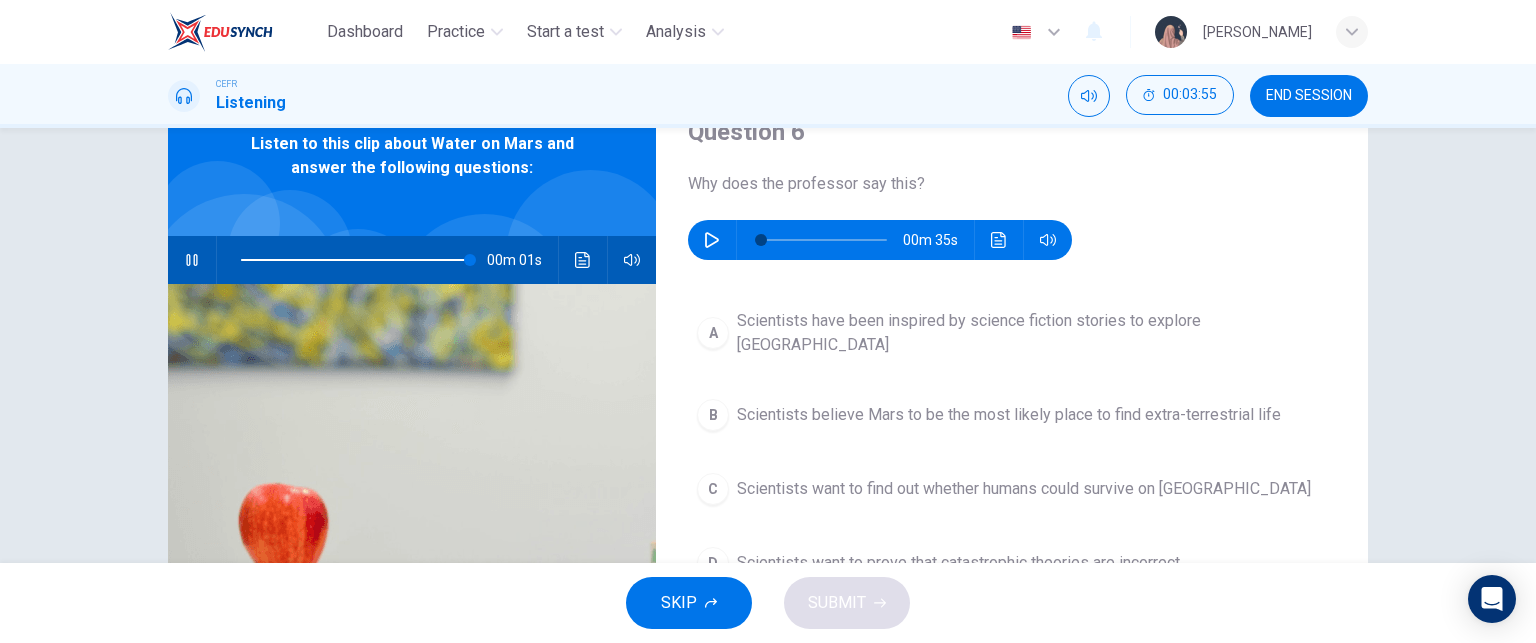 type on "100" 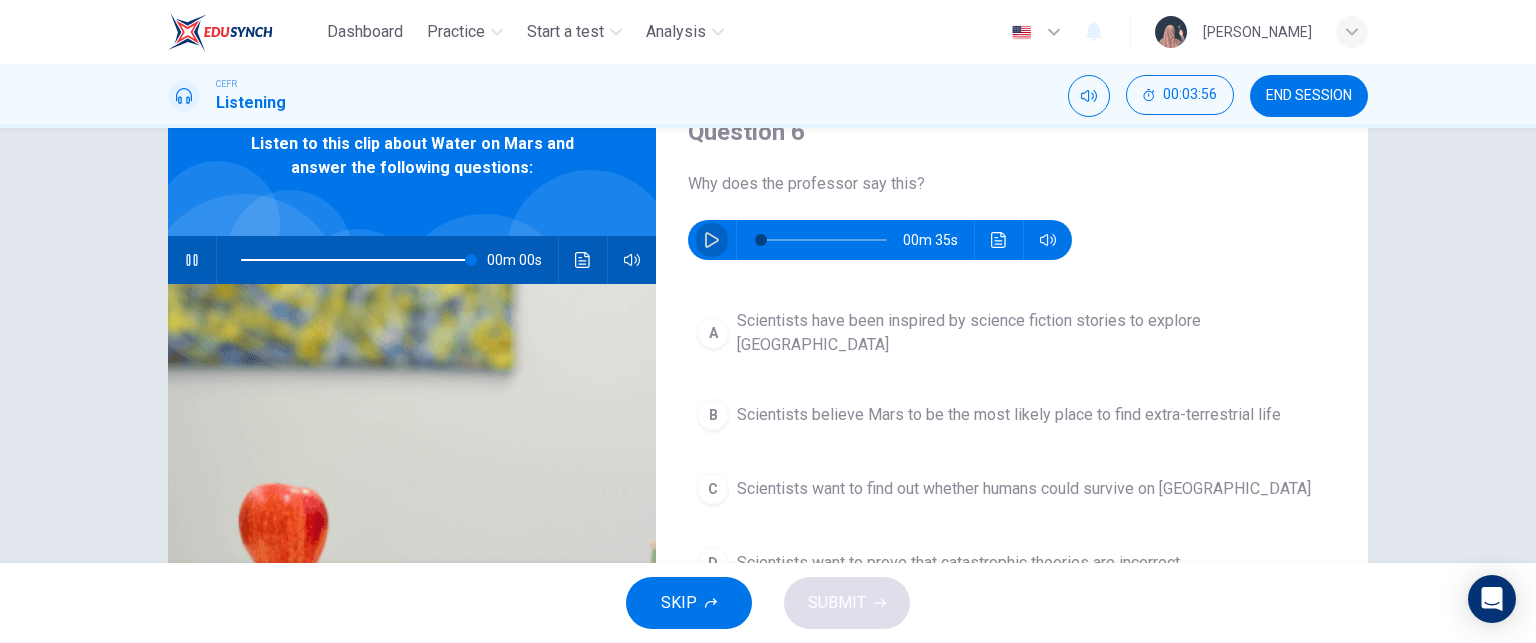 click 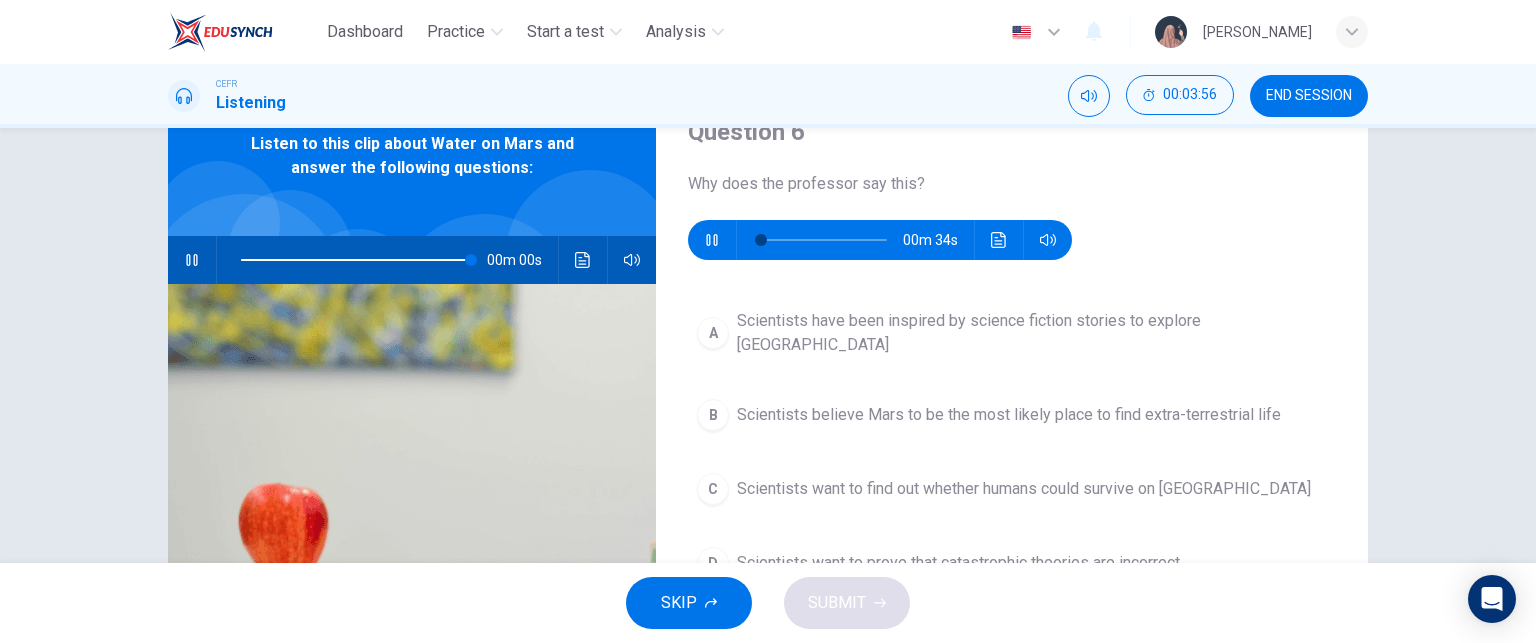 type on "0" 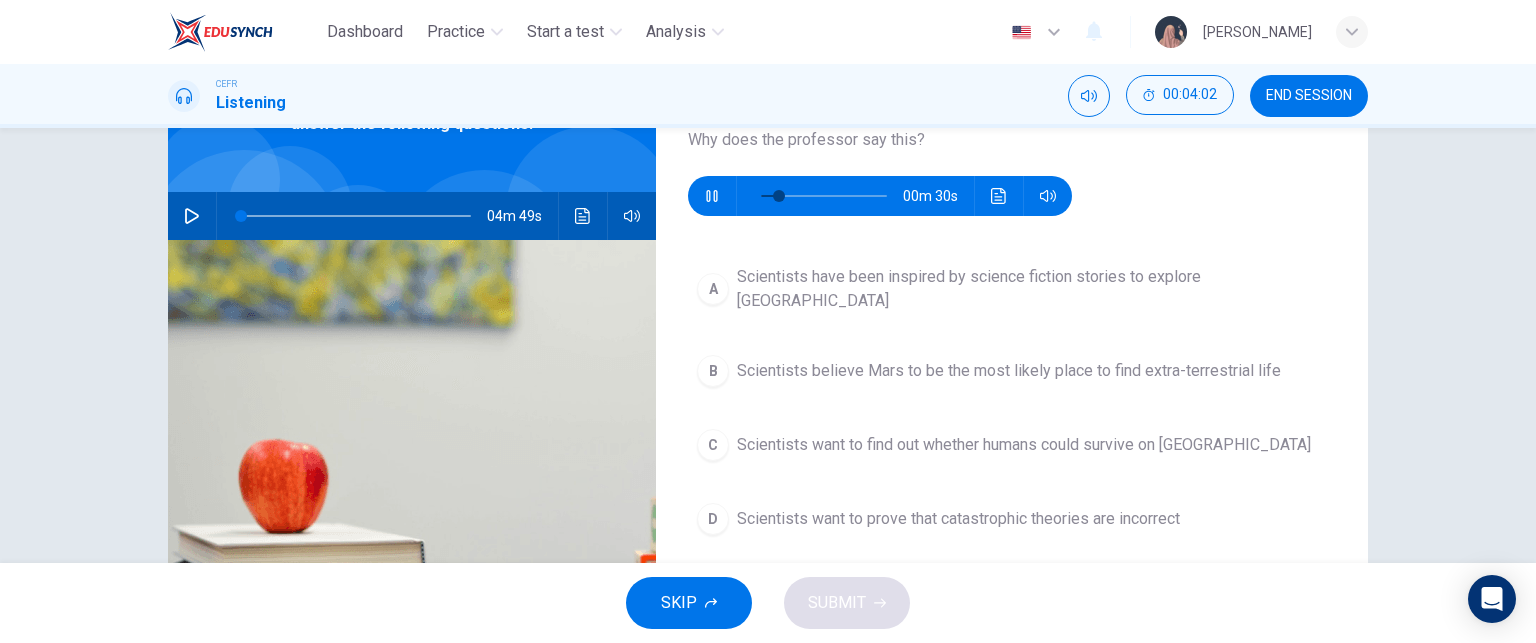 scroll, scrollTop: 138, scrollLeft: 0, axis: vertical 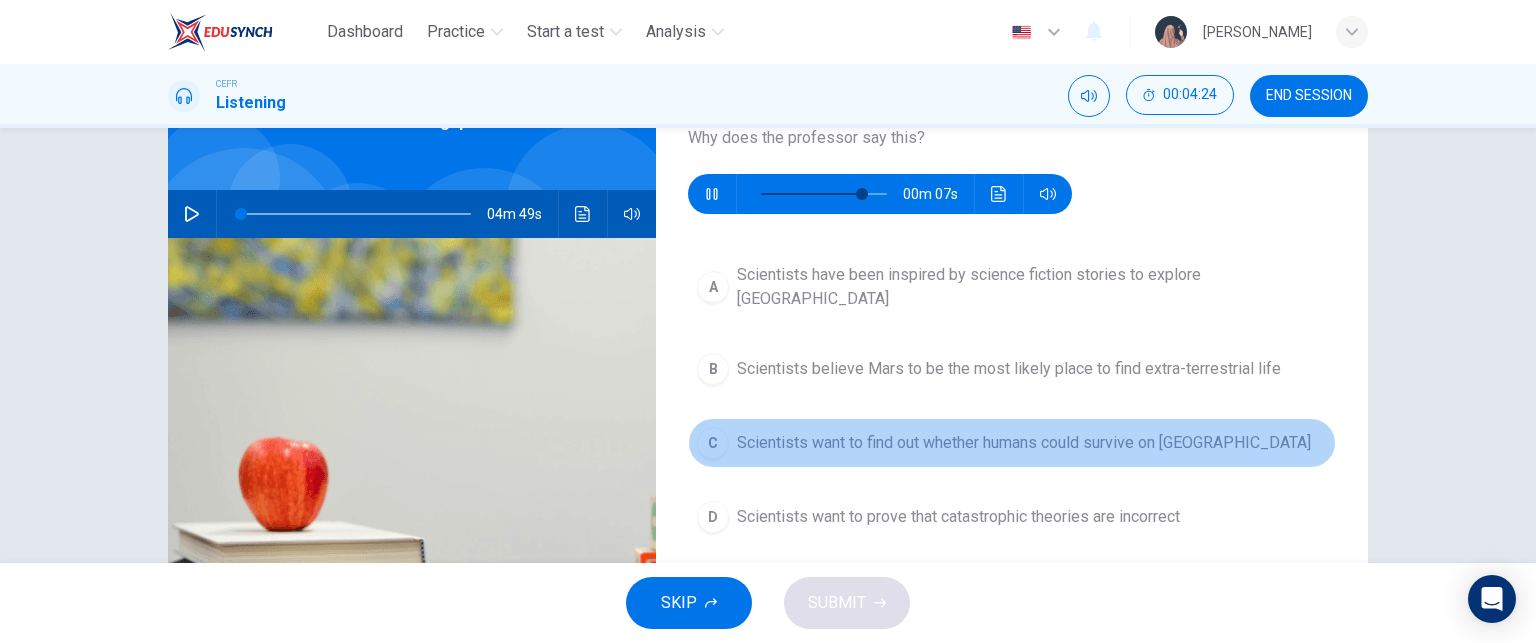 click on "Scientists want to find out whether humans could survive on Mars" at bounding box center (1024, 443) 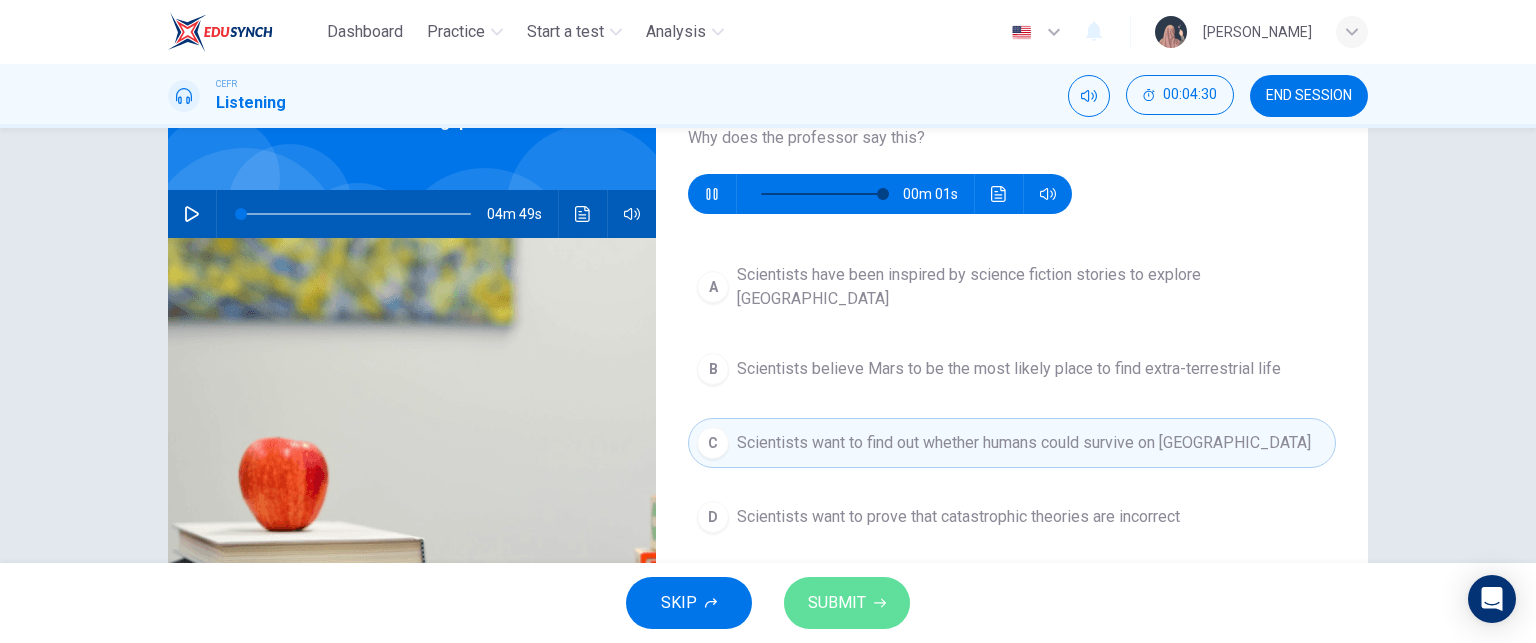 click on "SUBMIT" at bounding box center (847, 603) 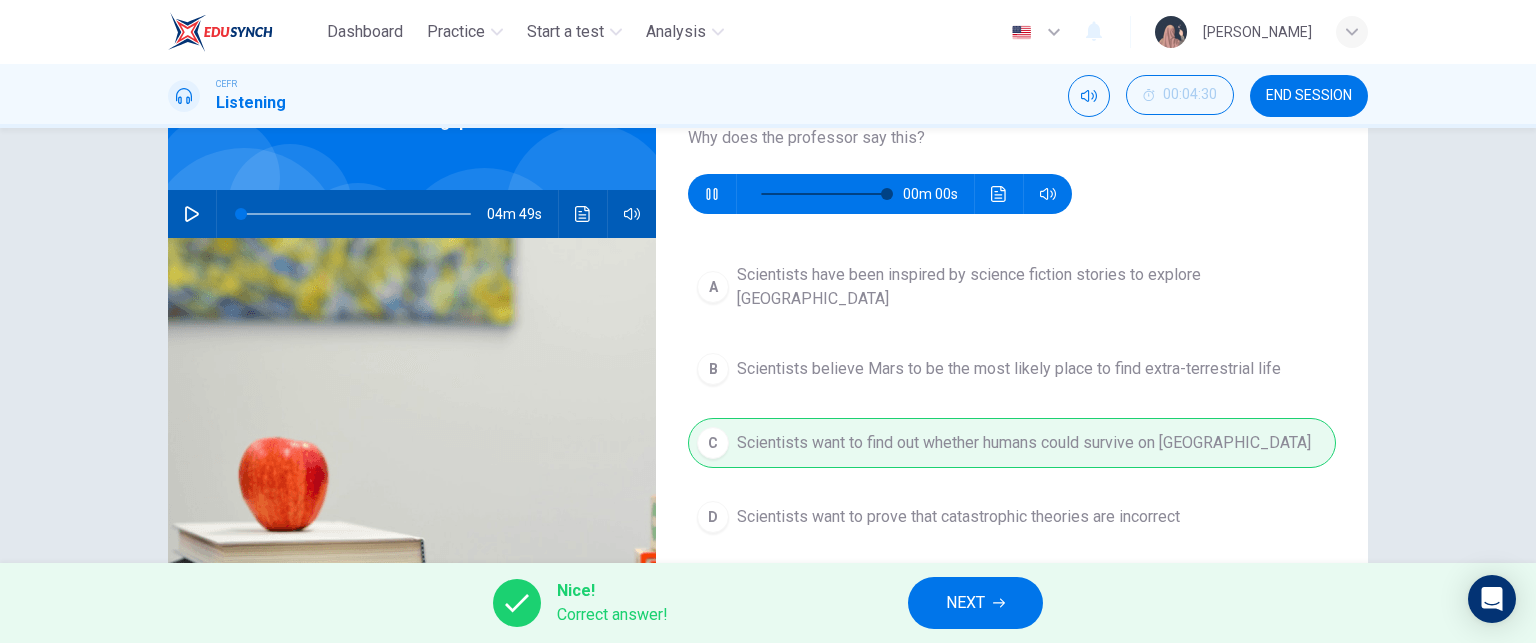 type on "0" 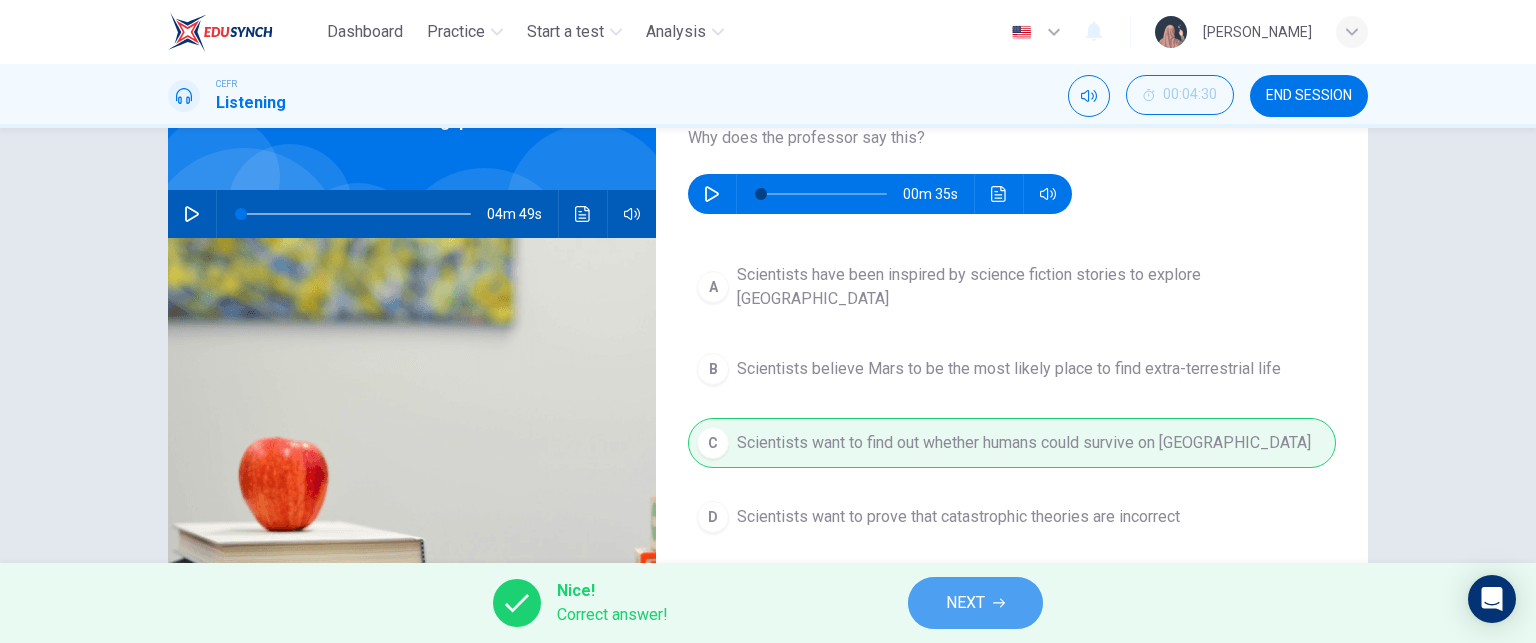 click on "NEXT" at bounding box center [975, 603] 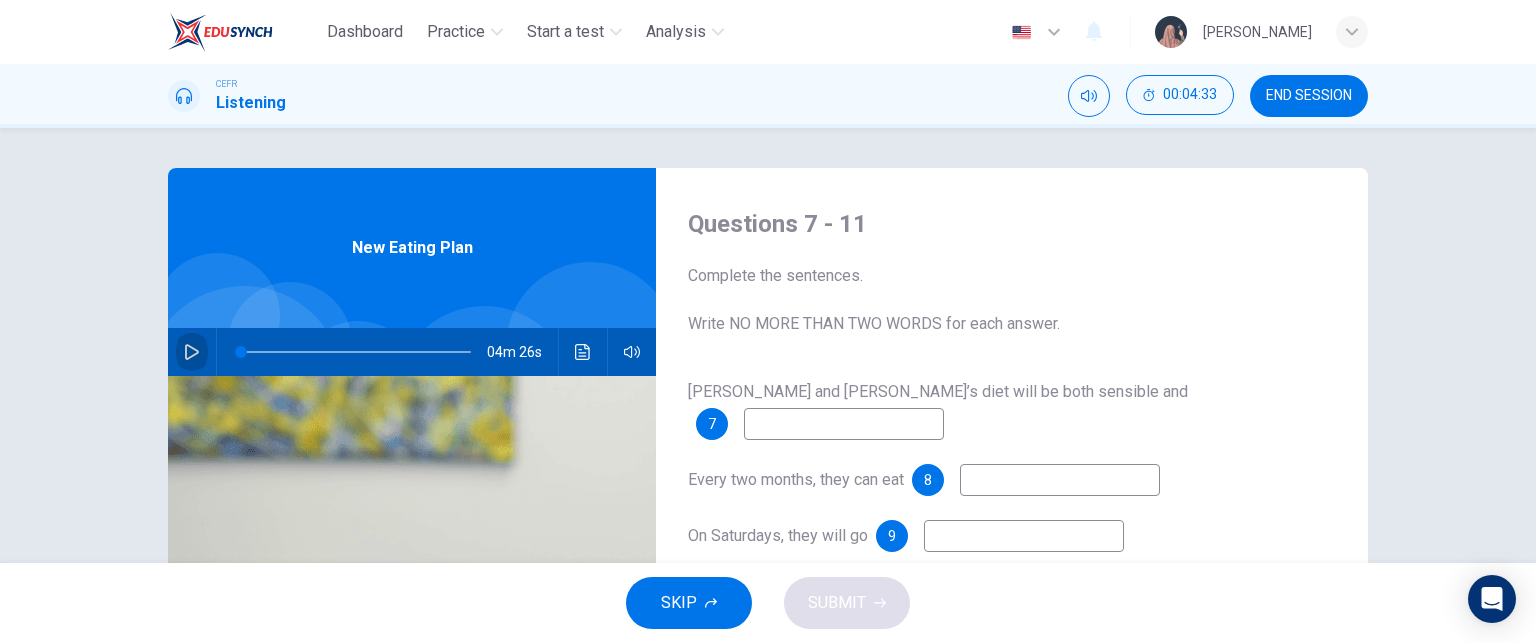 click 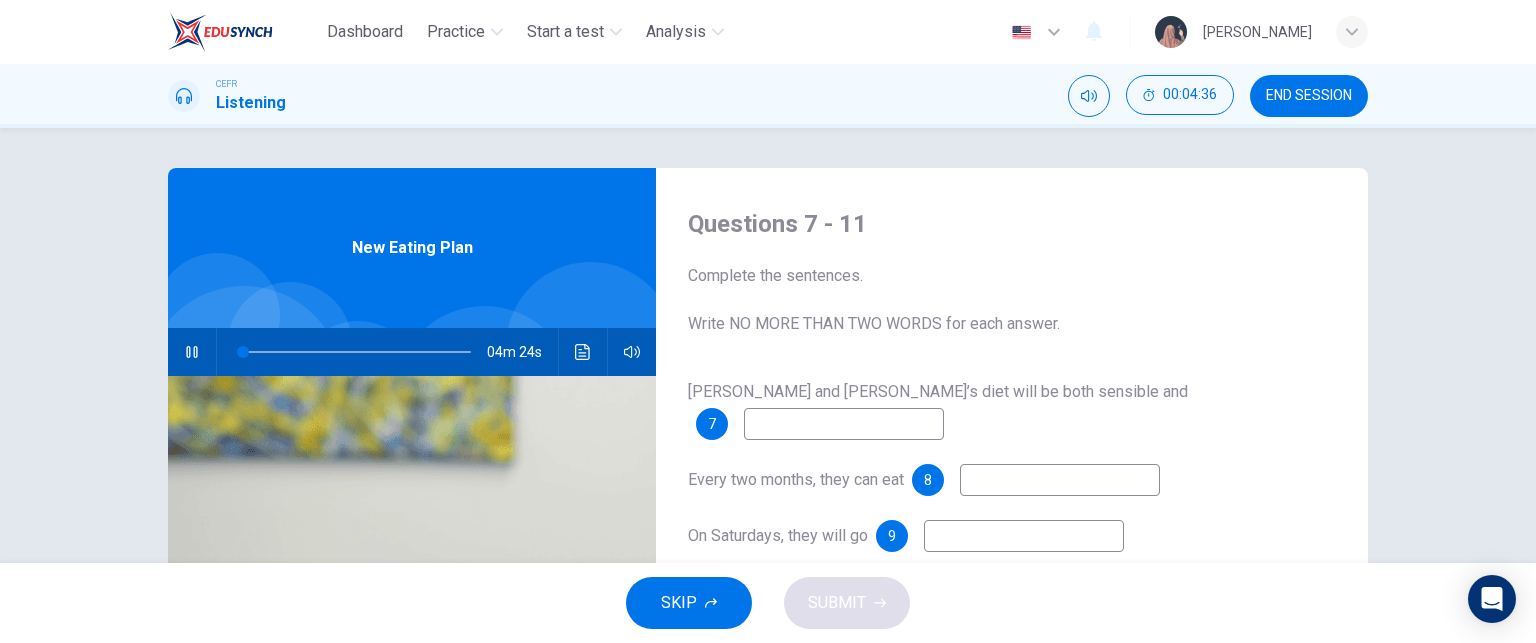 click at bounding box center [844, 424] 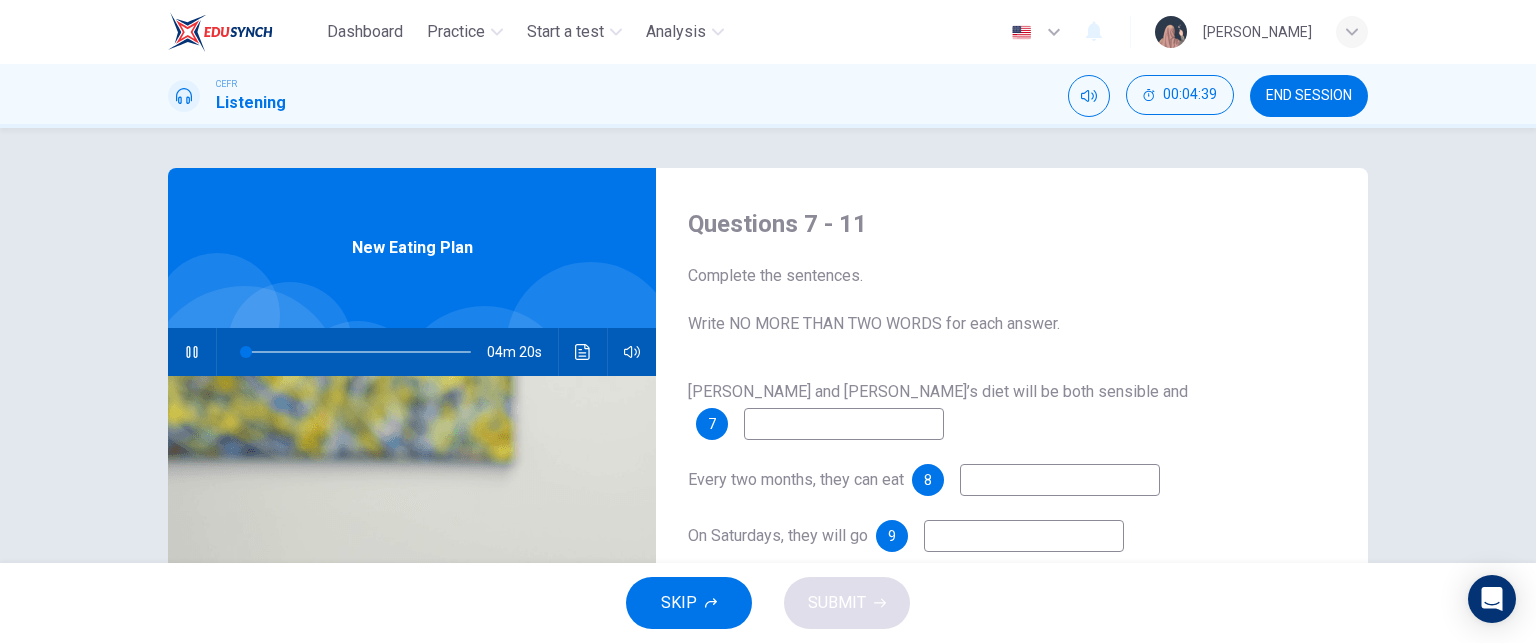 click at bounding box center (844, 424) 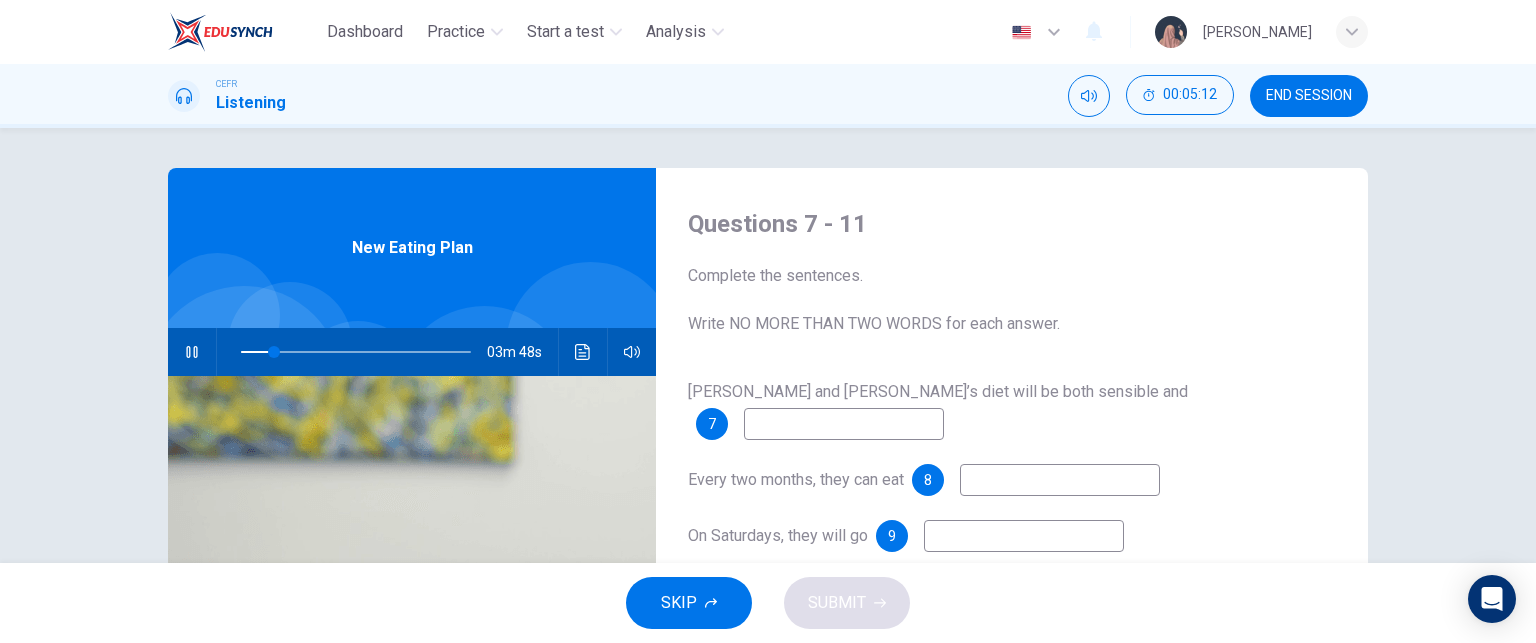 type on "15" 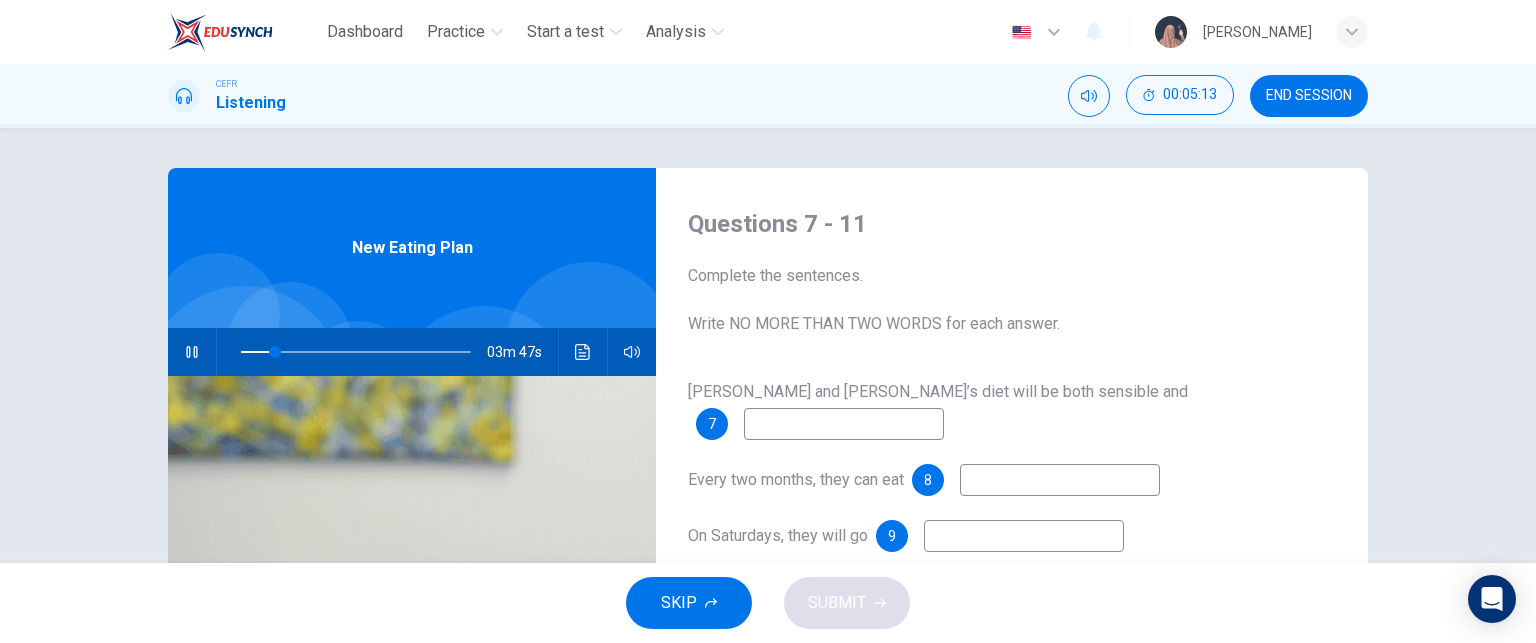 type on "p" 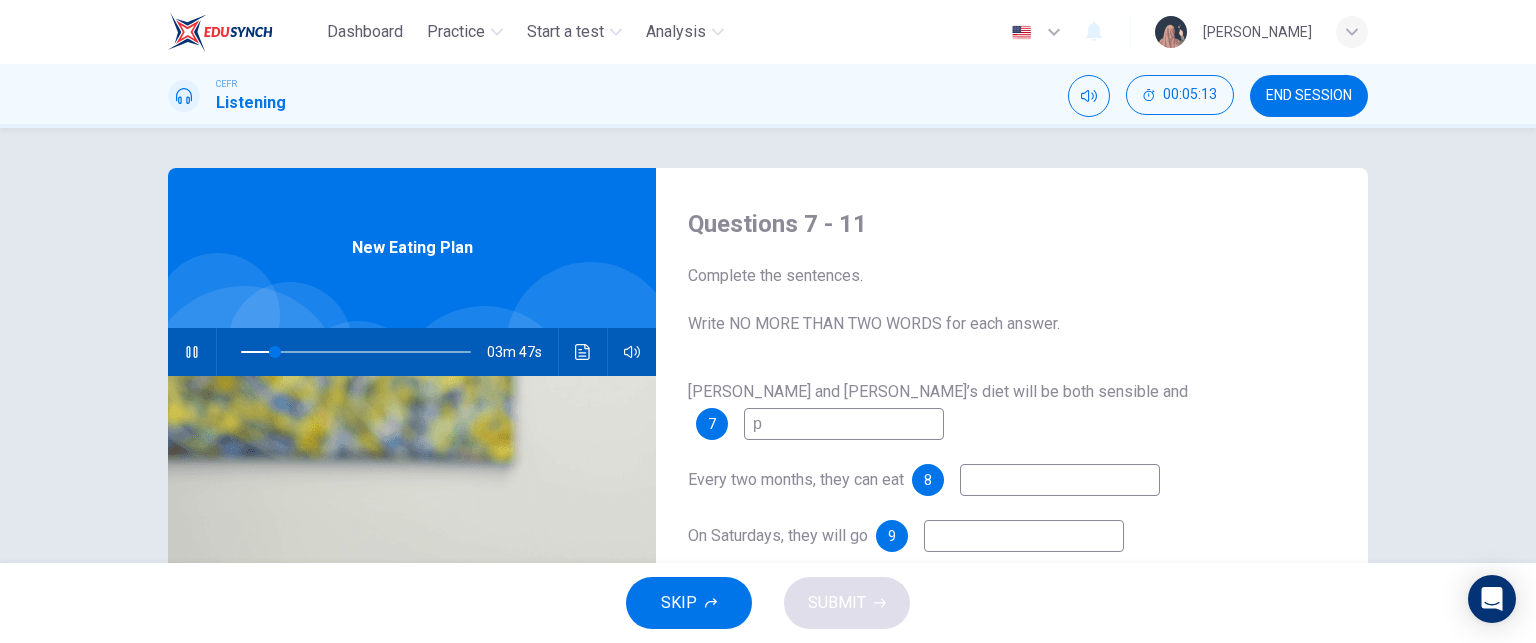 type on "15" 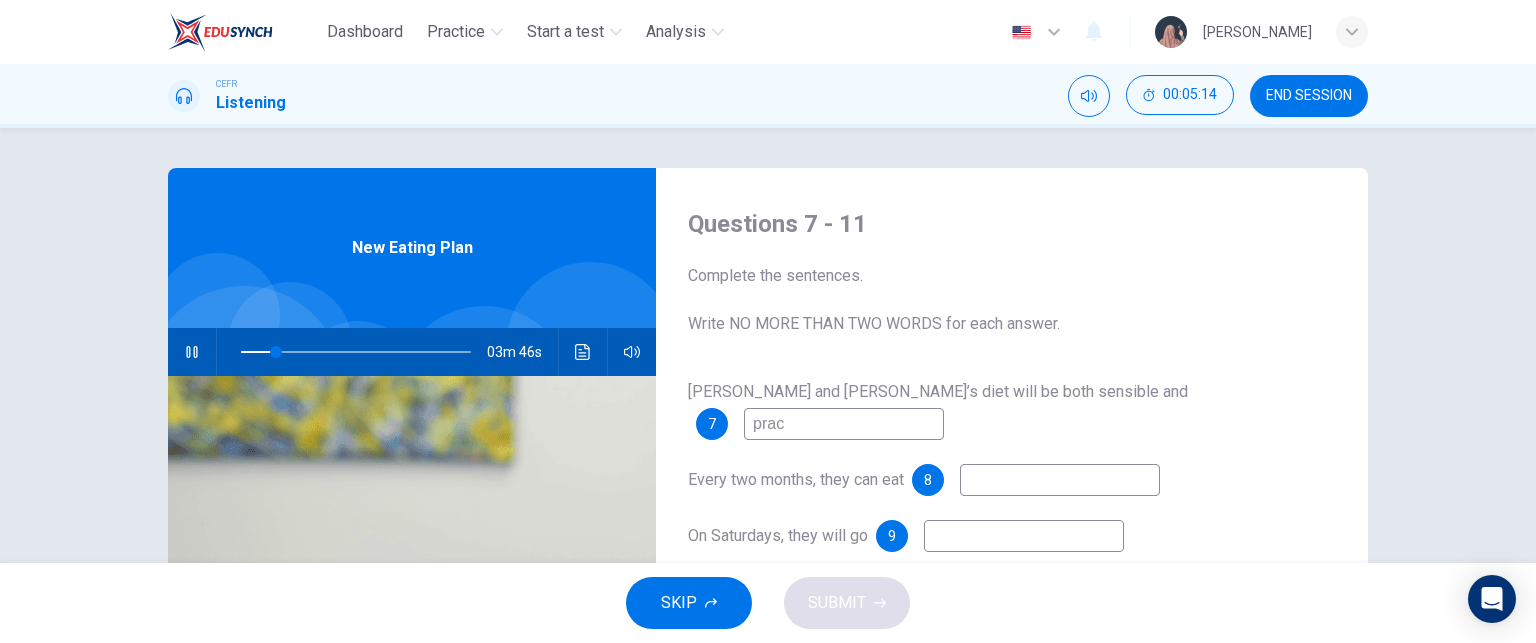 type on "pract" 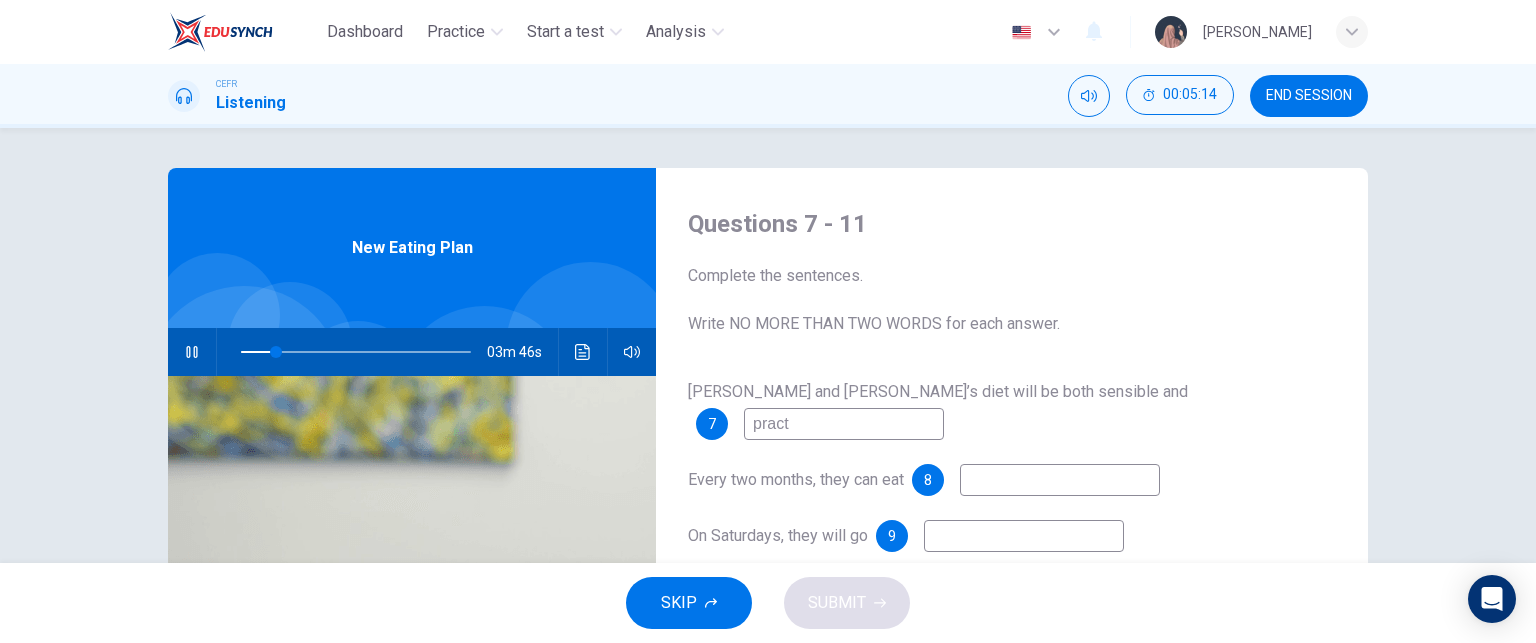 type on "15" 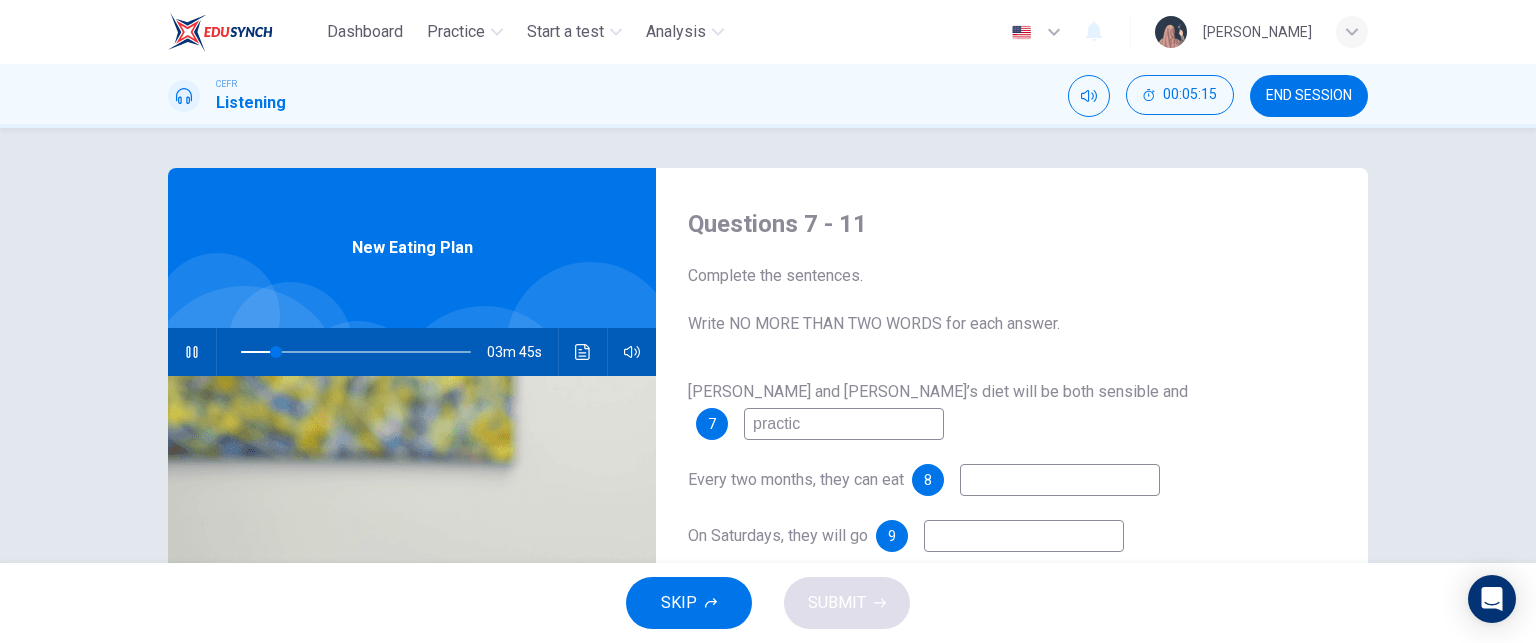 type on "practica" 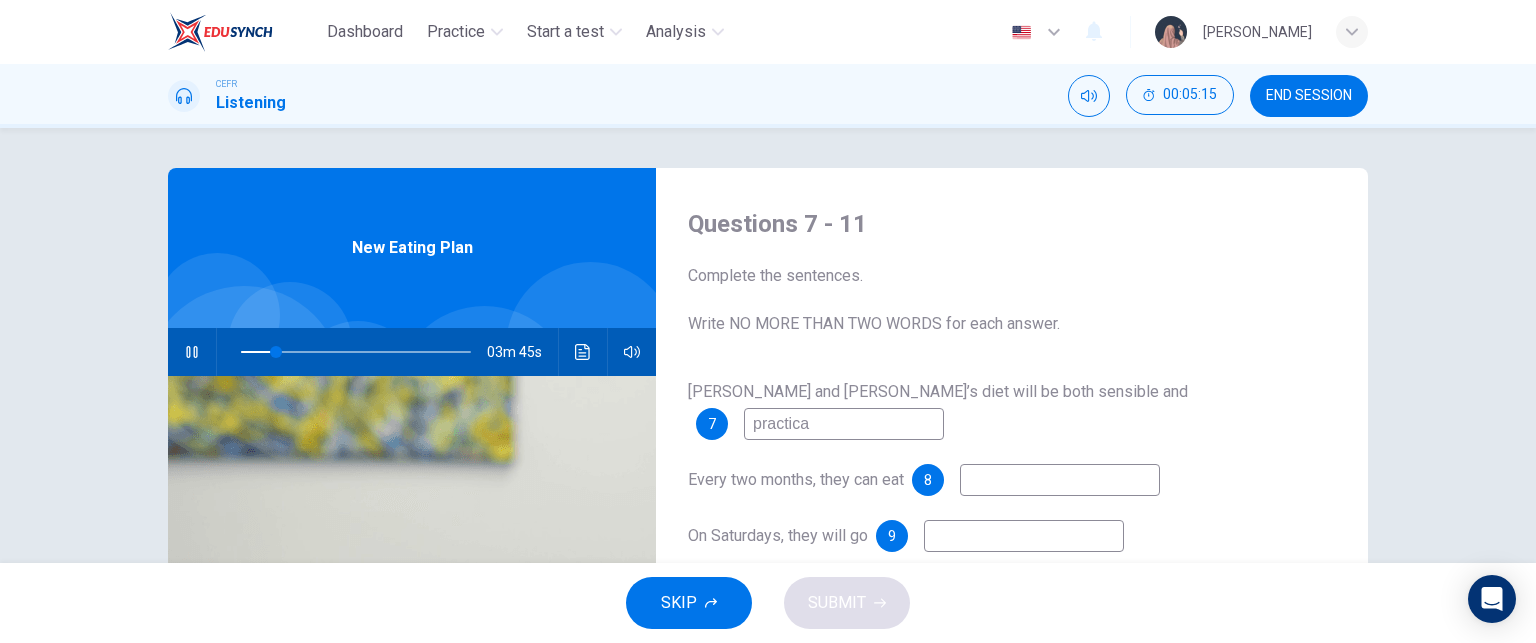 type on "16" 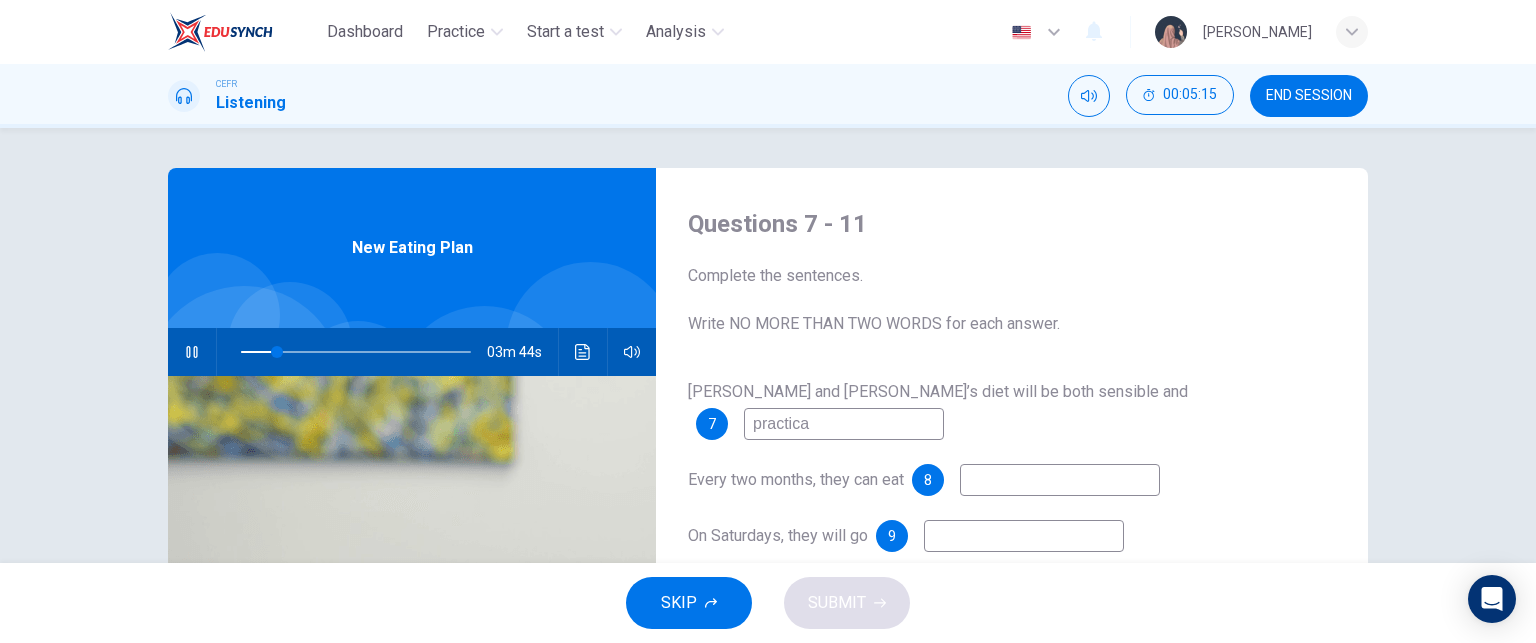 type on "practical" 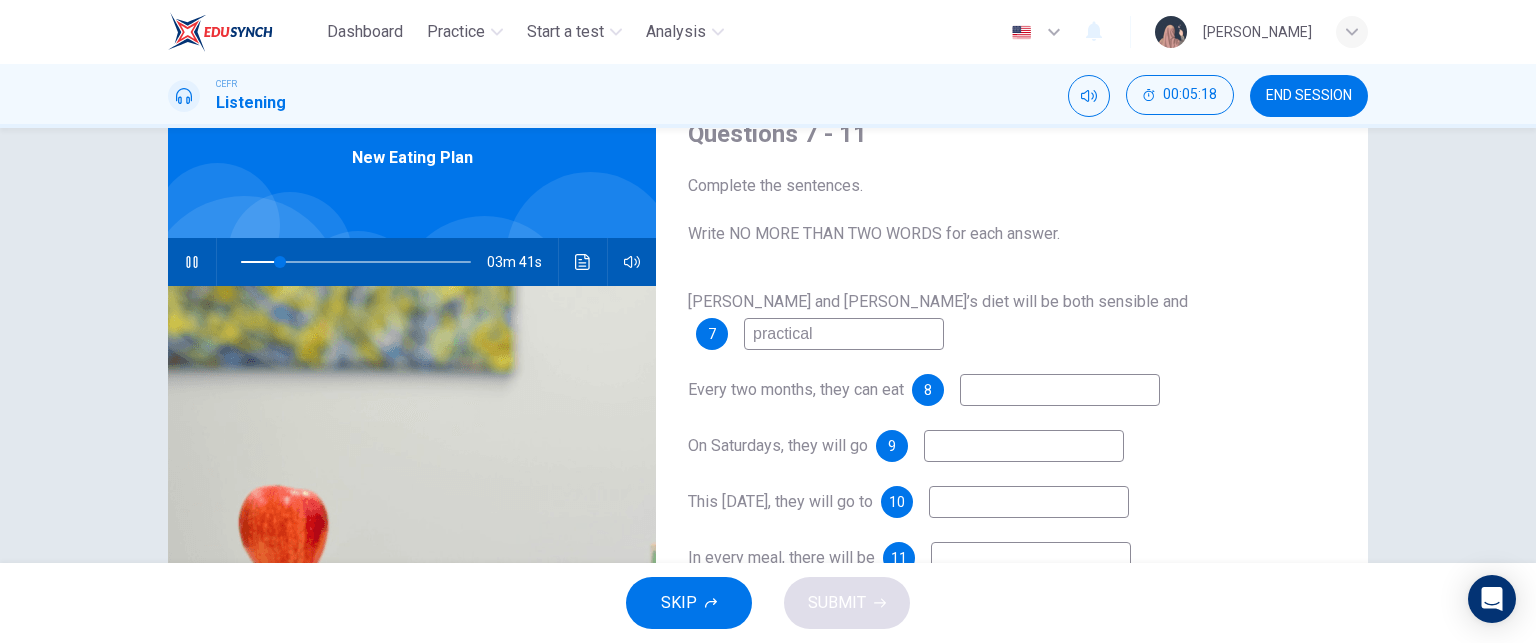 scroll, scrollTop: 91, scrollLeft: 0, axis: vertical 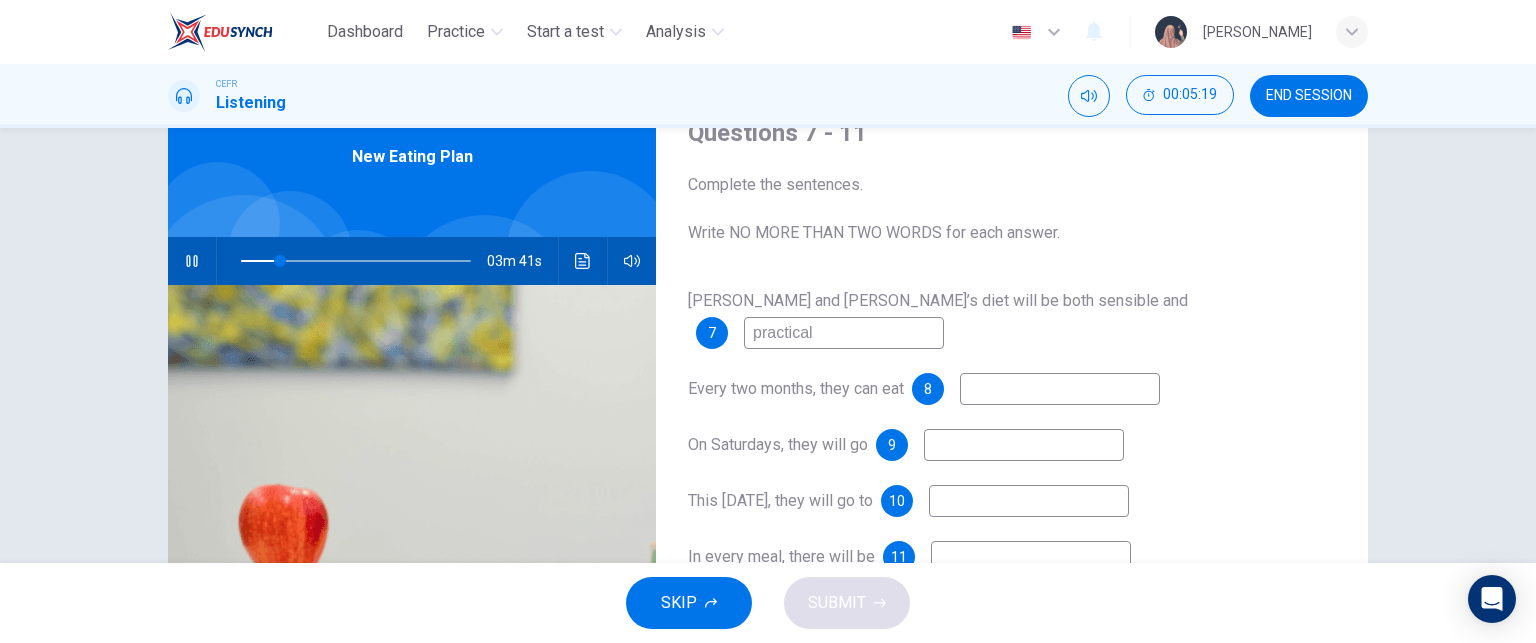 type on "17" 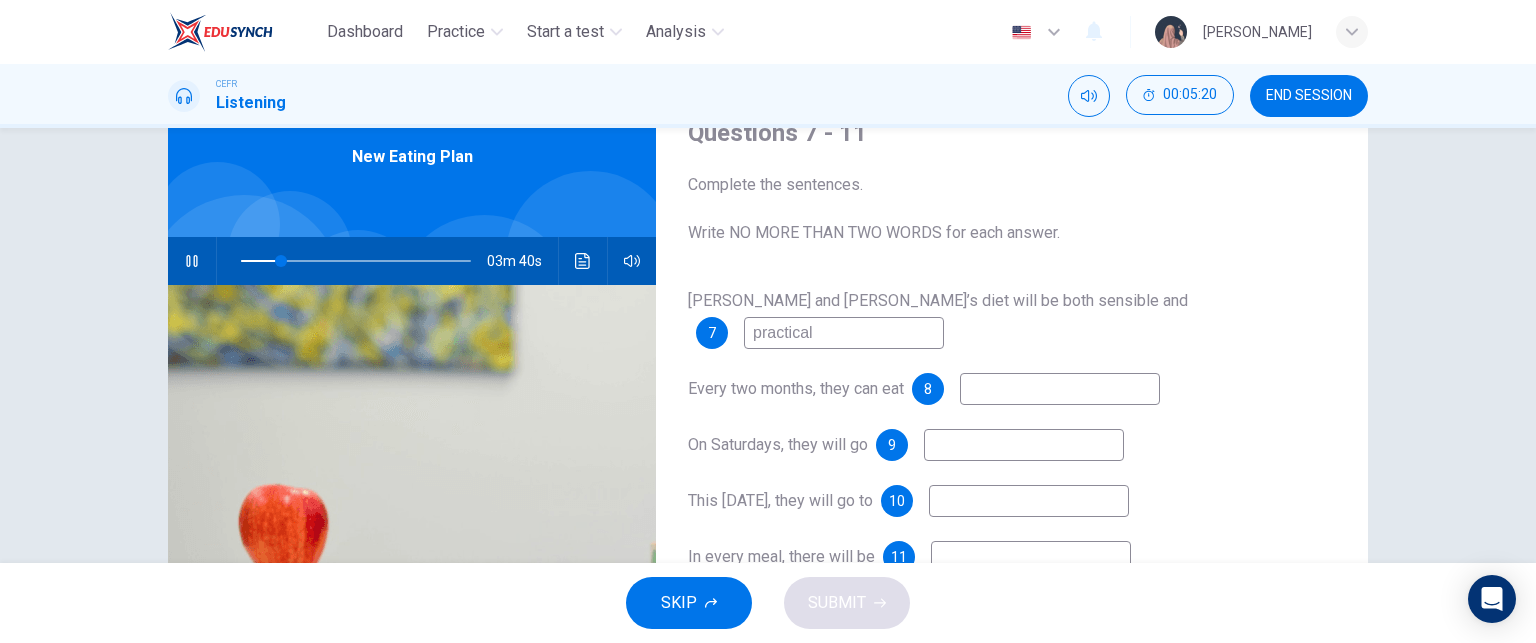 type on "practical" 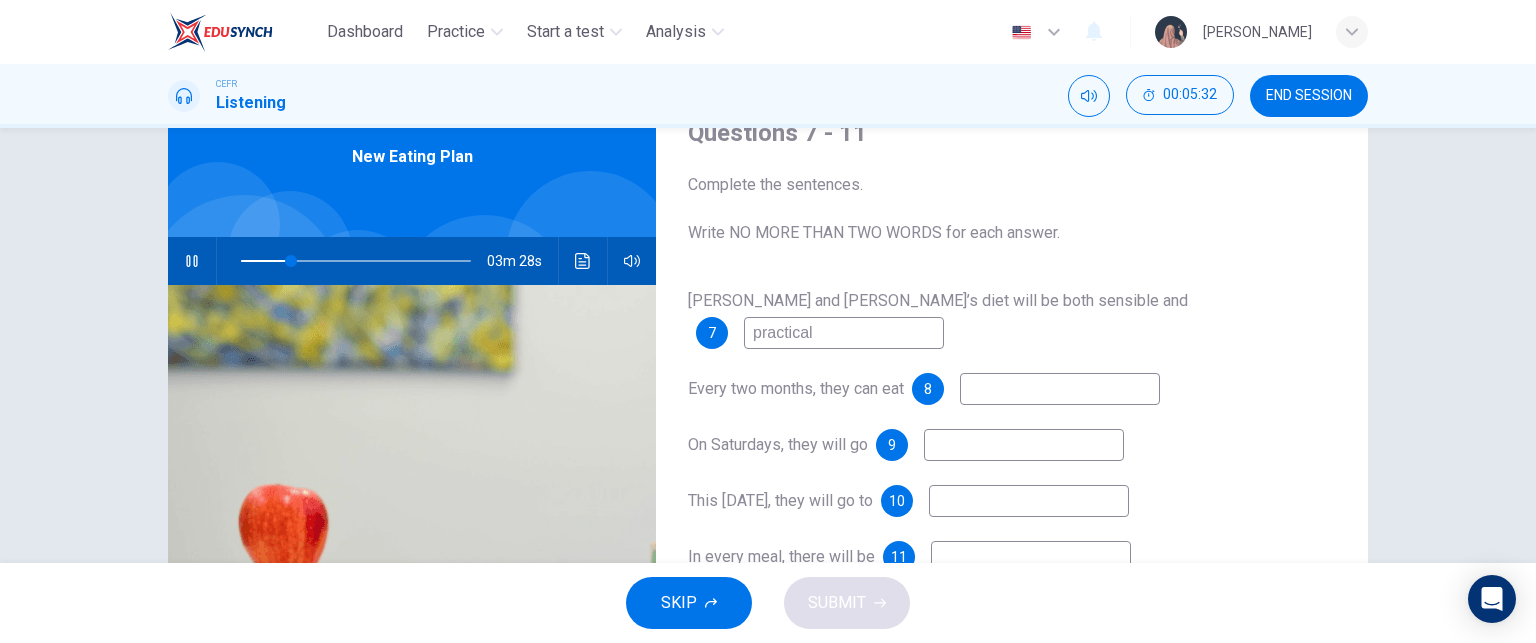 type on "22" 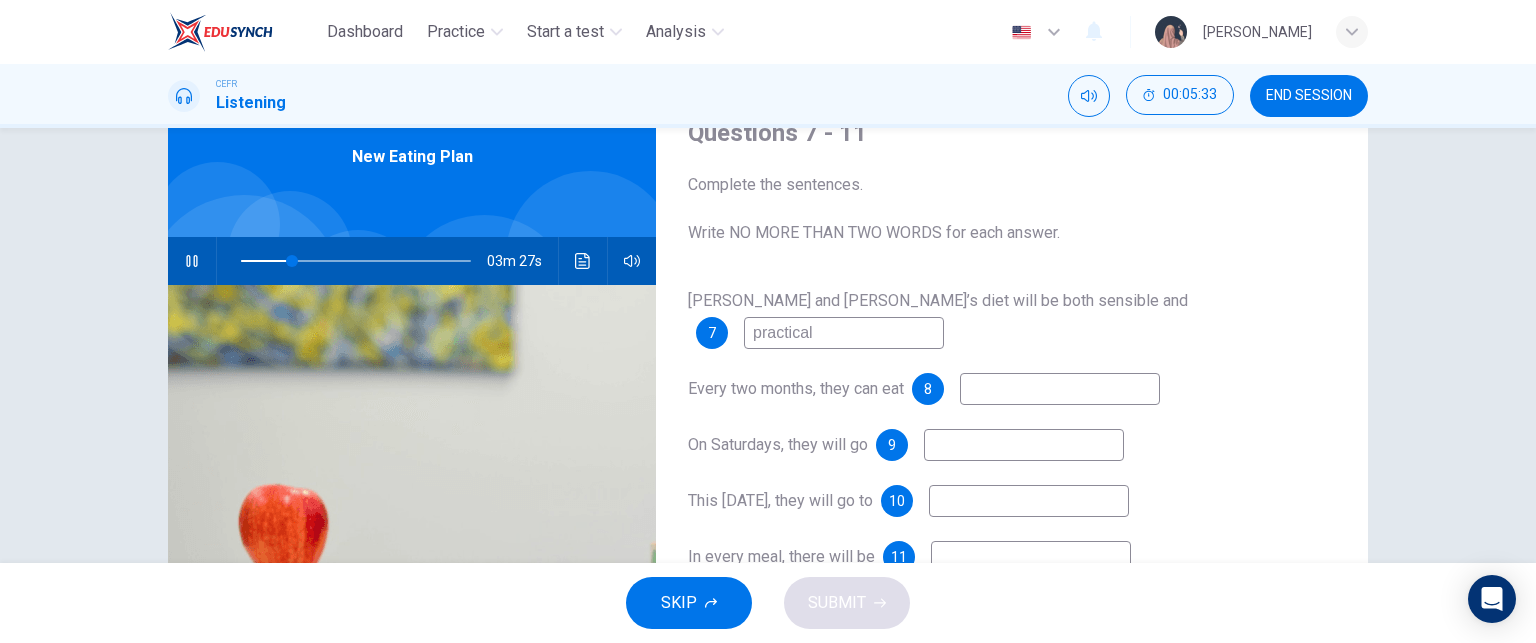 type on "p" 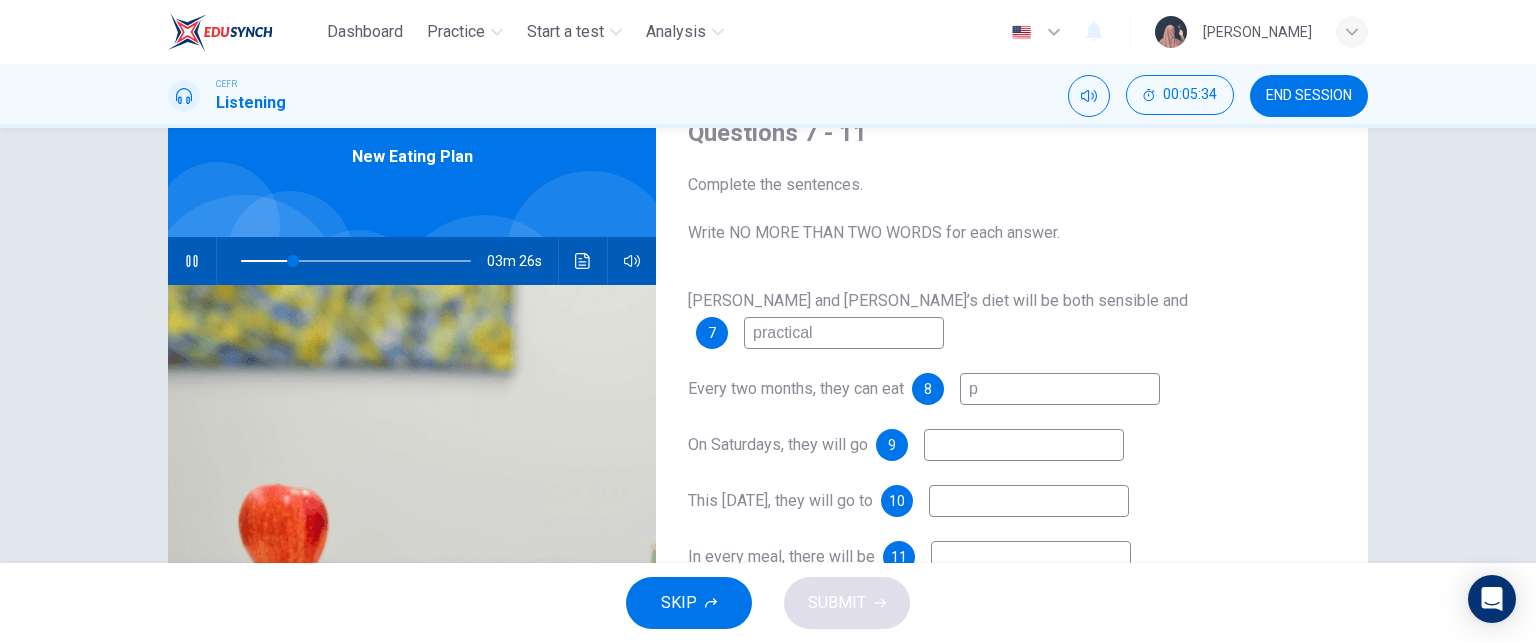 type on "23" 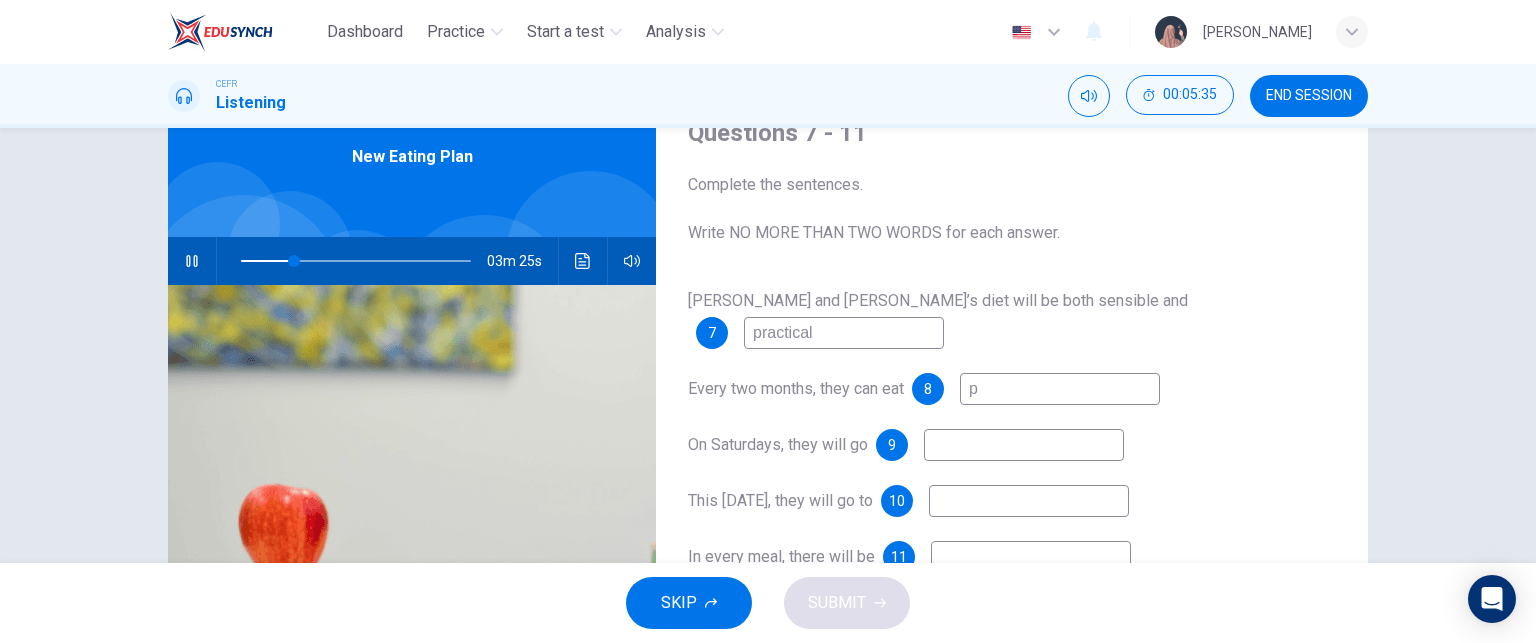 type on "pa" 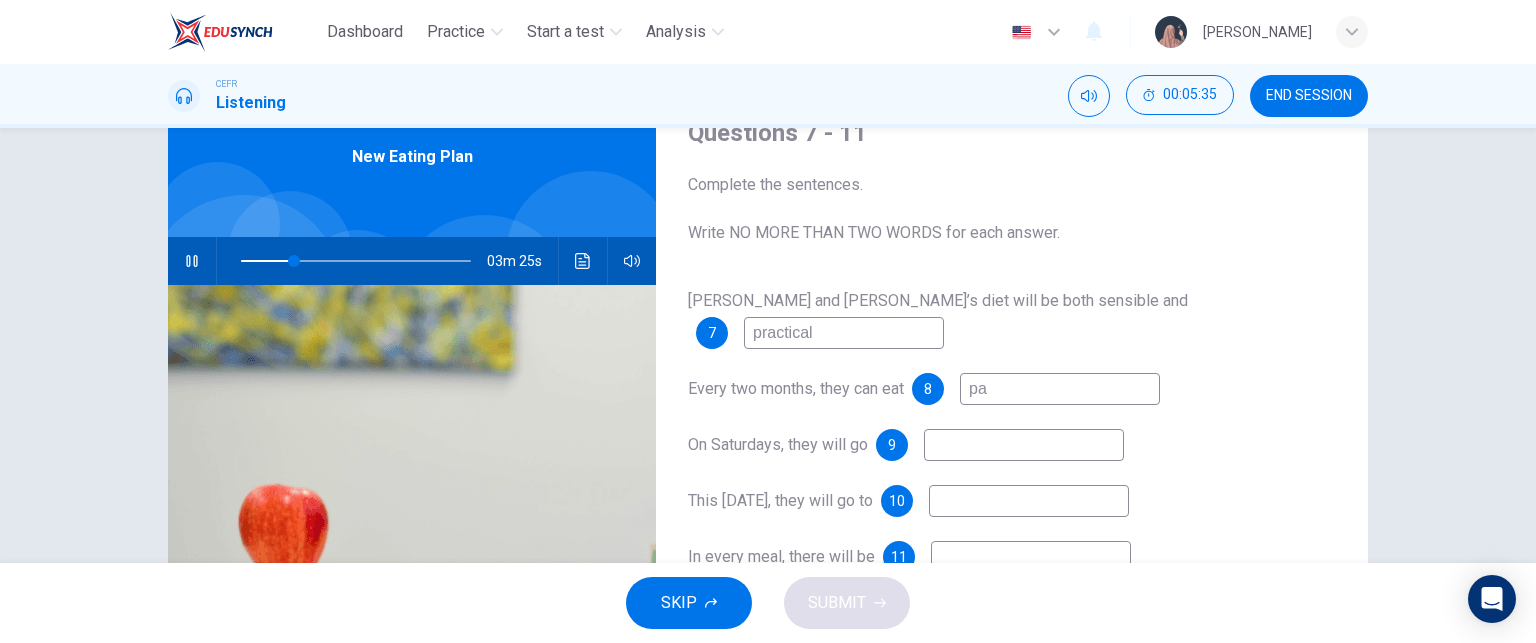 type on "23" 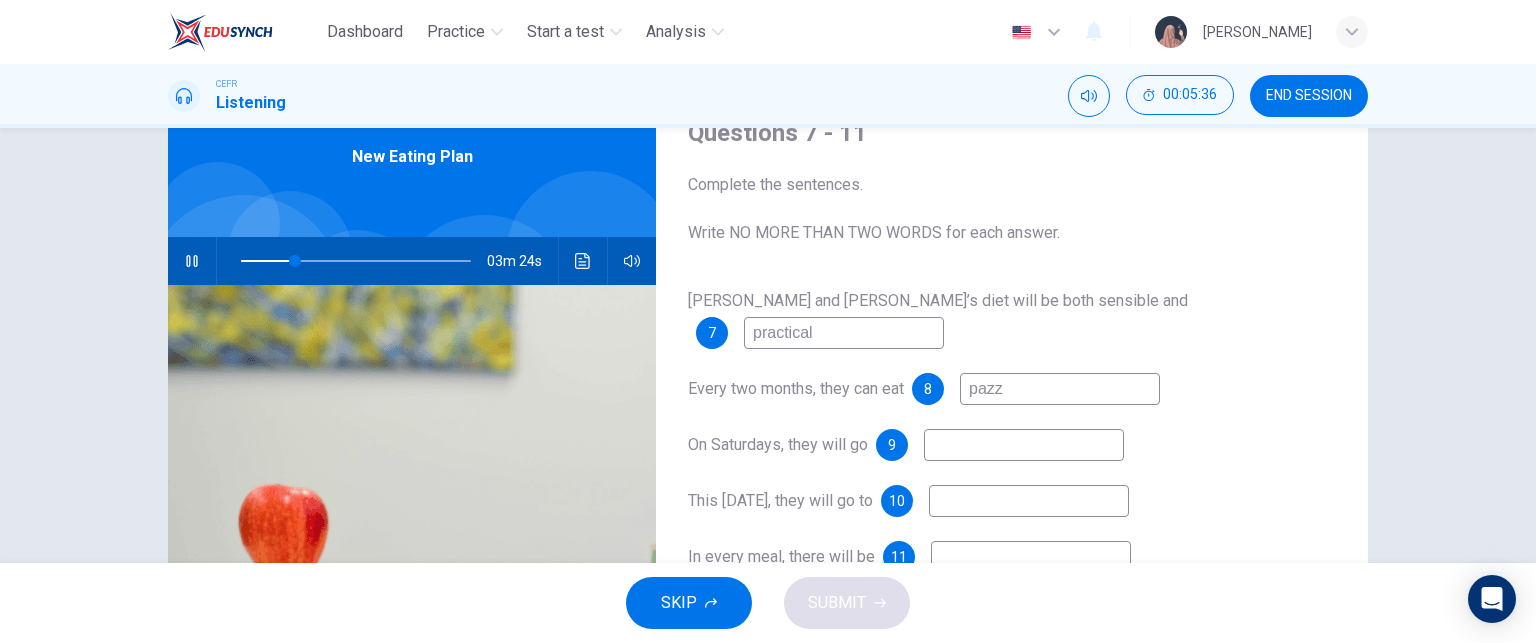 type on "pazza" 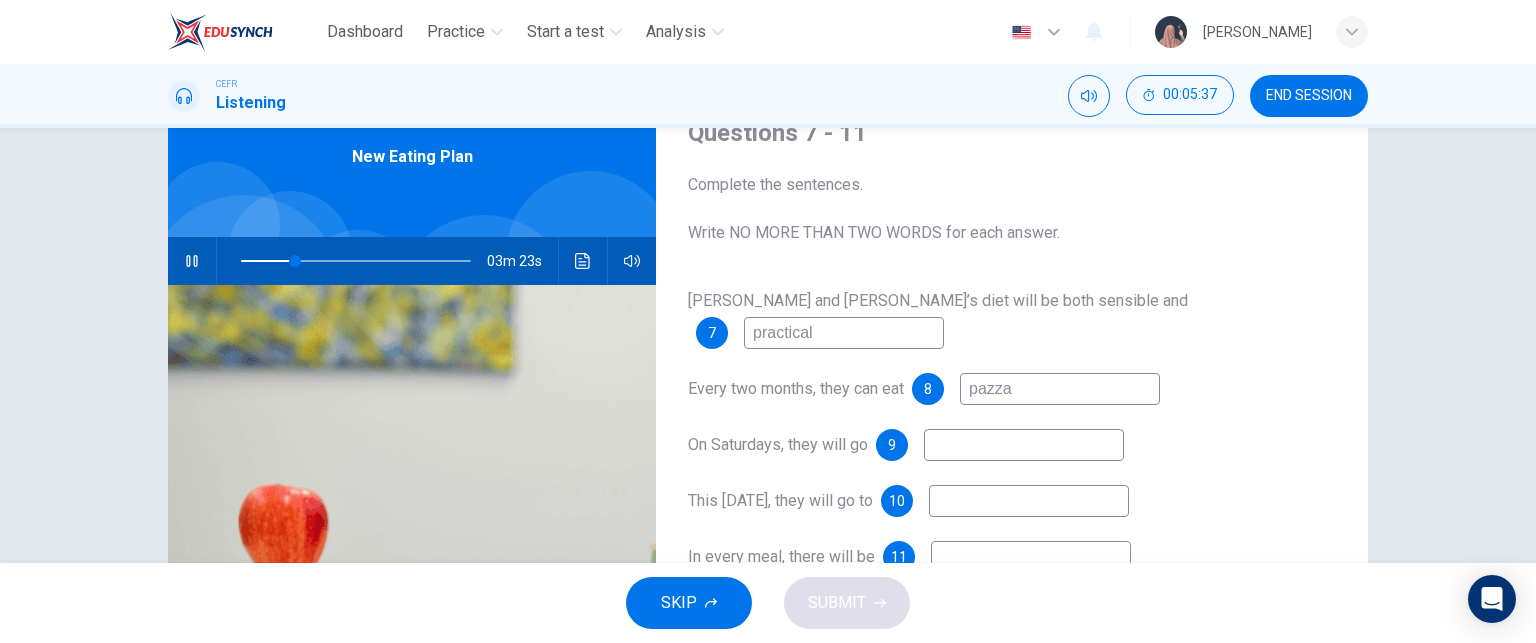 type on "24" 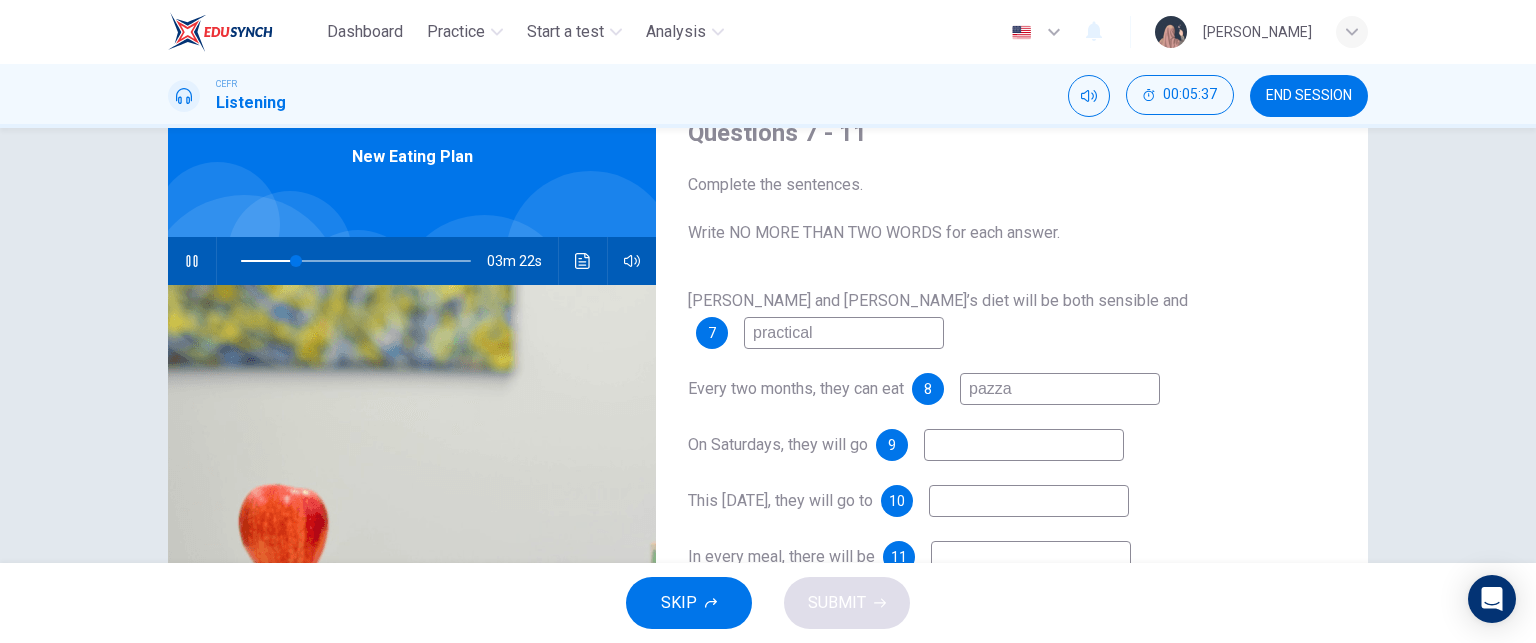 type on "pzza" 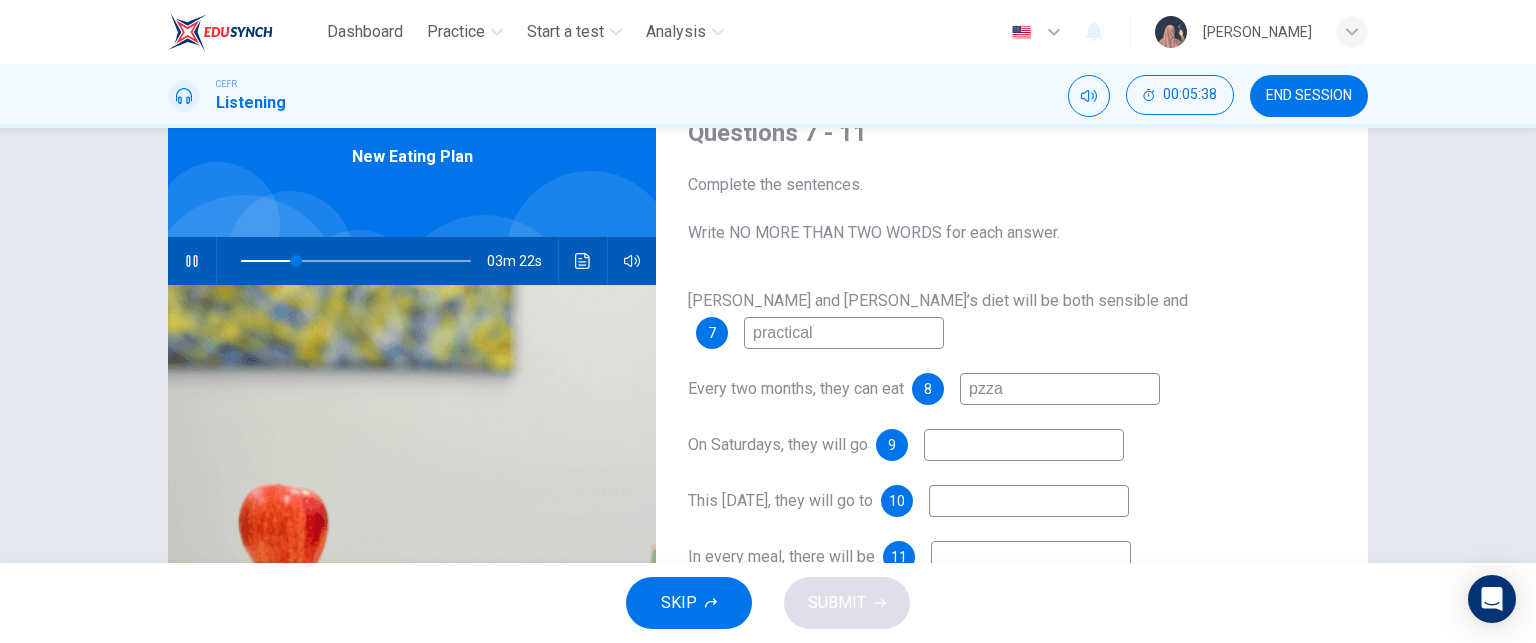 type on "24" 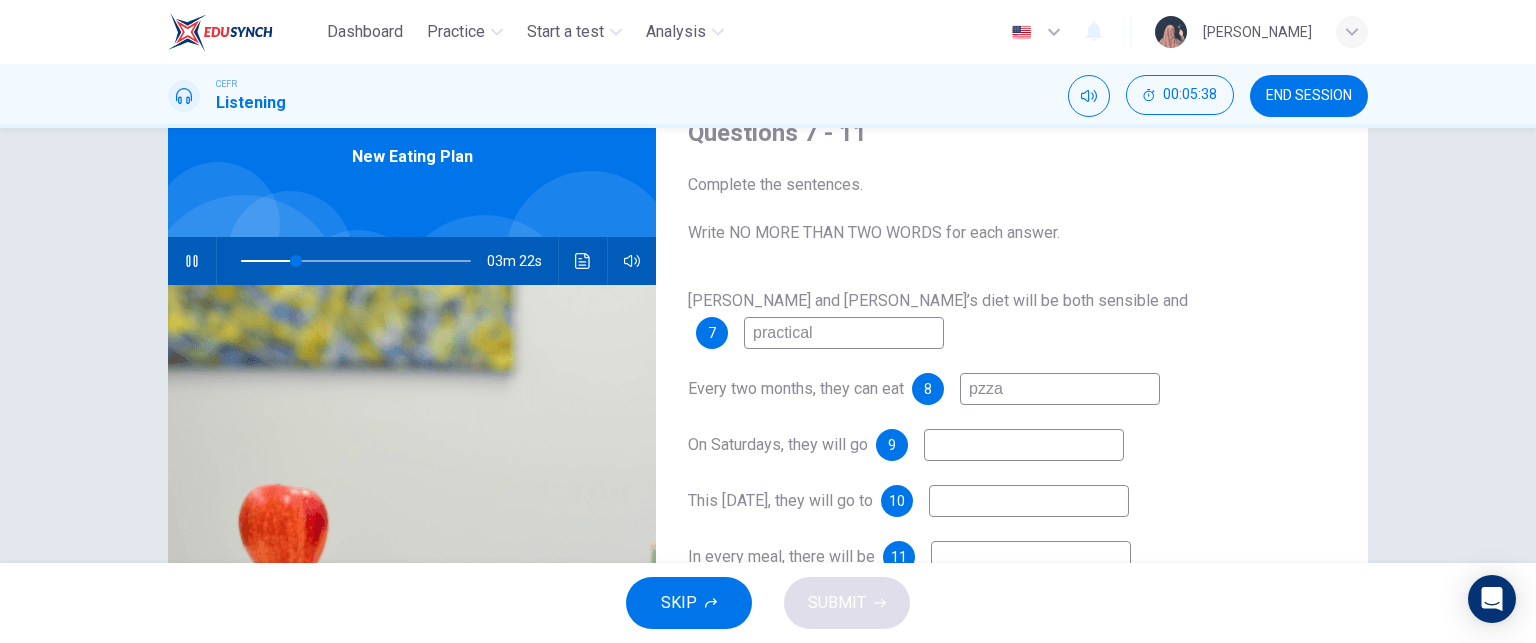 type on "pizza" 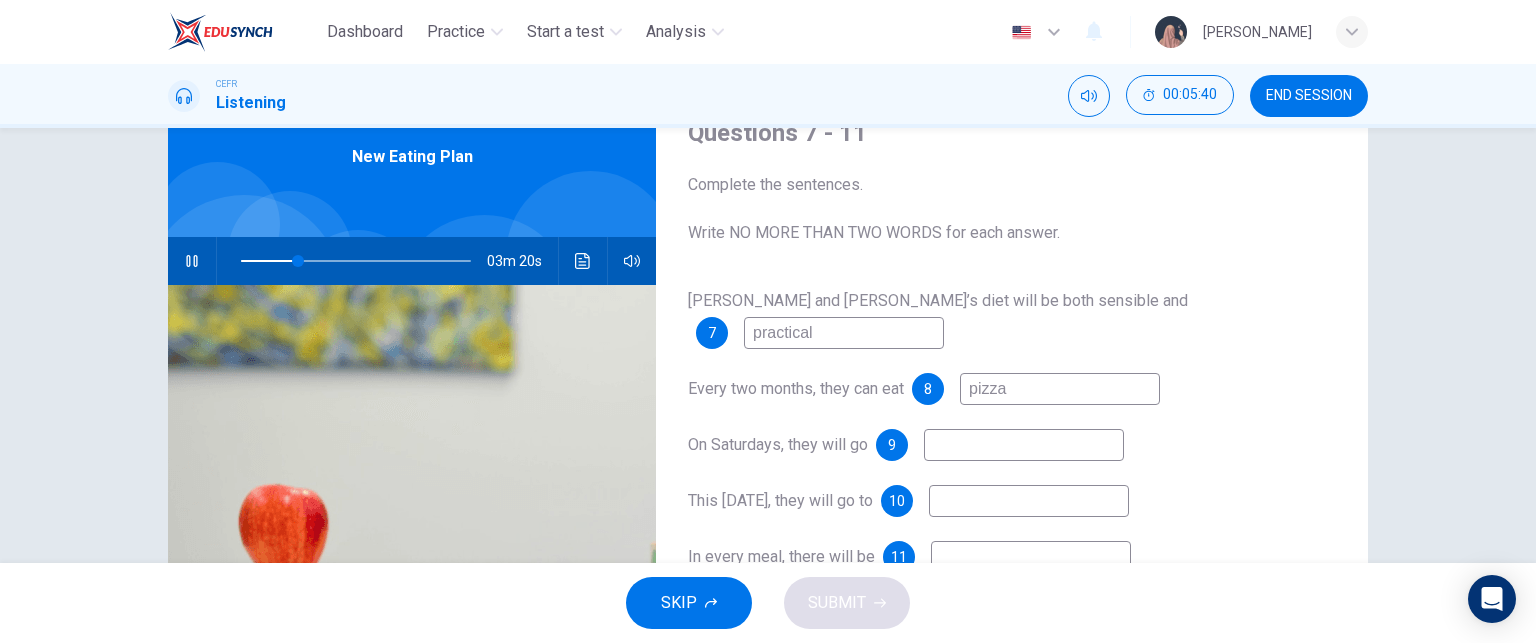 type on "25" 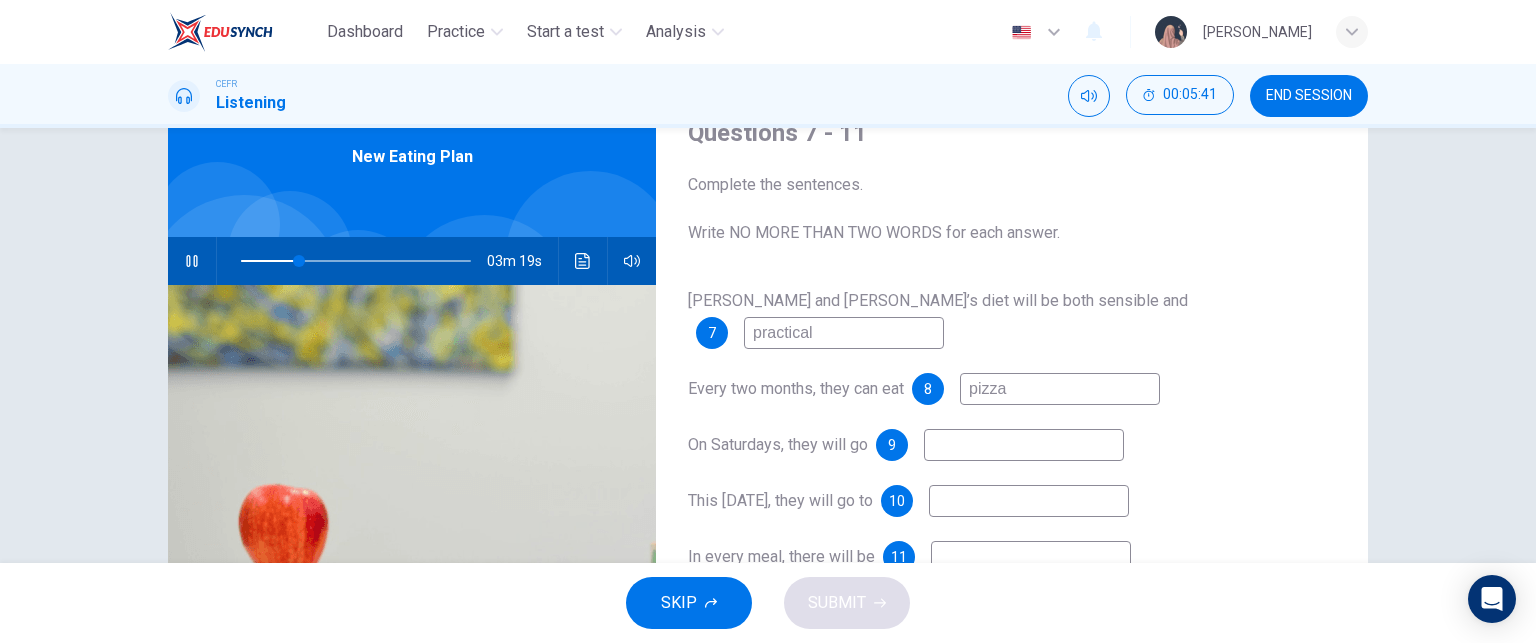 type on "pizza" 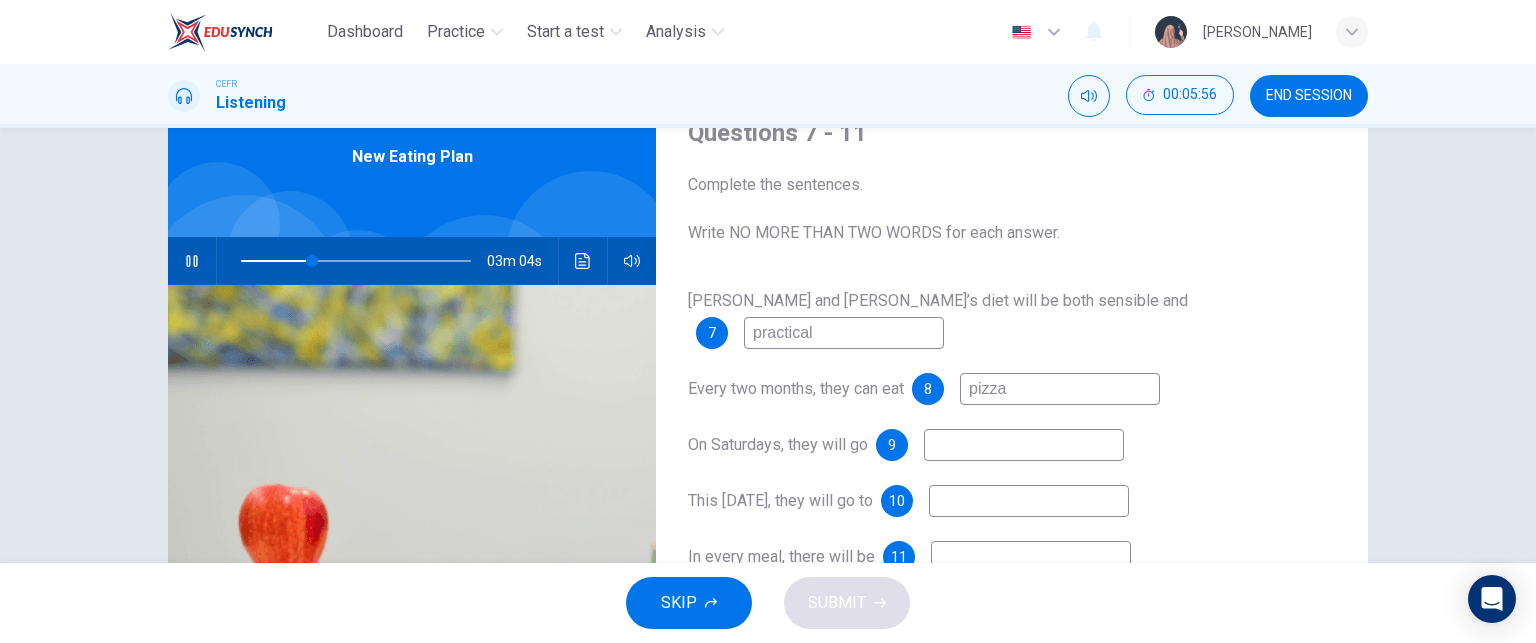 type on "31" 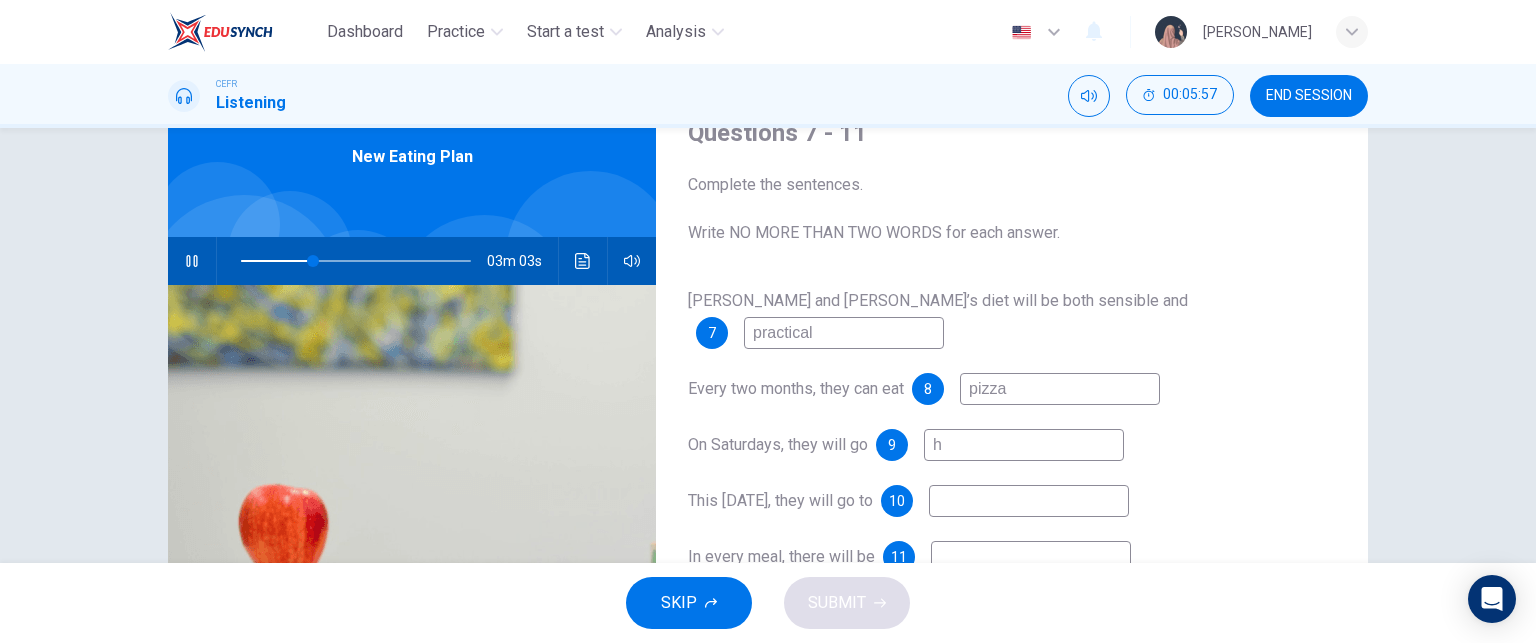 type on "hi" 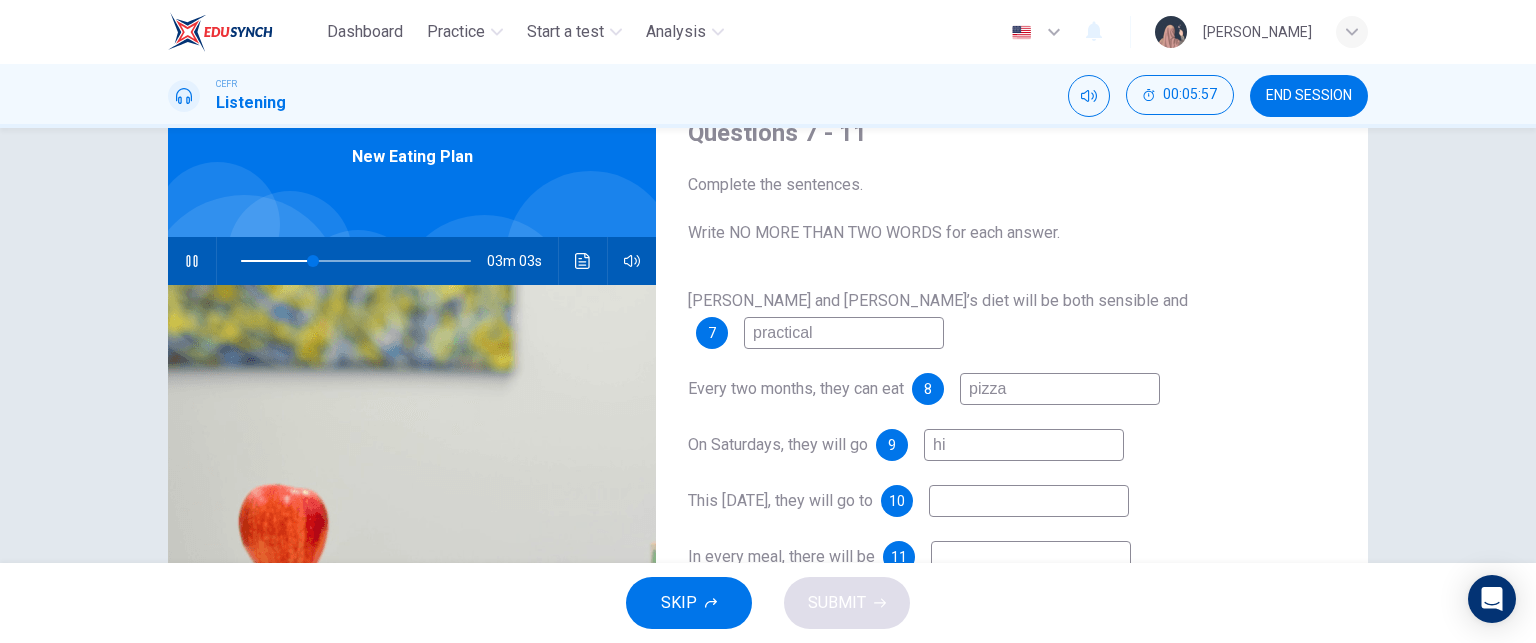 type on "32" 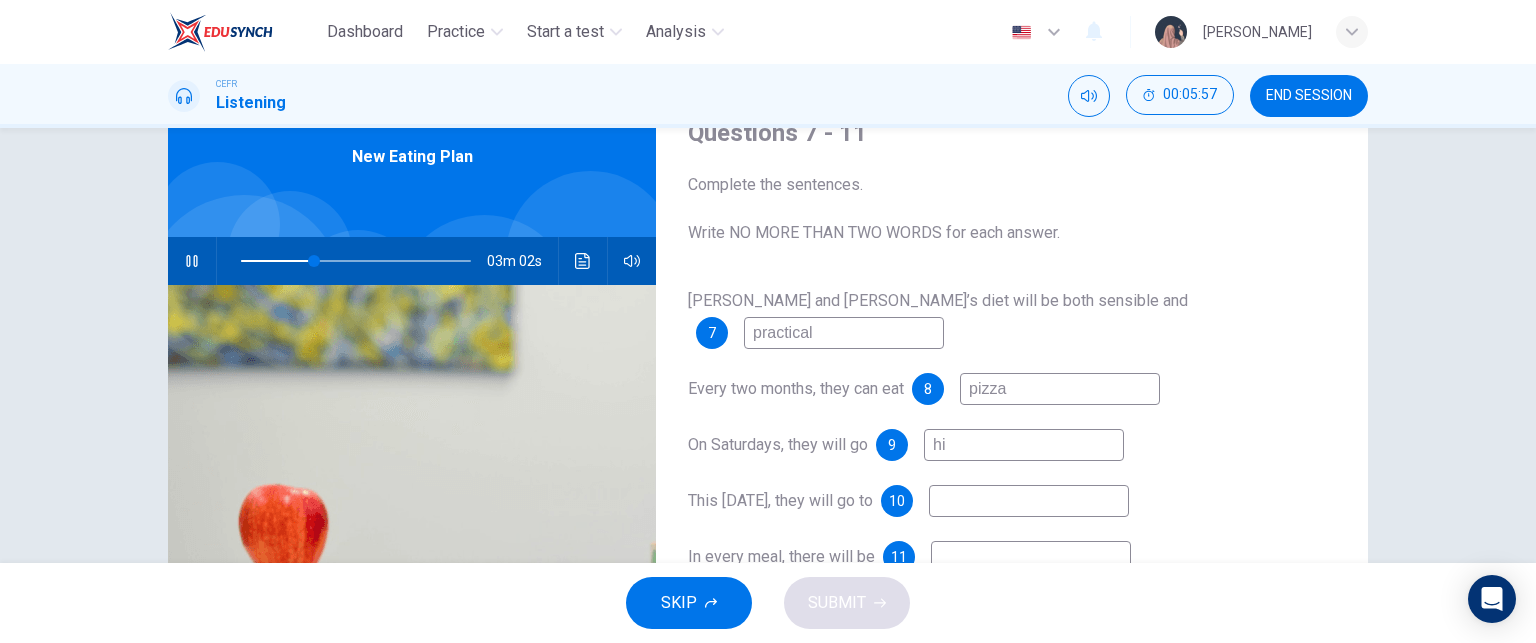 type on "hik" 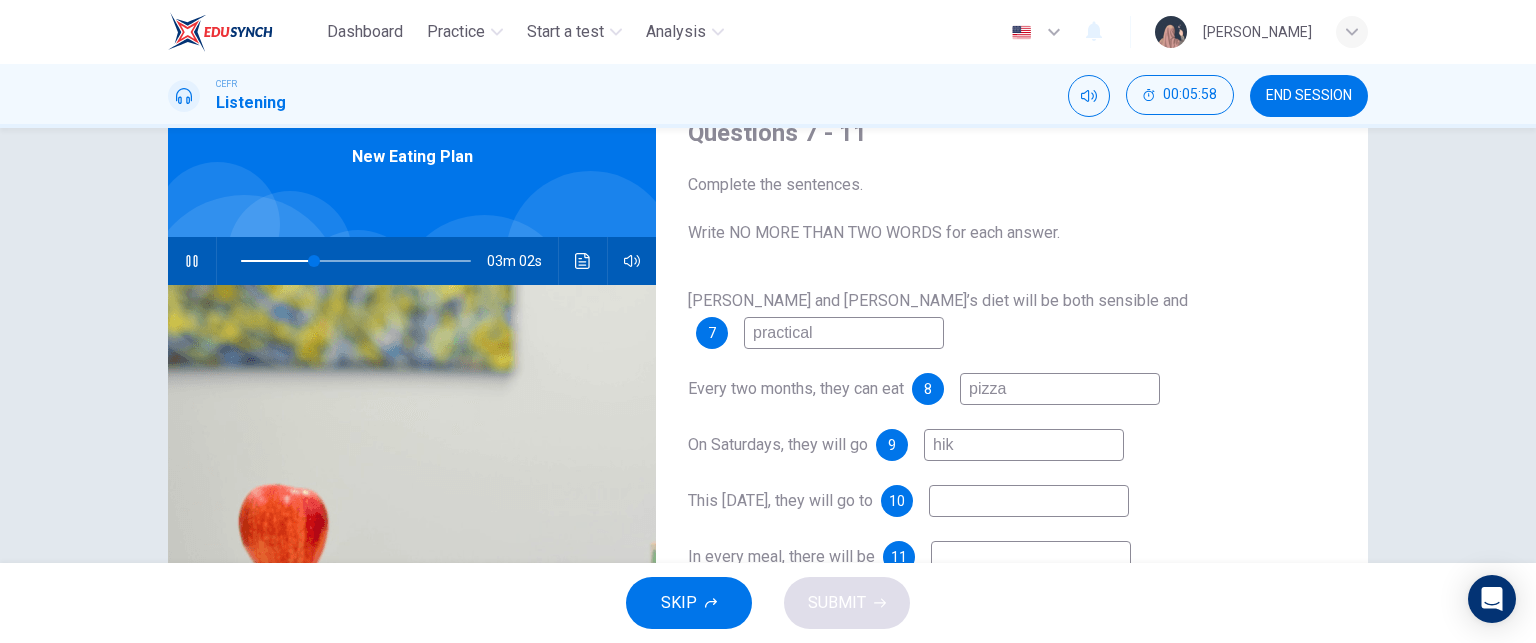 type on "32" 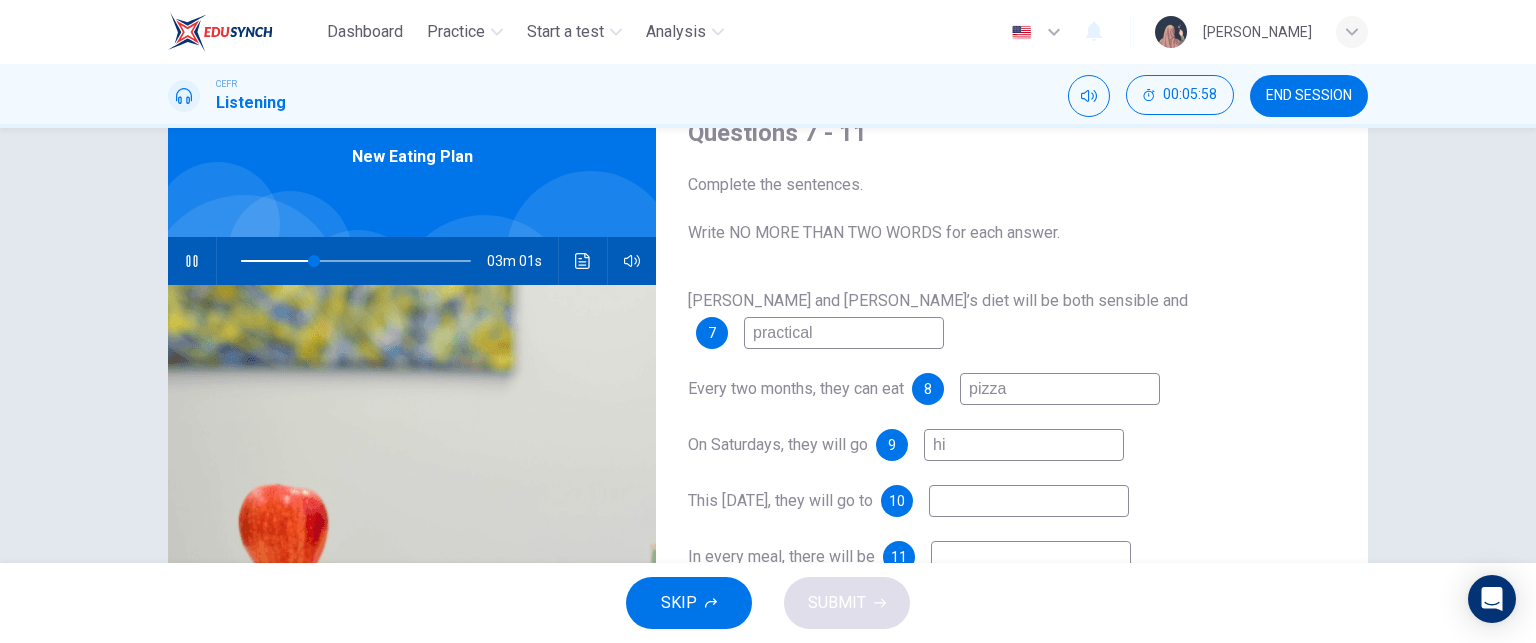 type on "h" 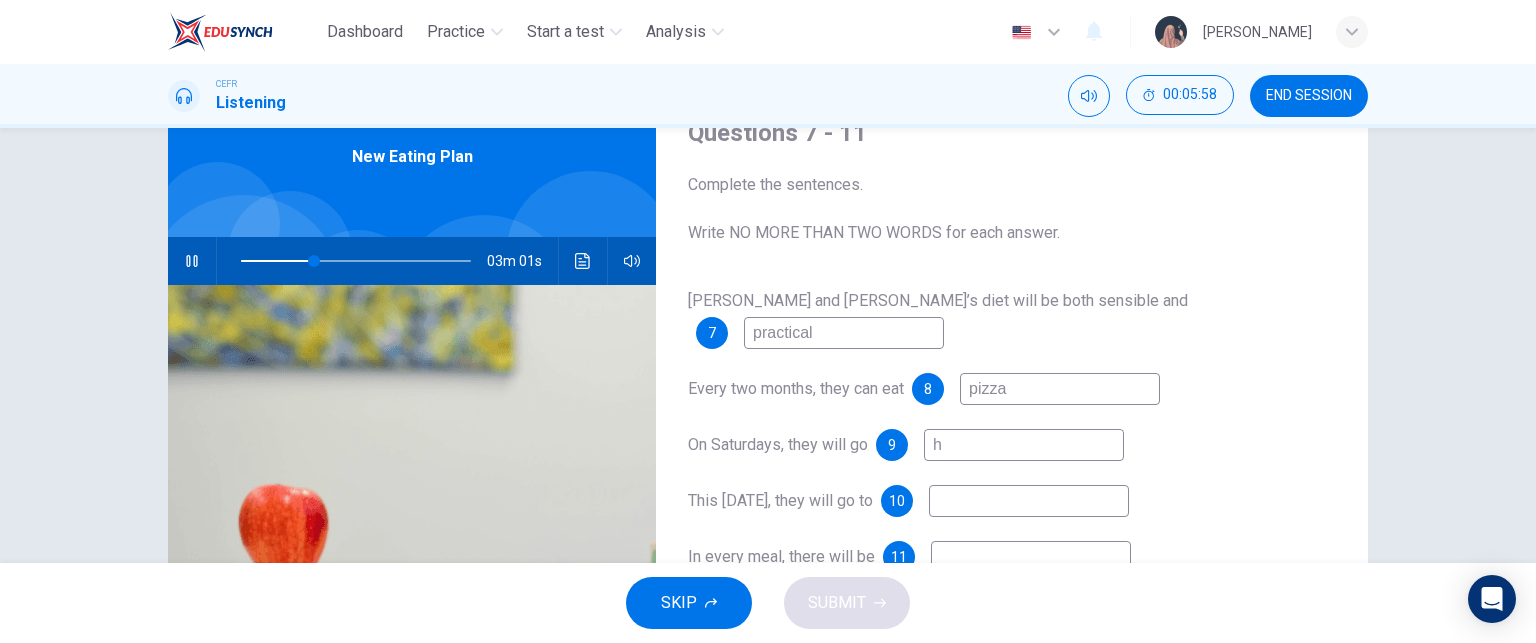 type 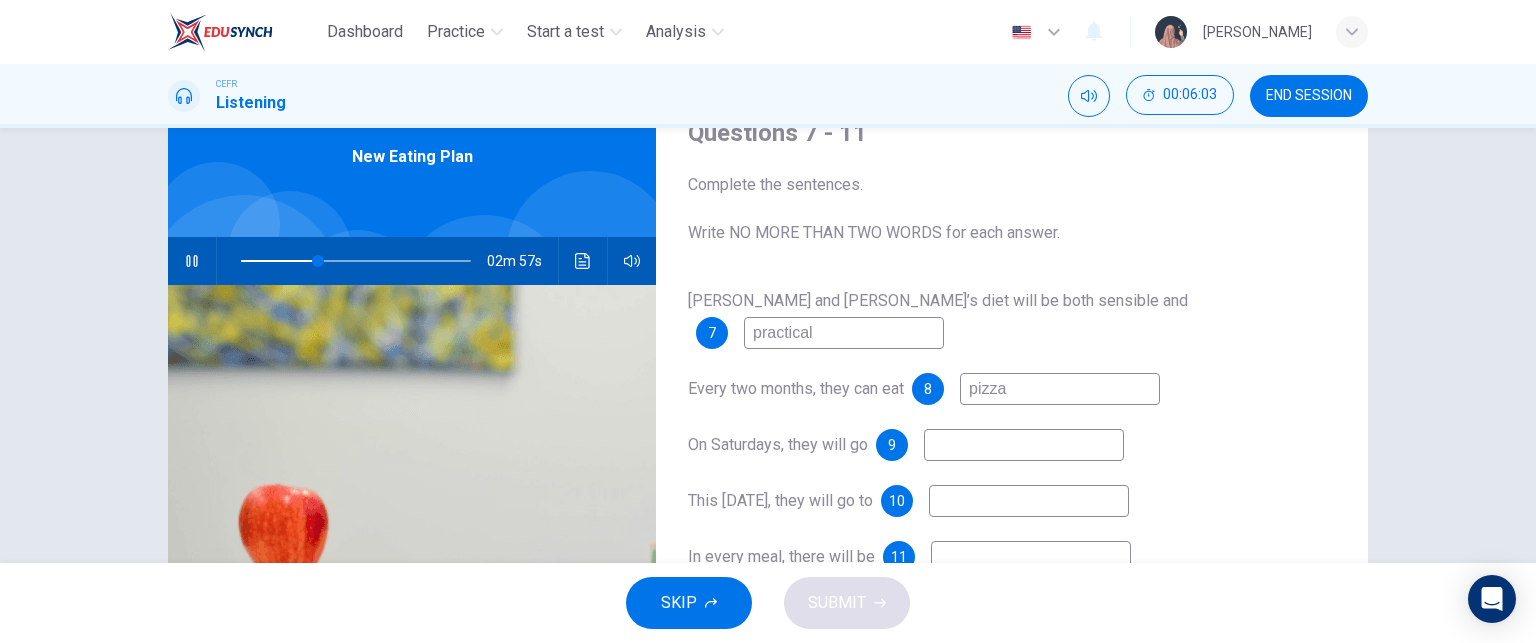 type on "34" 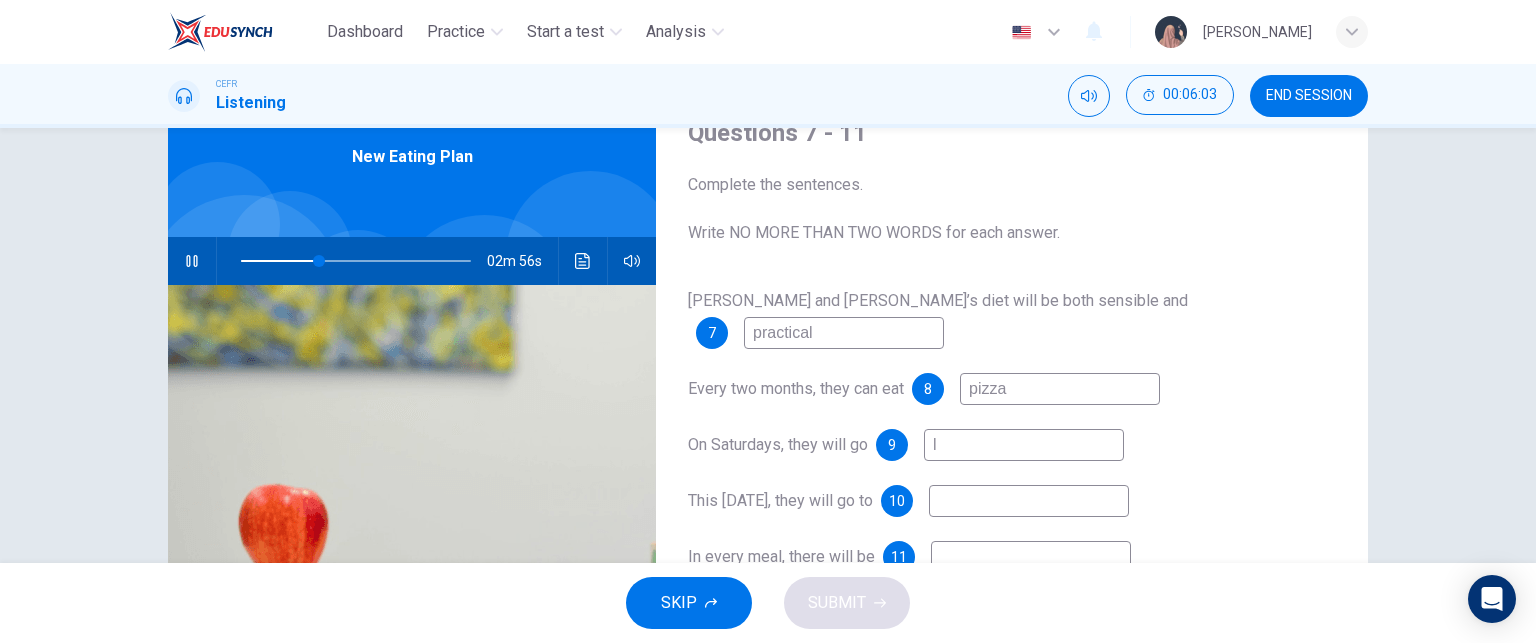 type on "li" 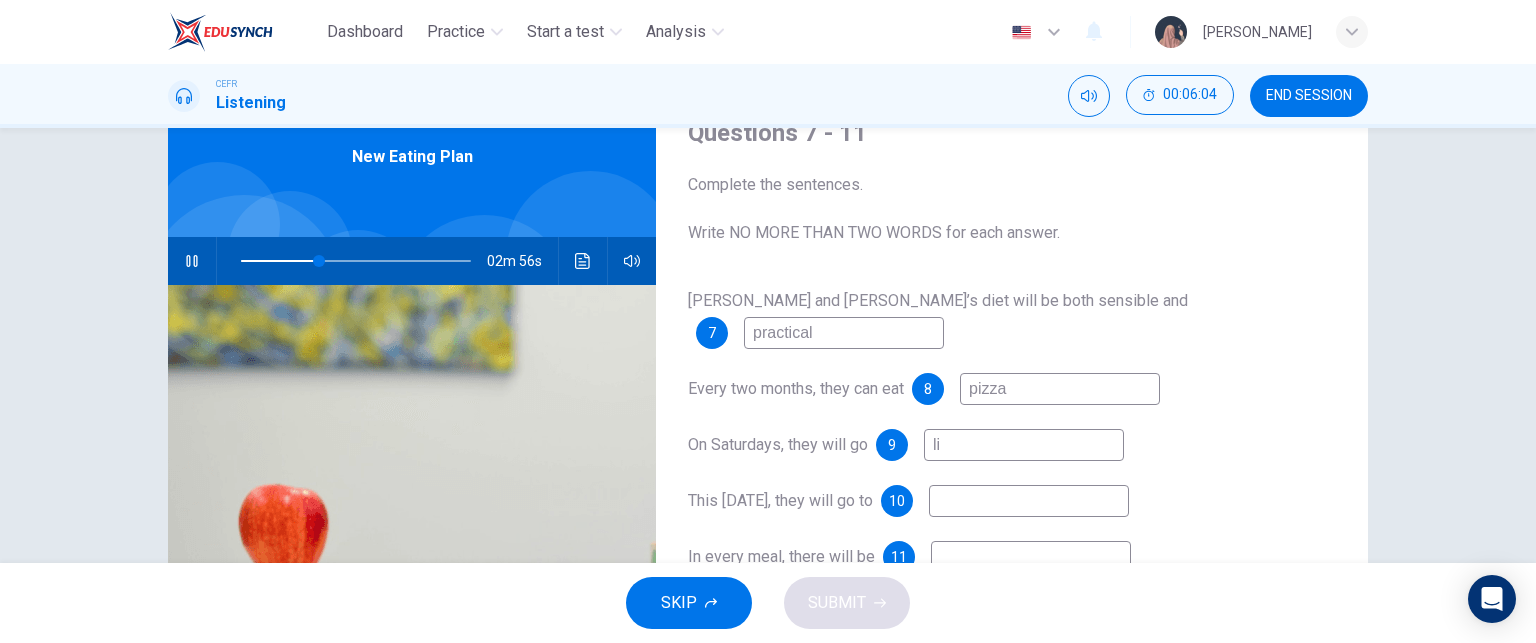 type on "34" 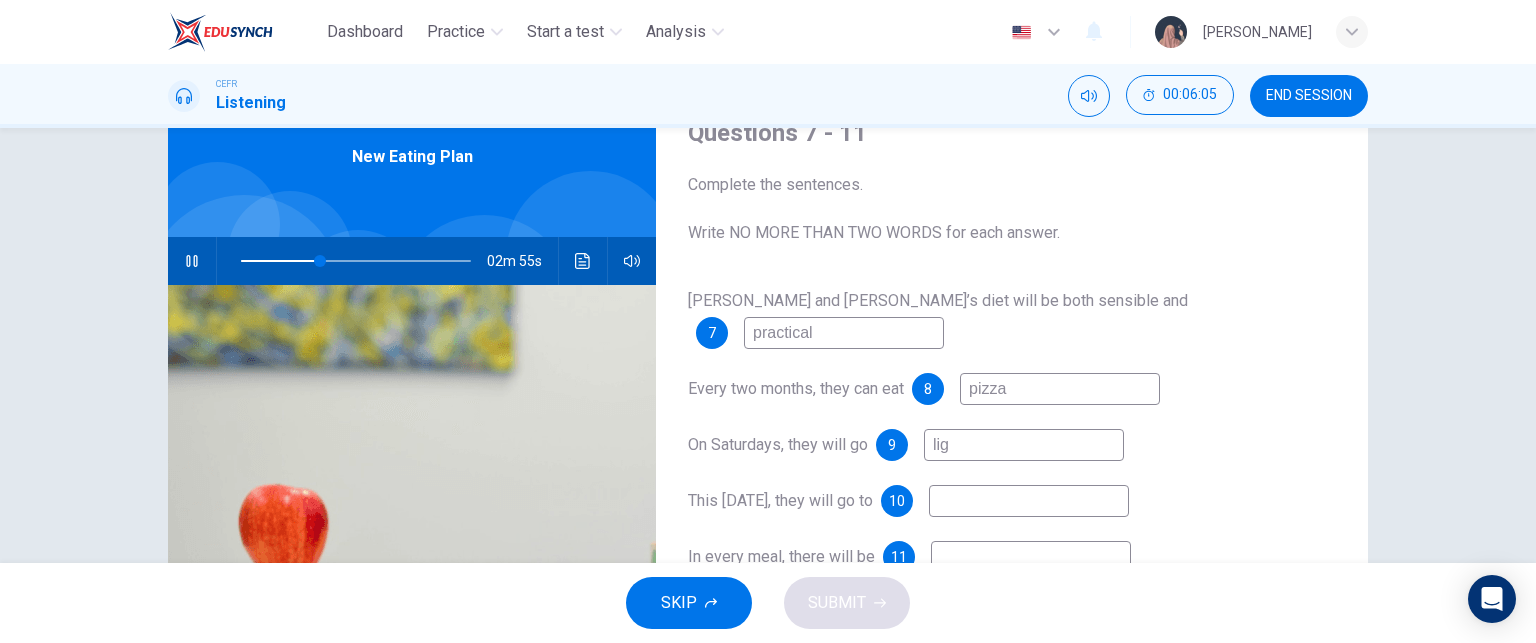type on "ligt" 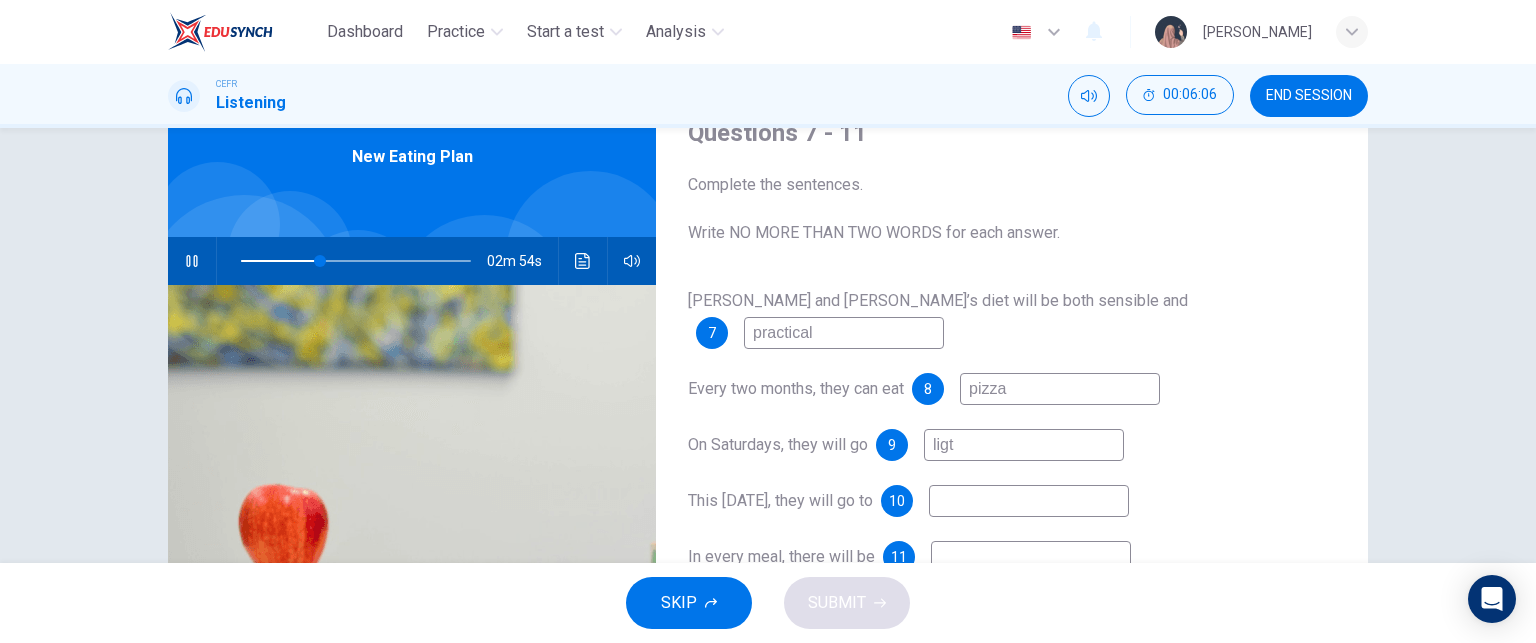 type on "35" 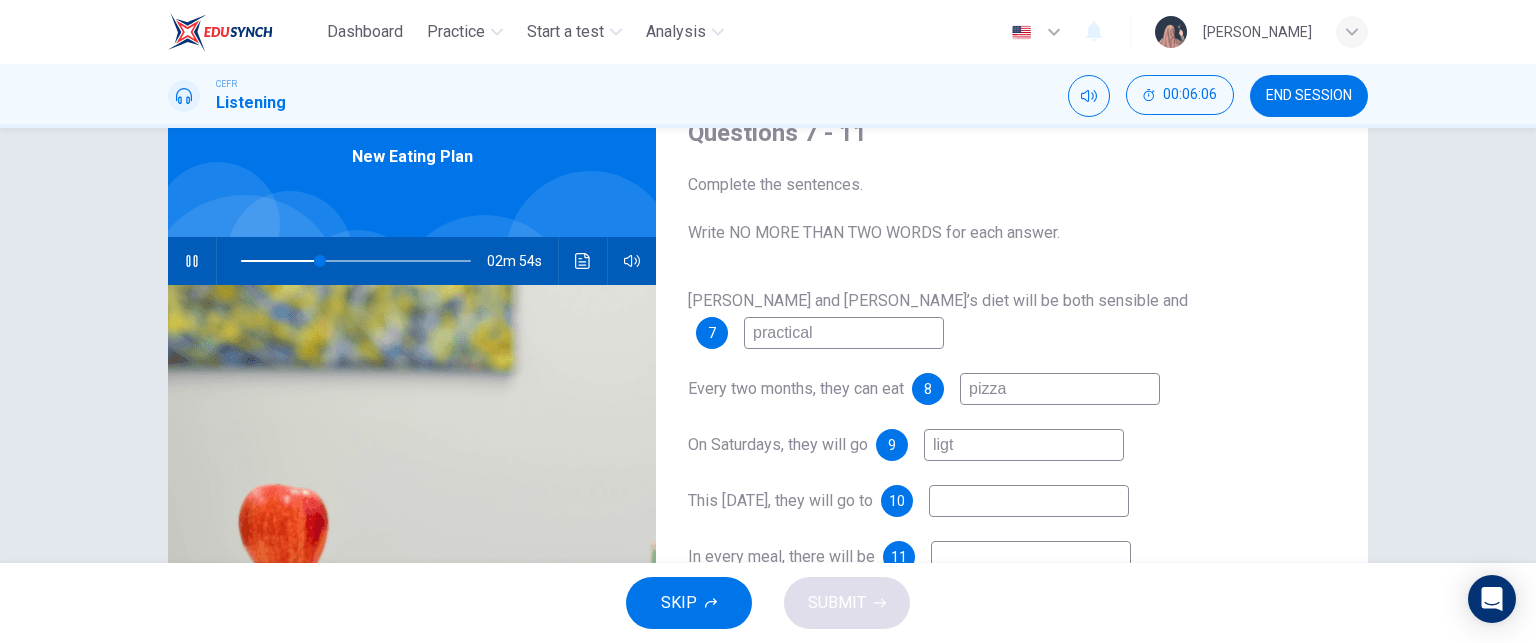 type on "lig" 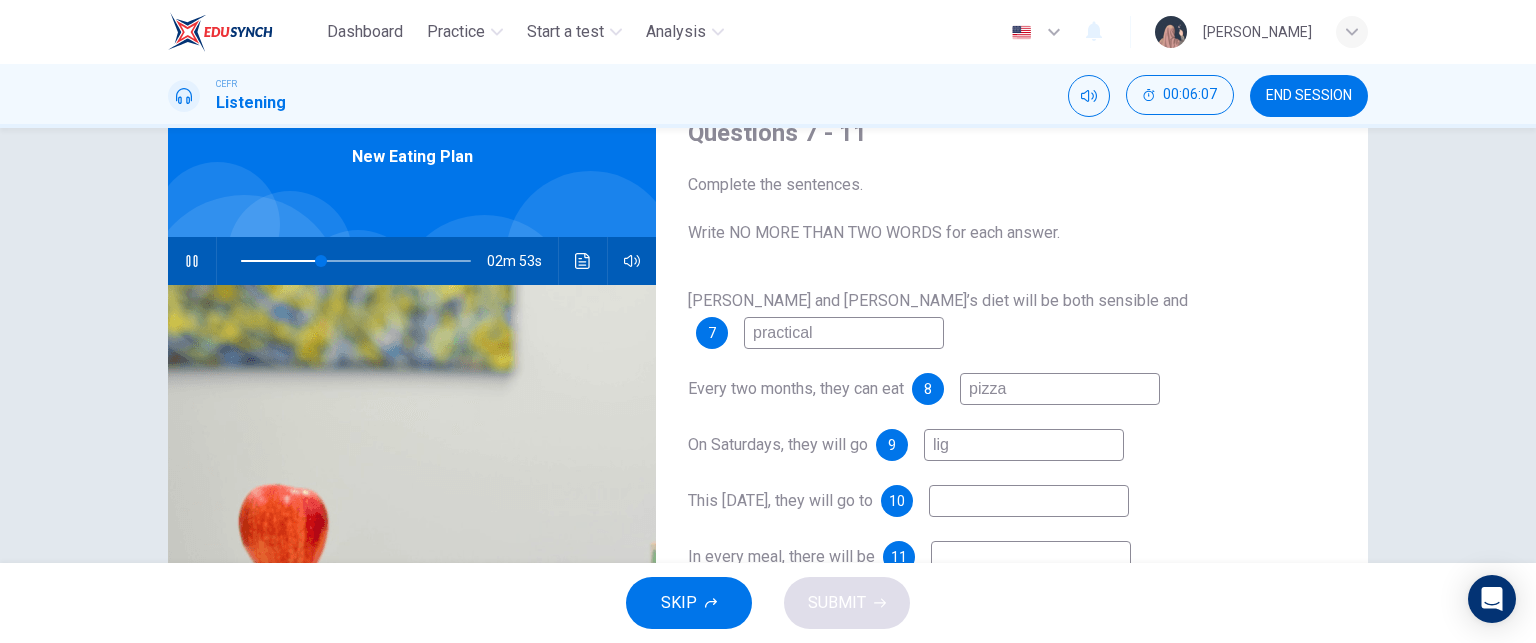type on "35" 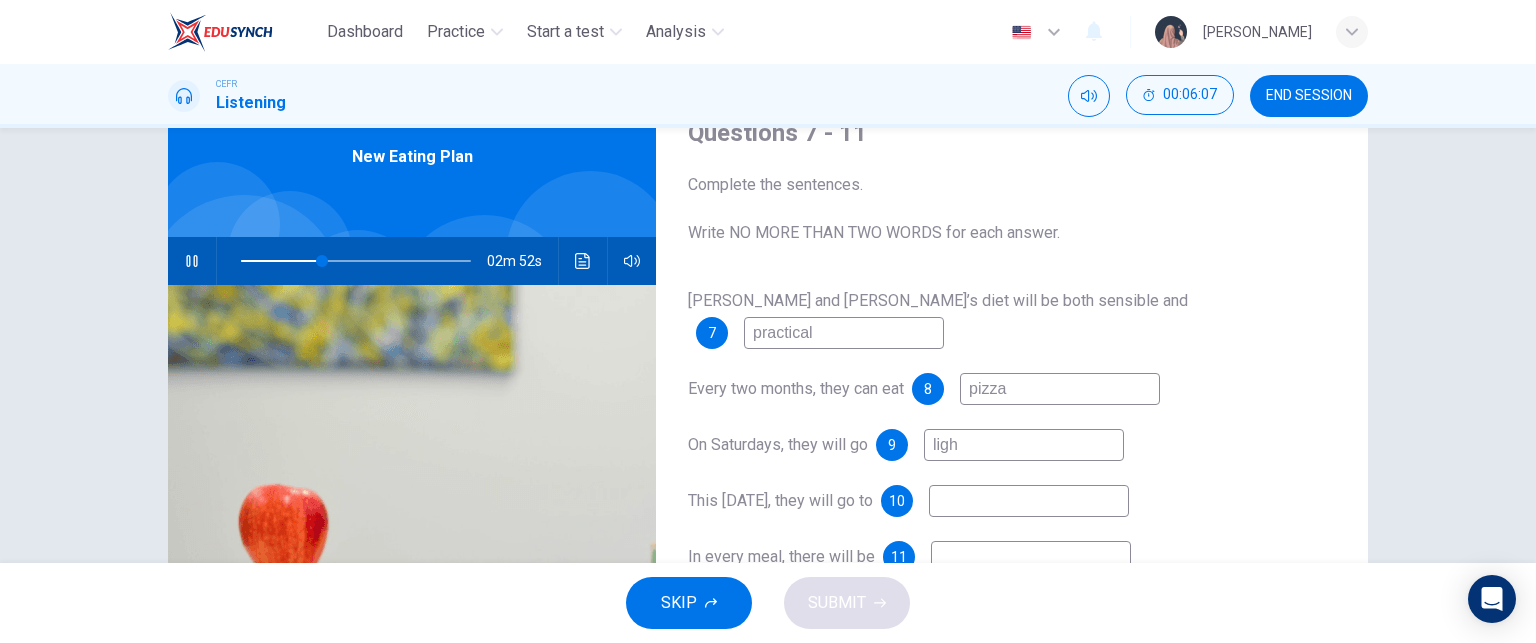 type on "light" 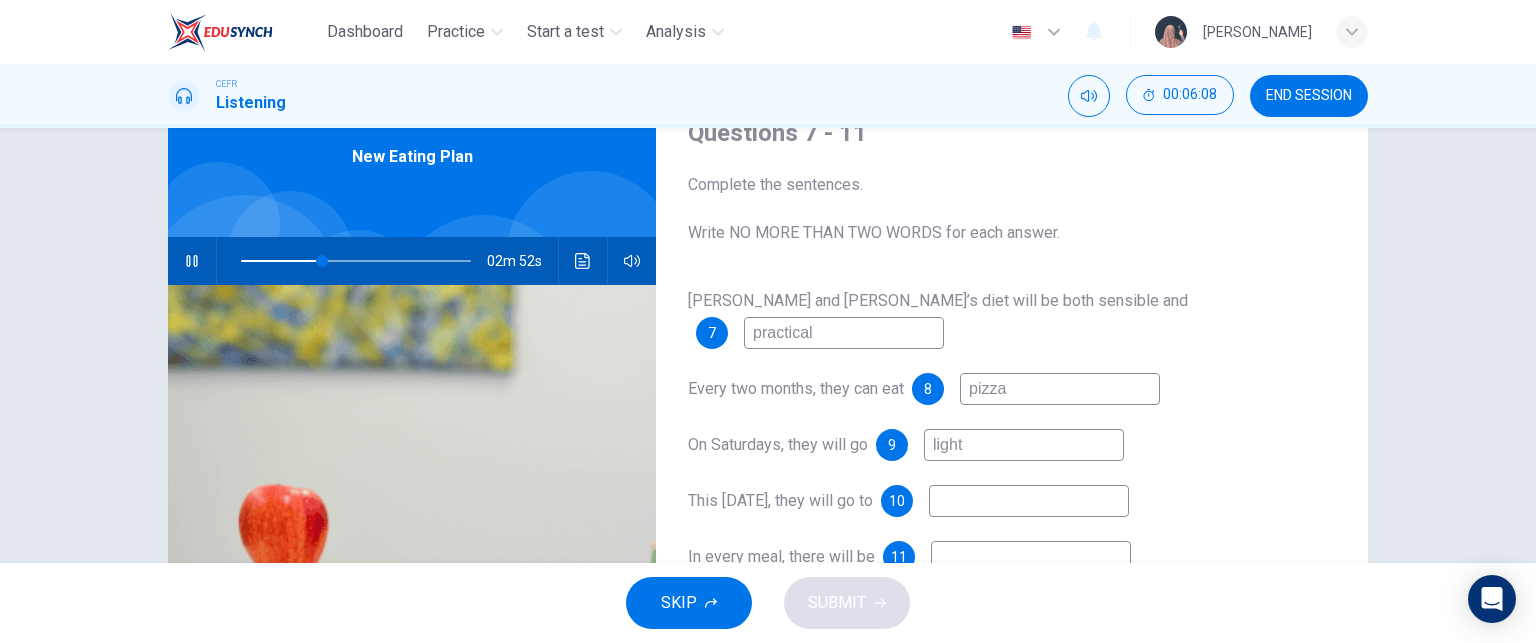 type on "36" 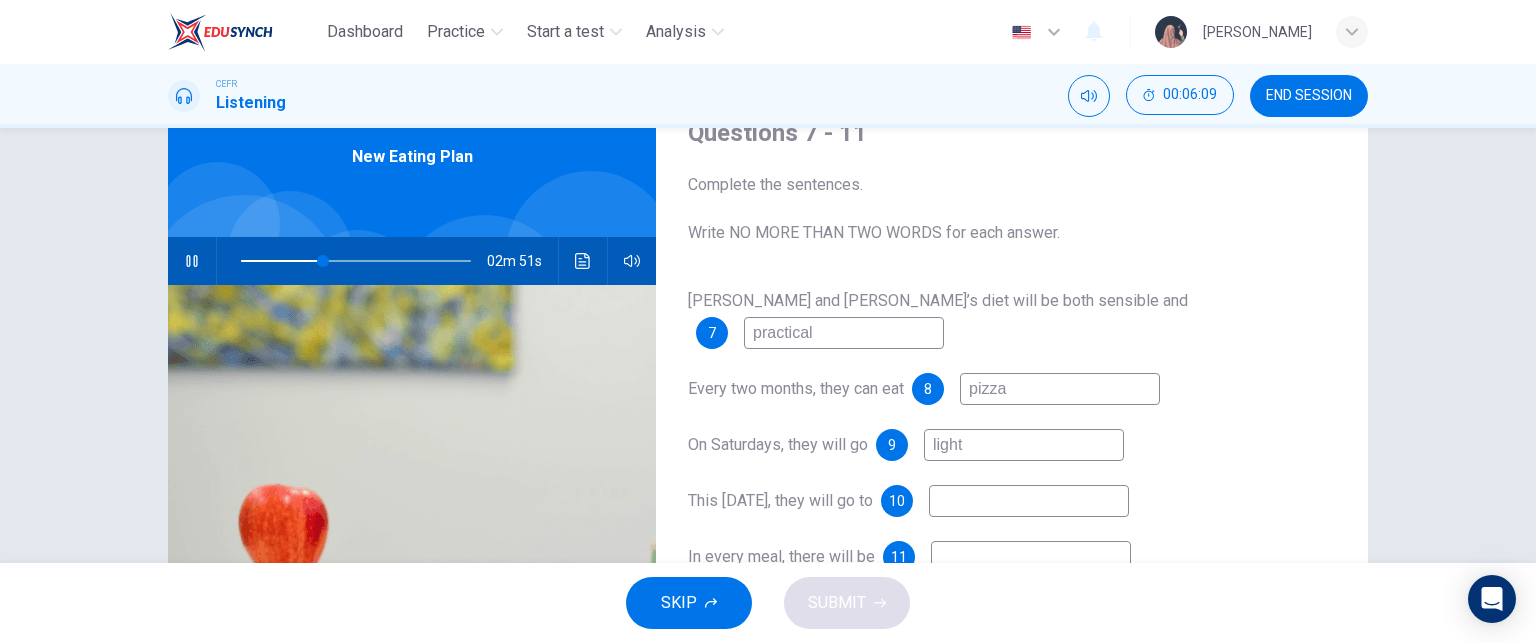 type on "light-" 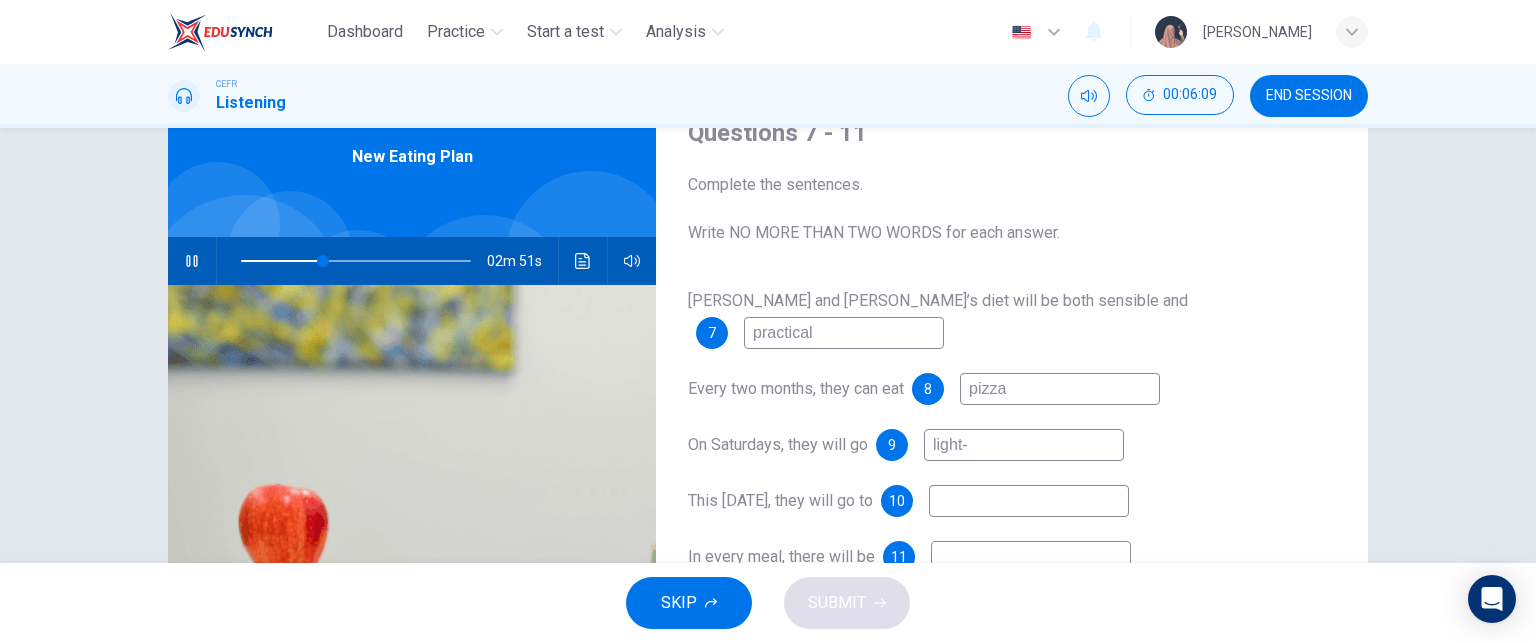type on "36" 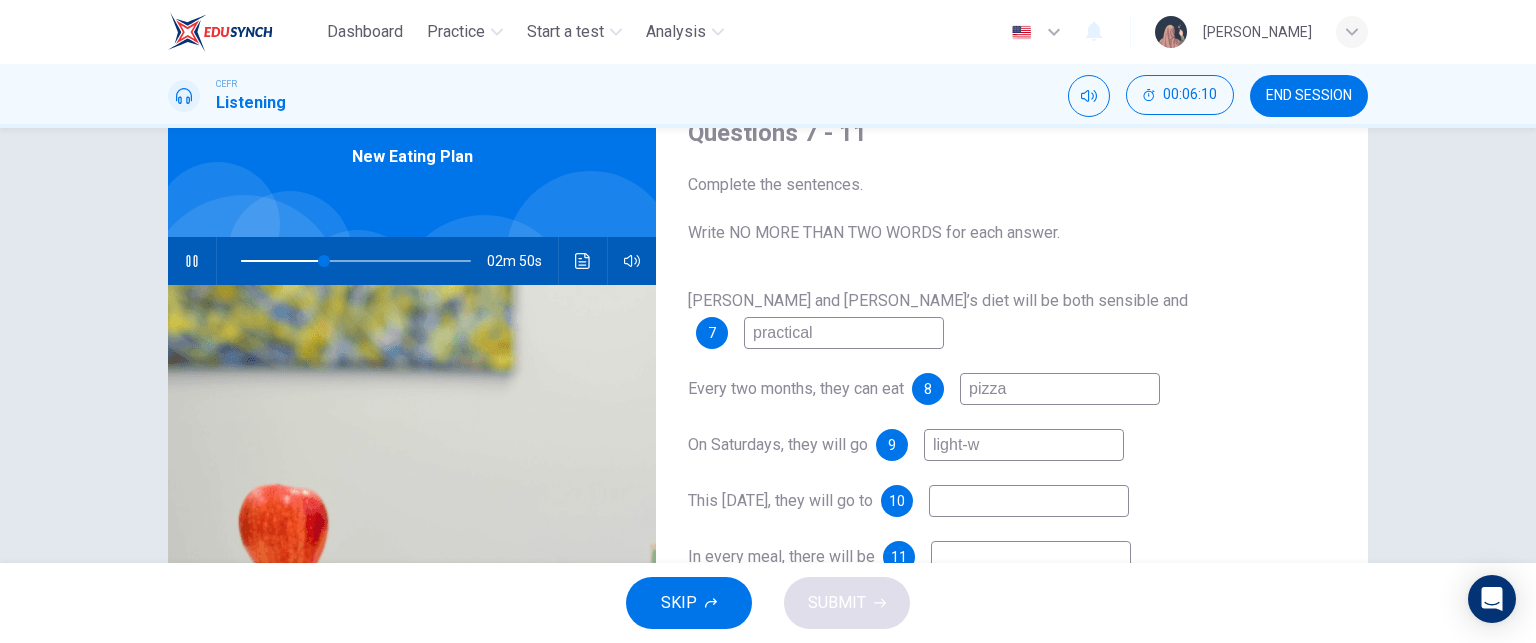 type on "light-wa" 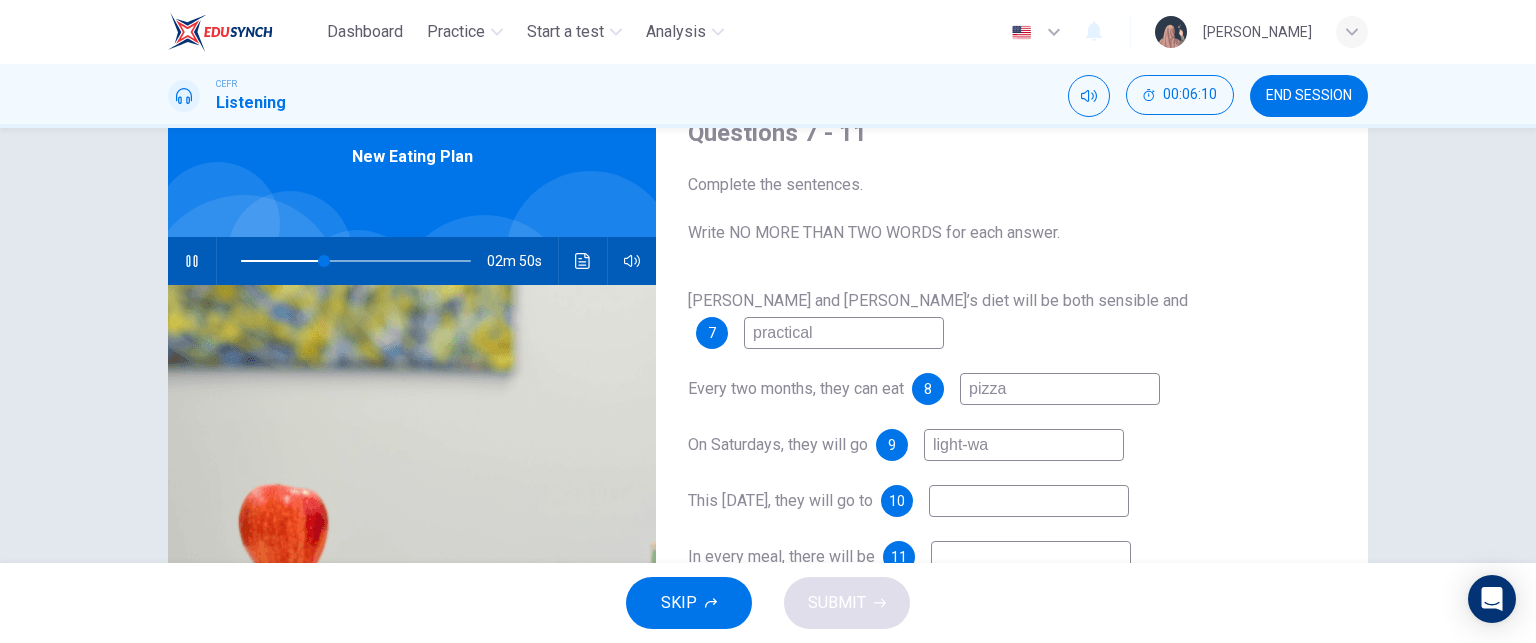 type on "36" 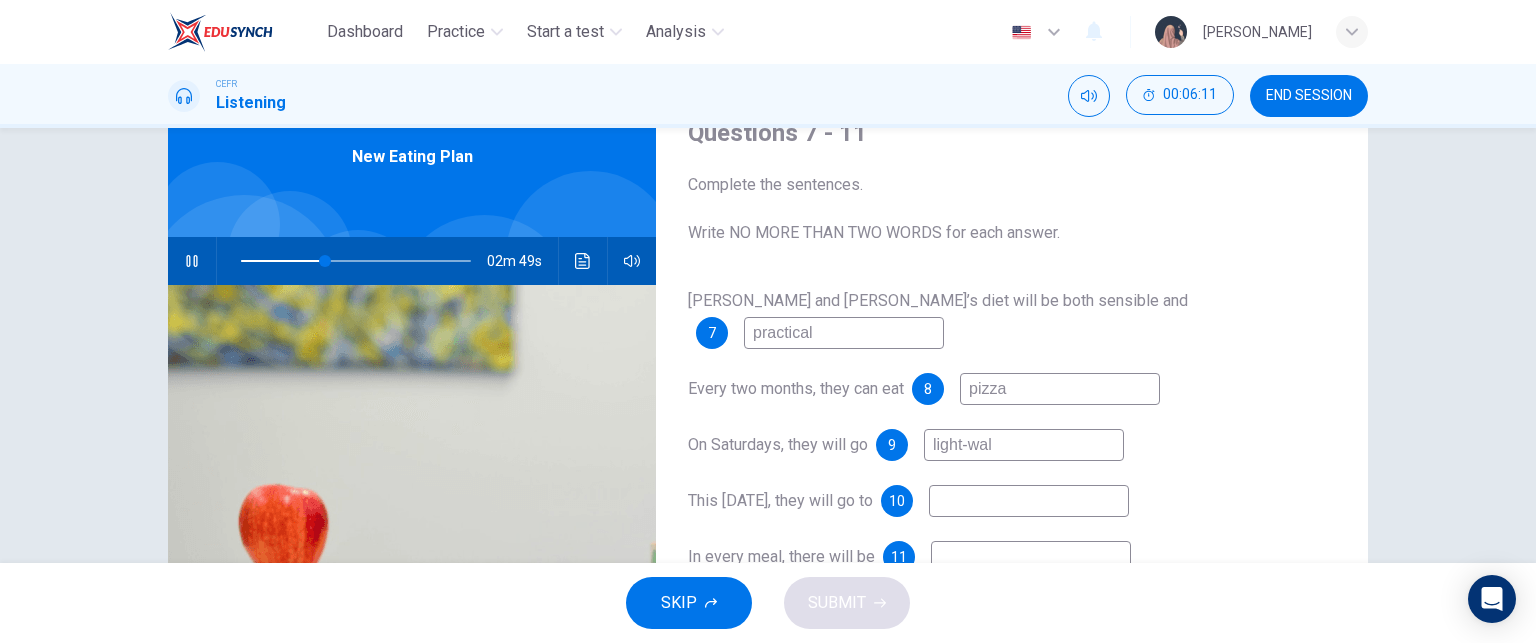 type on "light-walk" 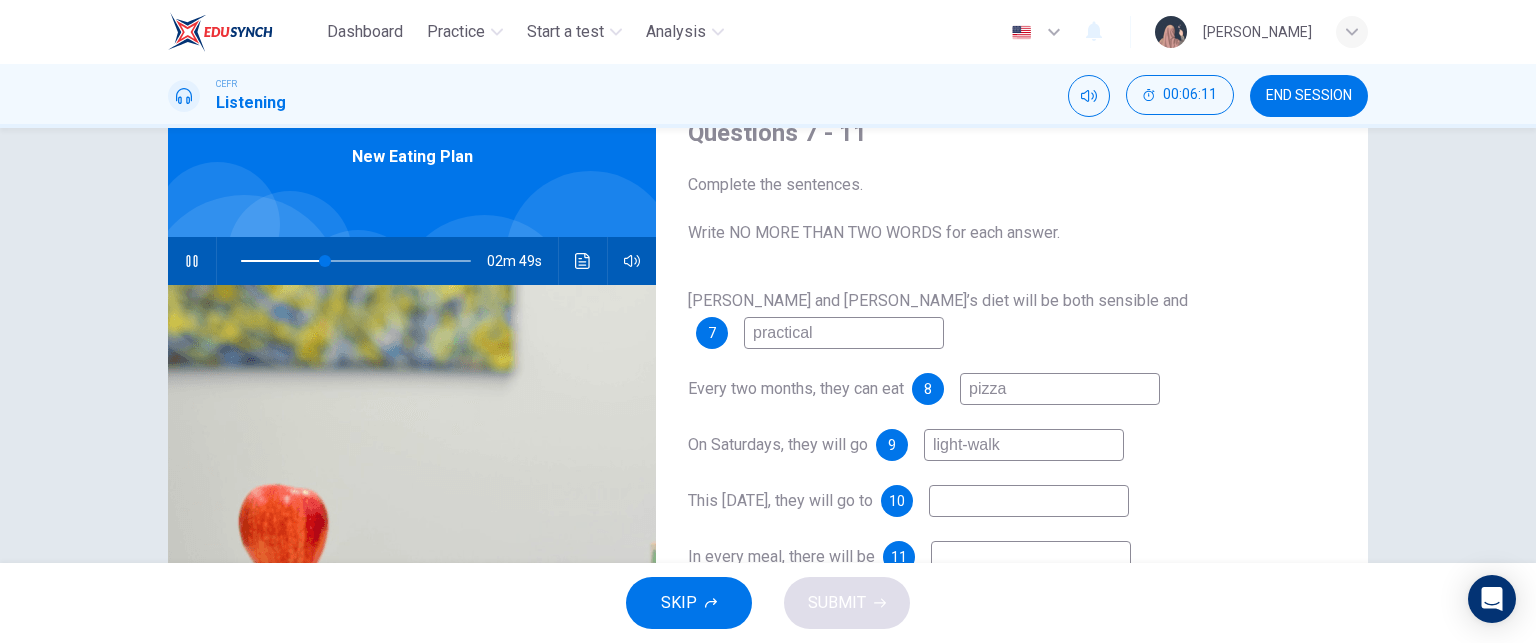 type on "37" 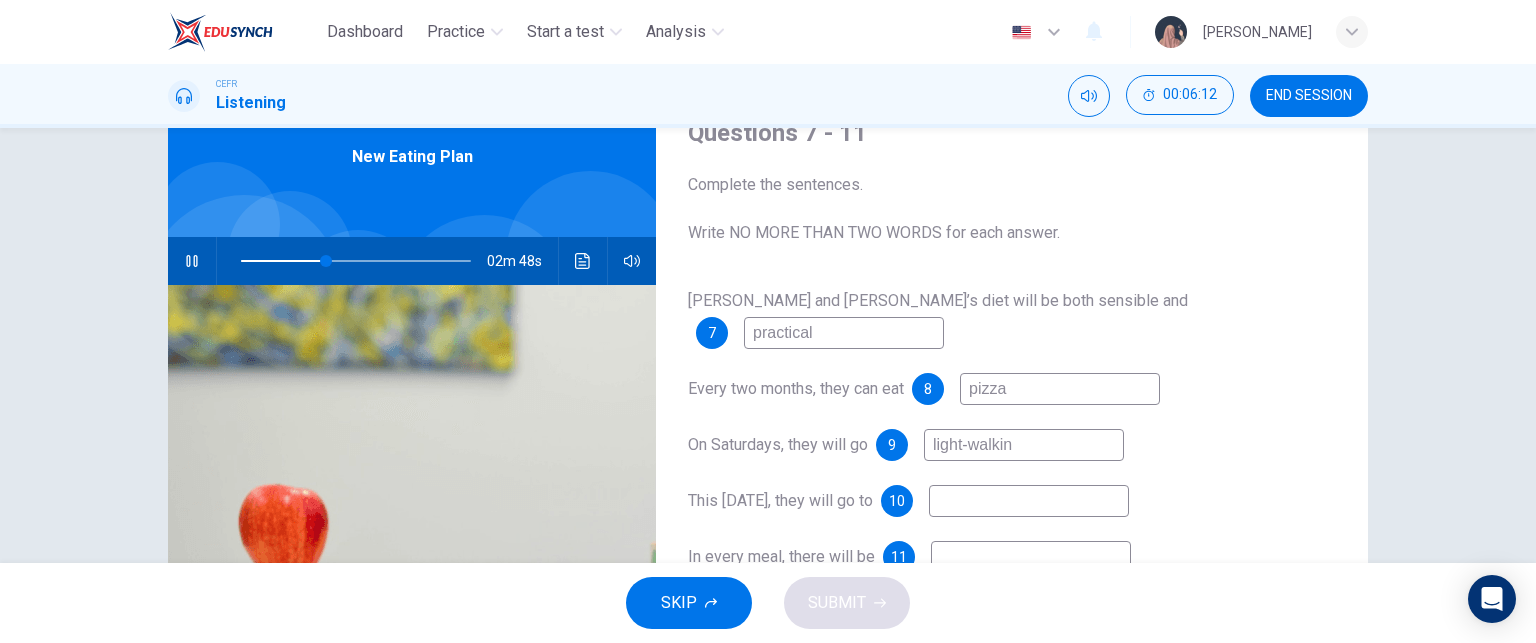 type on "light-walking" 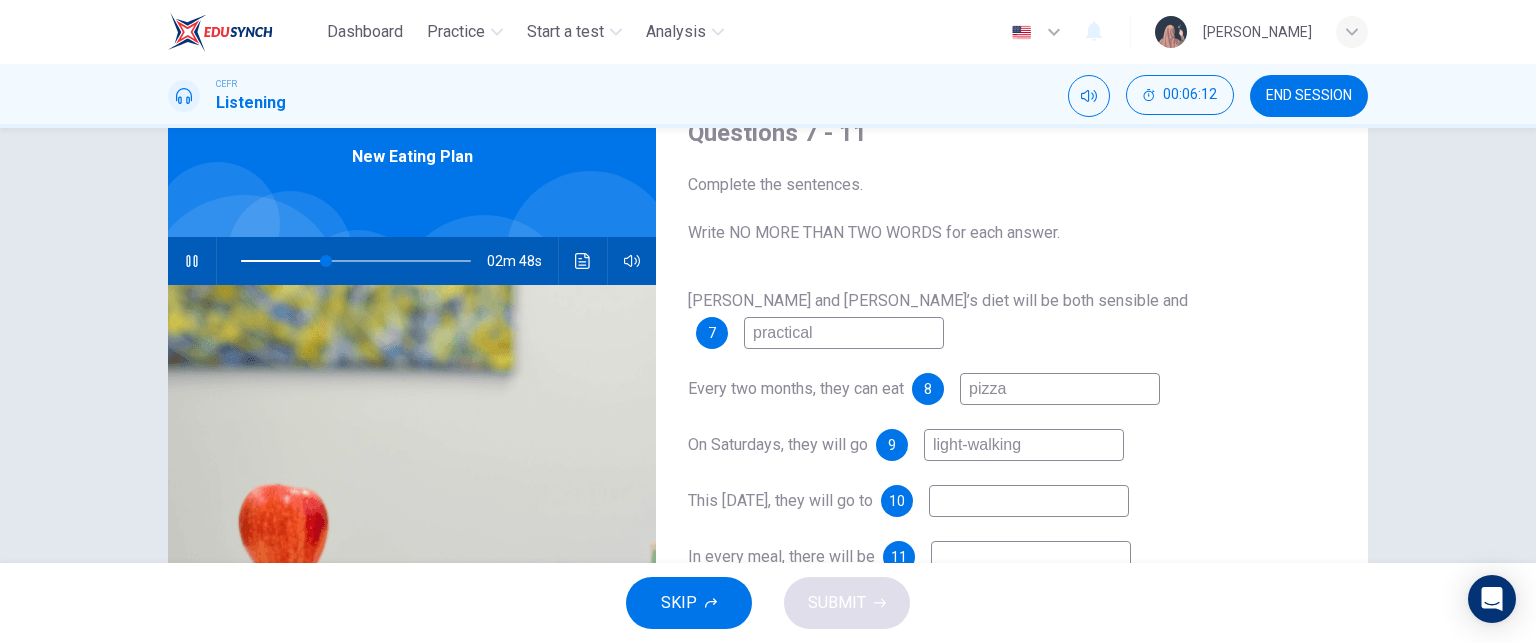 type on "37" 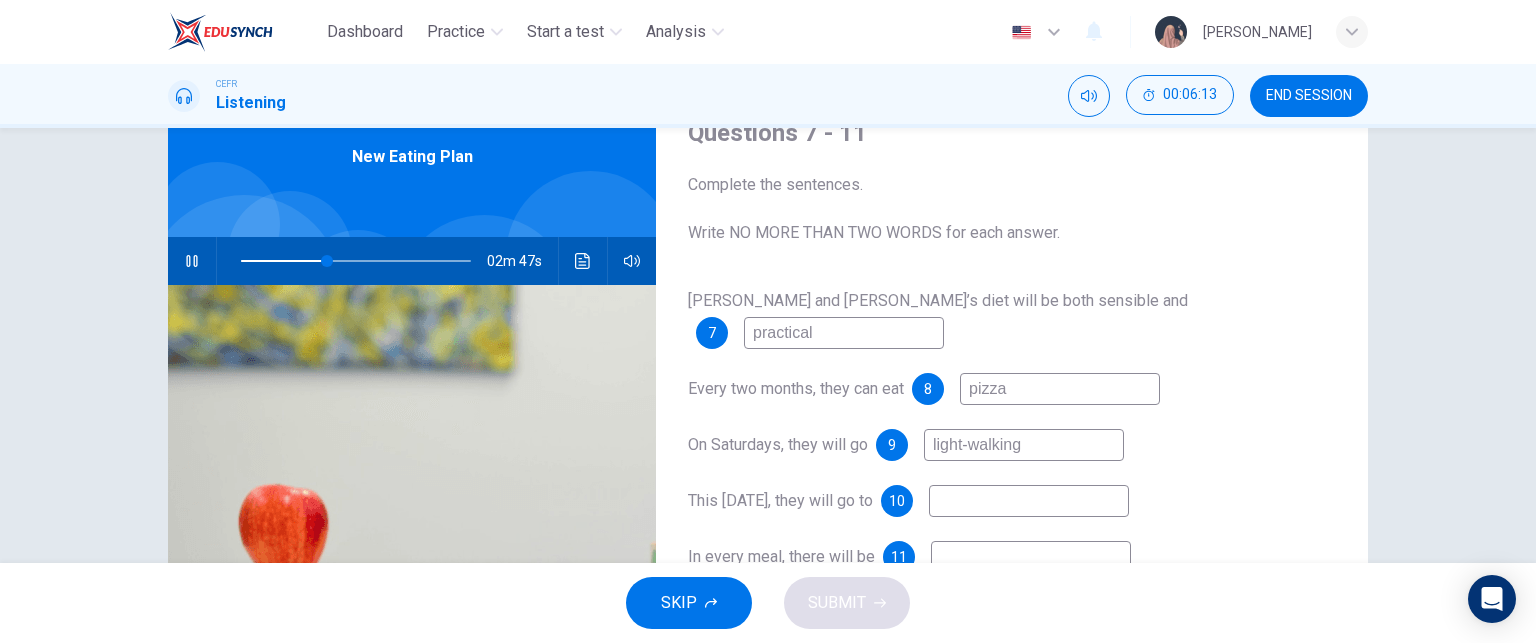 type on "light-walking e" 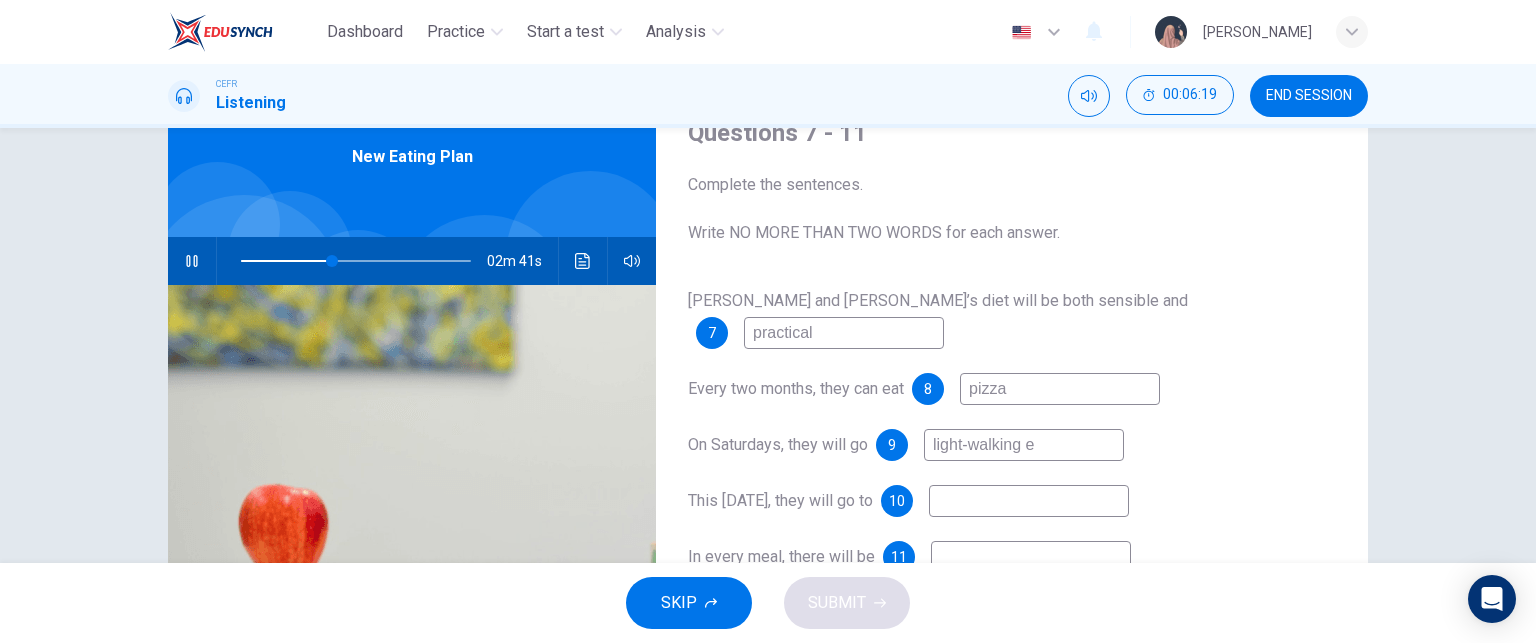 type on "40" 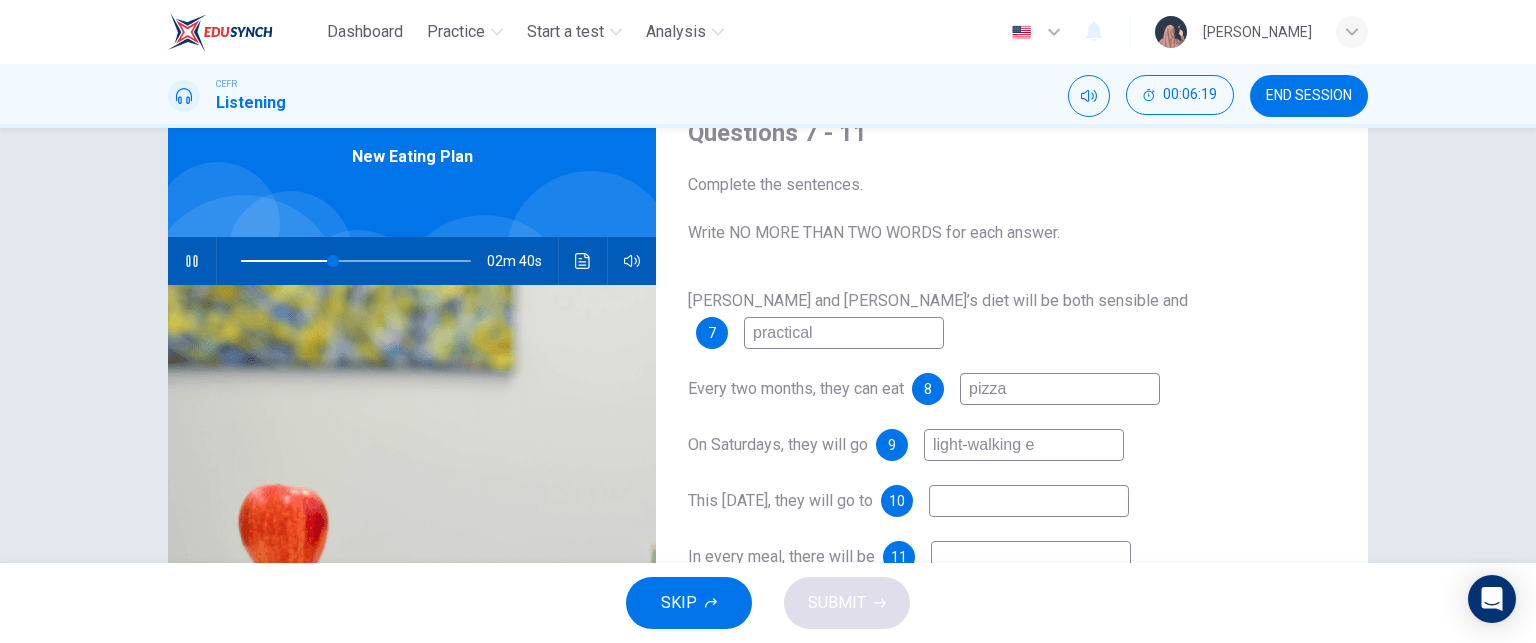 type on "light-walking ex" 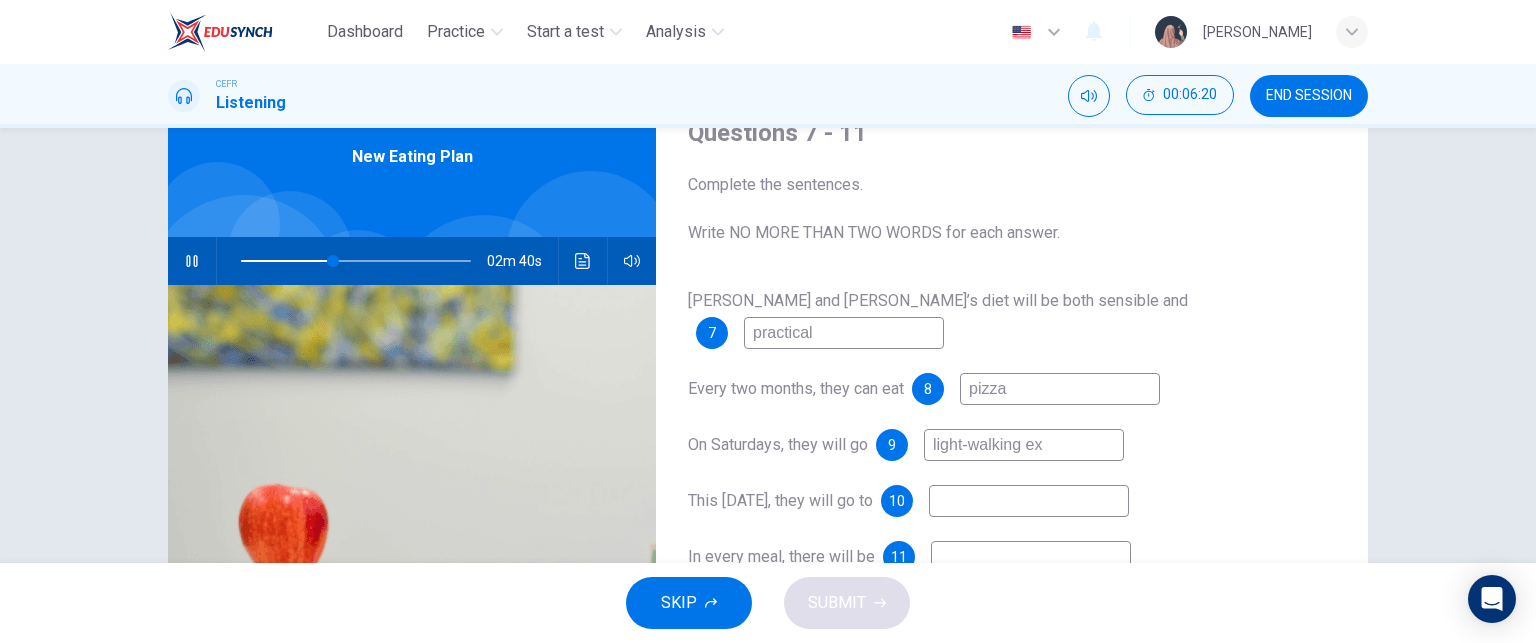 type on "40" 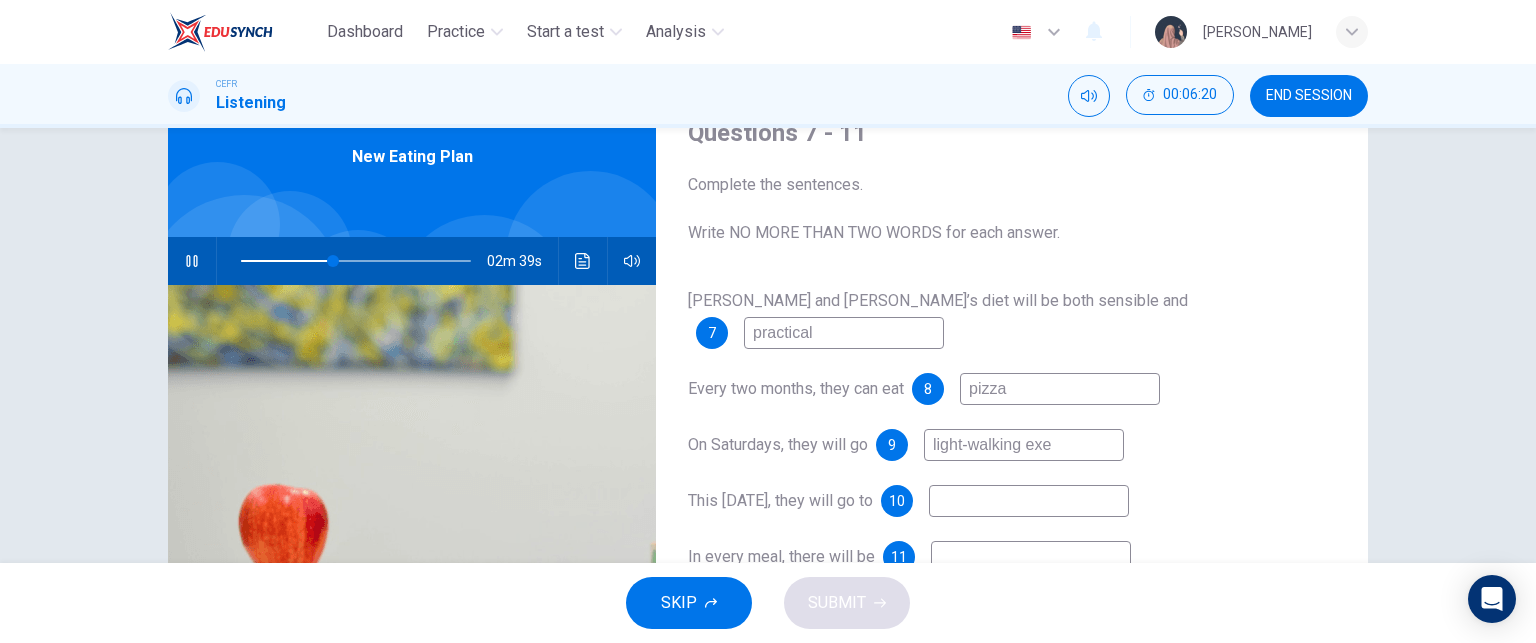 type on "light-walking exer" 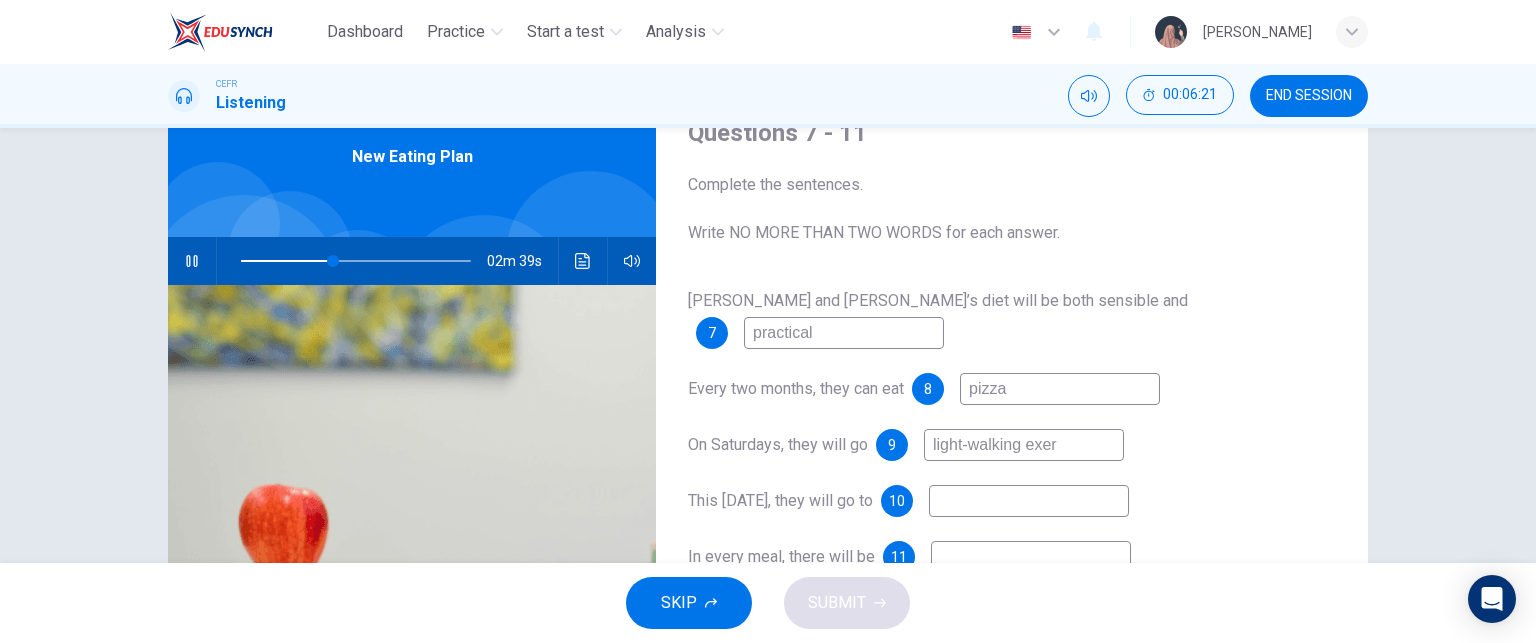 type on "41" 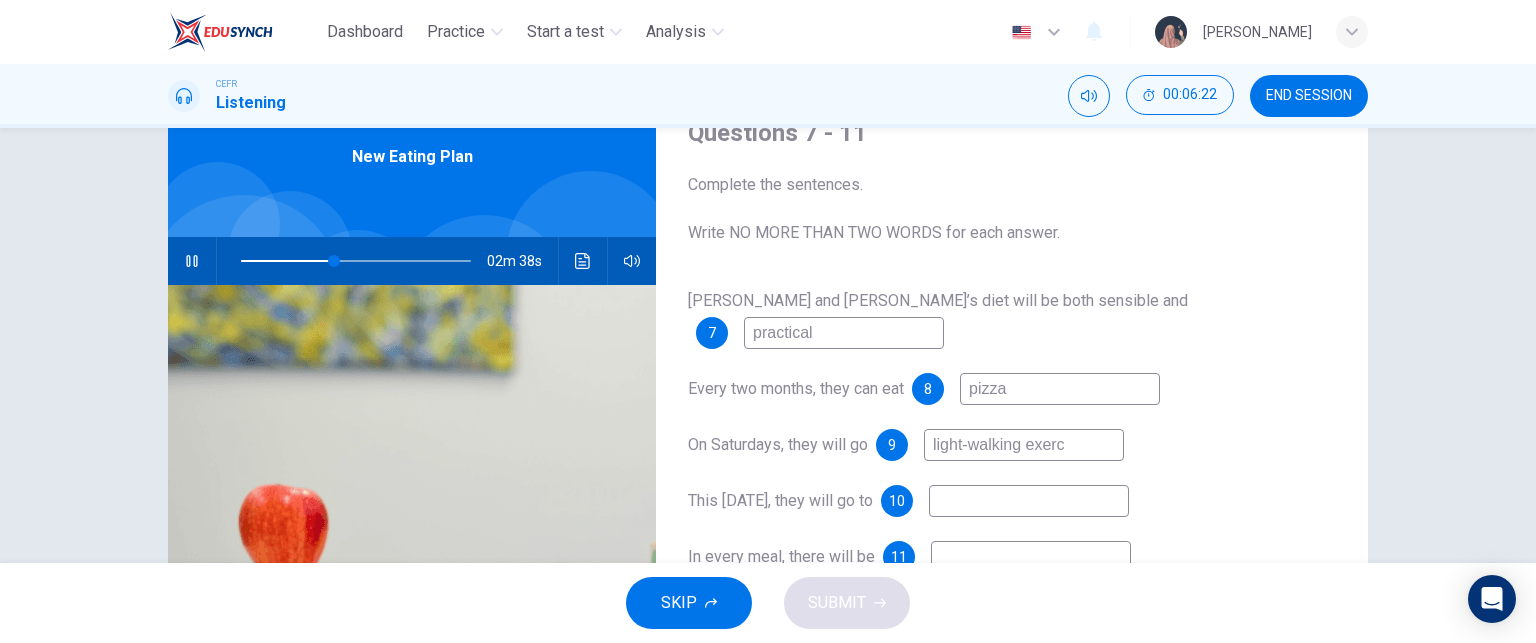 type on "light-walking exerci" 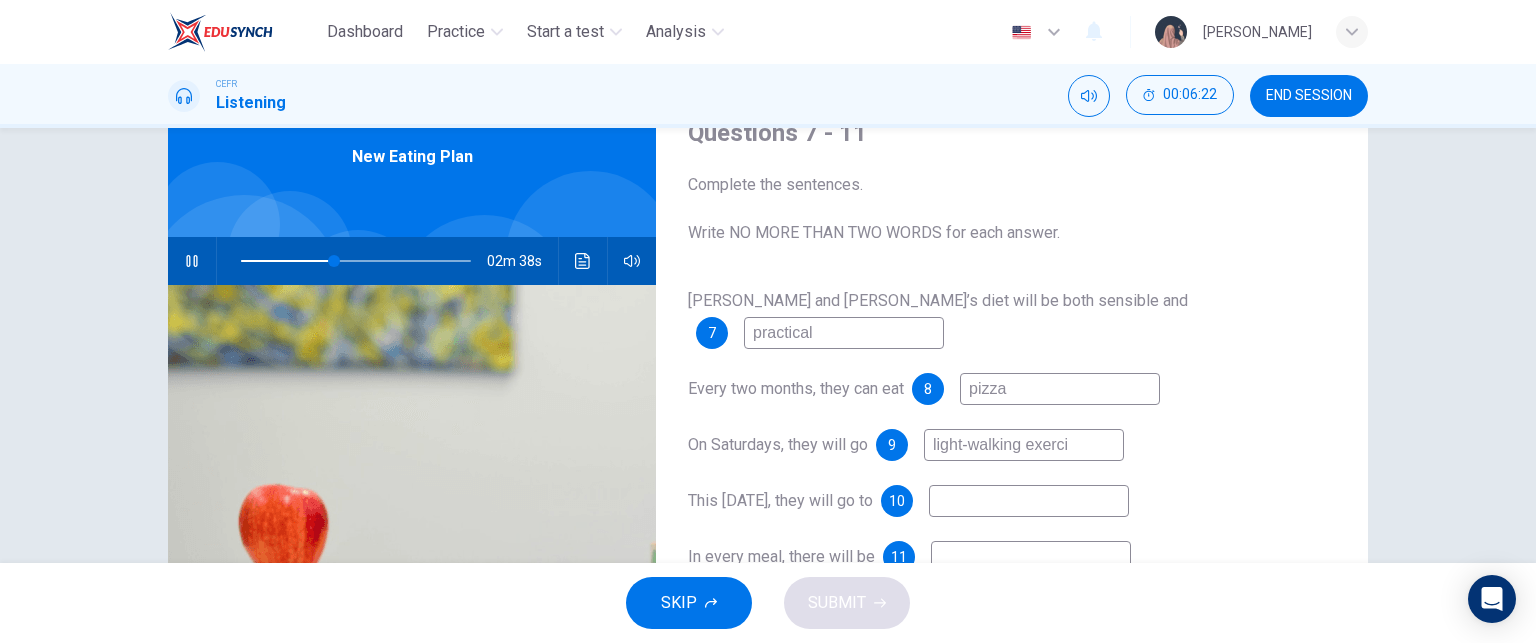 type on "41" 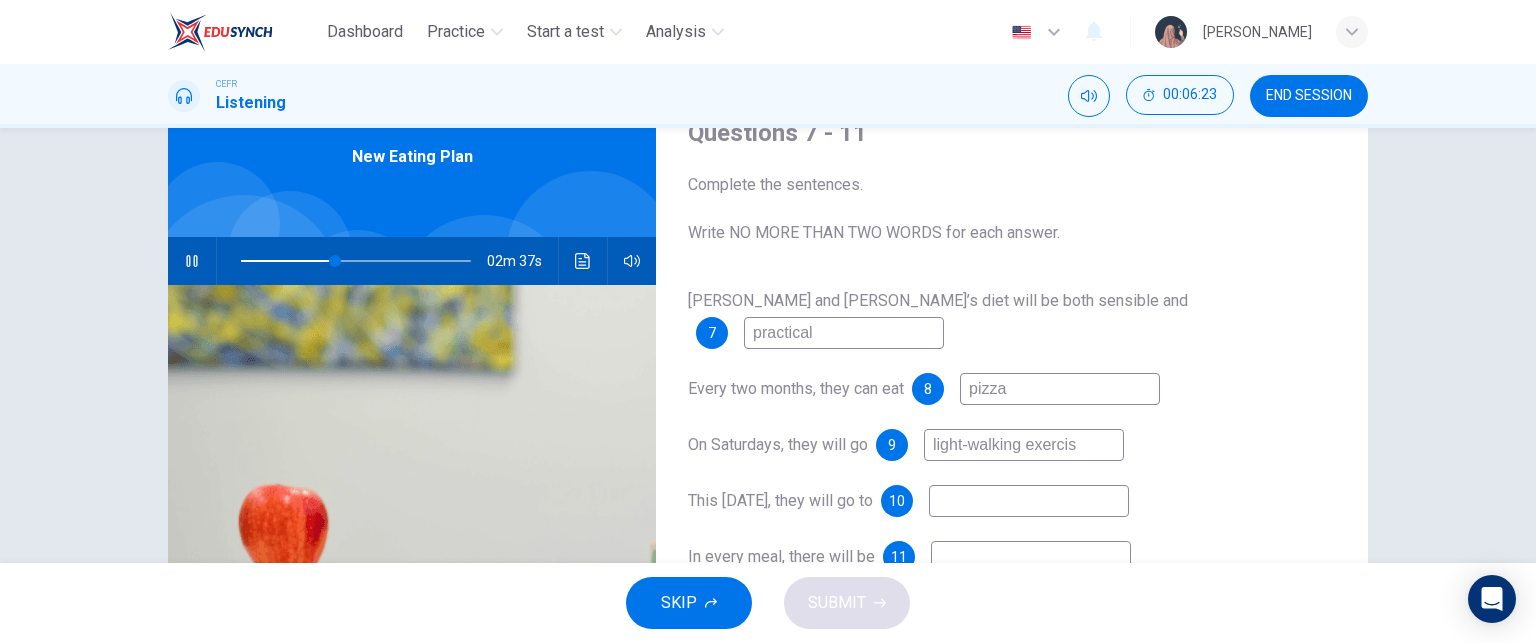 type on "light-walking exercise" 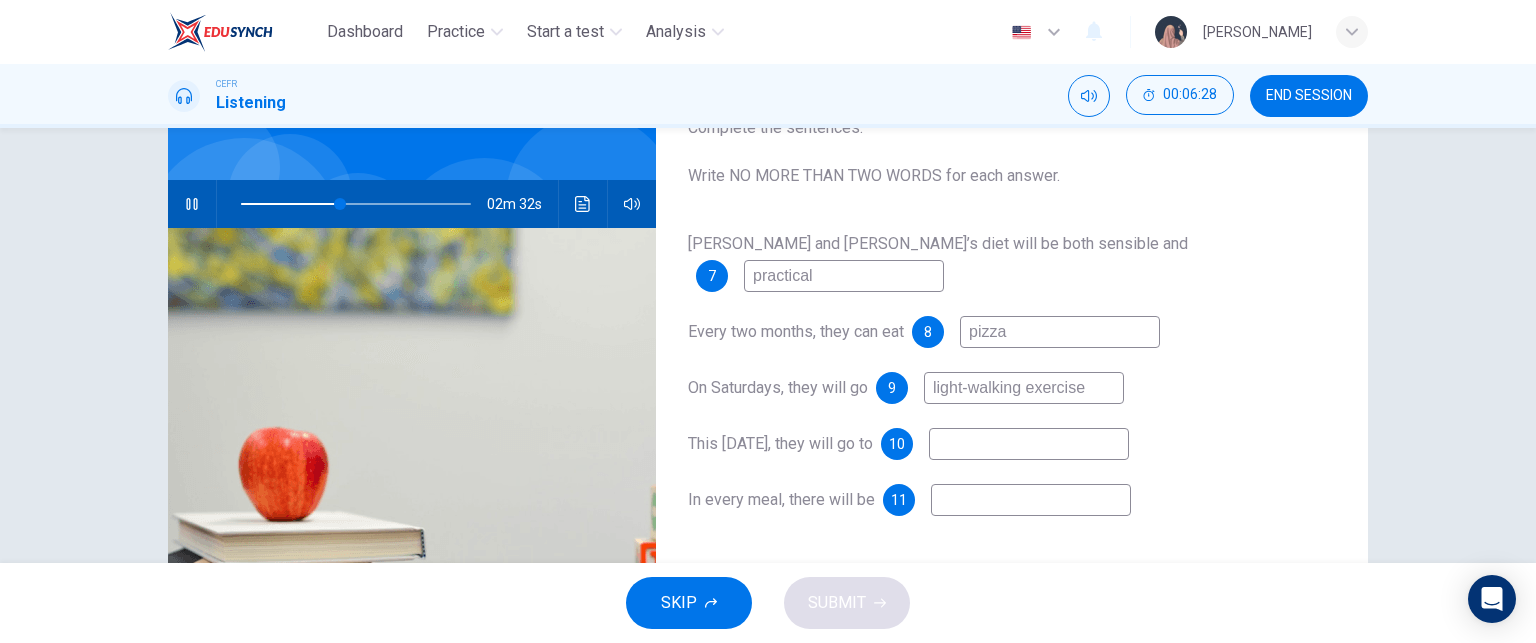 scroll, scrollTop: 148, scrollLeft: 0, axis: vertical 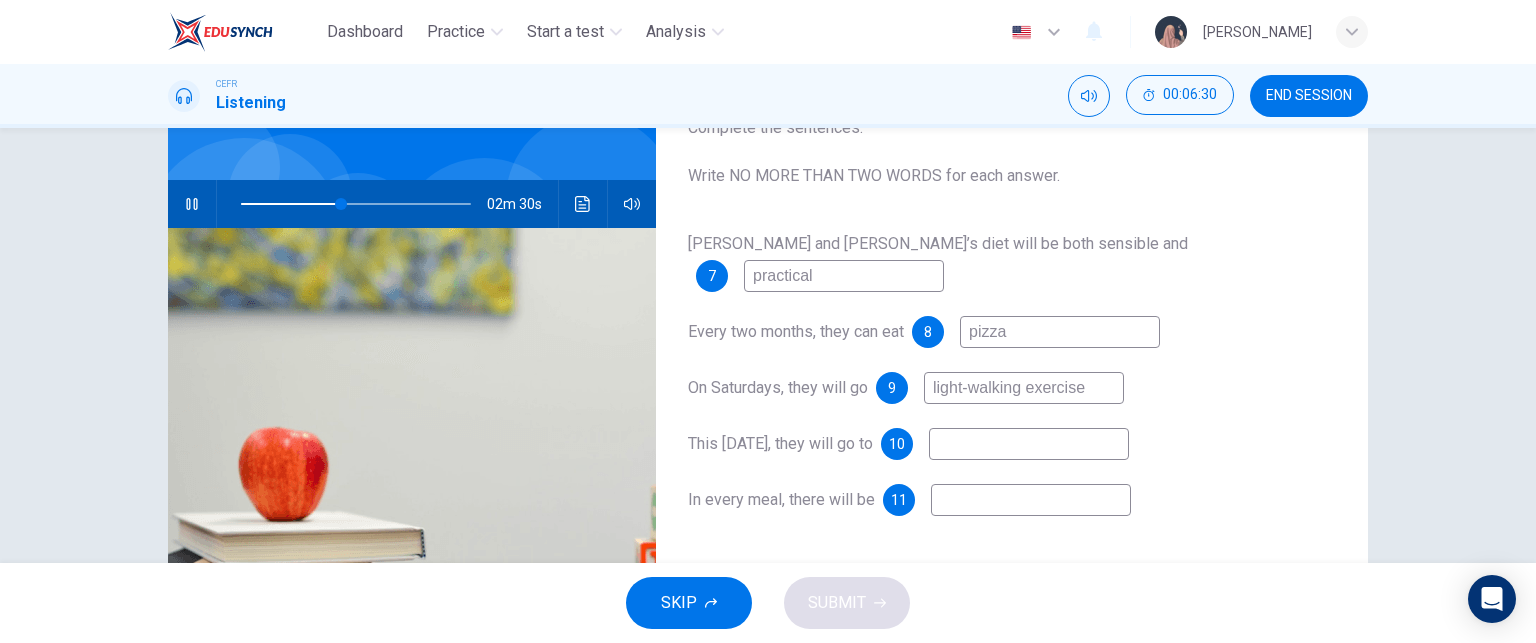 type on "44" 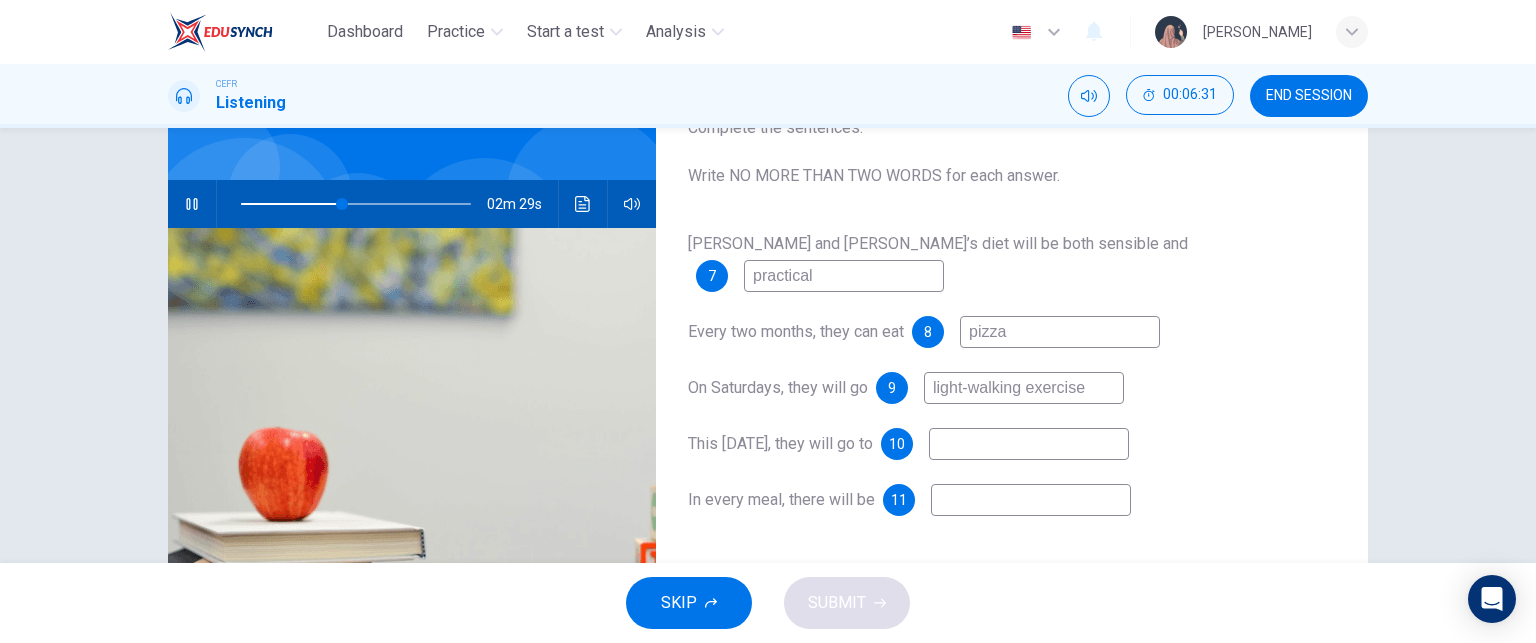 type on "light-walking exercise" 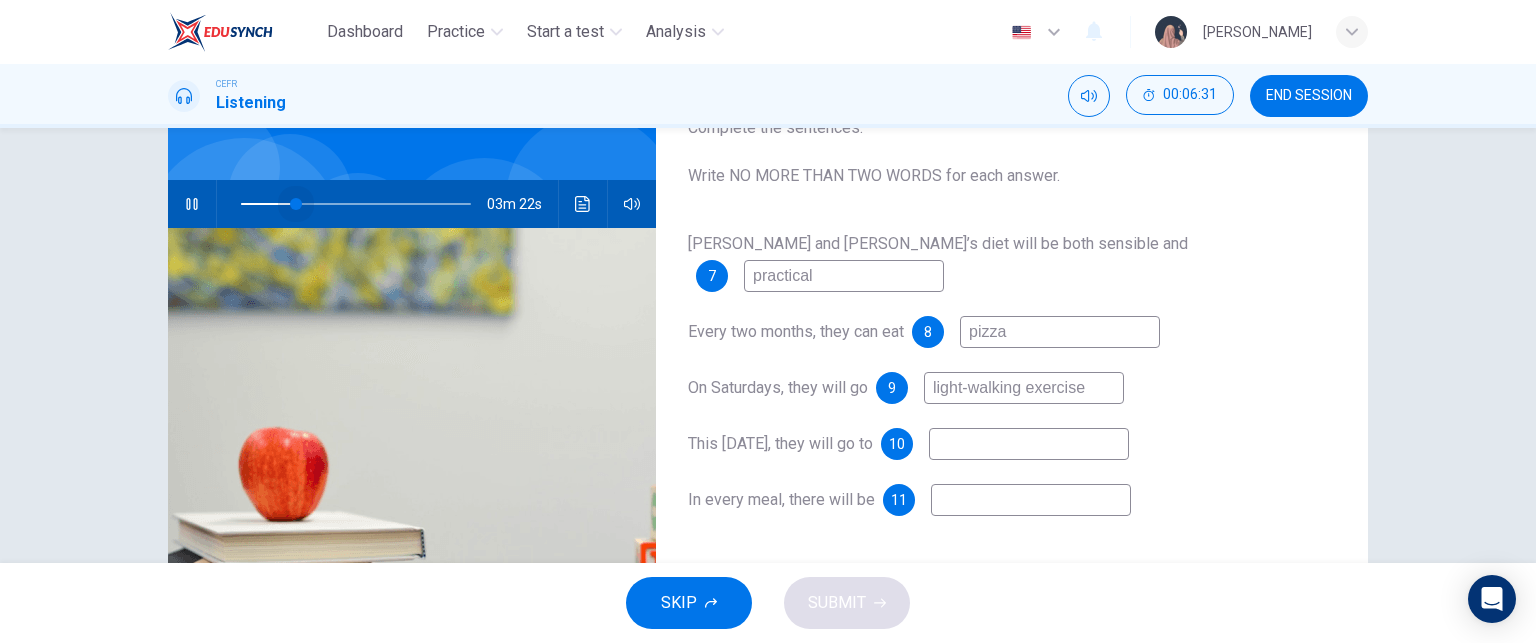 click at bounding box center [356, 204] 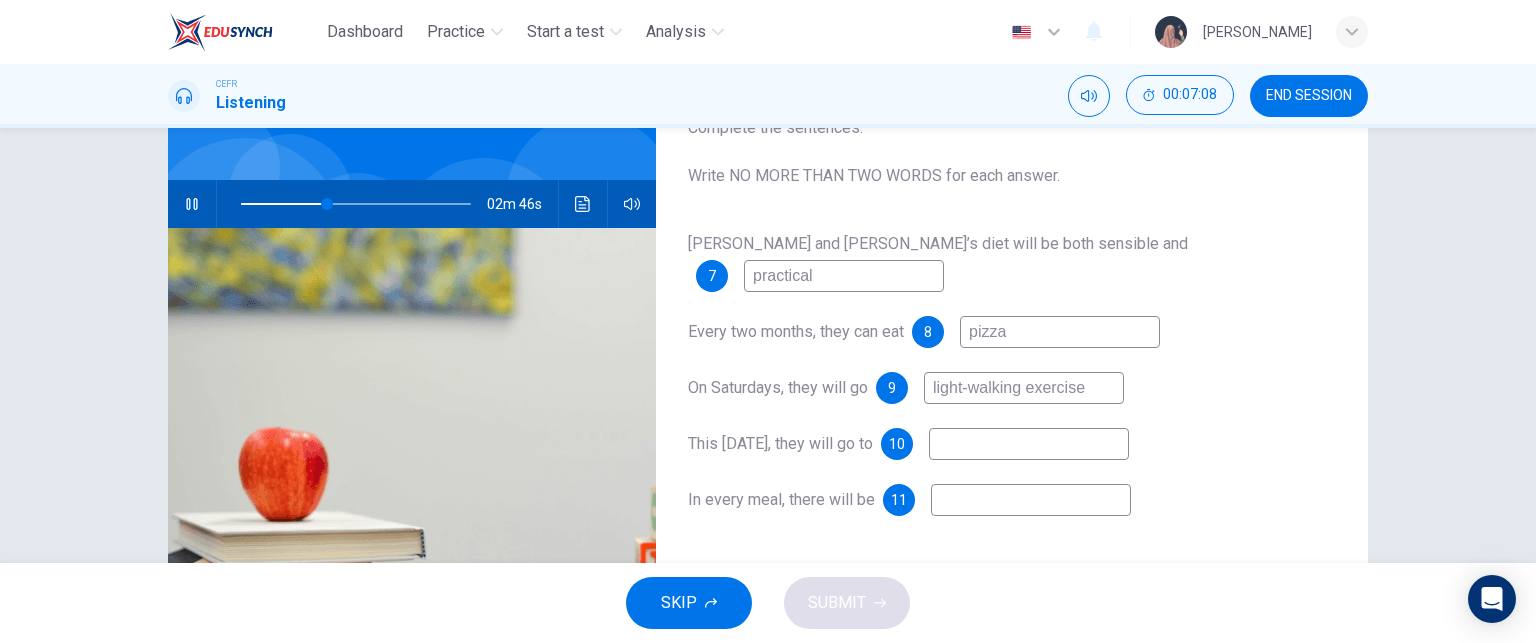 click at bounding box center (1029, 444) 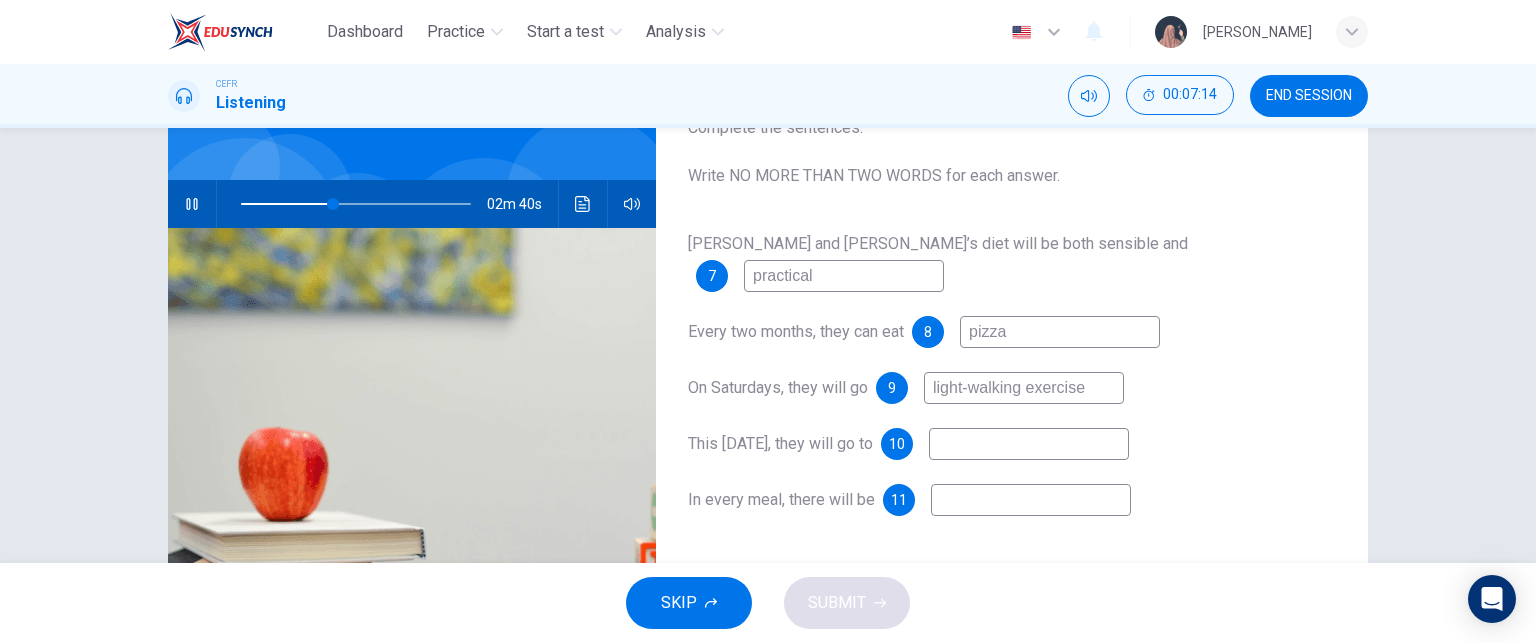 type on "40" 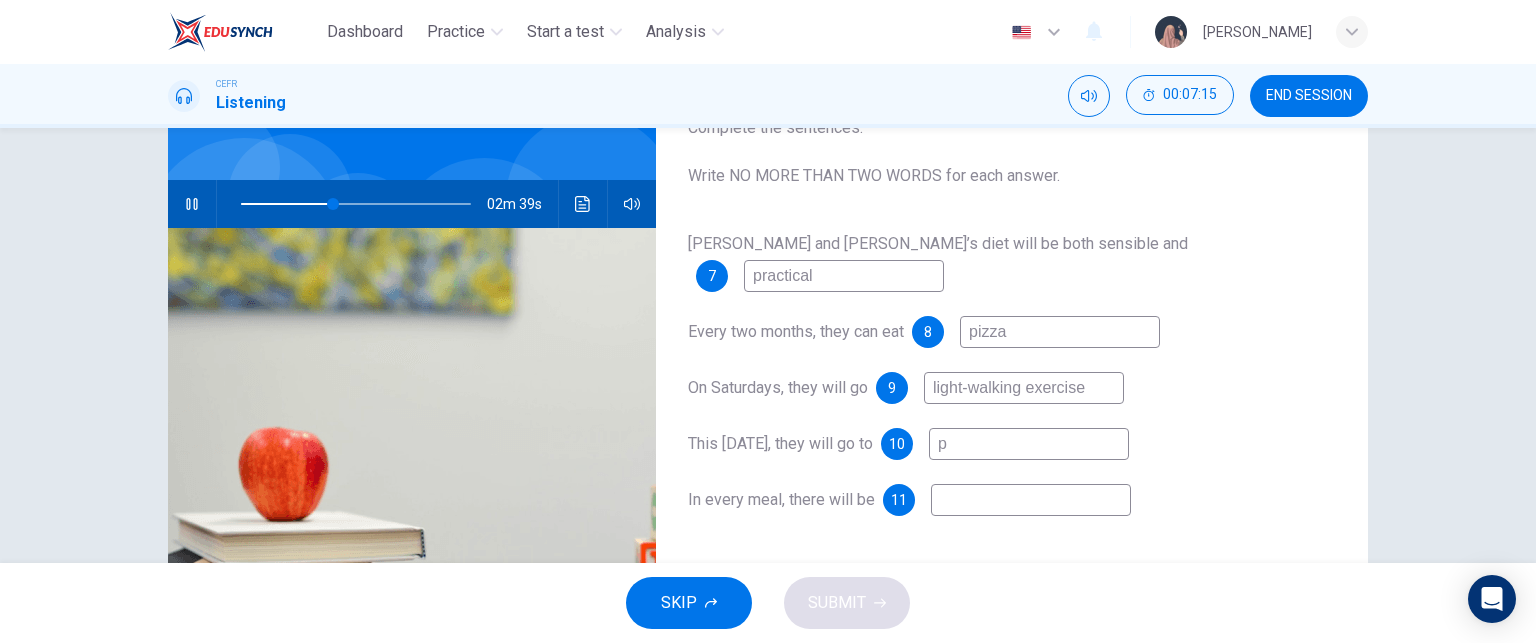 type on "pi" 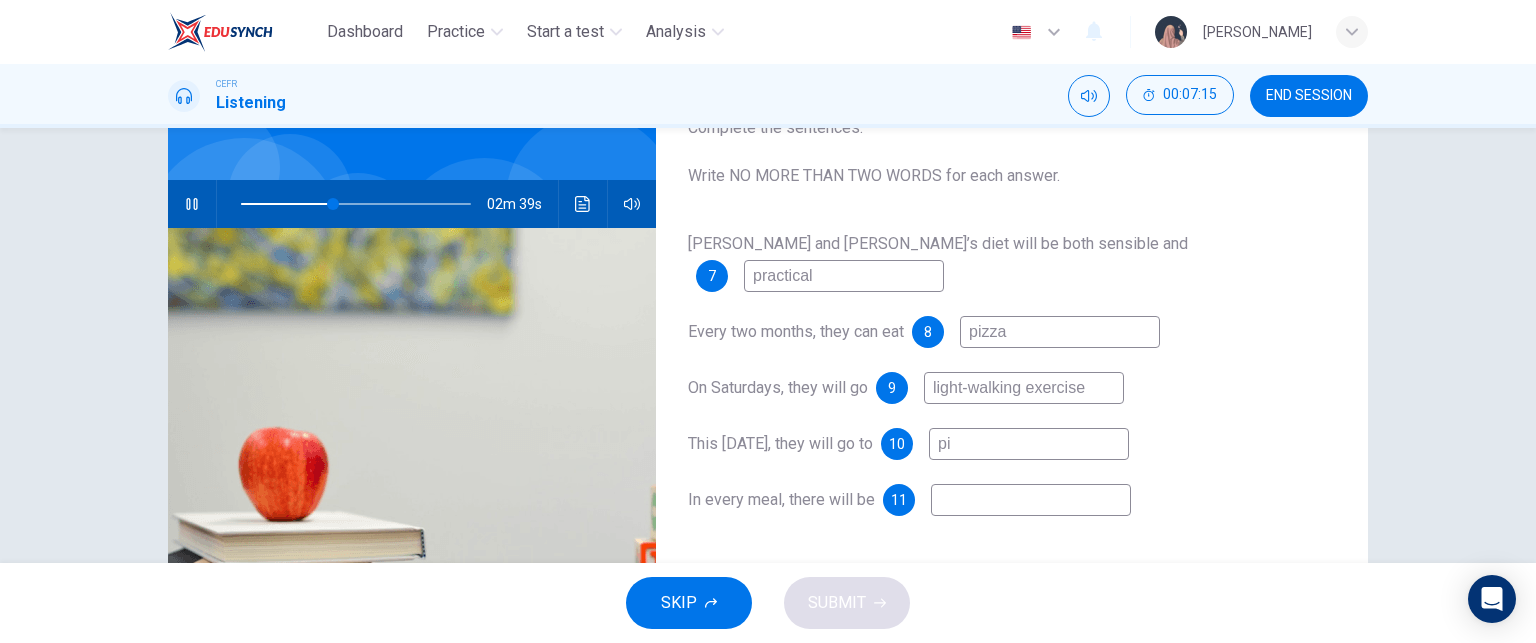 type on "41" 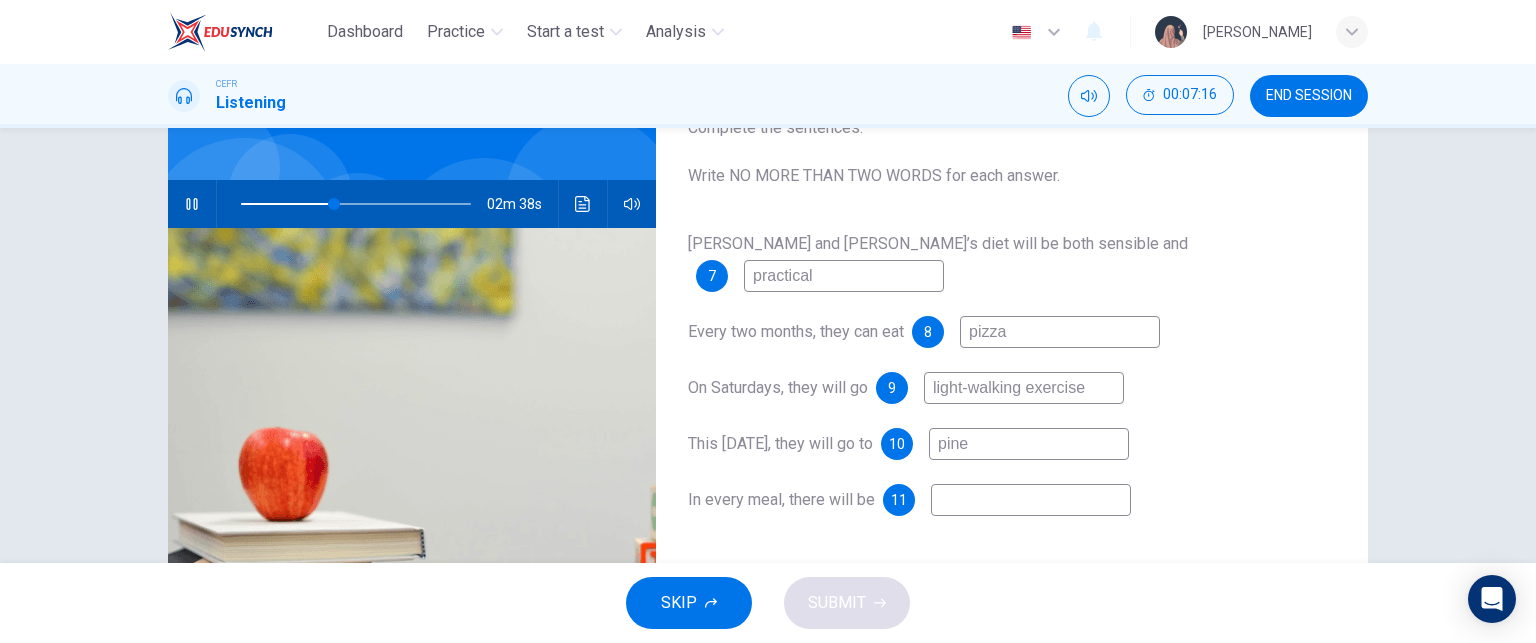 type on "pine" 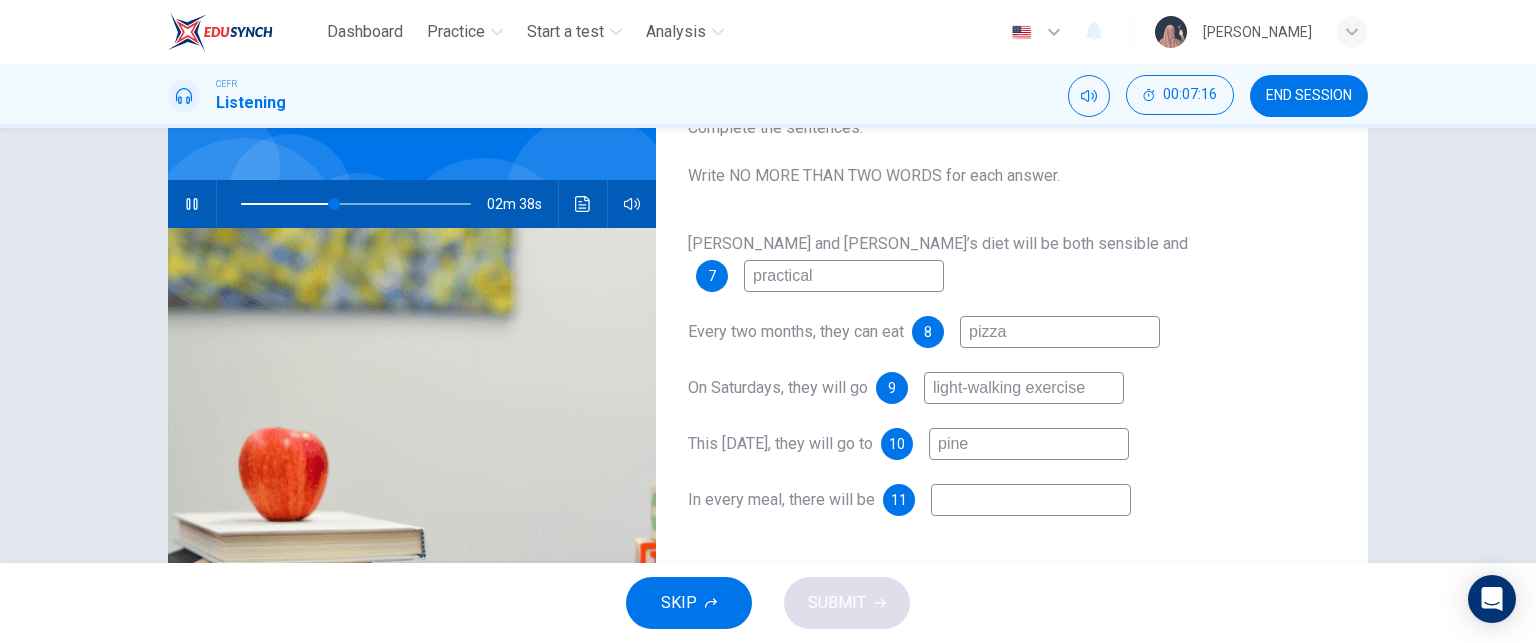 type on "41" 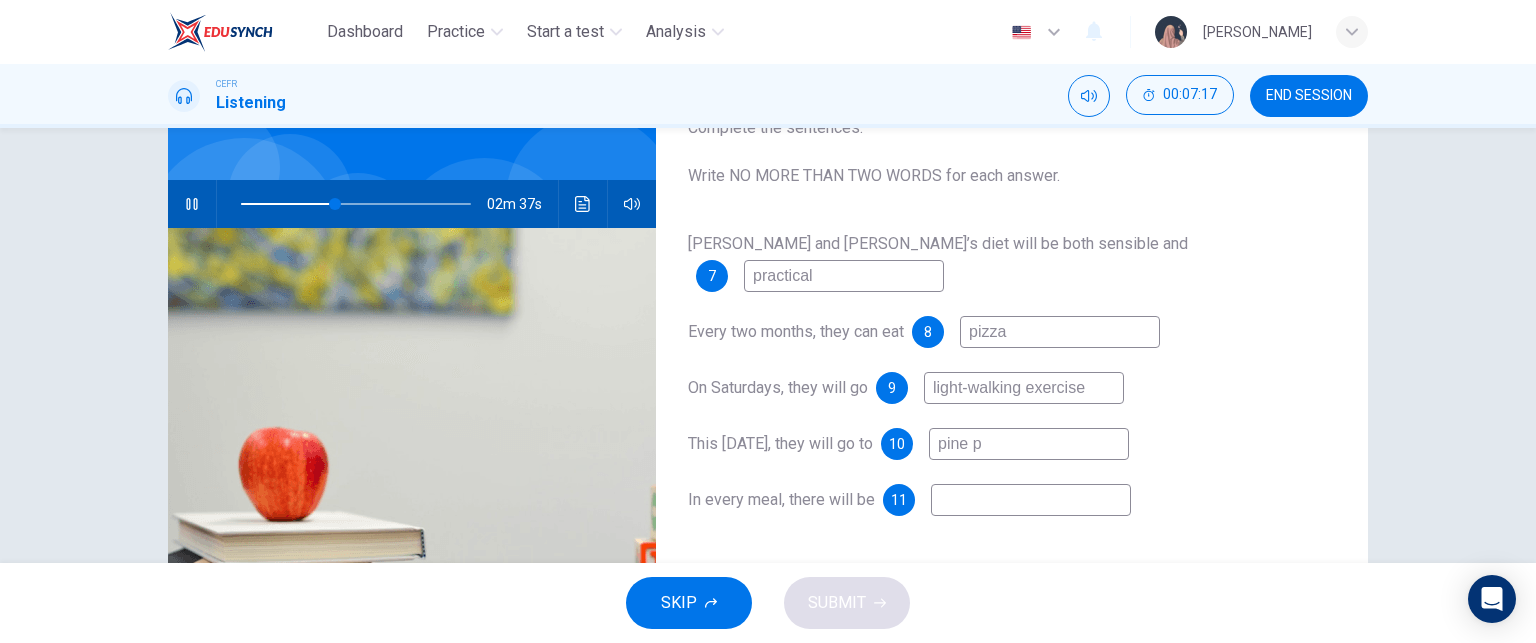 type on "pine pa" 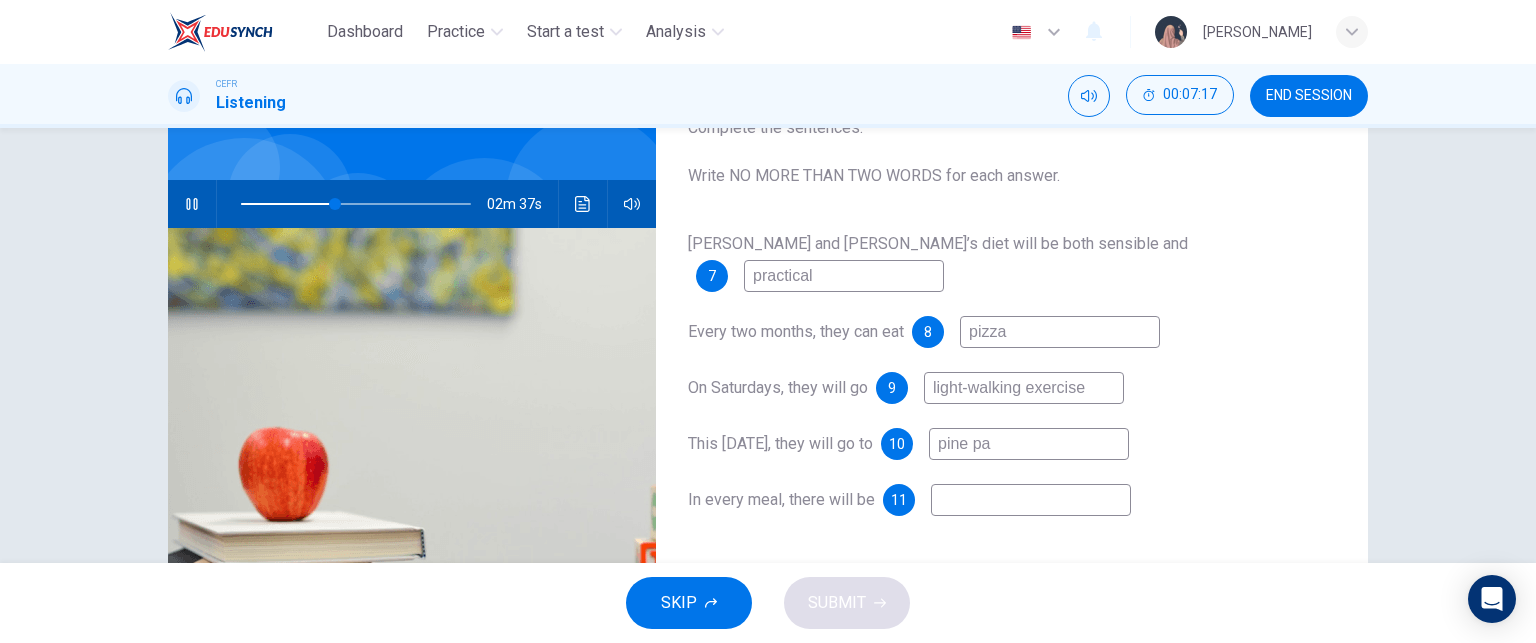type on "41" 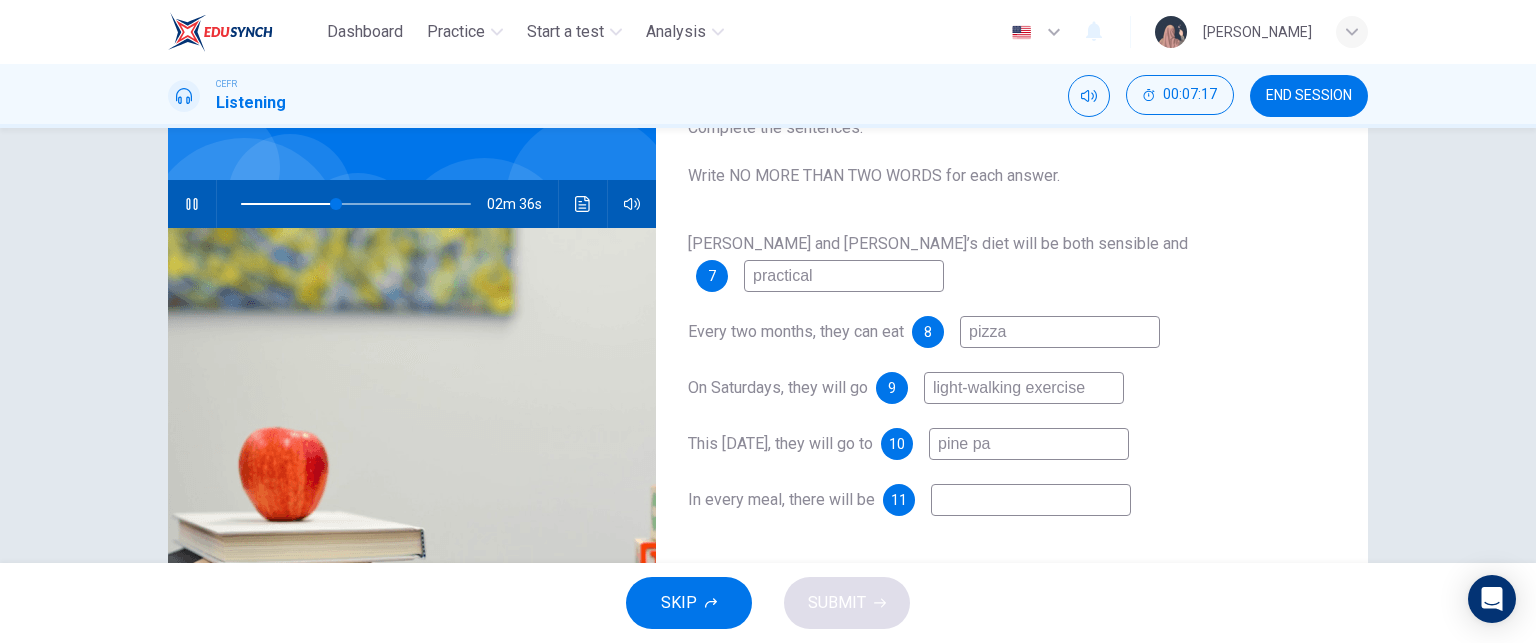 type on "pine pak" 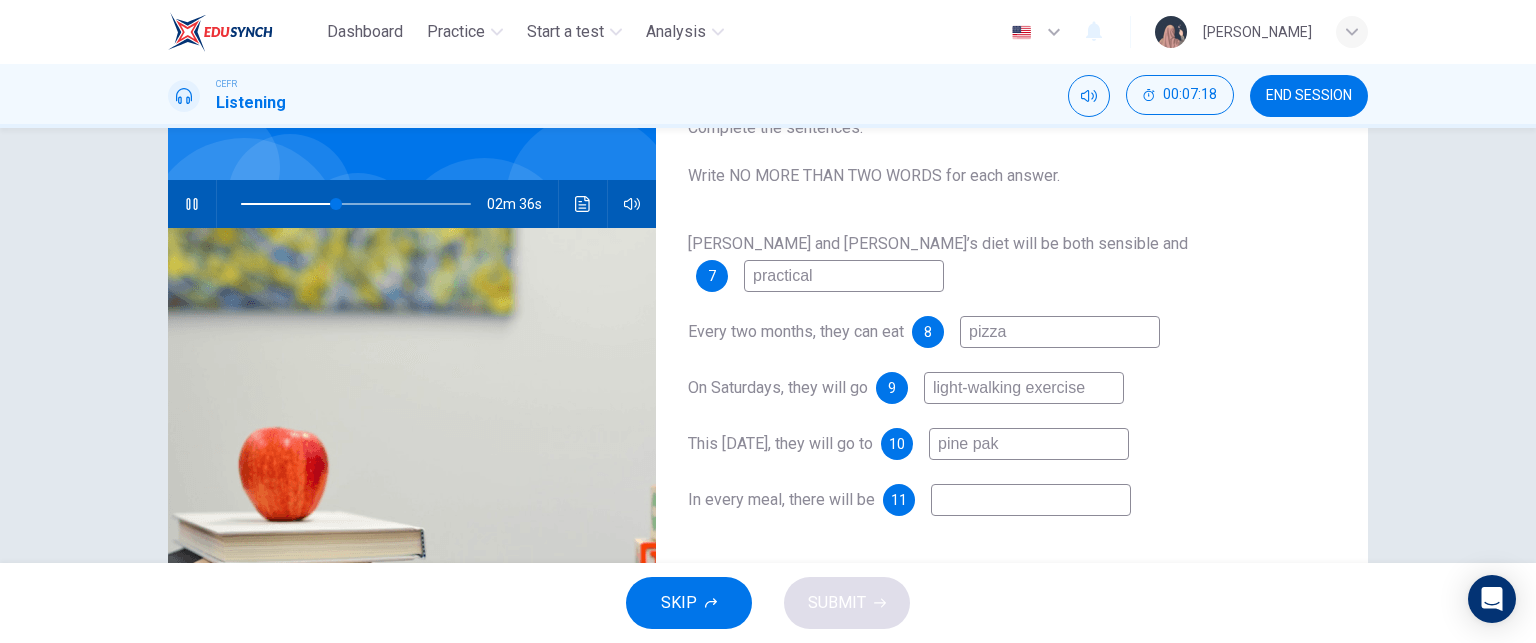 type on "42" 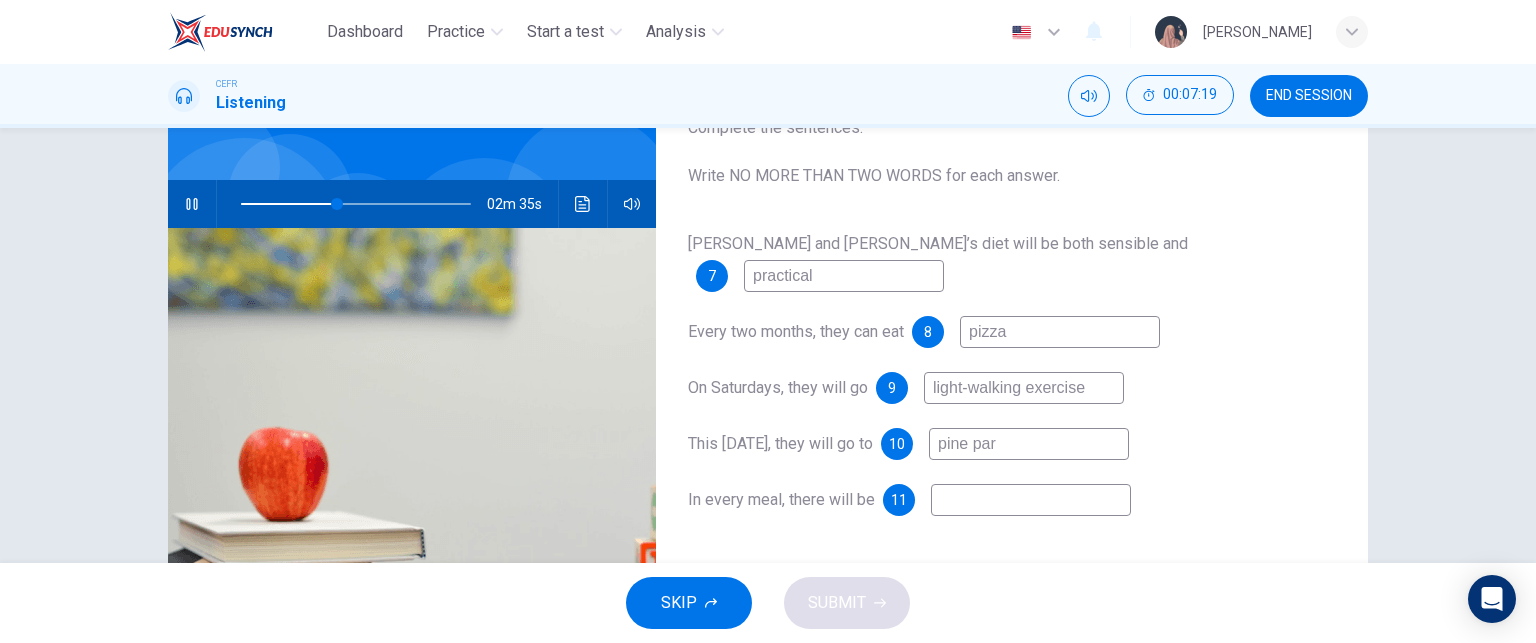 type on "pine park" 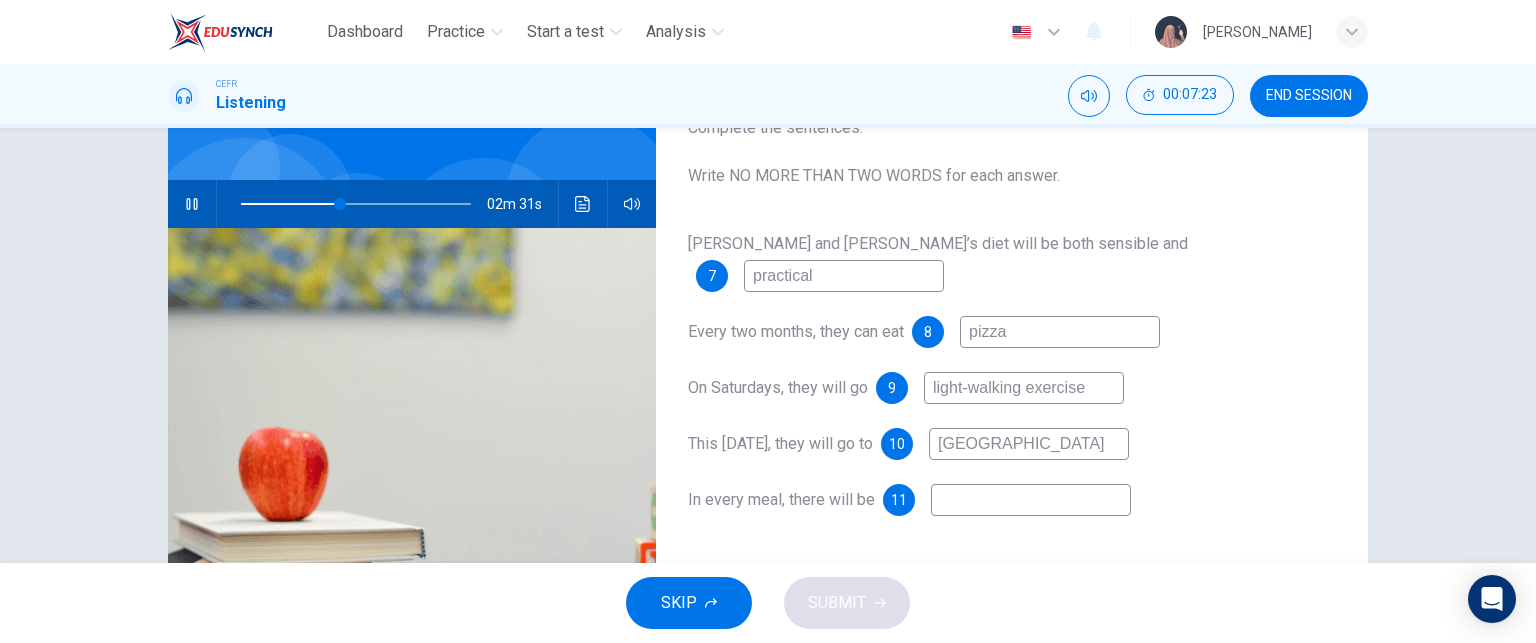 type on "44" 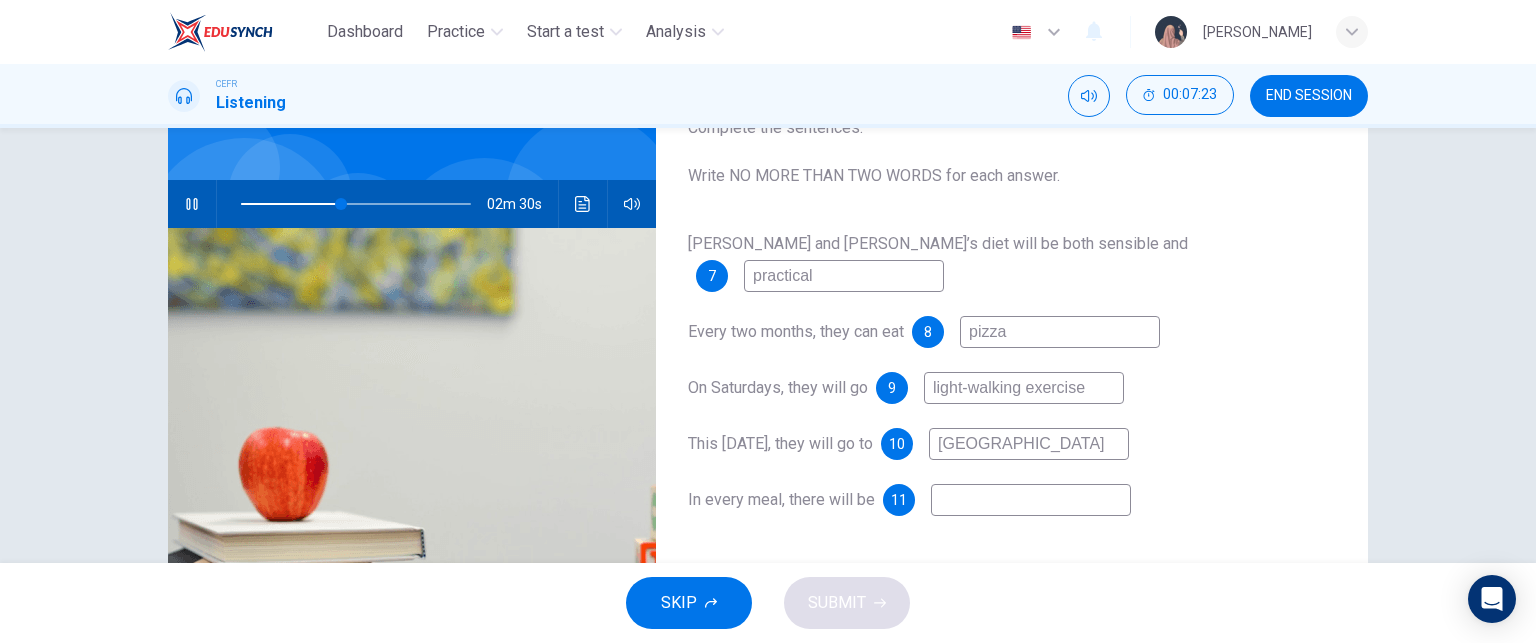 type on "pine park" 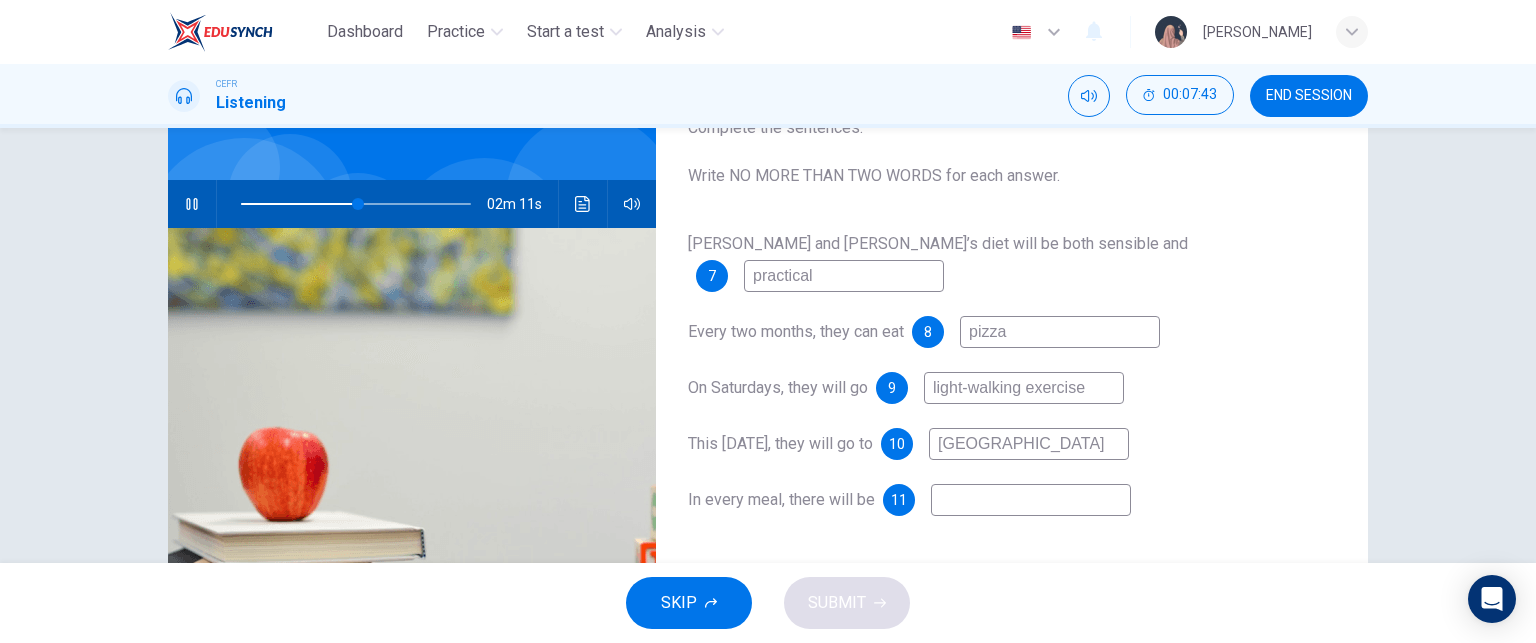 type on "51" 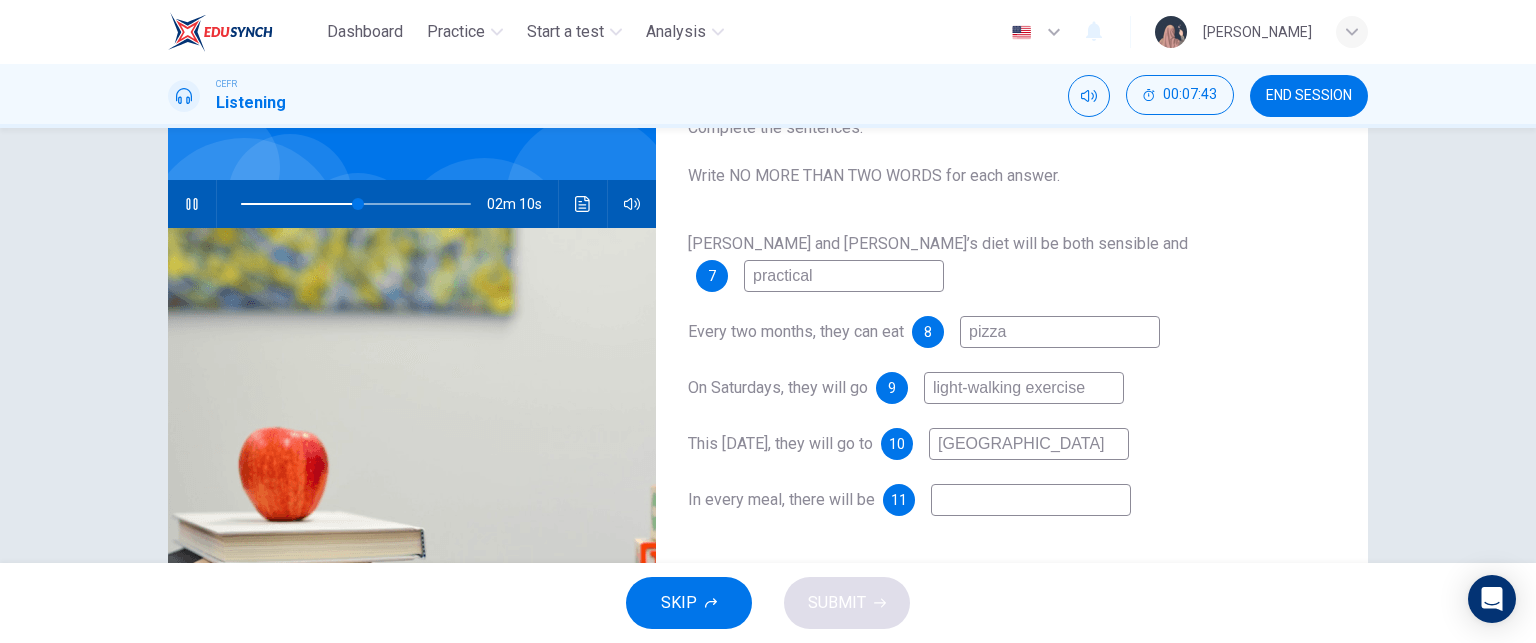 type on "f" 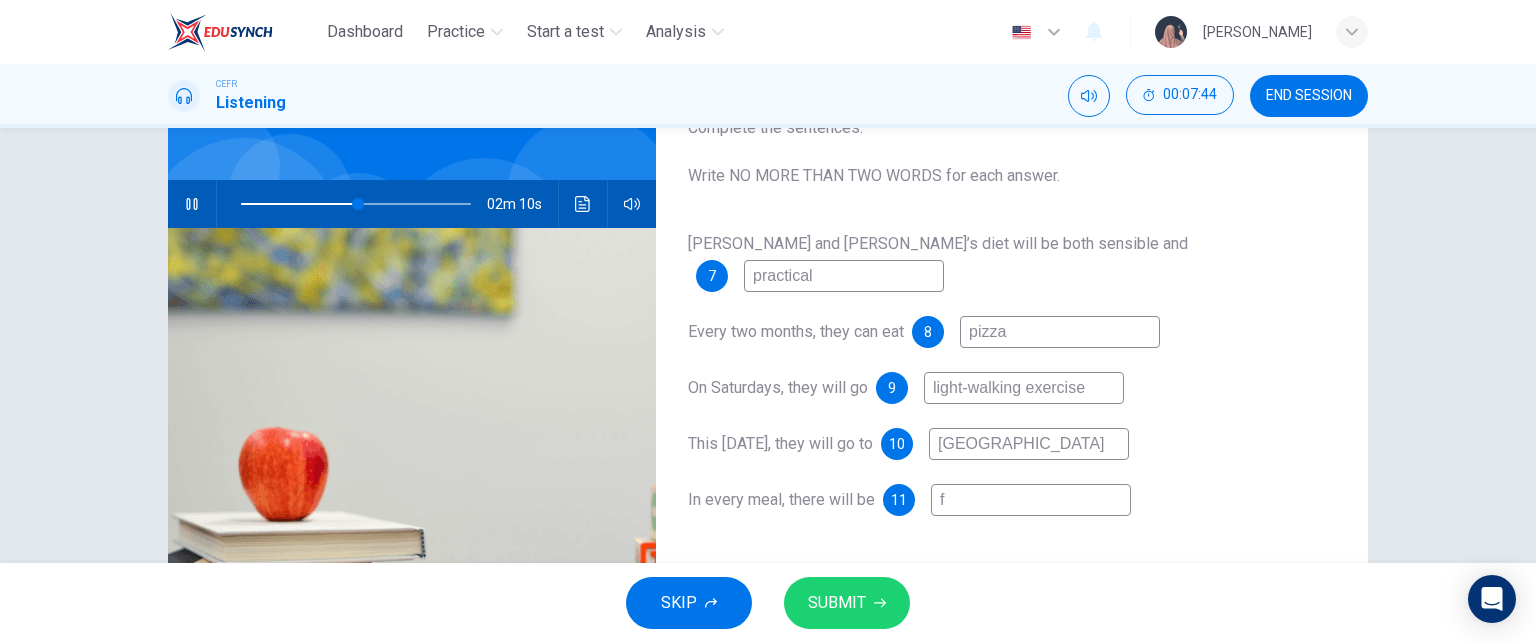 type on "fr" 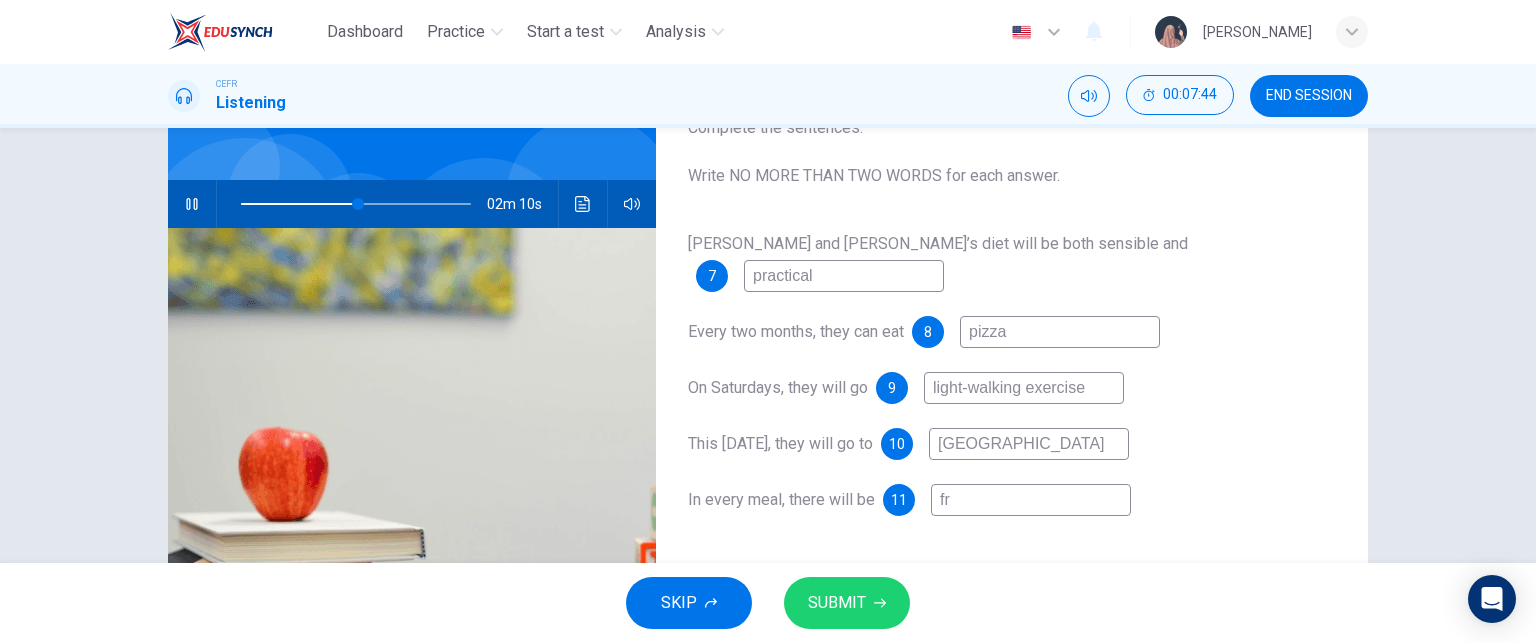 type on "51" 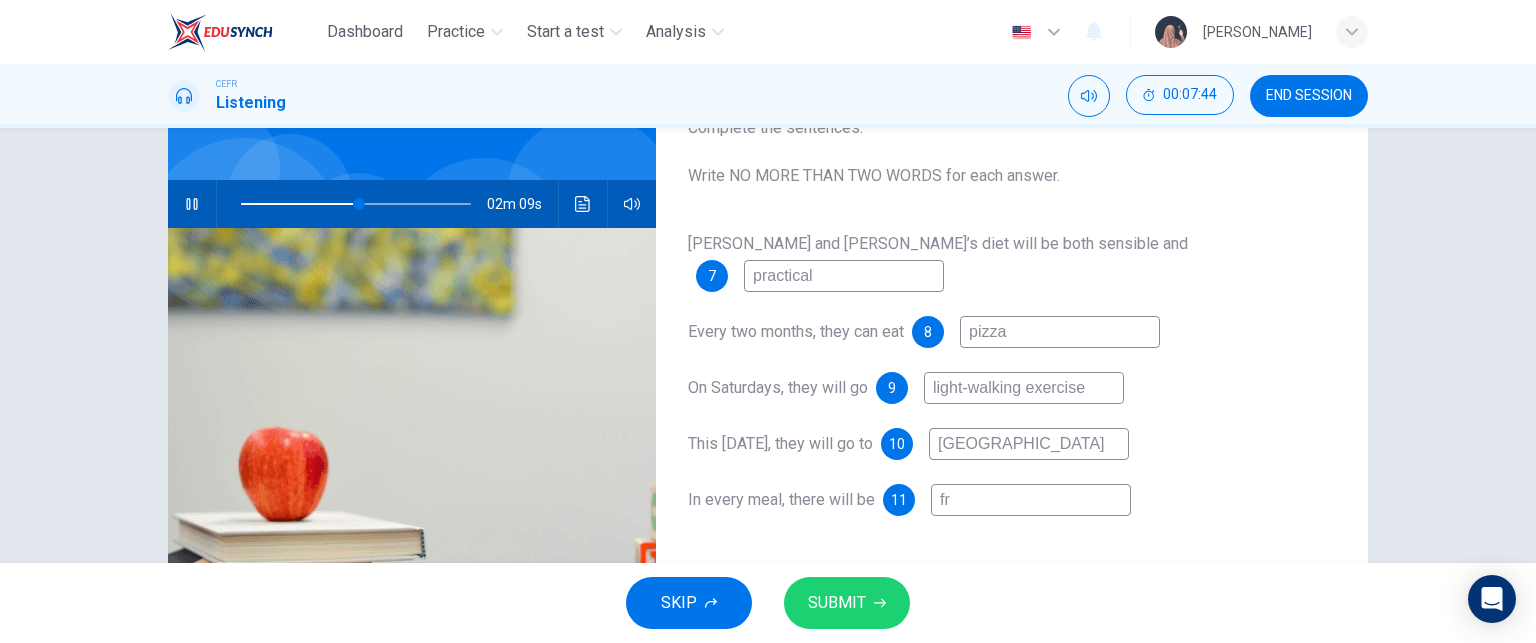 type on "fru" 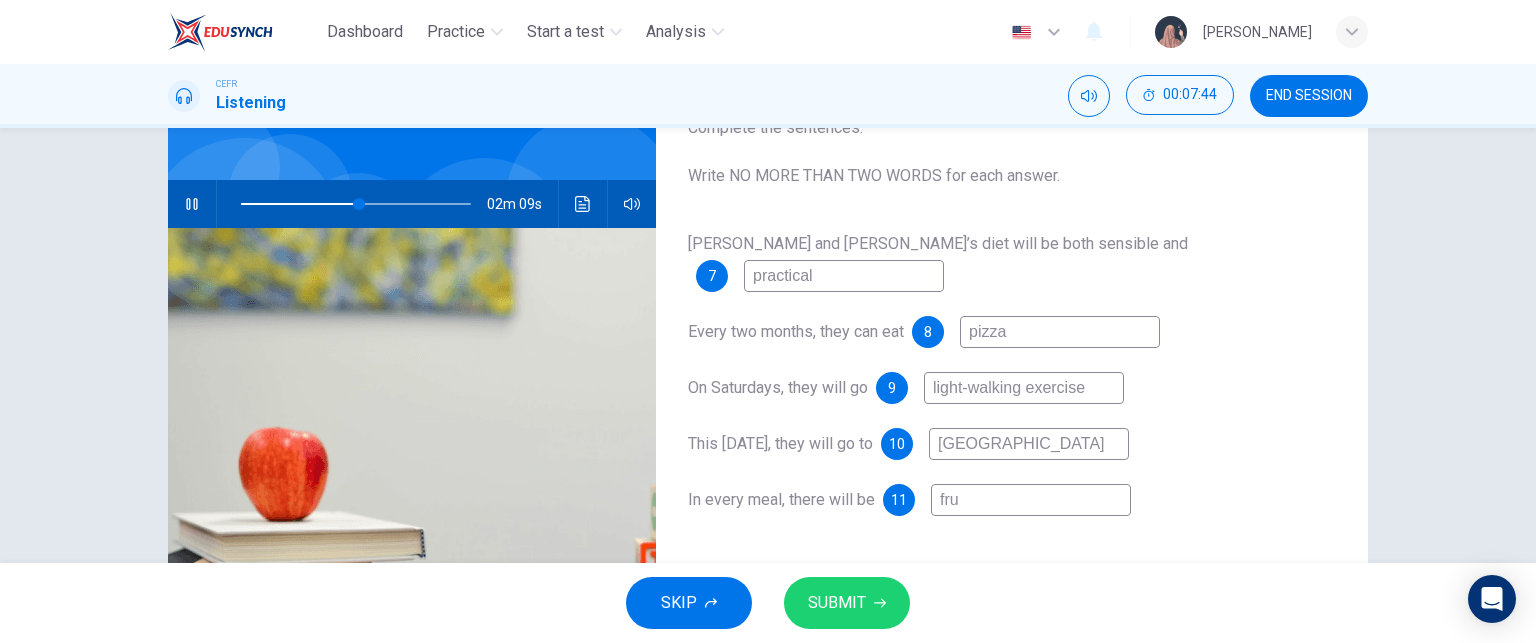type on "51" 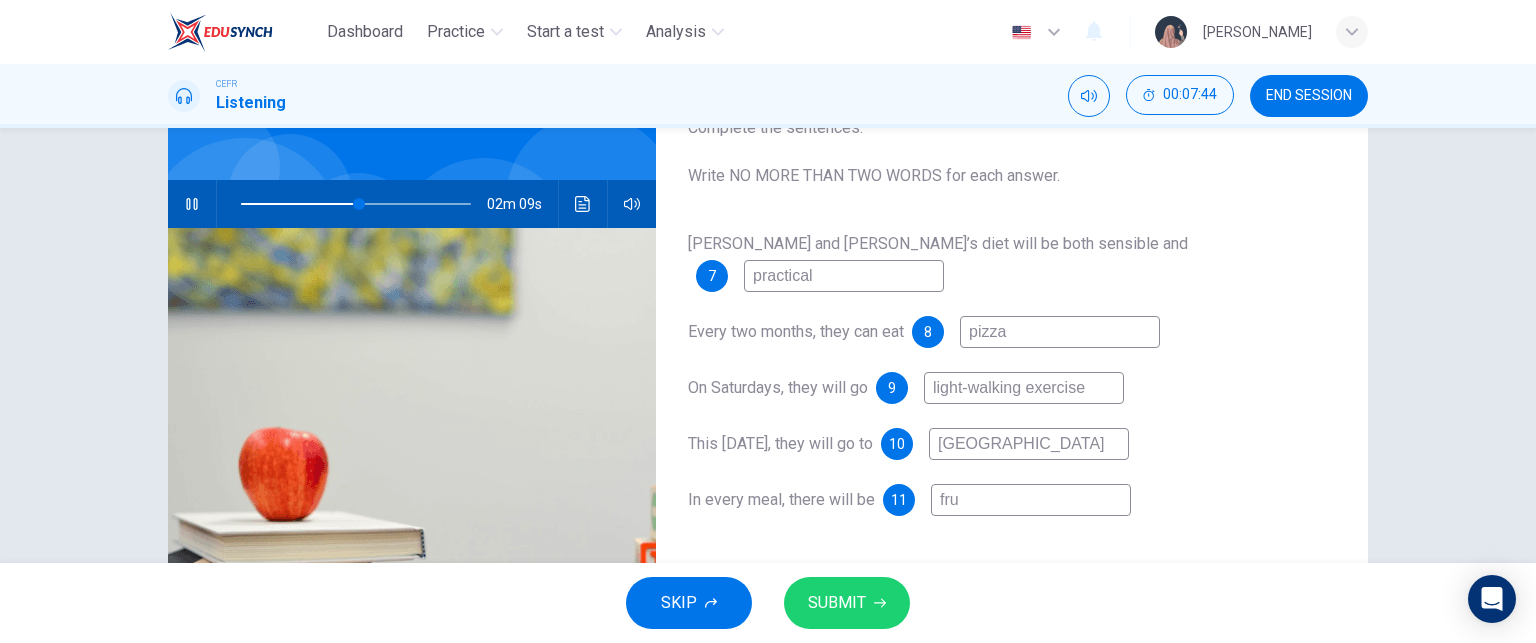 type on "frui" 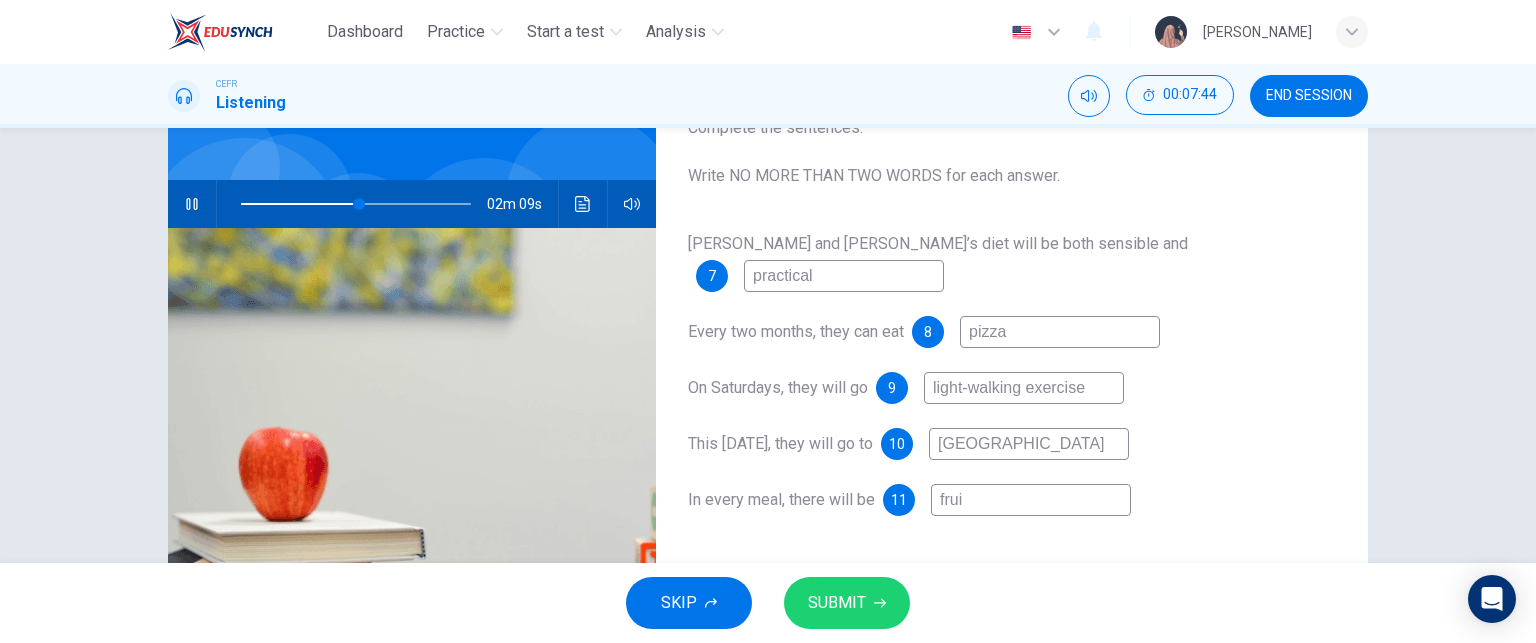 type on "51" 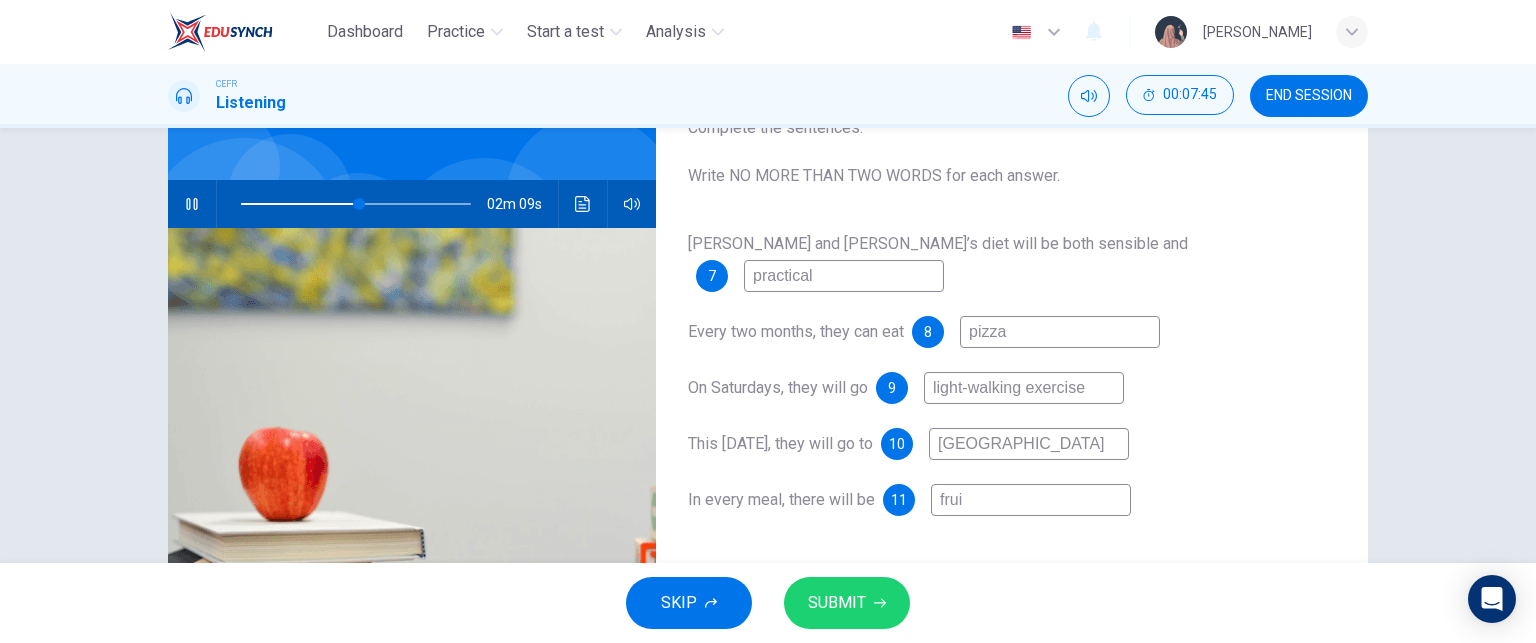 type on "fruit" 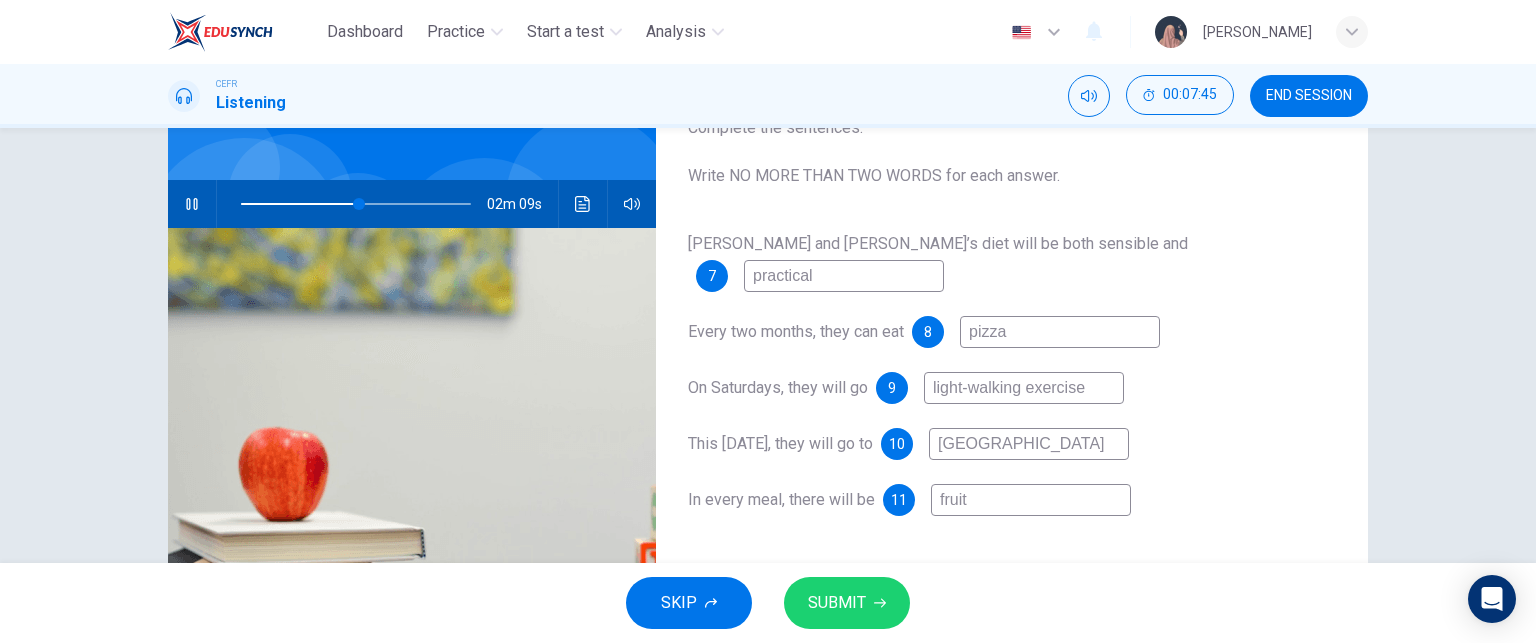 type on "52" 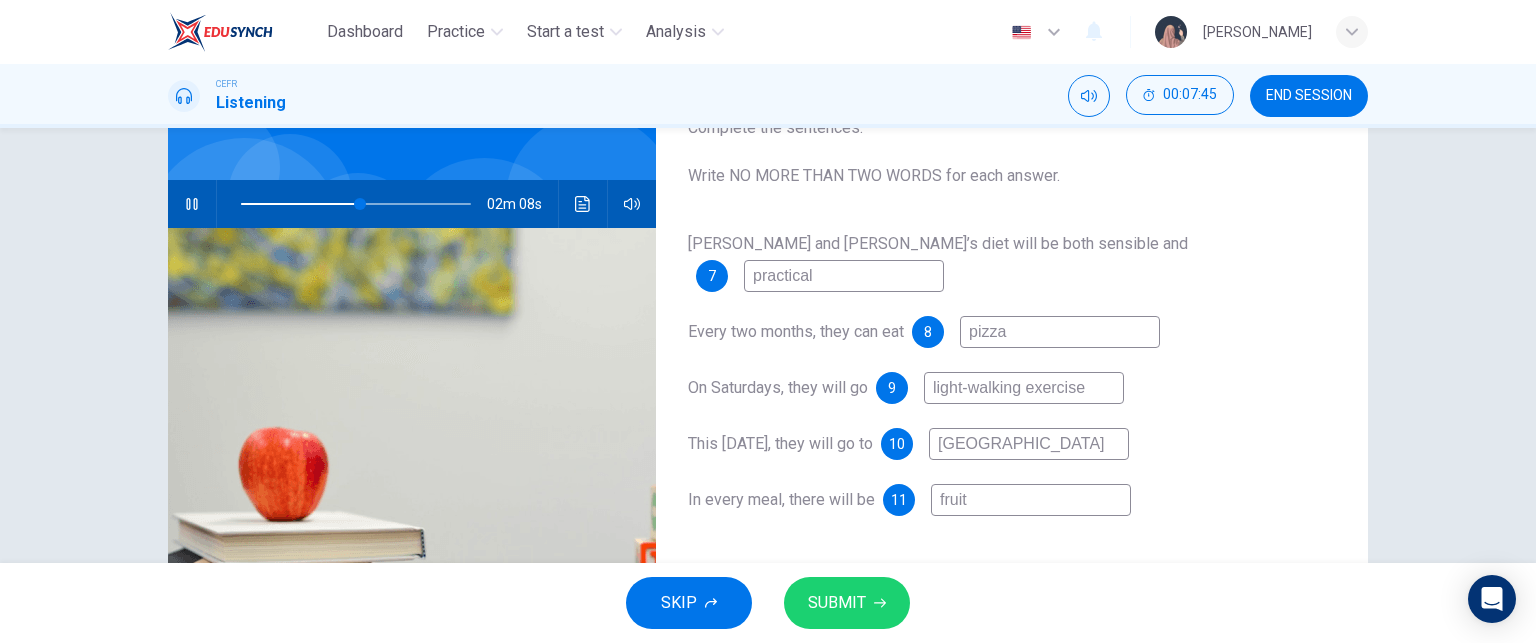type on "fruit" 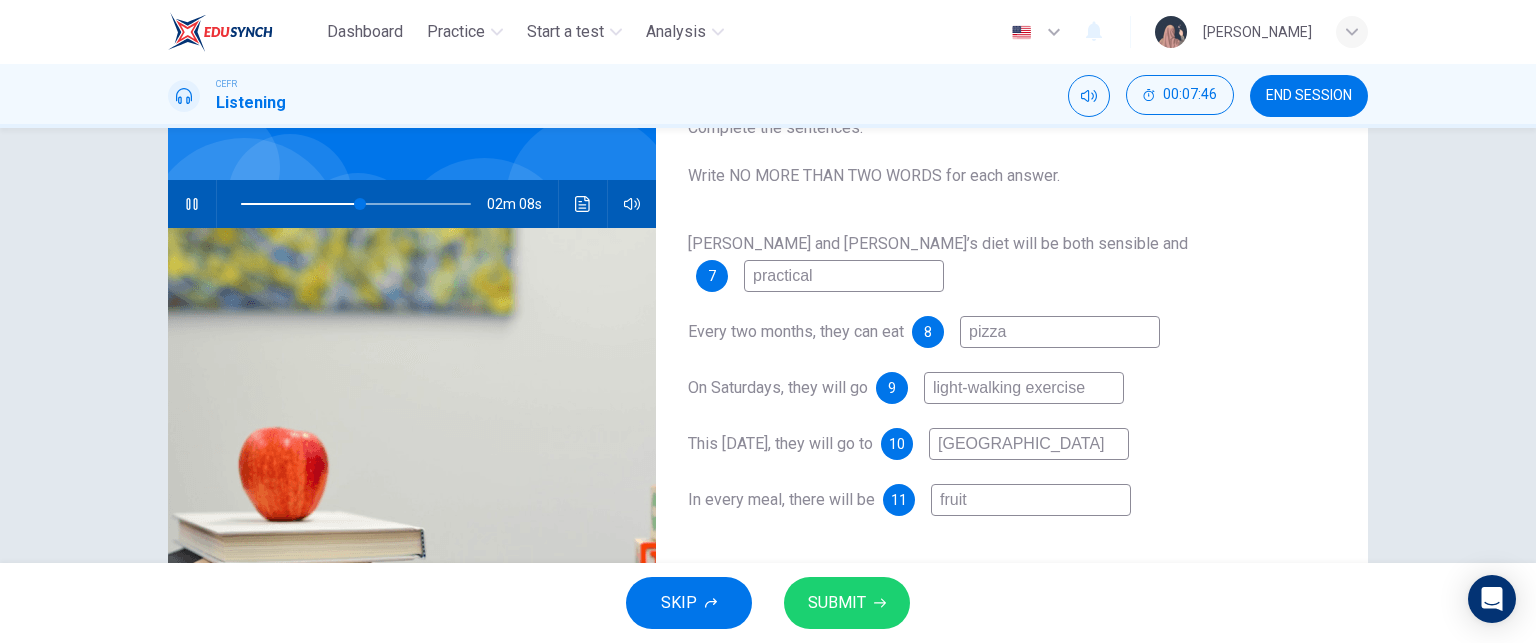 type on "fruit j" 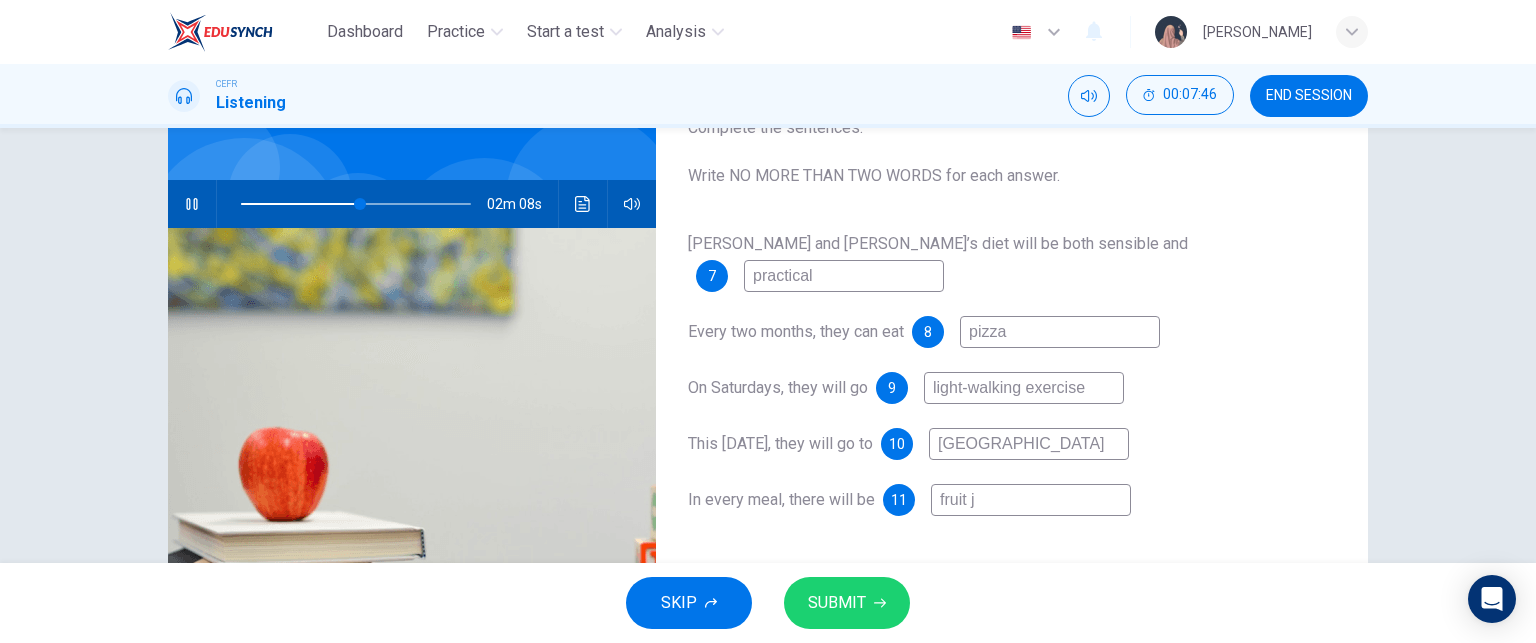 type on "52" 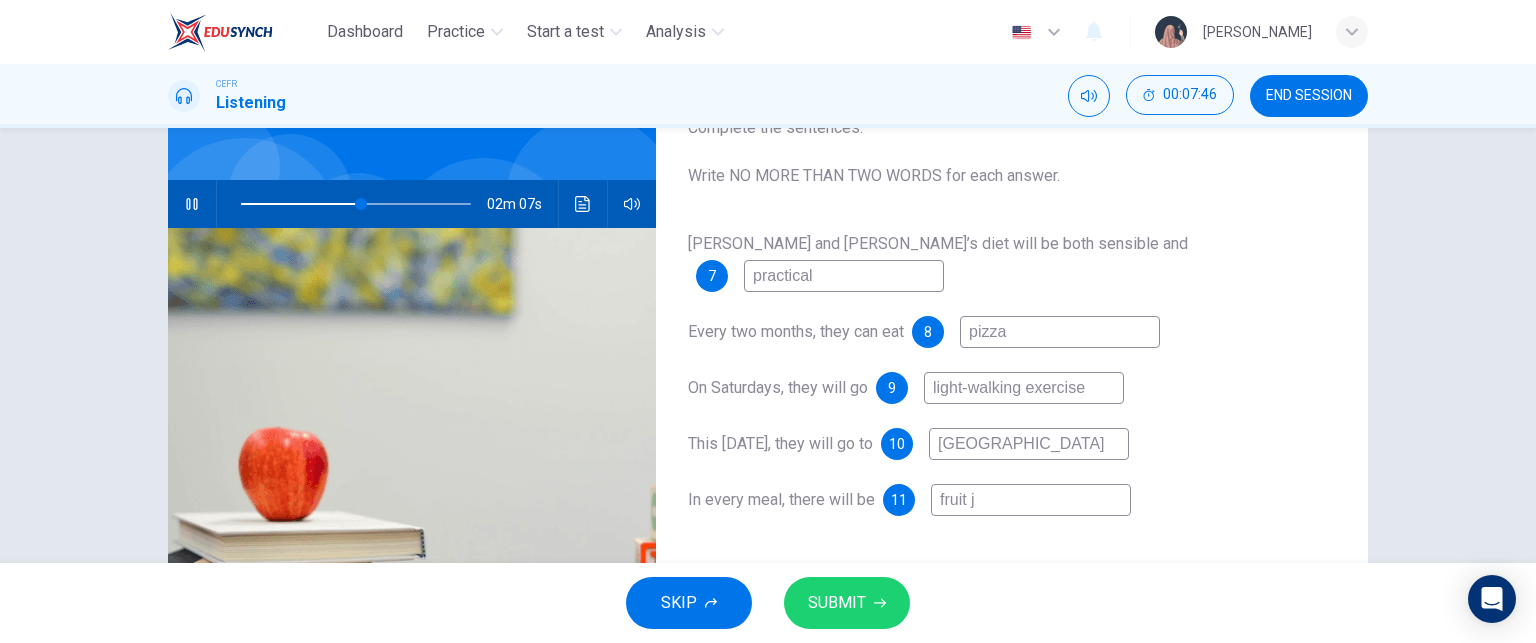 type on "fruit ju" 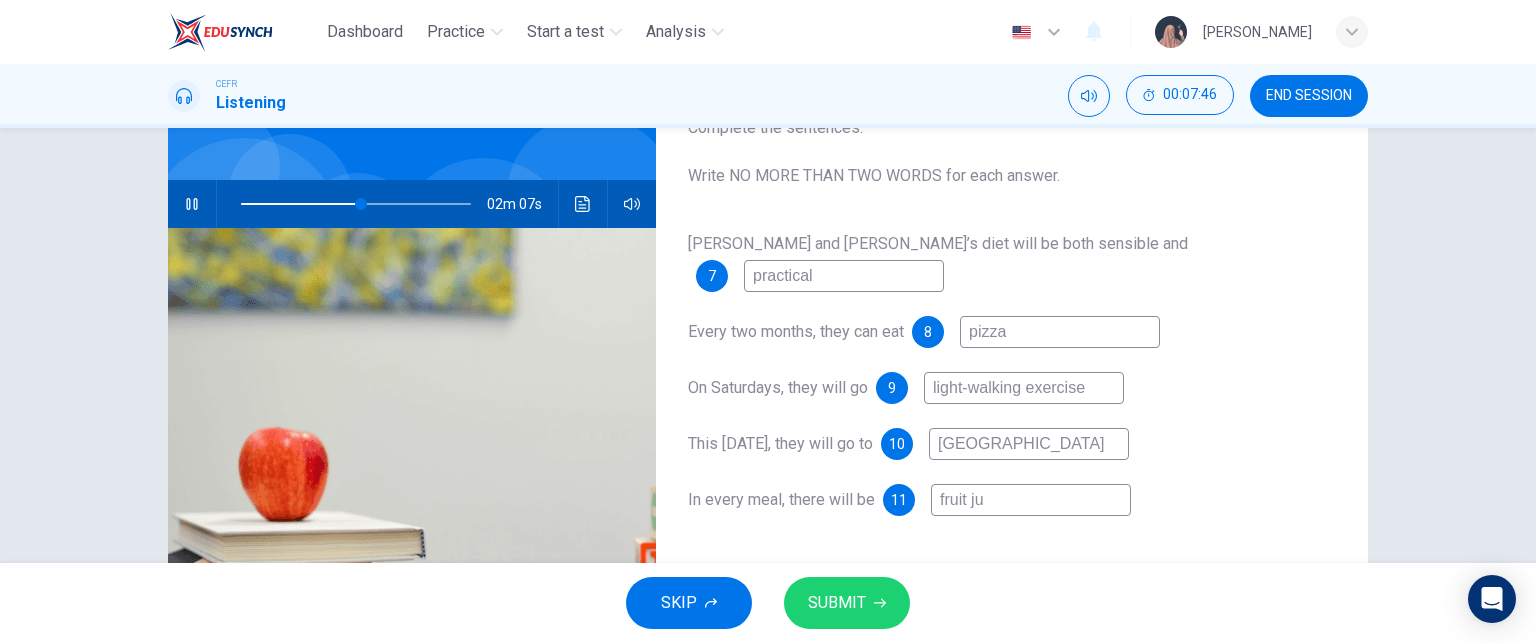 type on "52" 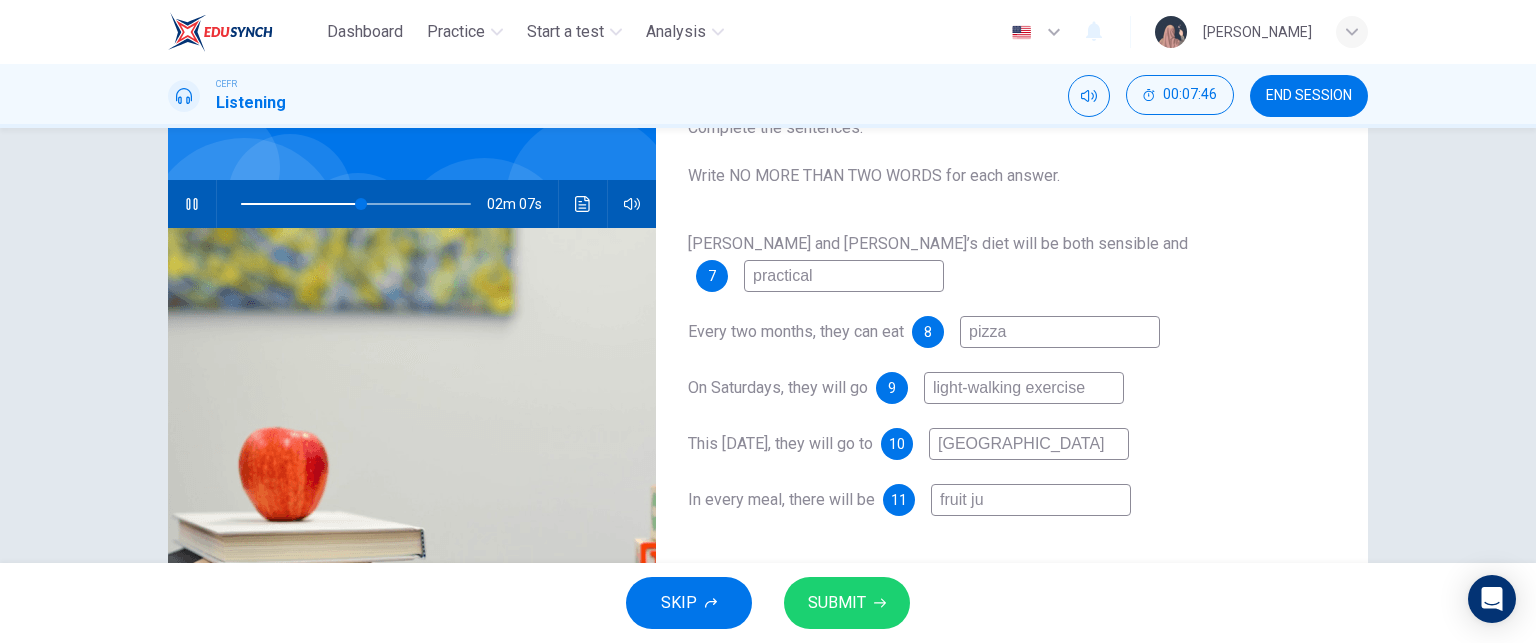 type on "fruit jui" 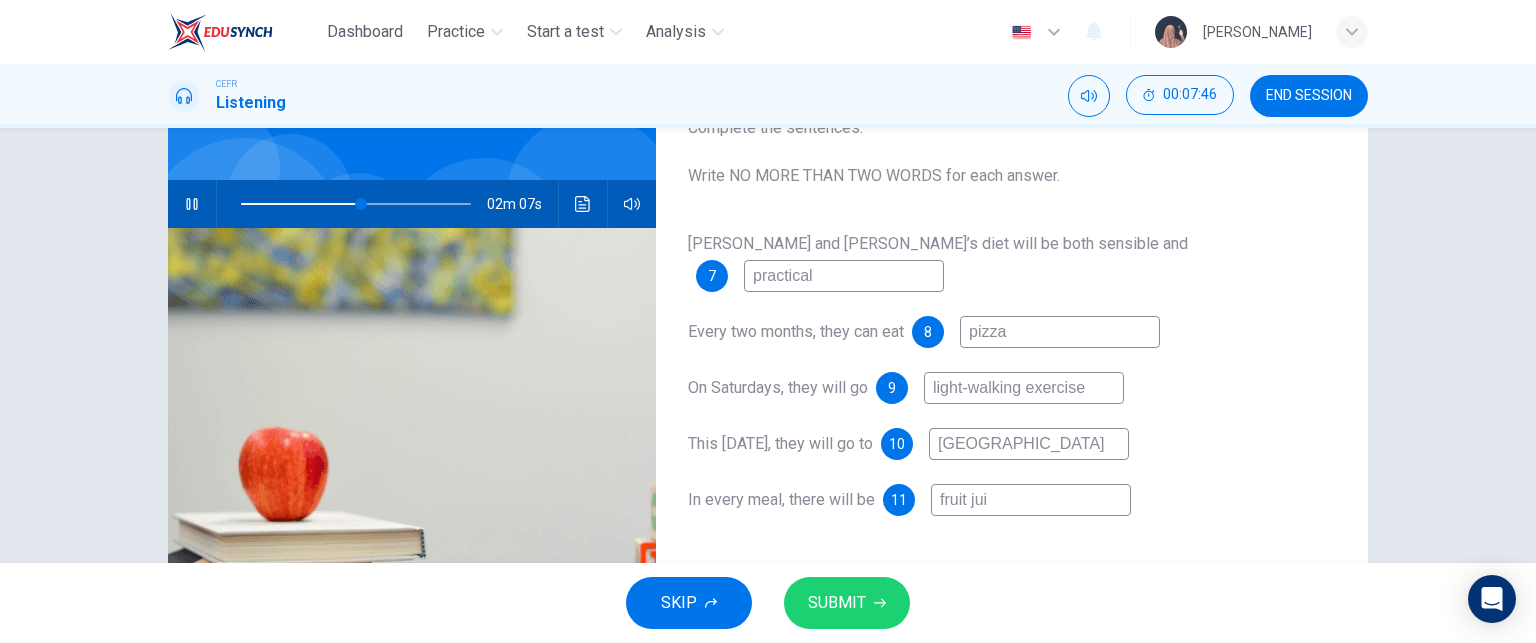 type on "52" 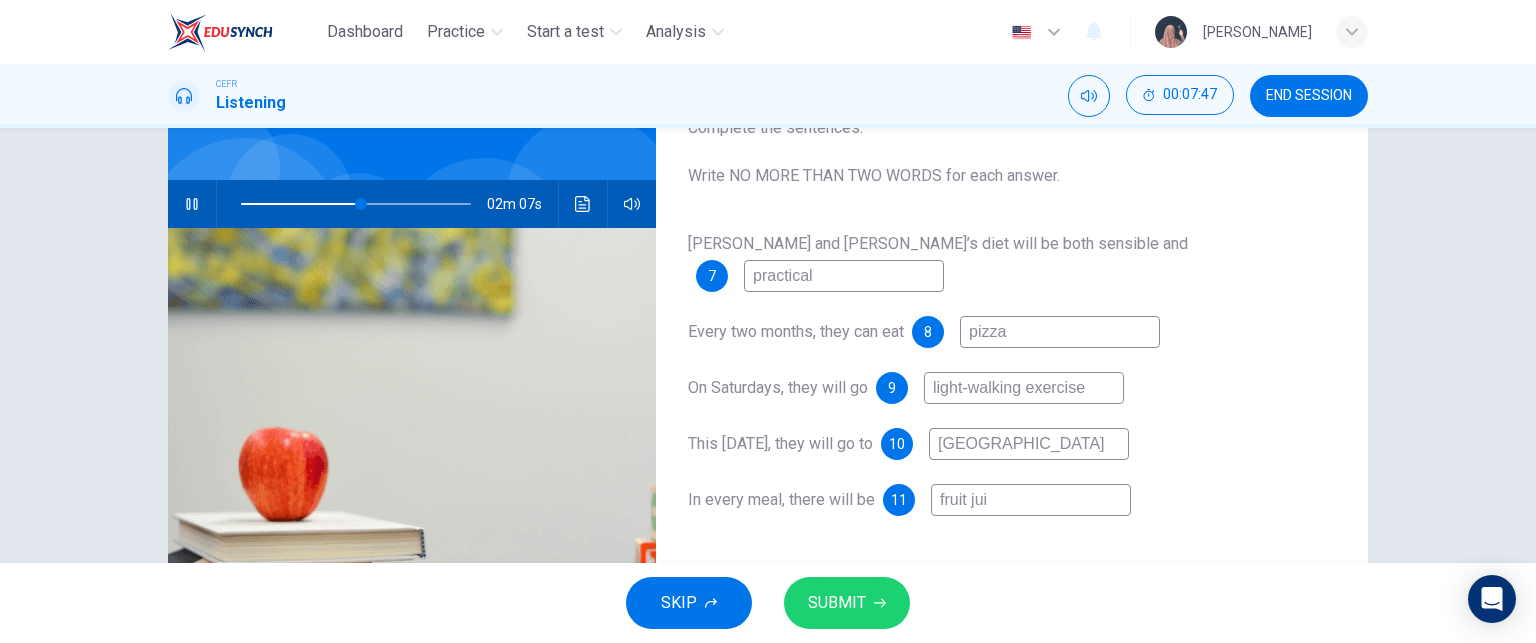 type on "fruit juic" 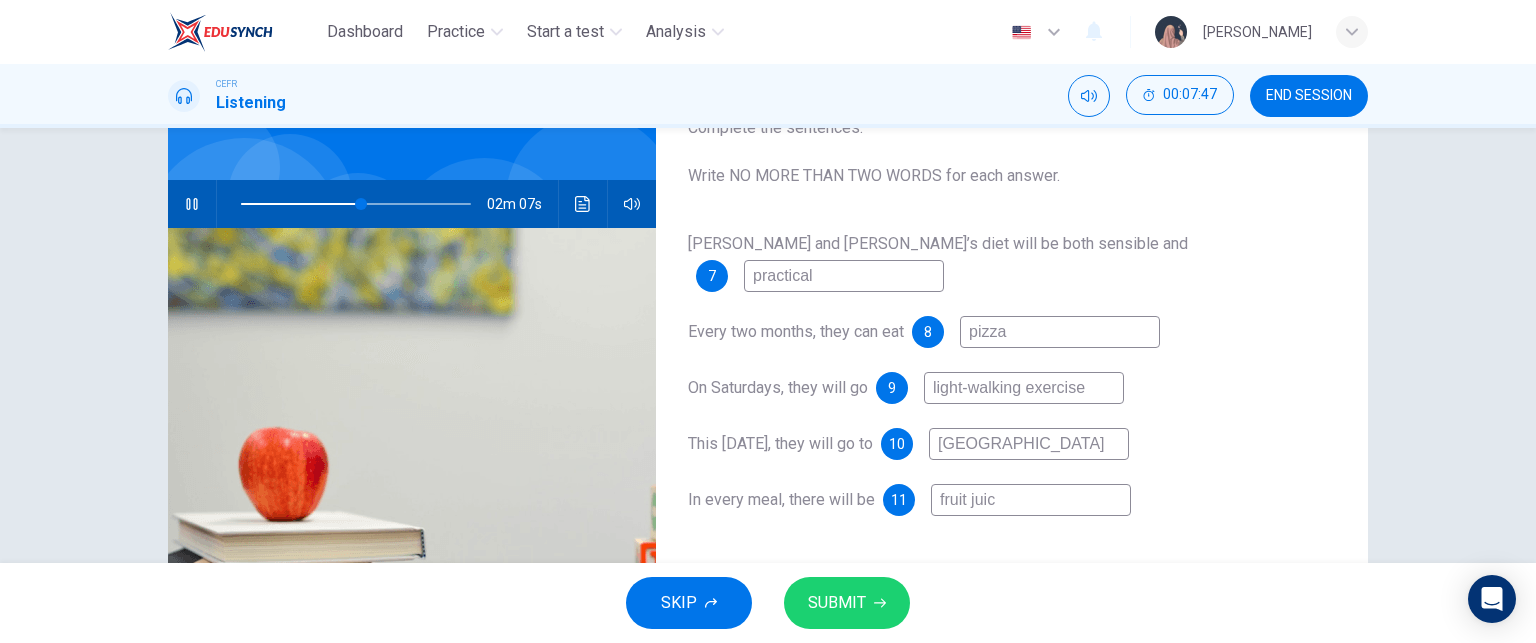 type on "53" 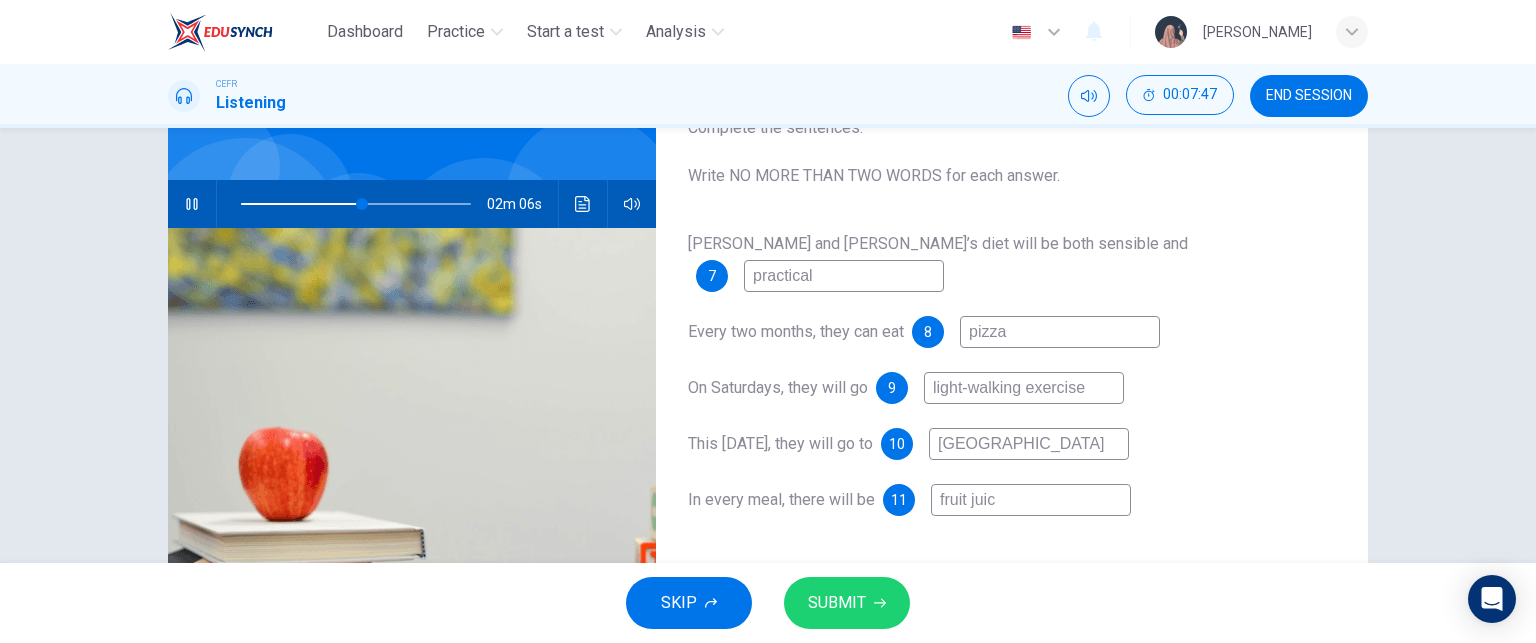 type on "fruit juice" 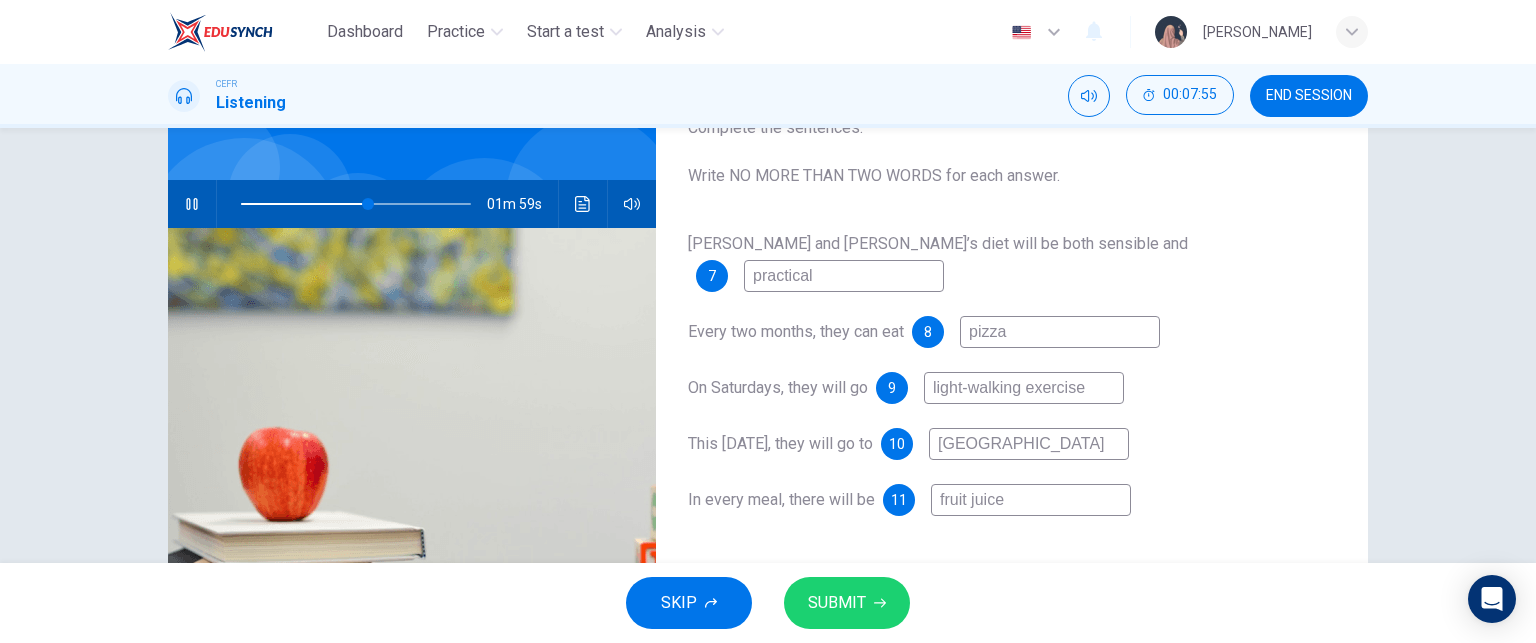 type on "56" 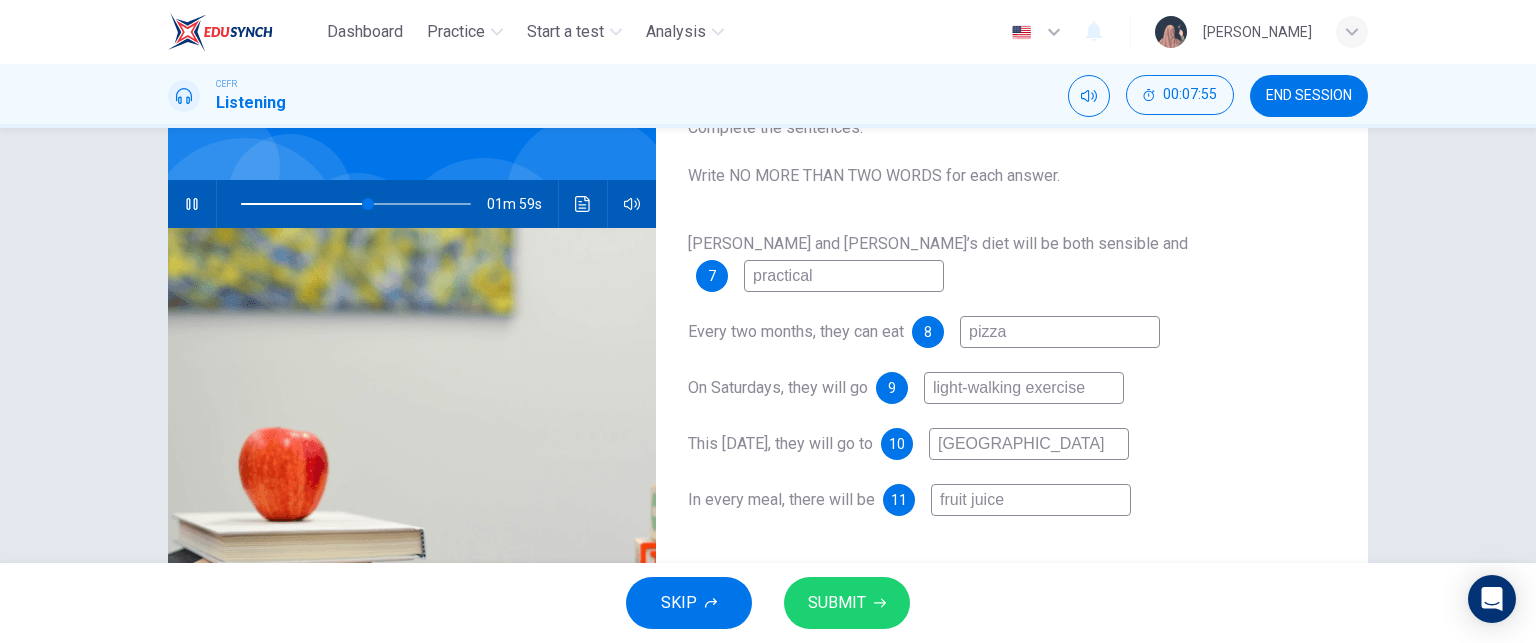 type on "fruit juice" 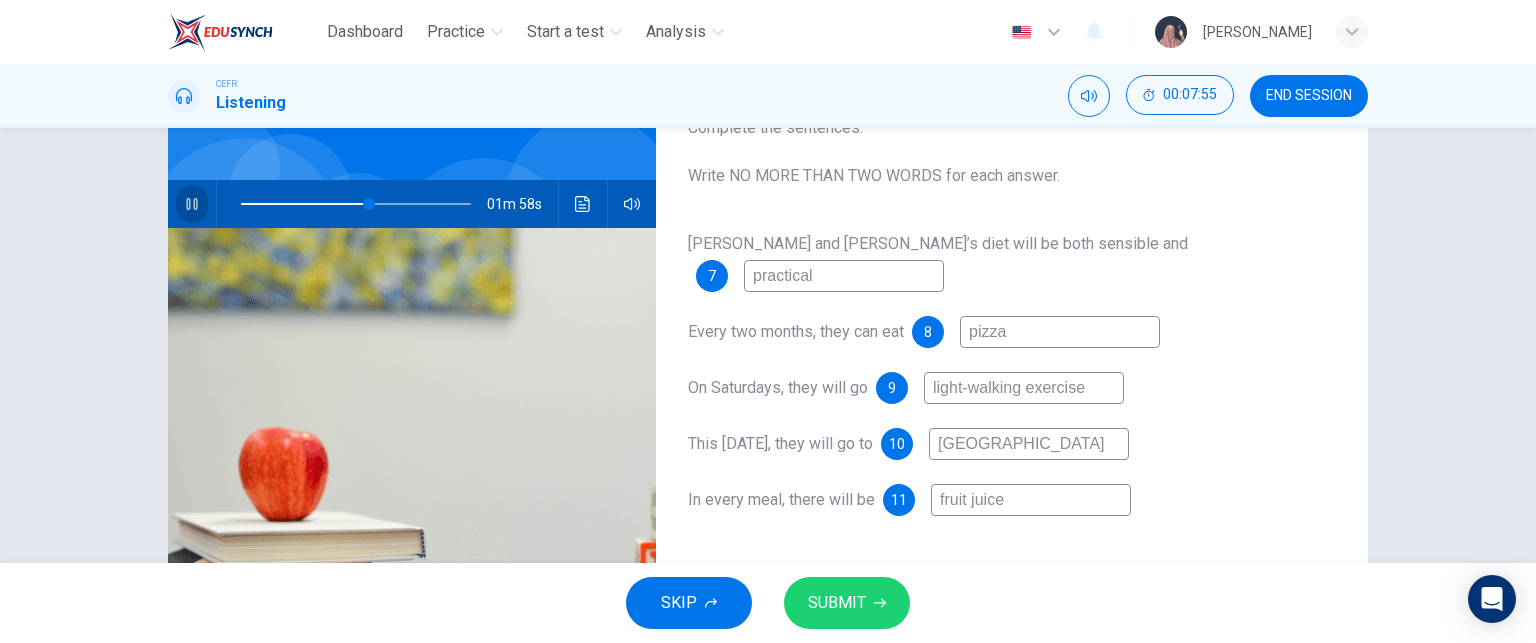 click 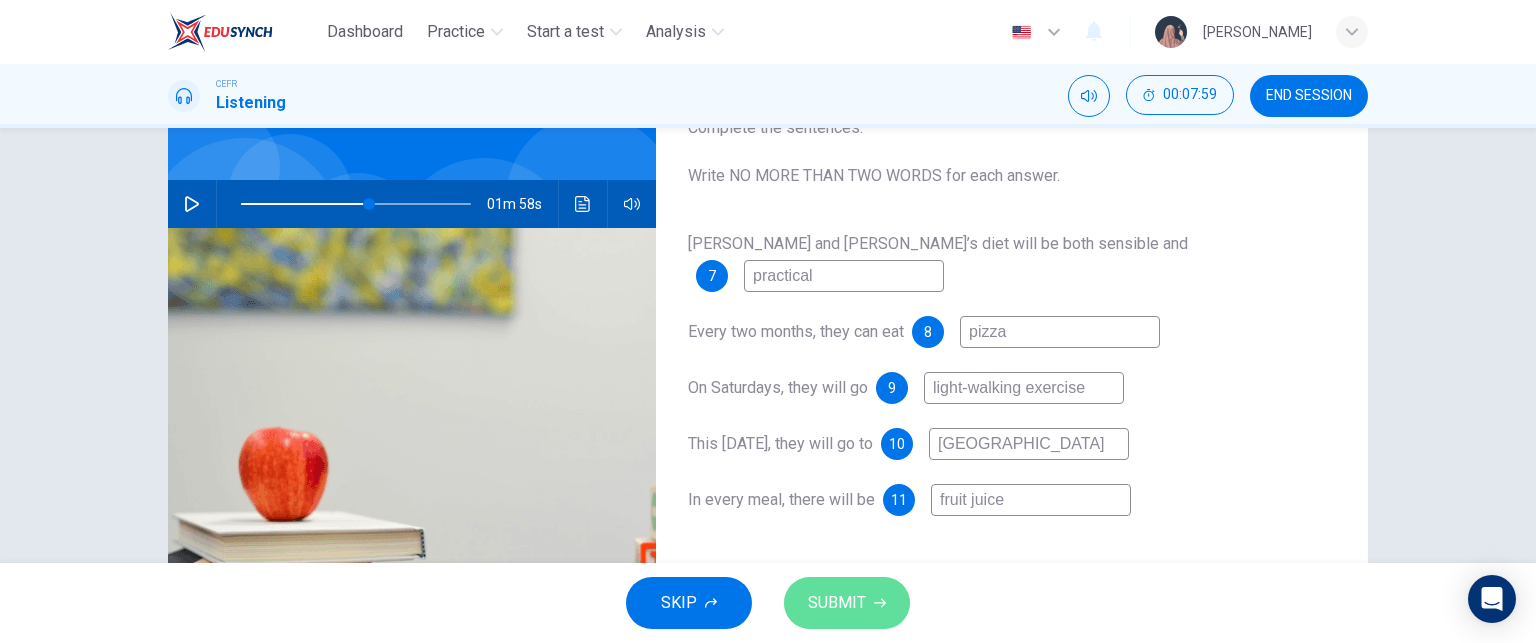click on "SUBMIT" at bounding box center (837, 603) 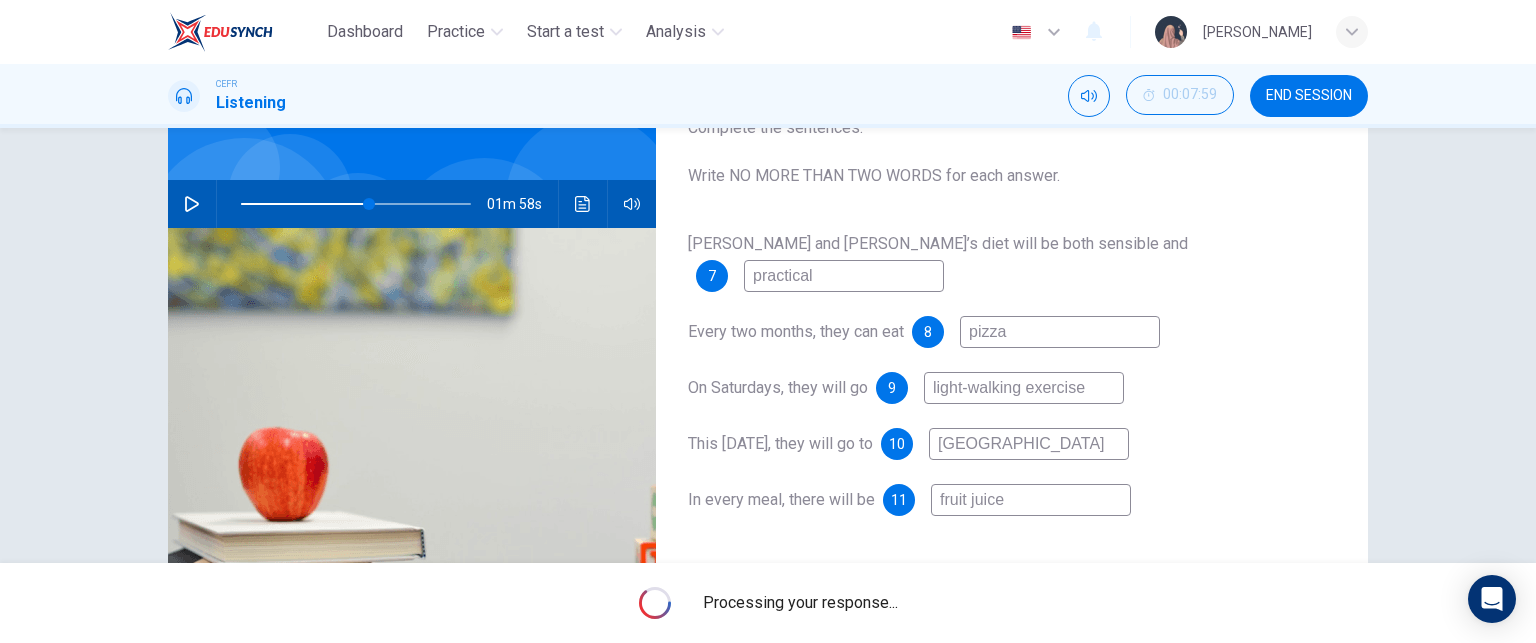type on "56" 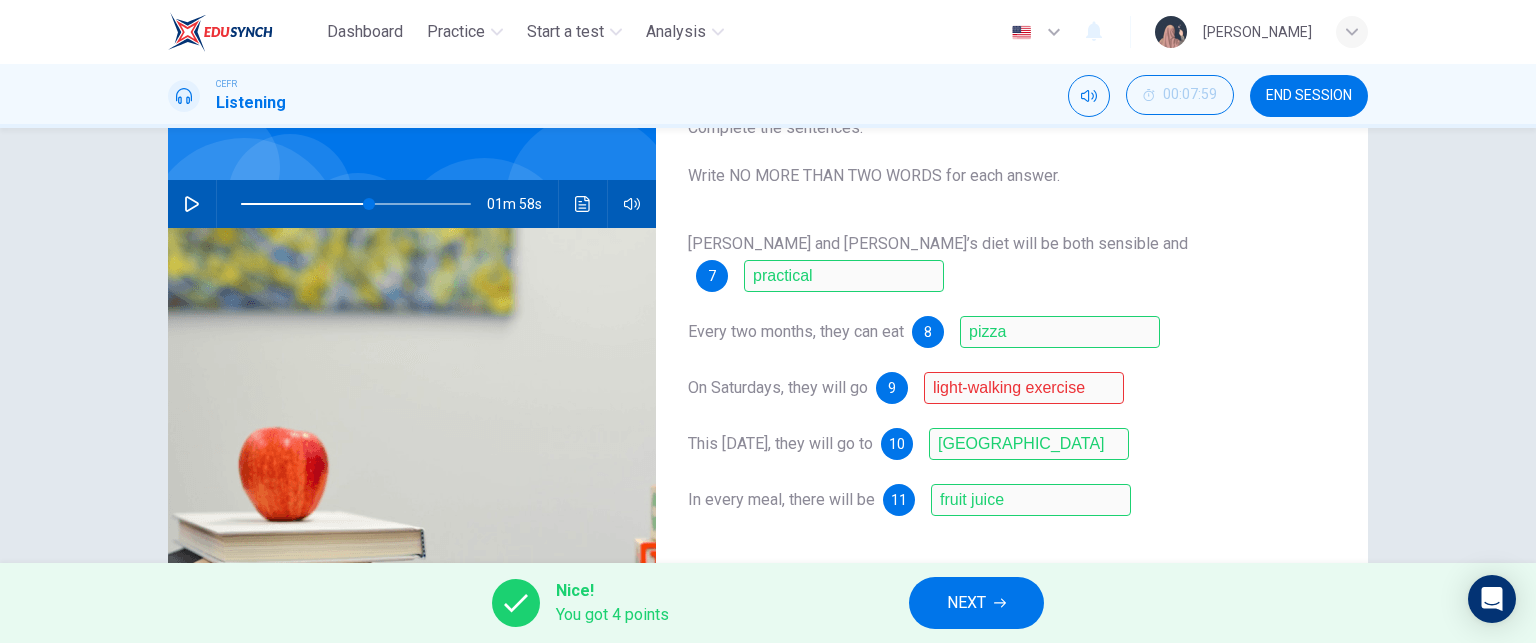 click on "NEXT" at bounding box center [976, 603] 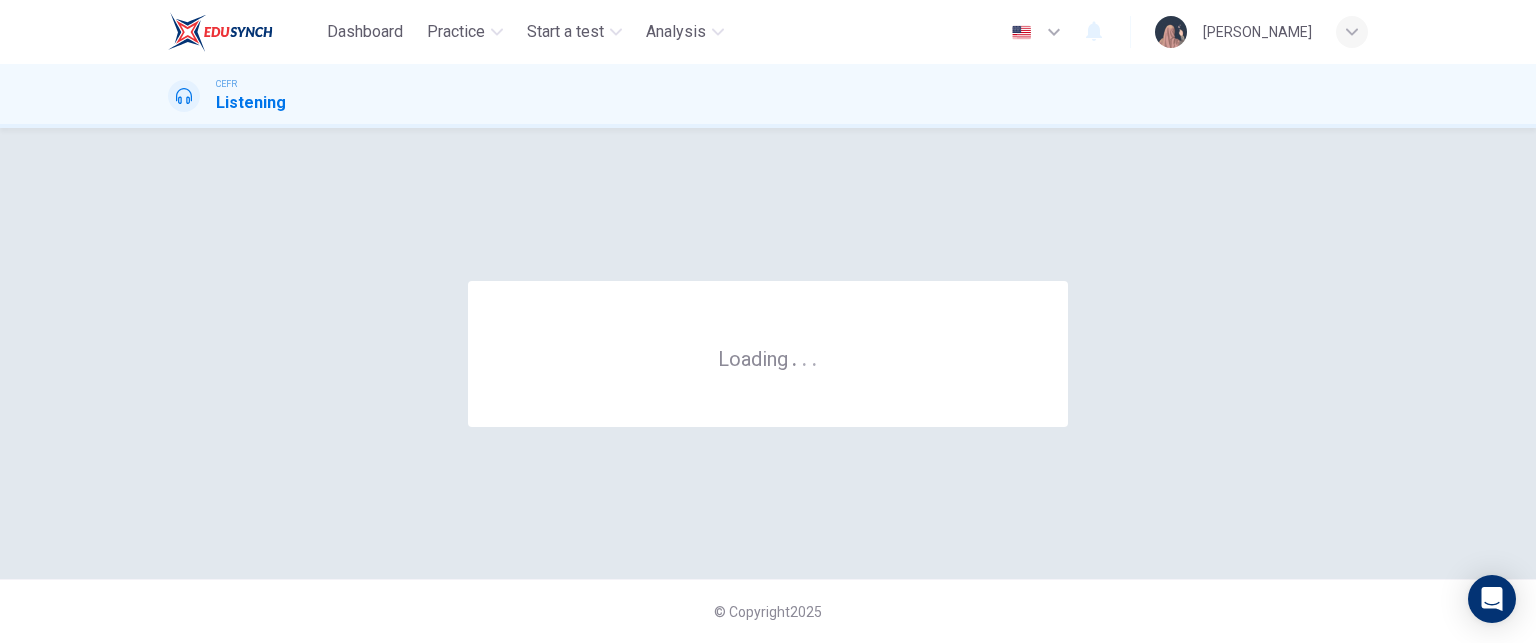 scroll, scrollTop: 0, scrollLeft: 0, axis: both 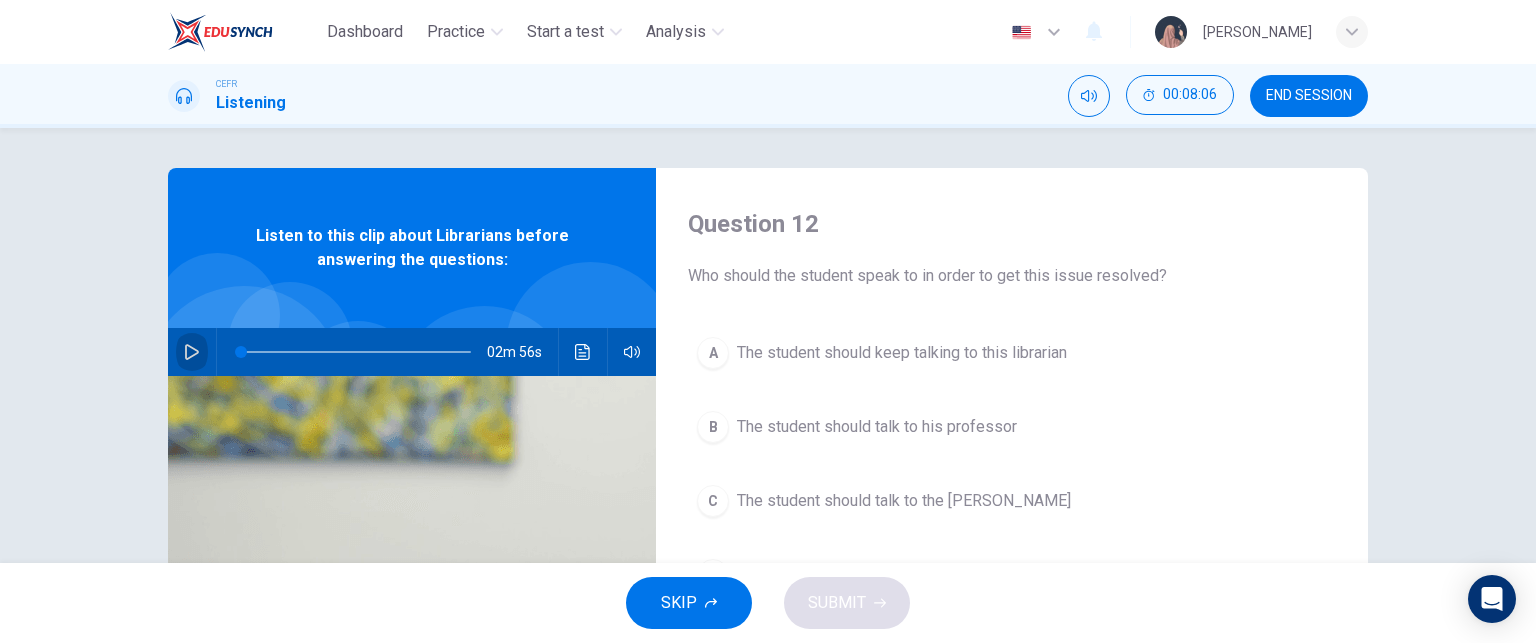 click 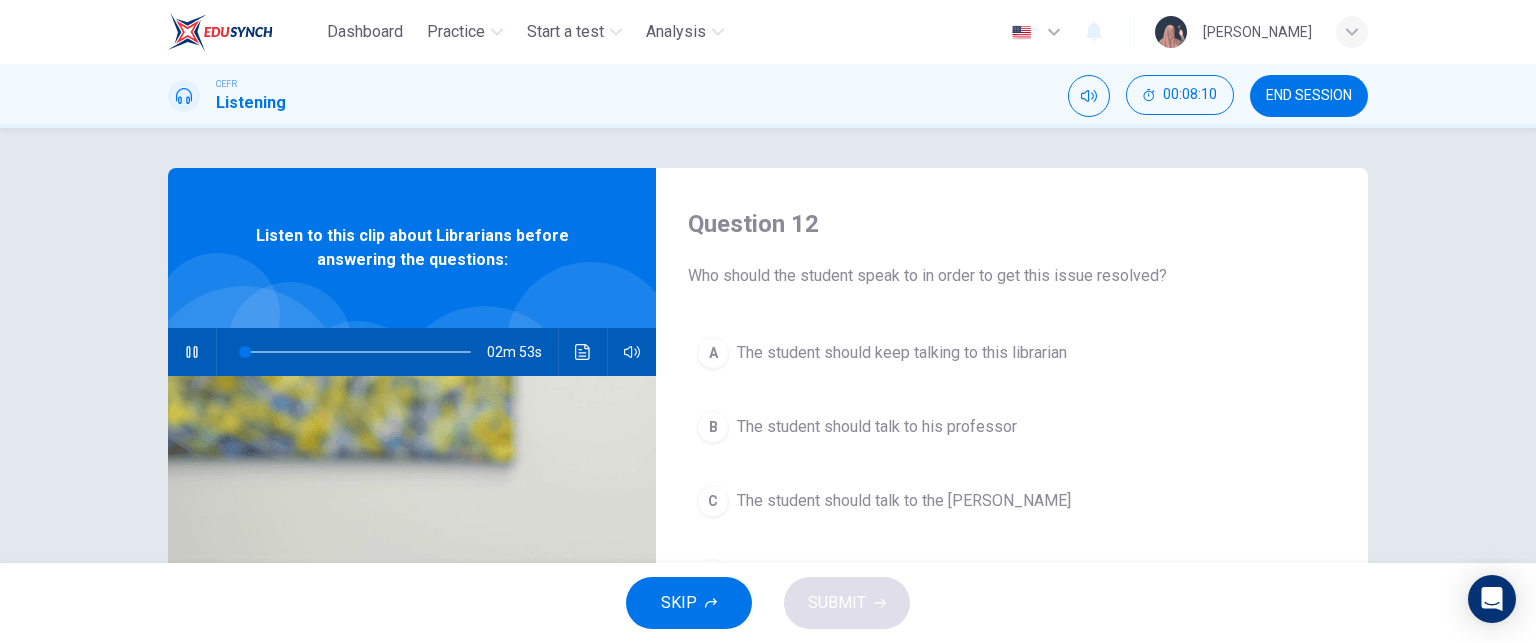 type on "2" 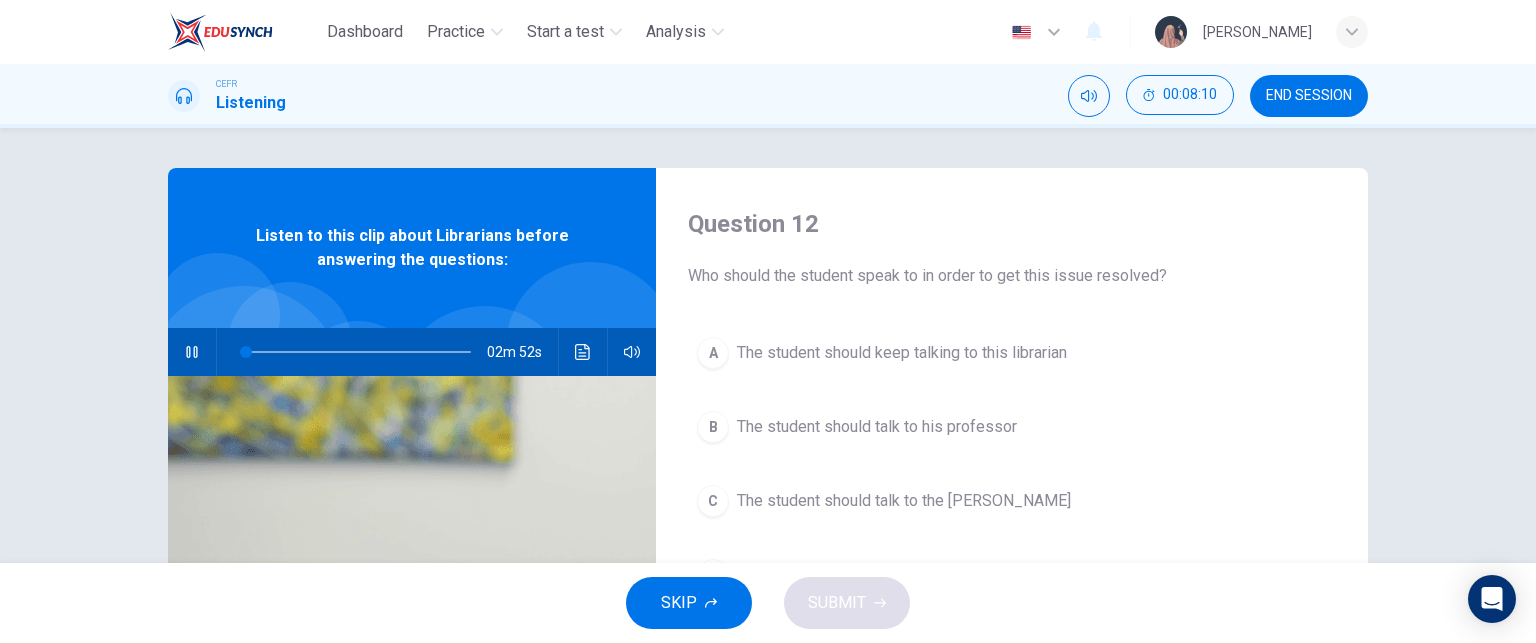 type 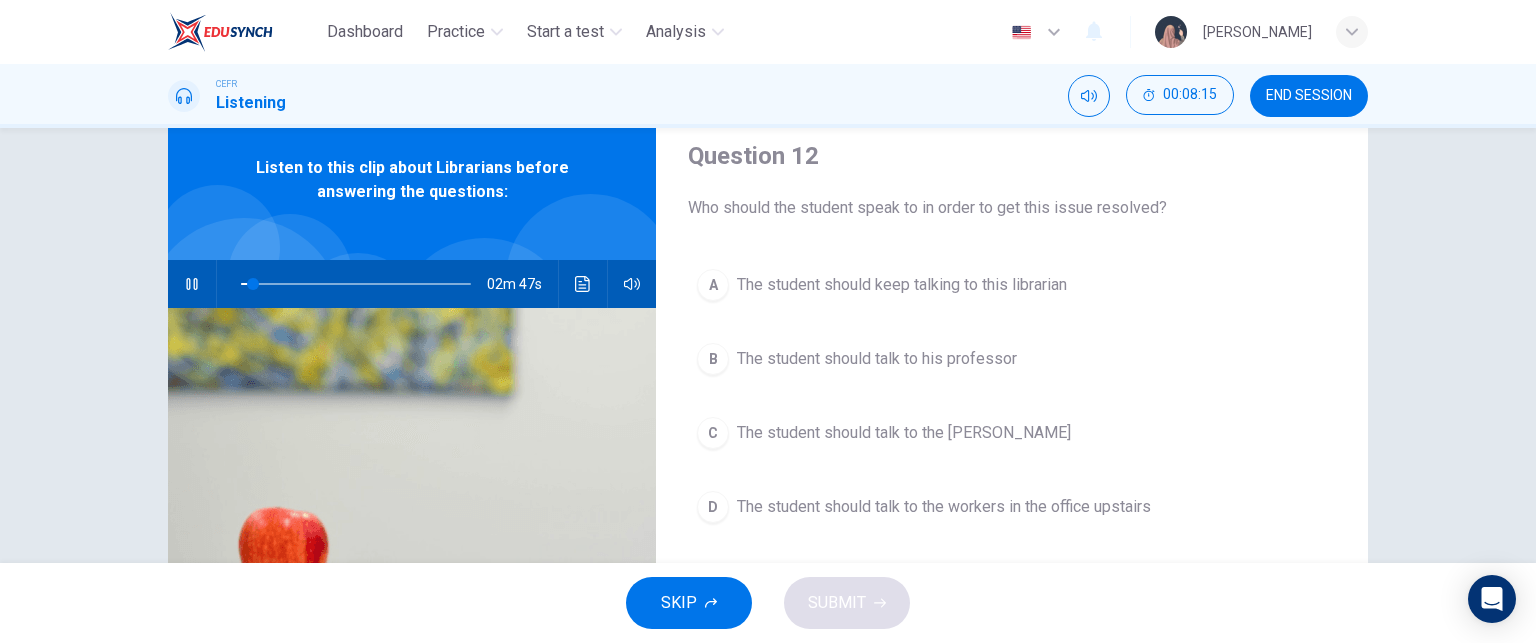 scroll, scrollTop: 70, scrollLeft: 0, axis: vertical 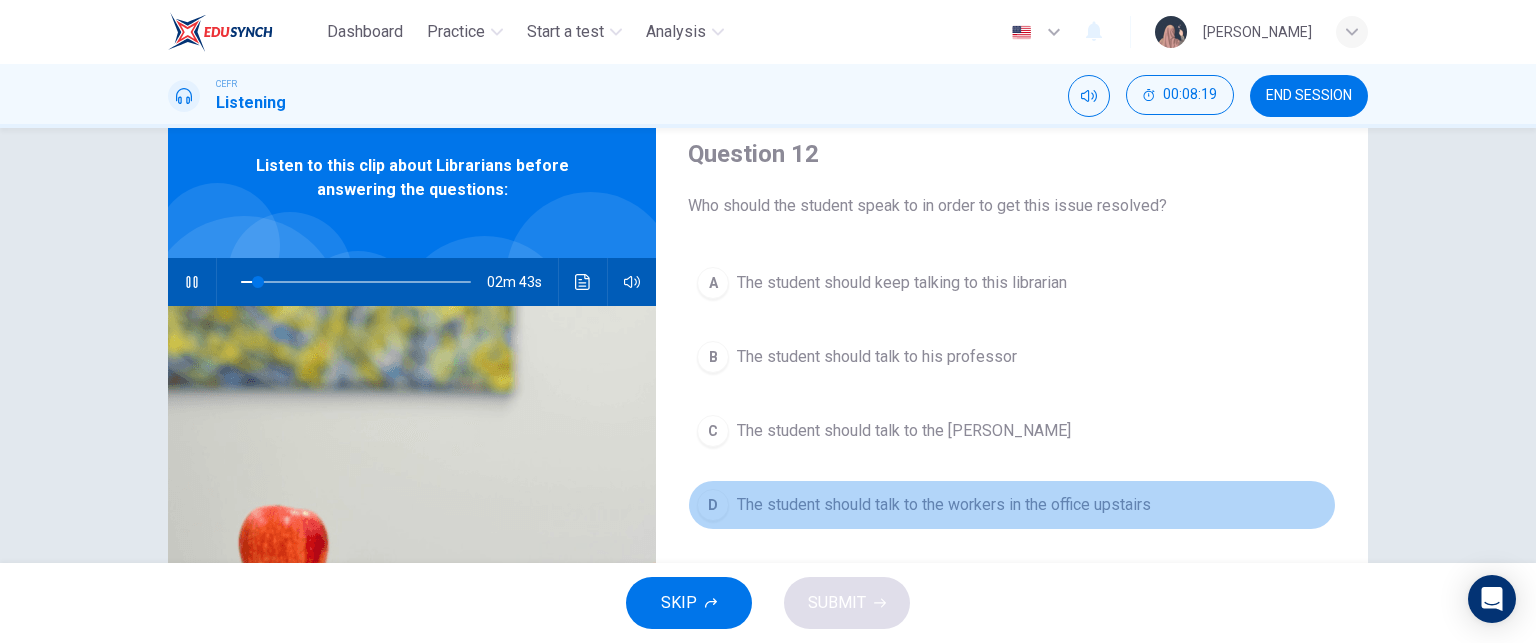 click on "The student should talk to the workers in the office upstairs" at bounding box center (944, 505) 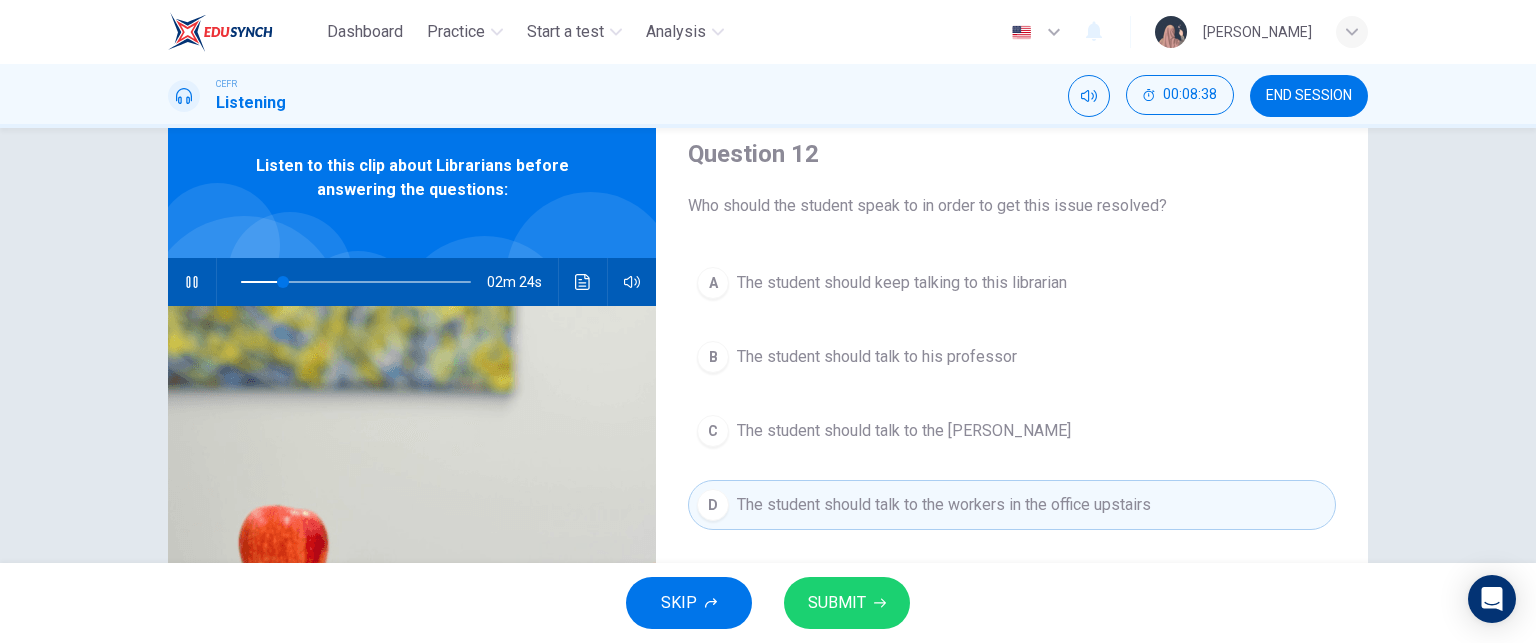 click on "SUBMIT" at bounding box center (847, 603) 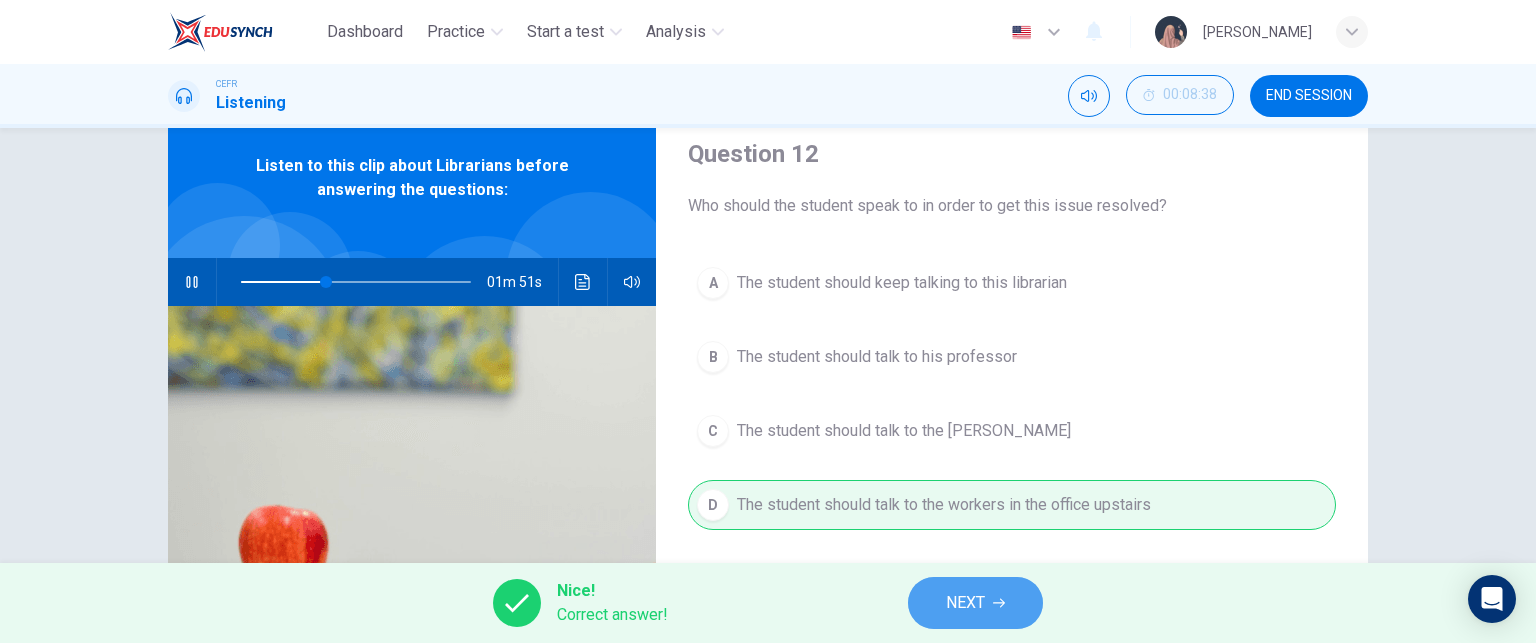click on "NEXT" at bounding box center [965, 603] 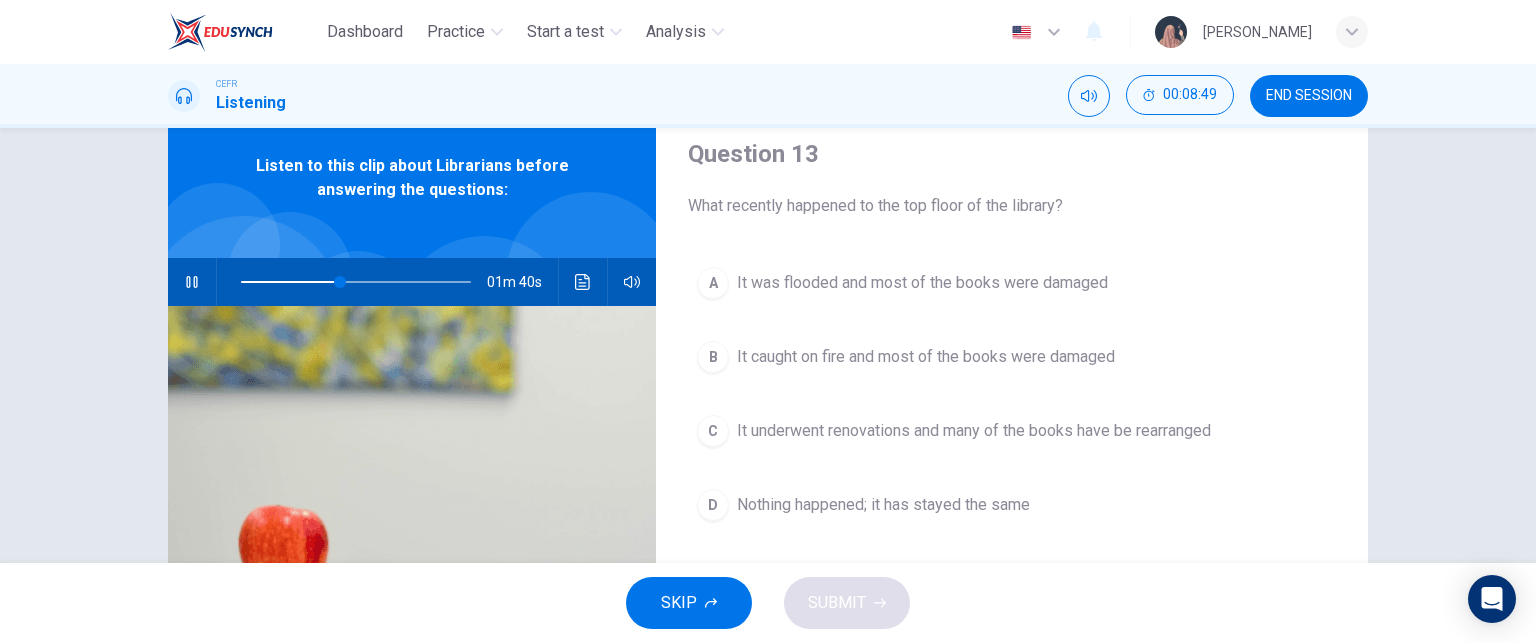 click on "It was flooded and most of the books were damaged" at bounding box center [922, 283] 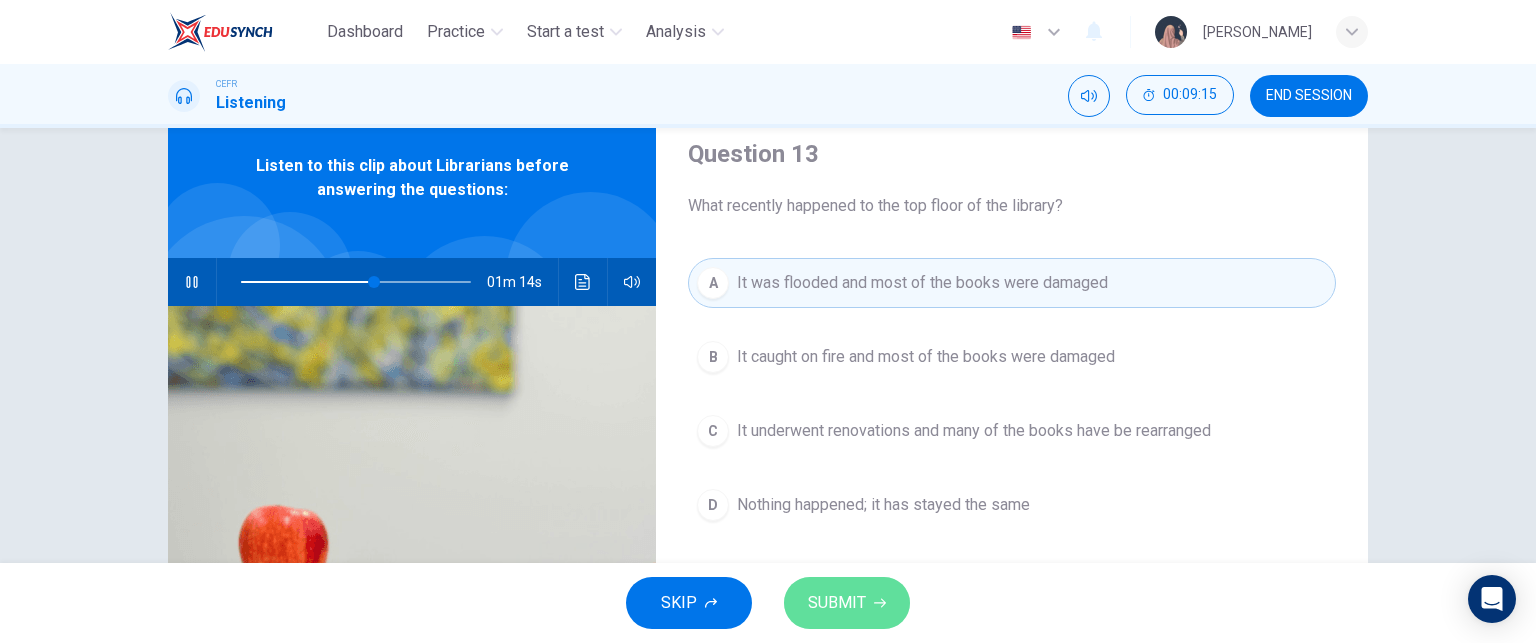 click on "SUBMIT" at bounding box center (847, 603) 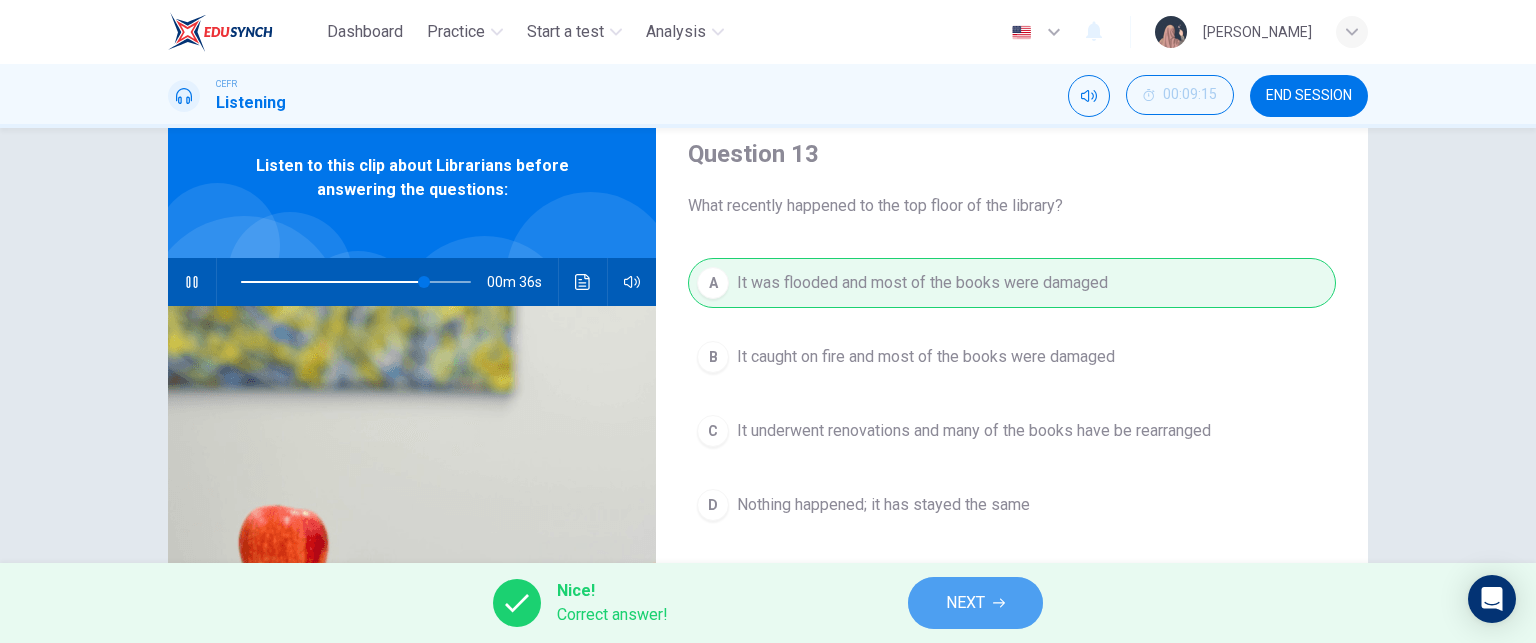 click on "NEXT" at bounding box center [965, 603] 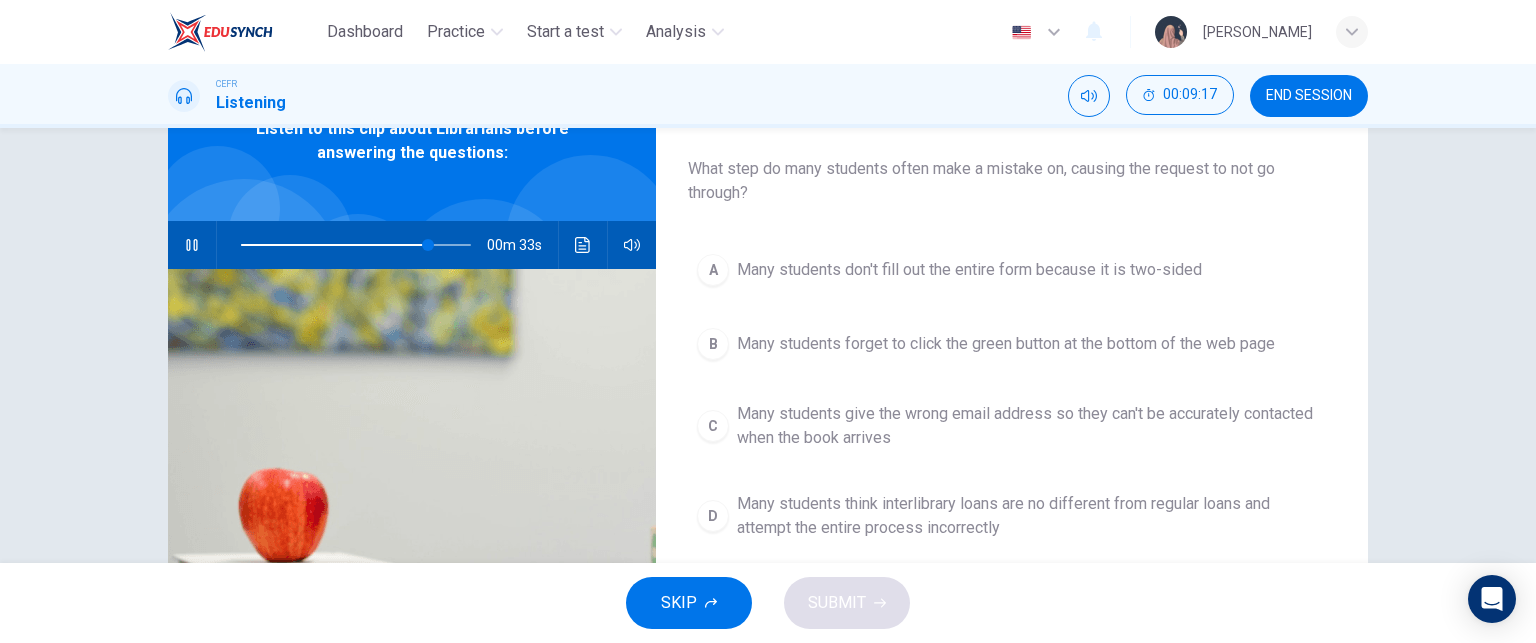 scroll, scrollTop: 119, scrollLeft: 0, axis: vertical 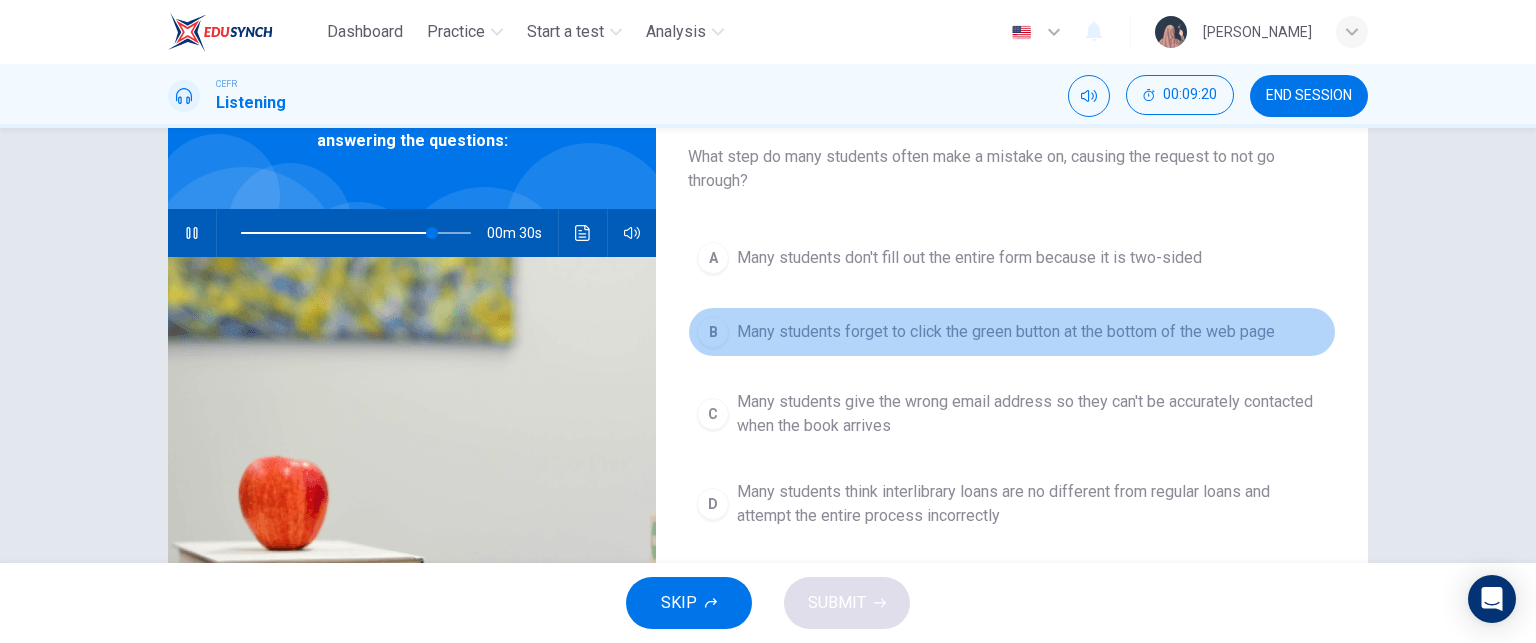 click on "Many students forget to click the green button at the bottom of the web page" at bounding box center (1006, 332) 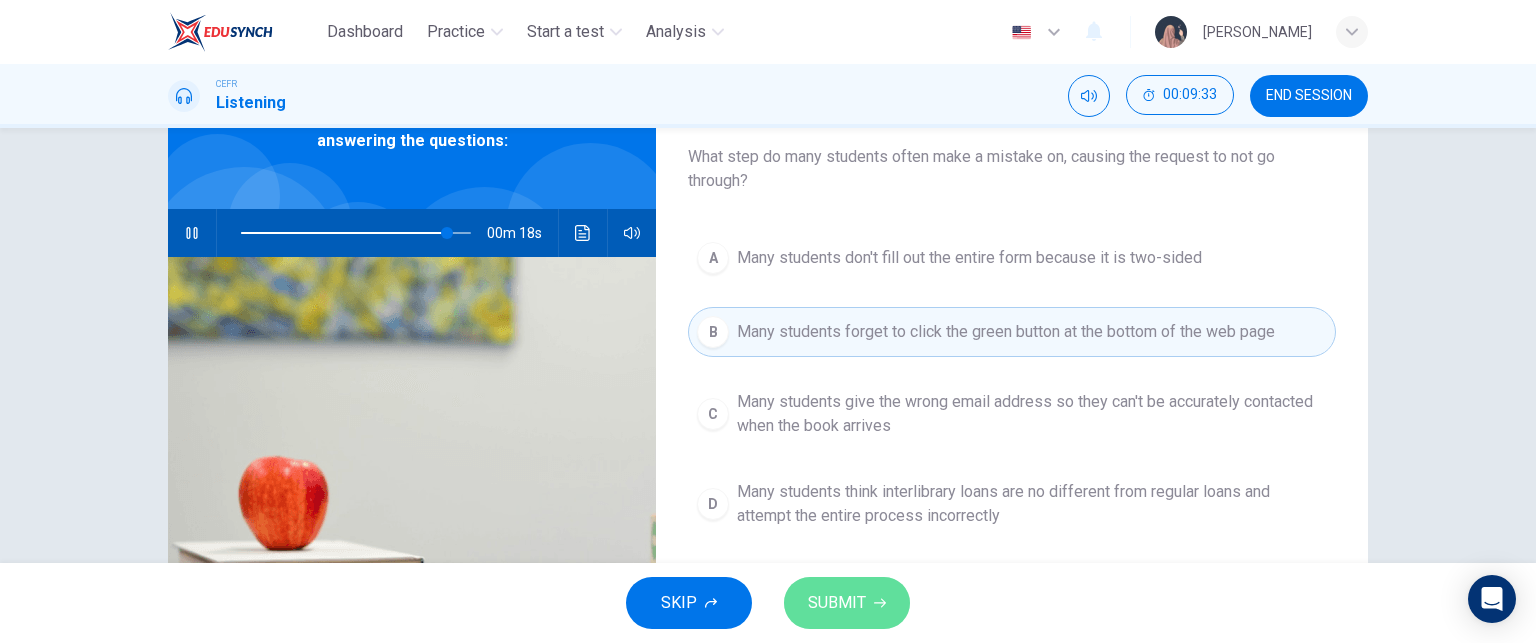 click on "SUBMIT" at bounding box center (847, 603) 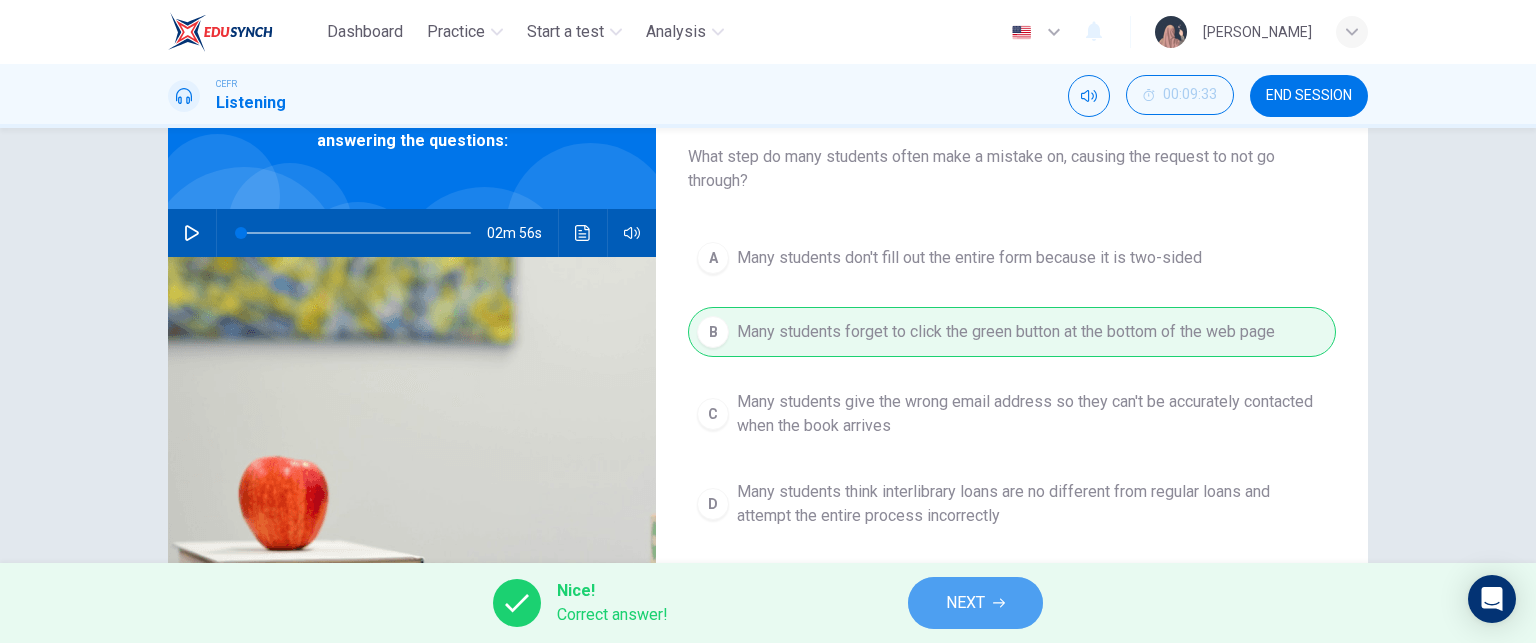 click on "NEXT" at bounding box center (975, 603) 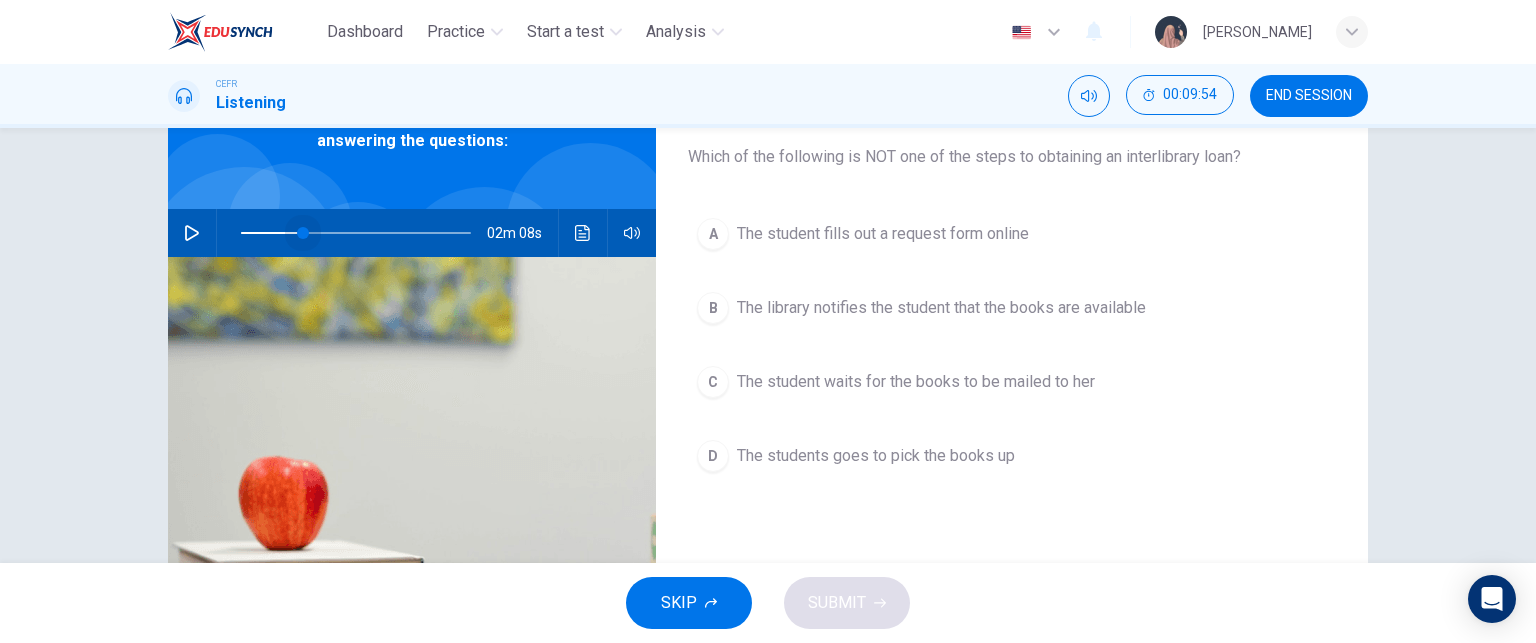 click at bounding box center (356, 233) 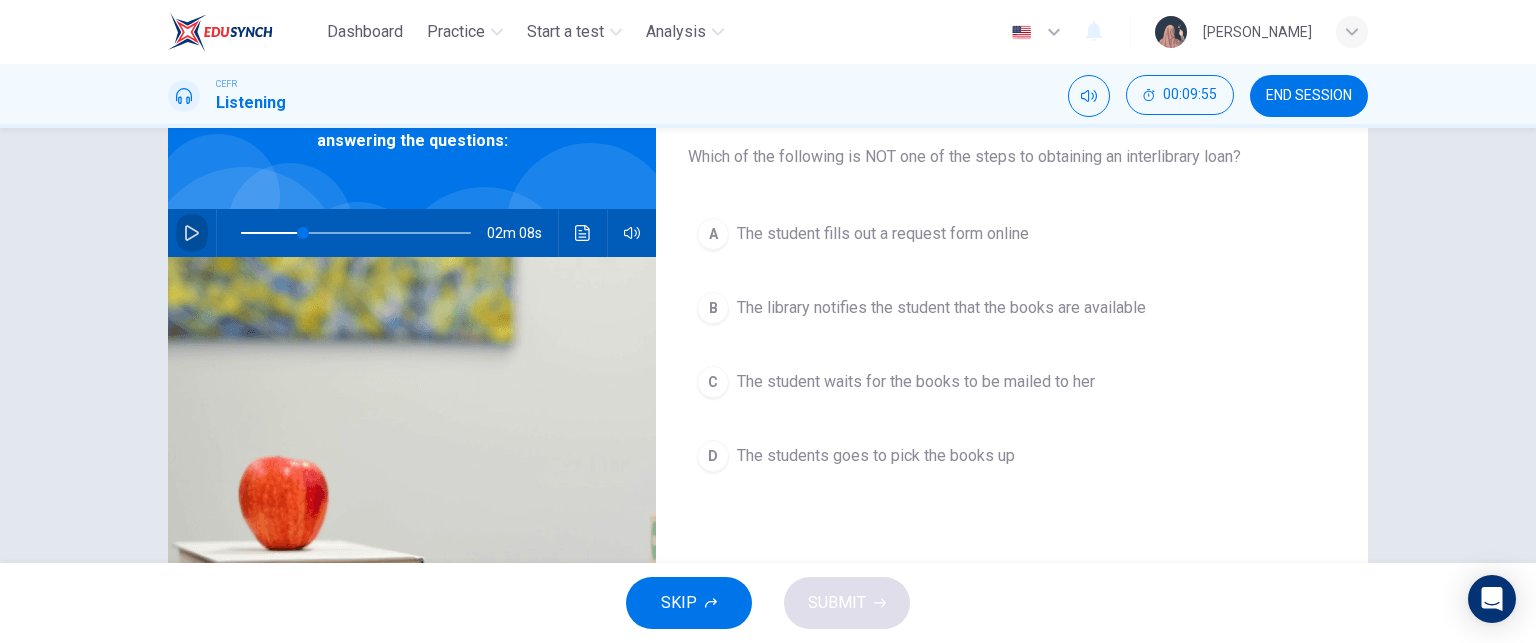 click at bounding box center (192, 233) 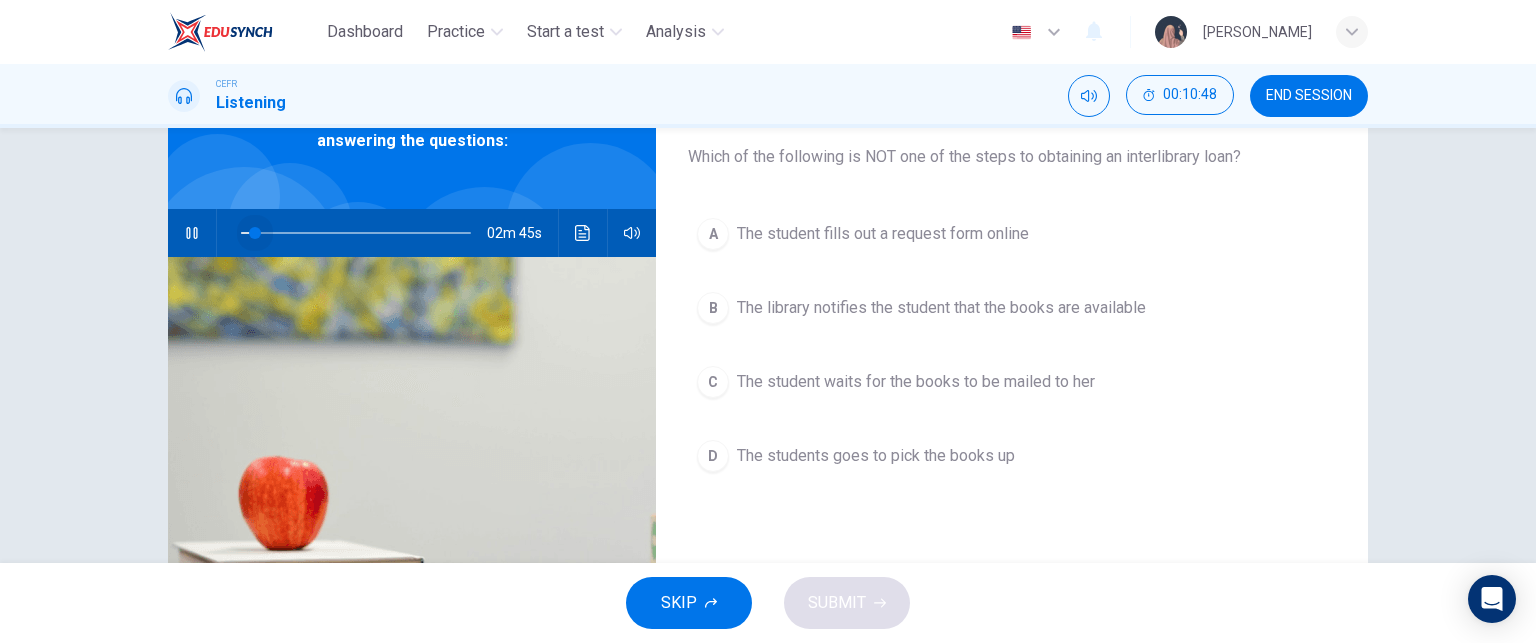 click at bounding box center (356, 233) 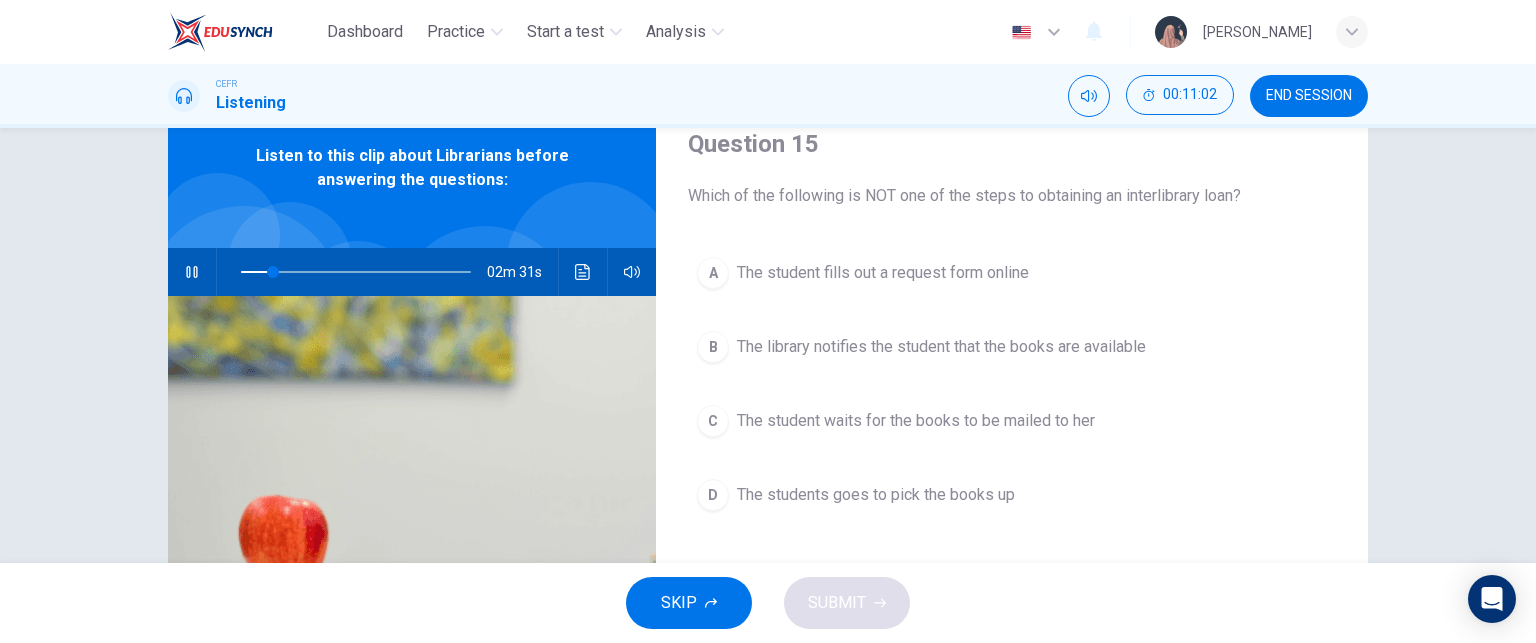 scroll, scrollTop: 76, scrollLeft: 0, axis: vertical 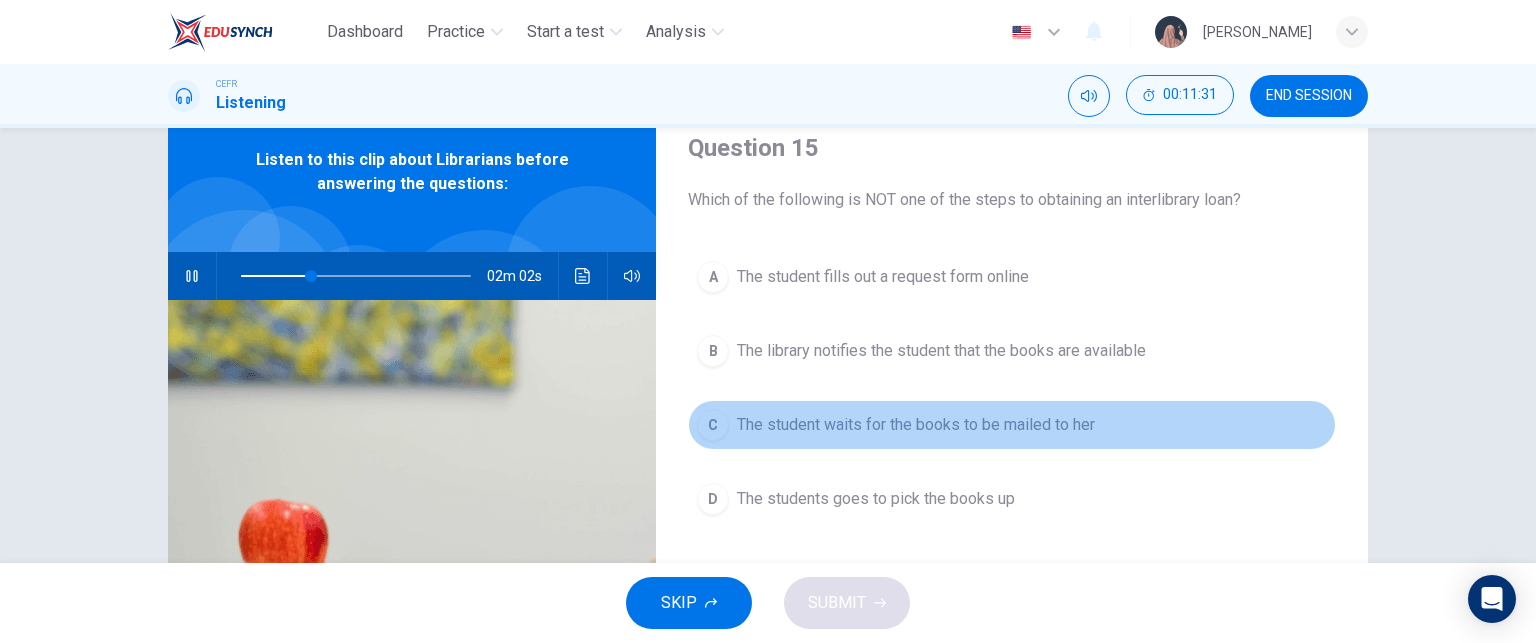 click on "The student waits for the books to be mailed to her" at bounding box center (916, 425) 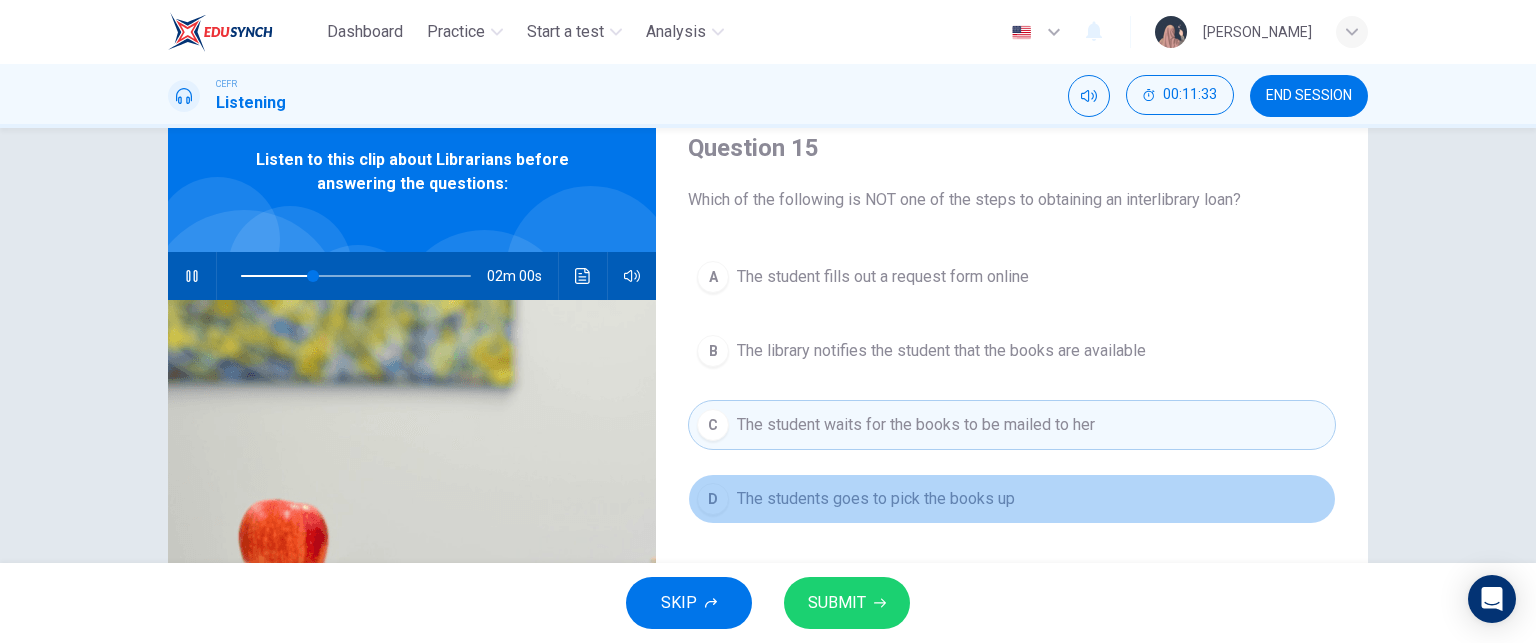 click on "D The students goes to pick the books up" at bounding box center (1012, 499) 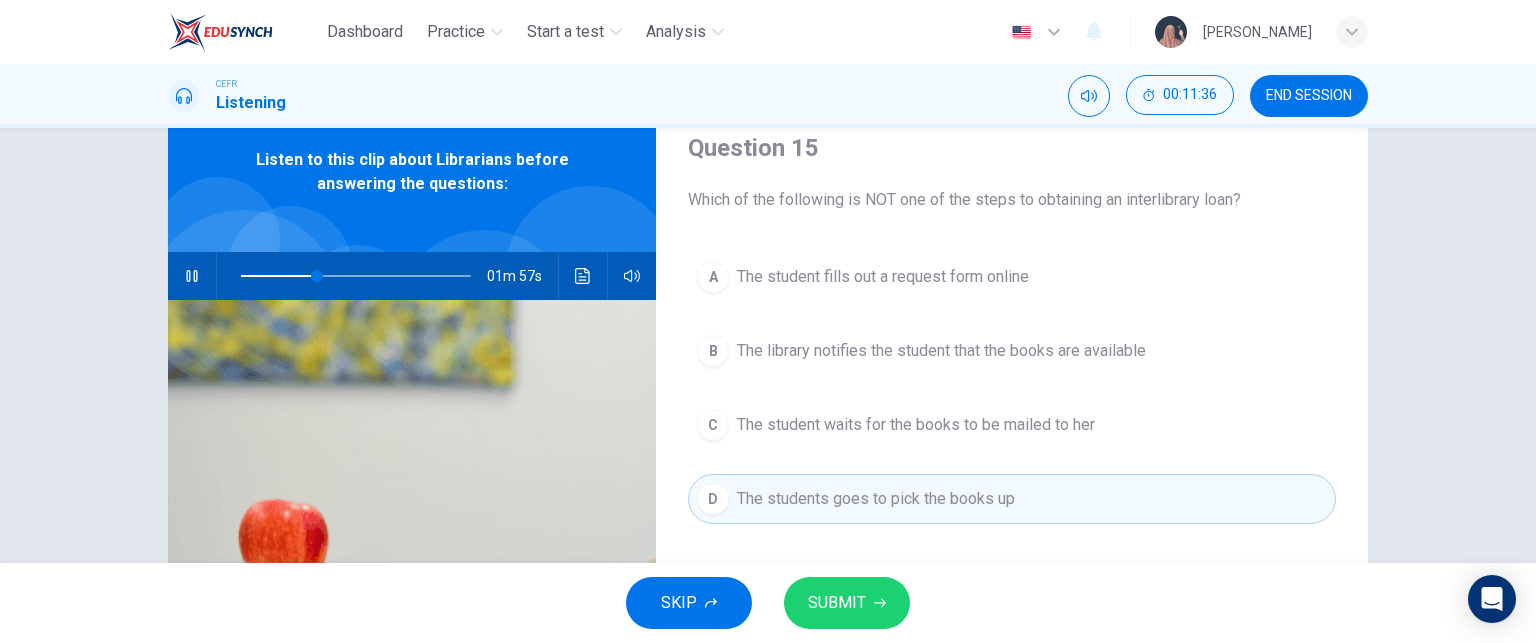 click on "SUBMIT" at bounding box center (837, 603) 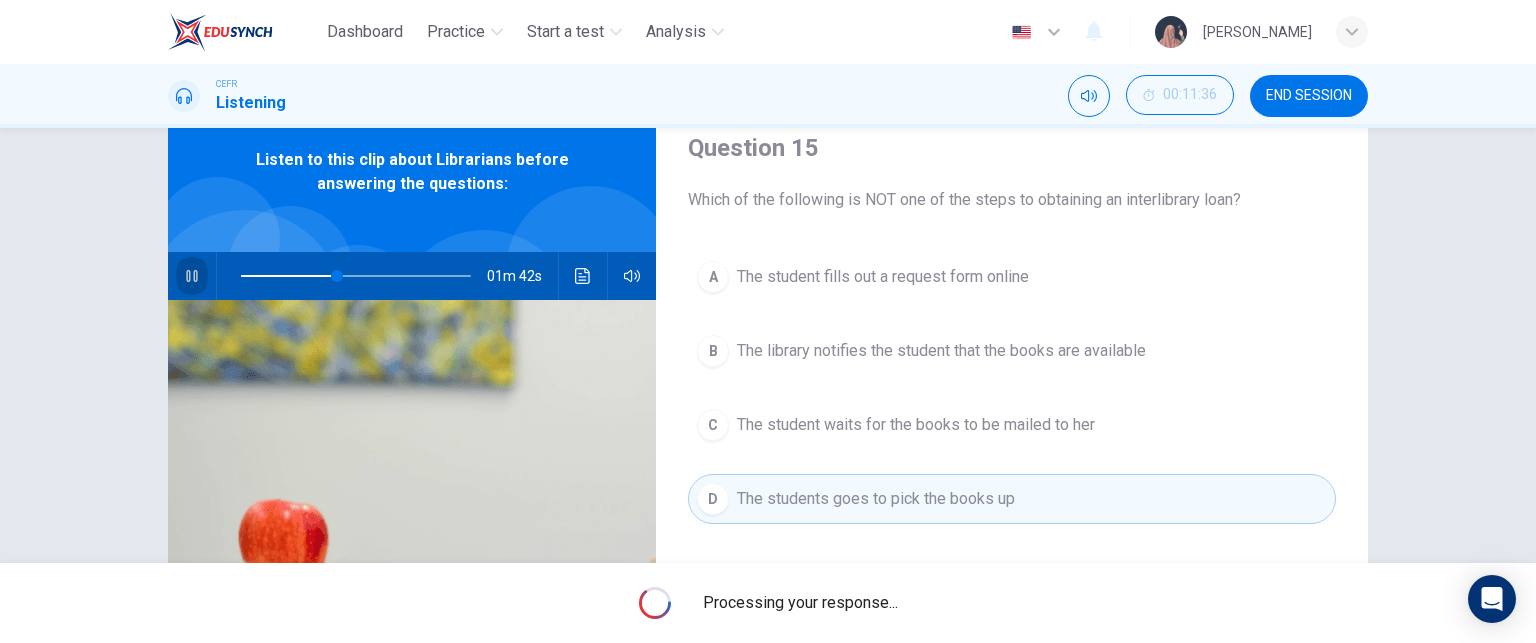 click 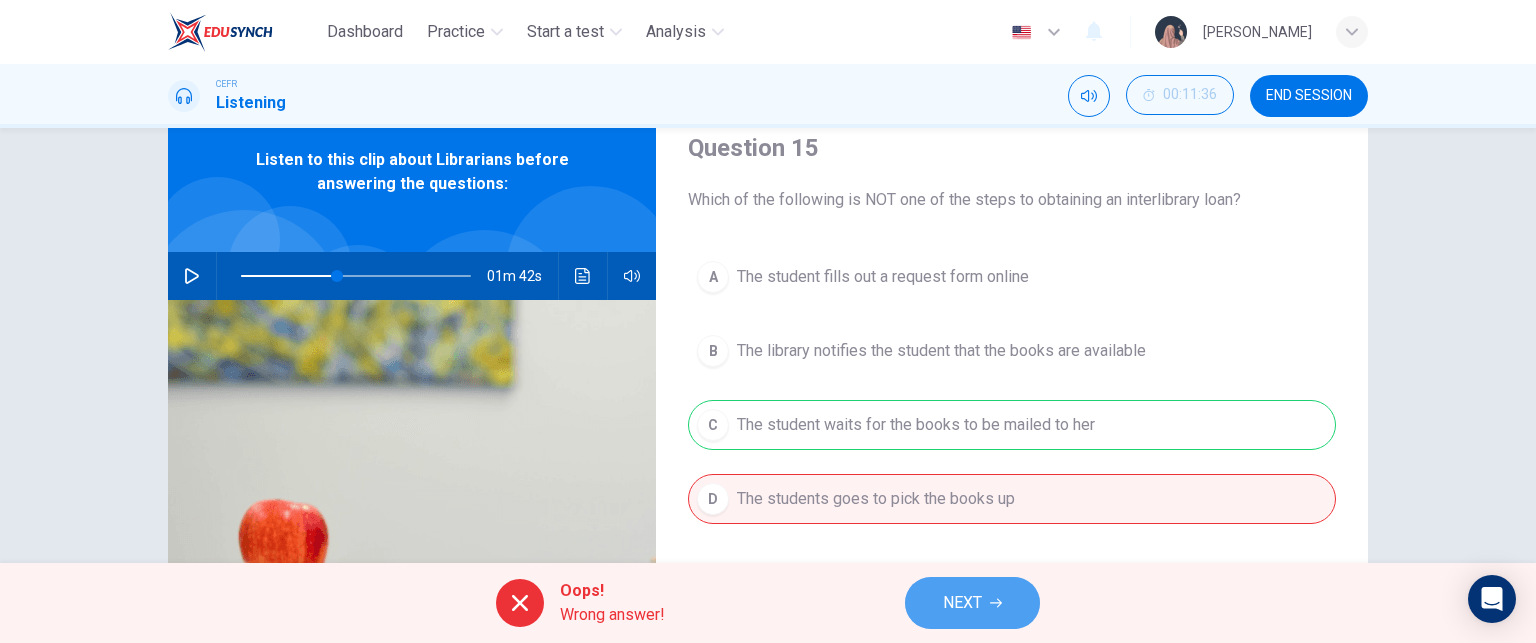 click on "NEXT" at bounding box center (972, 603) 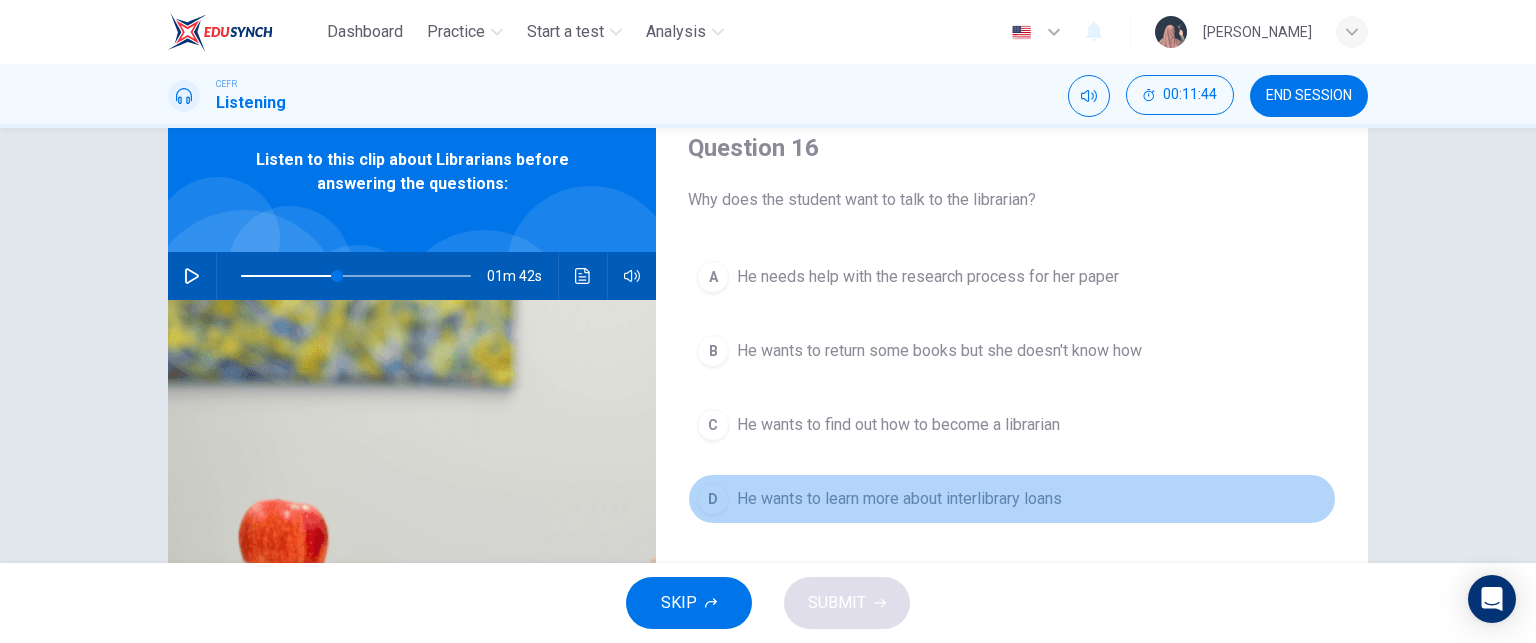 click on "D He wants to learn more about interlibrary loans" at bounding box center [1012, 499] 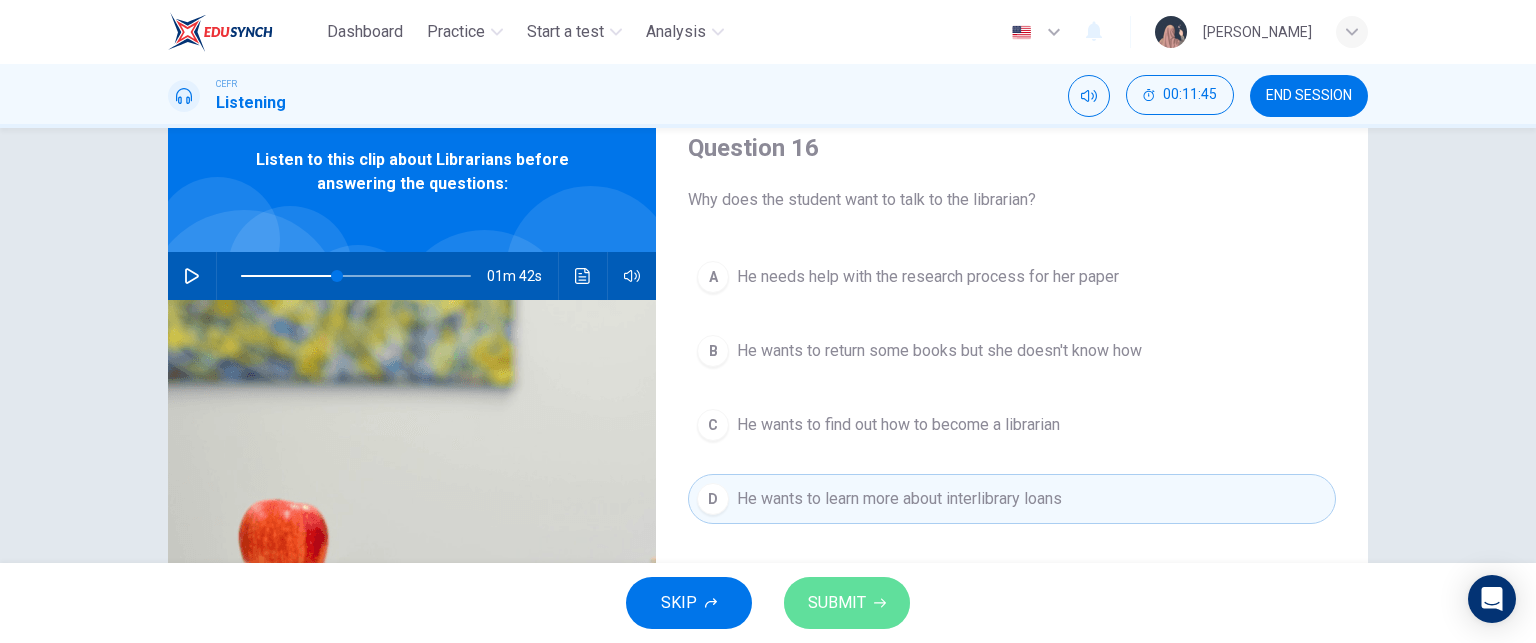 click on "SUBMIT" at bounding box center (837, 603) 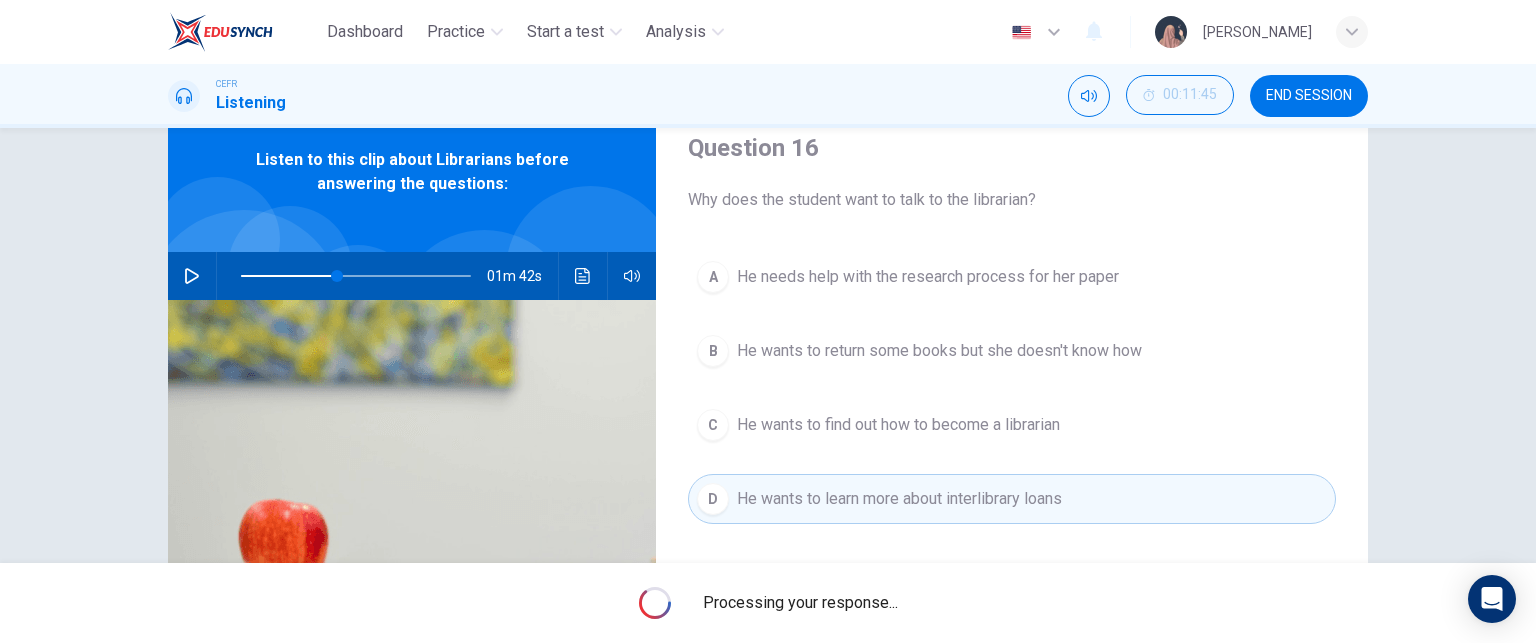 type on "42" 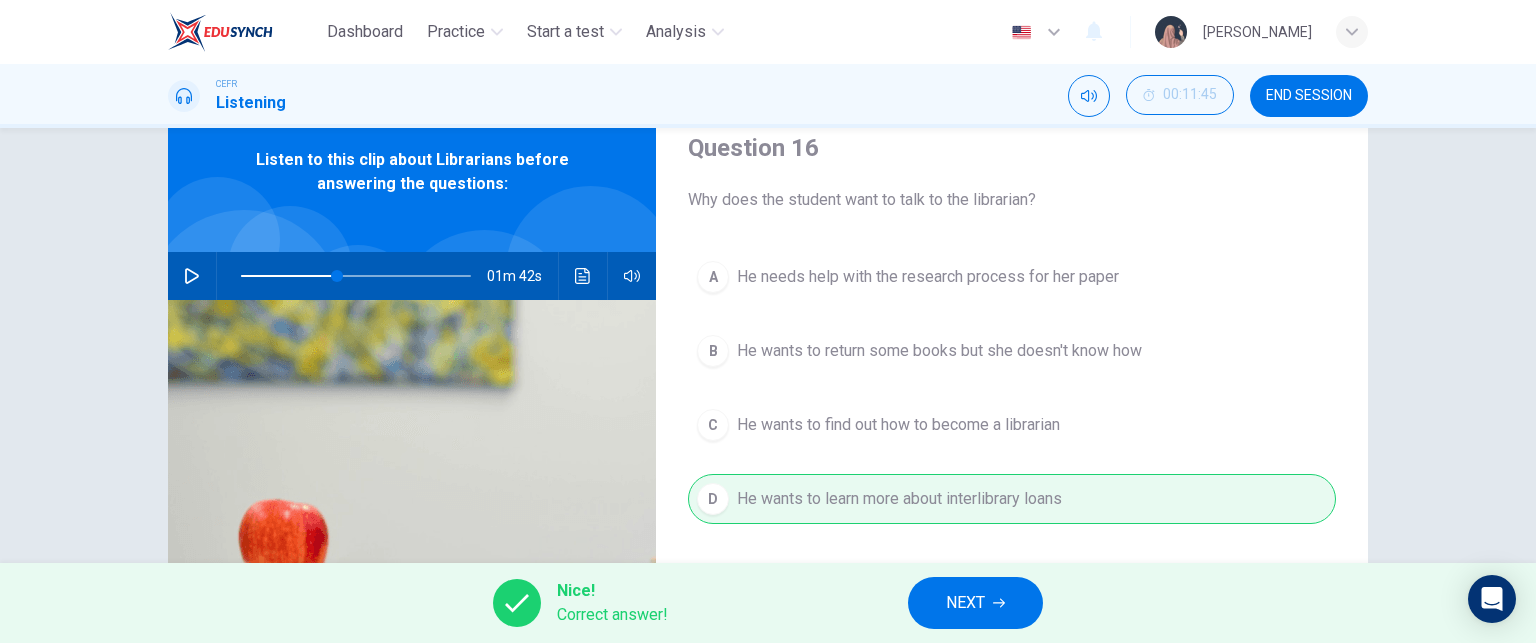 click on "NEXT" at bounding box center (965, 603) 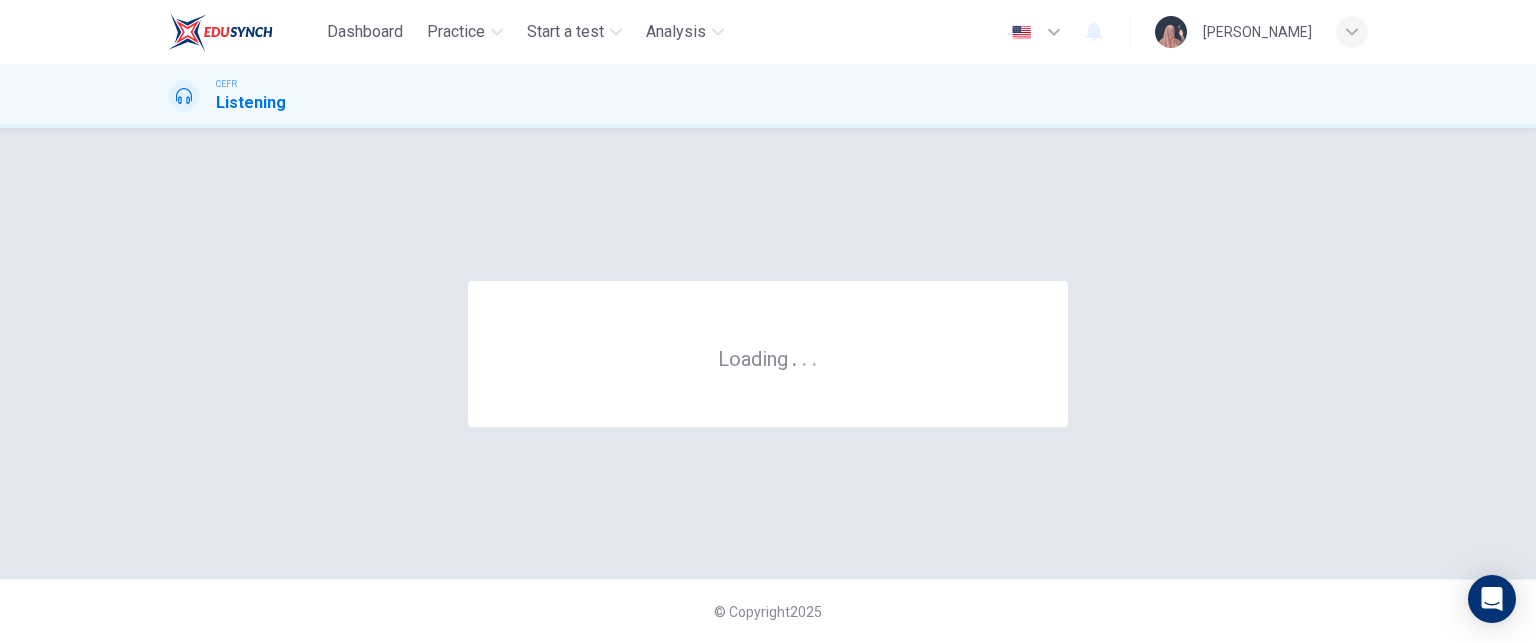 scroll, scrollTop: 0, scrollLeft: 0, axis: both 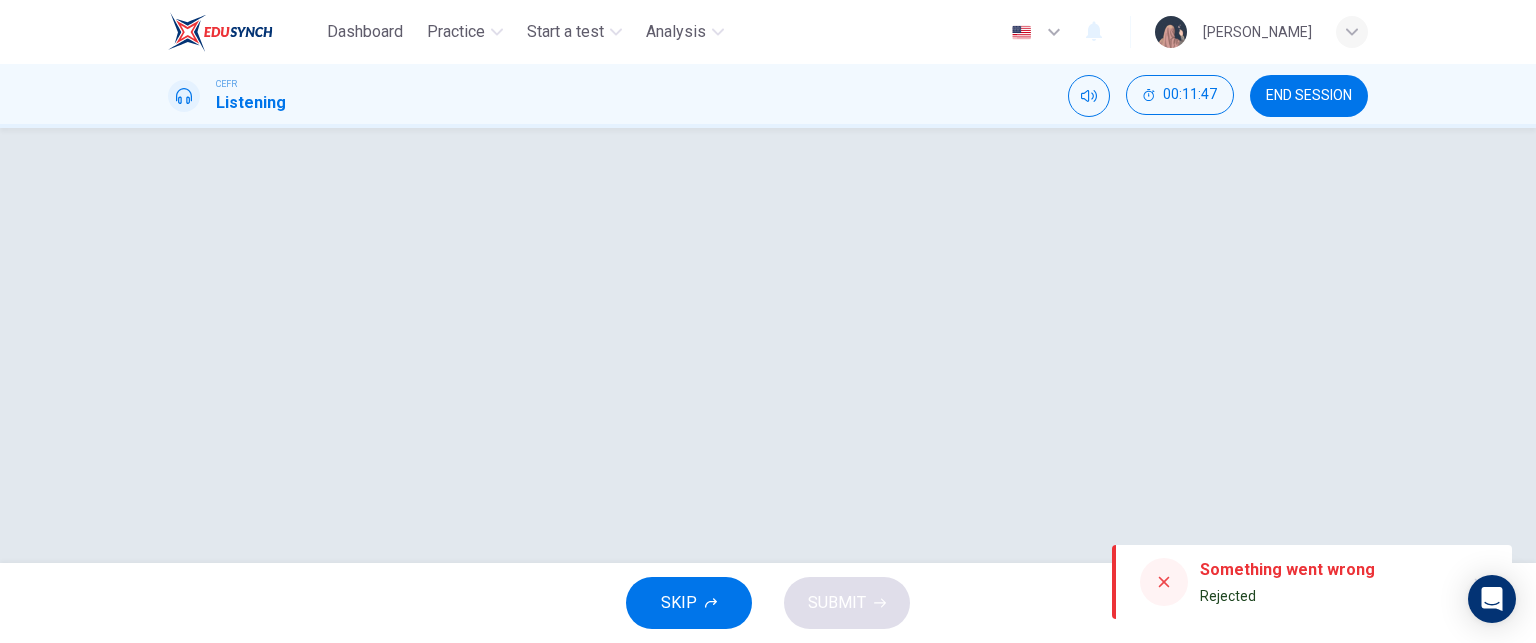 click at bounding box center [768, 345] 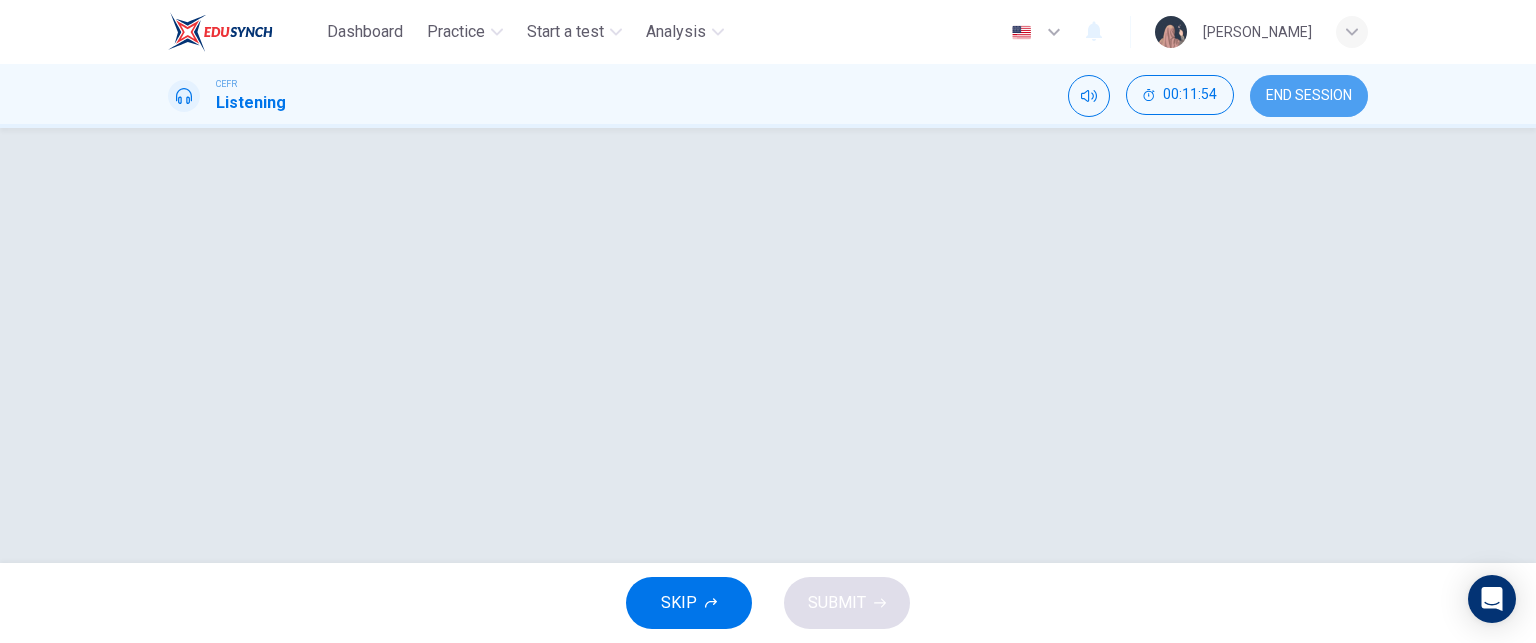 click on "END SESSION" at bounding box center (1309, 96) 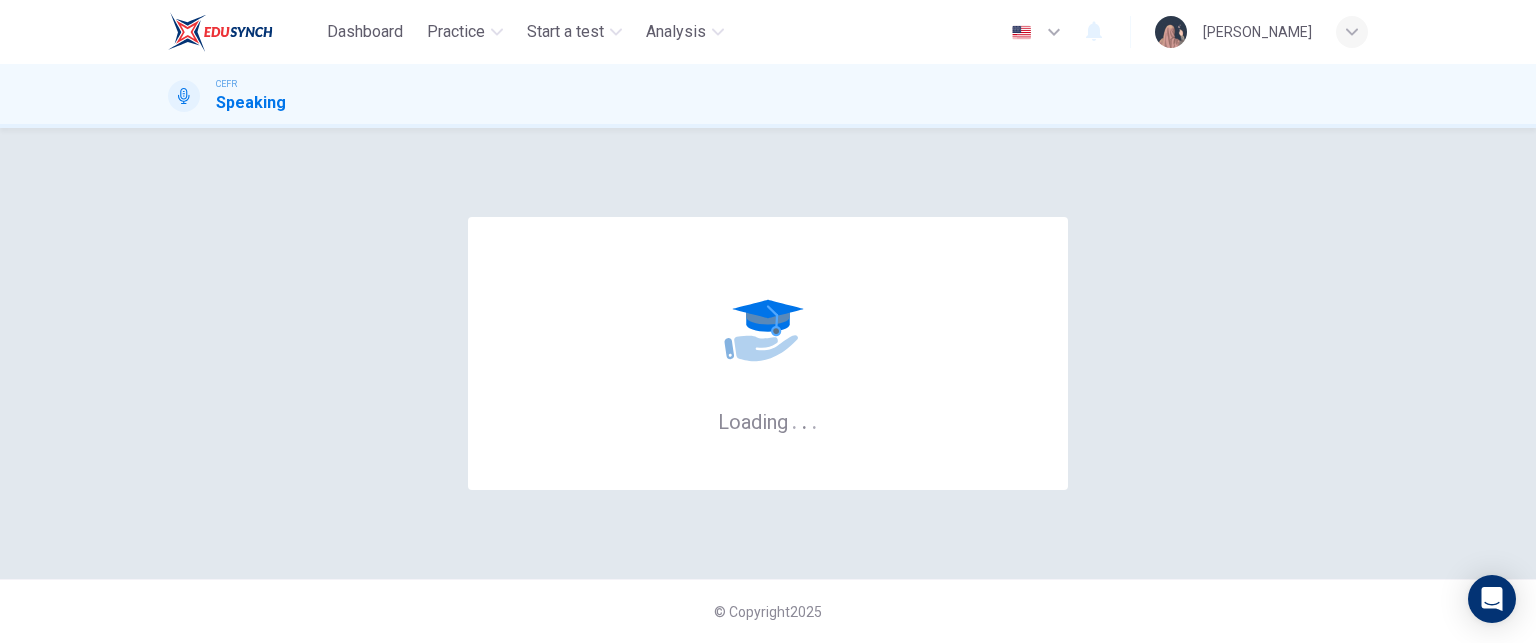 scroll, scrollTop: 0, scrollLeft: 0, axis: both 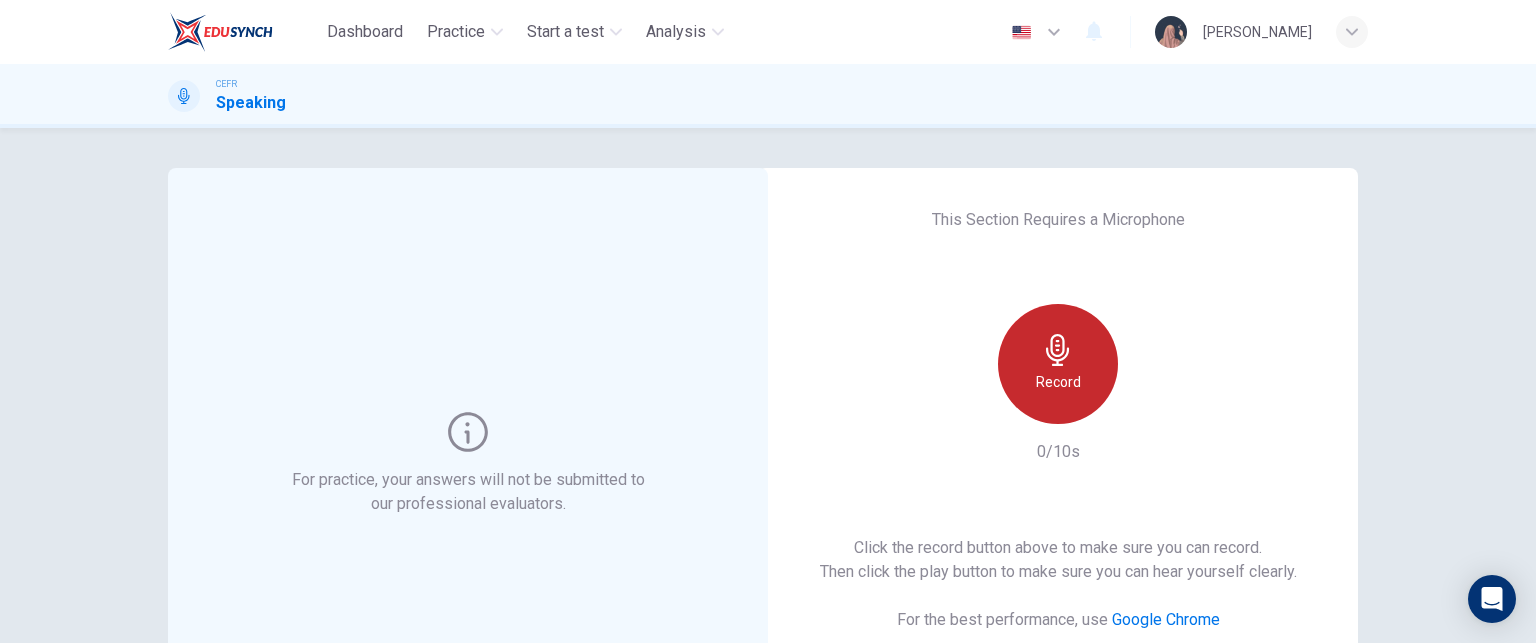 click on "Record" at bounding box center (1058, 364) 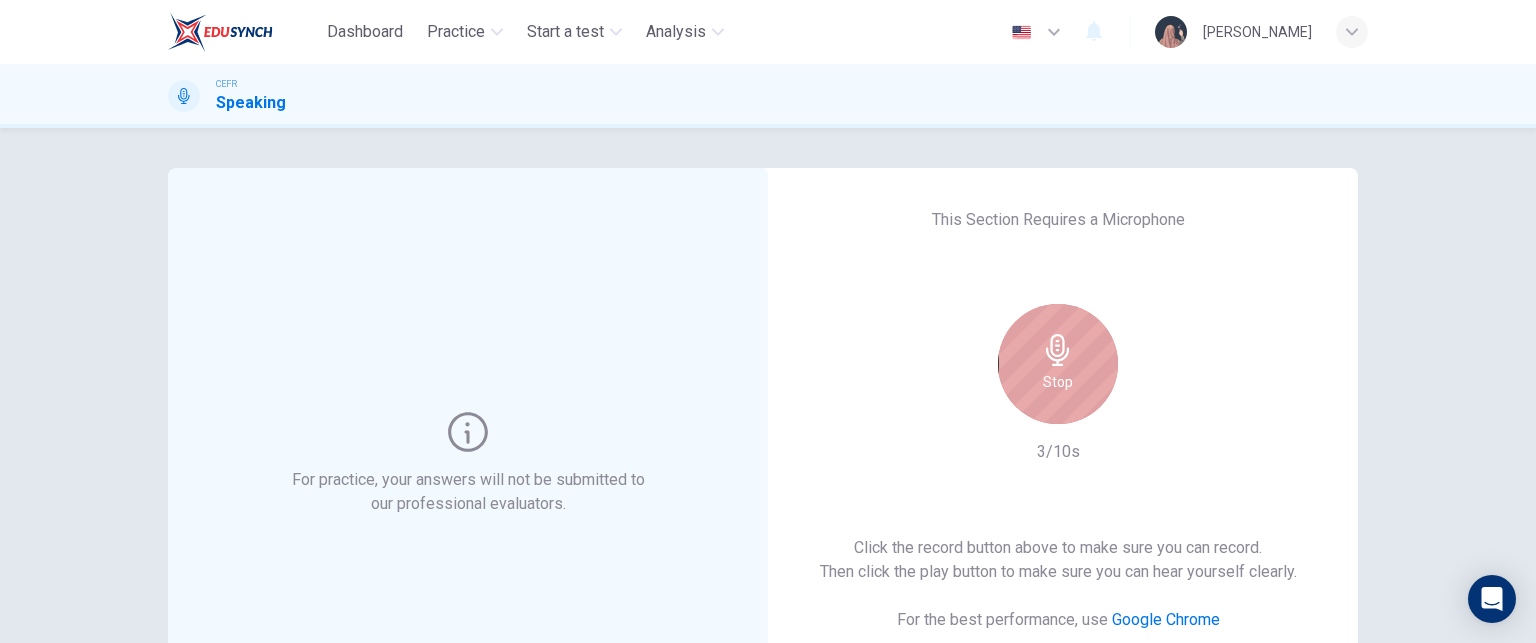 click on "Stop" at bounding box center (1058, 364) 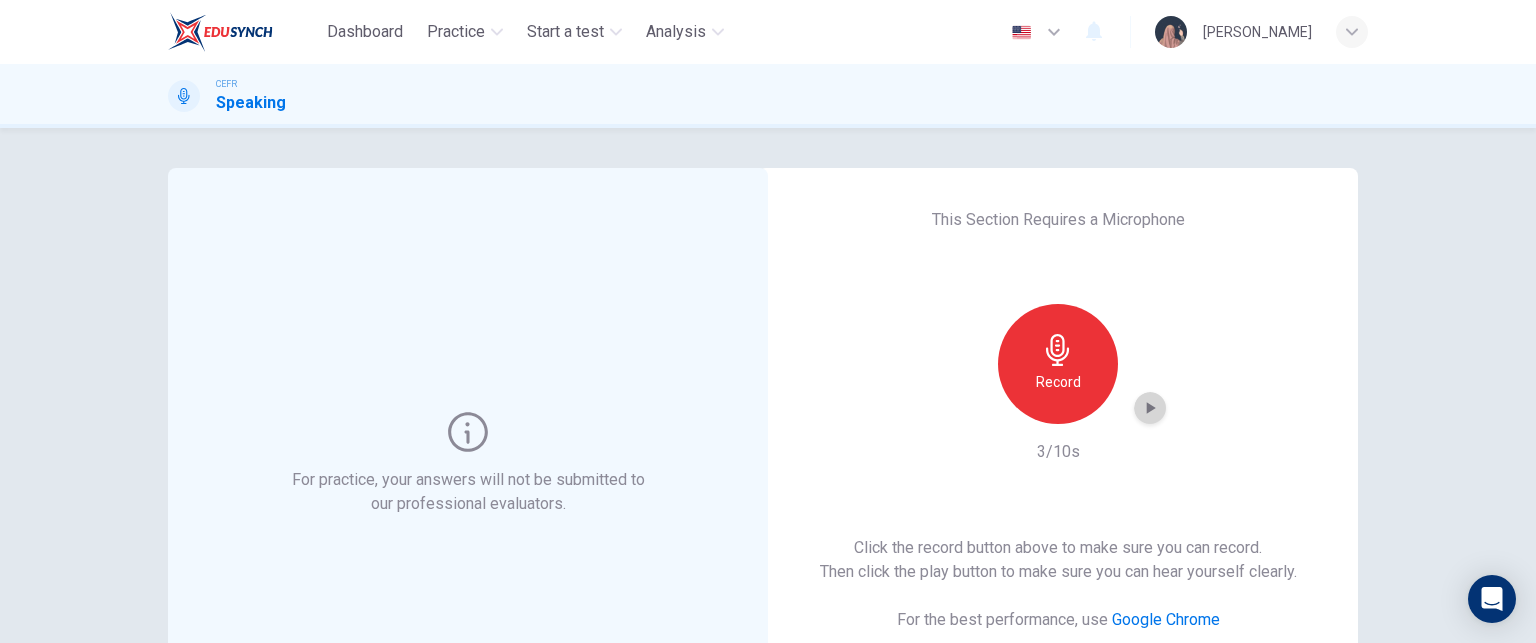 click 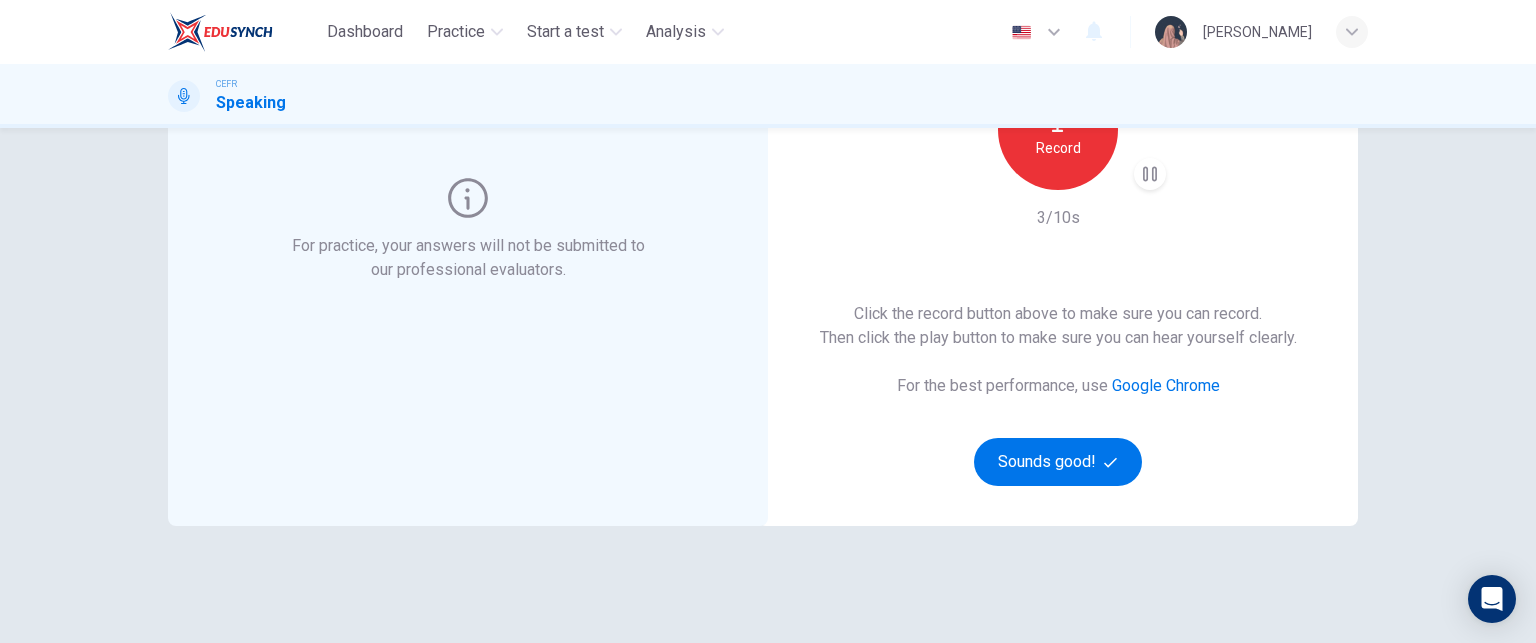 scroll, scrollTop: 235, scrollLeft: 0, axis: vertical 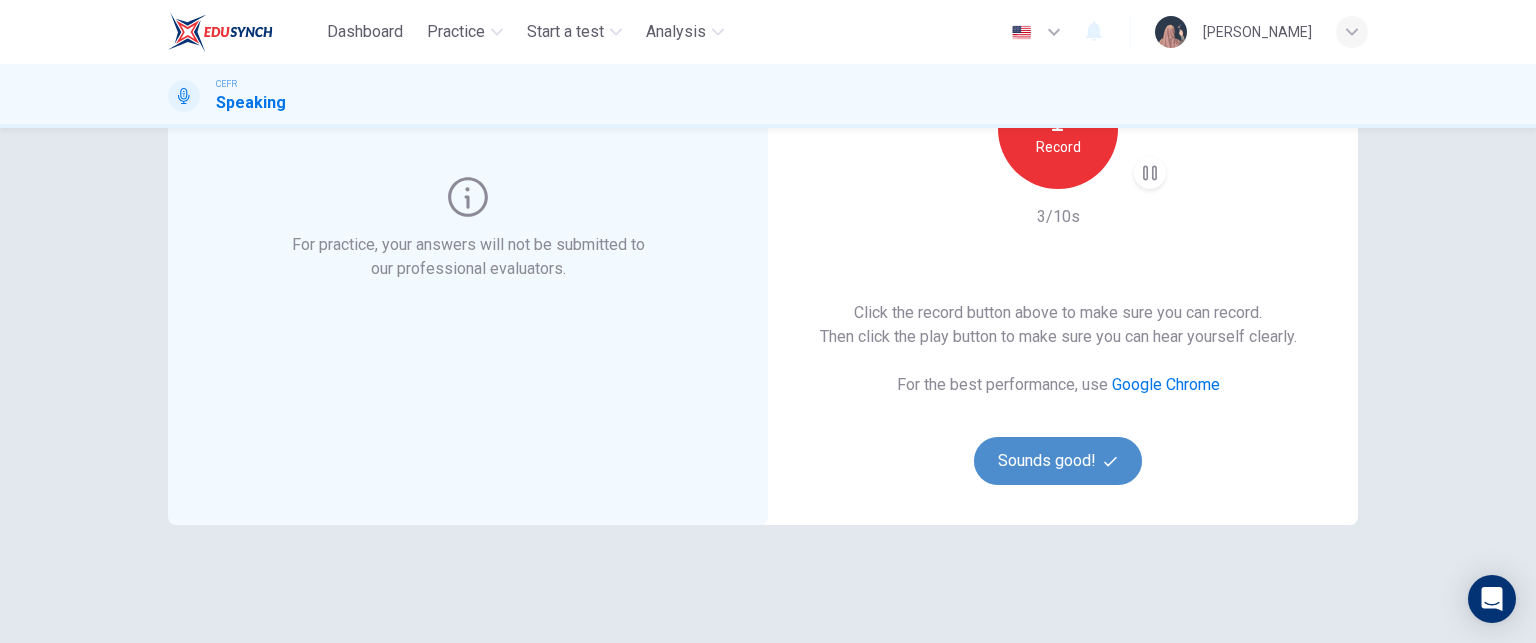 click on "Sounds good!" at bounding box center [1058, 461] 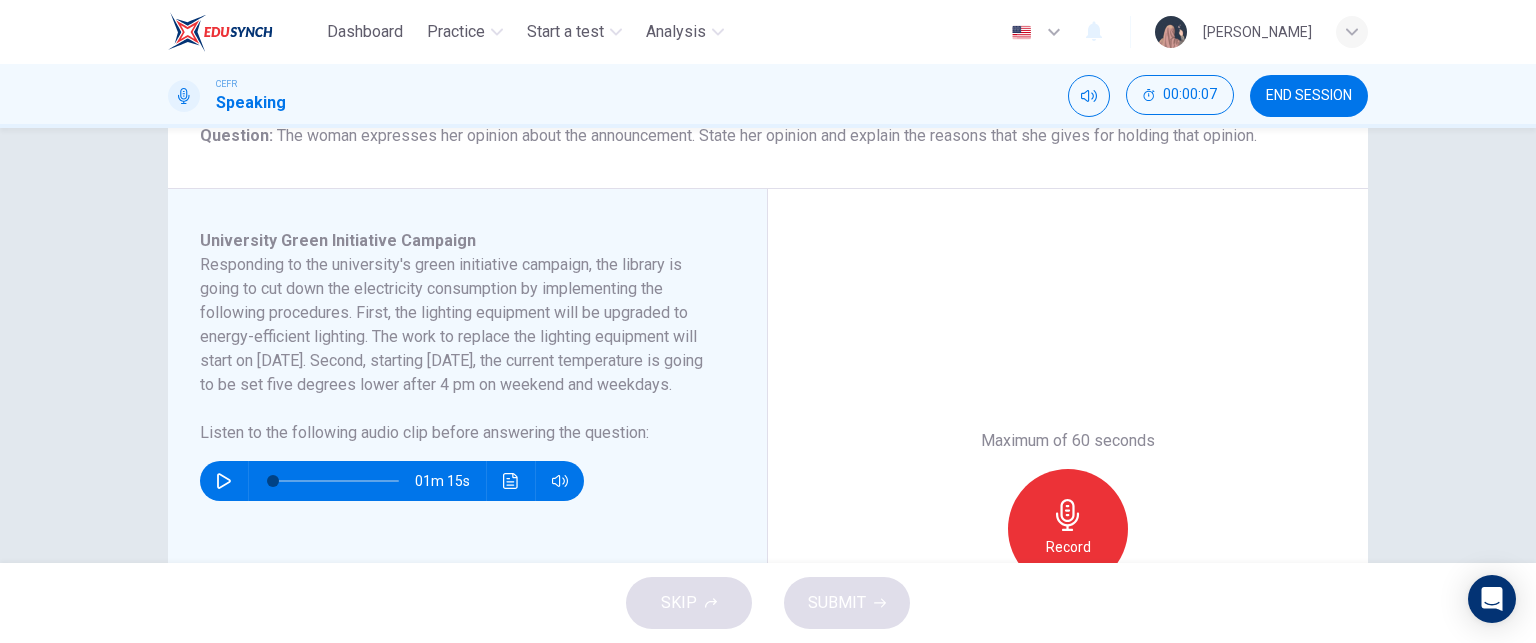 scroll, scrollTop: 271, scrollLeft: 0, axis: vertical 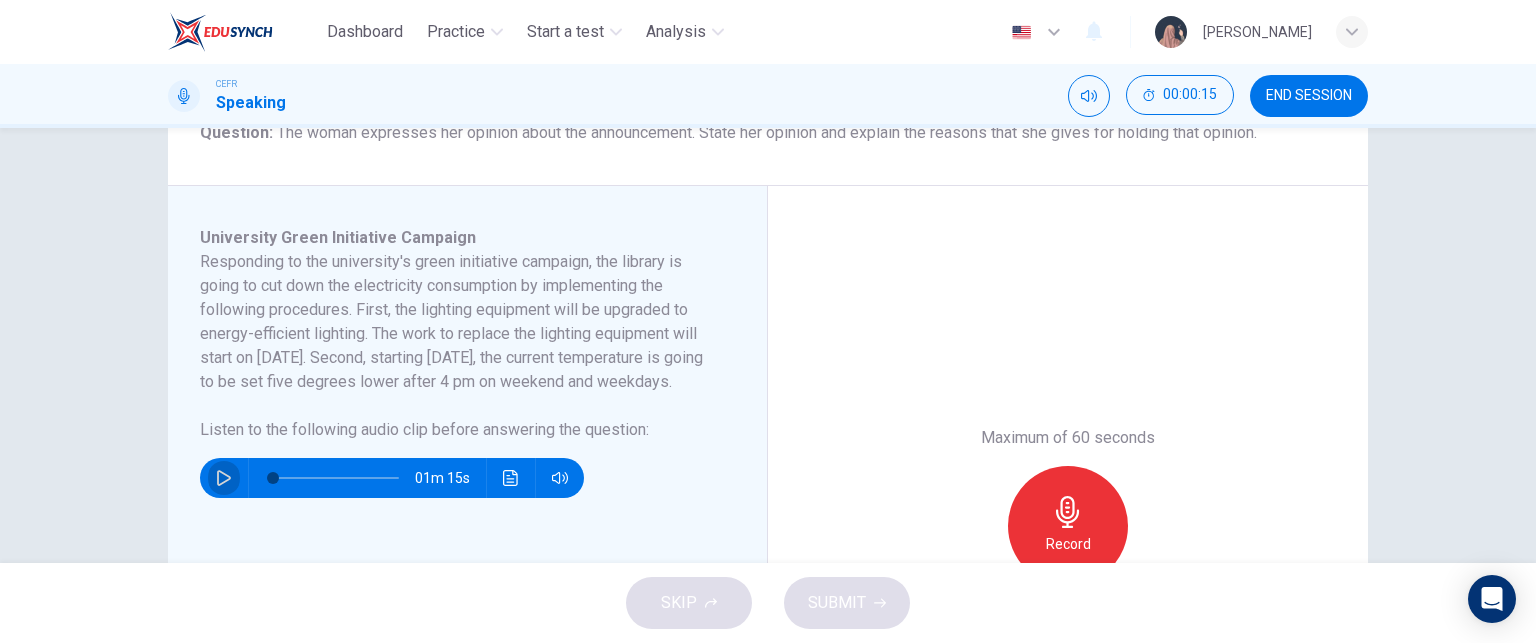 click at bounding box center [224, 478] 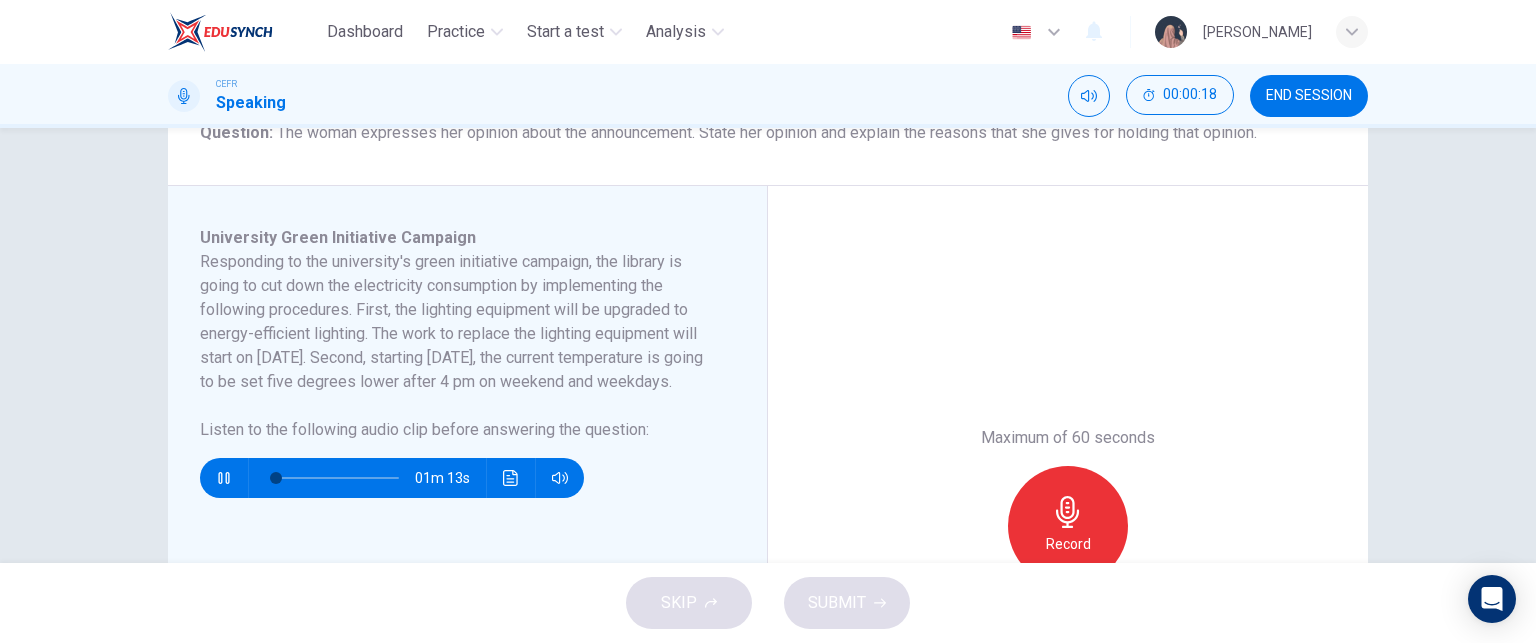 type on "4" 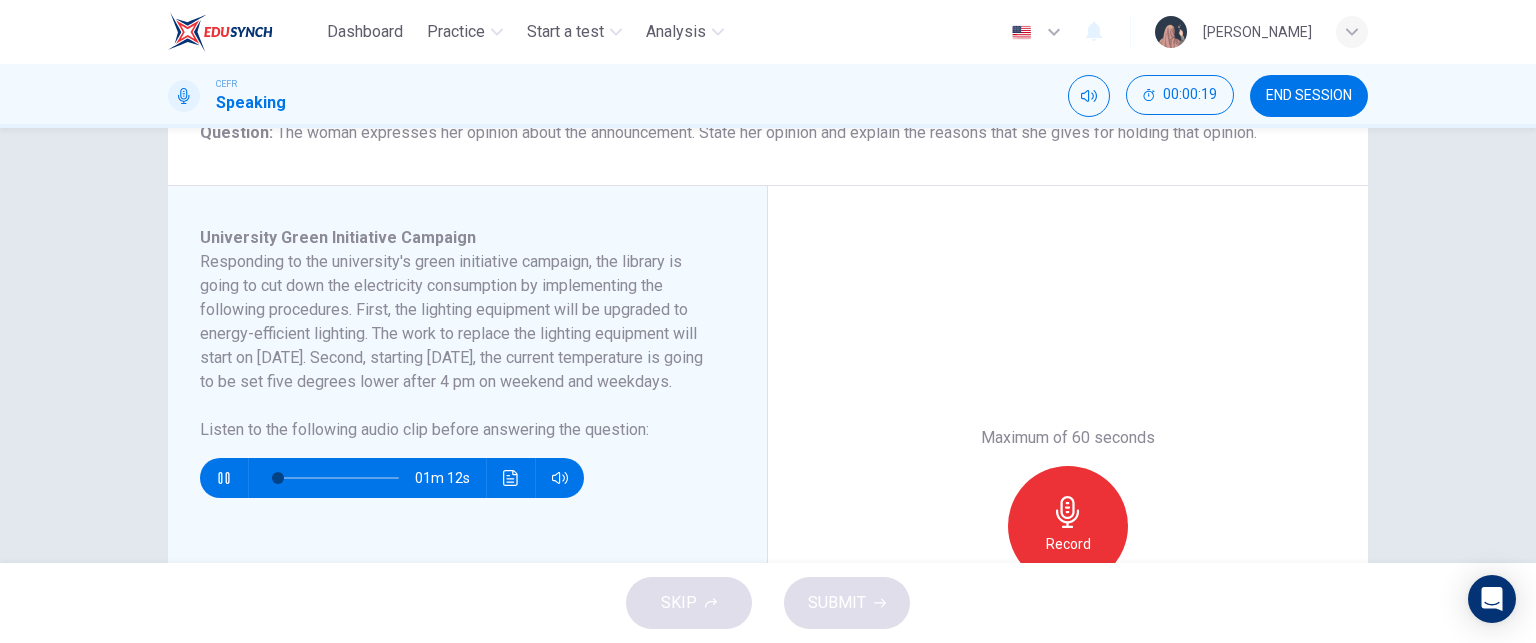 type 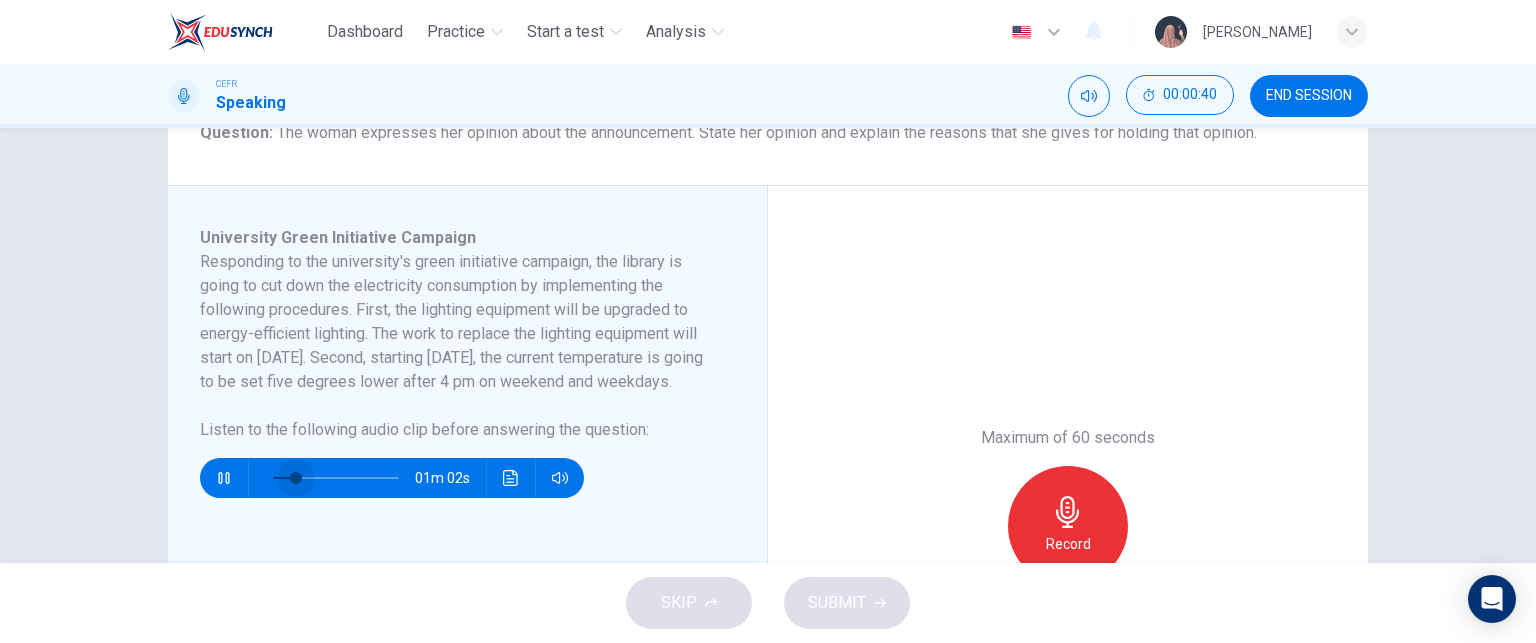 click at bounding box center [296, 478] 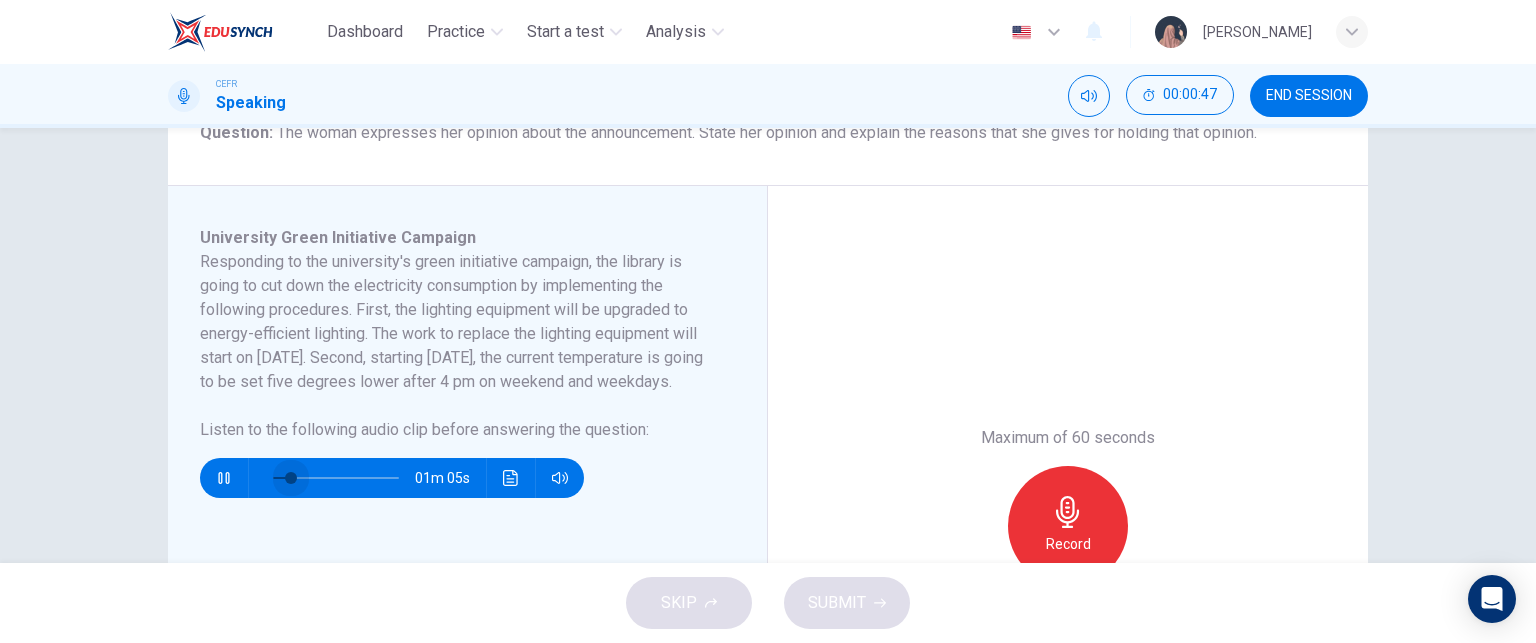click at bounding box center (291, 478) 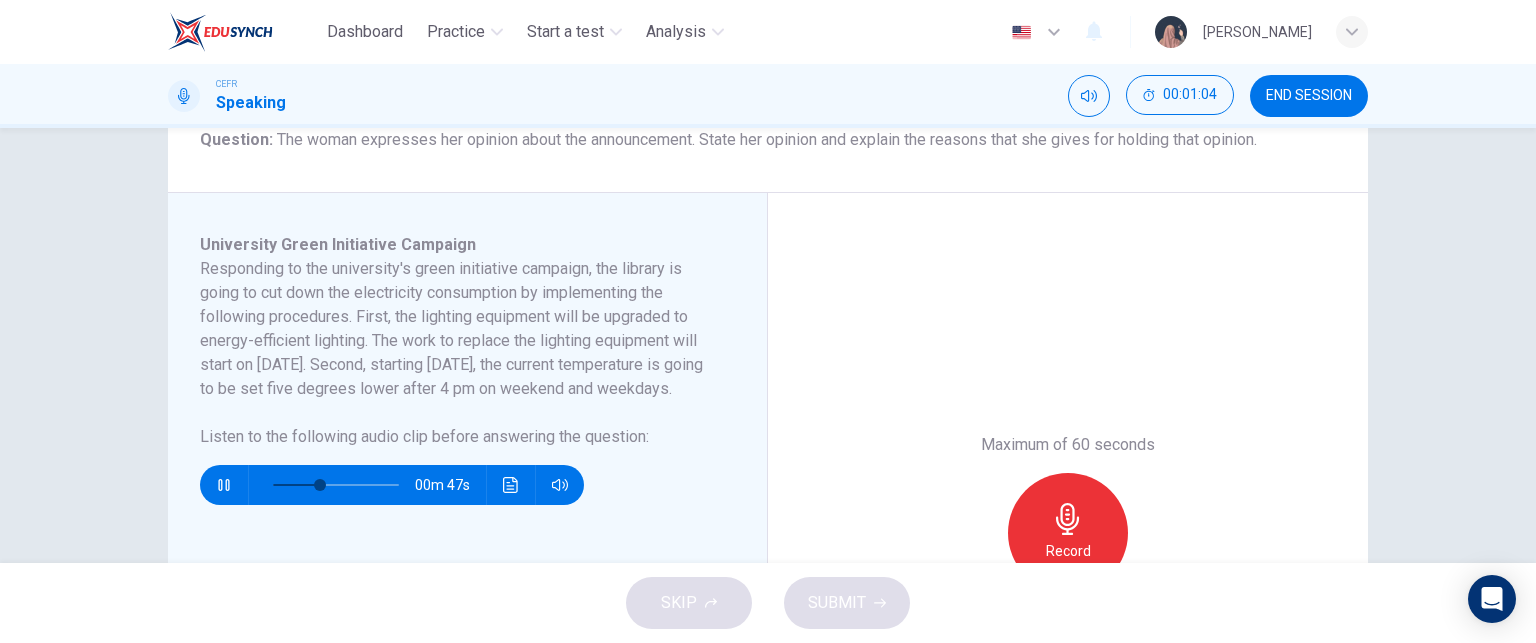 scroll, scrollTop: 264, scrollLeft: 0, axis: vertical 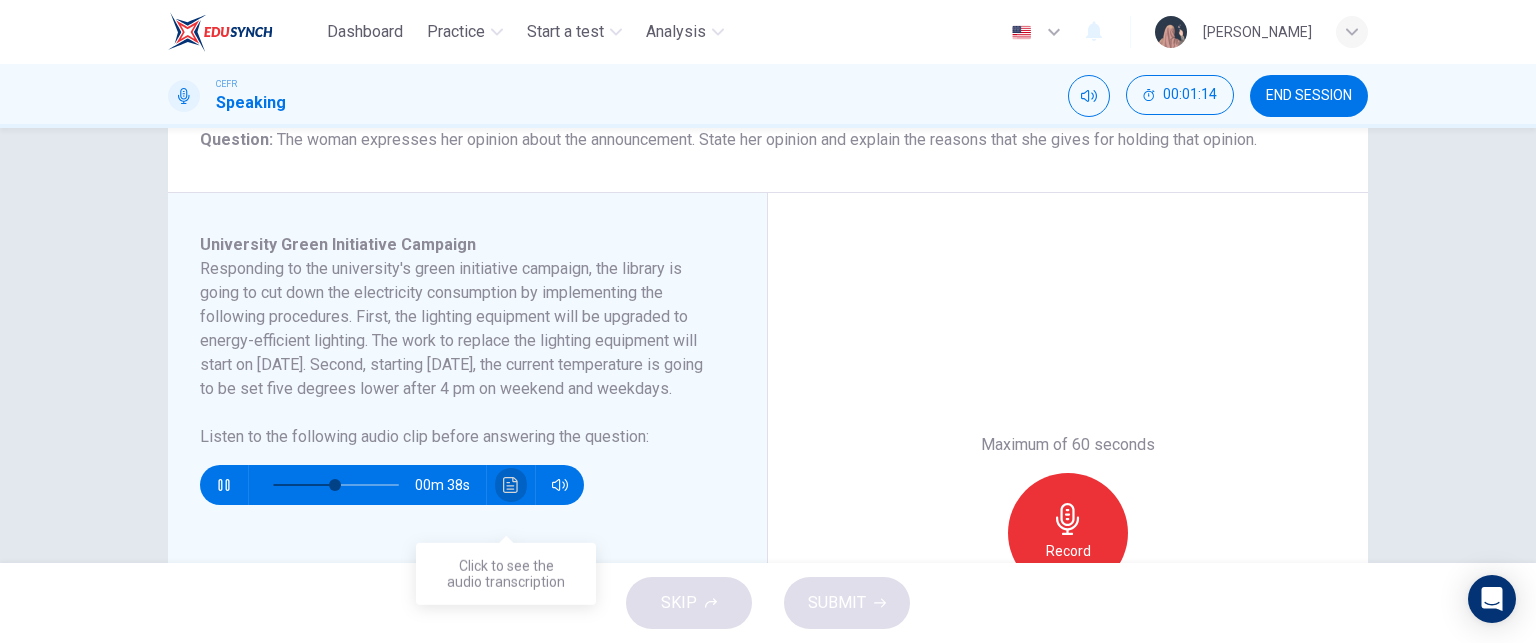 click 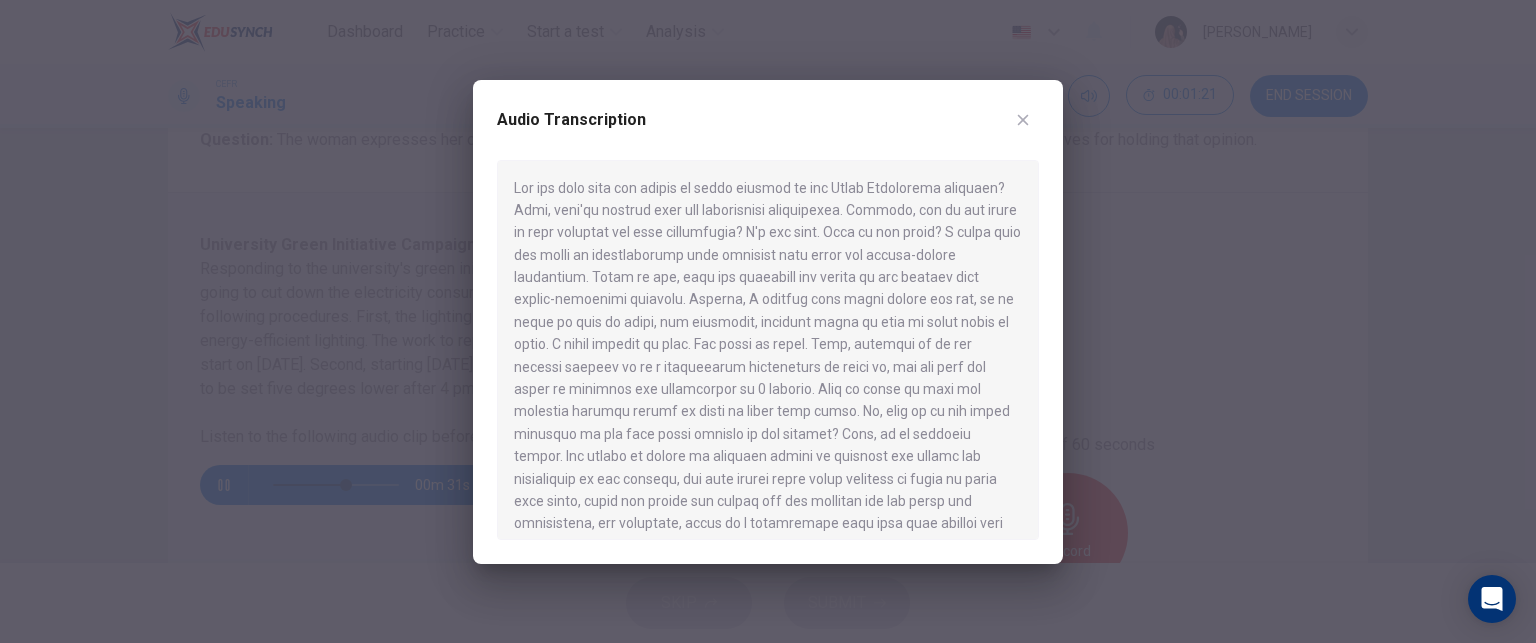 click at bounding box center [768, 350] 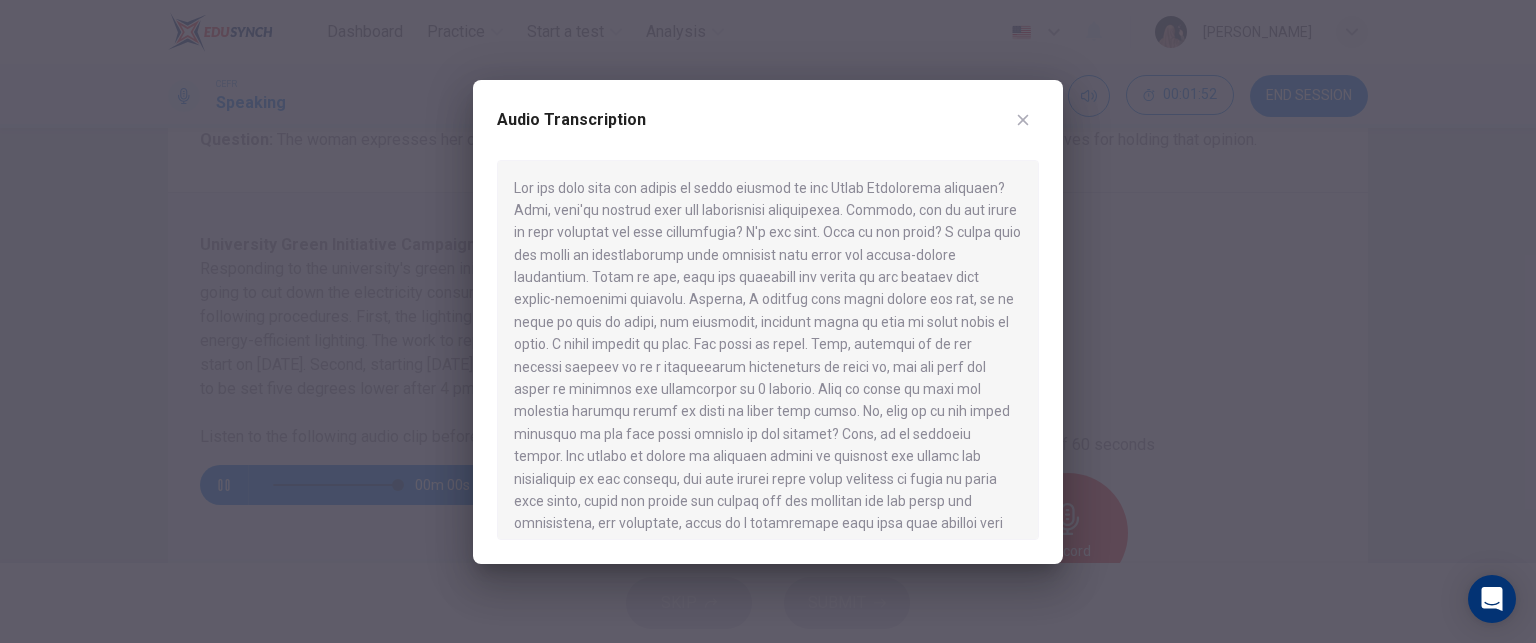 type on "0" 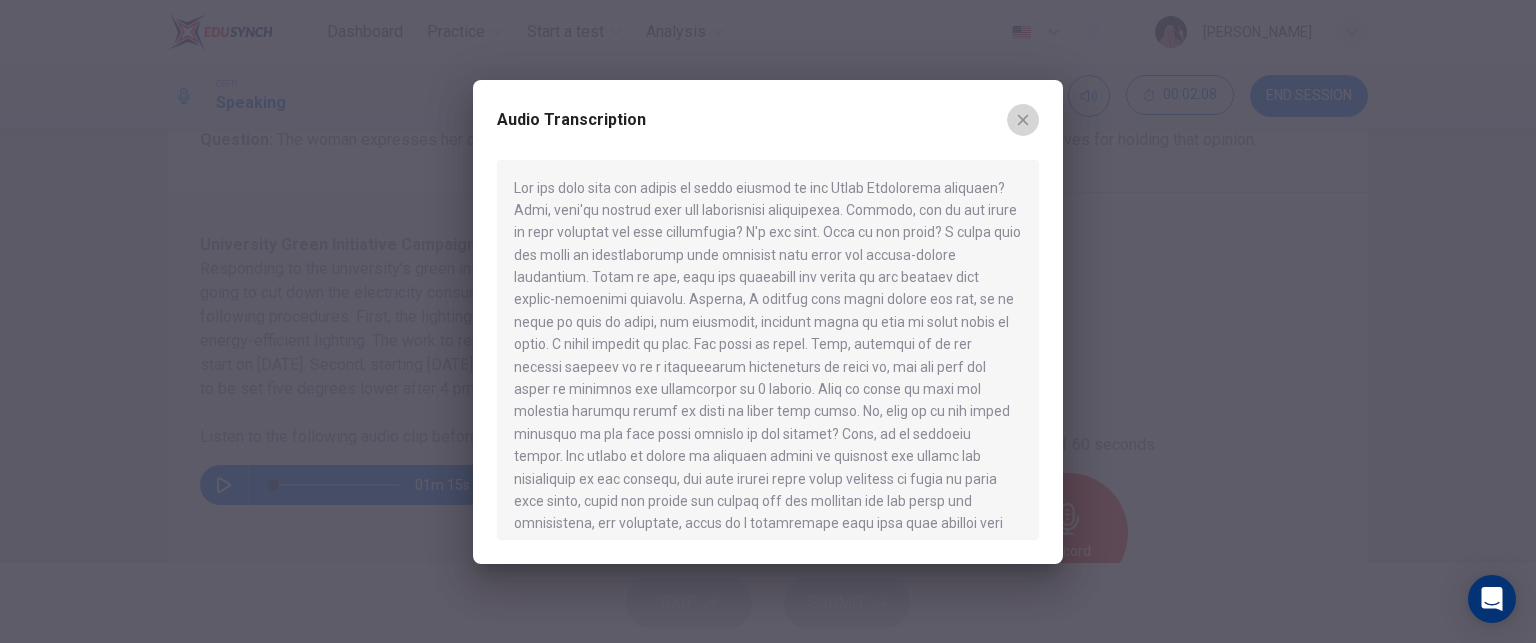 click at bounding box center [1023, 120] 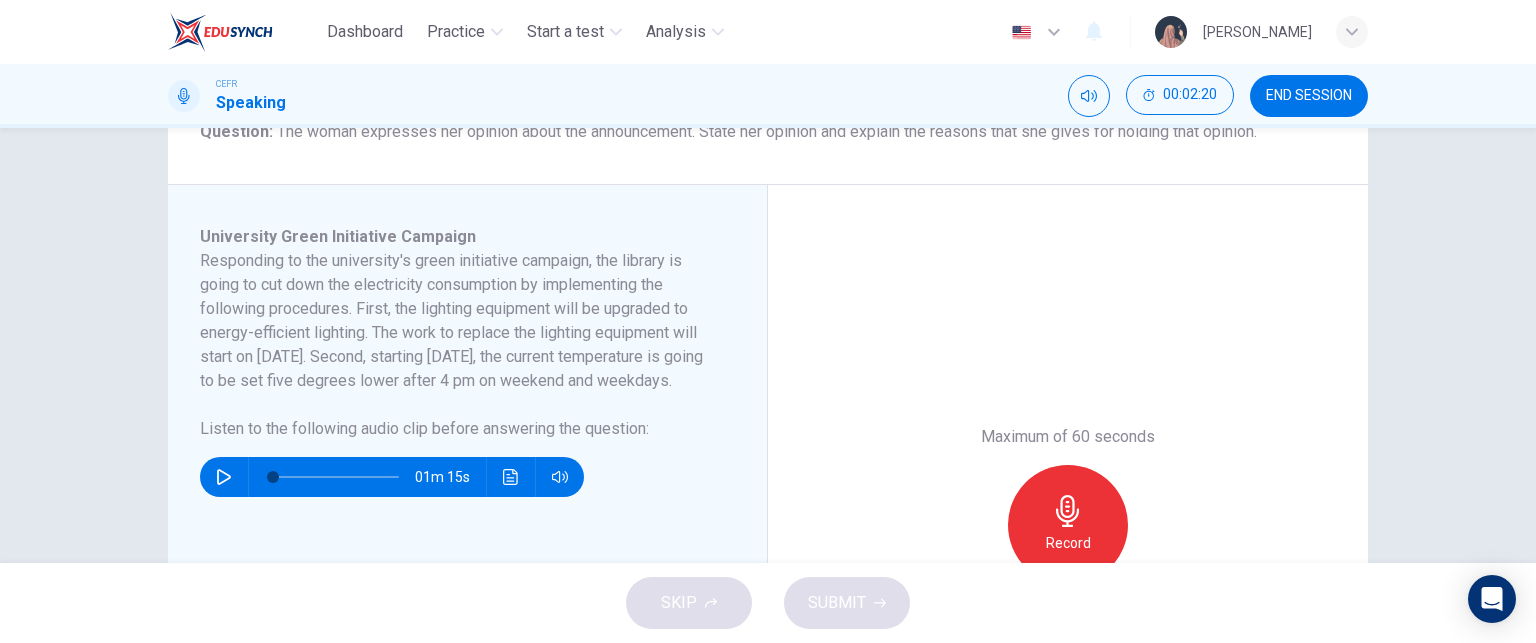scroll, scrollTop: 272, scrollLeft: 0, axis: vertical 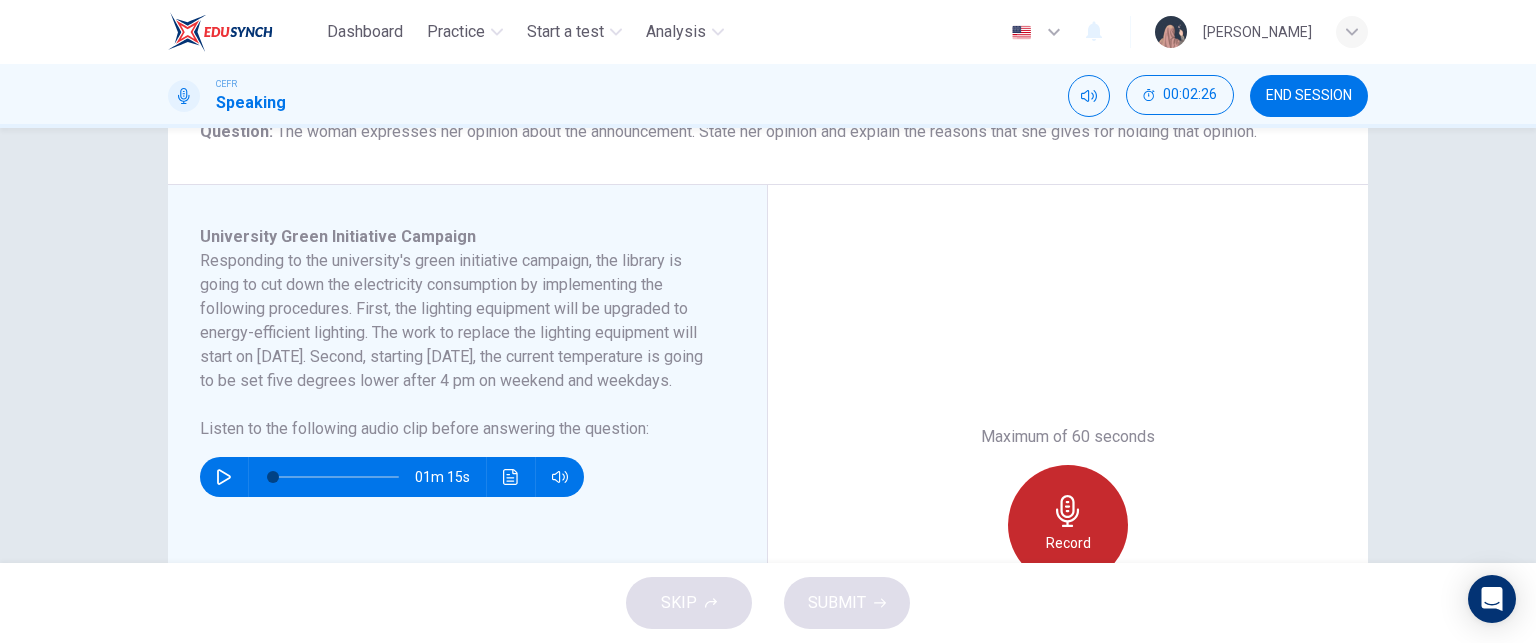 click on "Record" at bounding box center (1068, 525) 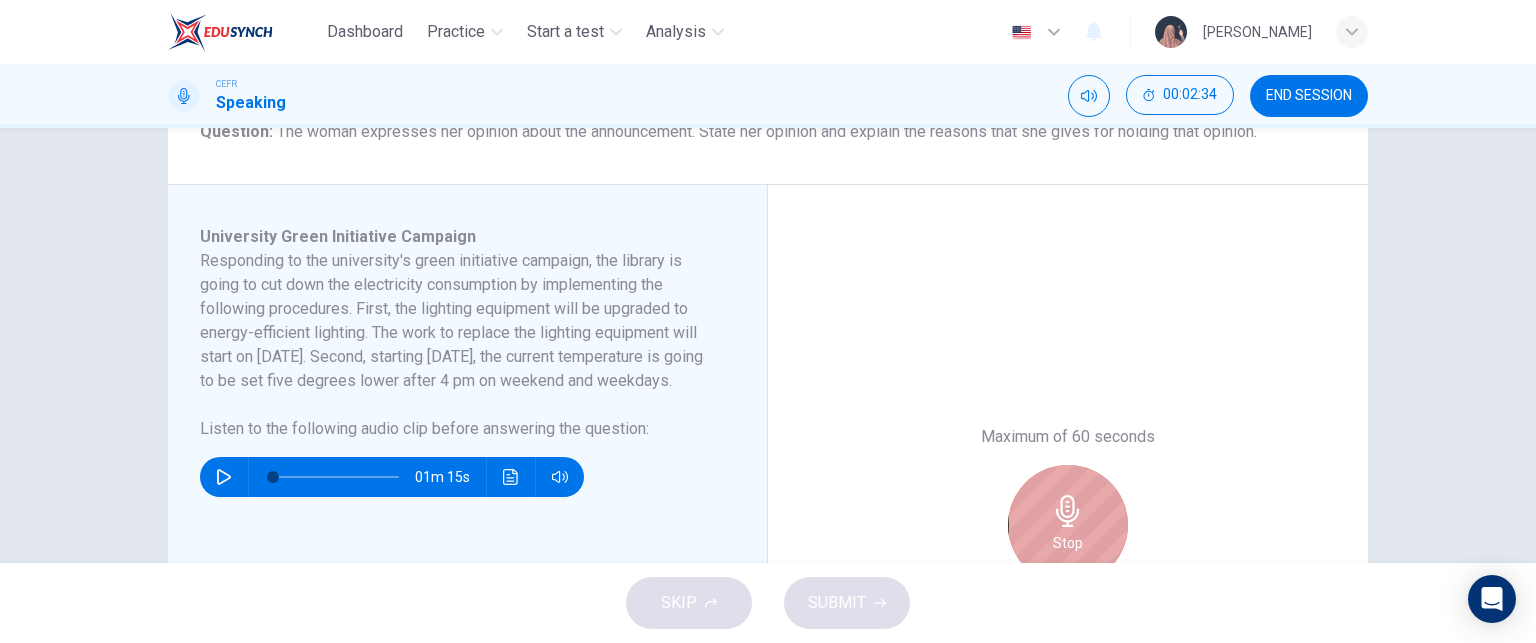 click on "Stop" at bounding box center (1068, 525) 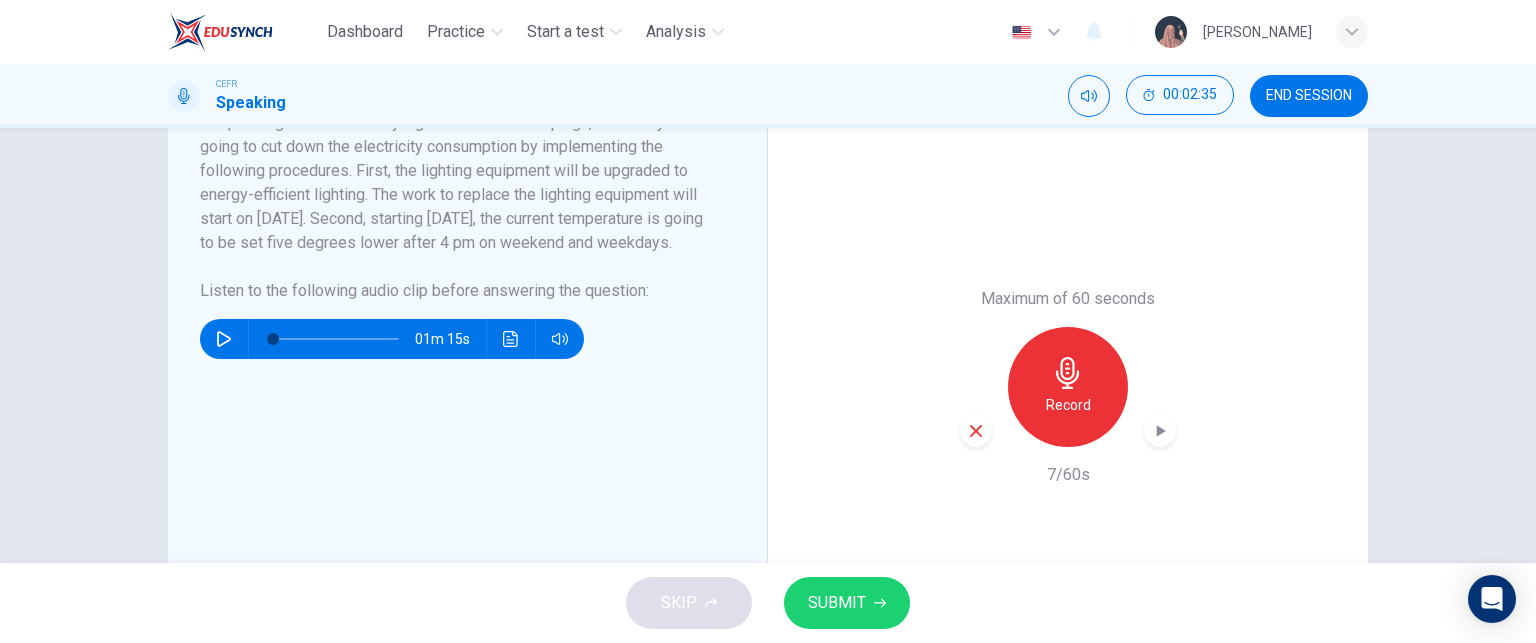 scroll, scrollTop: 412, scrollLeft: 0, axis: vertical 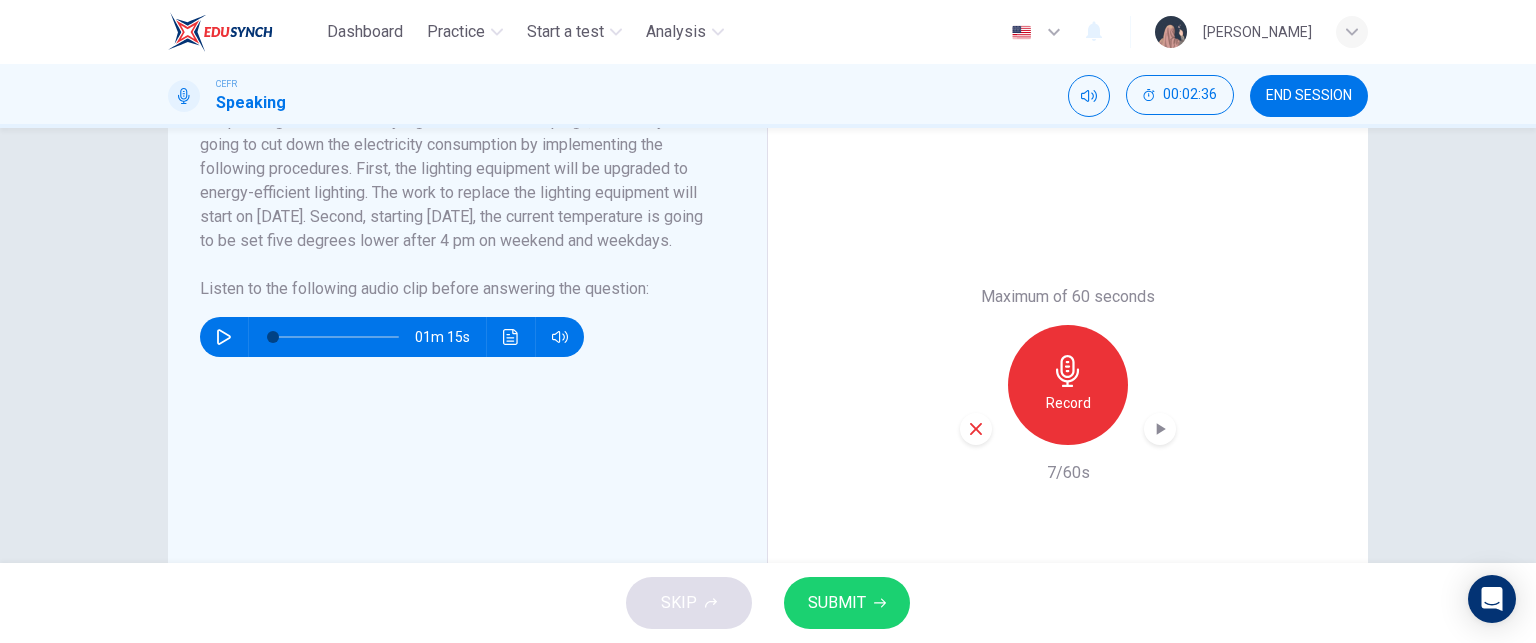 click 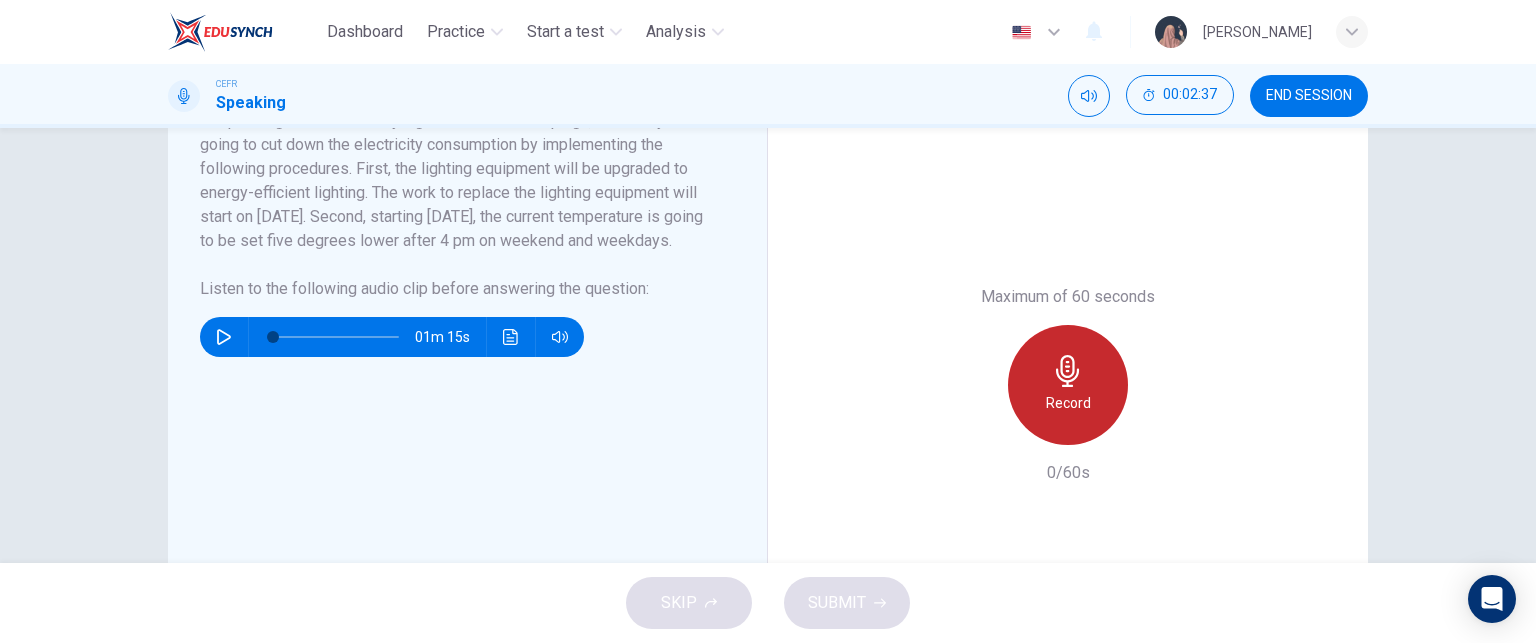 click on "Record" at bounding box center (1068, 385) 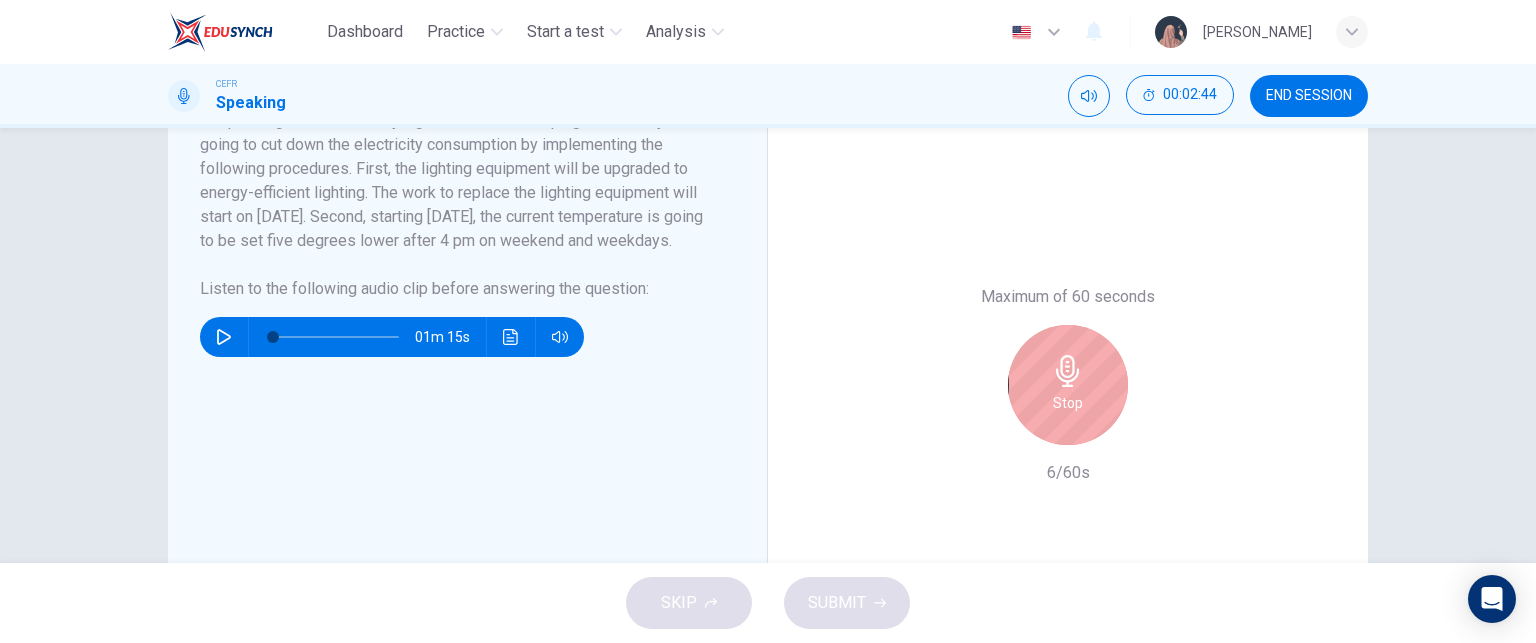scroll, scrollTop: 343, scrollLeft: 0, axis: vertical 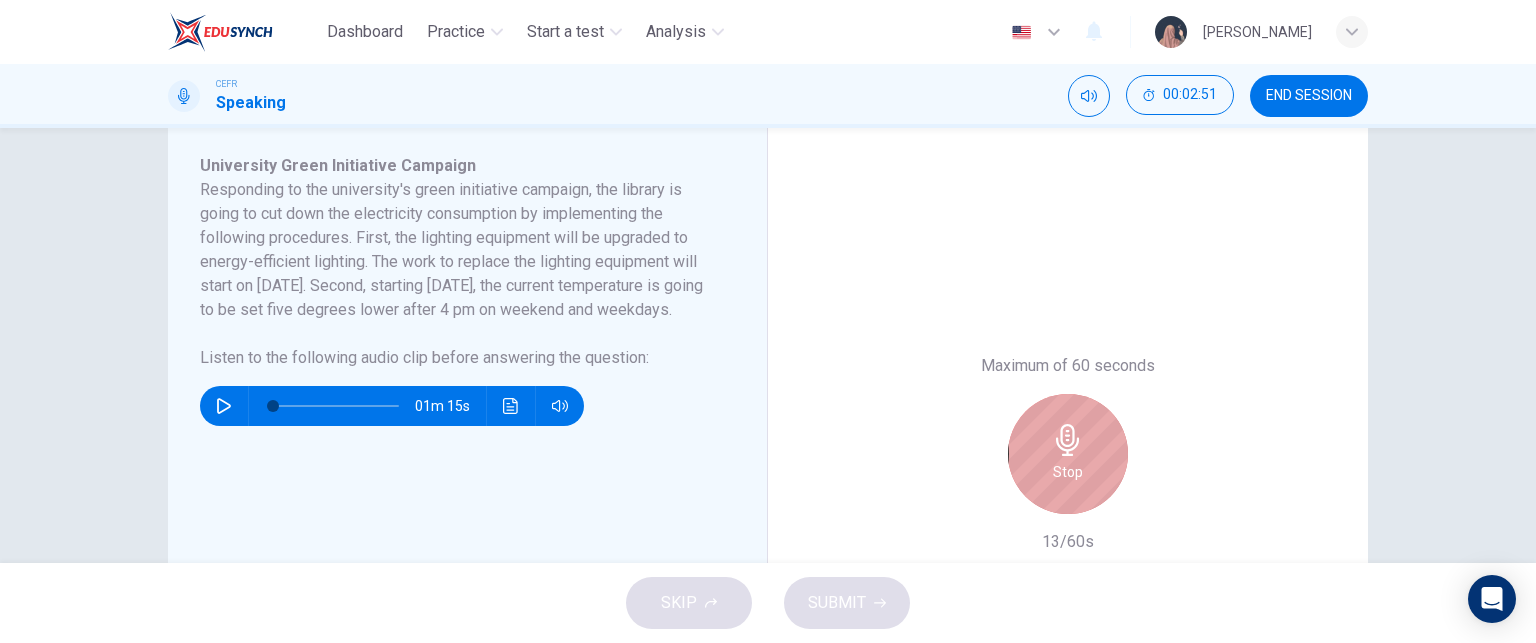 click on "Stop" at bounding box center [1068, 454] 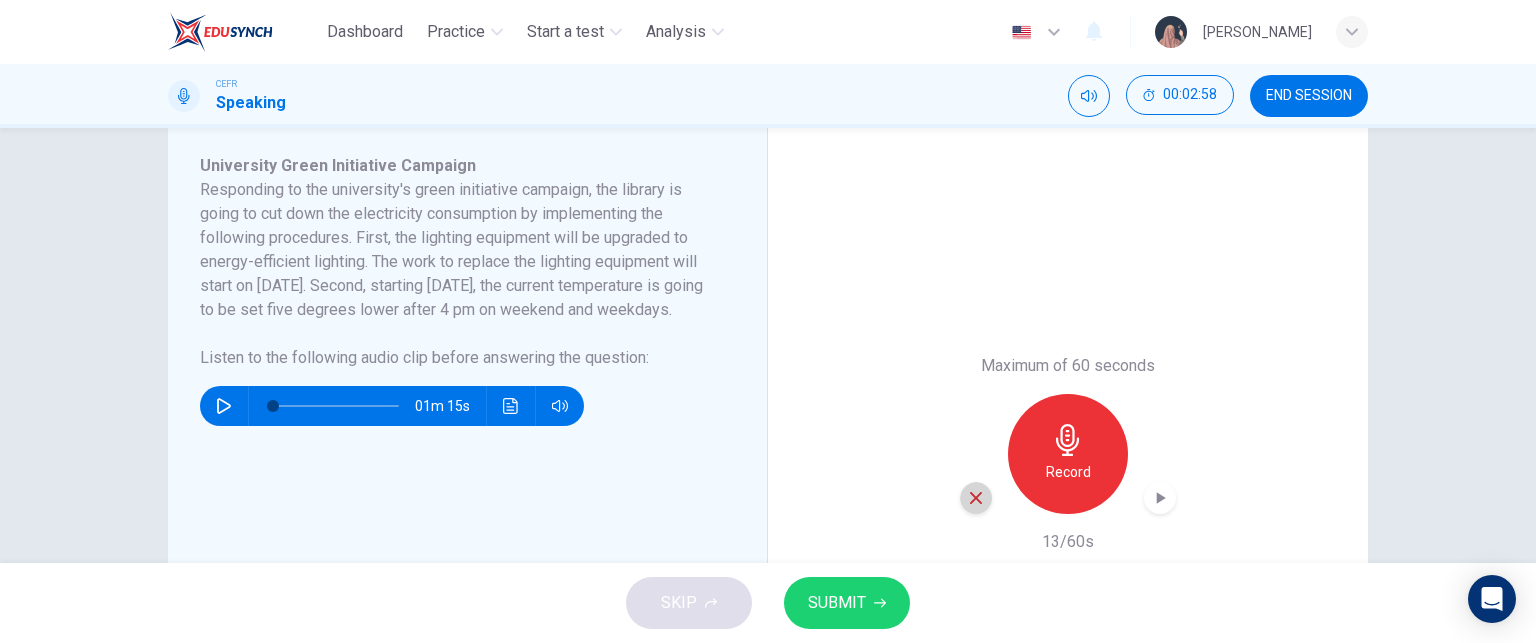 click 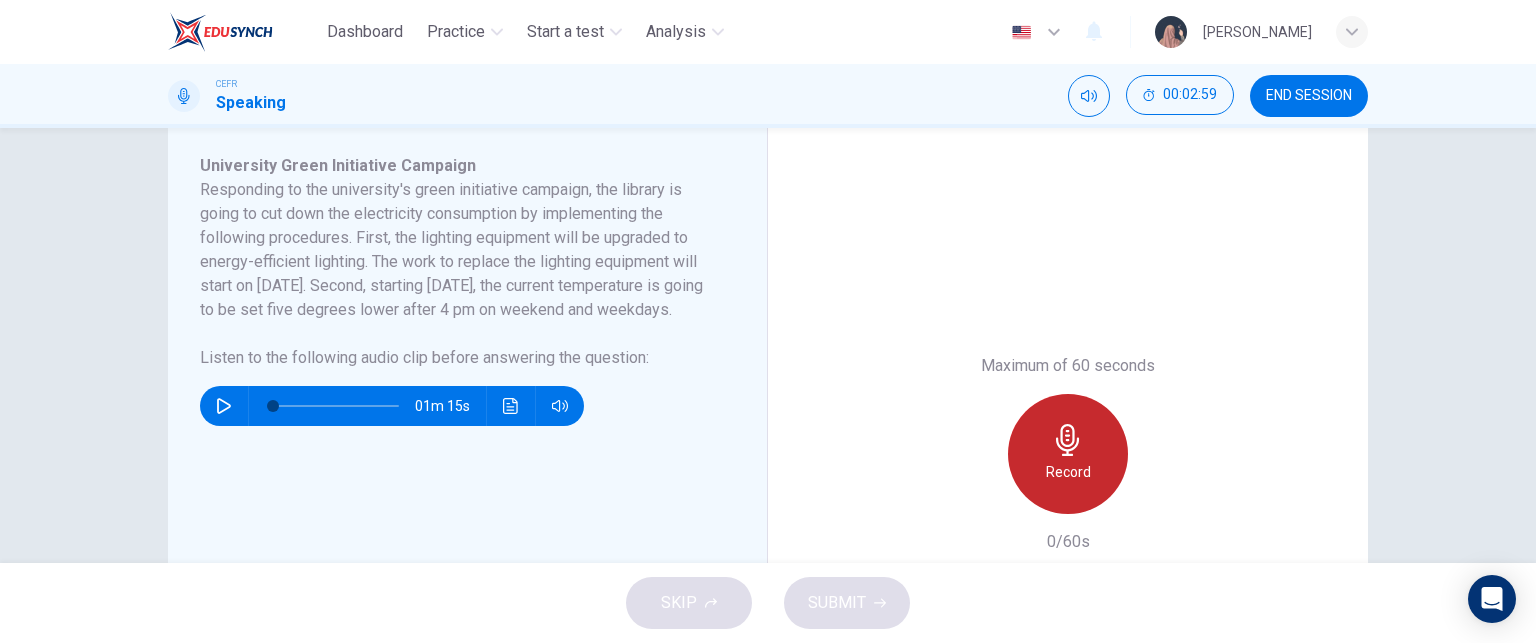 click on "Record" at bounding box center [1068, 454] 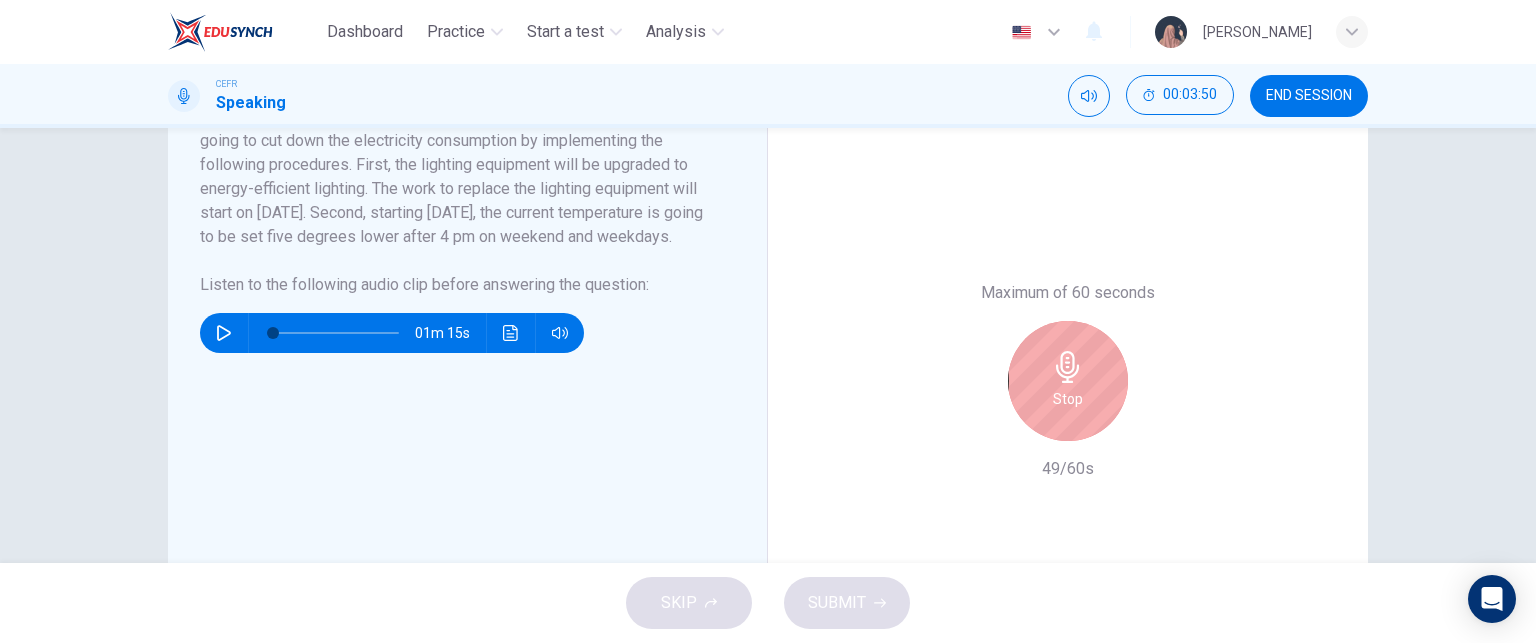 scroll, scrollTop: 419, scrollLeft: 0, axis: vertical 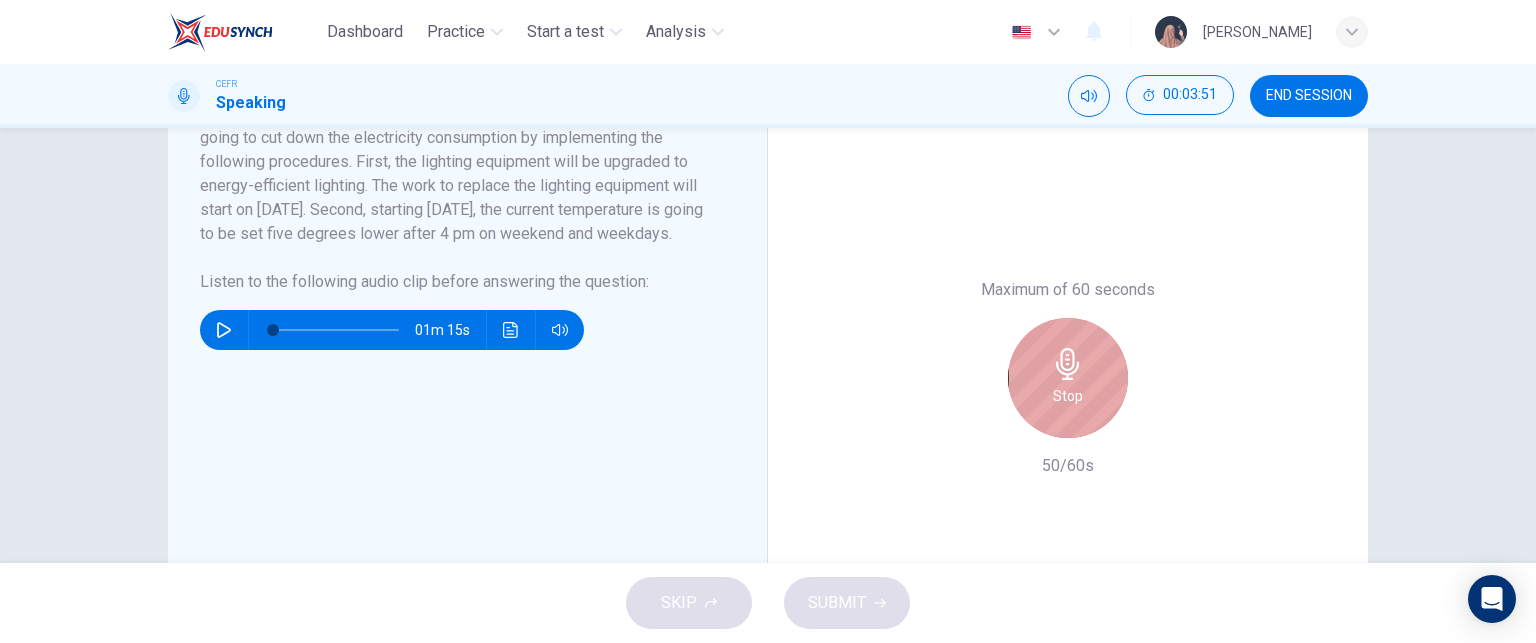 click 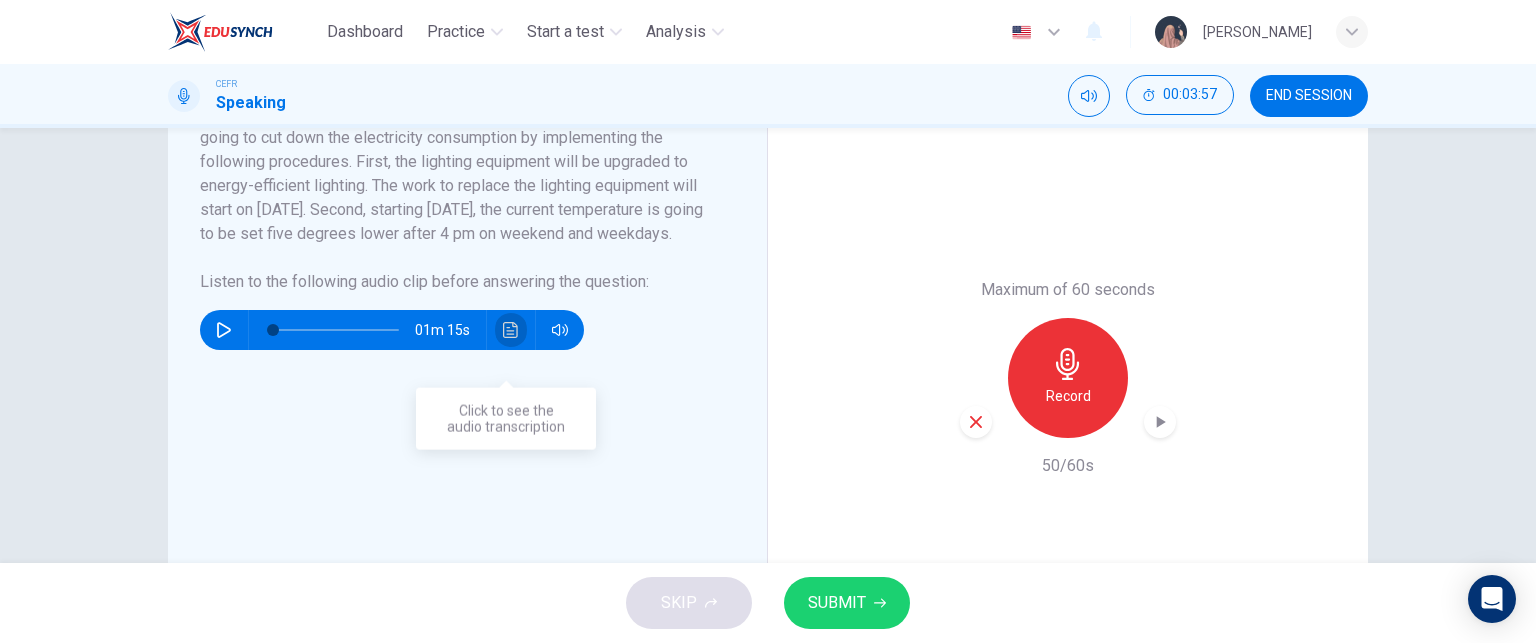 click at bounding box center [511, 330] 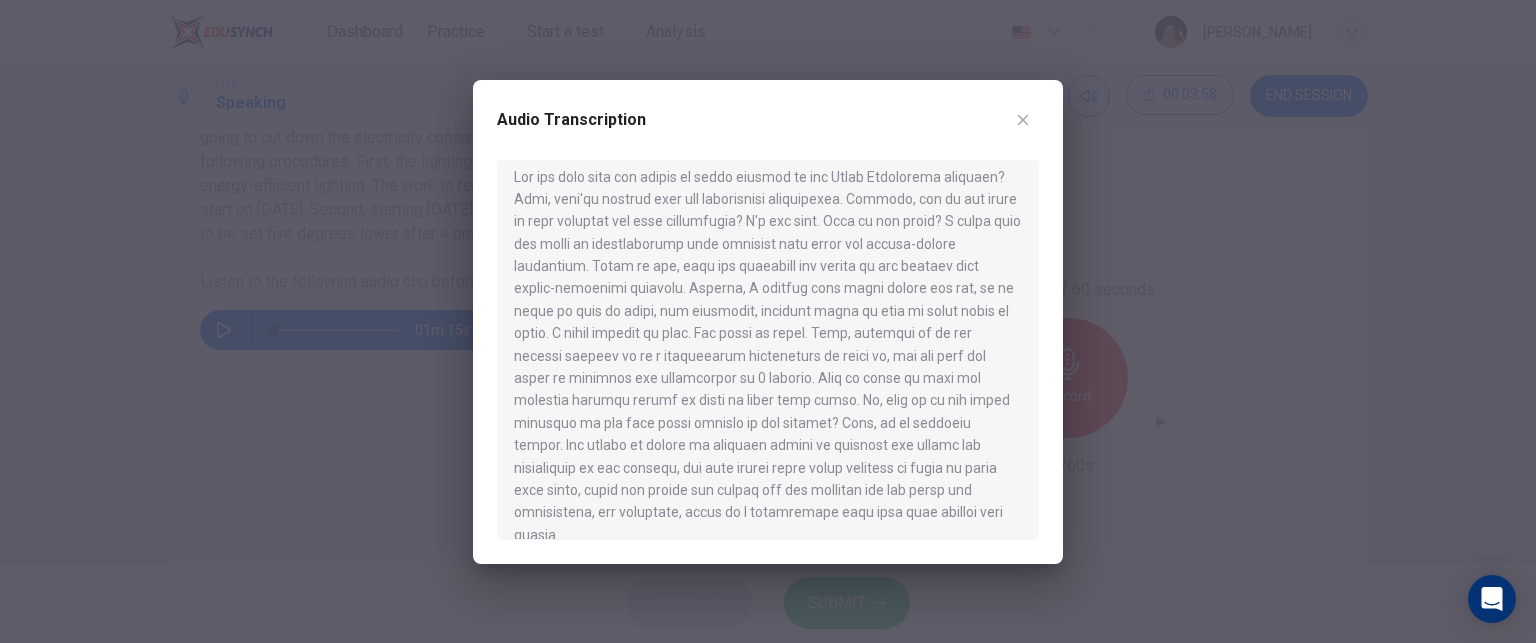 scroll, scrollTop: 12, scrollLeft: 0, axis: vertical 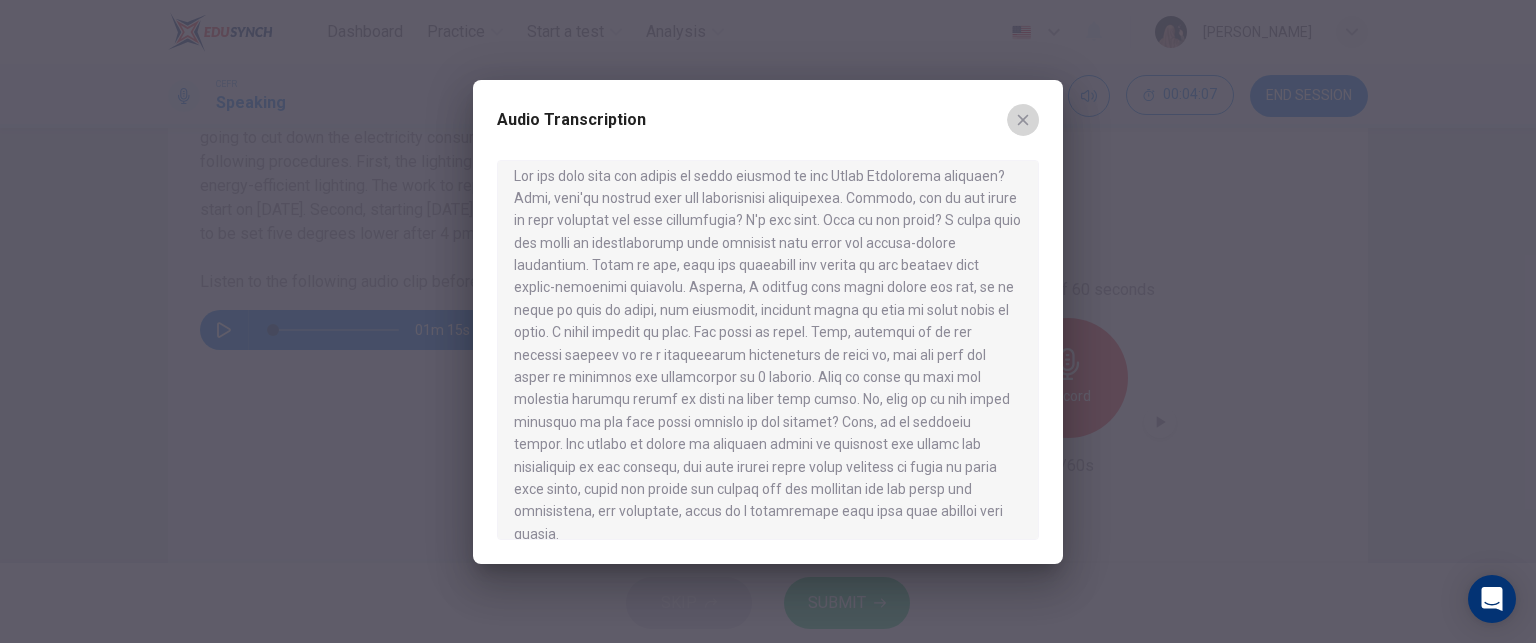 click at bounding box center [1023, 120] 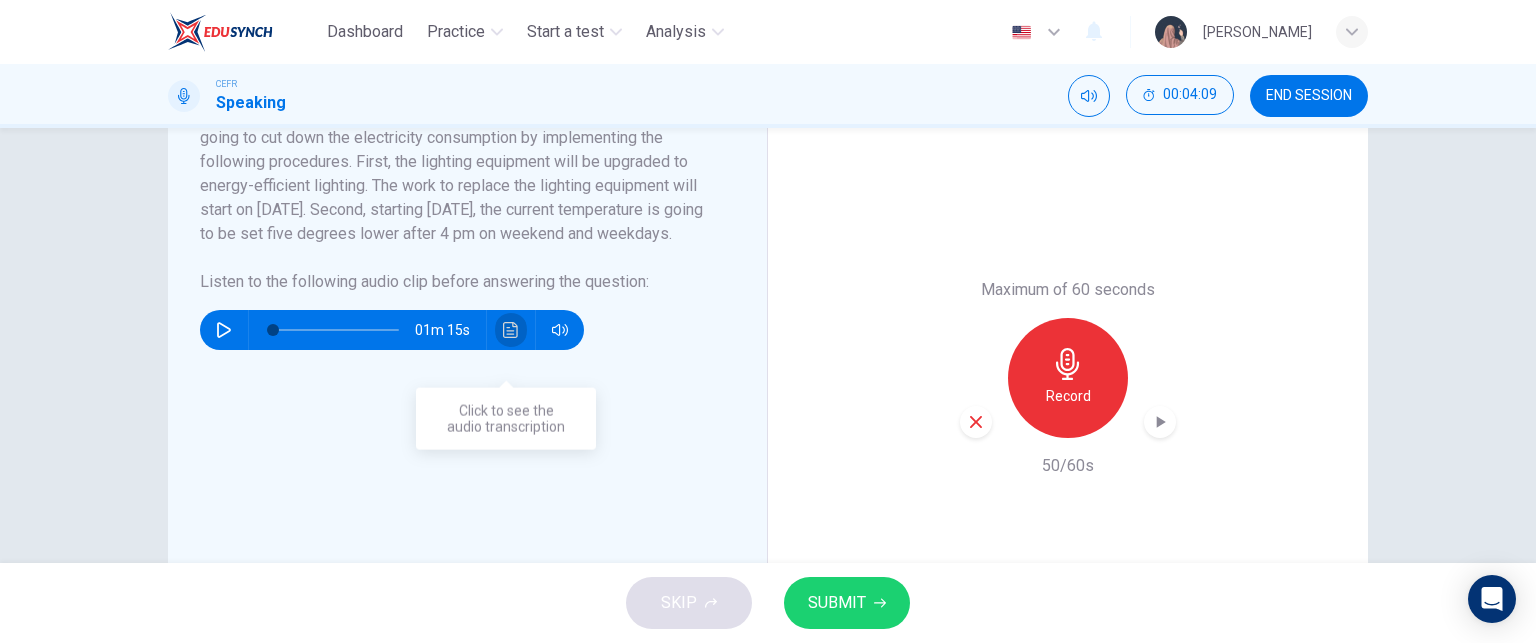 click 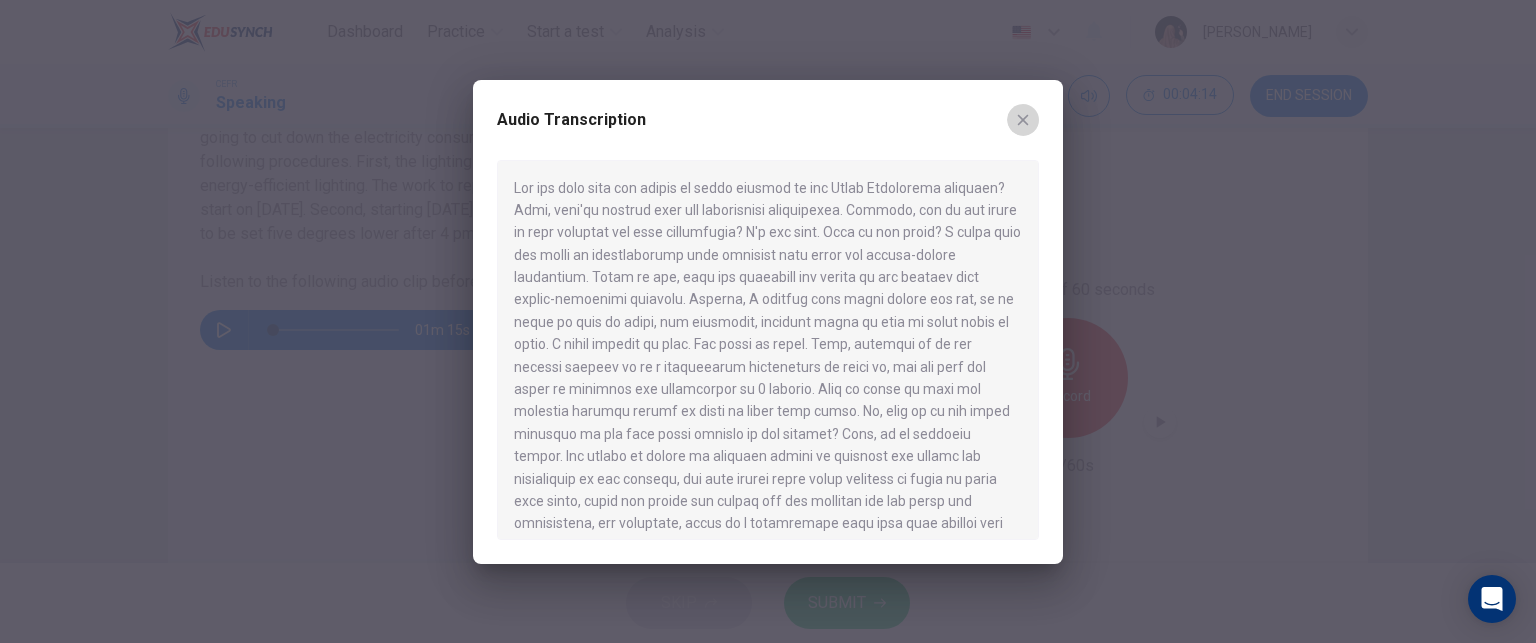 click 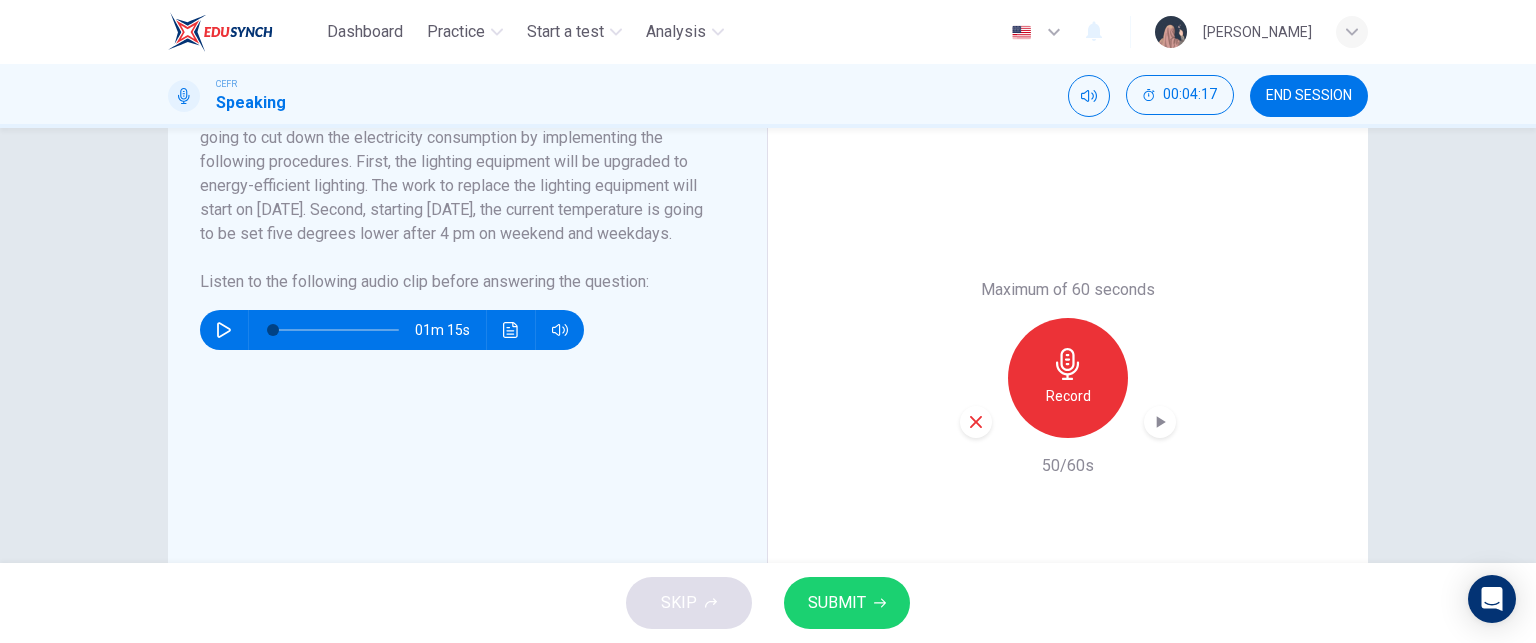 click 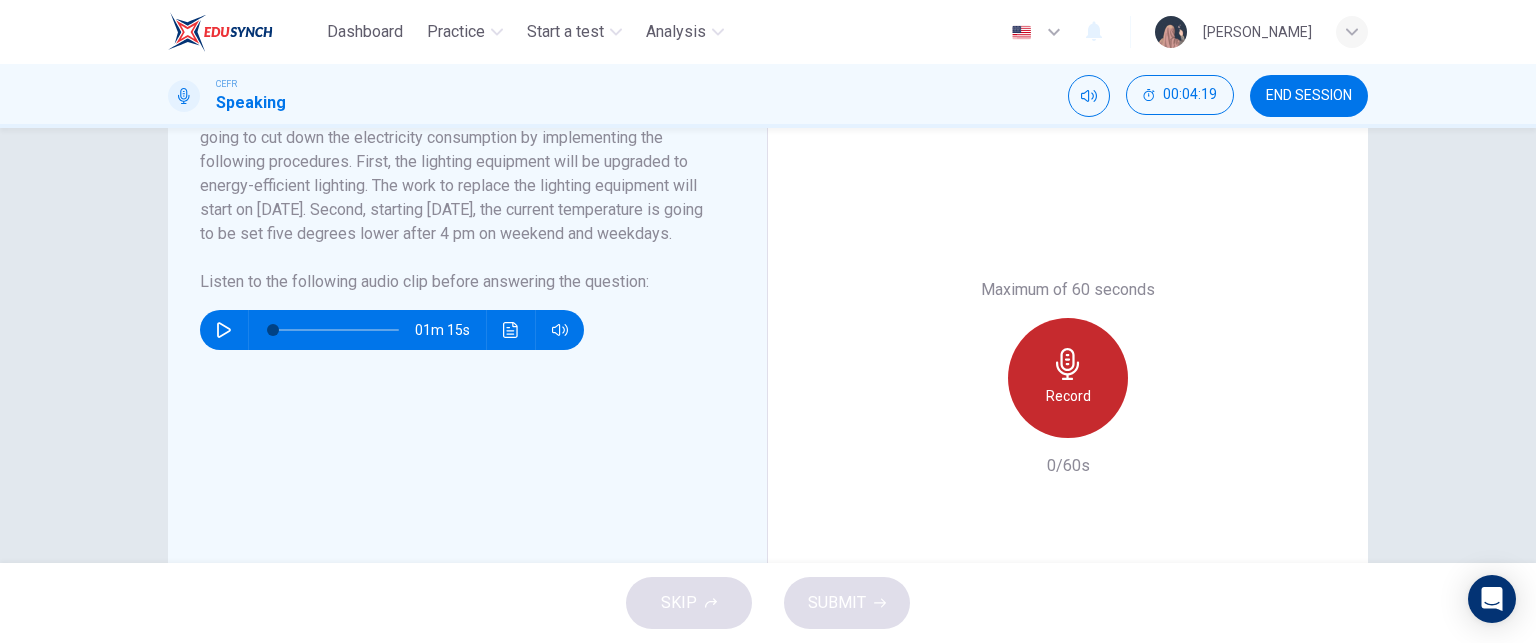click on "Record" at bounding box center [1068, 396] 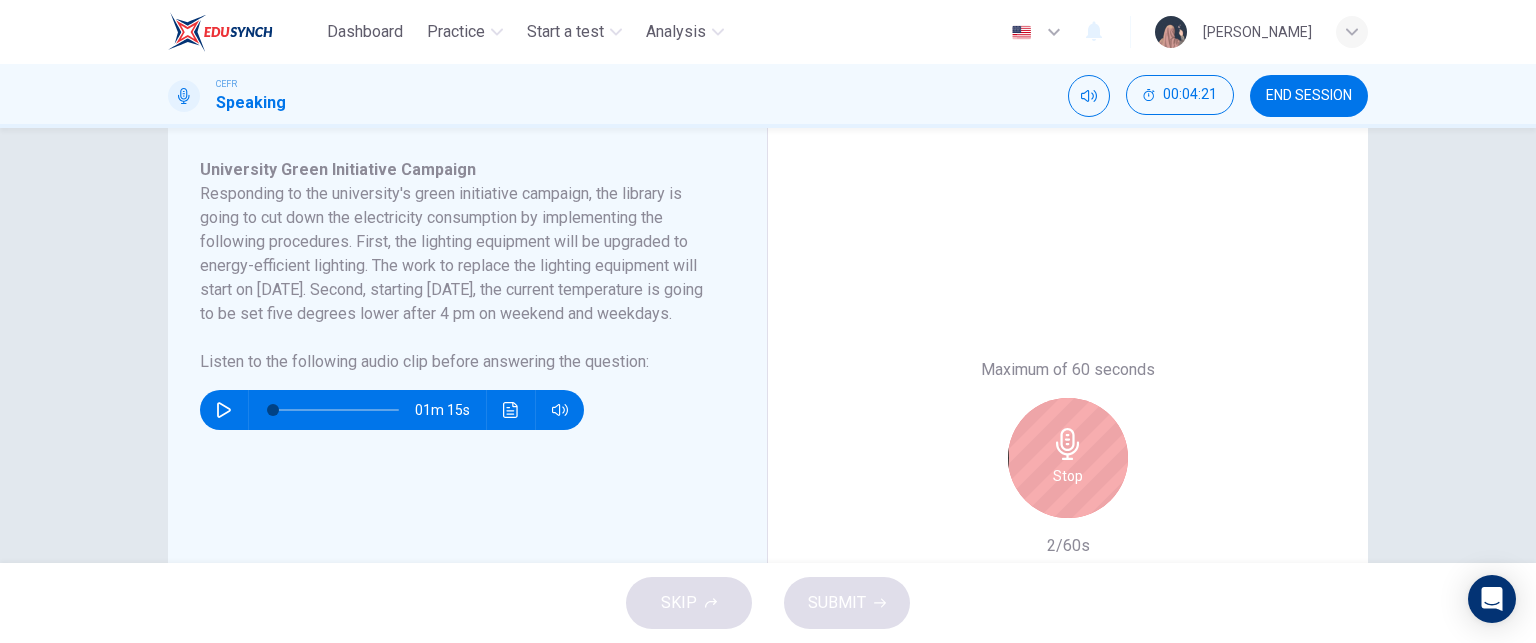 scroll, scrollTop: 334, scrollLeft: 0, axis: vertical 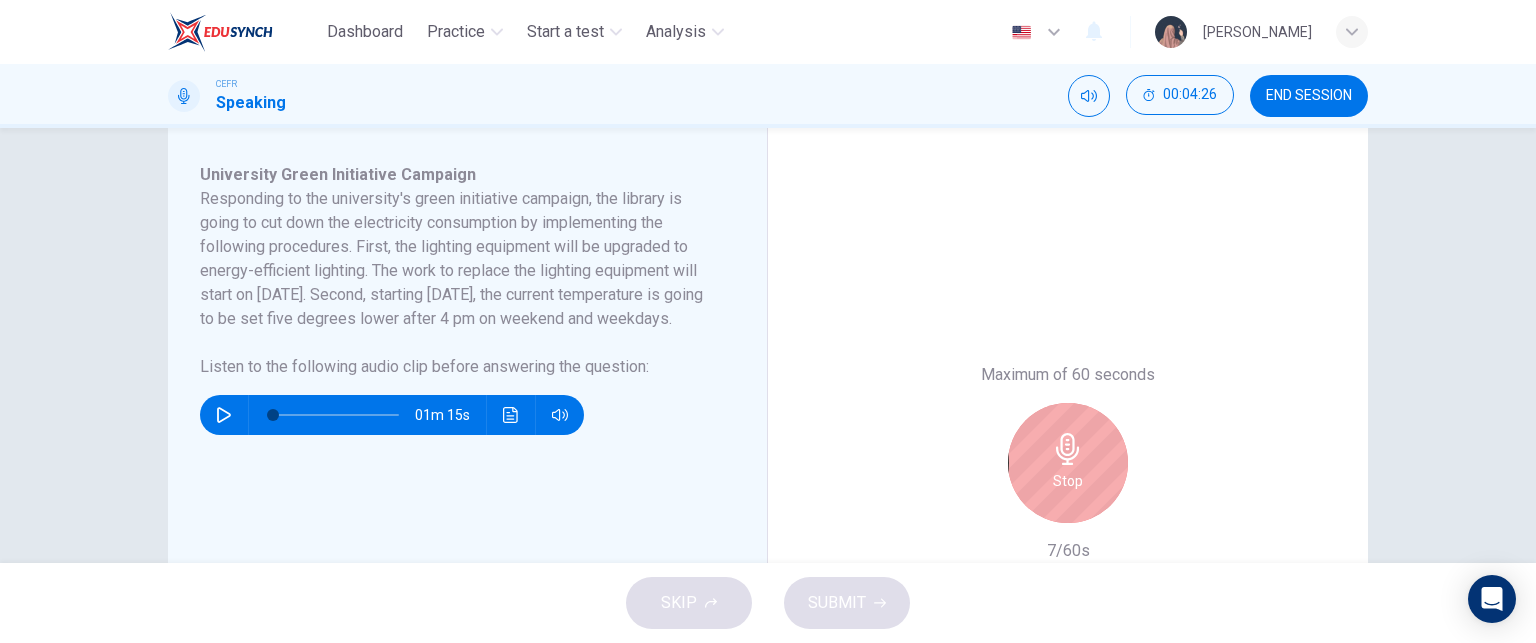 drag, startPoint x: 860, startPoint y: 397, endPoint x: 1104, endPoint y: 443, distance: 248.2982 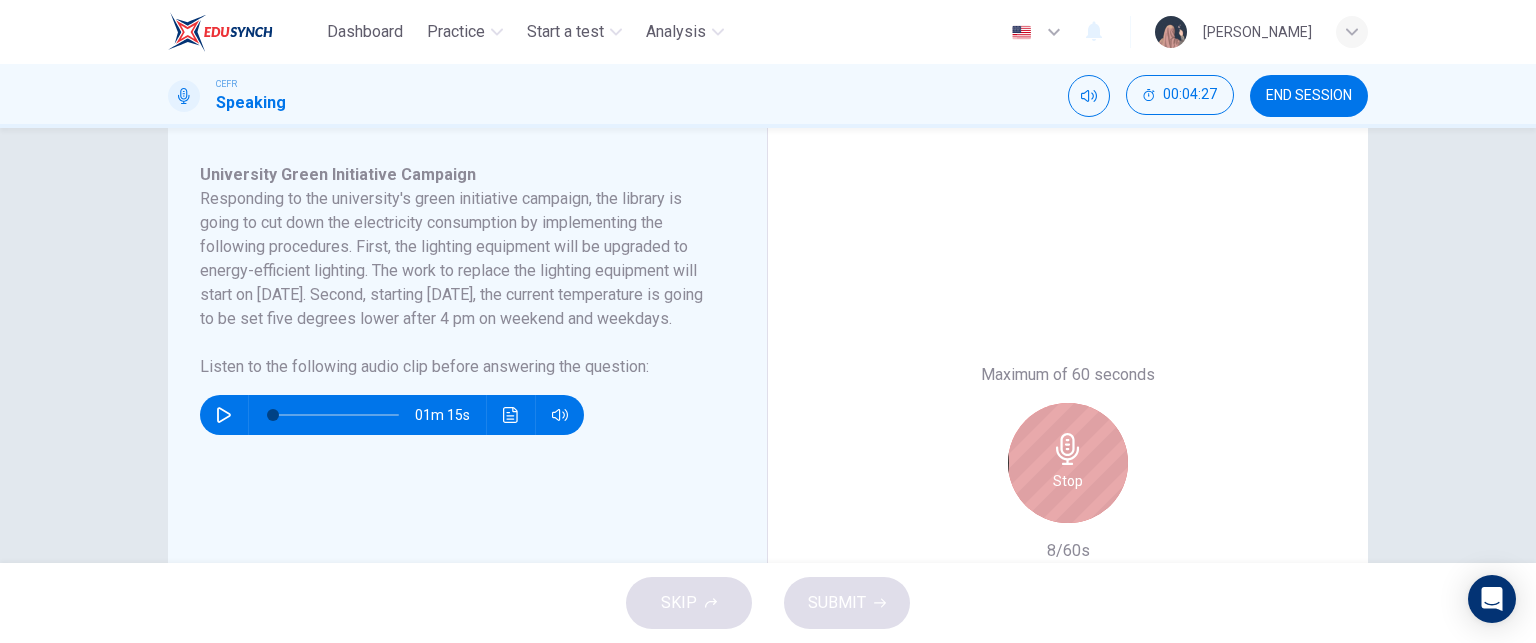 click on "Stop" at bounding box center (1068, 463) 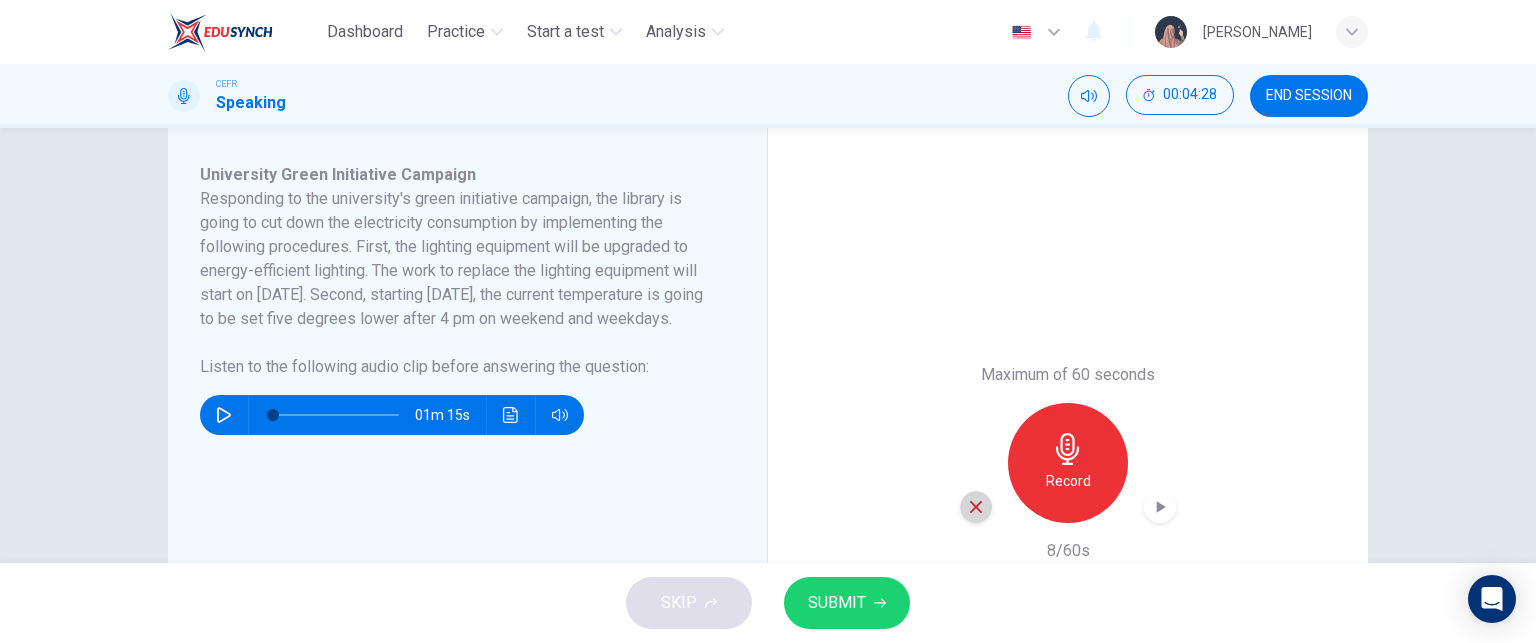 click 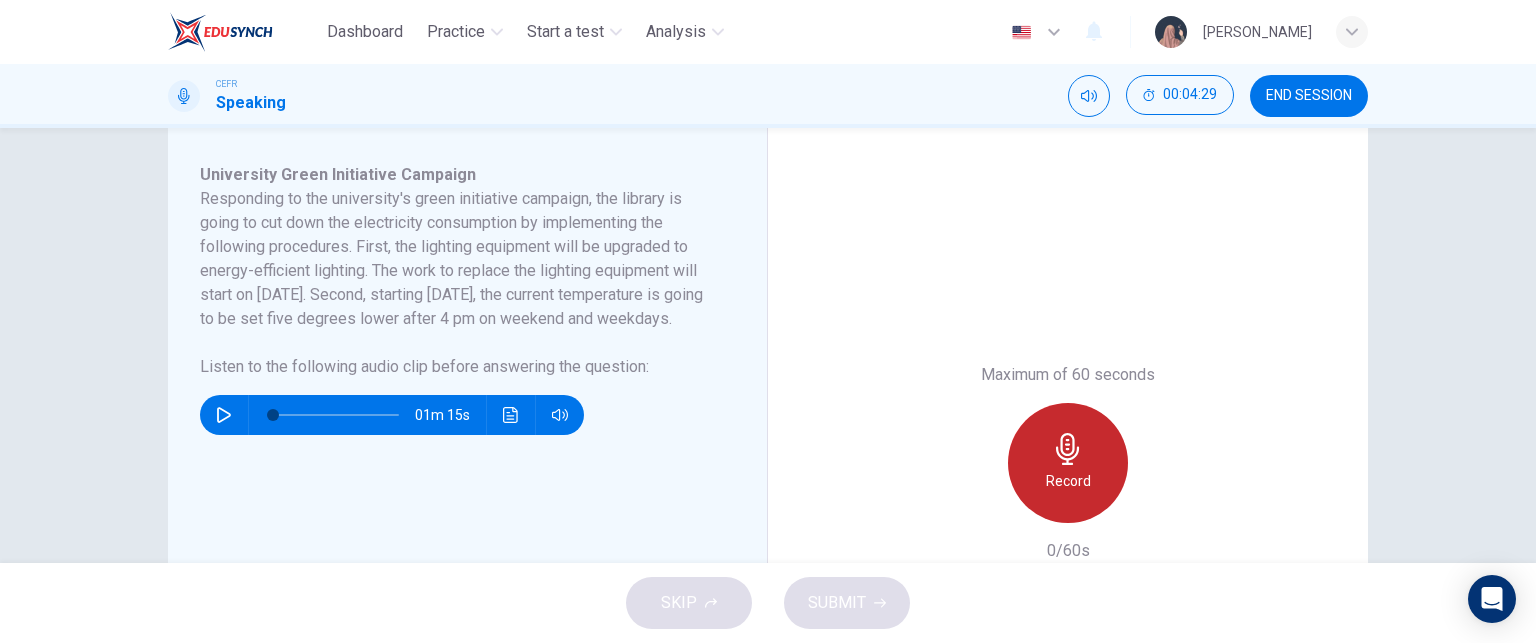 click on "Record" at bounding box center [1068, 463] 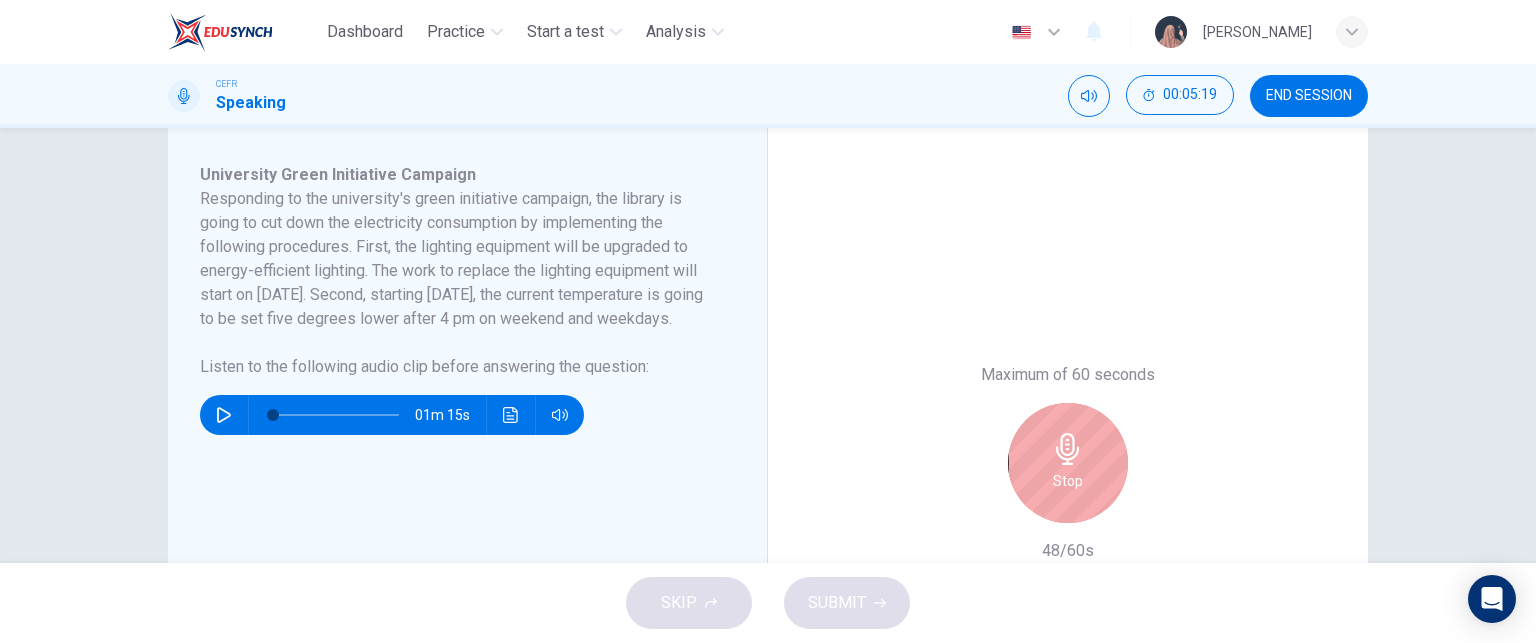 click on "Stop" at bounding box center [1068, 463] 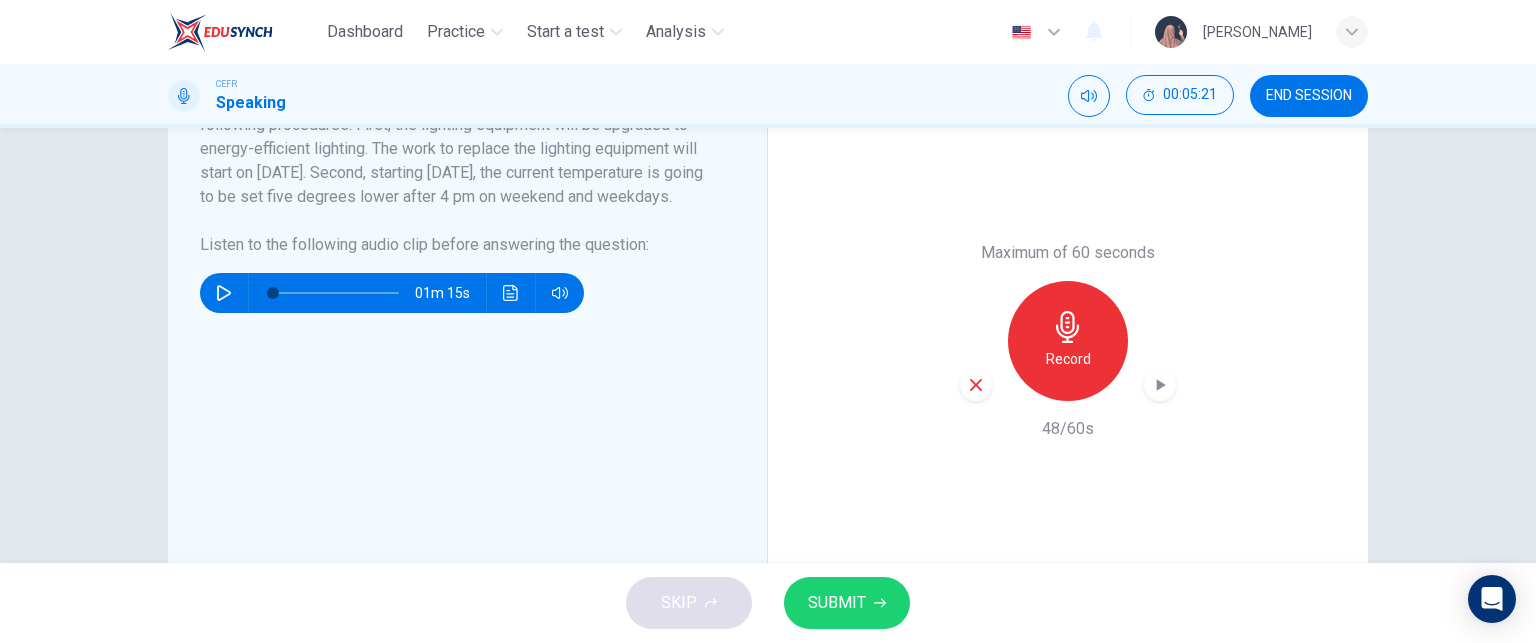 scroll, scrollTop: 458, scrollLeft: 0, axis: vertical 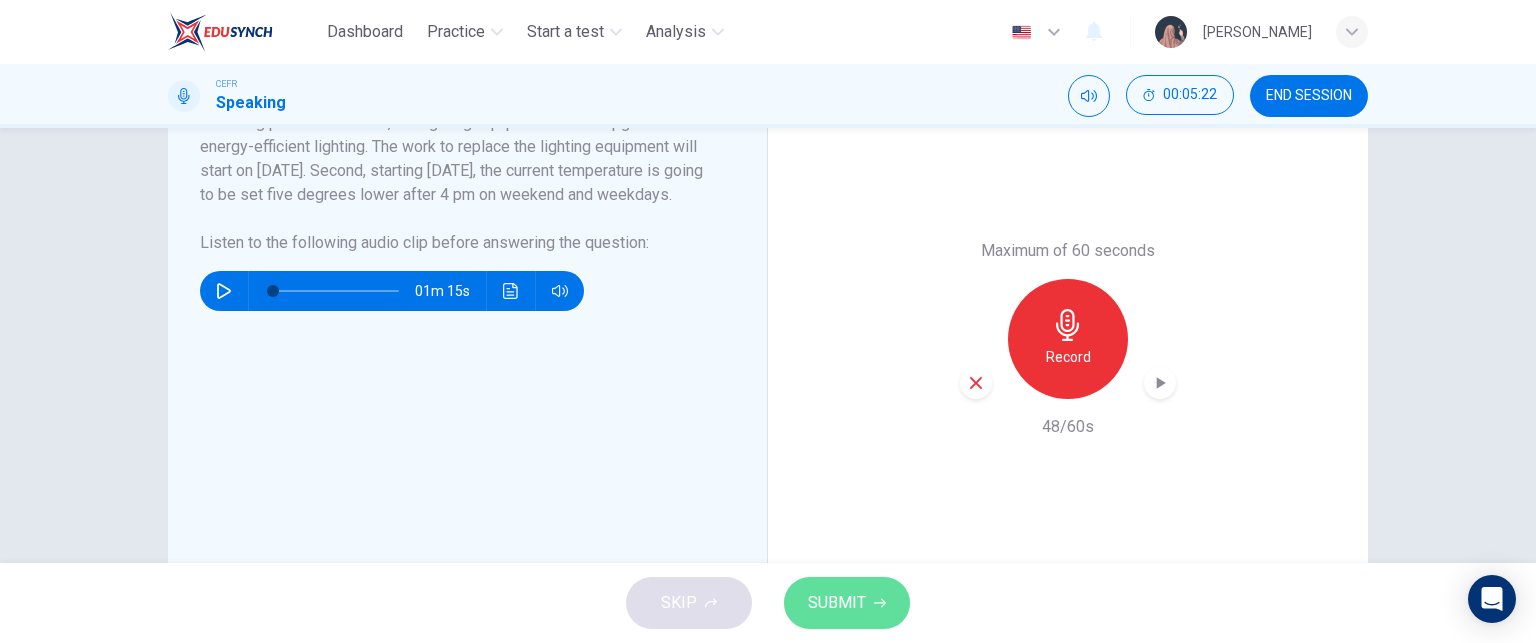 click on "SUBMIT" at bounding box center (837, 603) 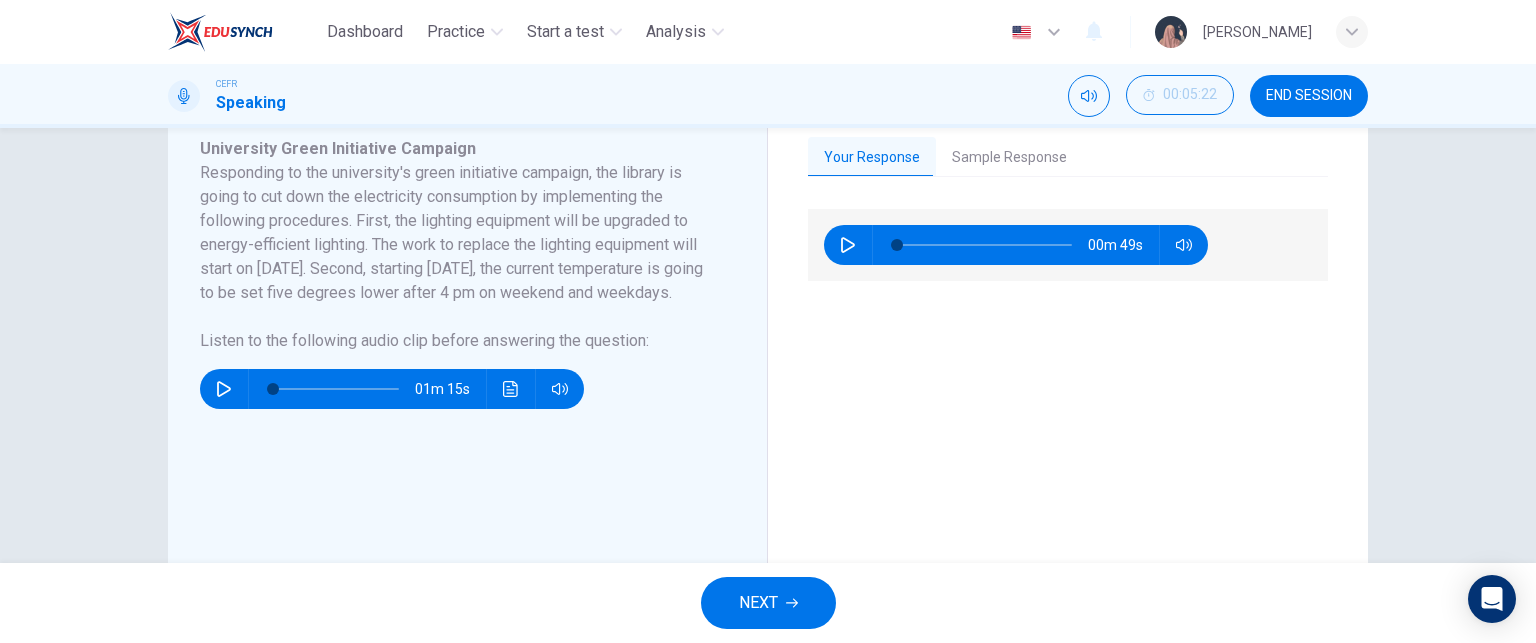 scroll, scrollTop: 360, scrollLeft: 0, axis: vertical 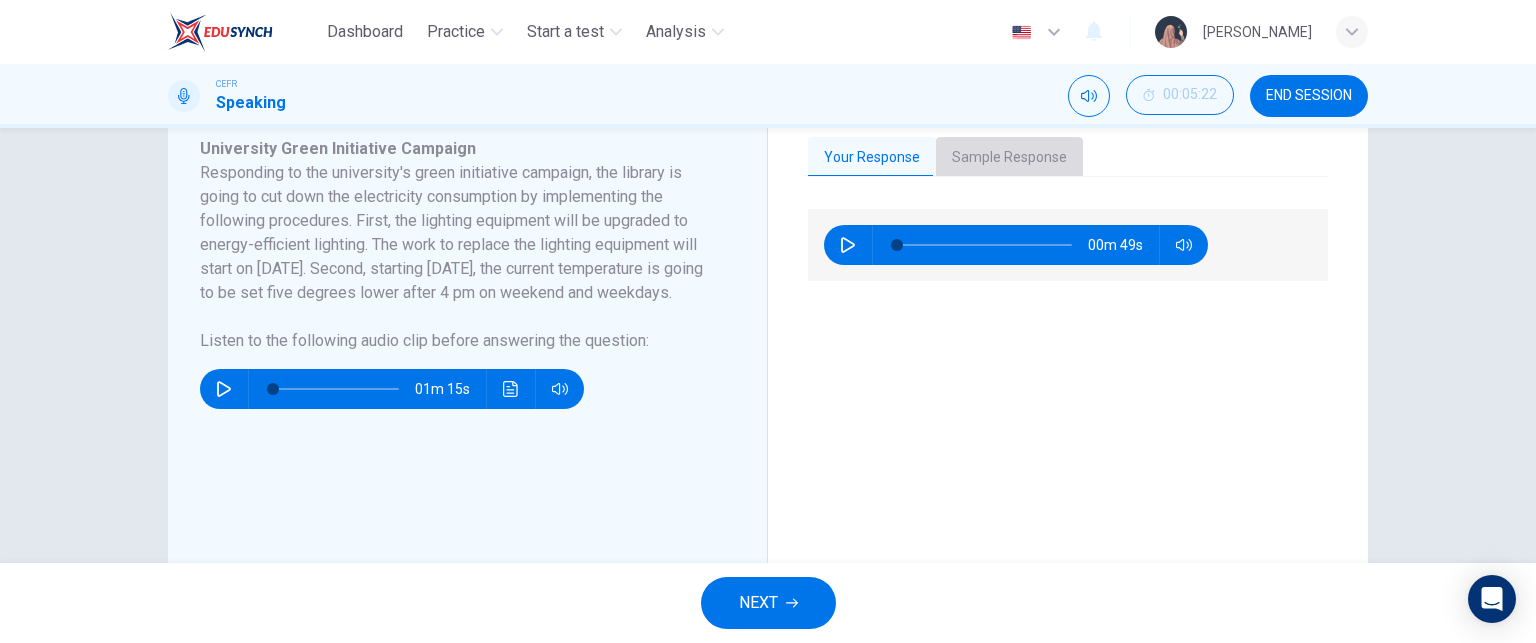 click on "Sample Response" at bounding box center [1009, 158] 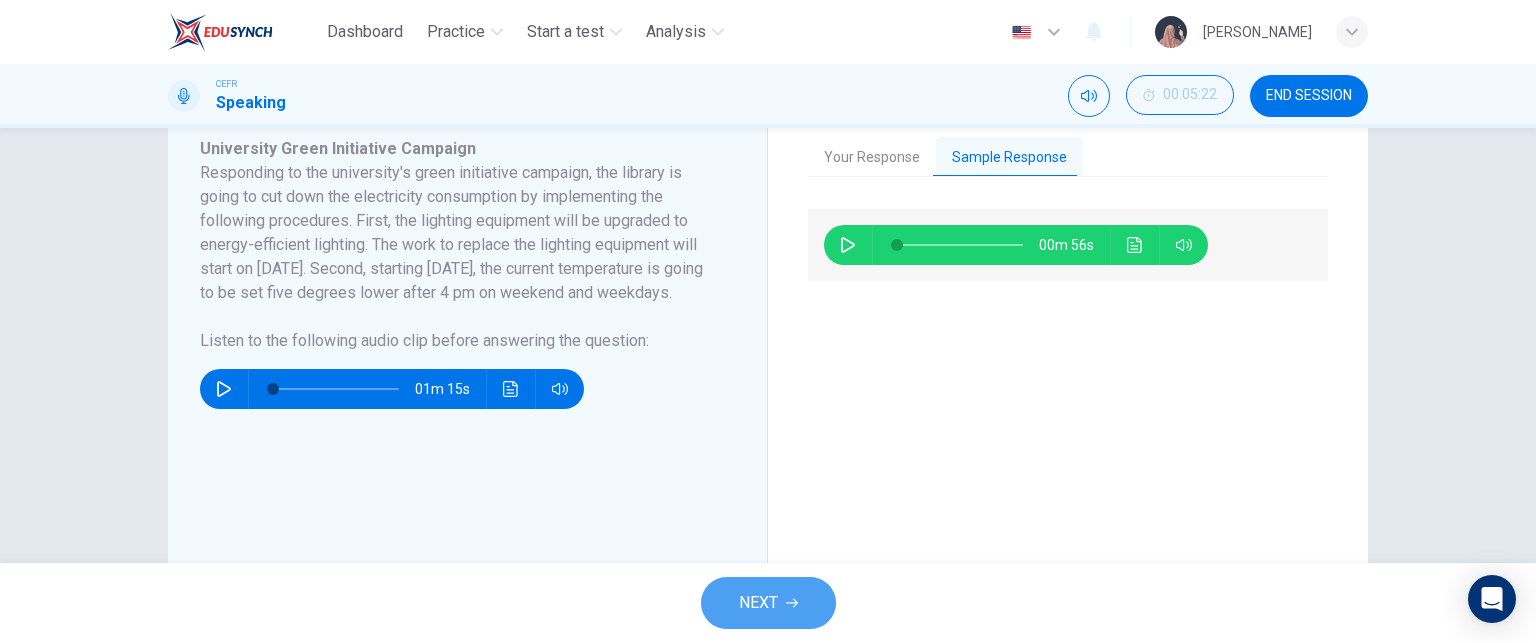 click on "NEXT" at bounding box center (768, 603) 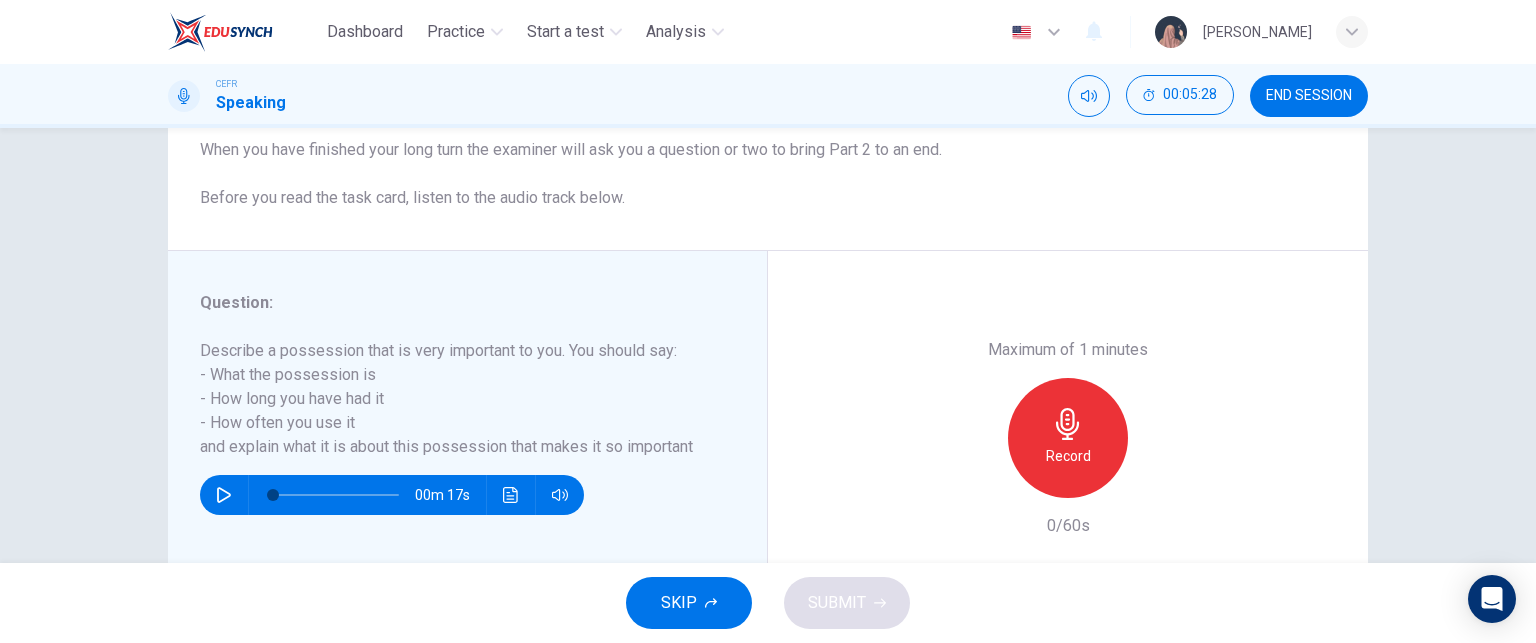 scroll, scrollTop: 240, scrollLeft: 0, axis: vertical 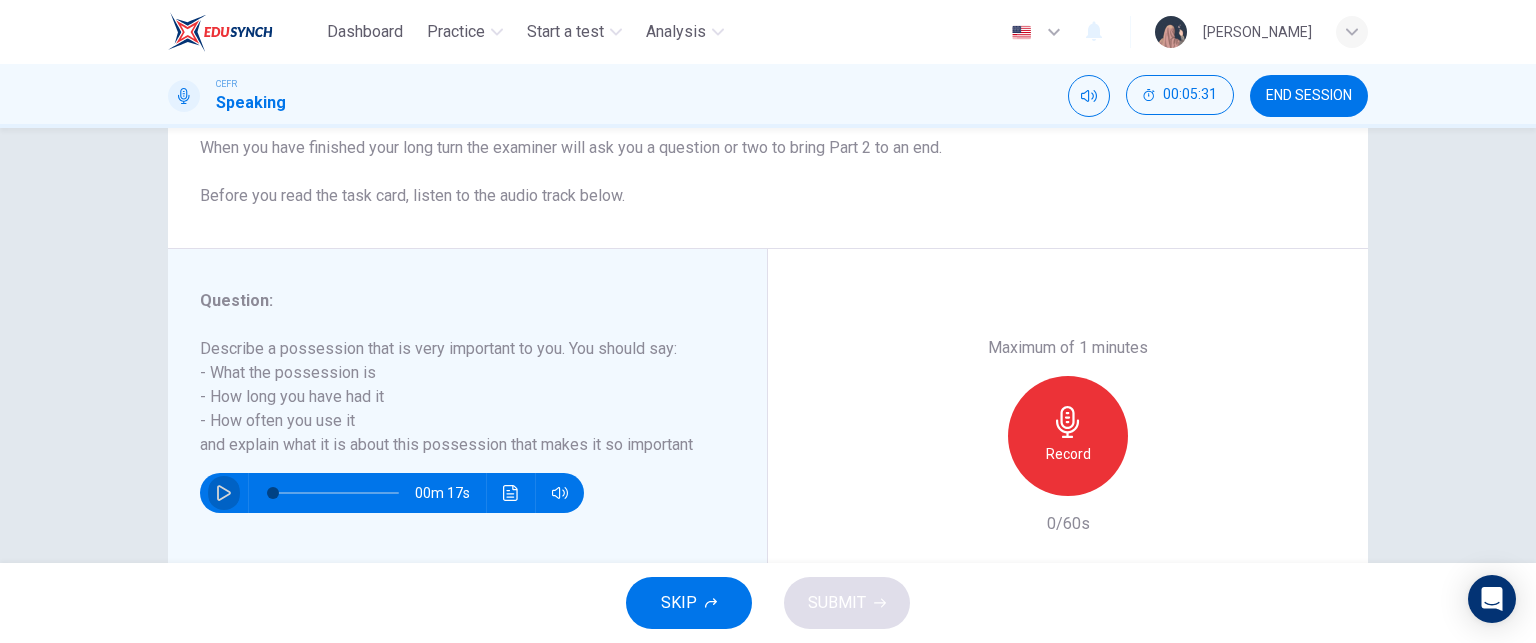 click 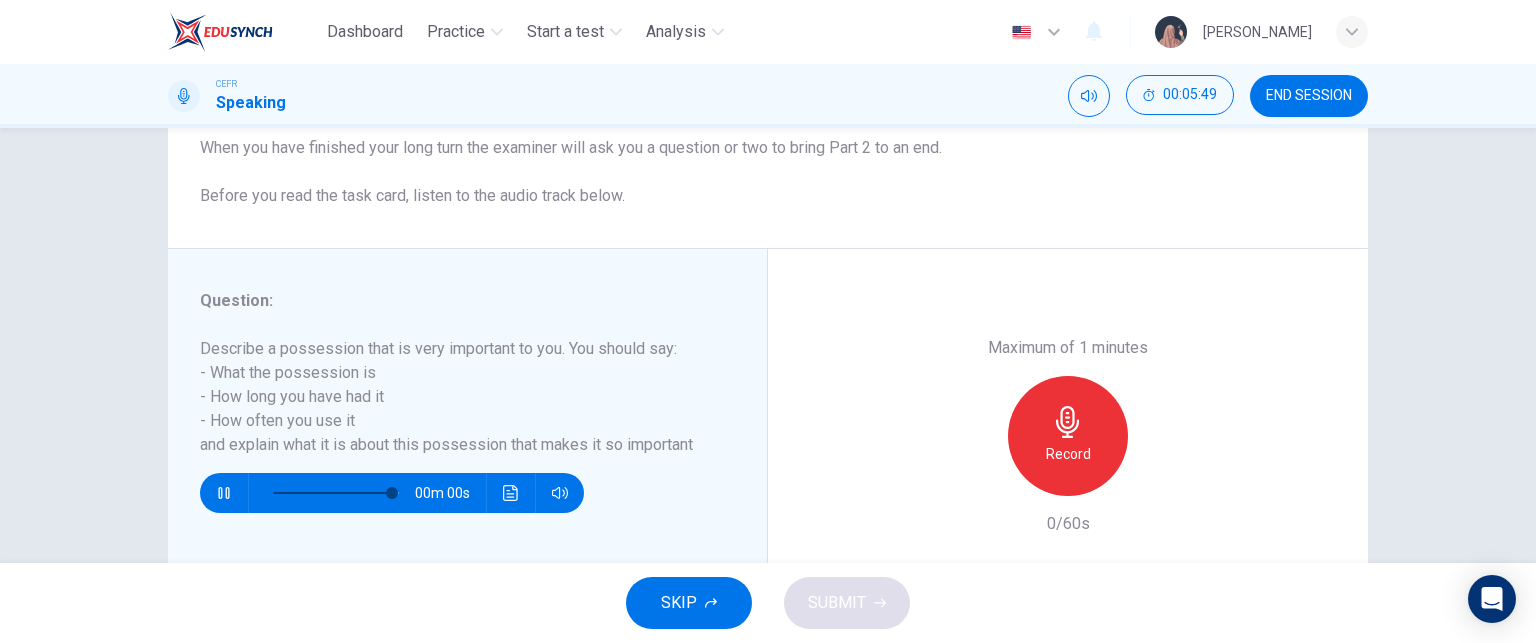 type on "0" 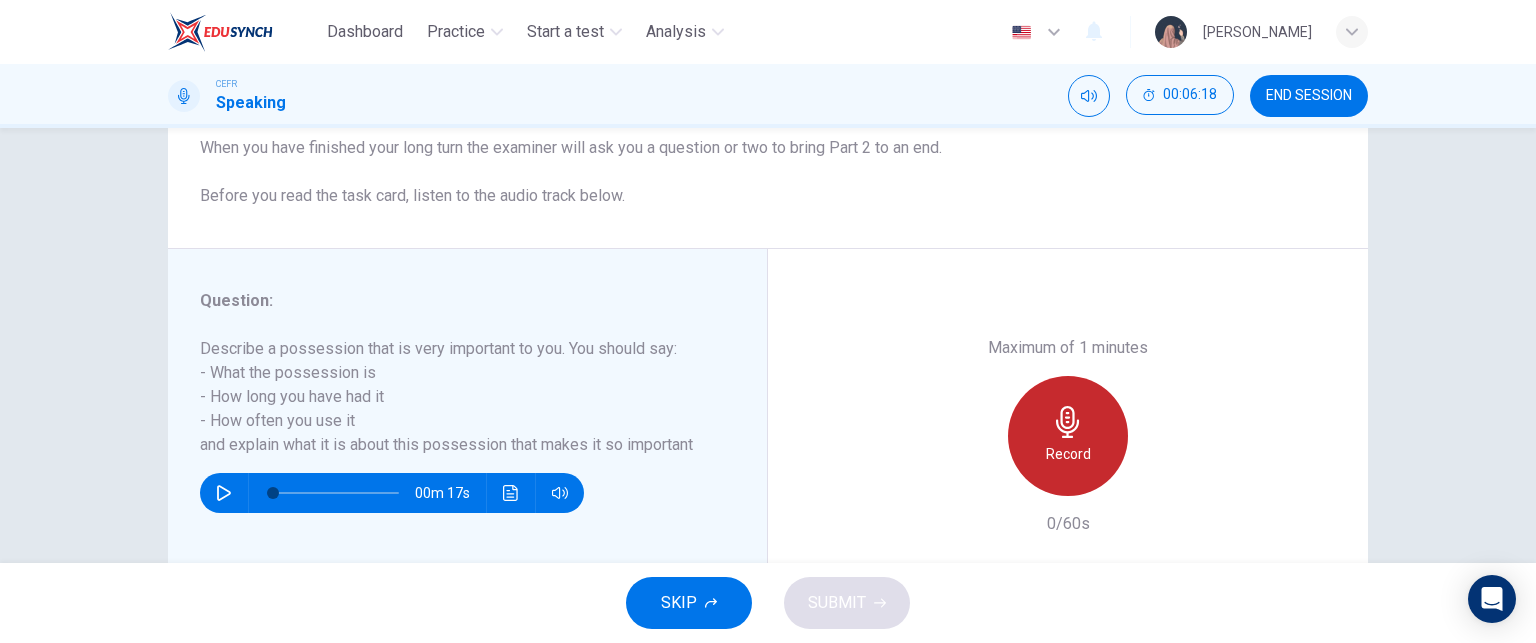 click on "Record" at bounding box center [1068, 454] 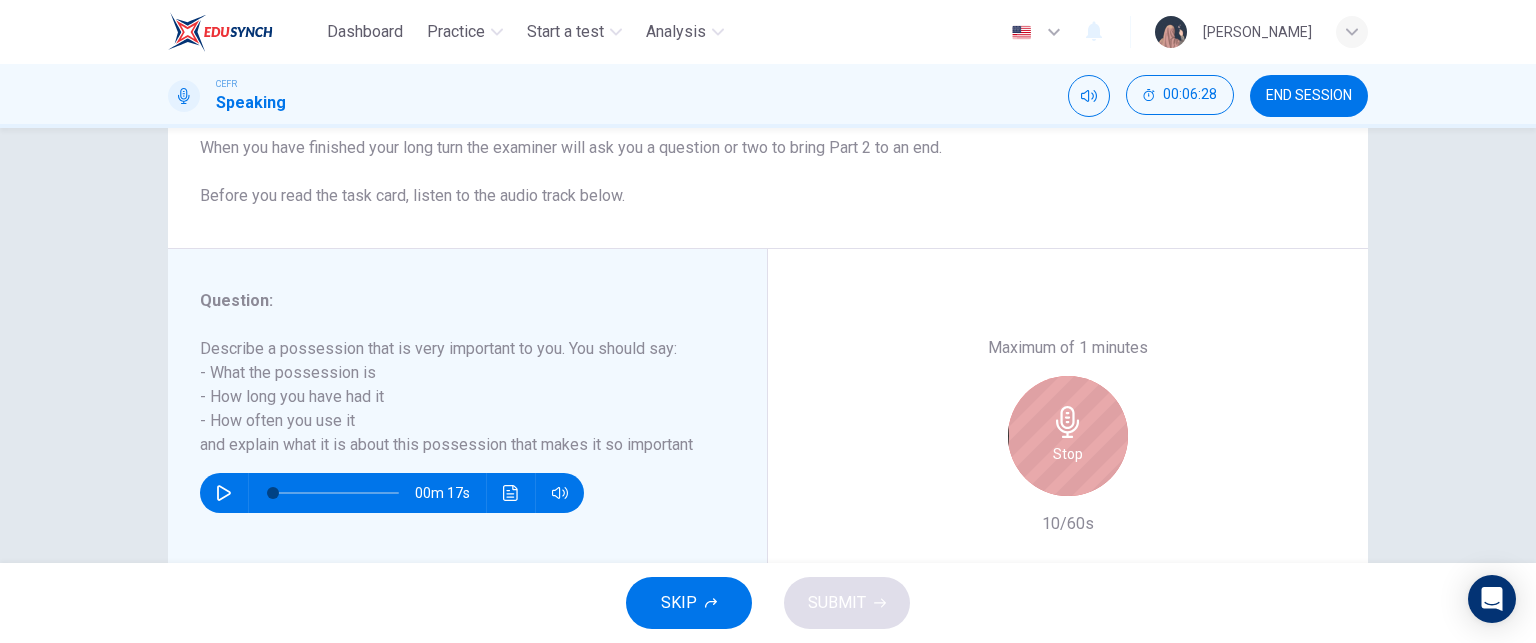 click on "Stop" at bounding box center [1068, 454] 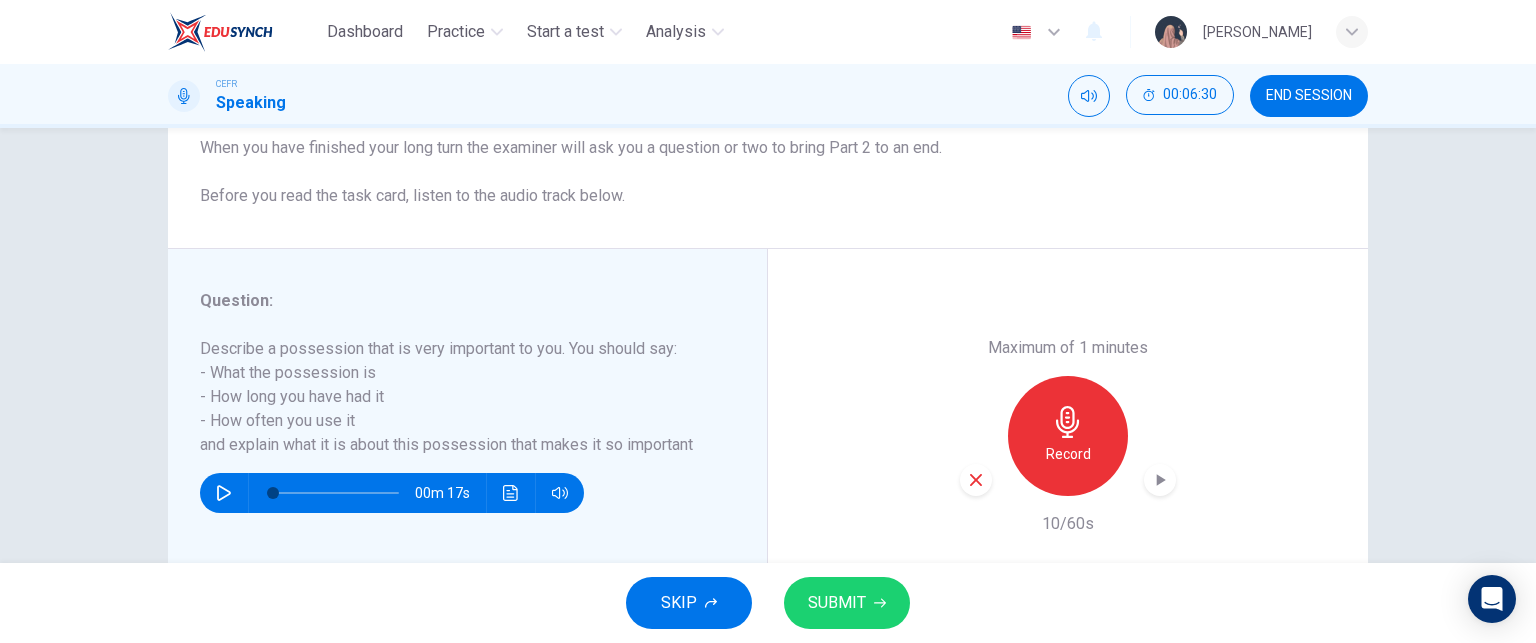 click at bounding box center (976, 480) 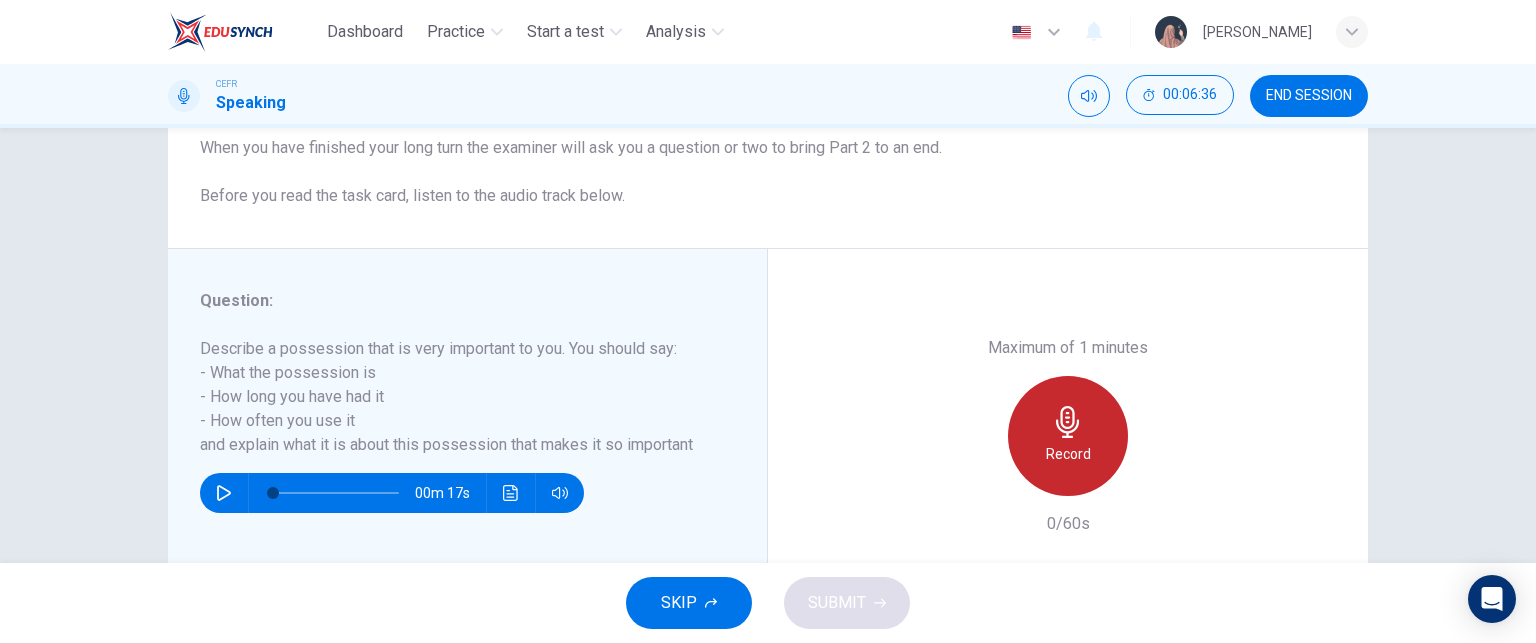 click 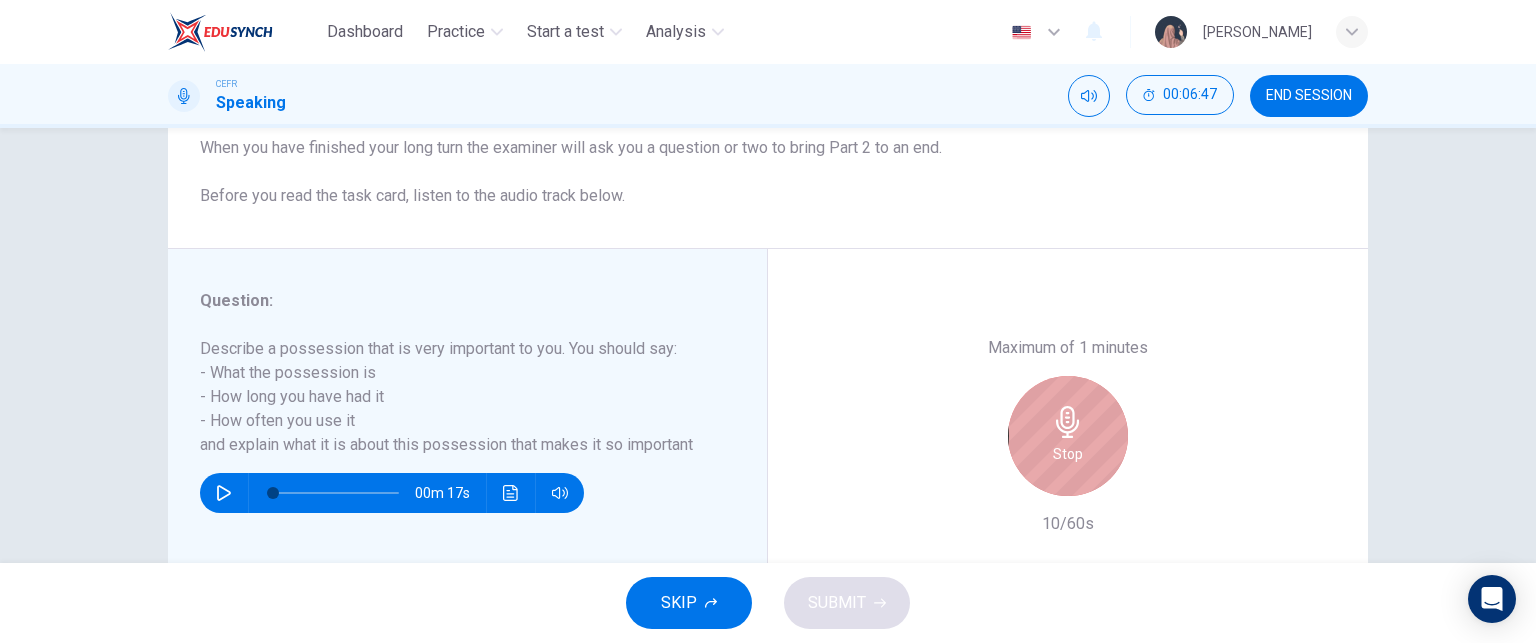 click 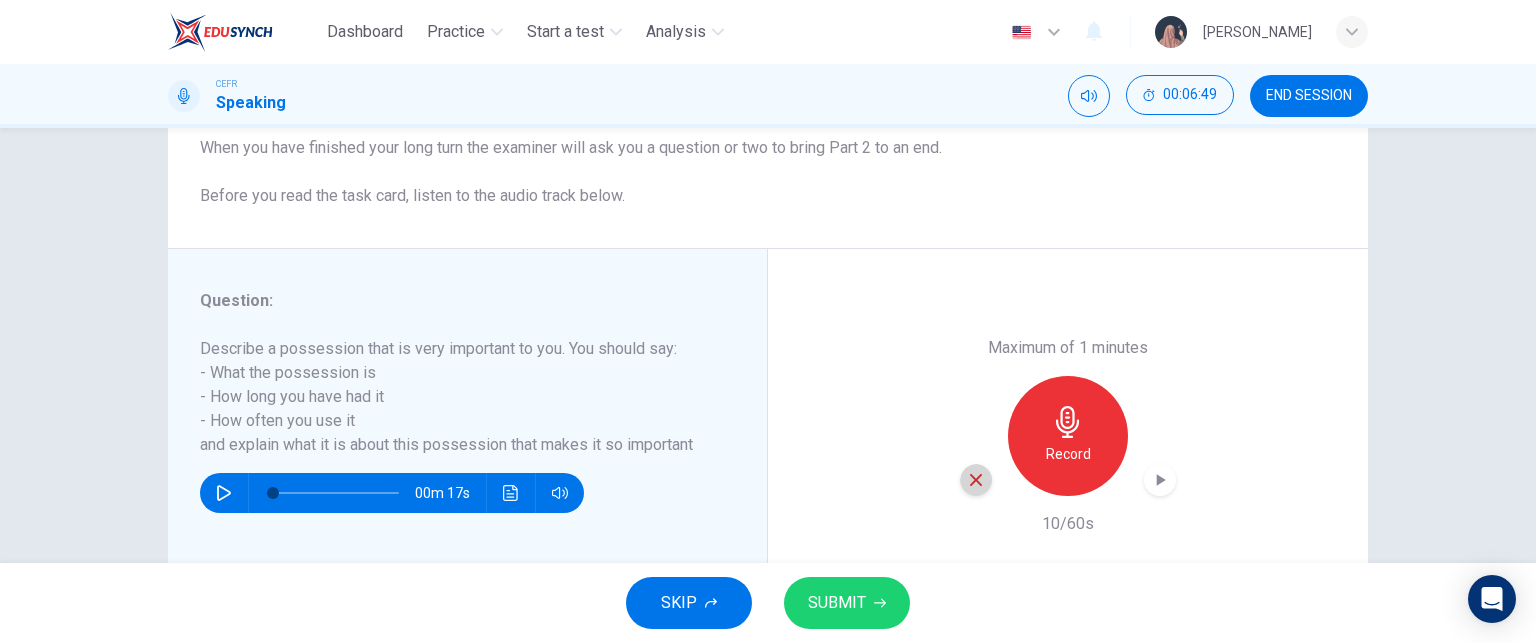 click at bounding box center [976, 480] 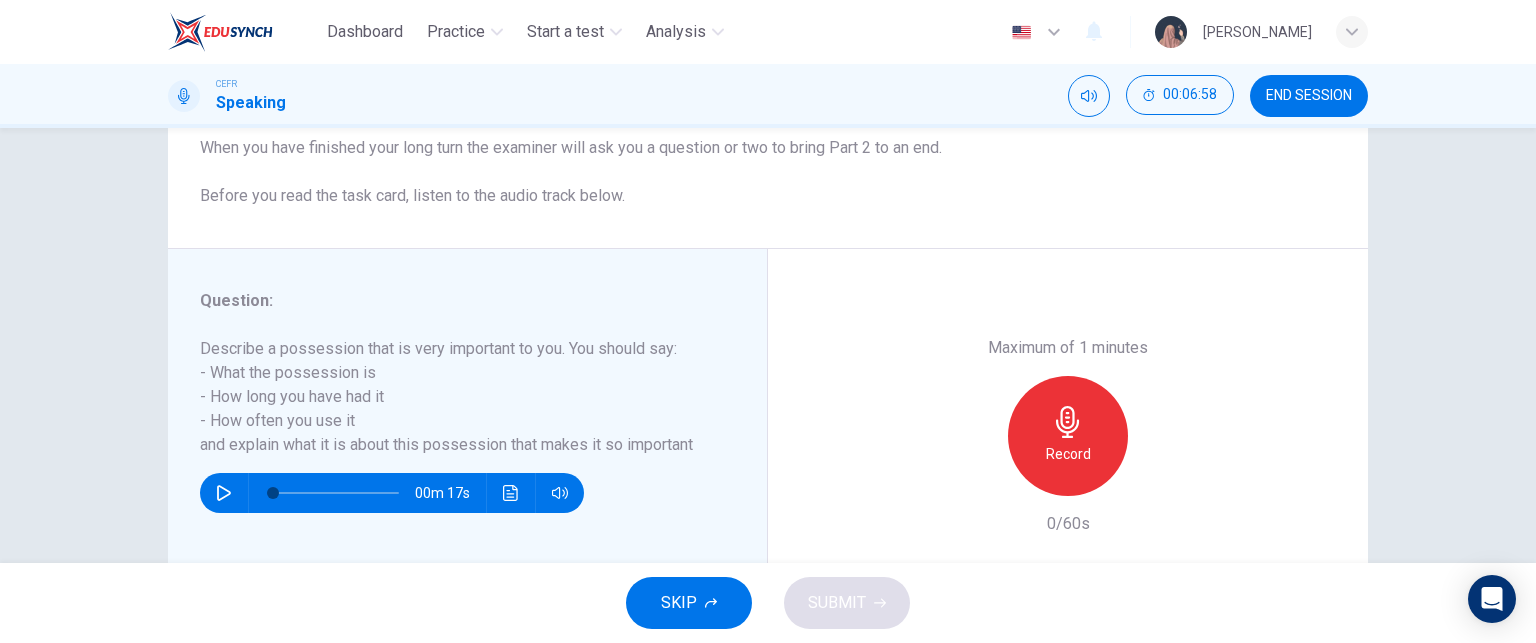 click on "Record" at bounding box center (1068, 454) 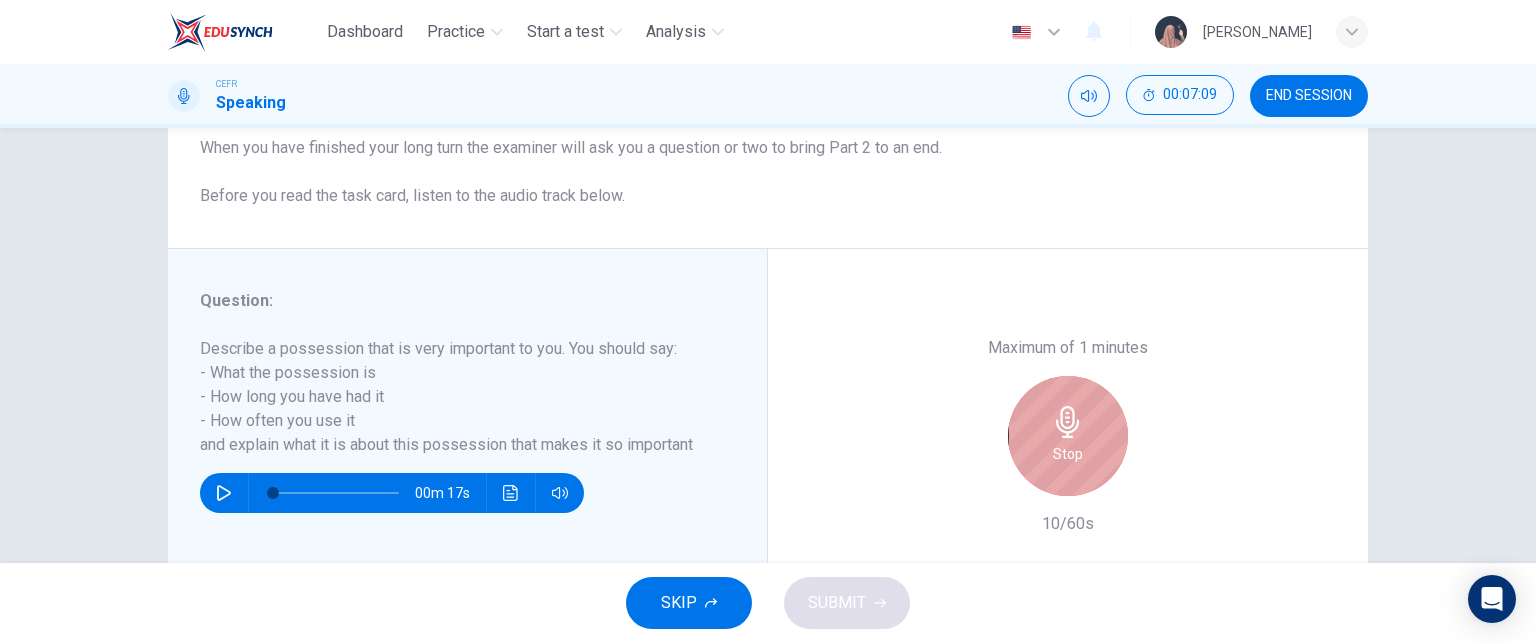 click on "Stop" at bounding box center [1068, 454] 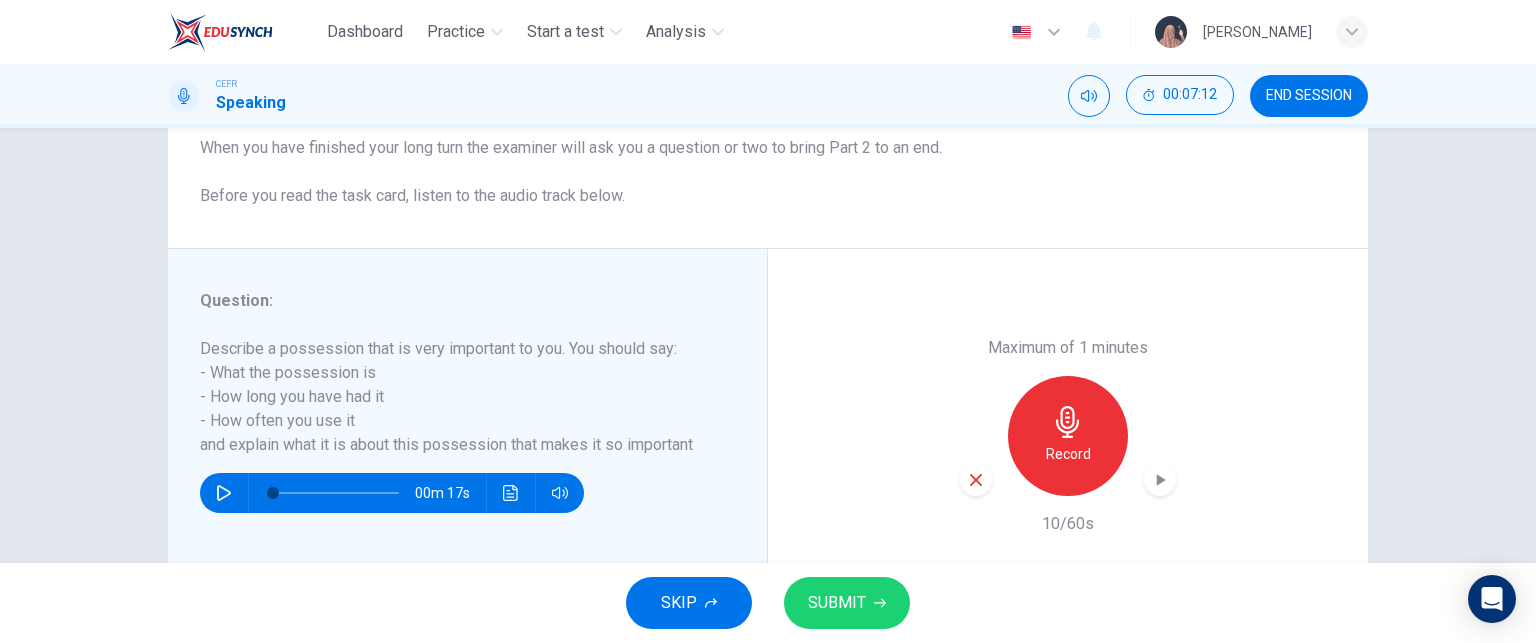 click 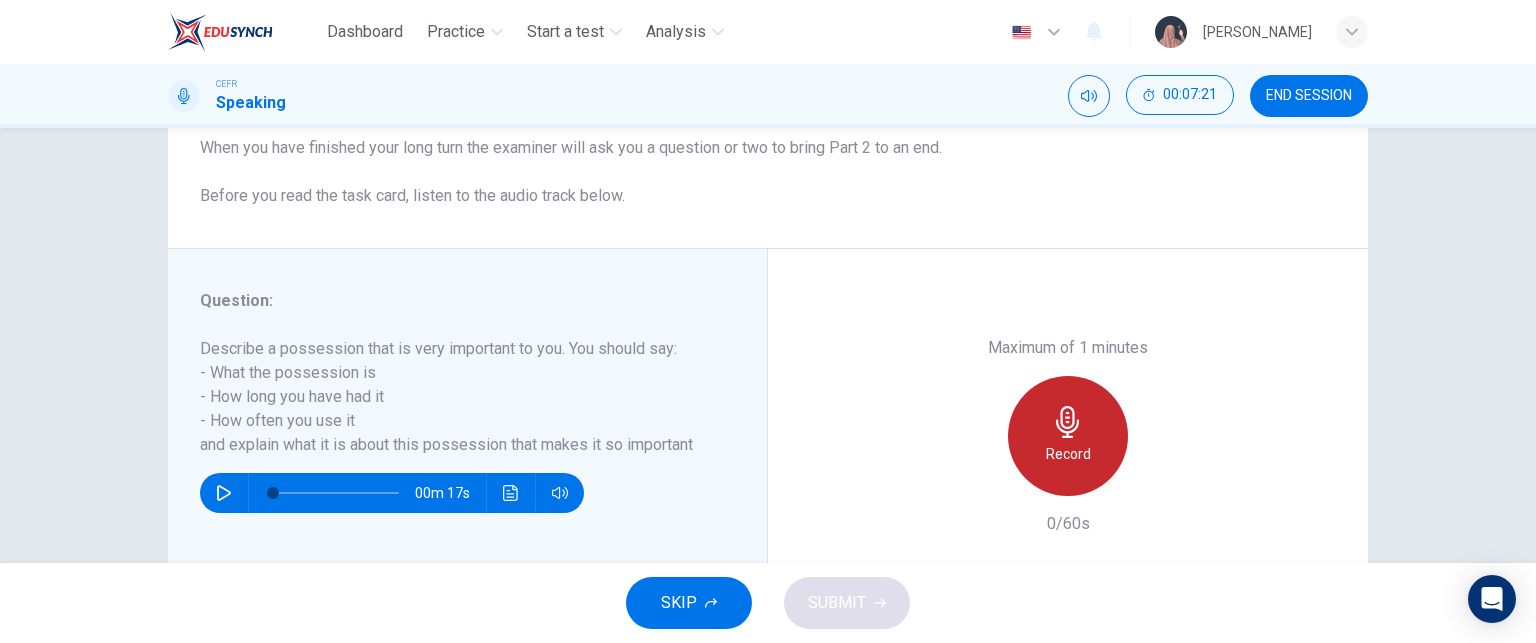 click on "Record" at bounding box center (1068, 454) 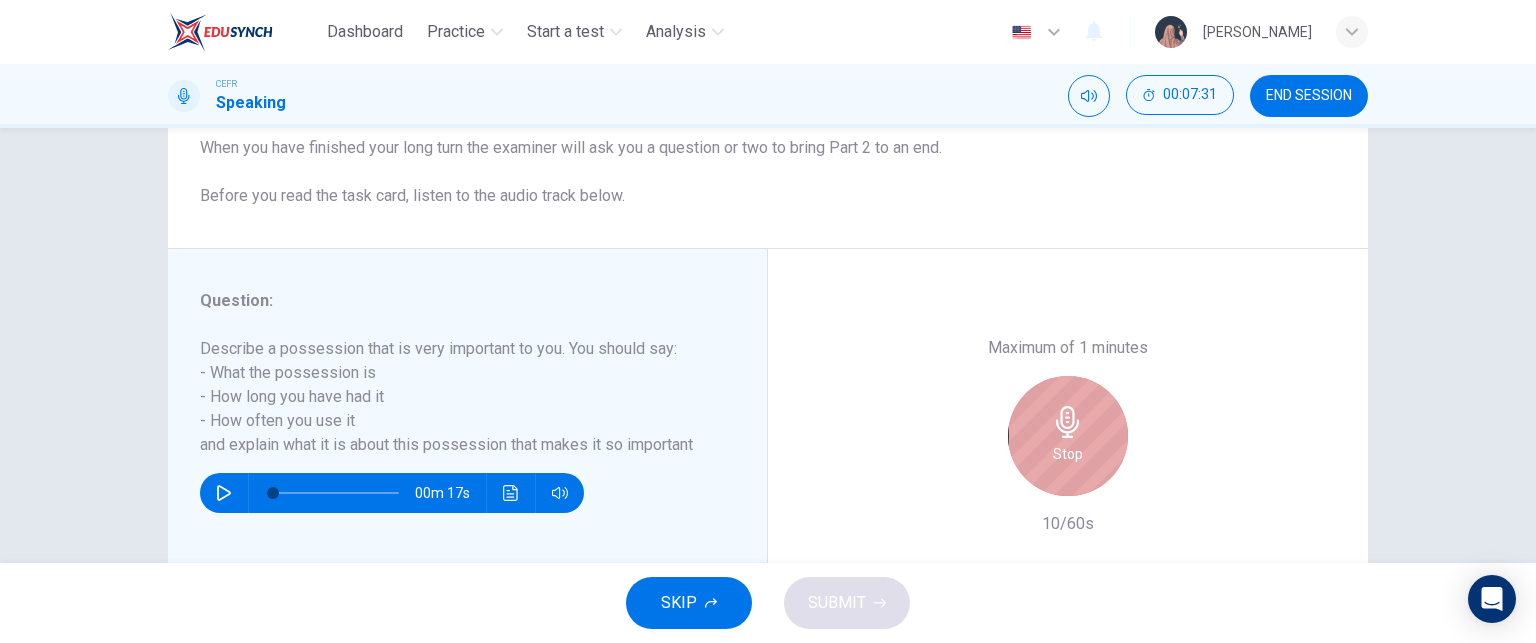 click on "Stop" at bounding box center [1068, 436] 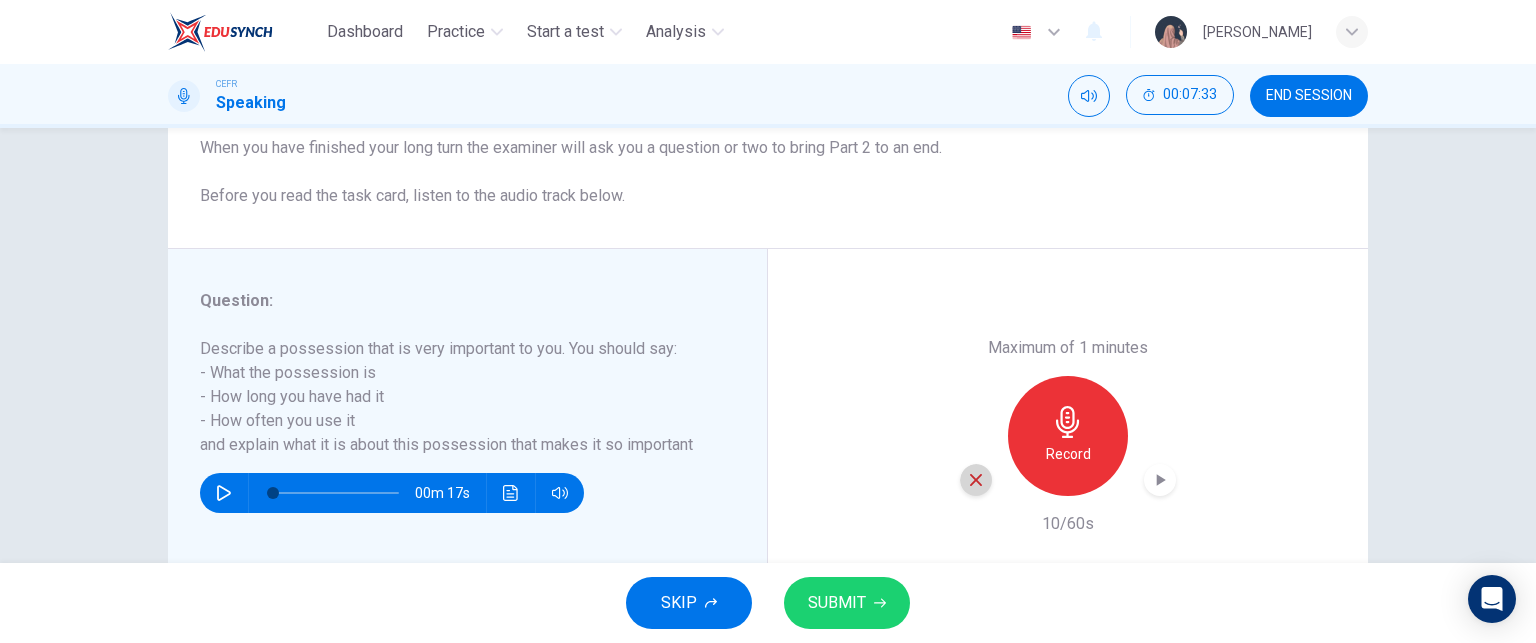 click at bounding box center [976, 480] 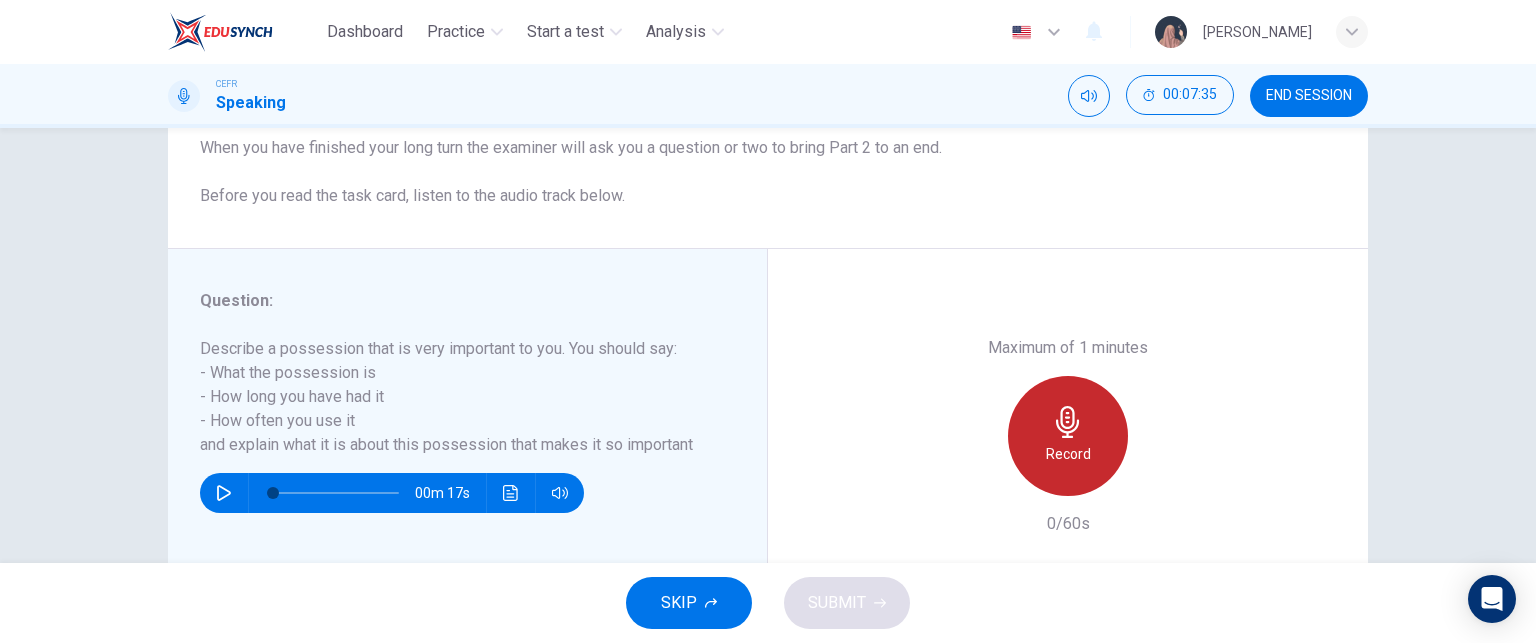click on "Record" at bounding box center [1068, 436] 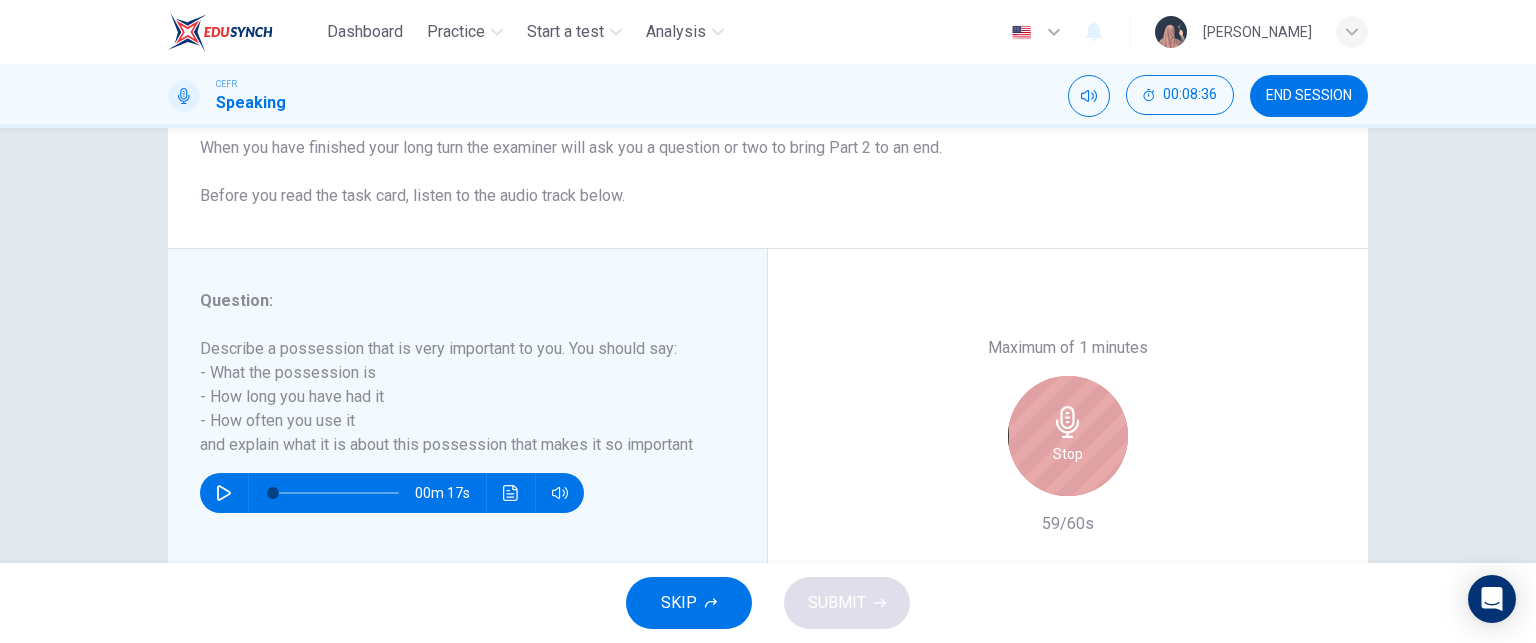 click on "Stop" at bounding box center (1068, 436) 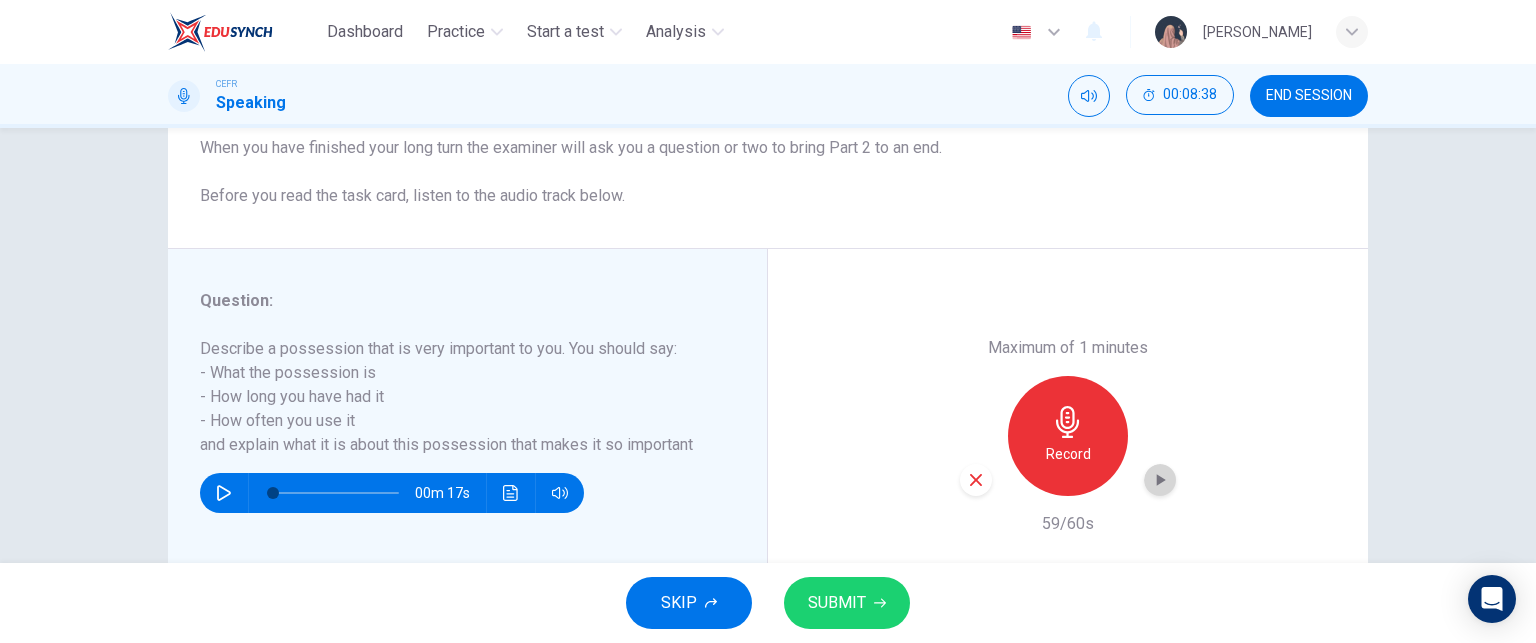 click 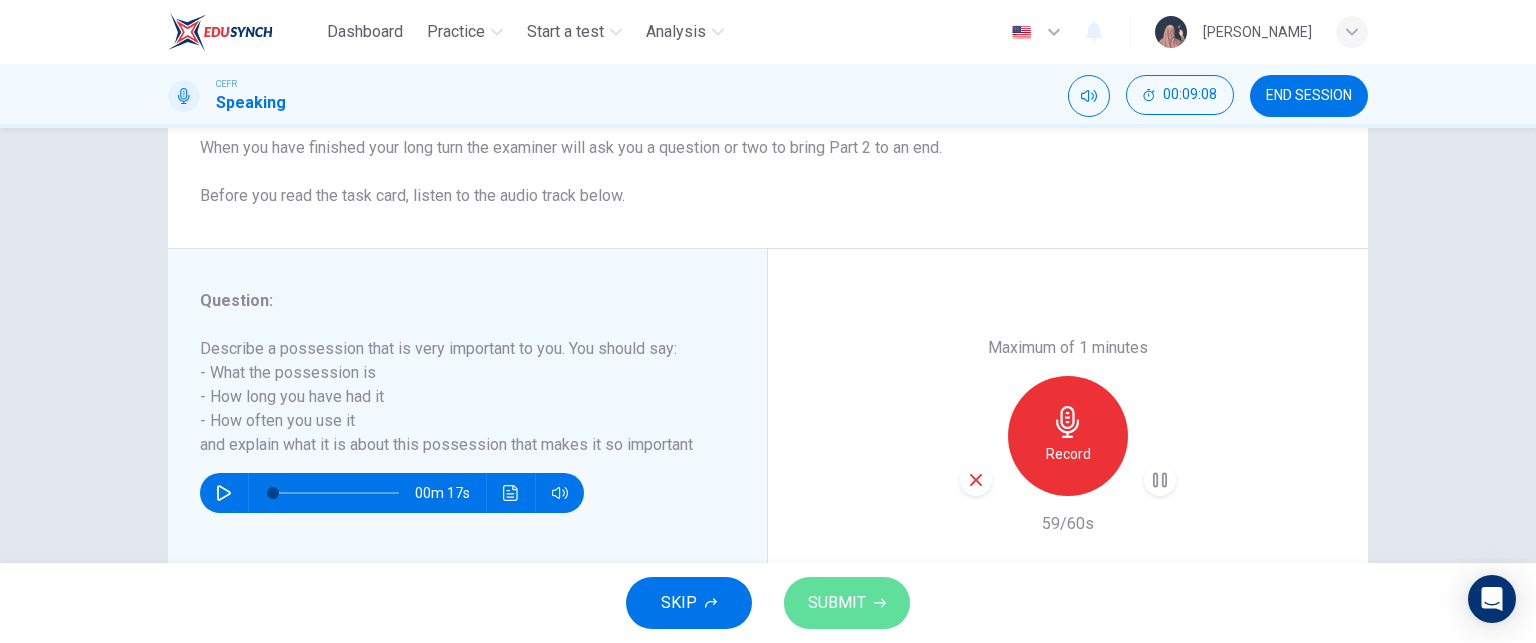 click on "SUBMIT" at bounding box center (837, 603) 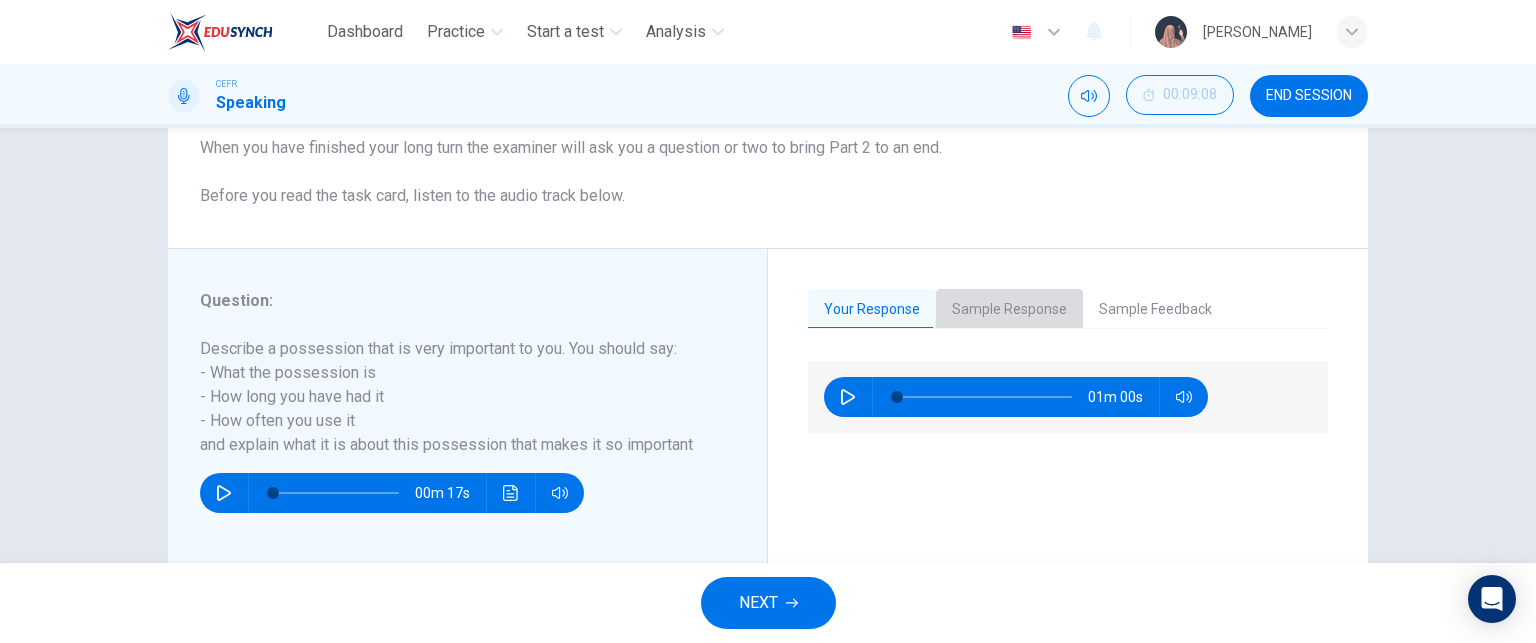 click on "Sample Response" at bounding box center (1009, 310) 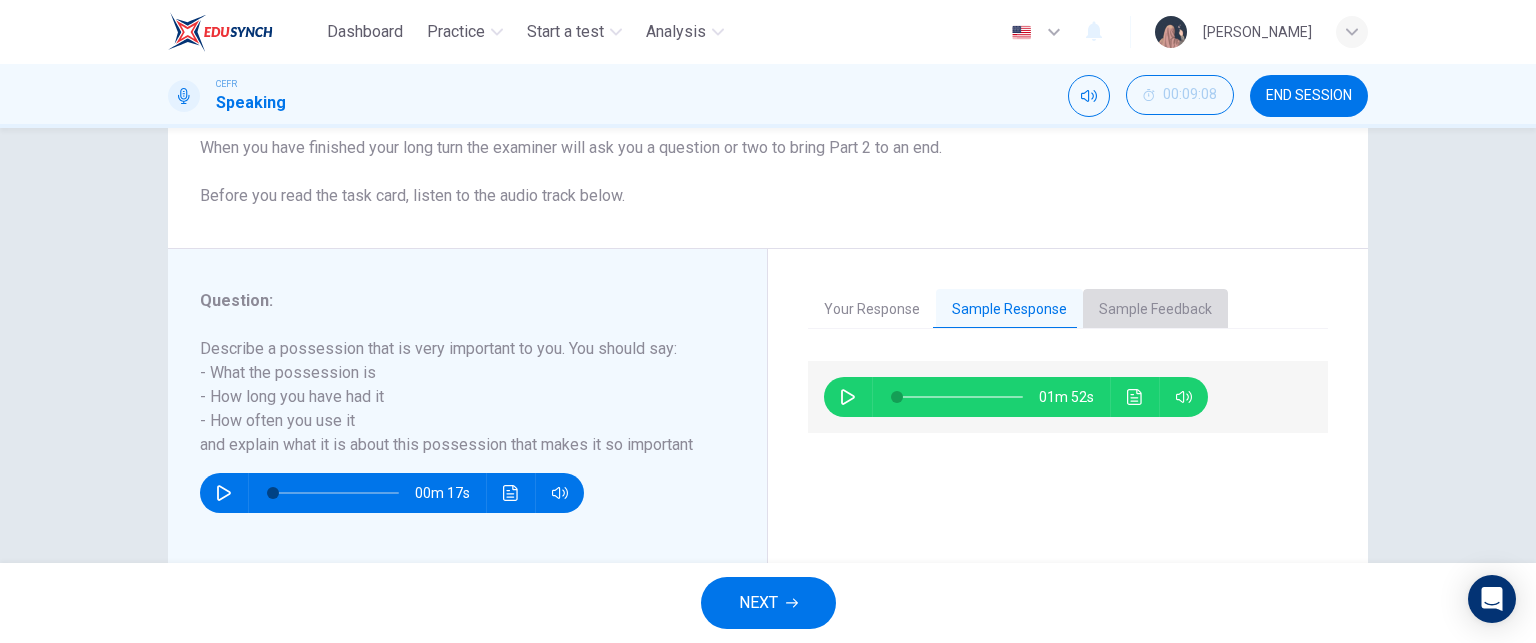 click on "Sample Feedback" at bounding box center (1155, 310) 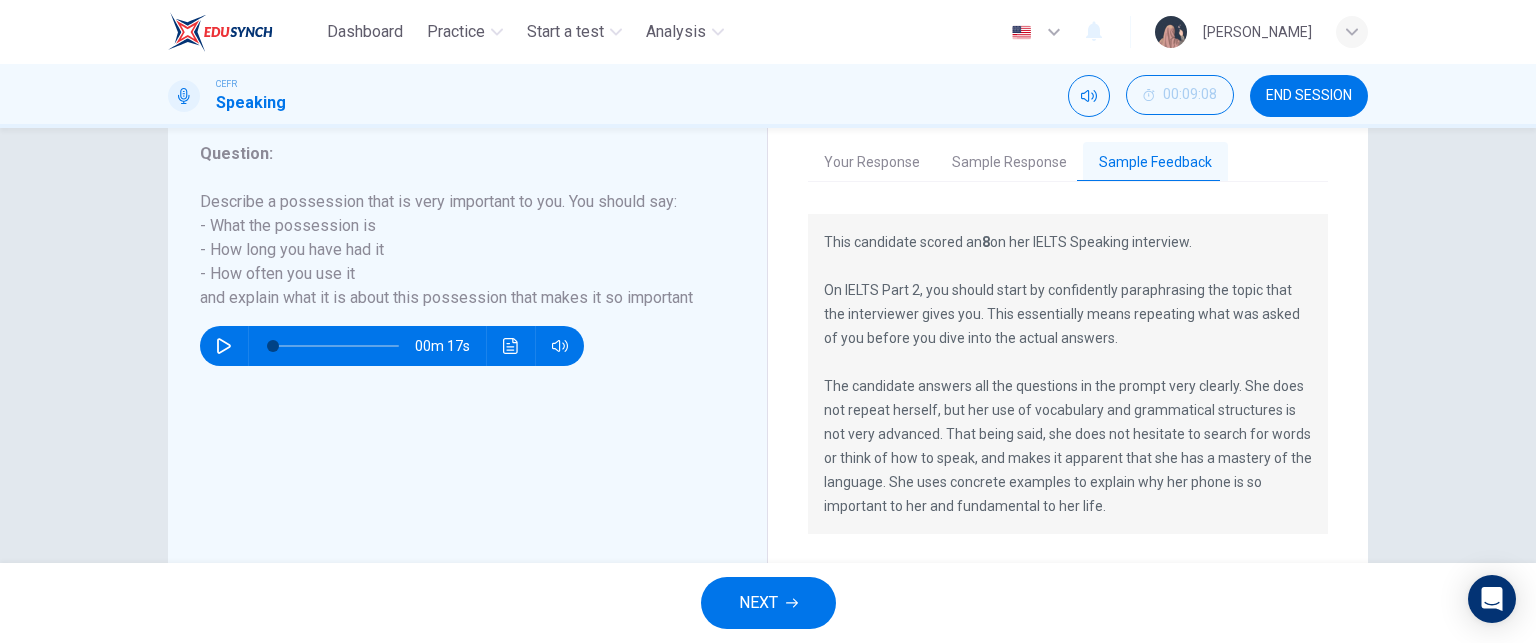scroll, scrollTop: 391, scrollLeft: 0, axis: vertical 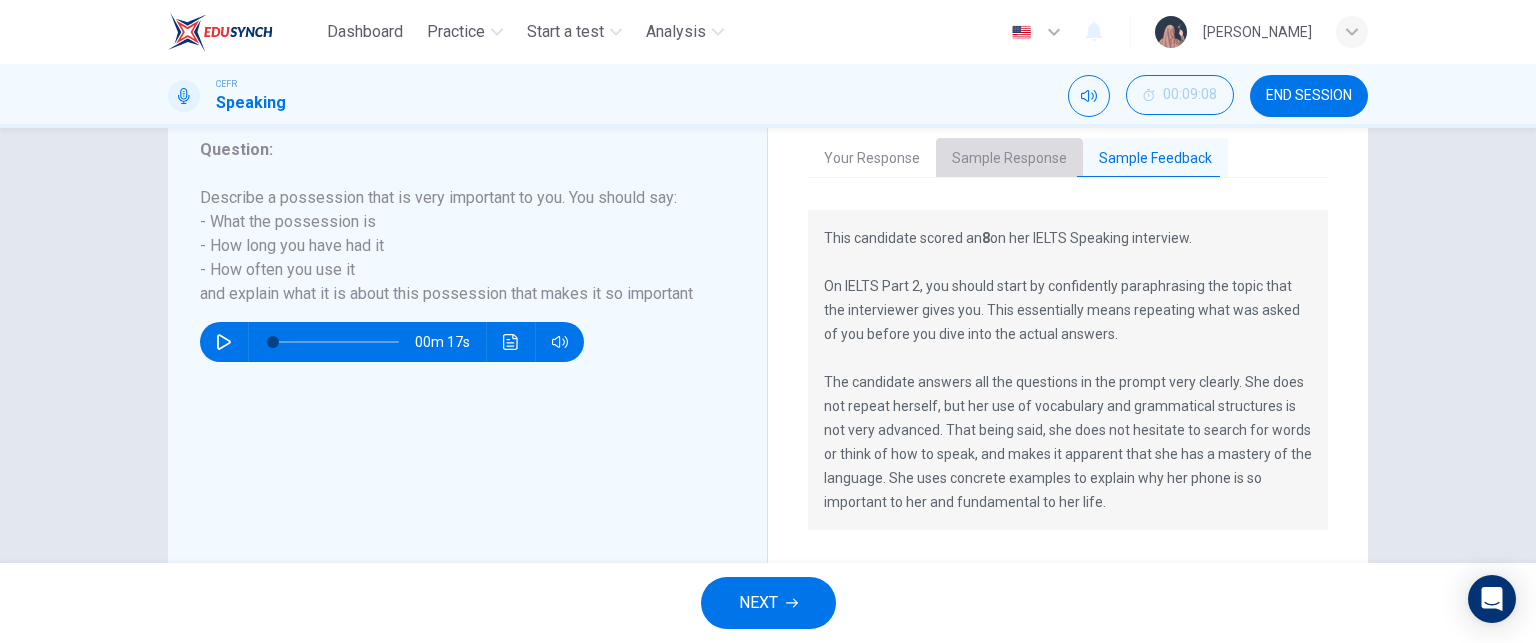 click on "Sample Response" at bounding box center [1009, 159] 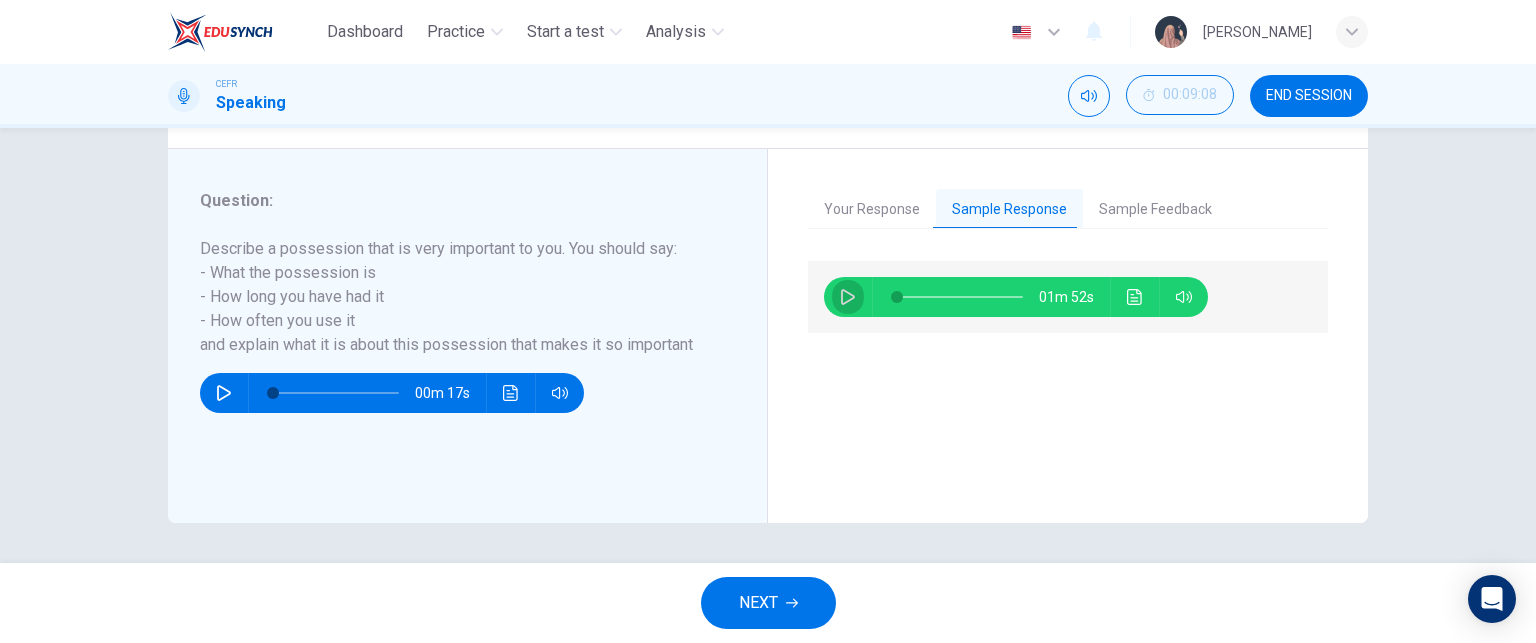 click 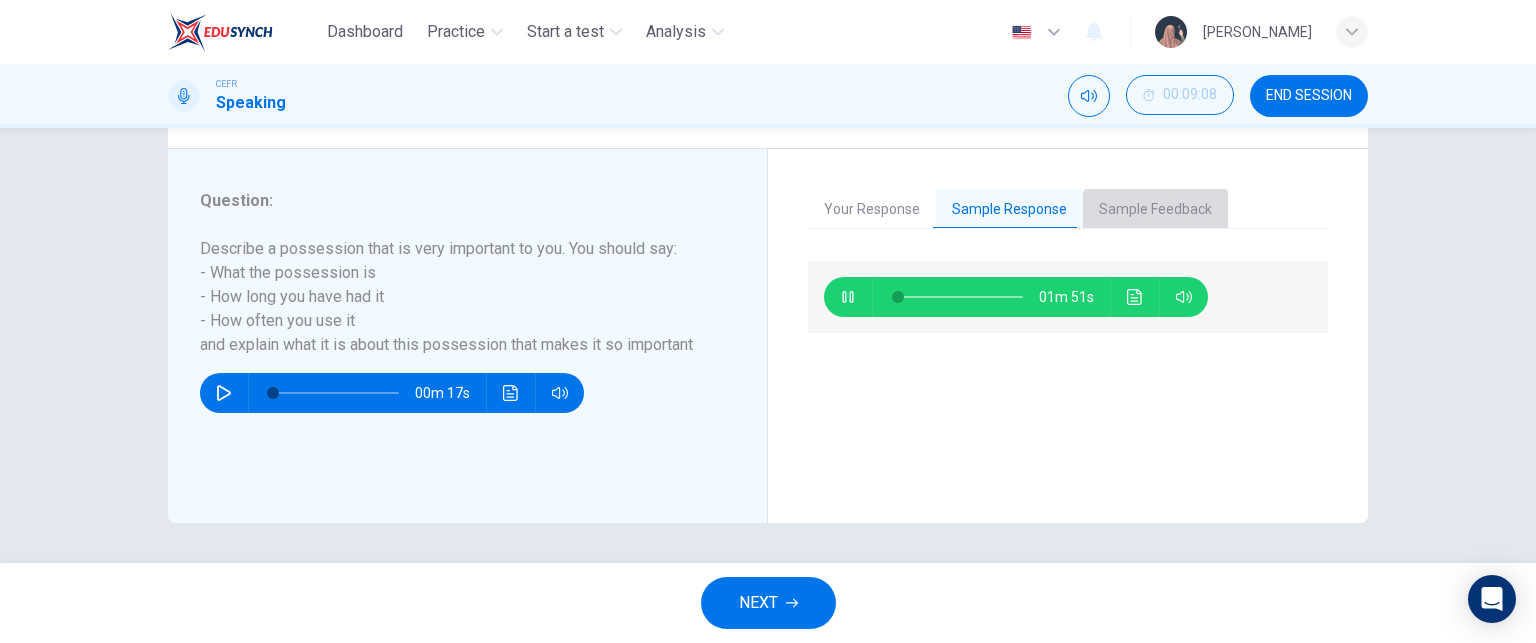 click on "Sample Feedback" at bounding box center [1155, 210] 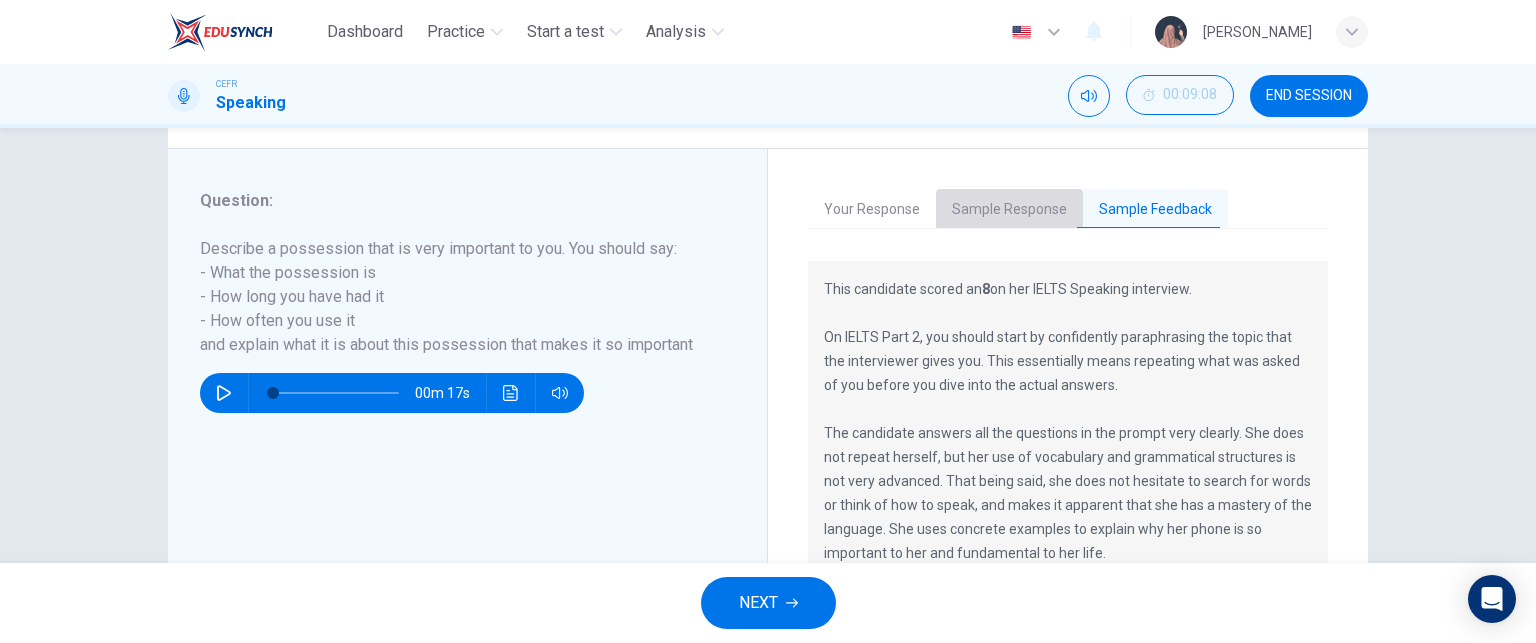 click on "Sample Response" at bounding box center (1009, 210) 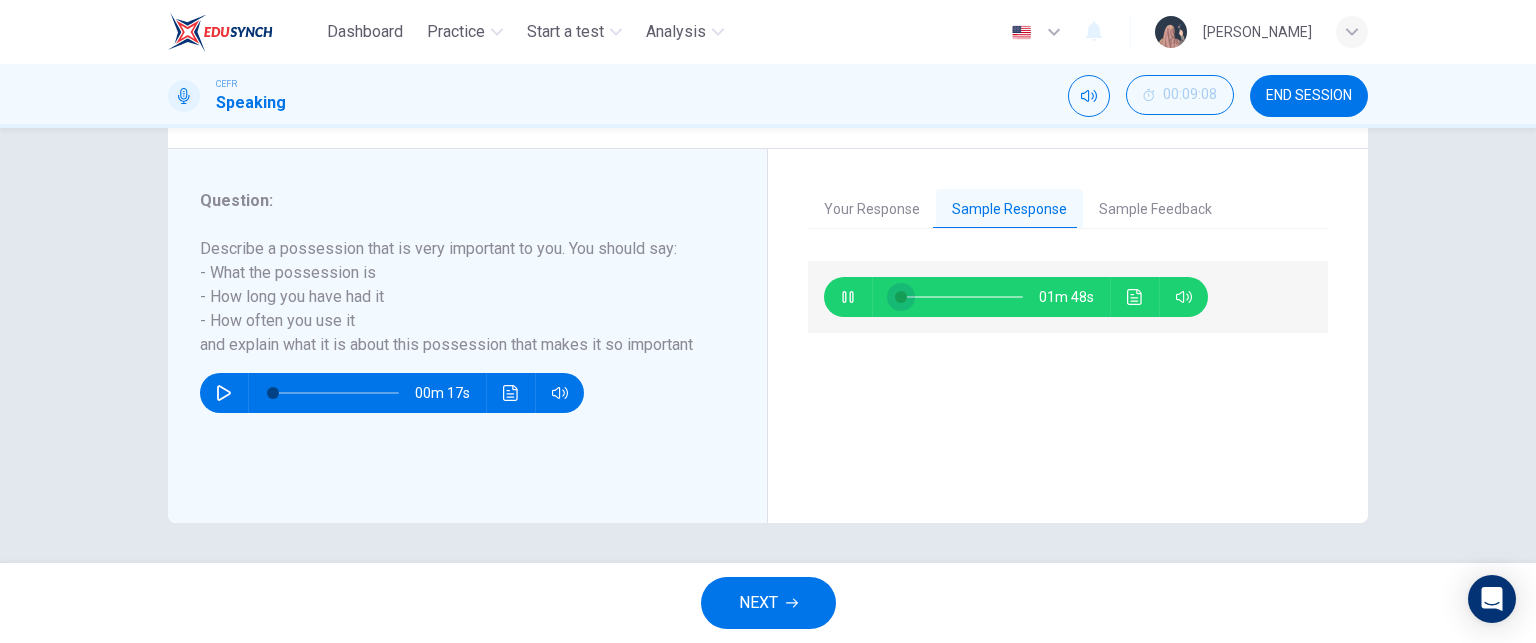 click at bounding box center [901, 297] 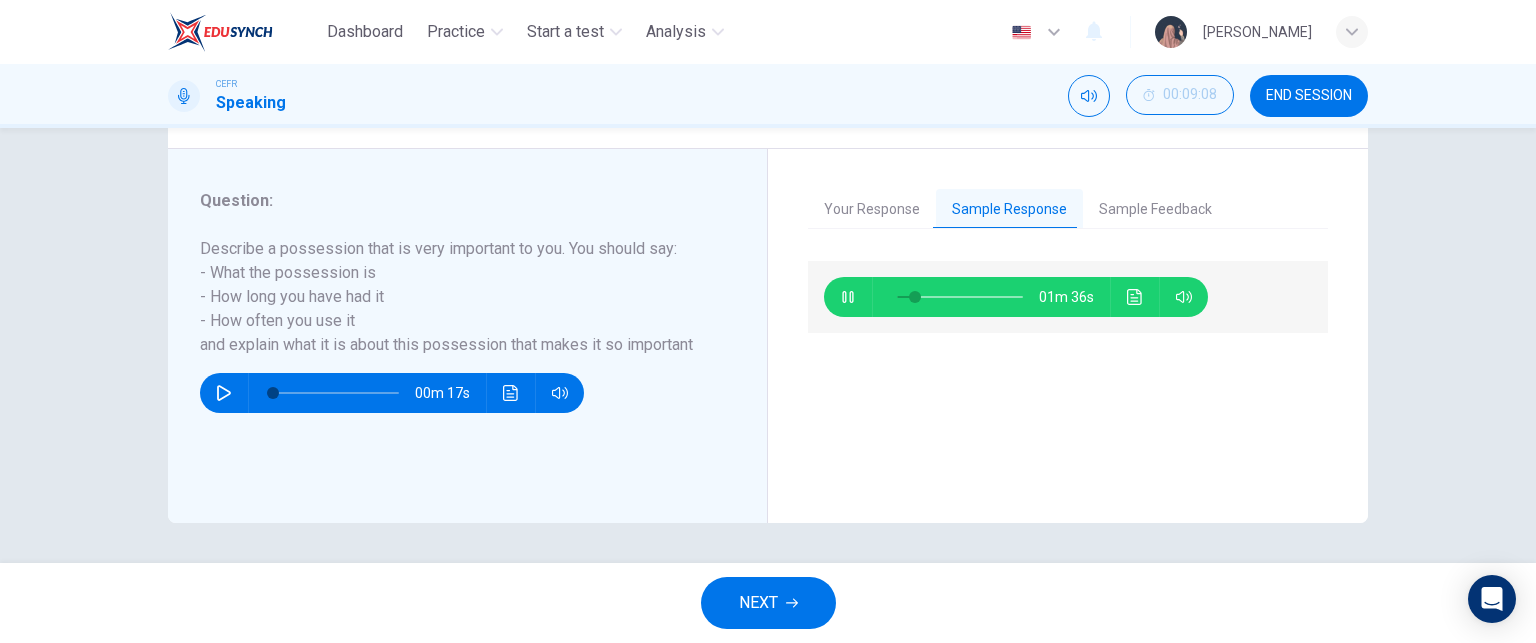 type on "15" 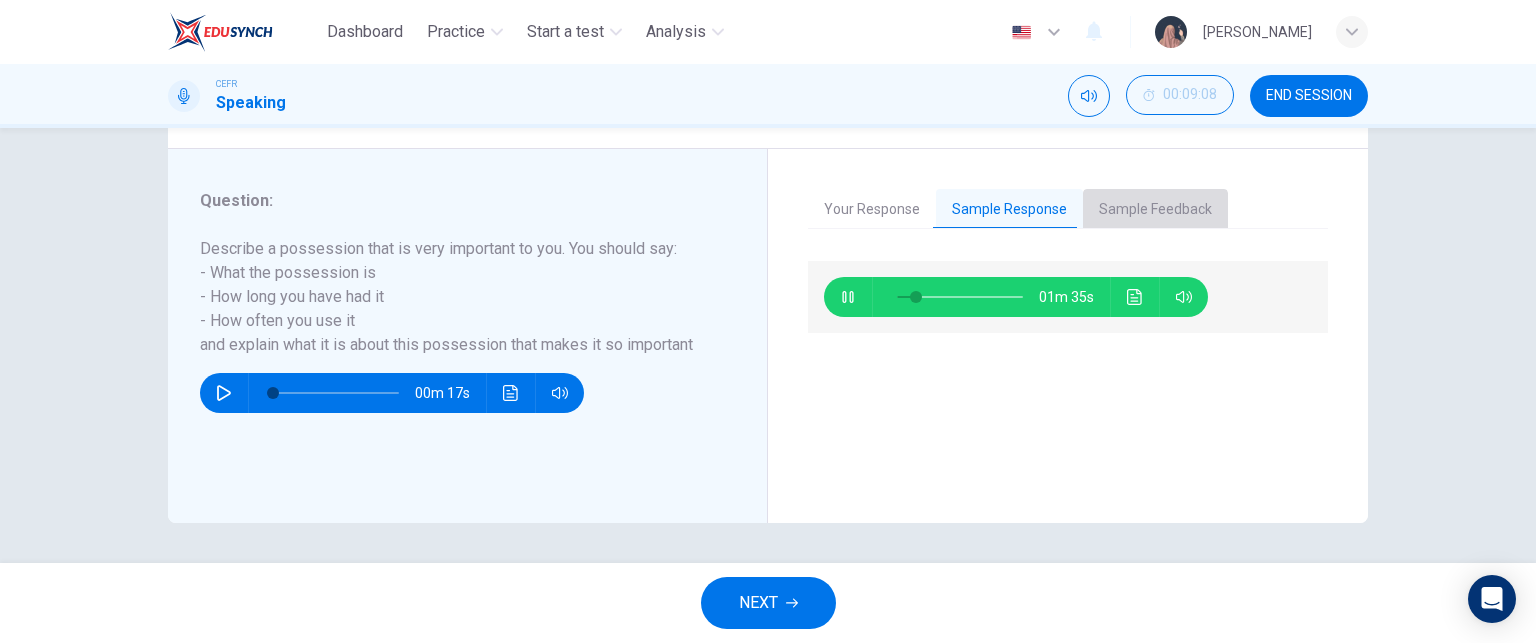 click on "Sample Feedback" at bounding box center [1155, 210] 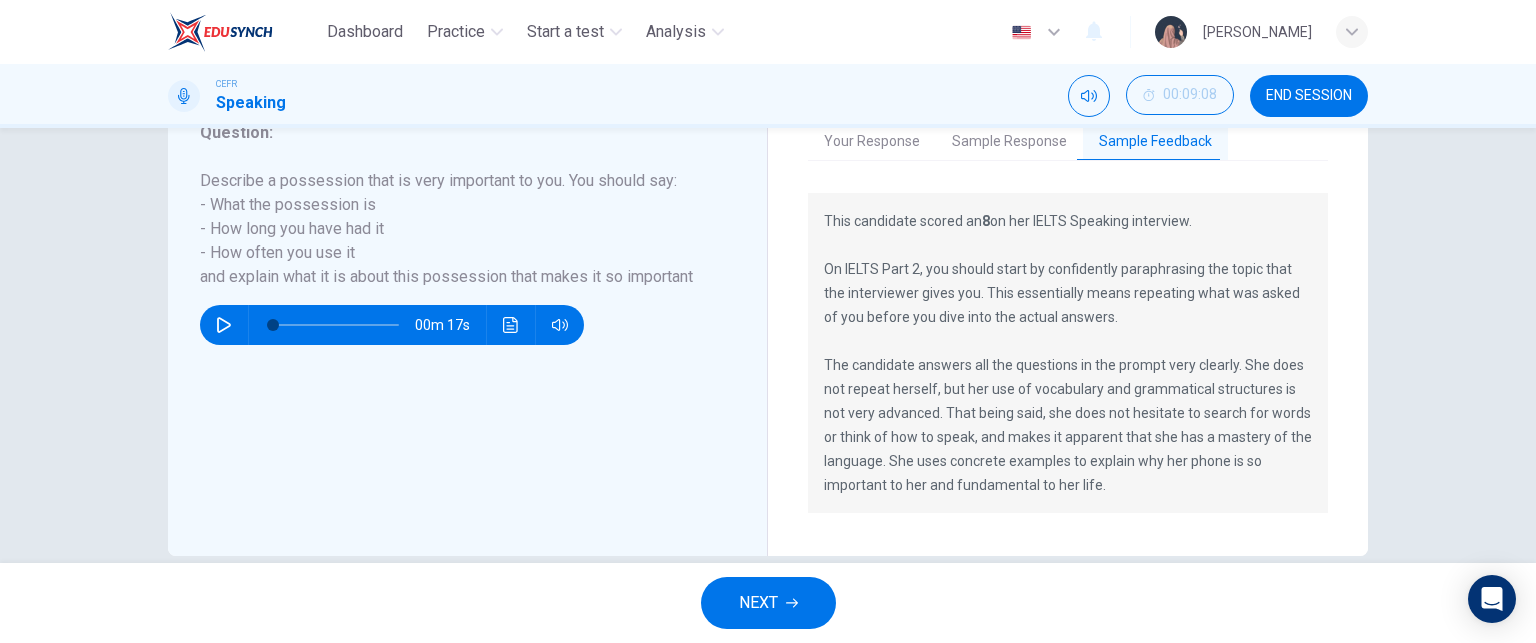 scroll, scrollTop: 411, scrollLeft: 0, axis: vertical 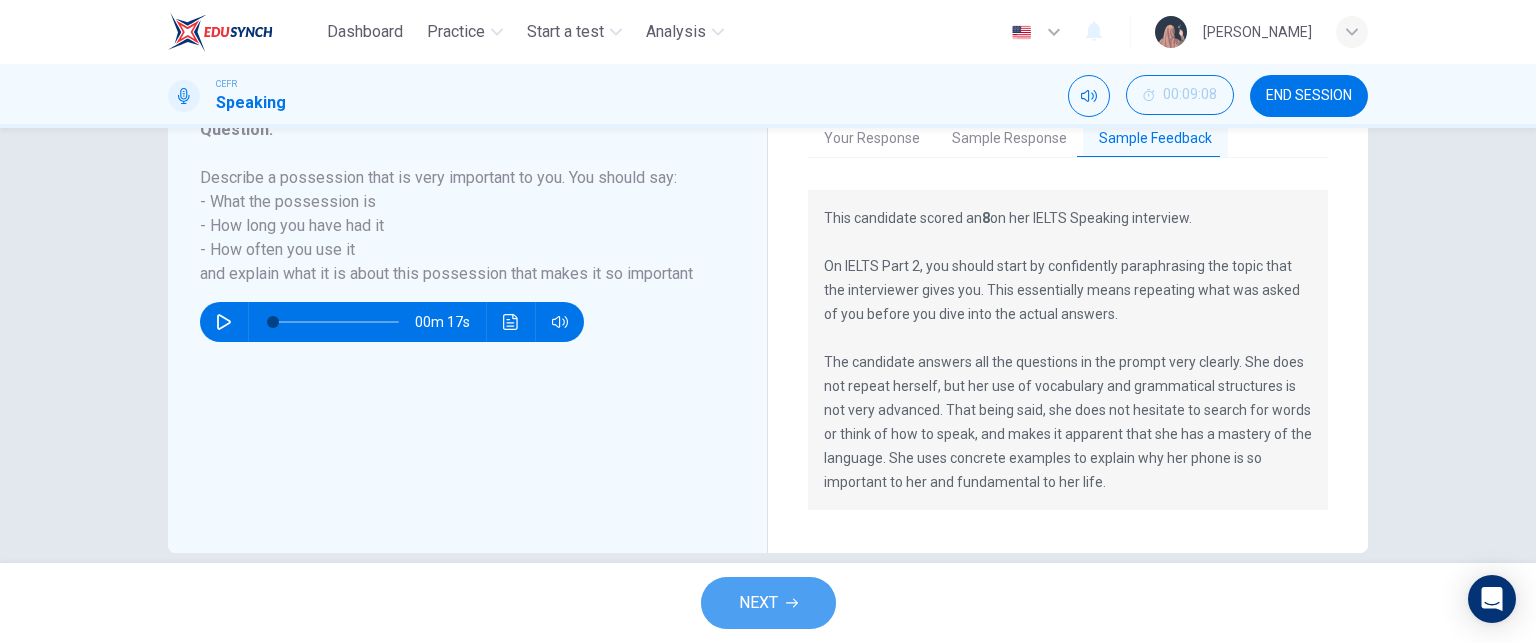 click on "NEXT" at bounding box center [758, 603] 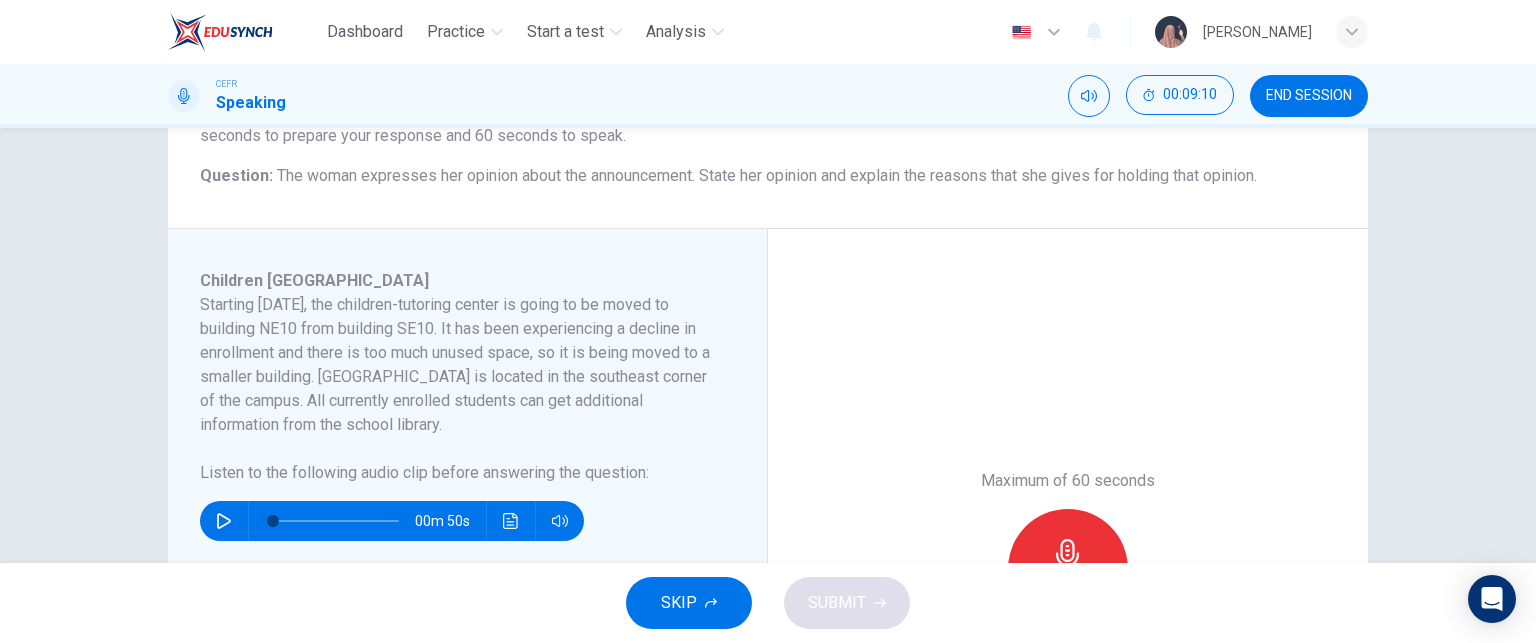 scroll, scrollTop: 240, scrollLeft: 0, axis: vertical 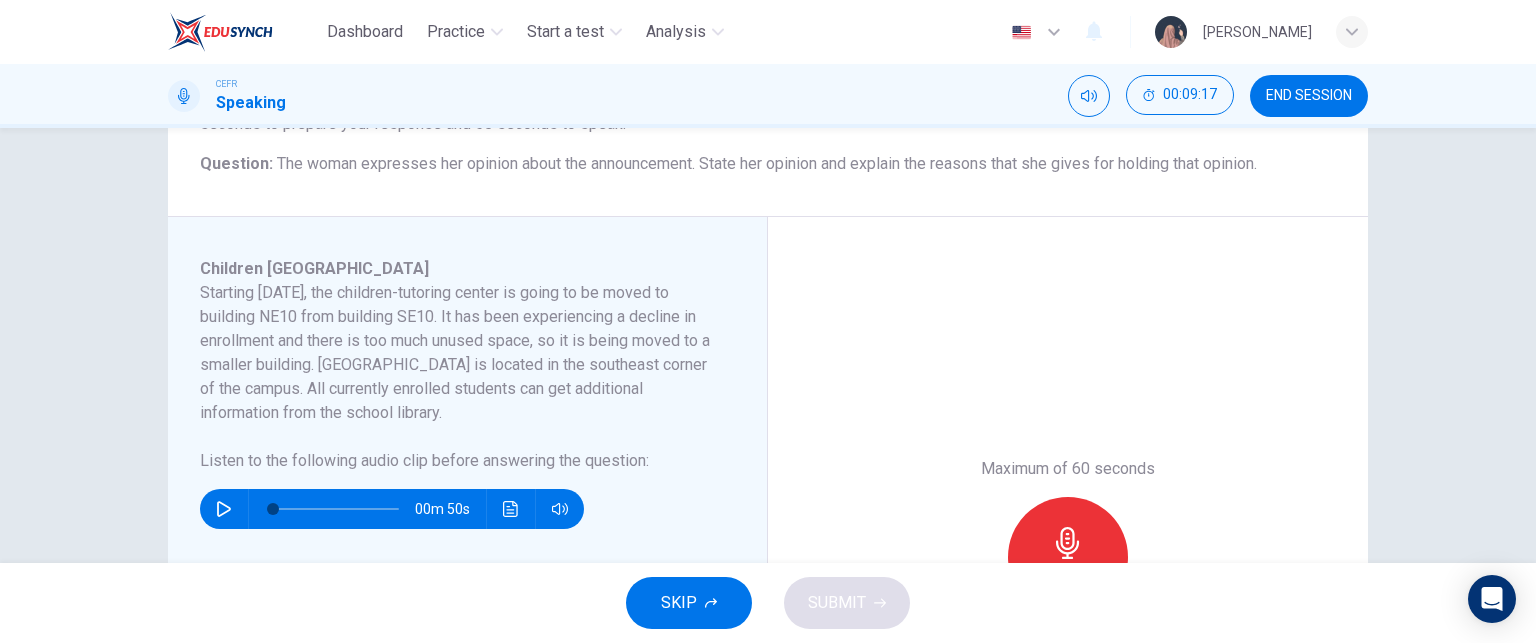 click on "Children [GEOGRAPHIC_DATA] Starting [DATE], the children-tutoring center is going to be moved to building NE10 from building SE10. It has been experiencing a decline in enrollment and there is too much unused space, so it is being moved to a smaller building. [GEOGRAPHIC_DATA] is located in the southeast corner of the campus. All currently enrolled students can get additional information from the school library.
Listen to the following audio clip before answering the question : 00m 50s" at bounding box center [468, 557] 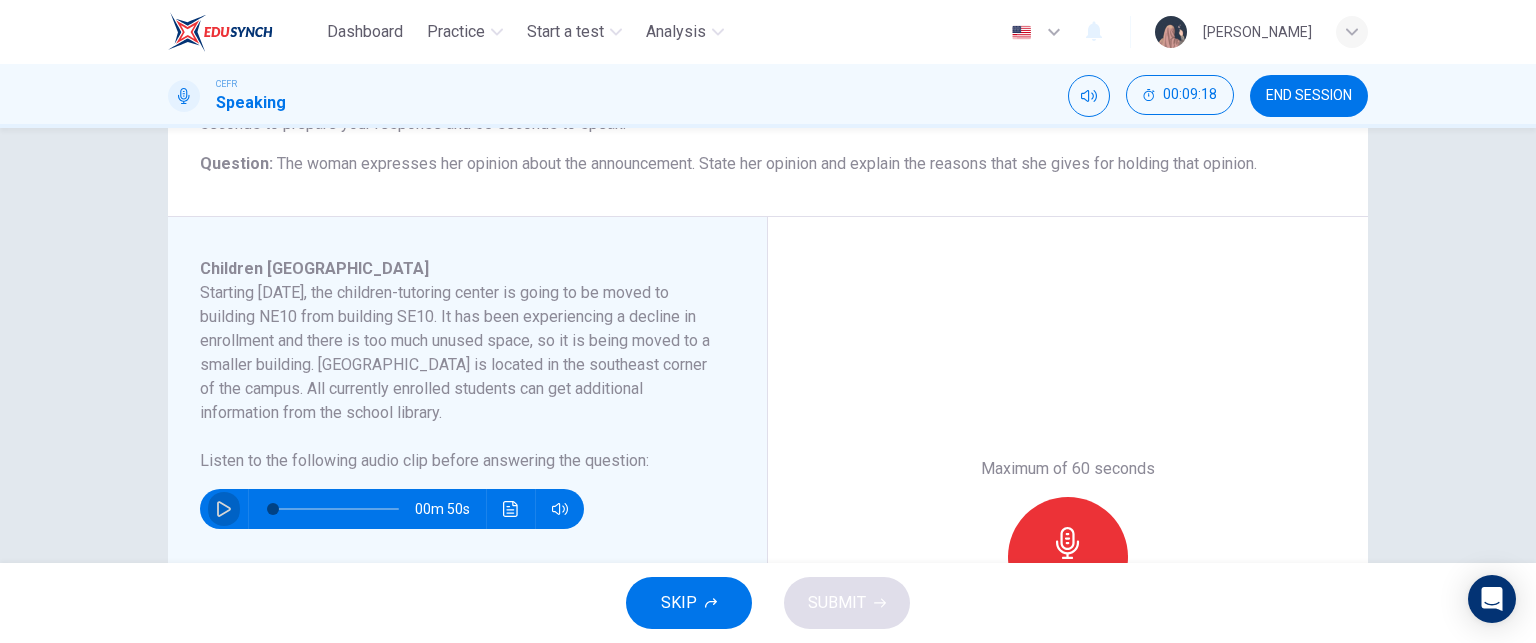 click at bounding box center [224, 509] 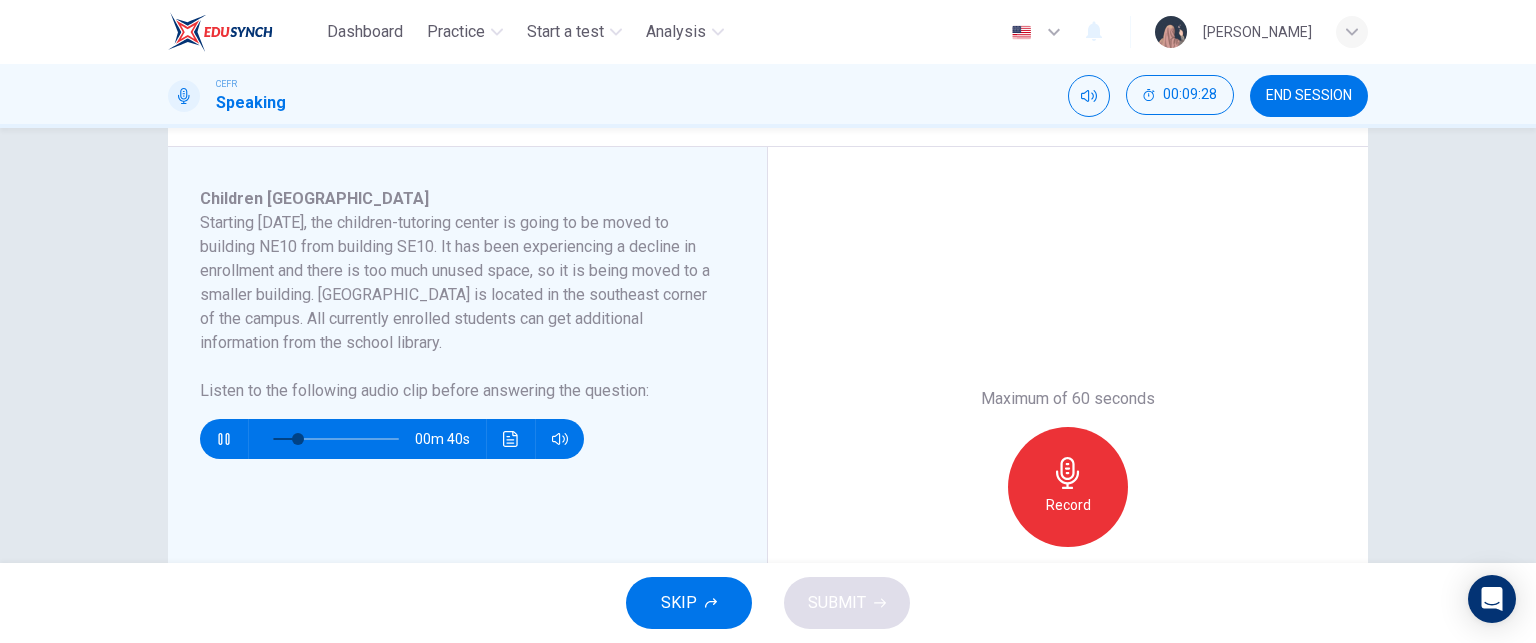 scroll, scrollTop: 311, scrollLeft: 0, axis: vertical 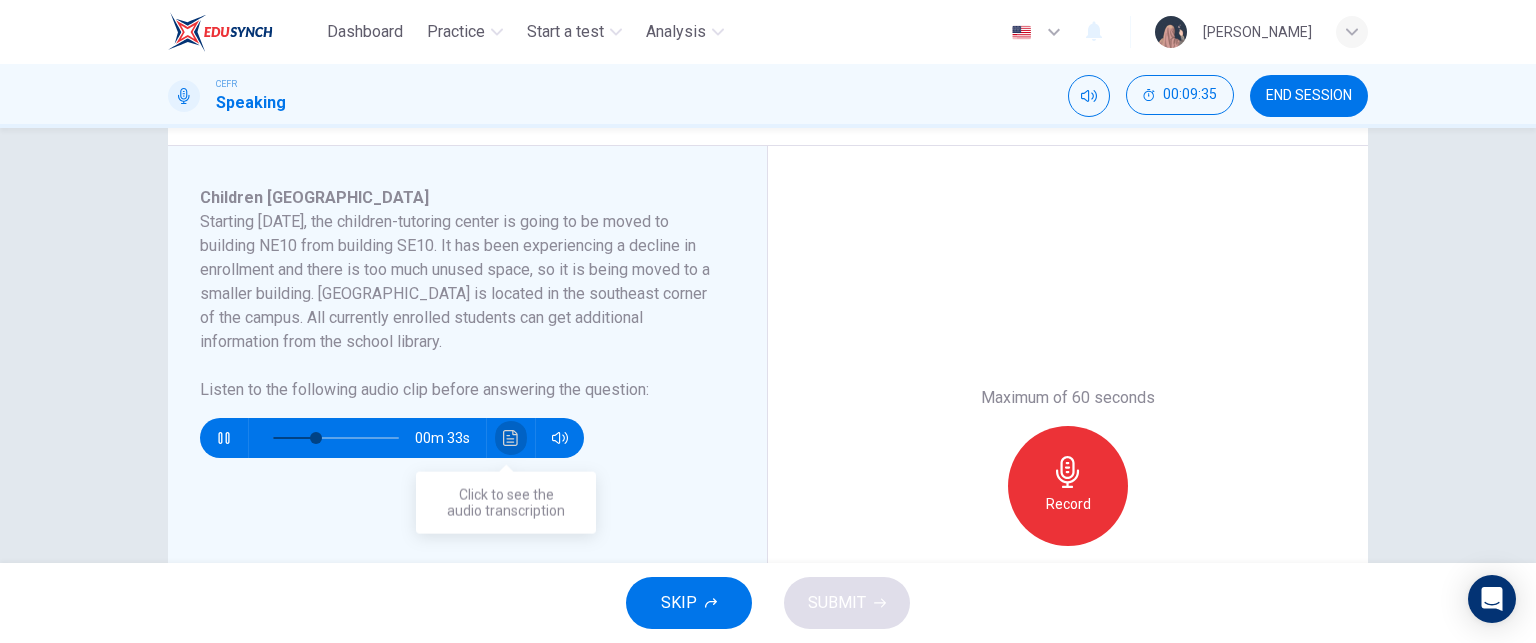 click 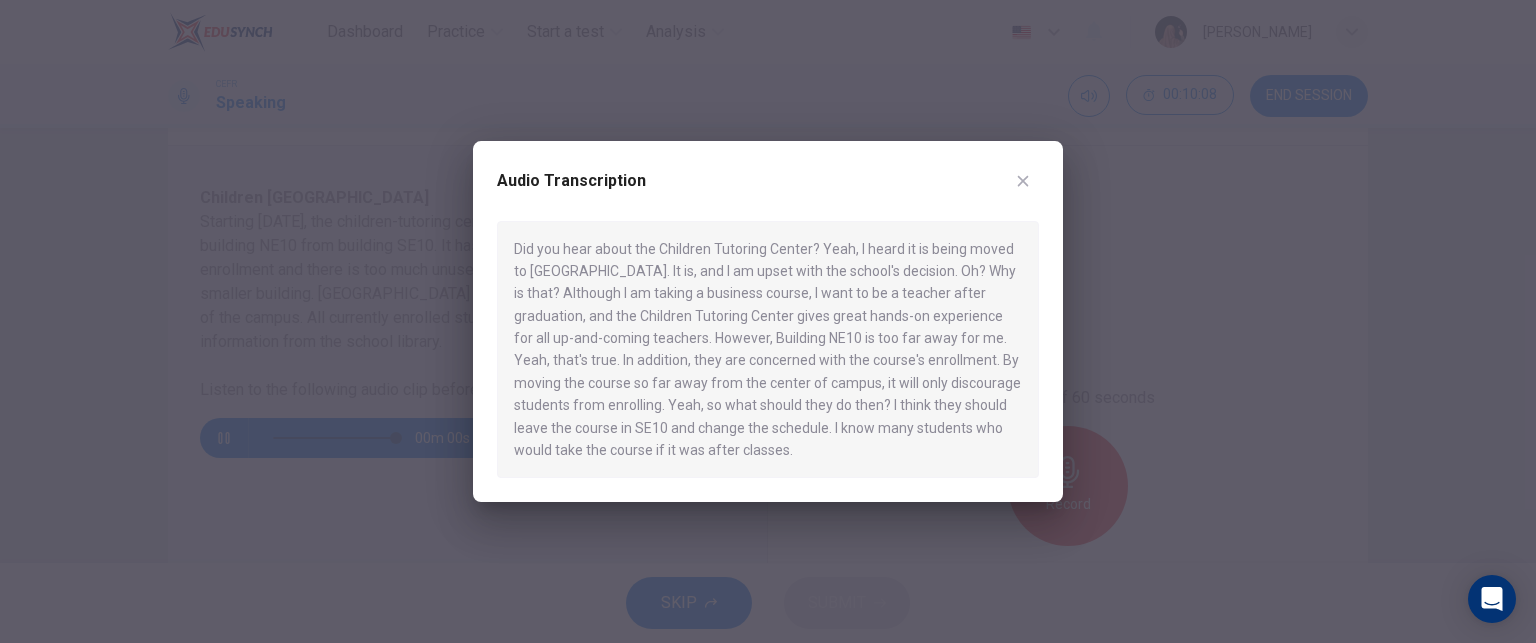 type on "0" 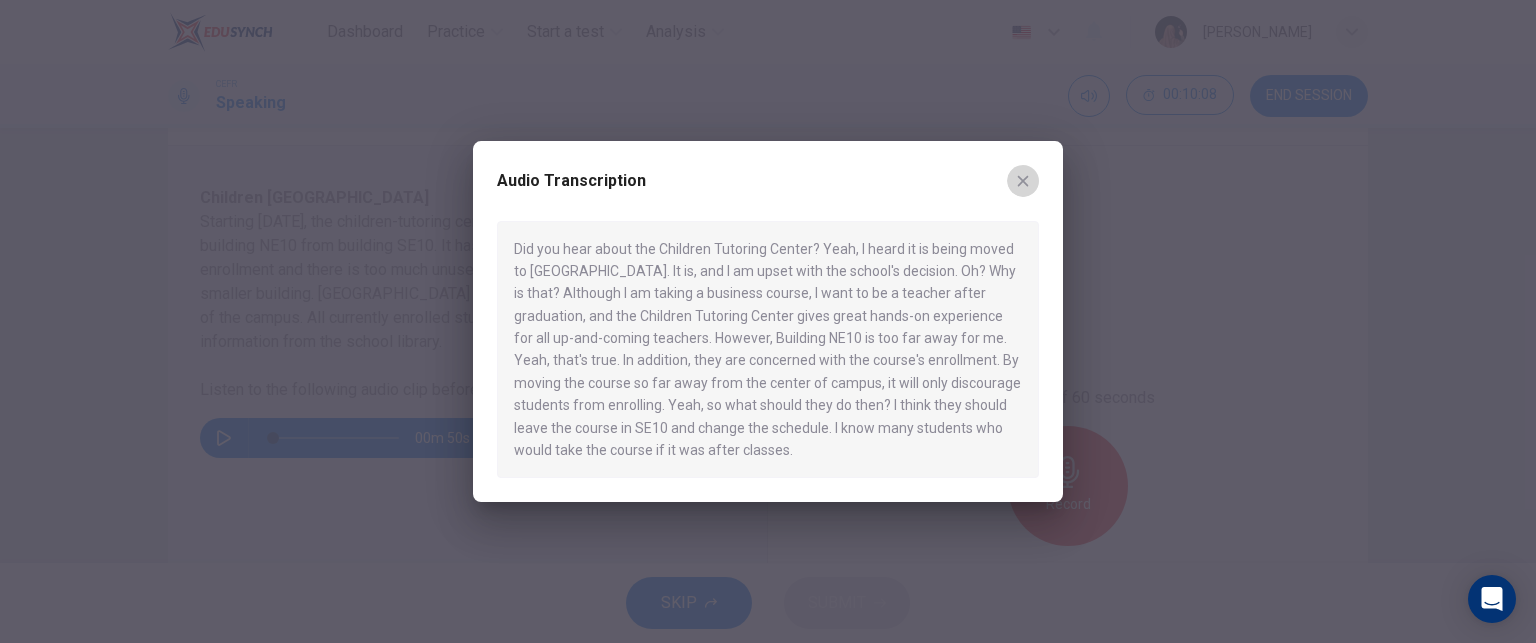 click 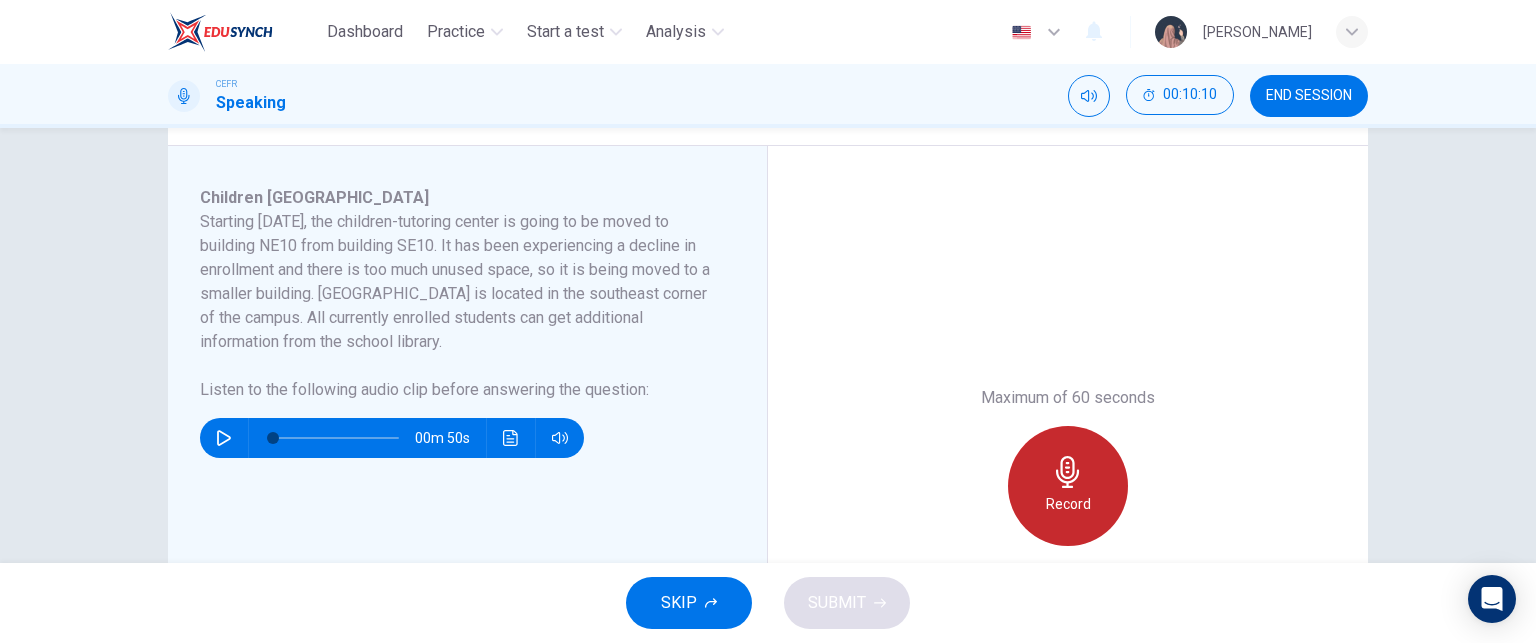 click 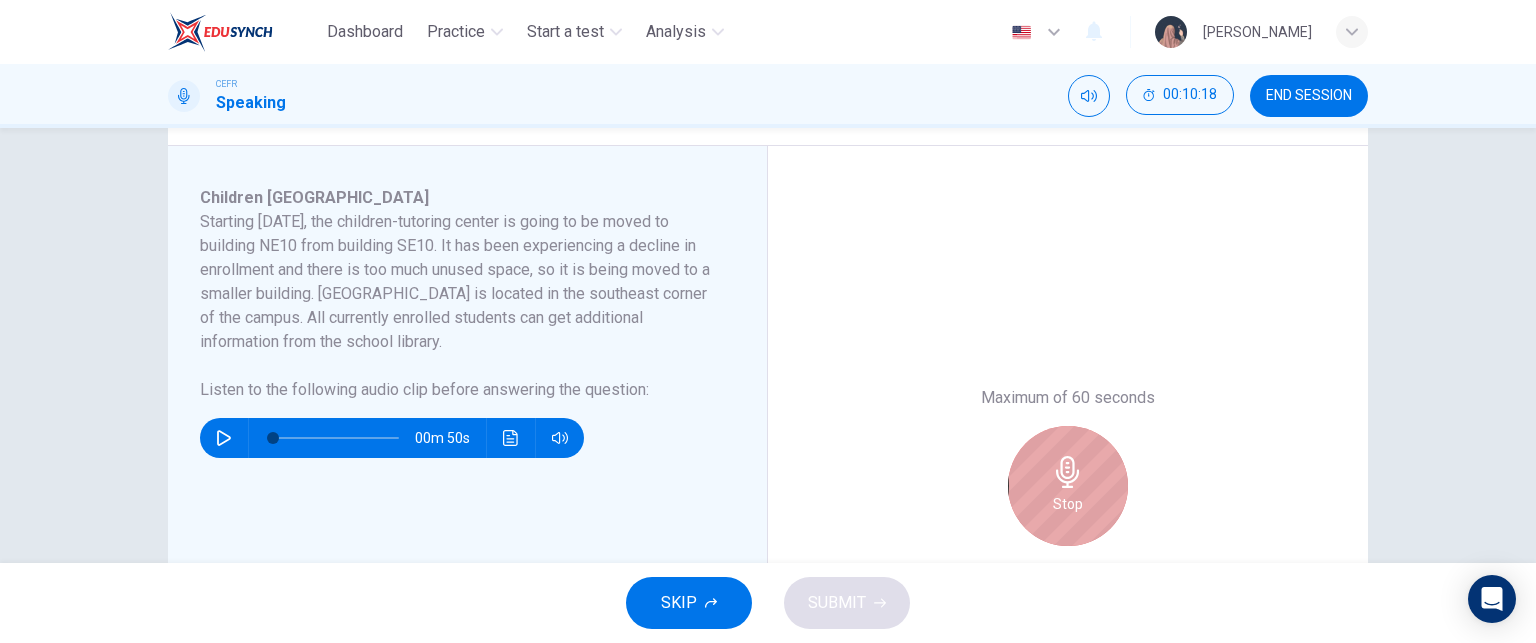 click 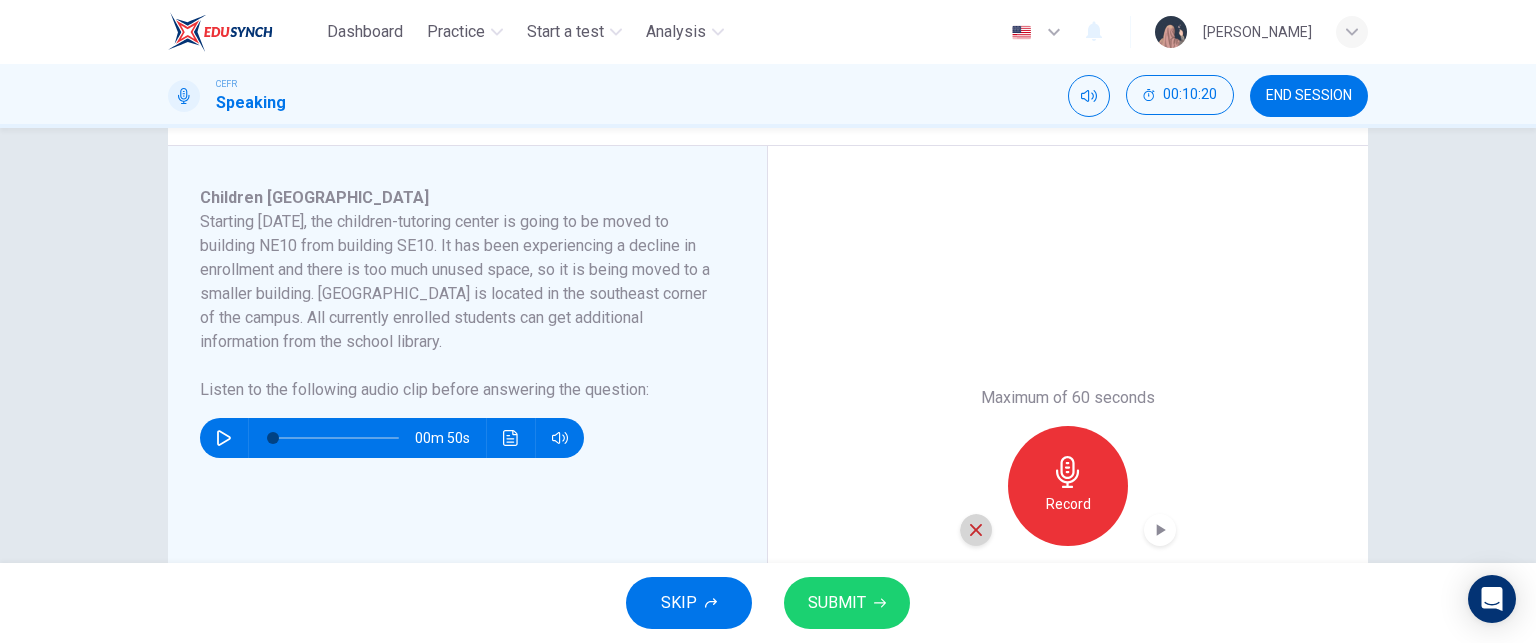 click at bounding box center [976, 530] 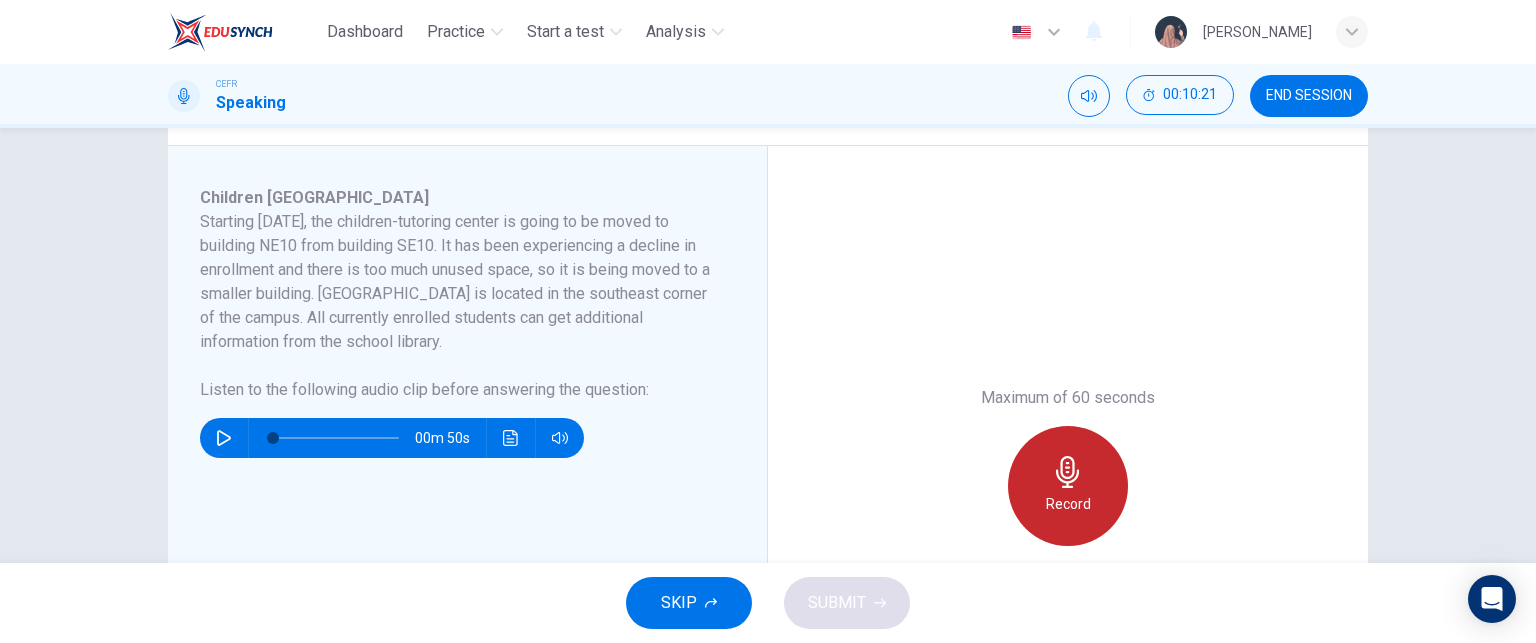 click on "Record" at bounding box center (1068, 504) 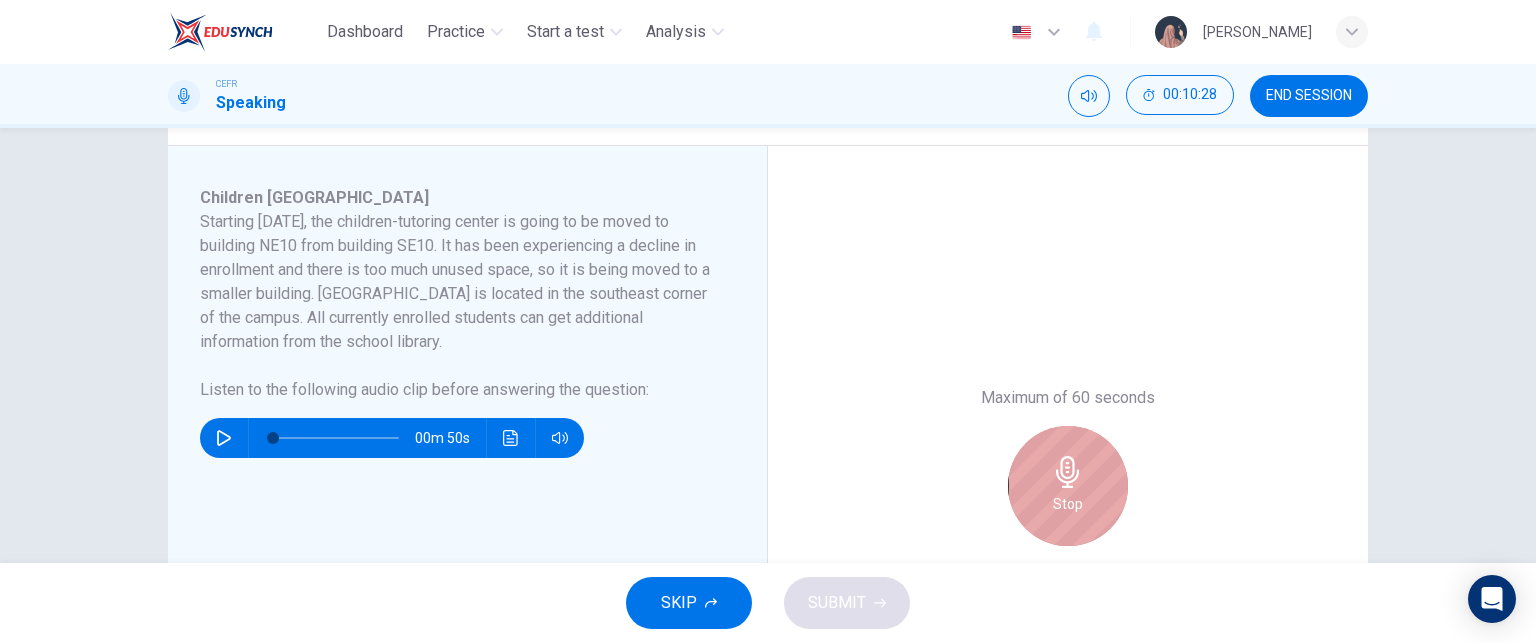 click on "Stop" at bounding box center (1068, 504) 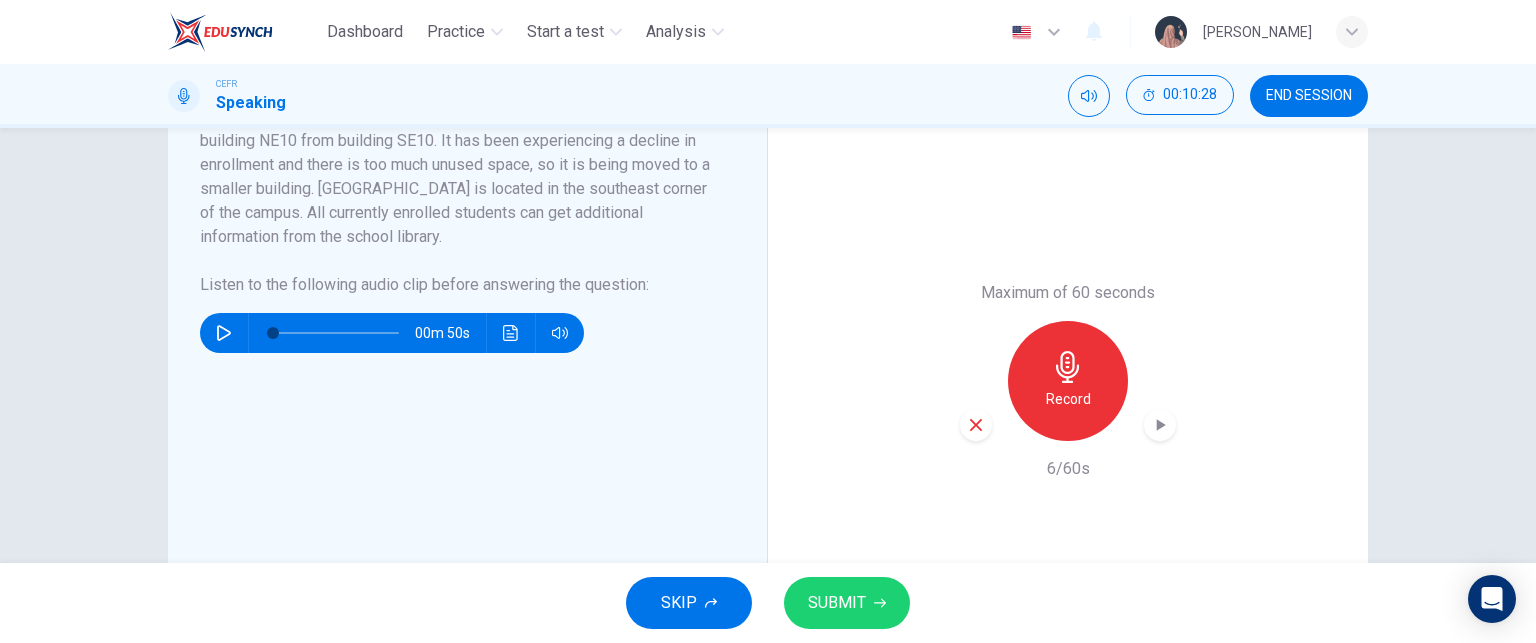scroll, scrollTop: 419, scrollLeft: 0, axis: vertical 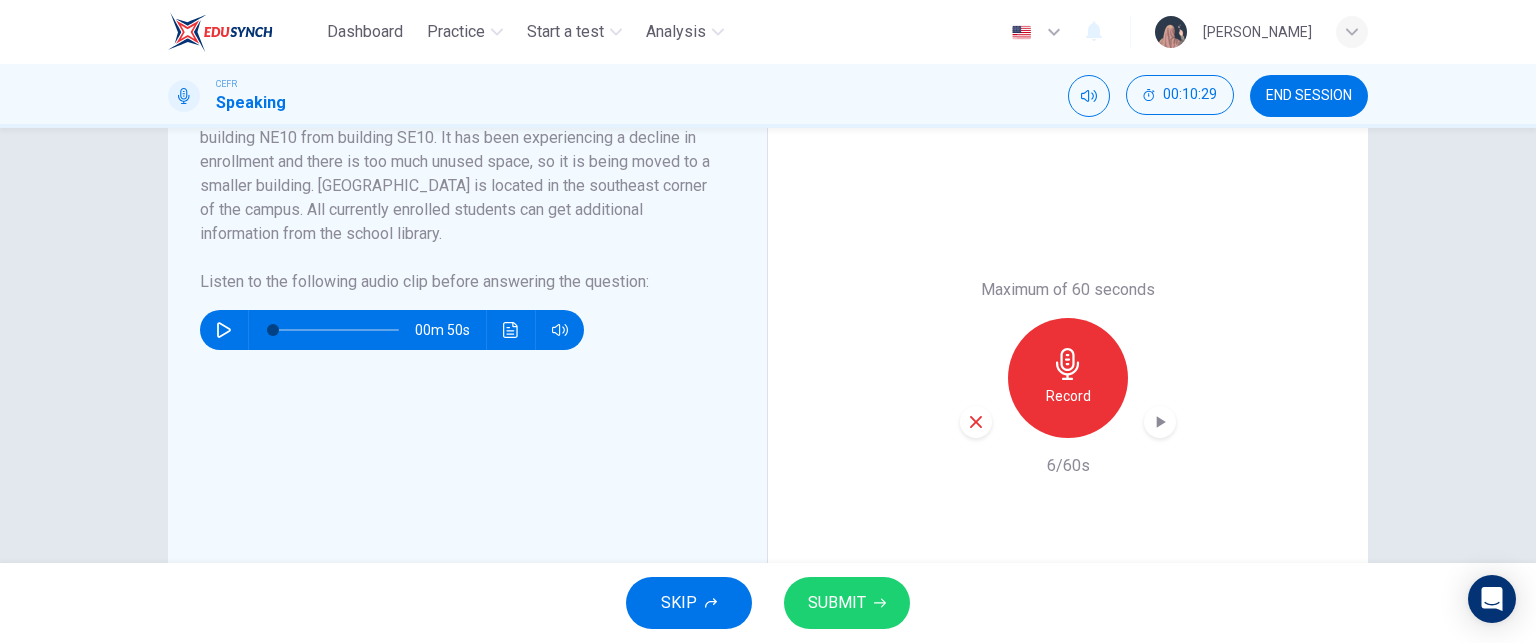 click 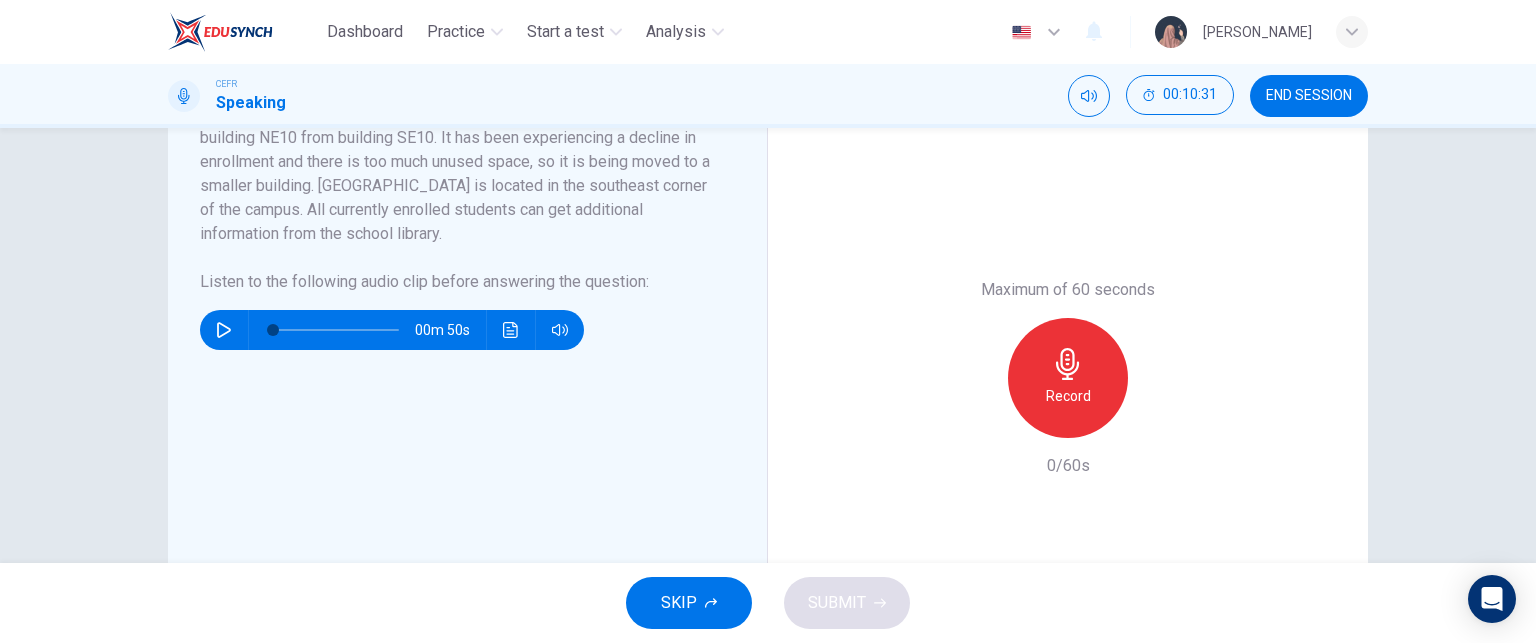 click on "Record" at bounding box center [1068, 378] 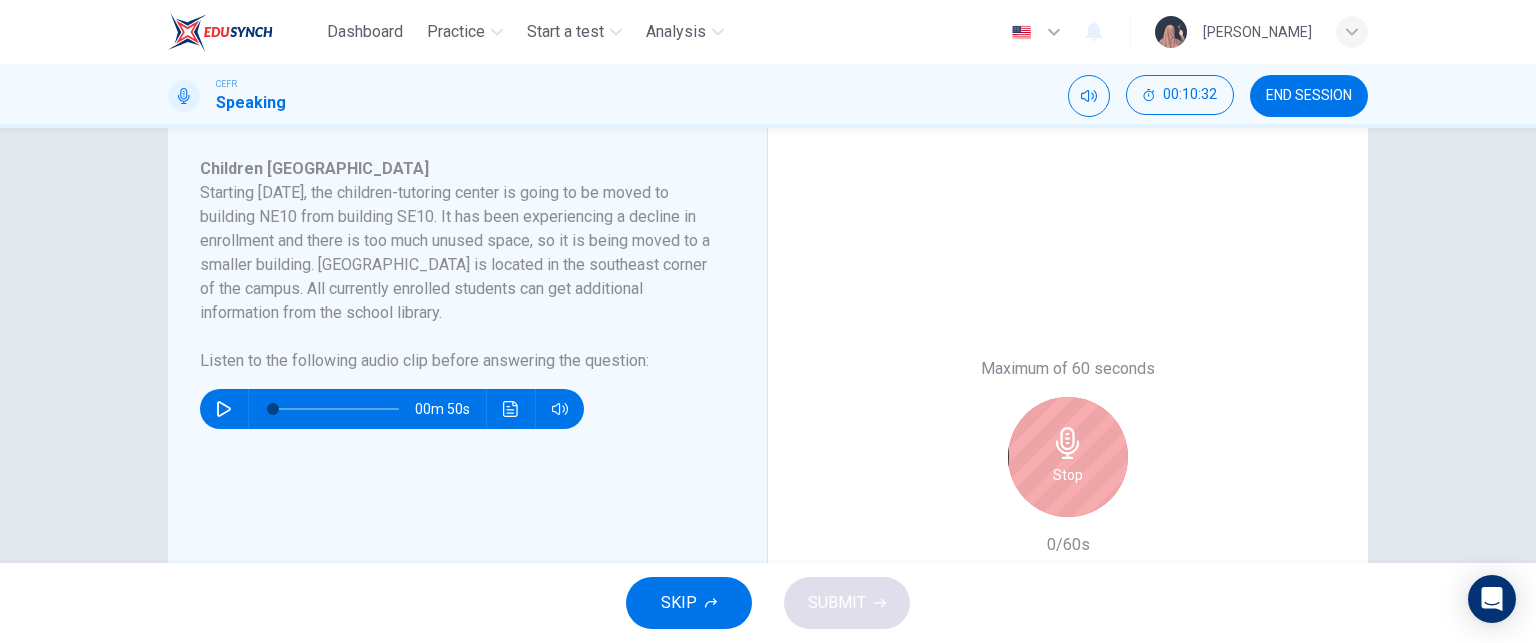 scroll, scrollTop: 336, scrollLeft: 0, axis: vertical 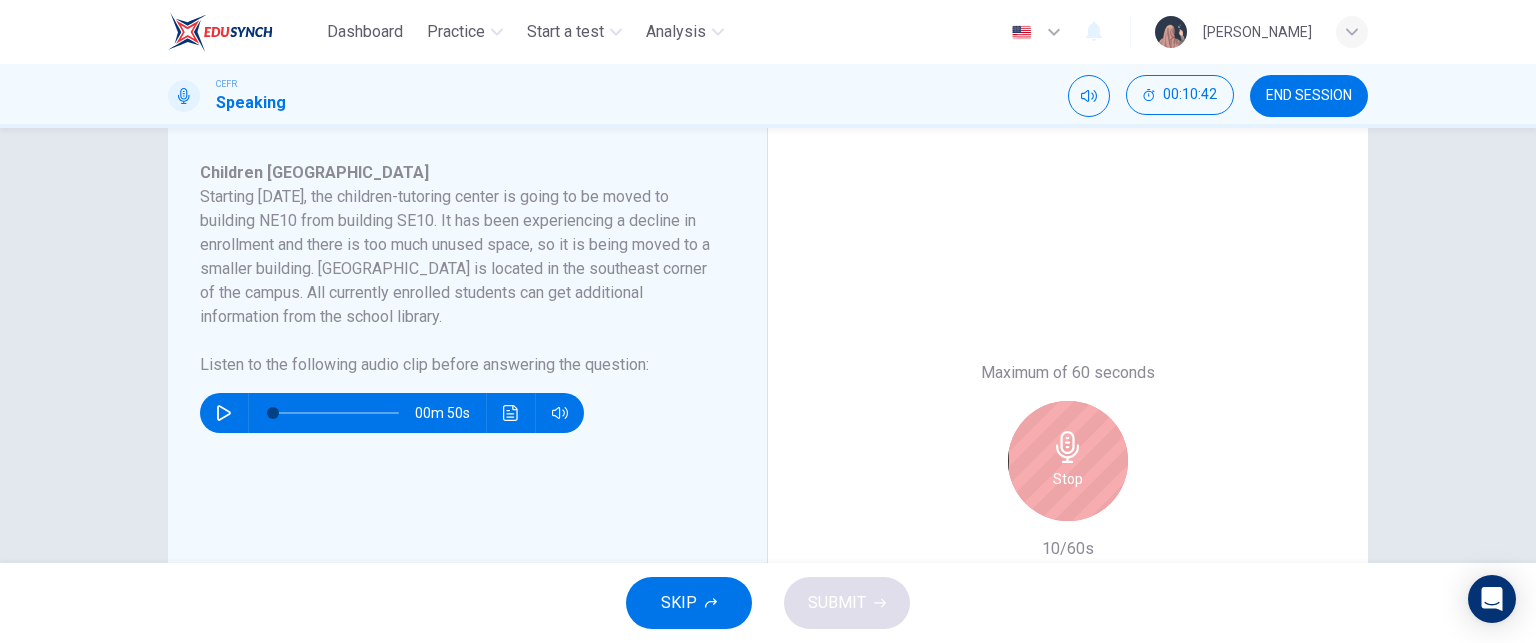 click on "Maximum of 60 seconds Stop 10/60s" at bounding box center [1068, 461] 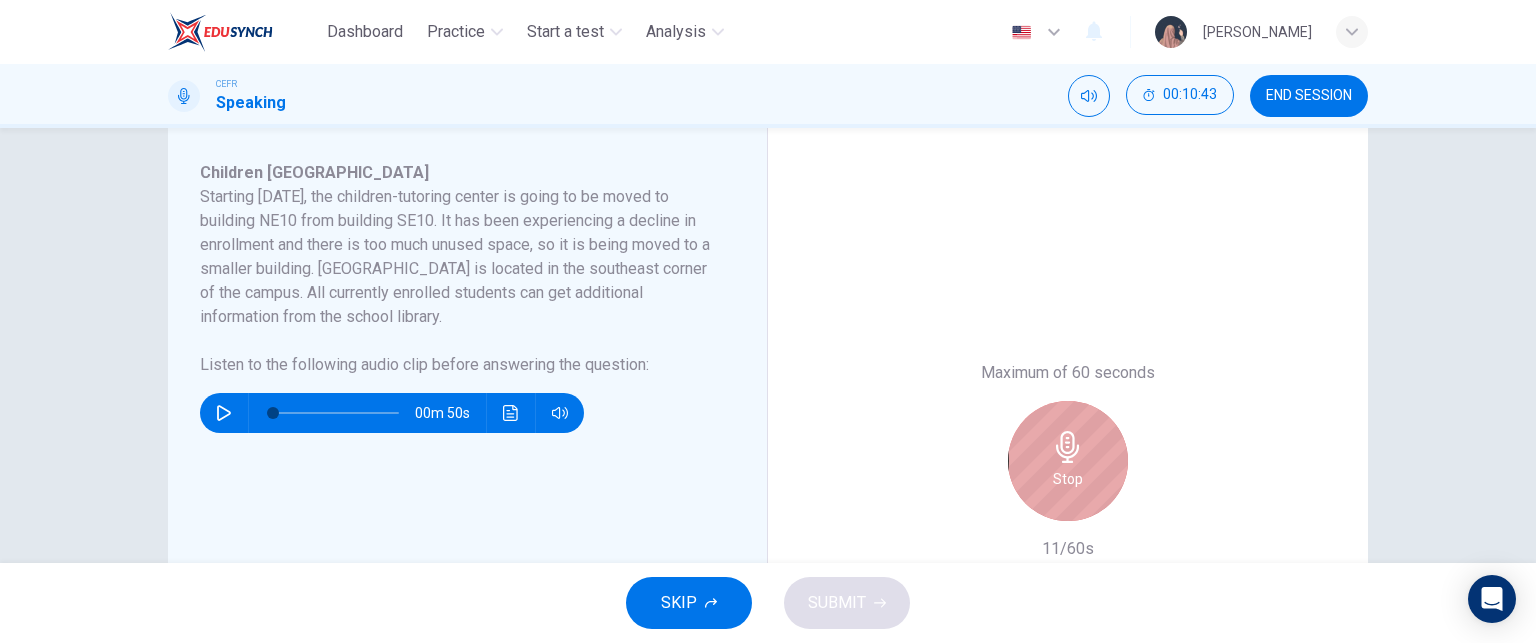 click 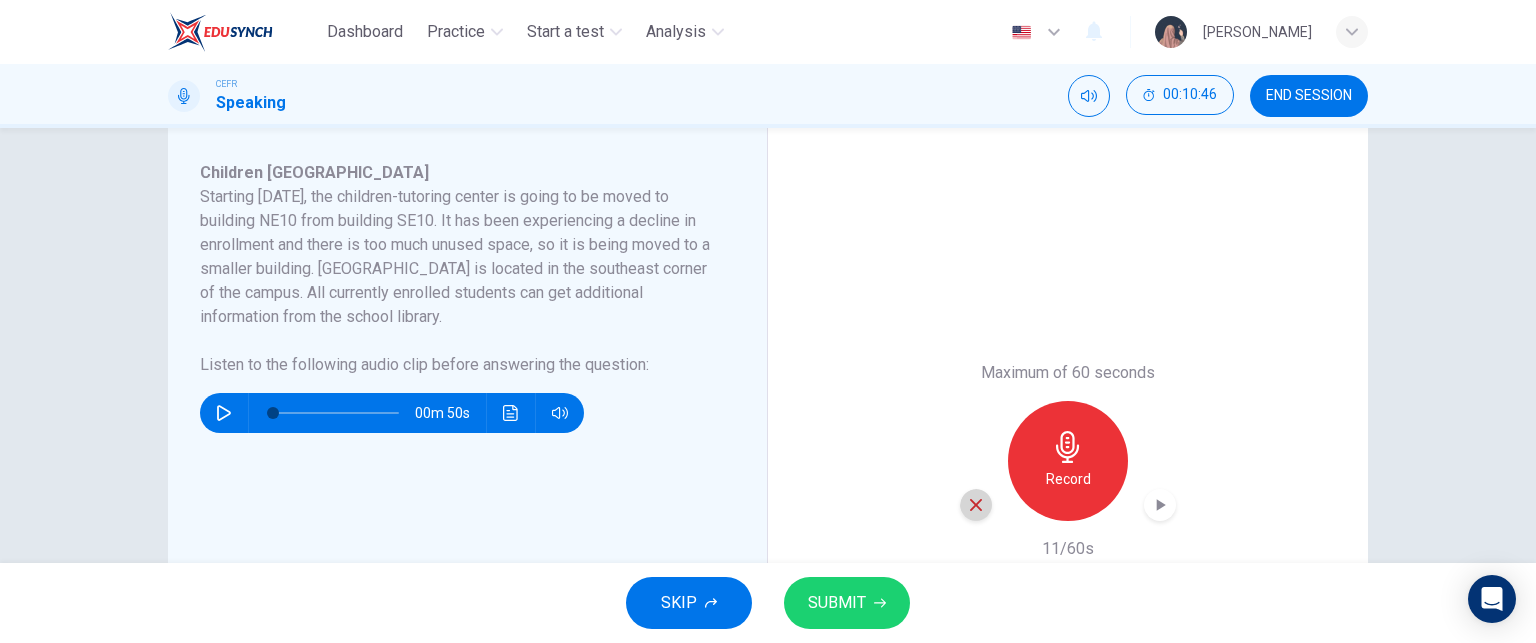 click 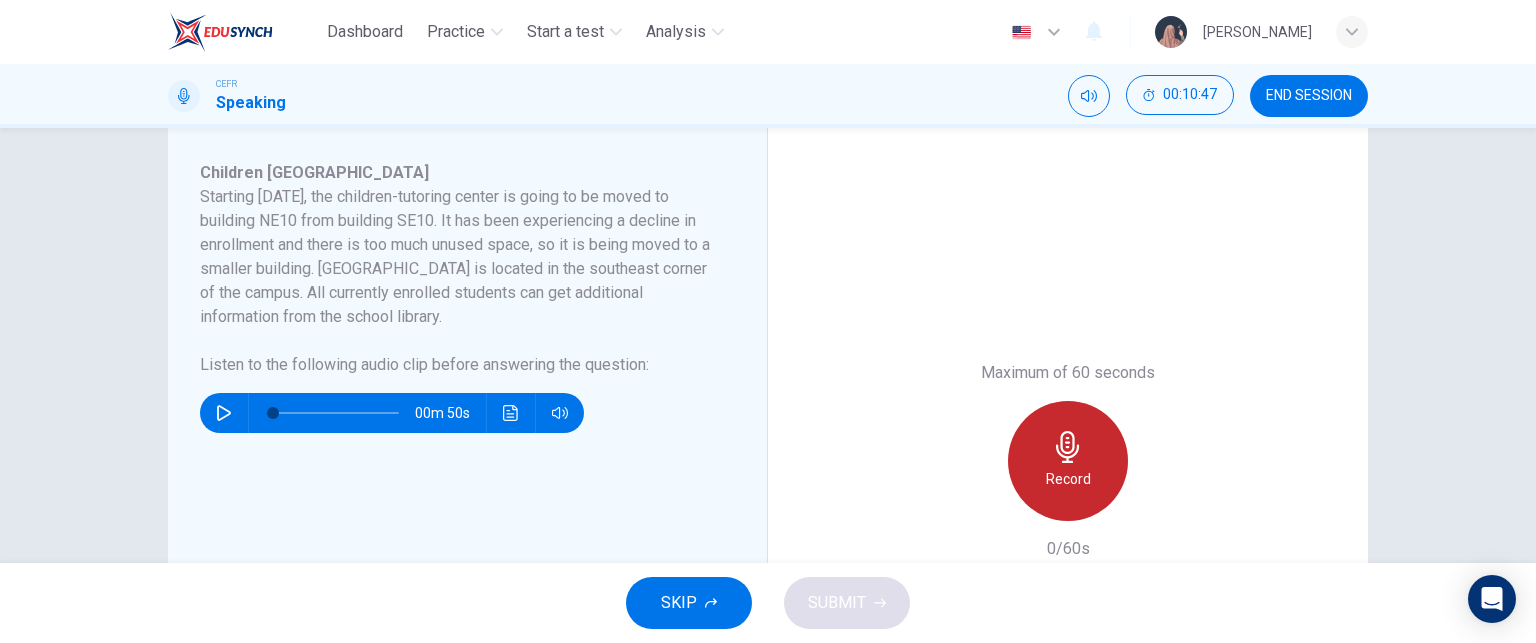 click on "Record" at bounding box center [1068, 461] 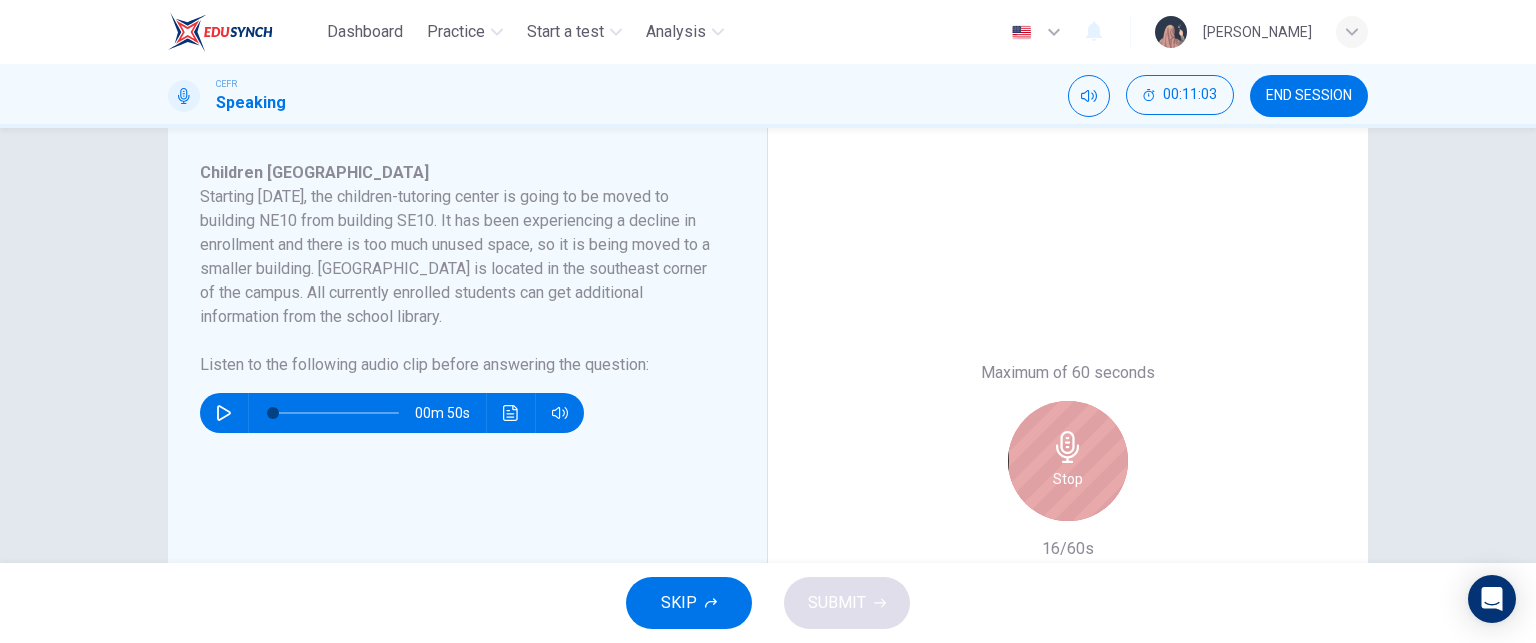 click on "Stop" at bounding box center (1068, 461) 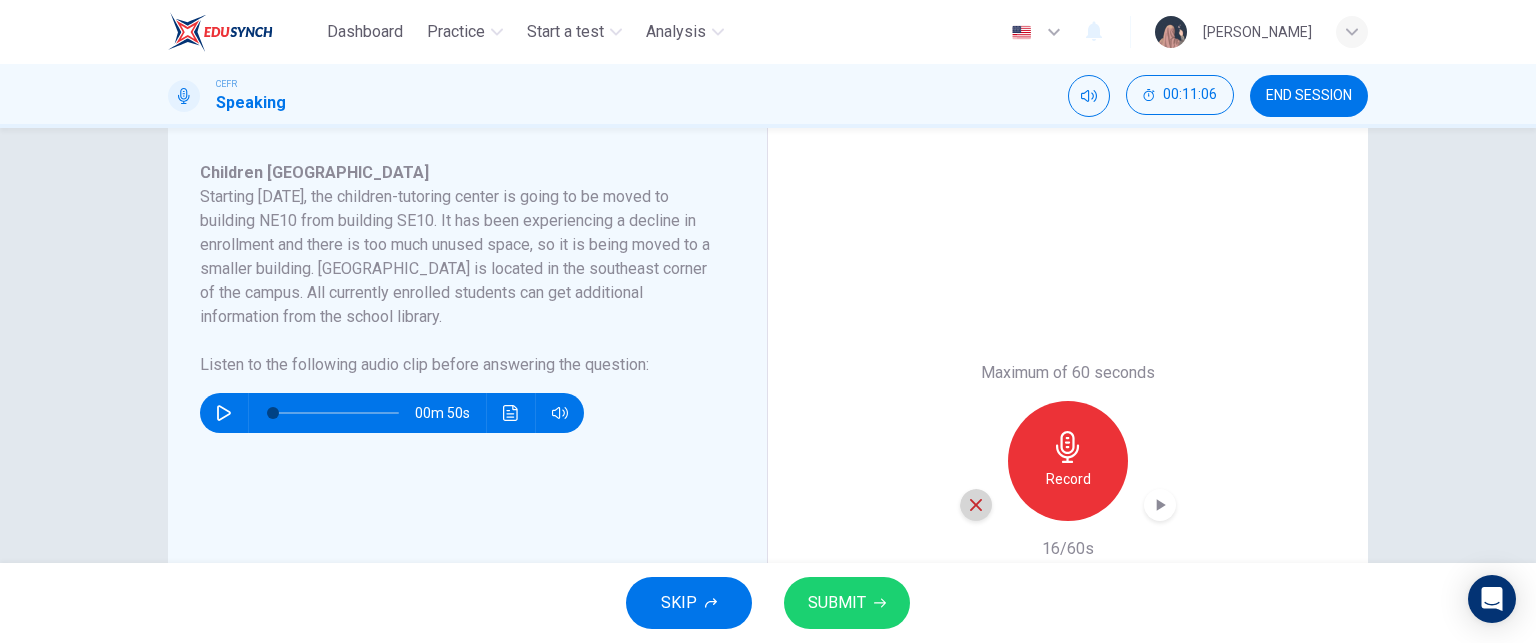 click at bounding box center (976, 505) 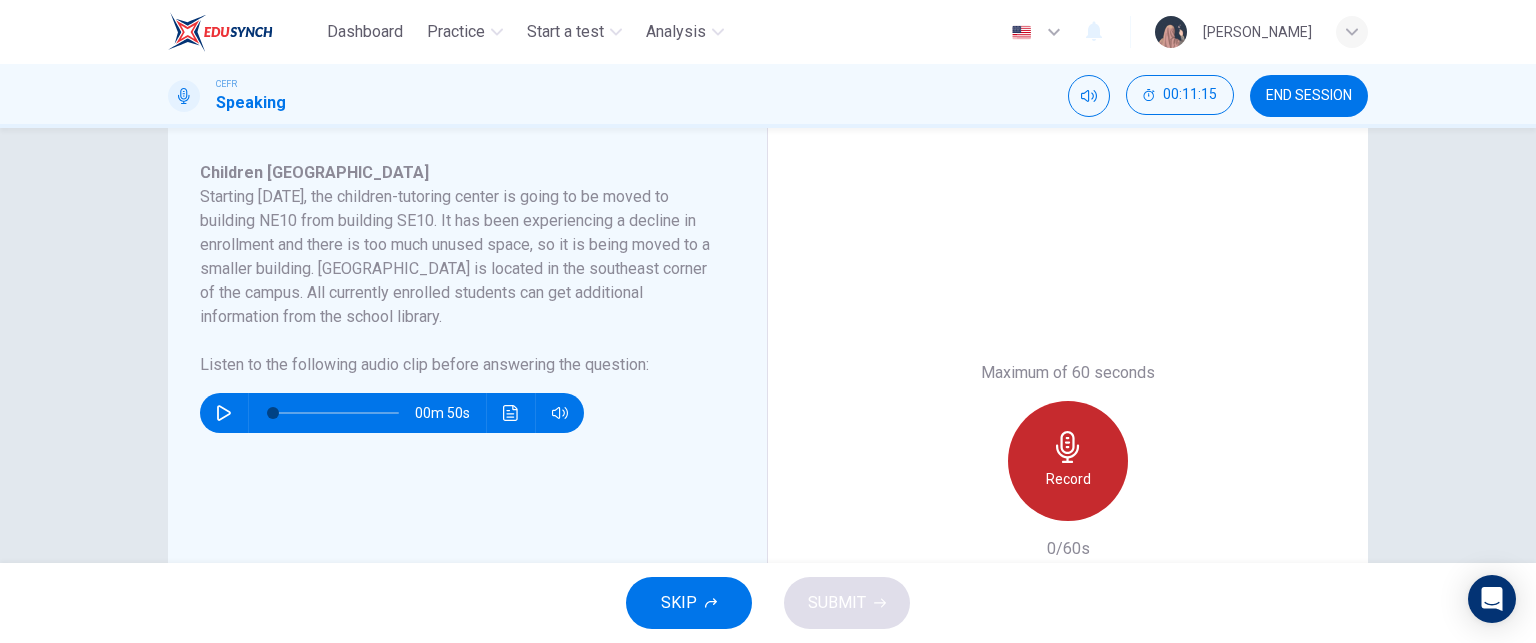 click on "Record" at bounding box center (1068, 461) 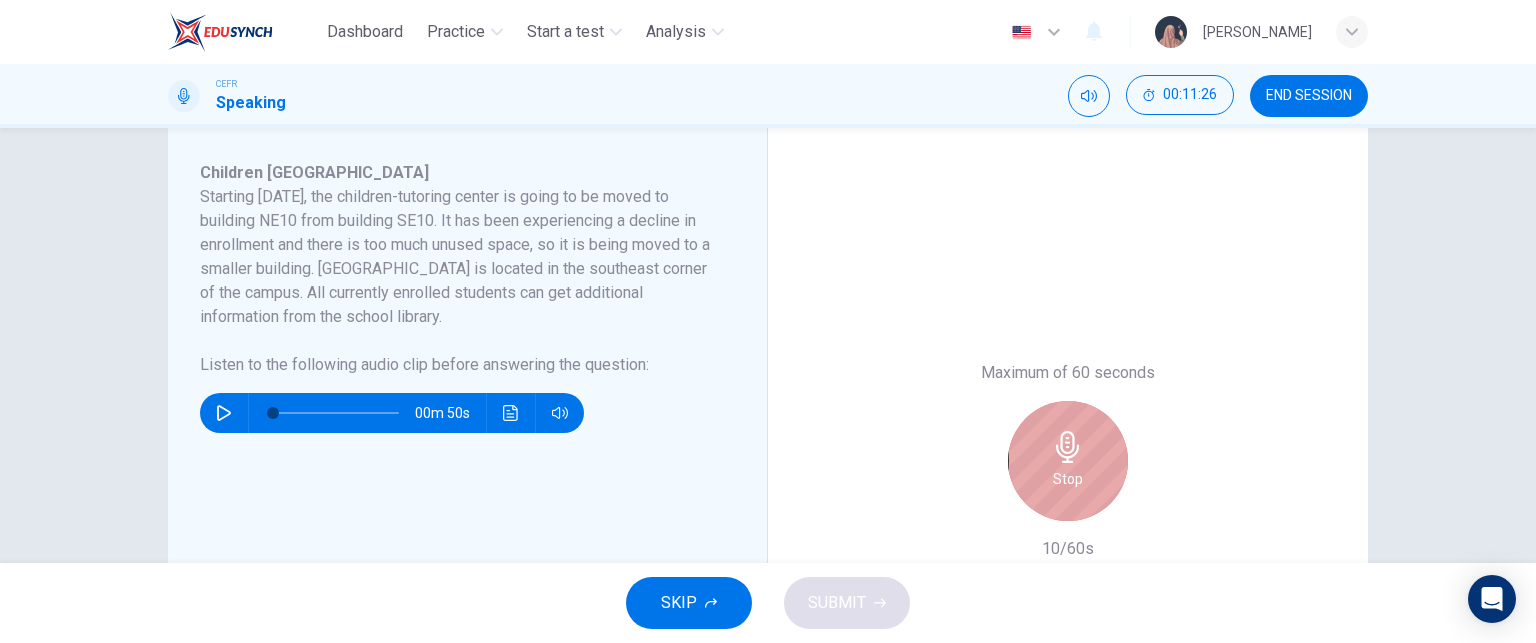 click on "Stop" at bounding box center [1068, 461] 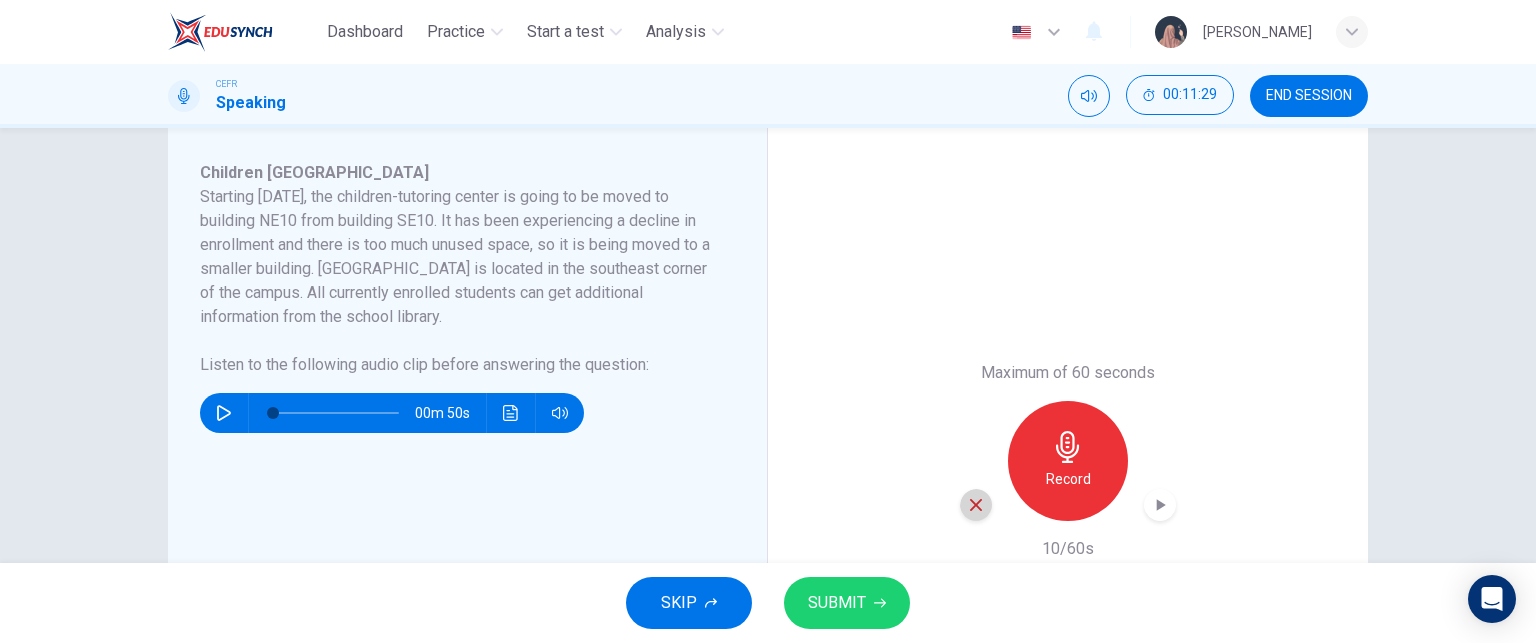 click 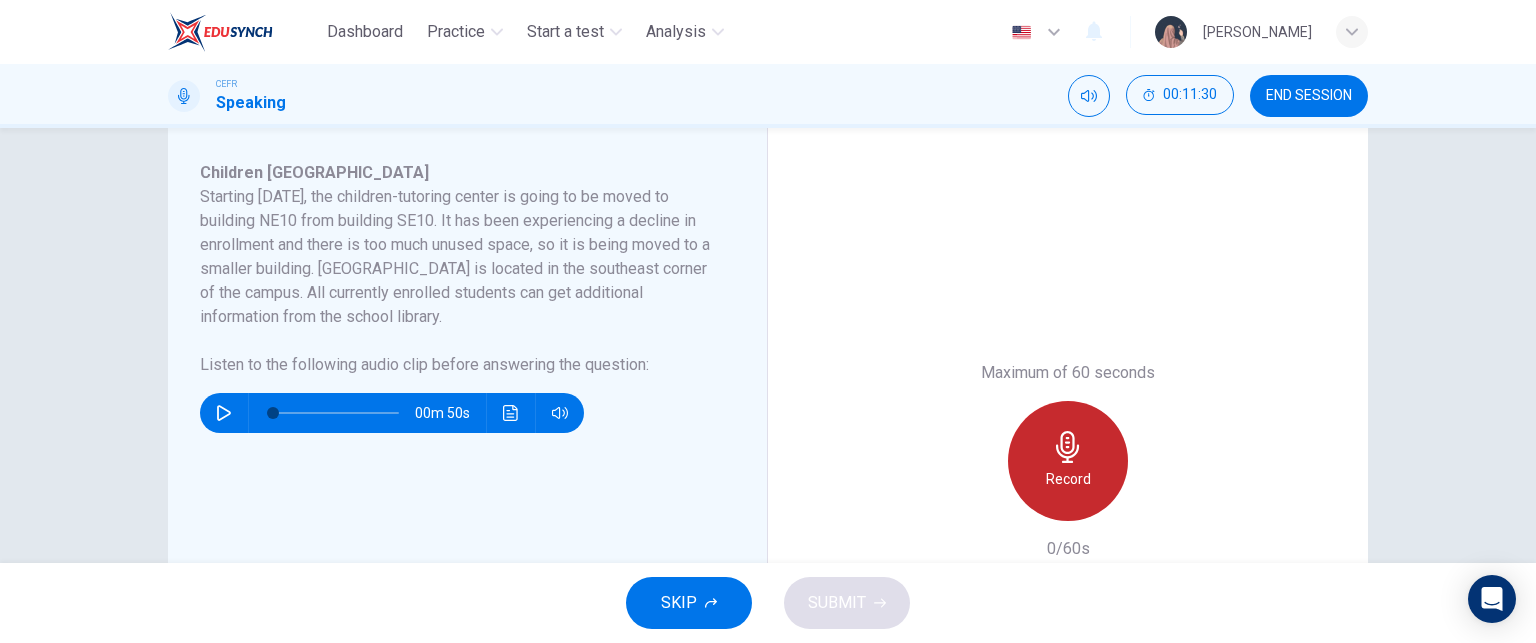 click on "Record" at bounding box center (1068, 479) 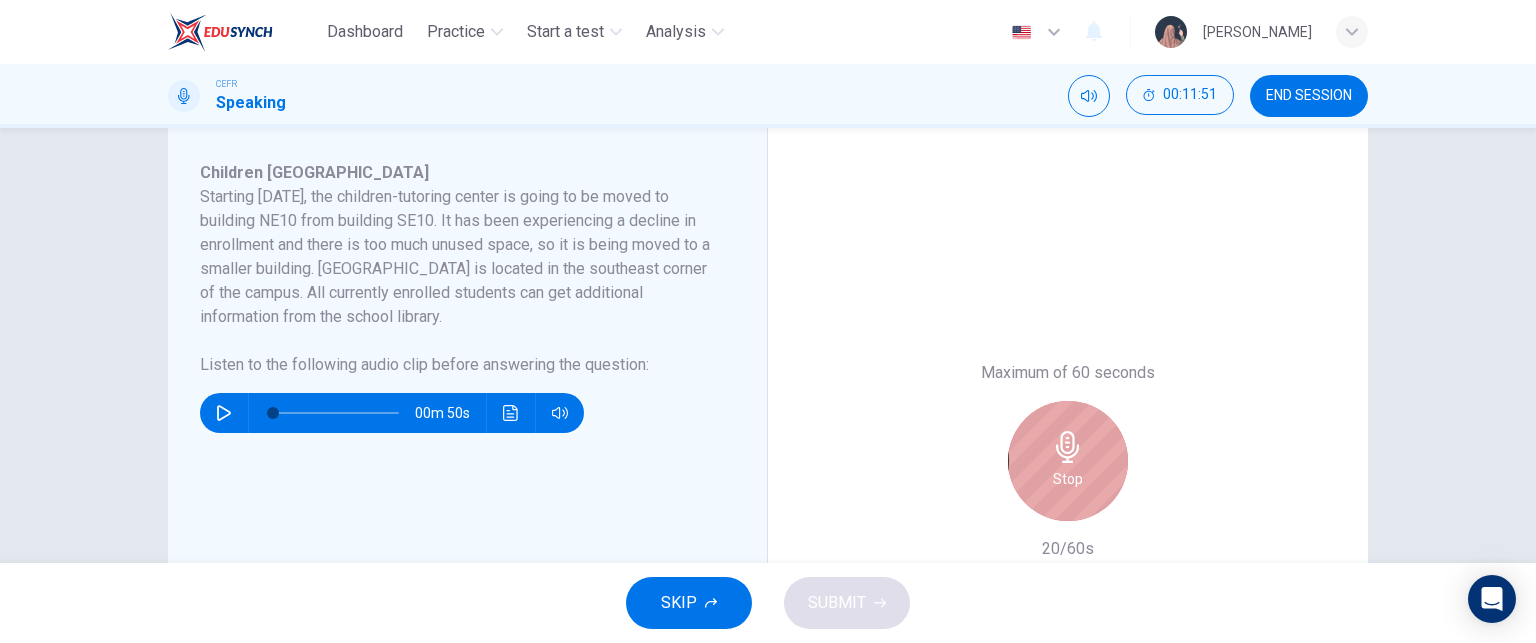 click on "Stop" at bounding box center (1068, 461) 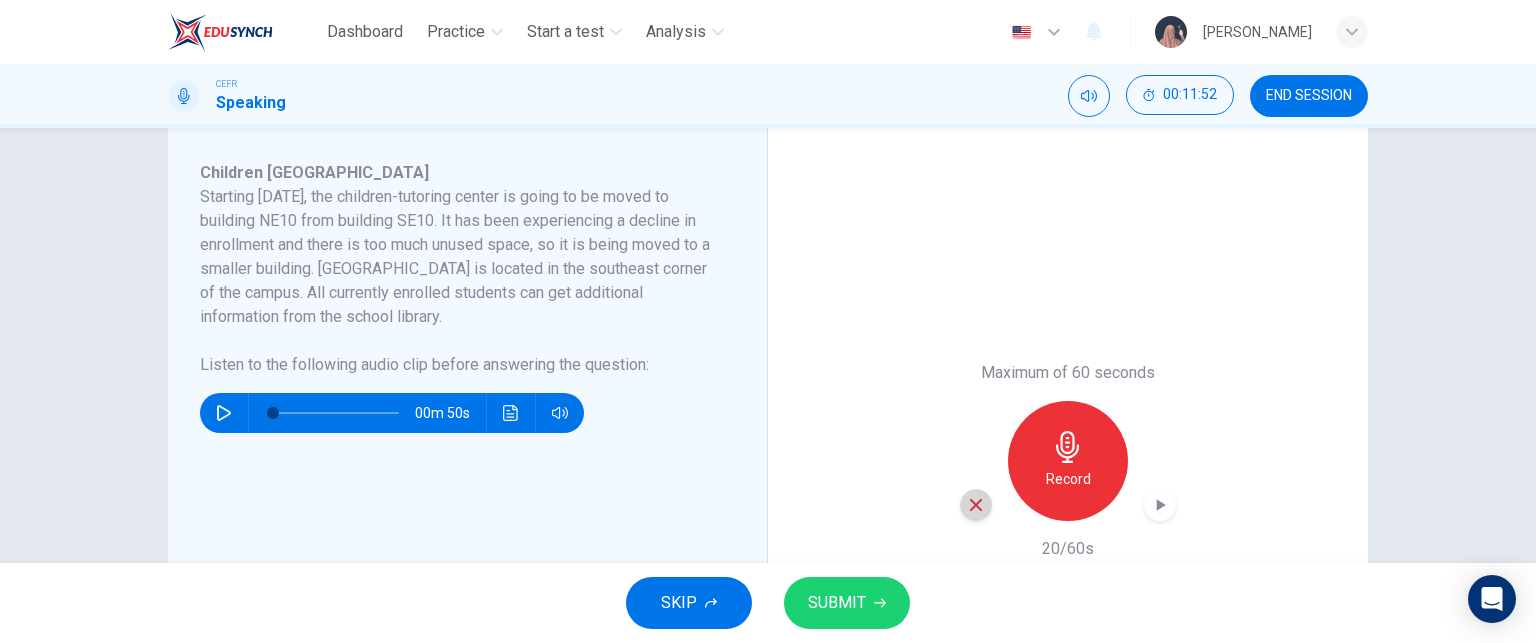 click 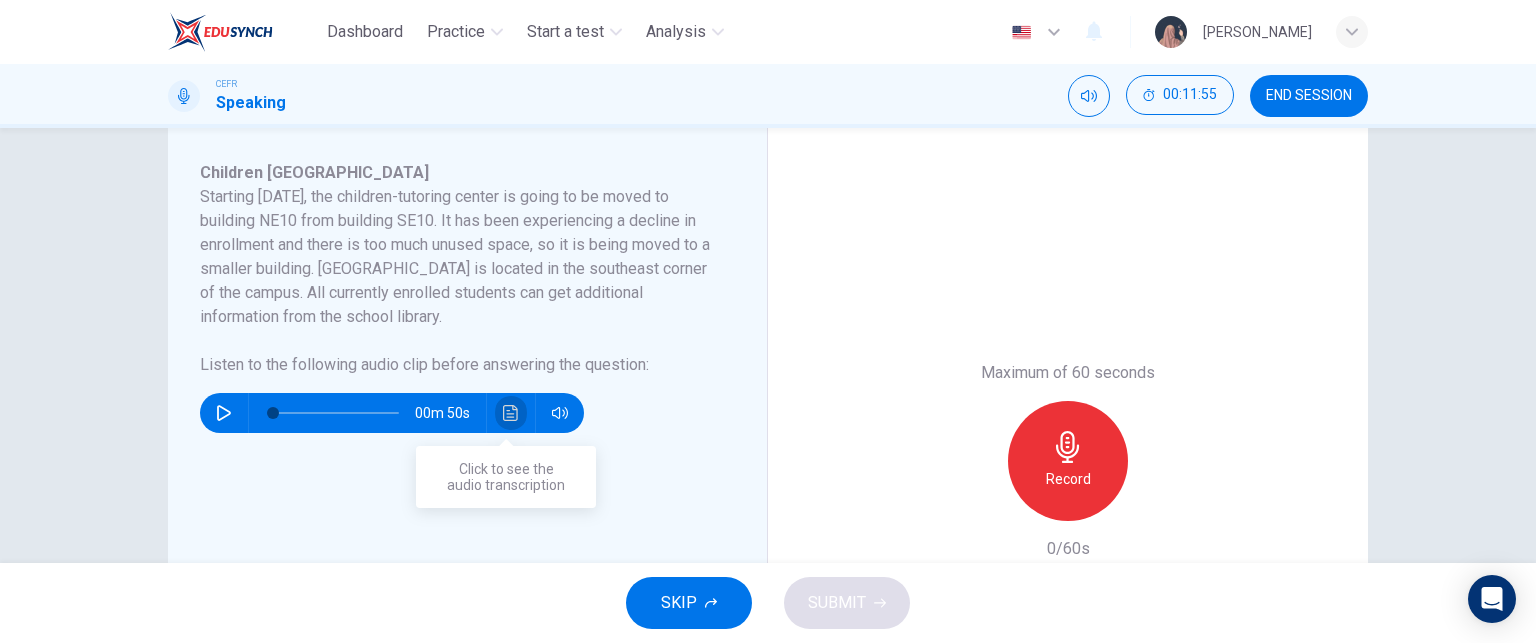 click at bounding box center (511, 413) 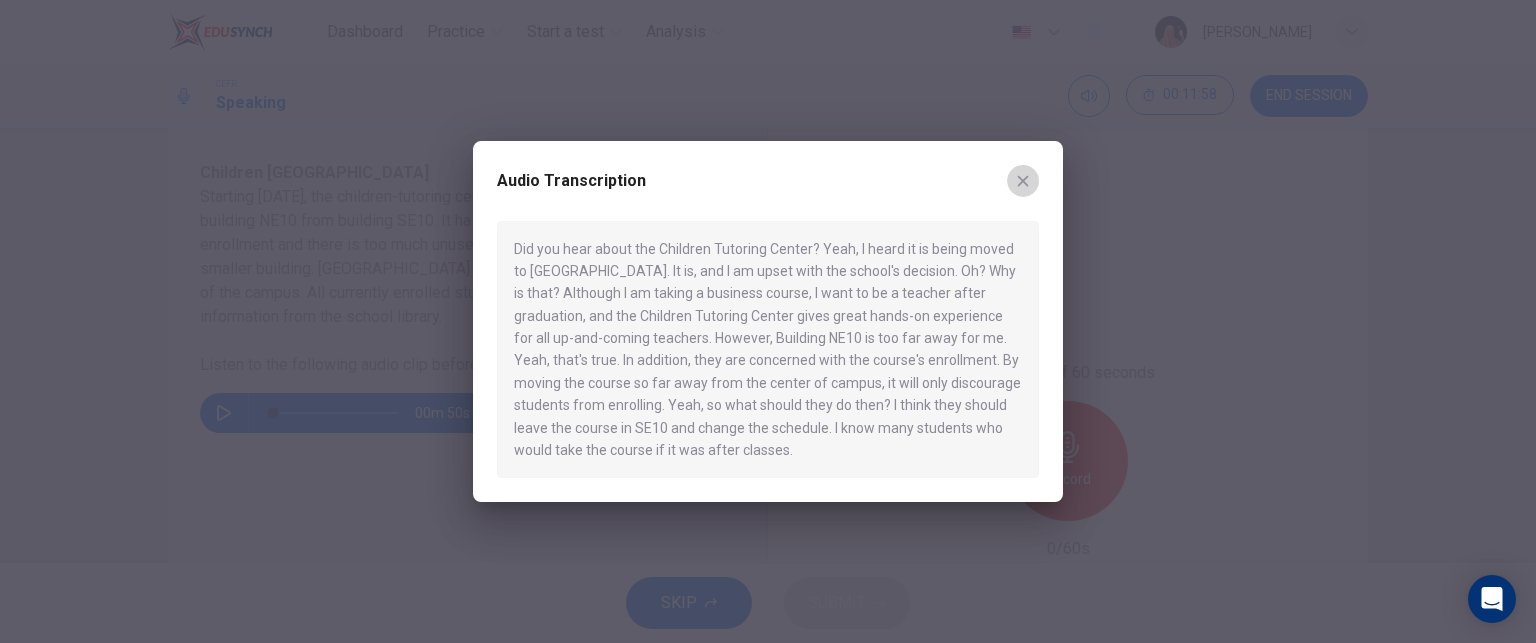 click 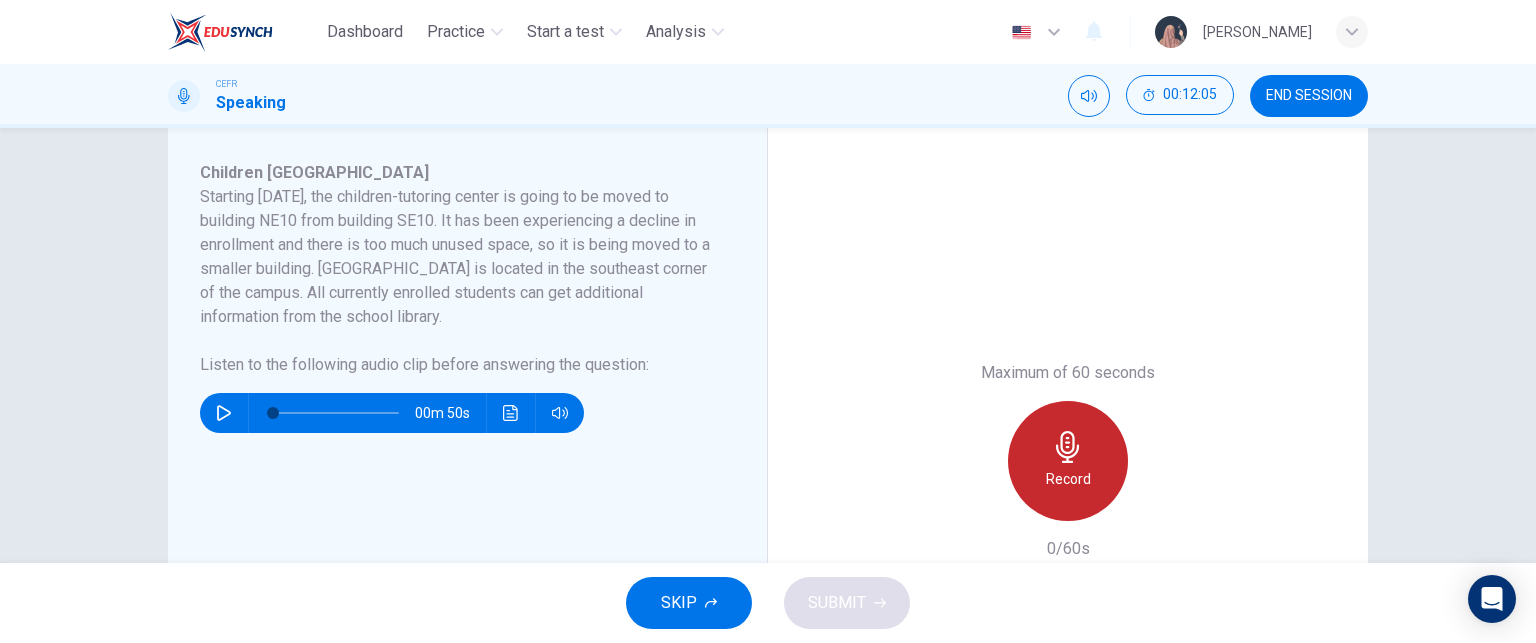 click on "Record" at bounding box center [1068, 461] 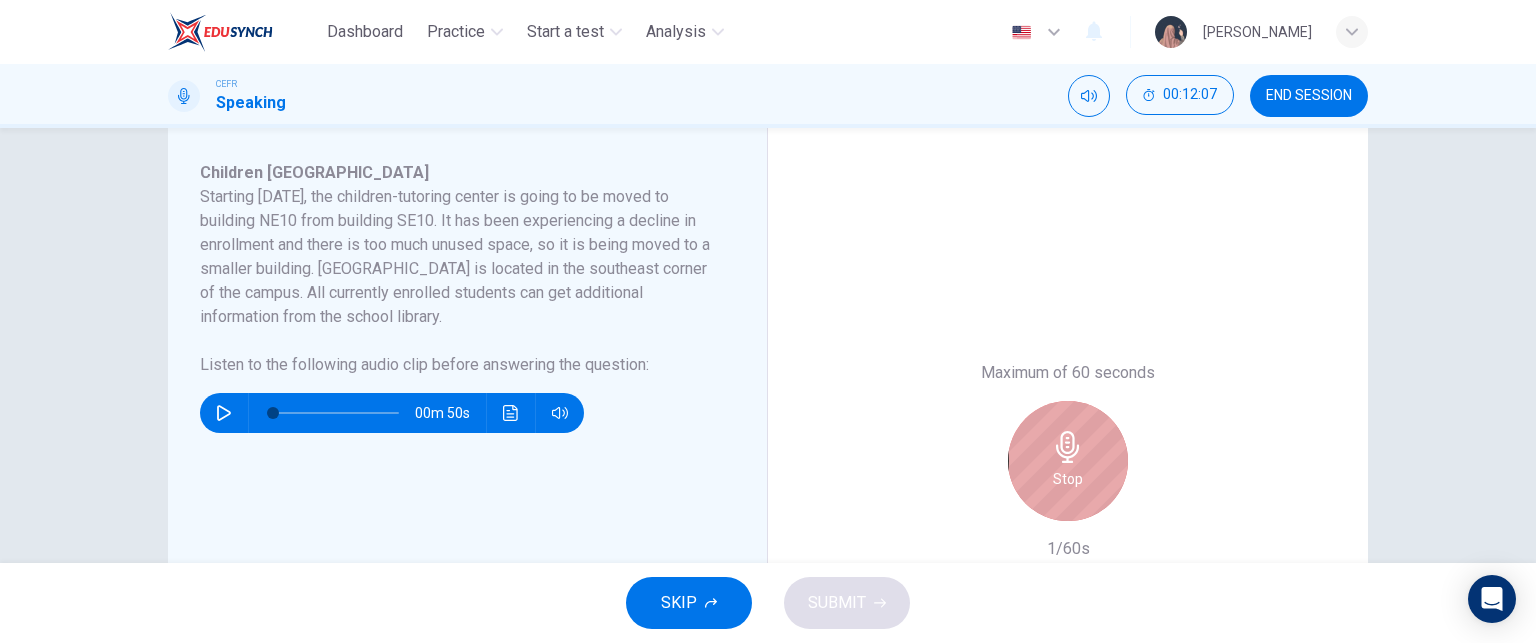 click on "Stop" at bounding box center (1068, 461) 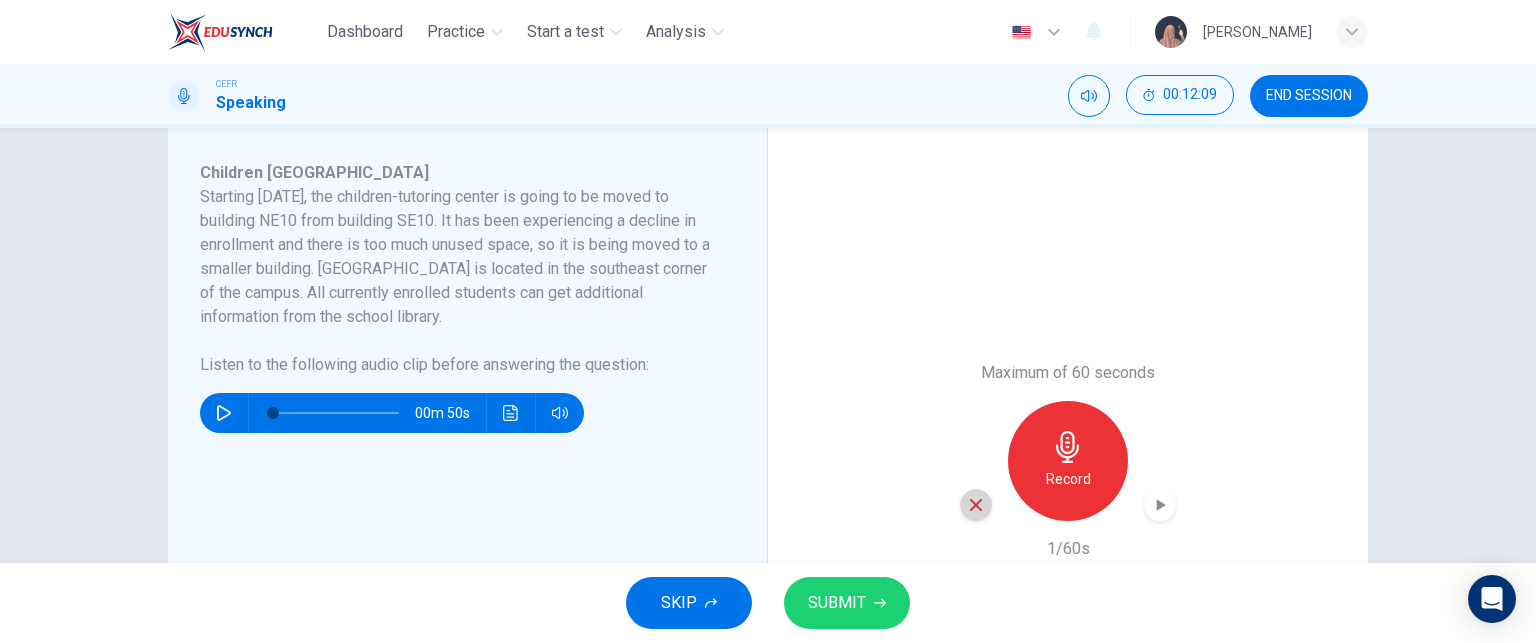 click at bounding box center (976, 505) 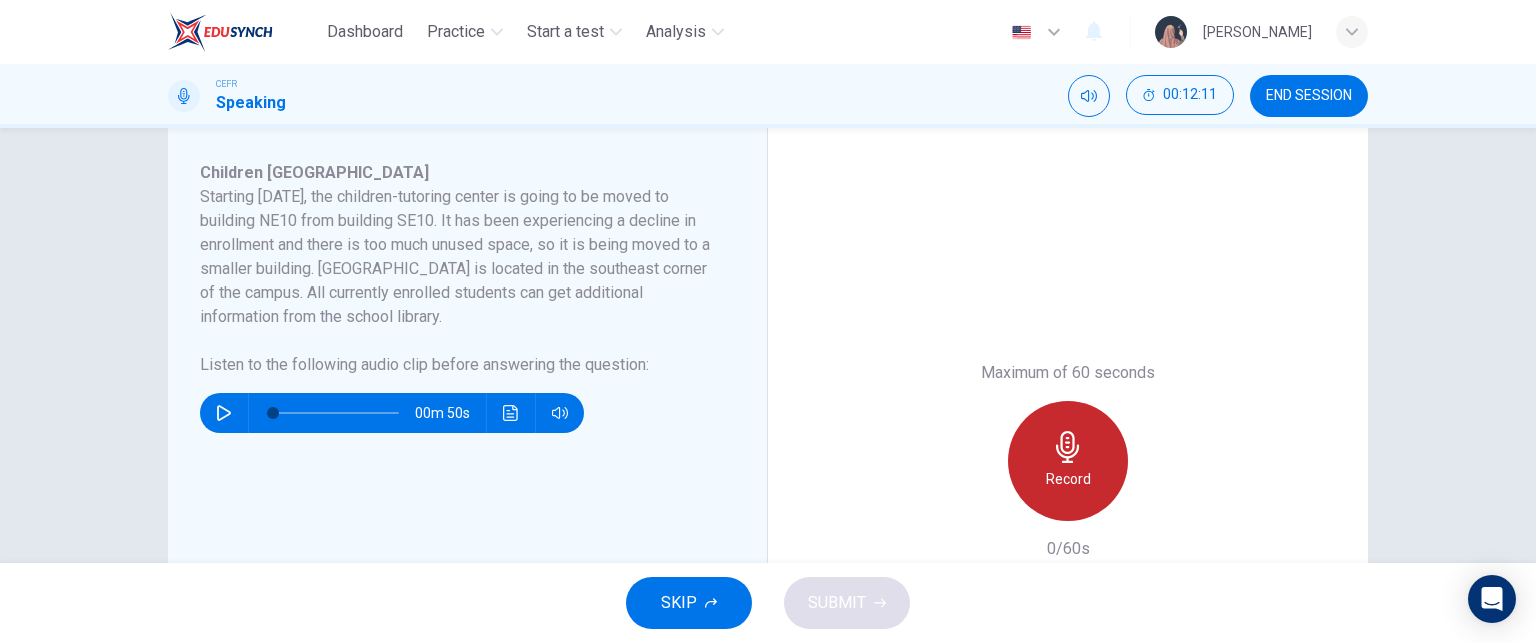 click on "Record" at bounding box center (1068, 461) 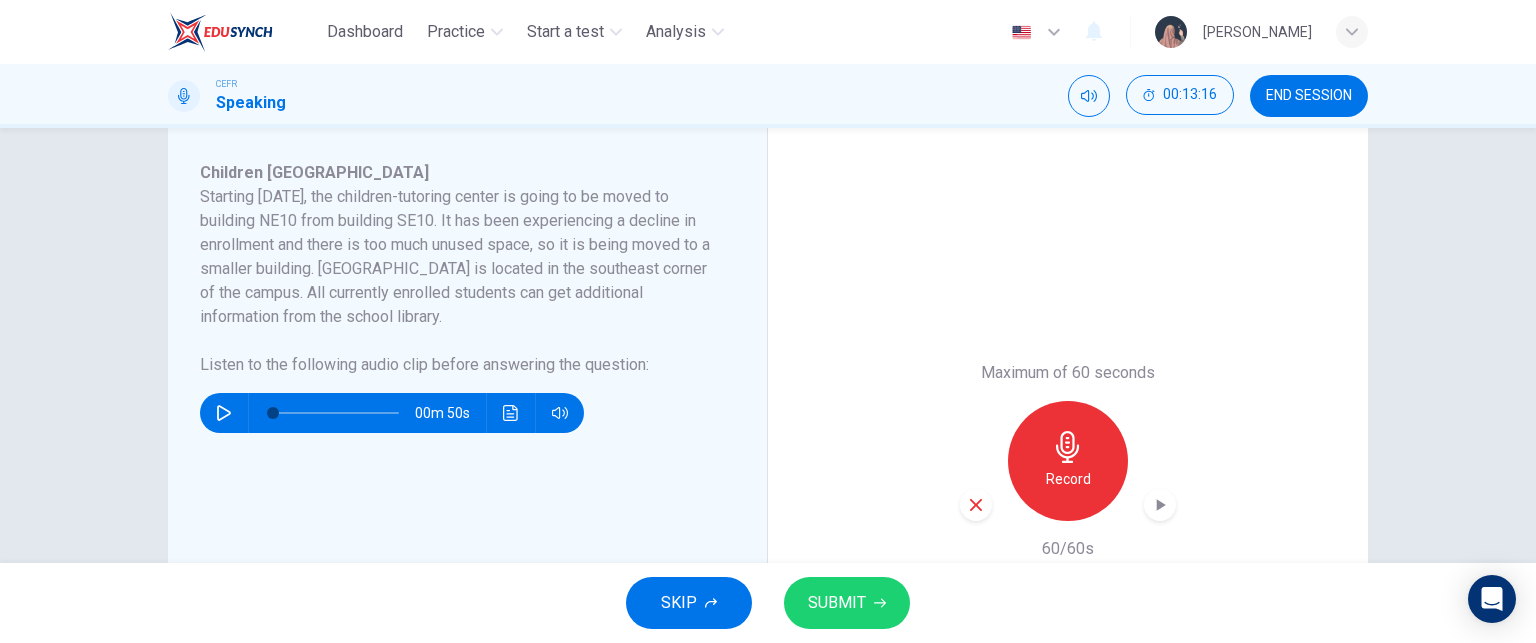 click on "SKIP SUBMIT" at bounding box center (768, 603) 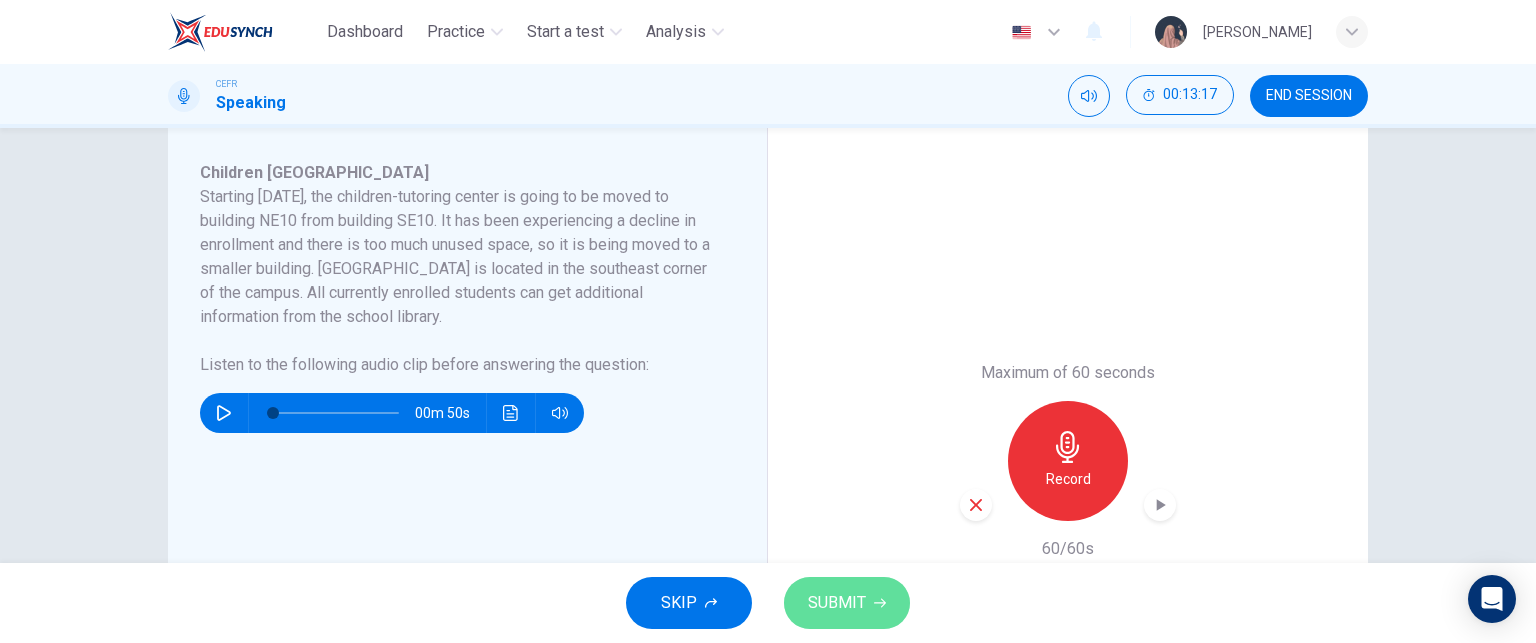 click on "SUBMIT" at bounding box center [847, 603] 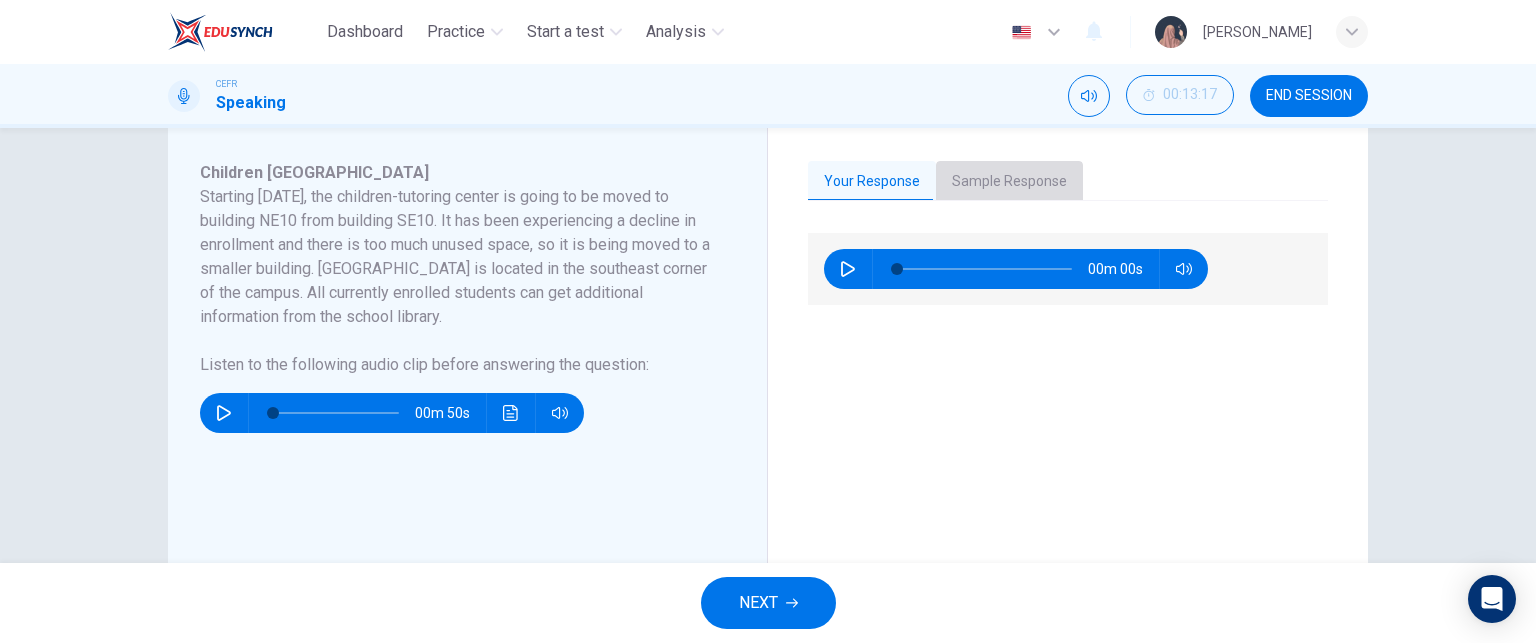 click on "Sample Response" at bounding box center (1009, 182) 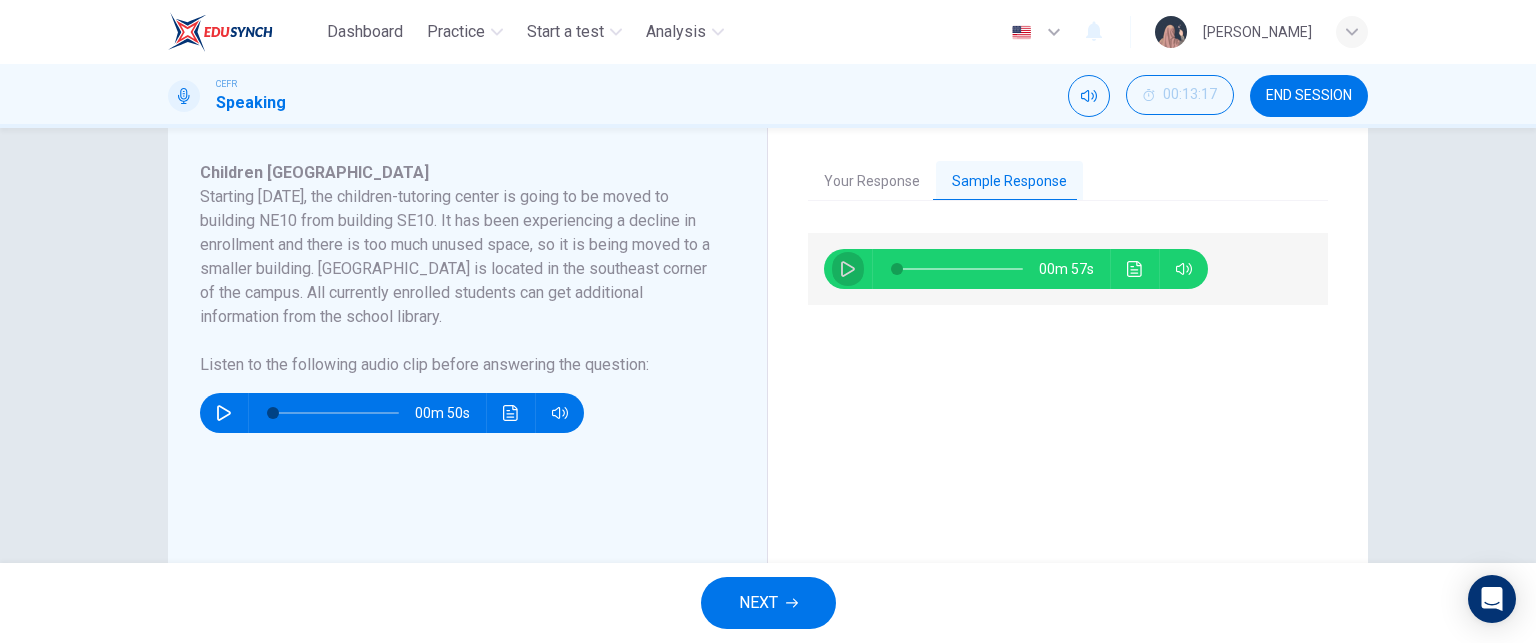 click 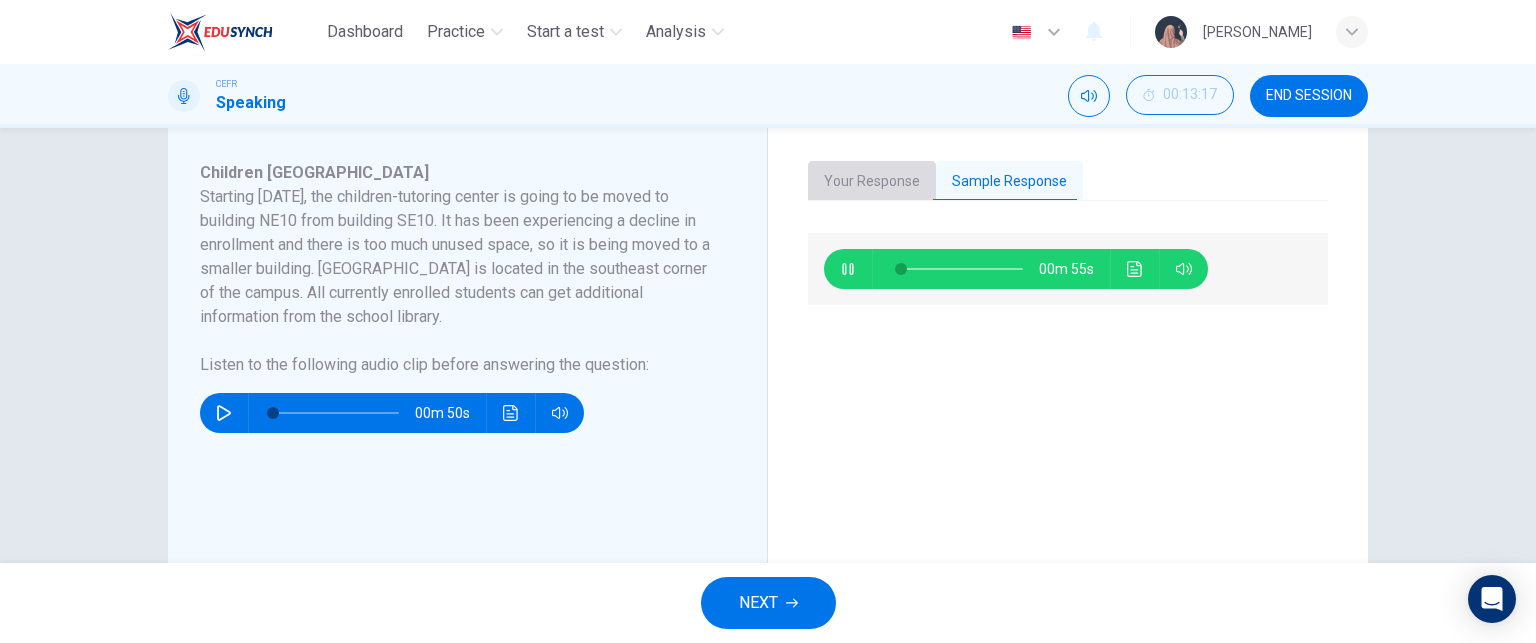 click on "Your Response" at bounding box center (872, 182) 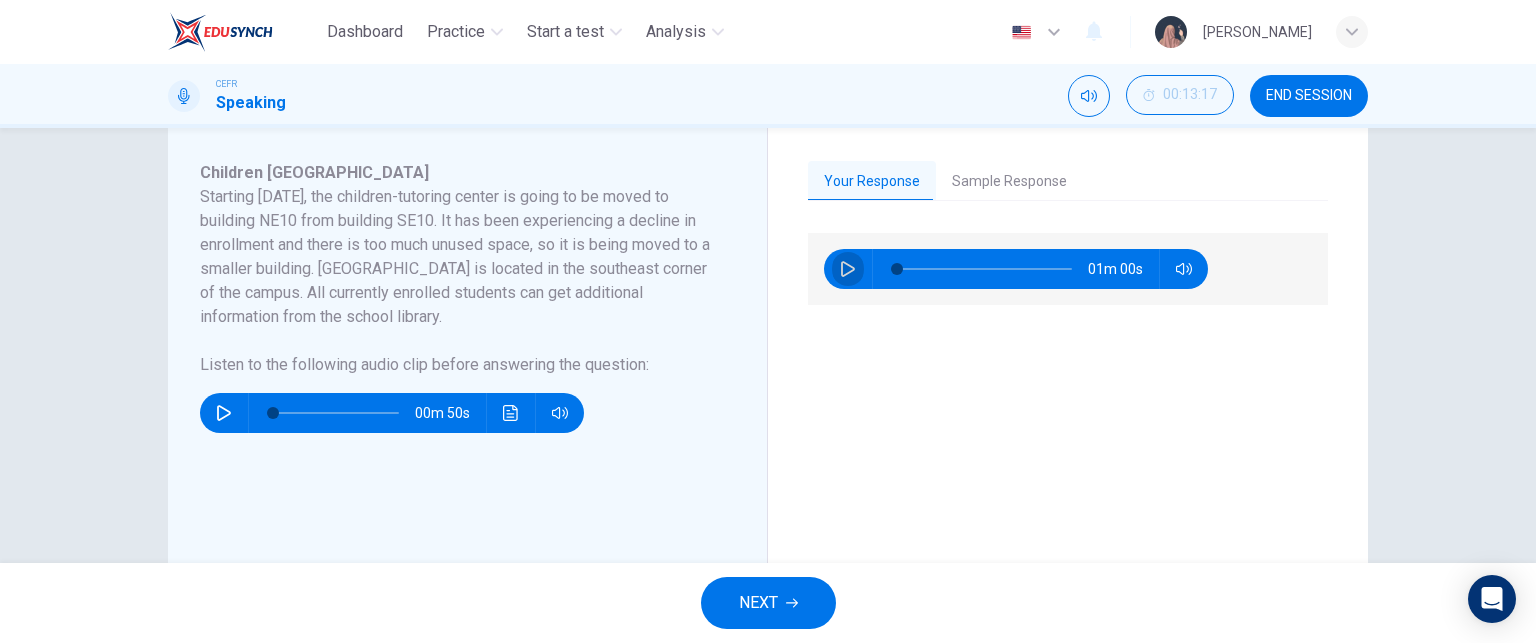 click 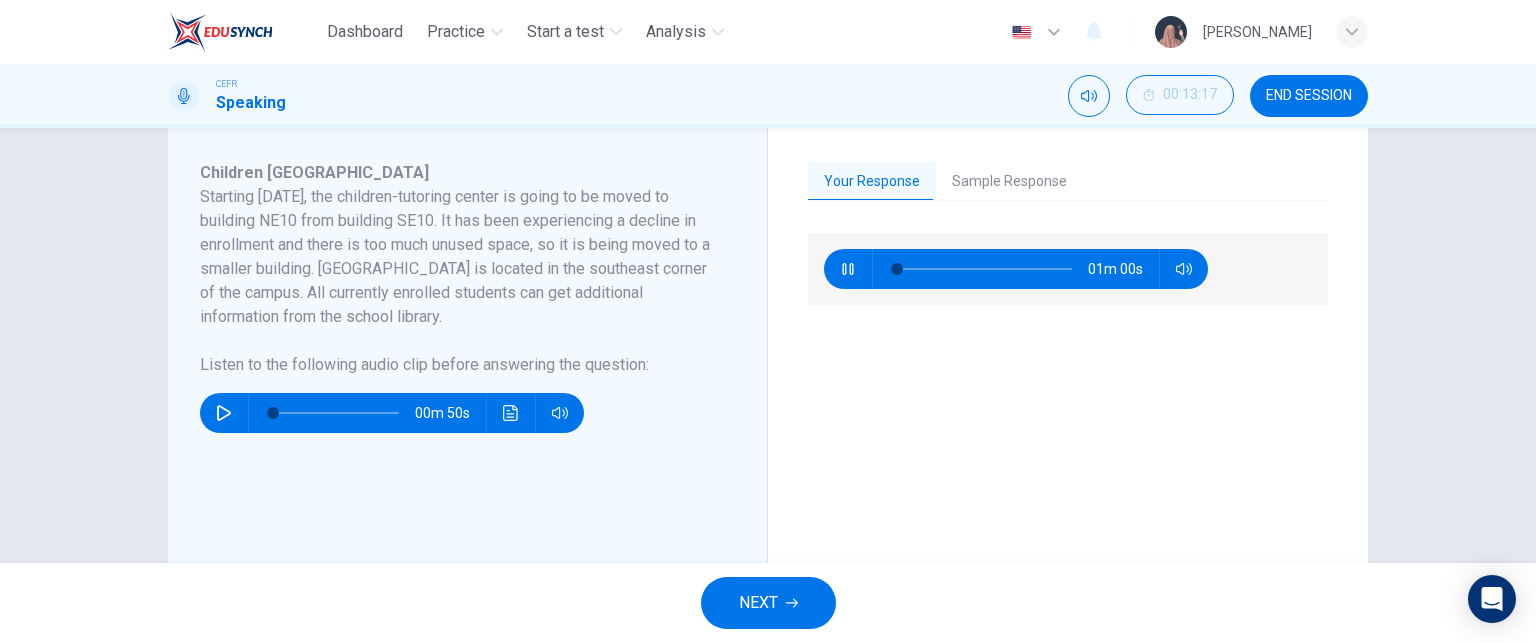 type on "9" 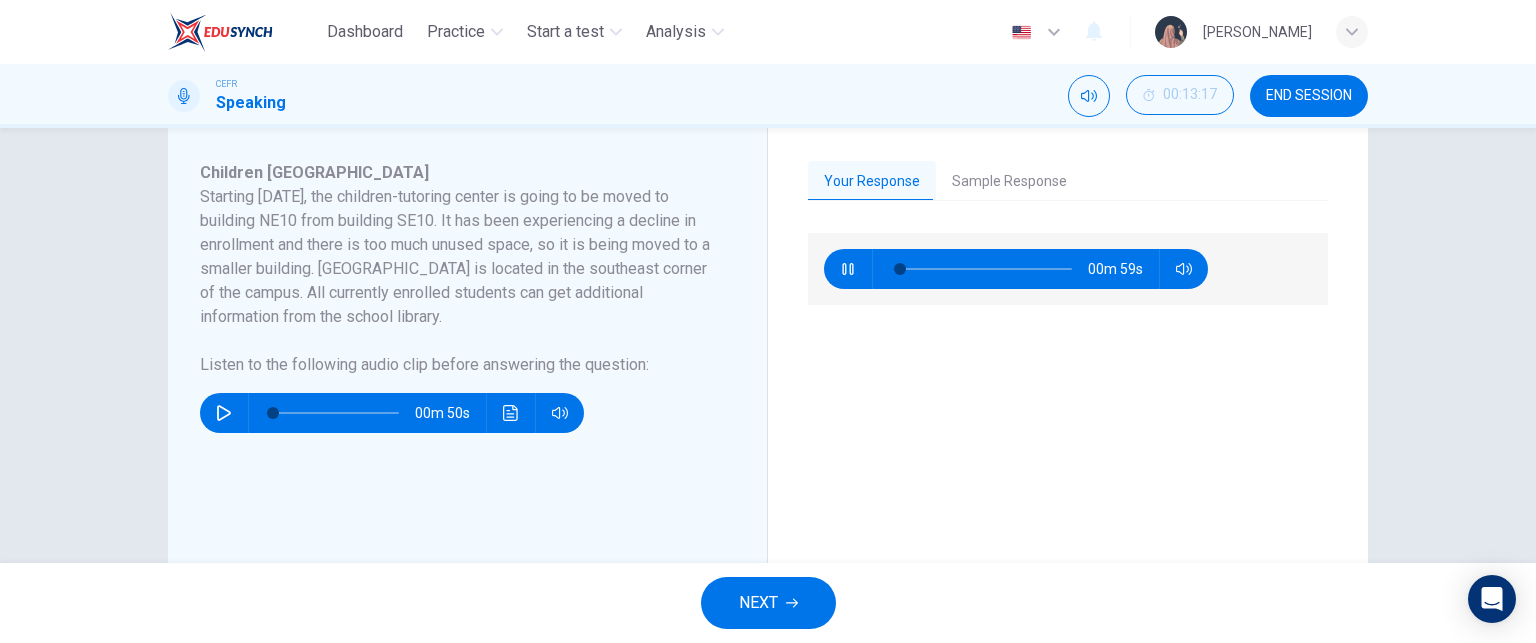 type on "10" 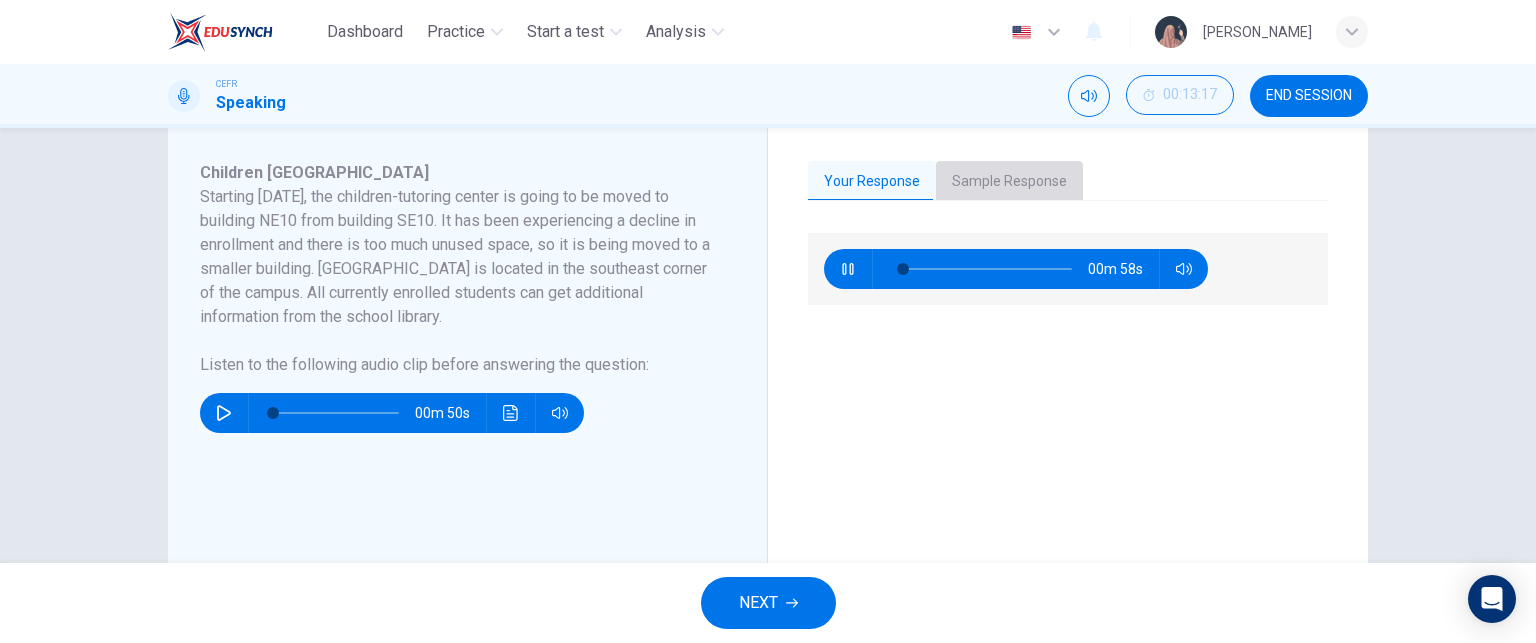 click on "Sample Response" at bounding box center [1009, 182] 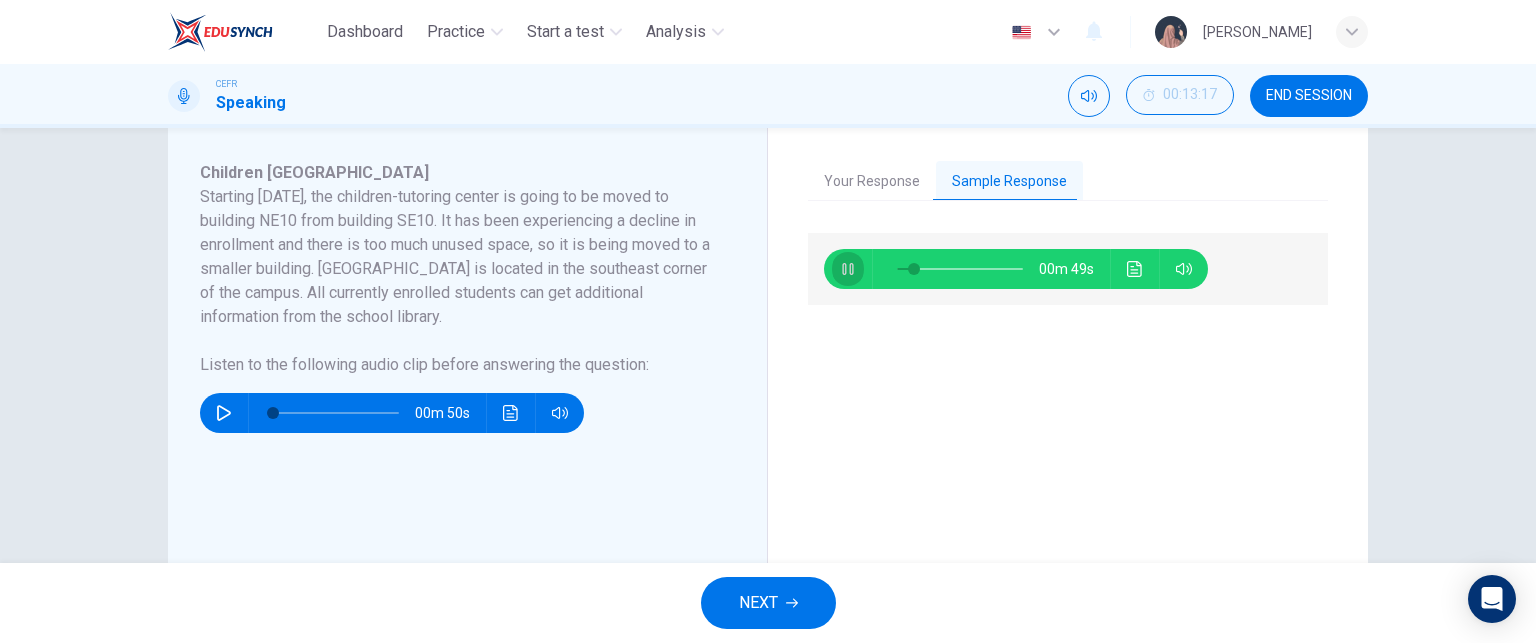 click 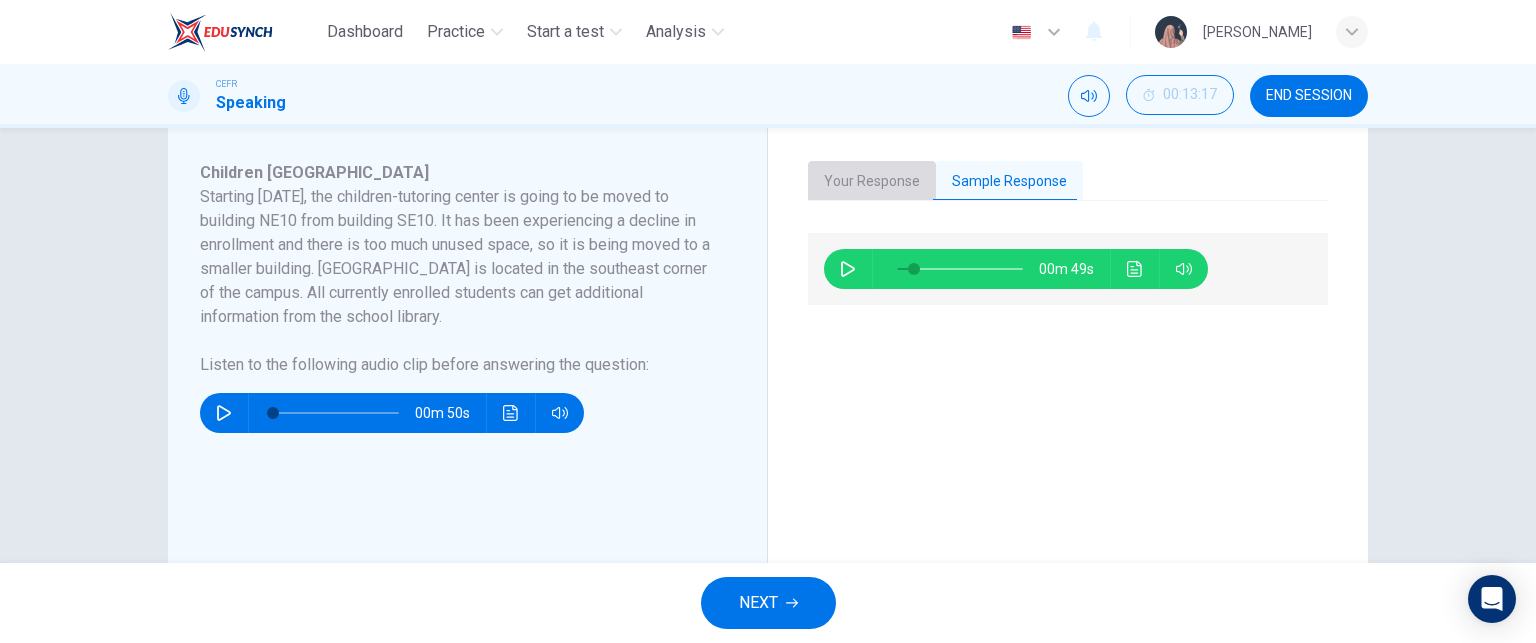 click on "Your Response" at bounding box center (872, 182) 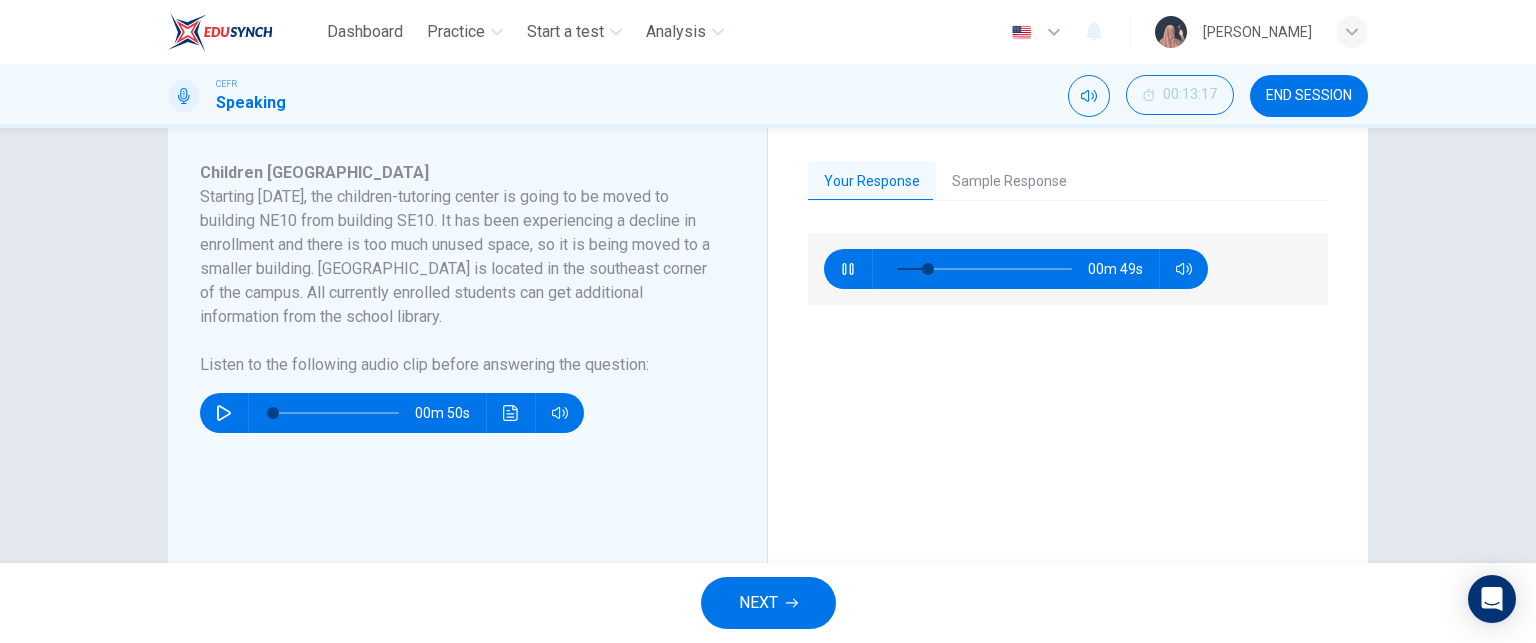 type on "20" 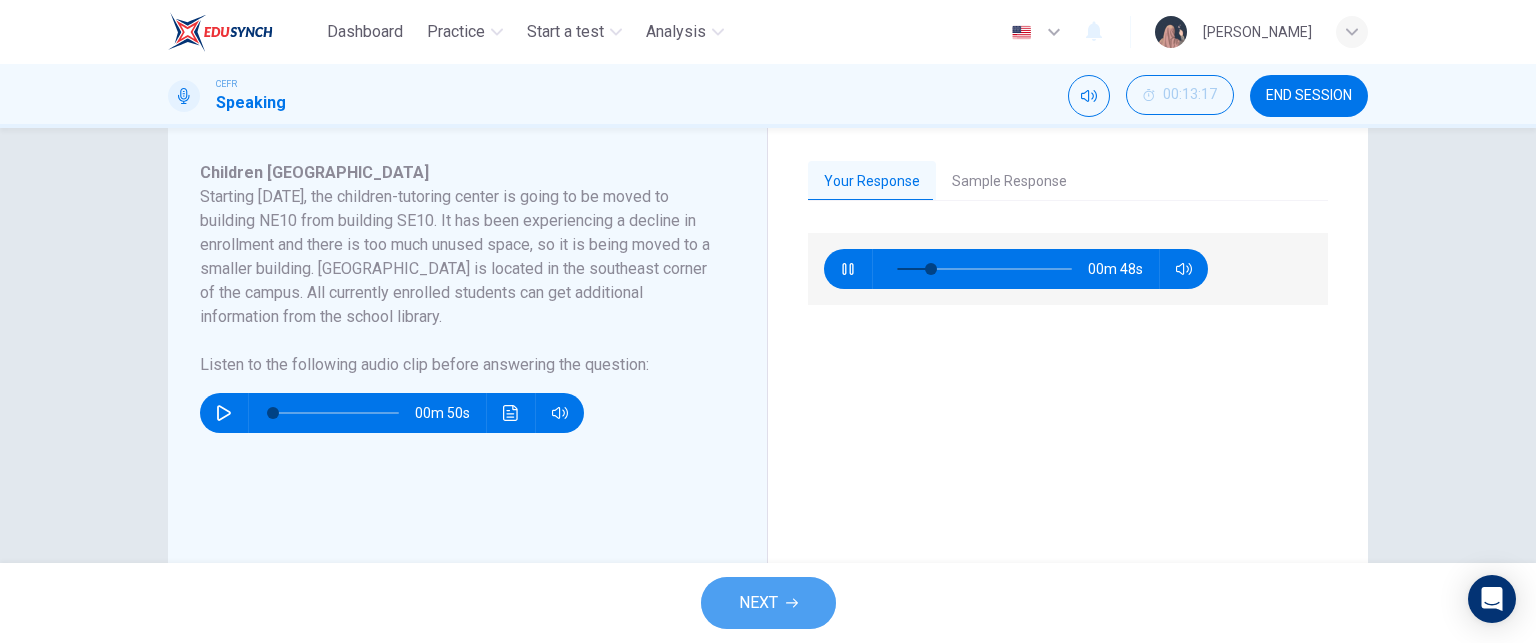 click on "NEXT" at bounding box center (758, 603) 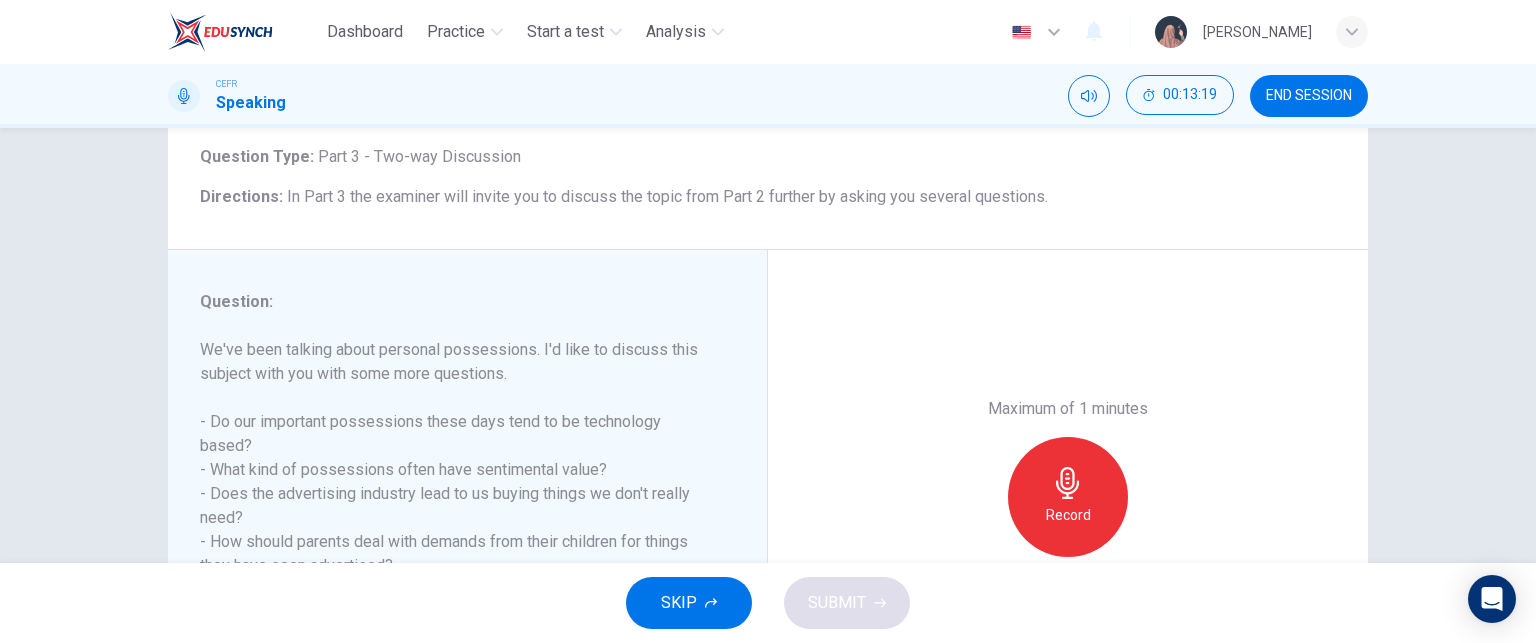 scroll, scrollTop: 180, scrollLeft: 0, axis: vertical 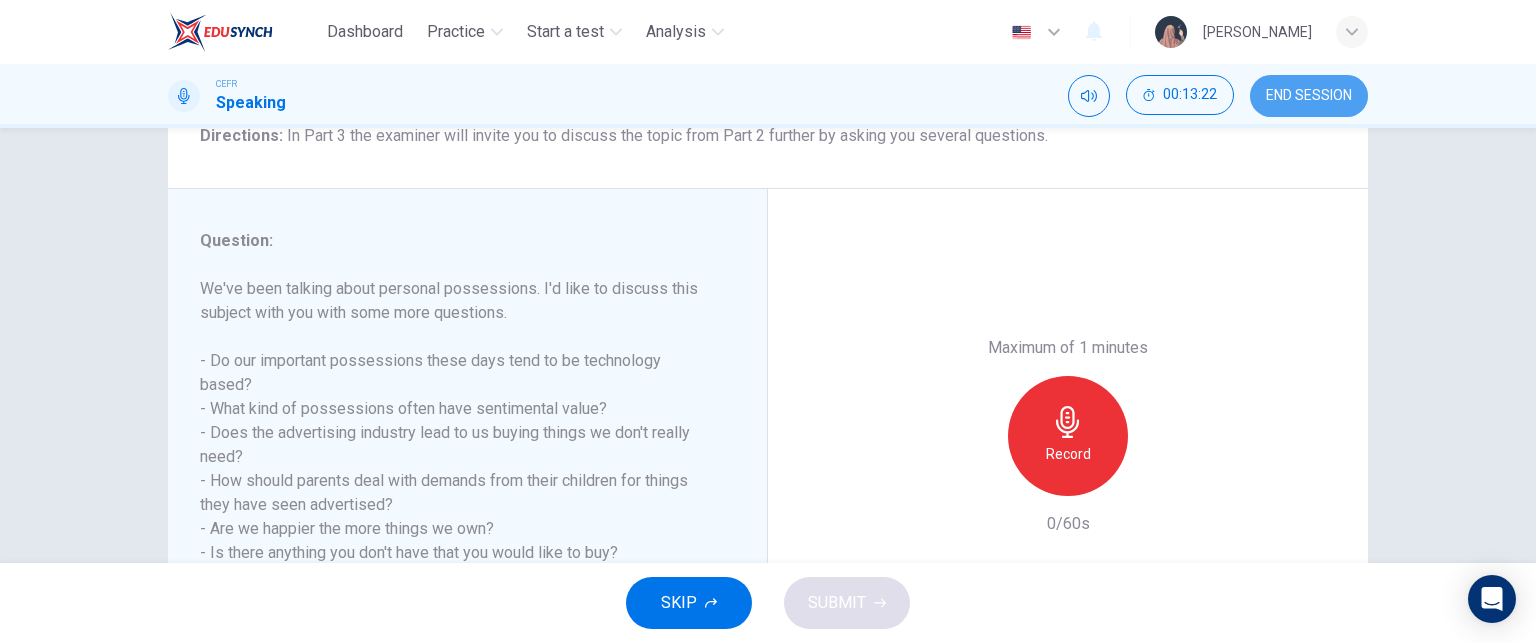 click on "END SESSION" at bounding box center (1309, 96) 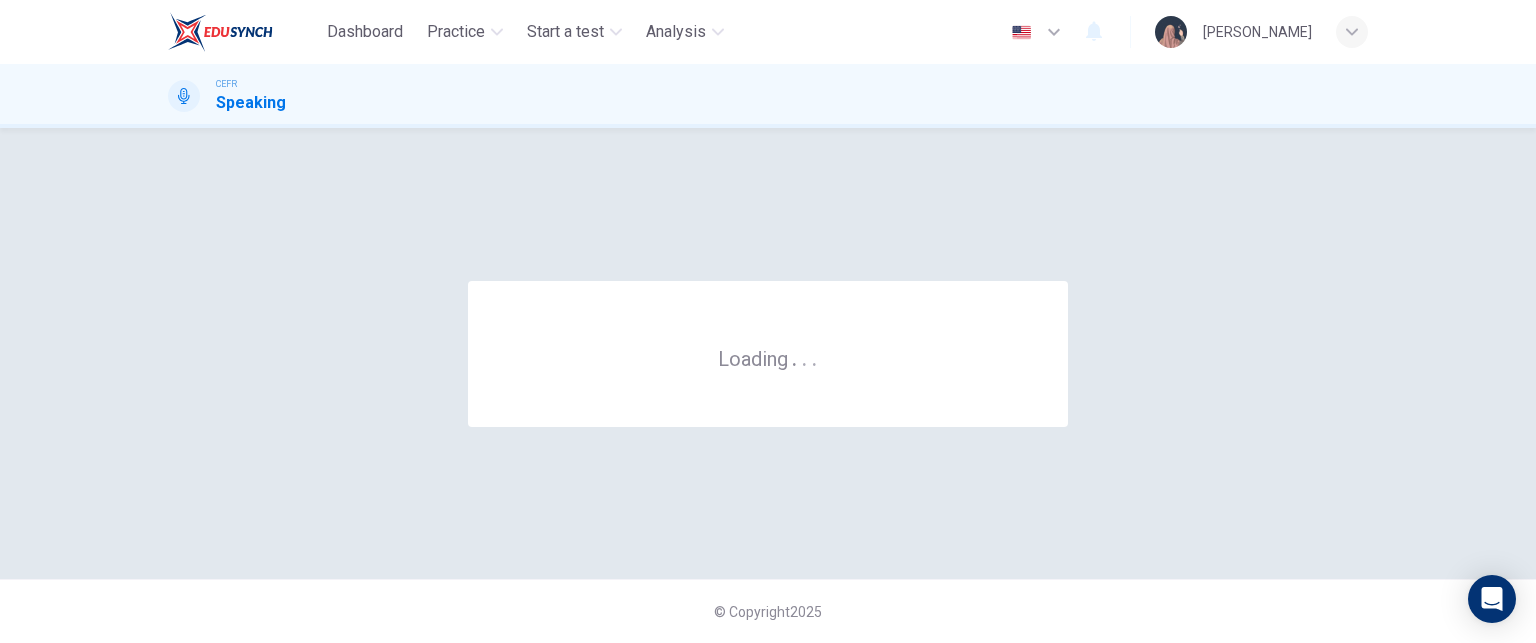 scroll, scrollTop: 0, scrollLeft: 0, axis: both 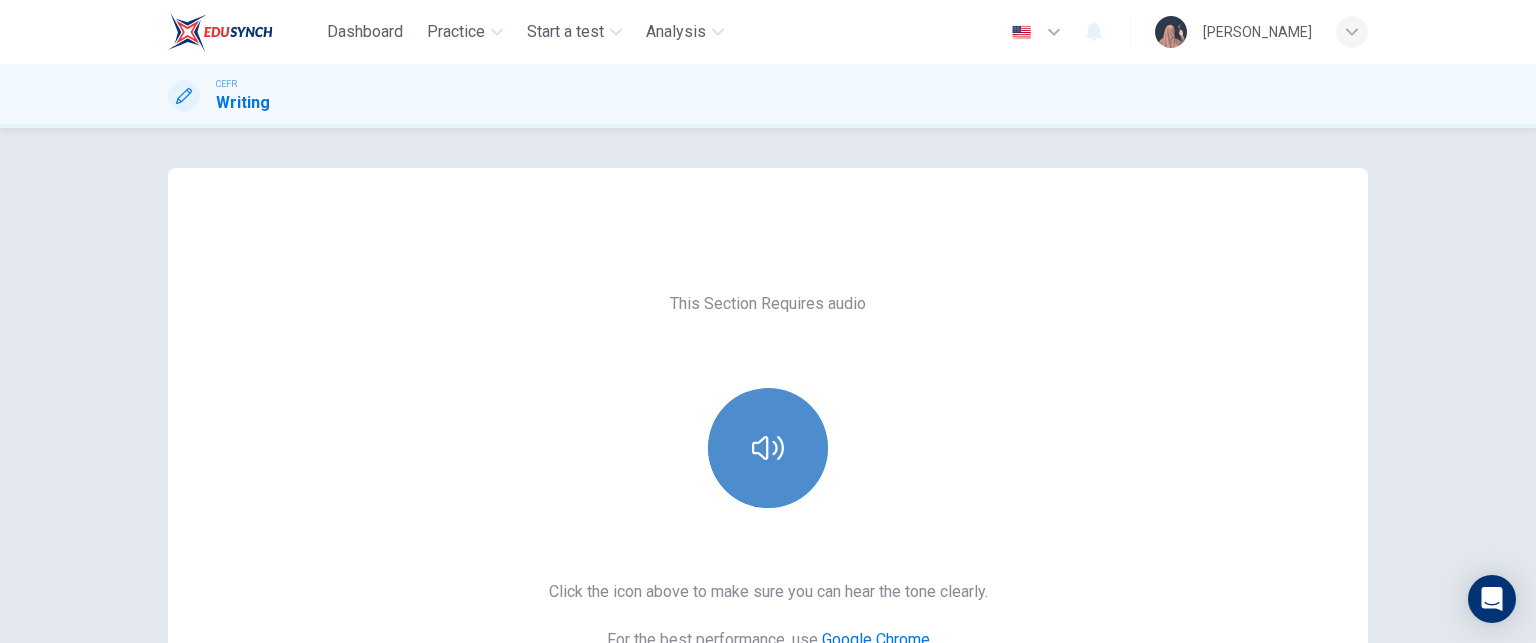 click 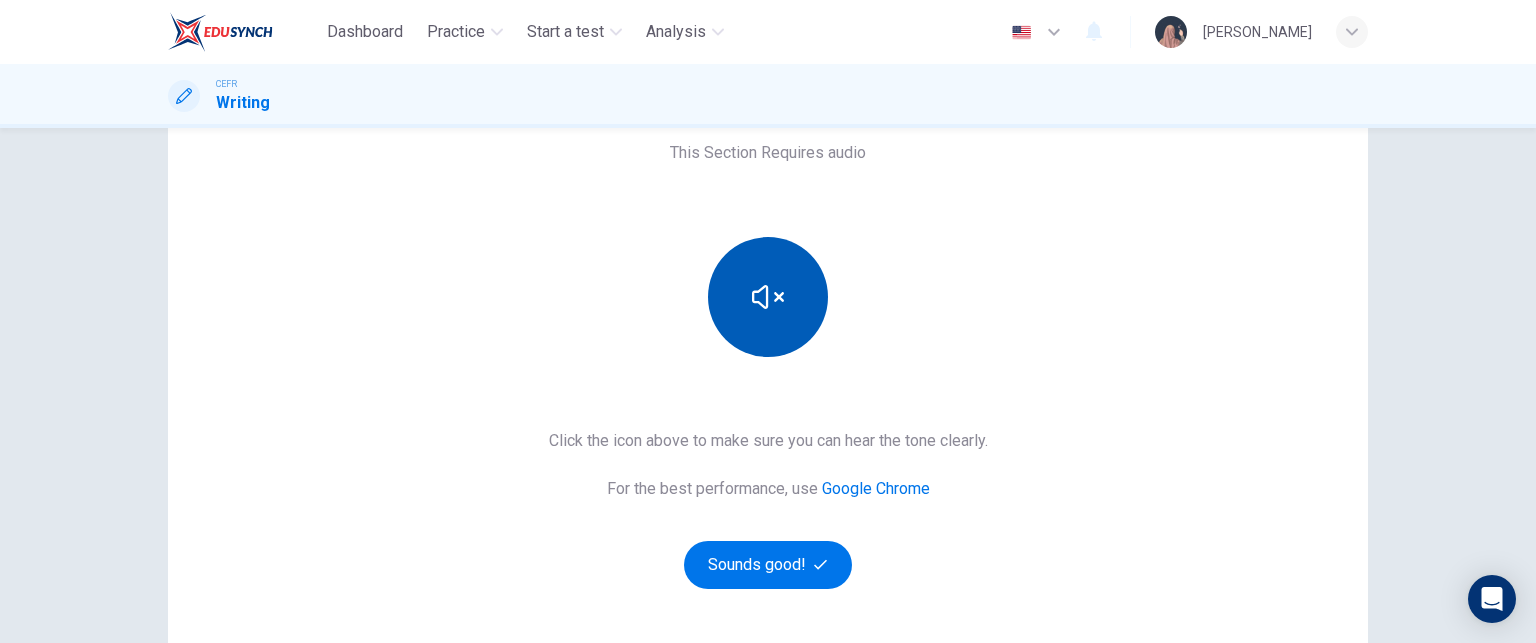 scroll, scrollTop: 170, scrollLeft: 0, axis: vertical 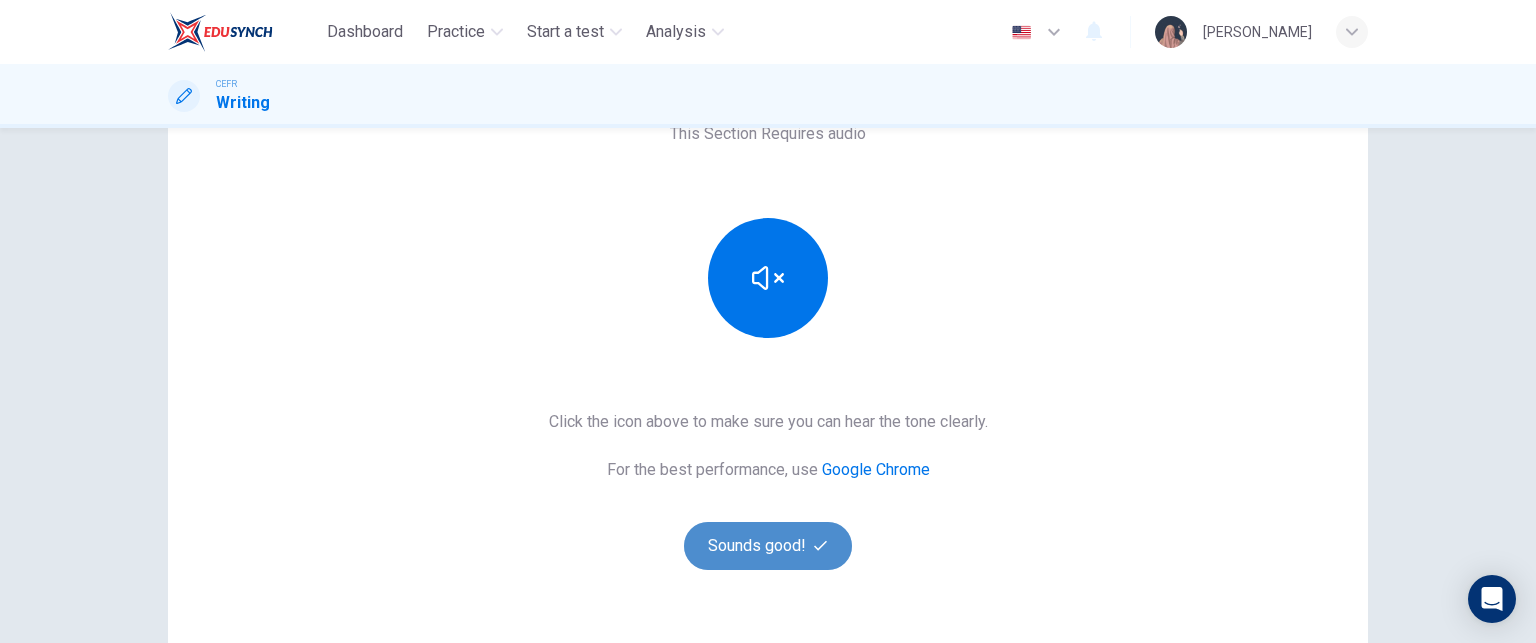 click on "Sounds good!" at bounding box center [768, 546] 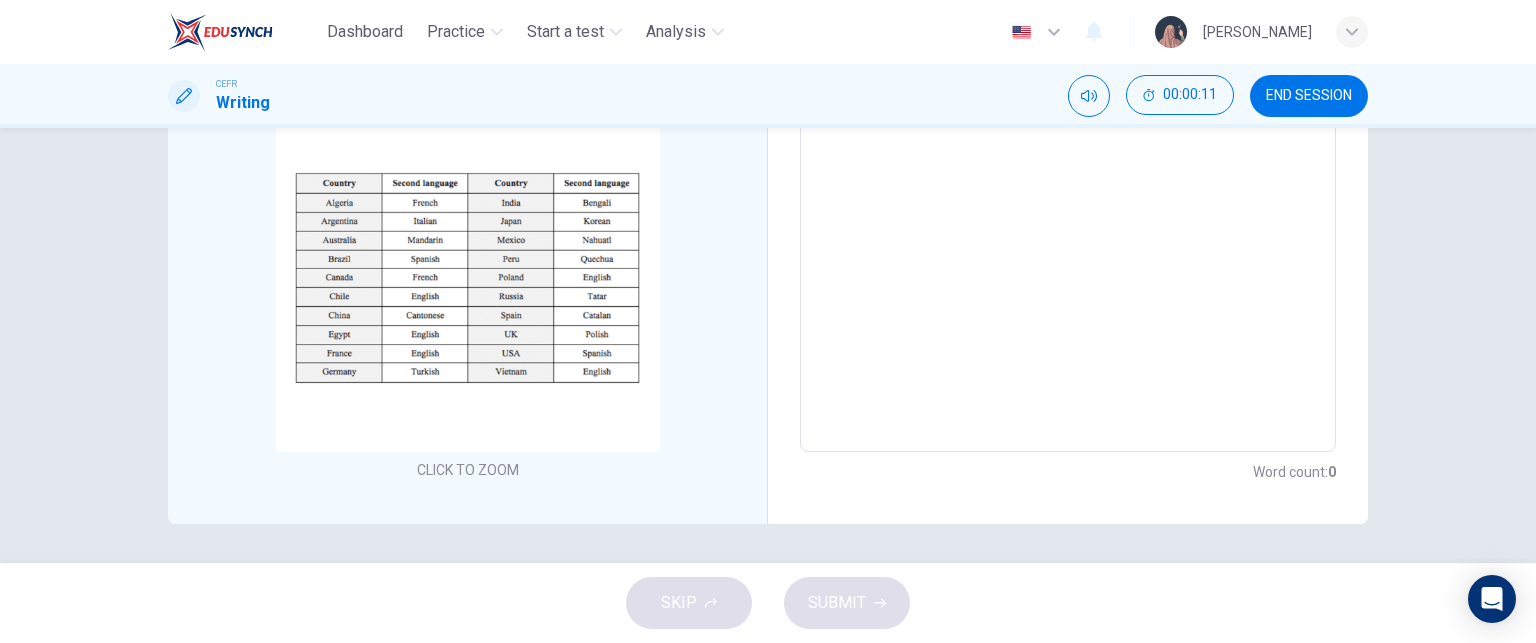 scroll, scrollTop: 214, scrollLeft: 0, axis: vertical 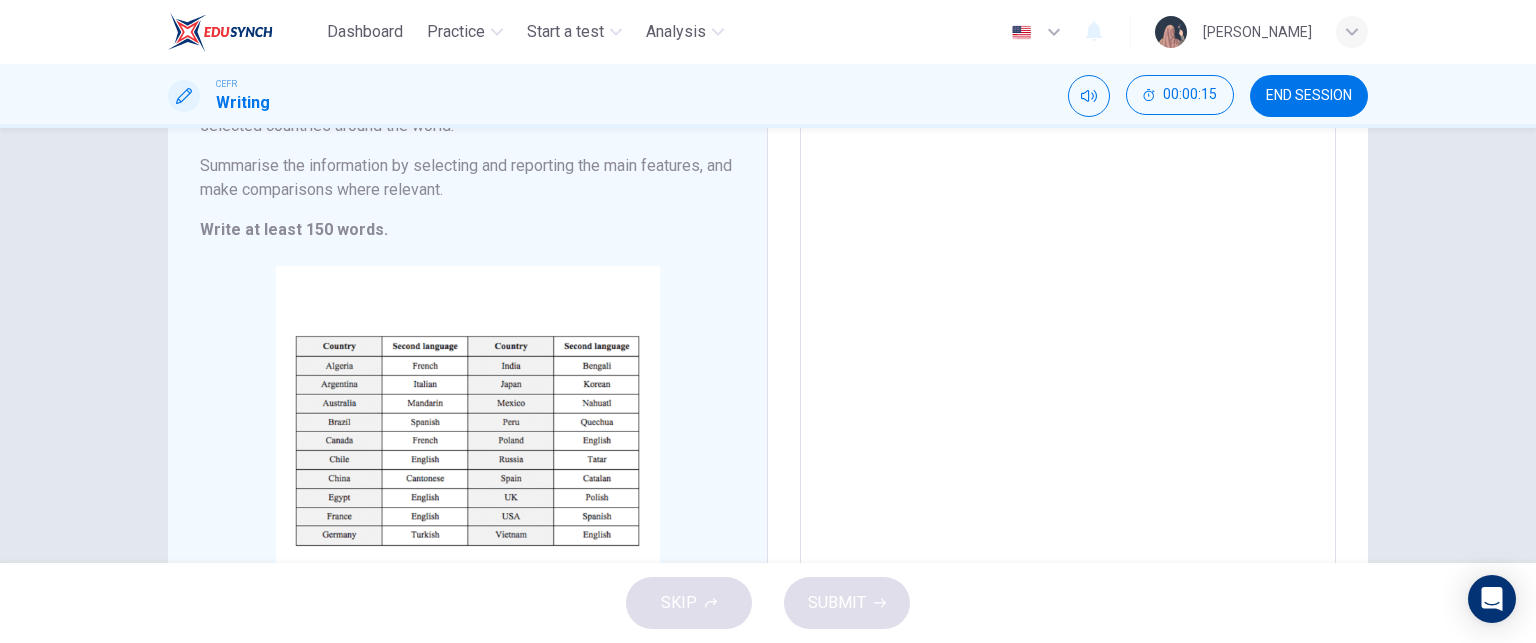 click at bounding box center [1068, 320] 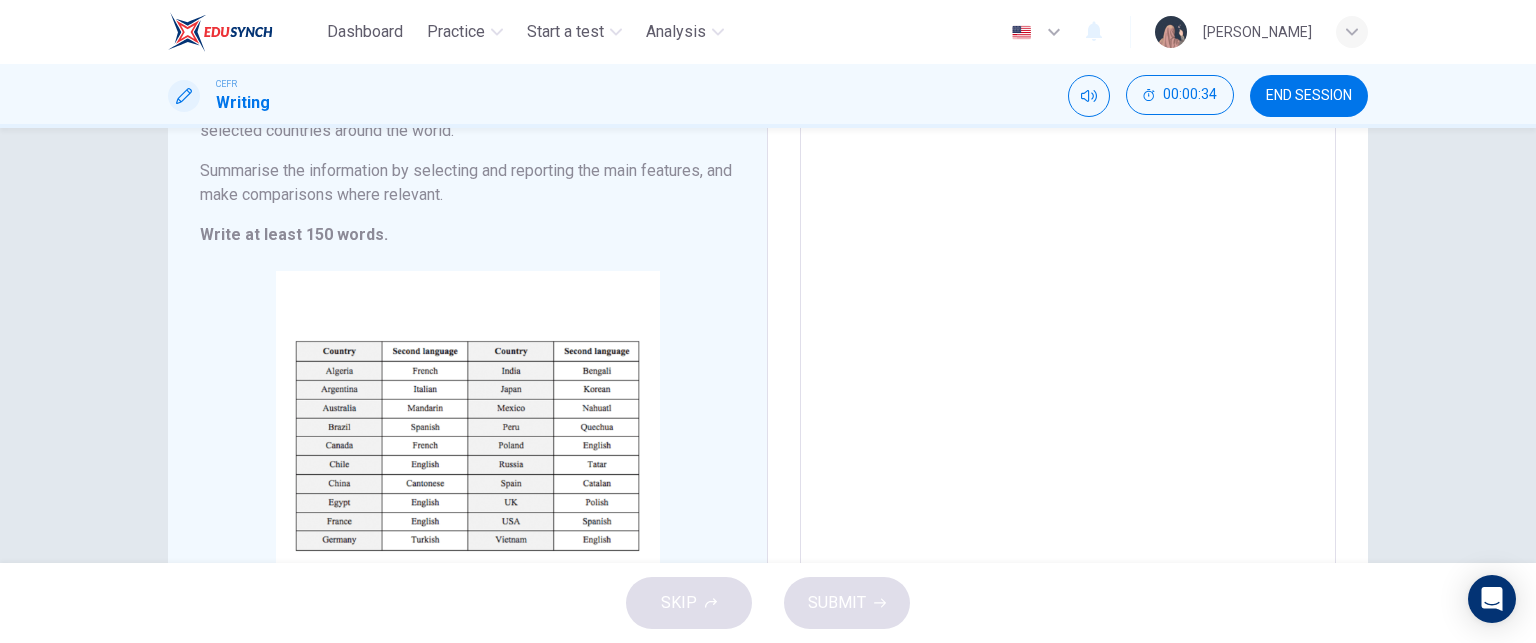 scroll, scrollTop: 210, scrollLeft: 0, axis: vertical 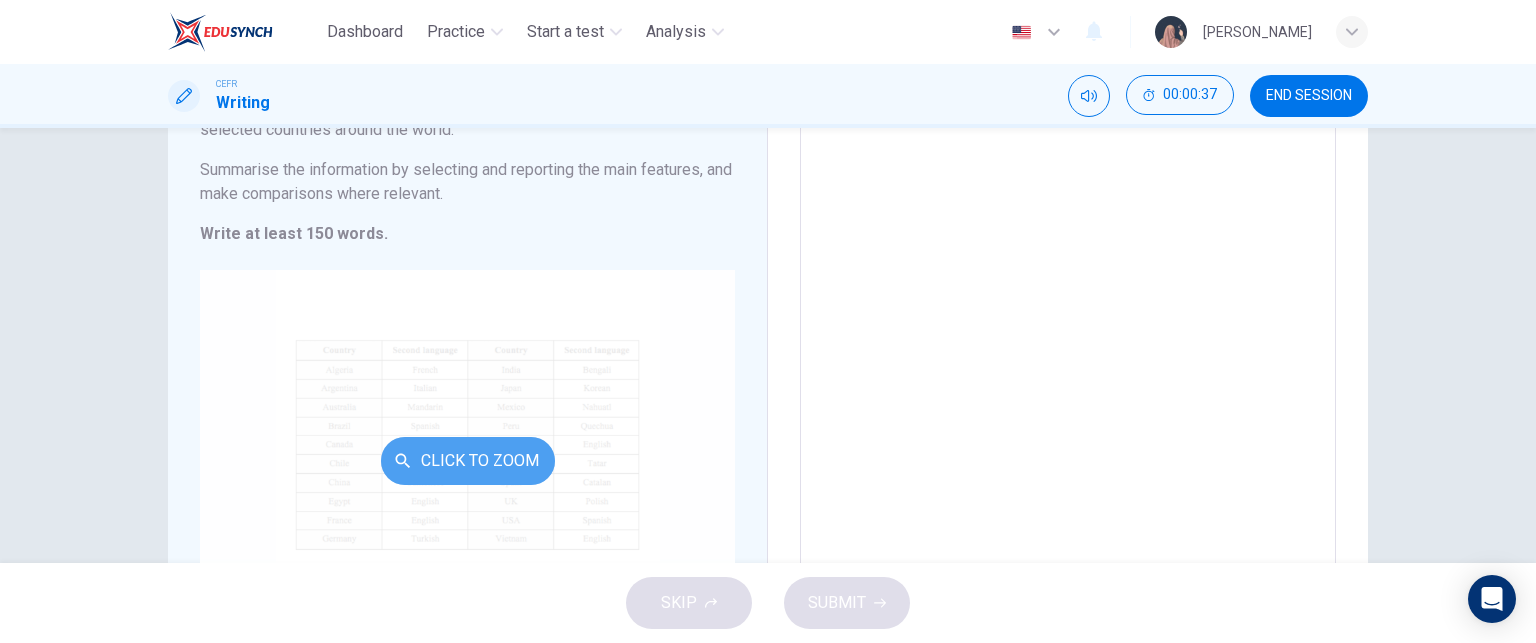 click on "Click to Zoom" at bounding box center (468, 461) 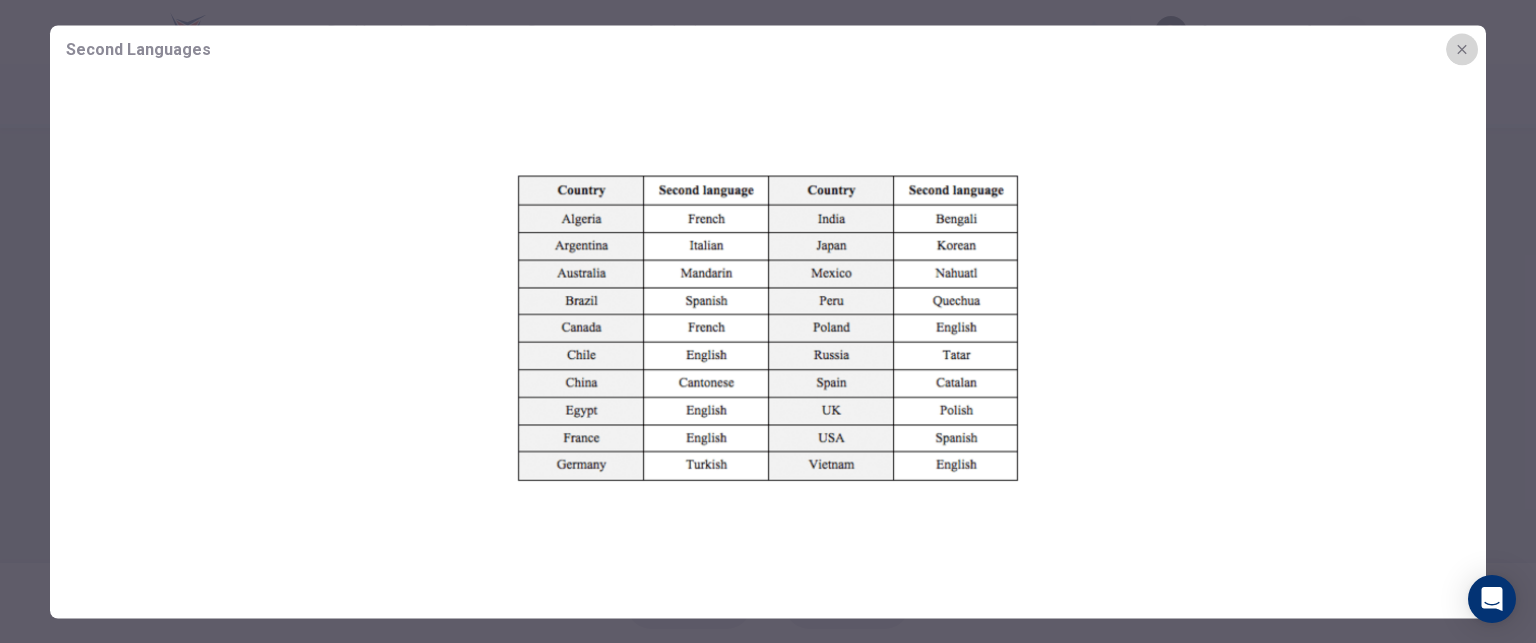 click at bounding box center [1462, 49] 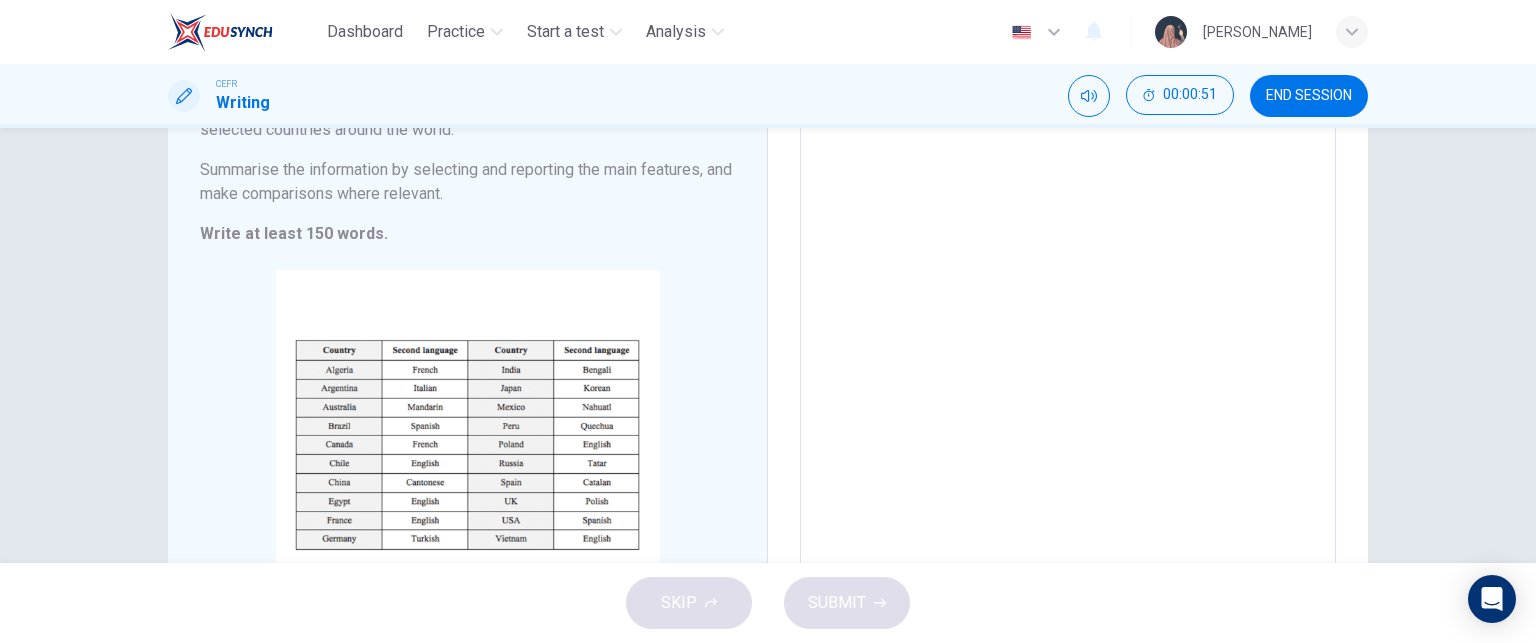 click at bounding box center [1068, 324] 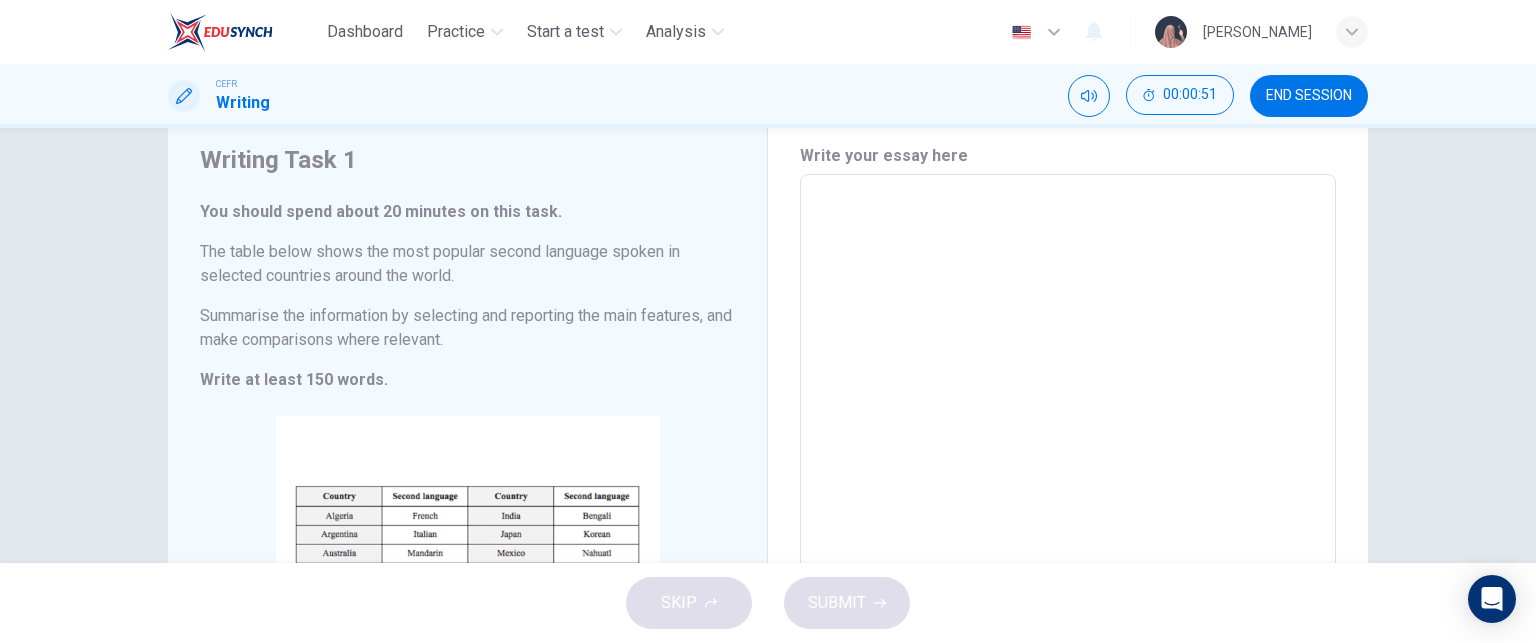 scroll, scrollTop: 0, scrollLeft: 0, axis: both 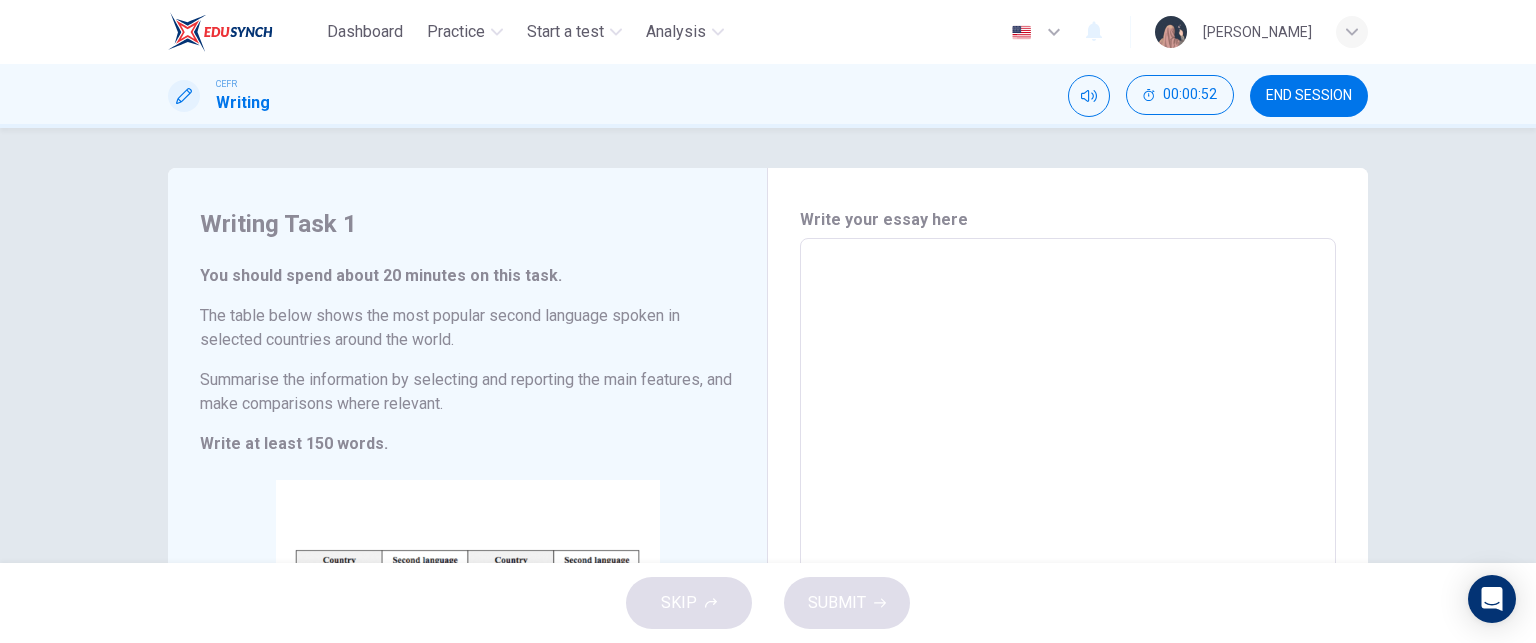 click at bounding box center [1068, 534] 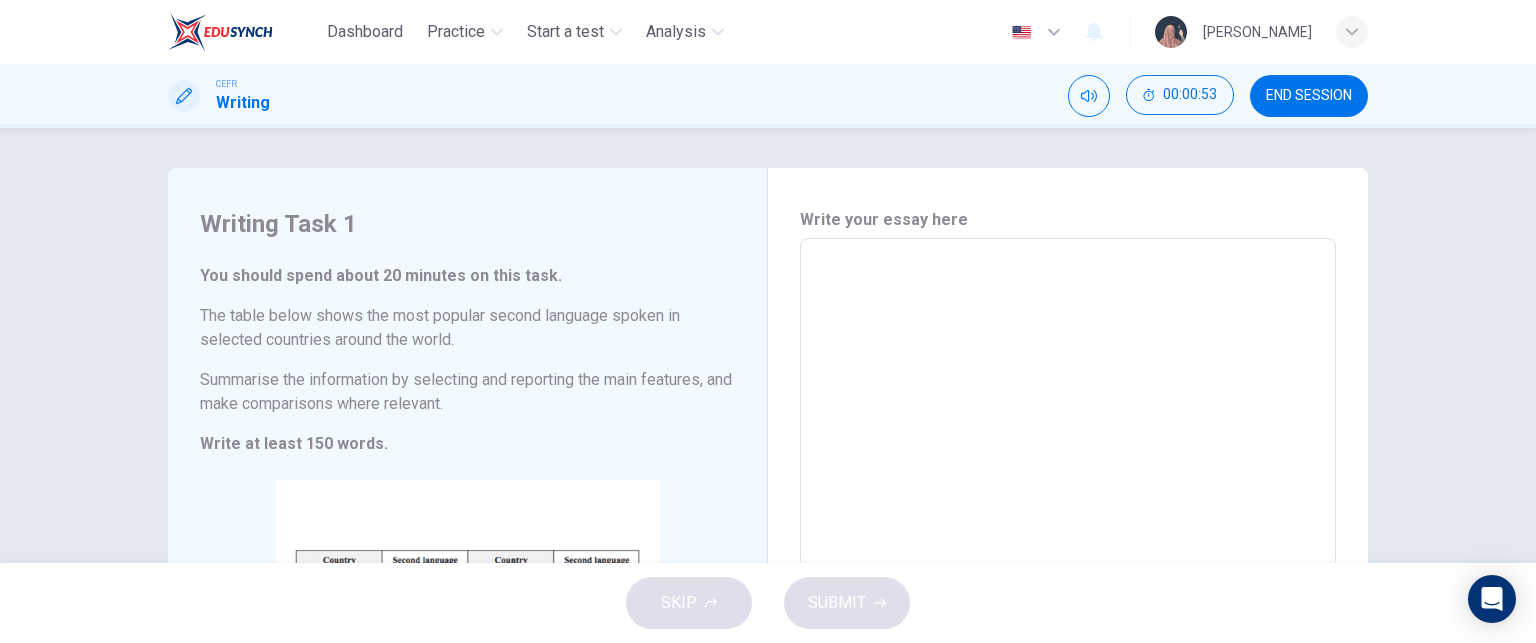 type 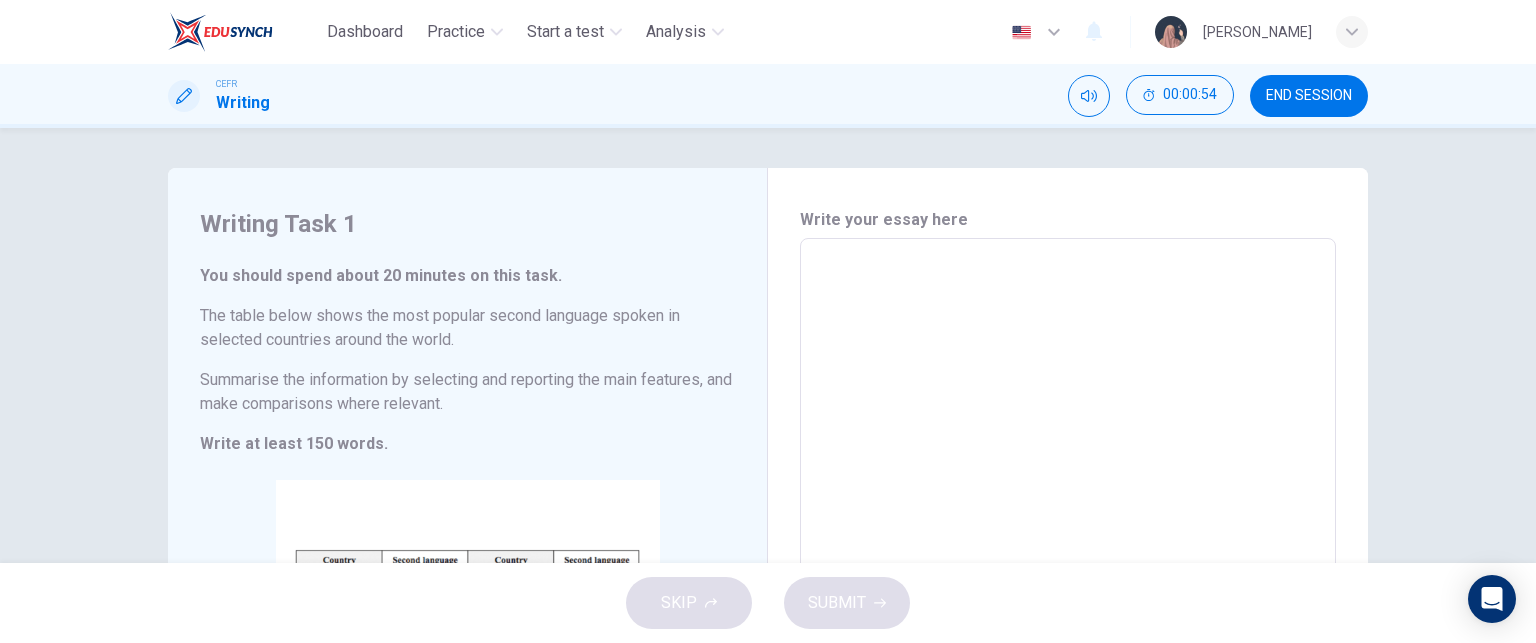 type 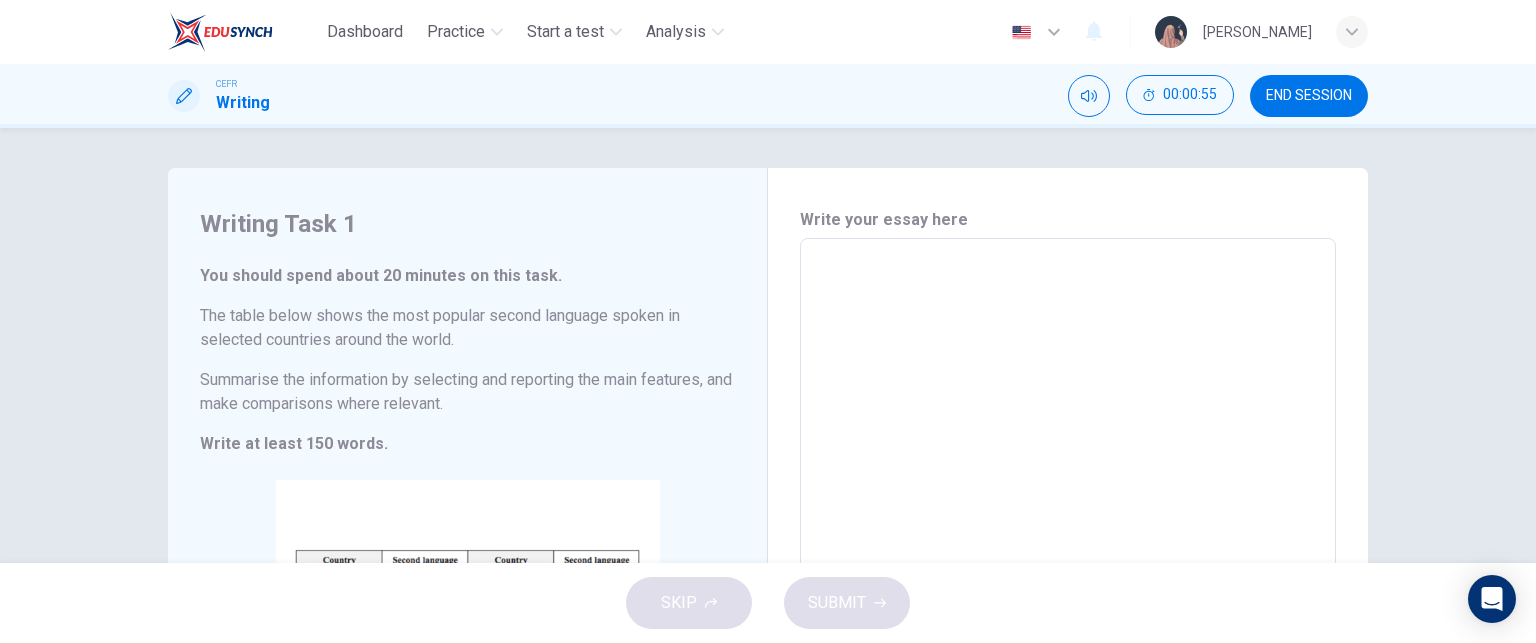 type on "T" 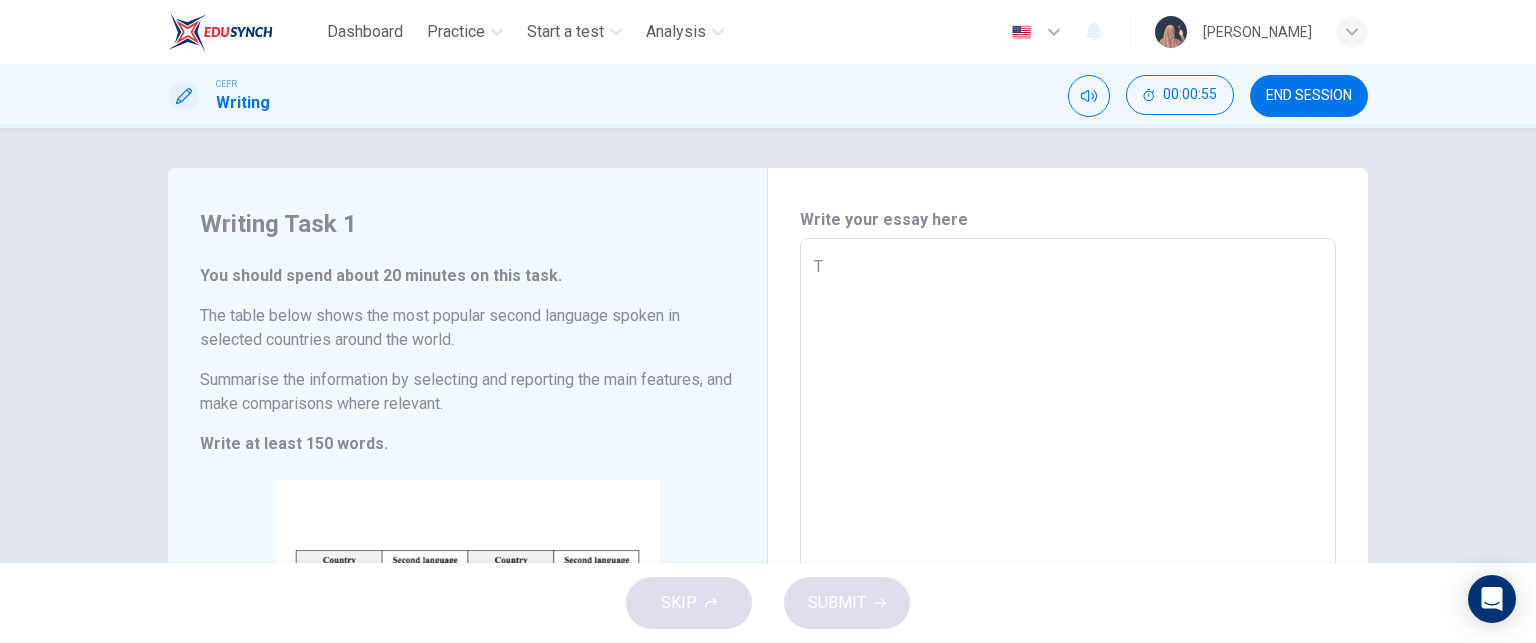 type on "x" 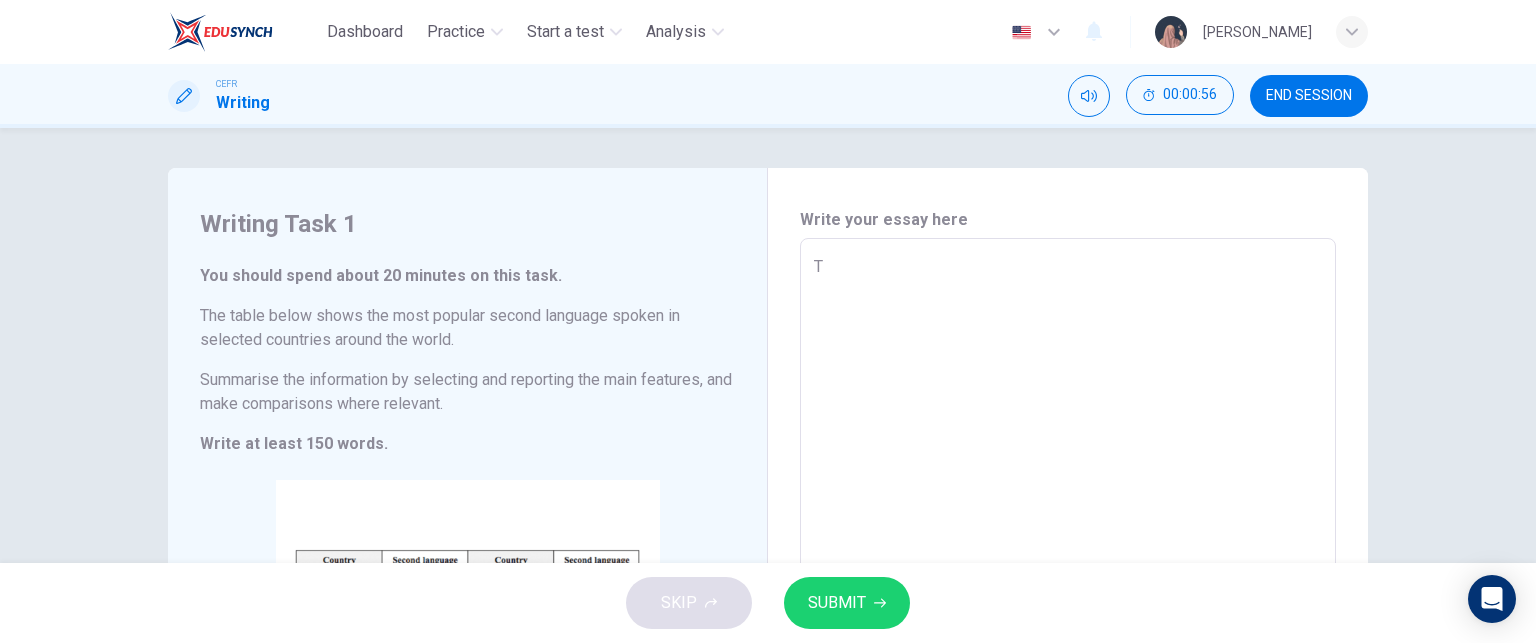 type on "Th" 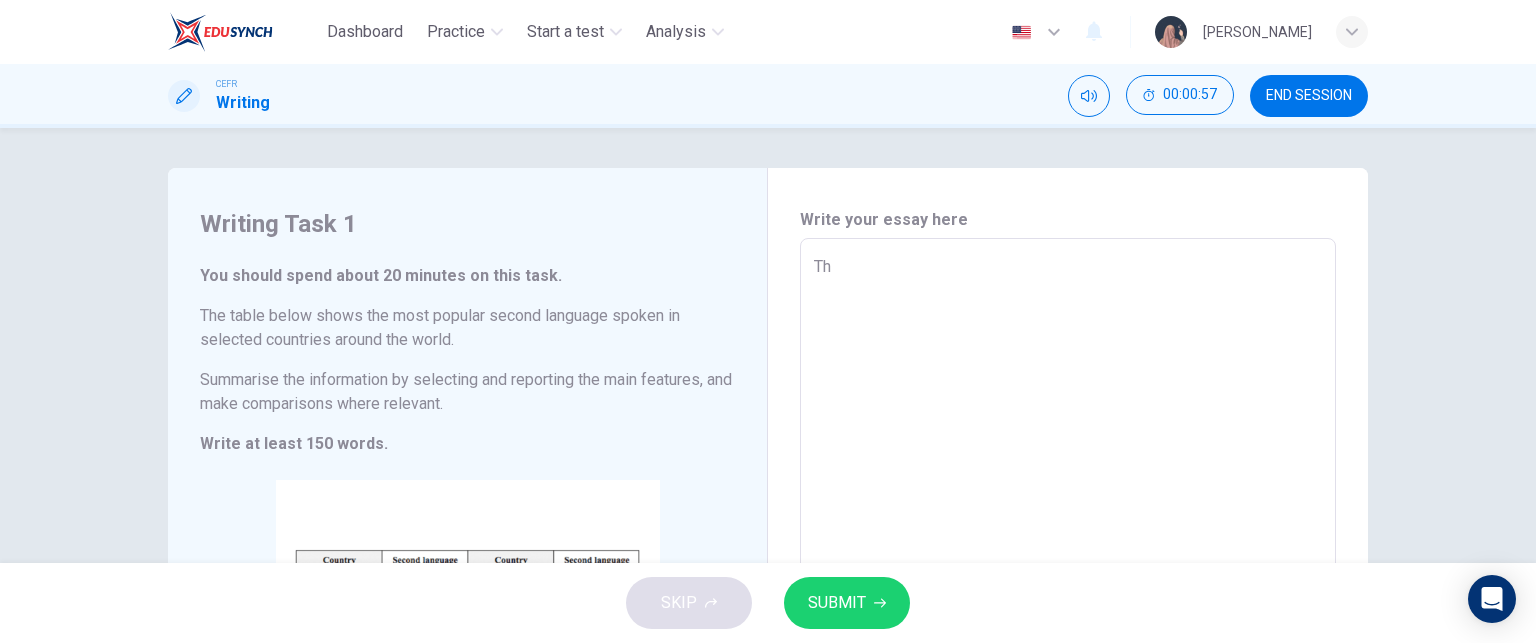 type on "The" 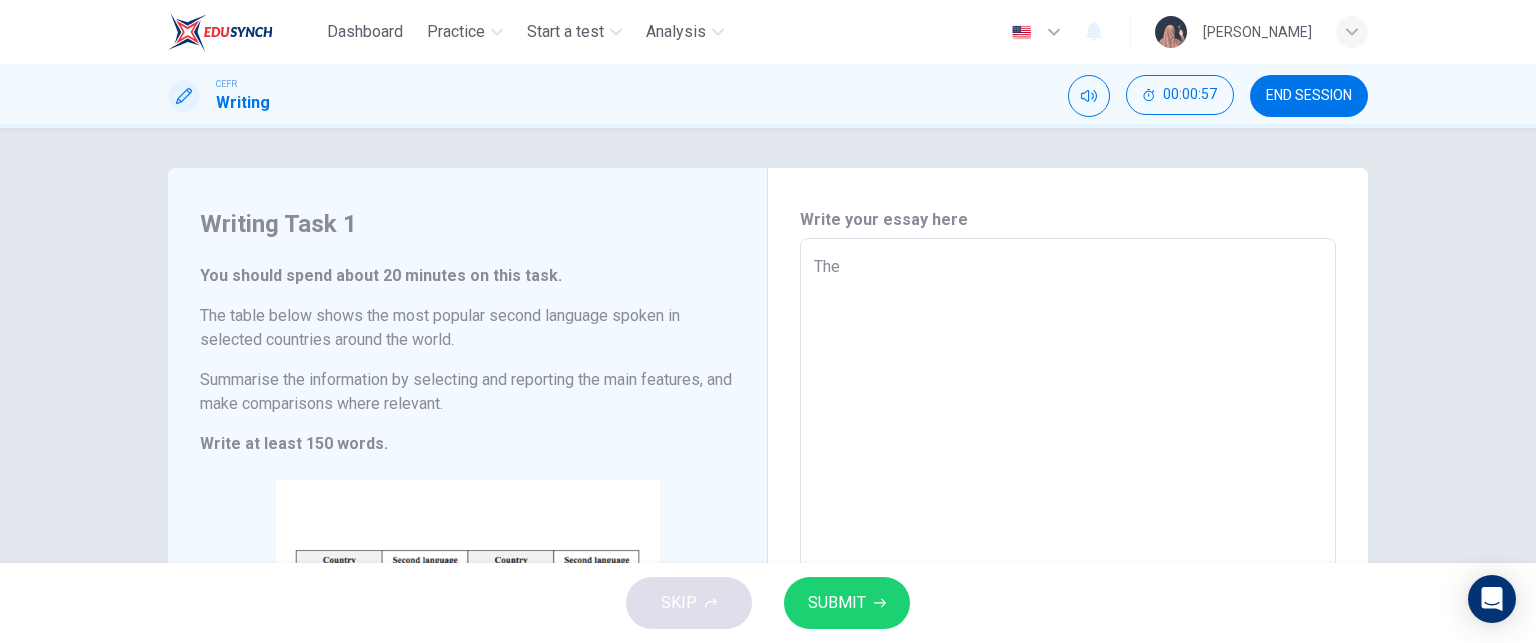 type on "x" 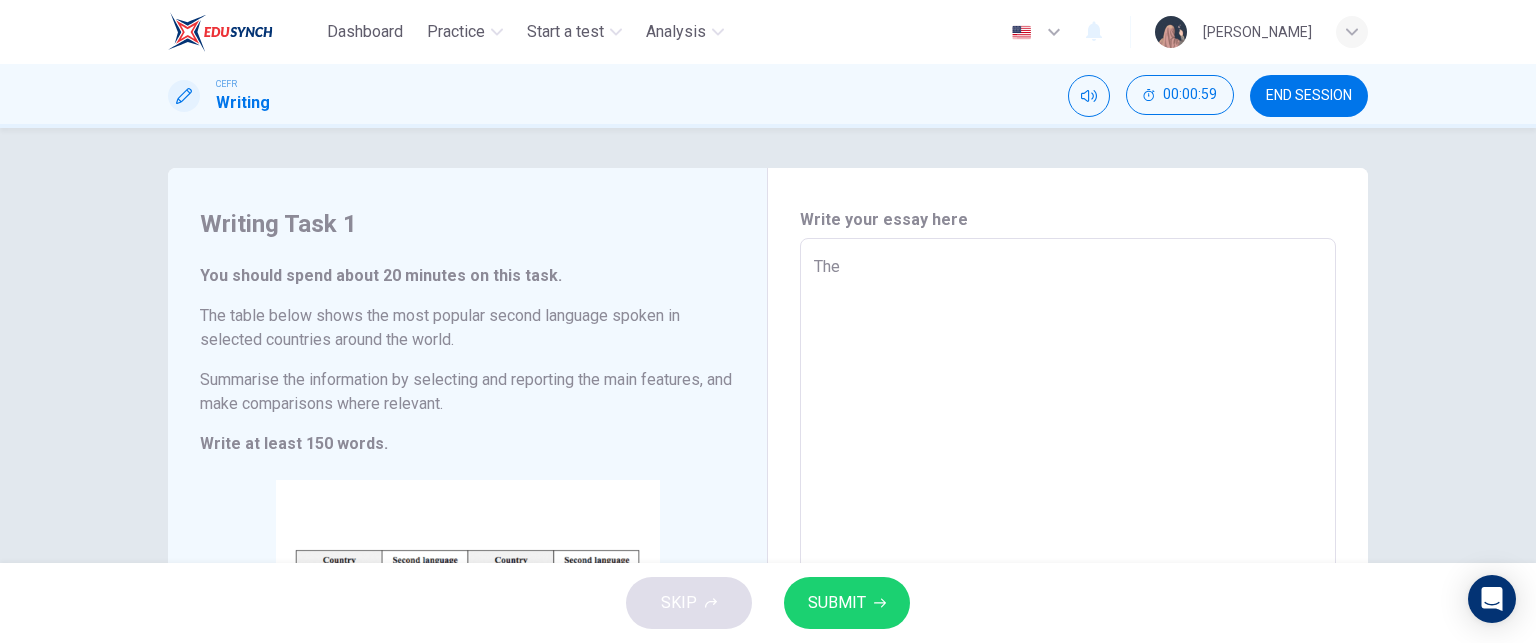 type on "The t" 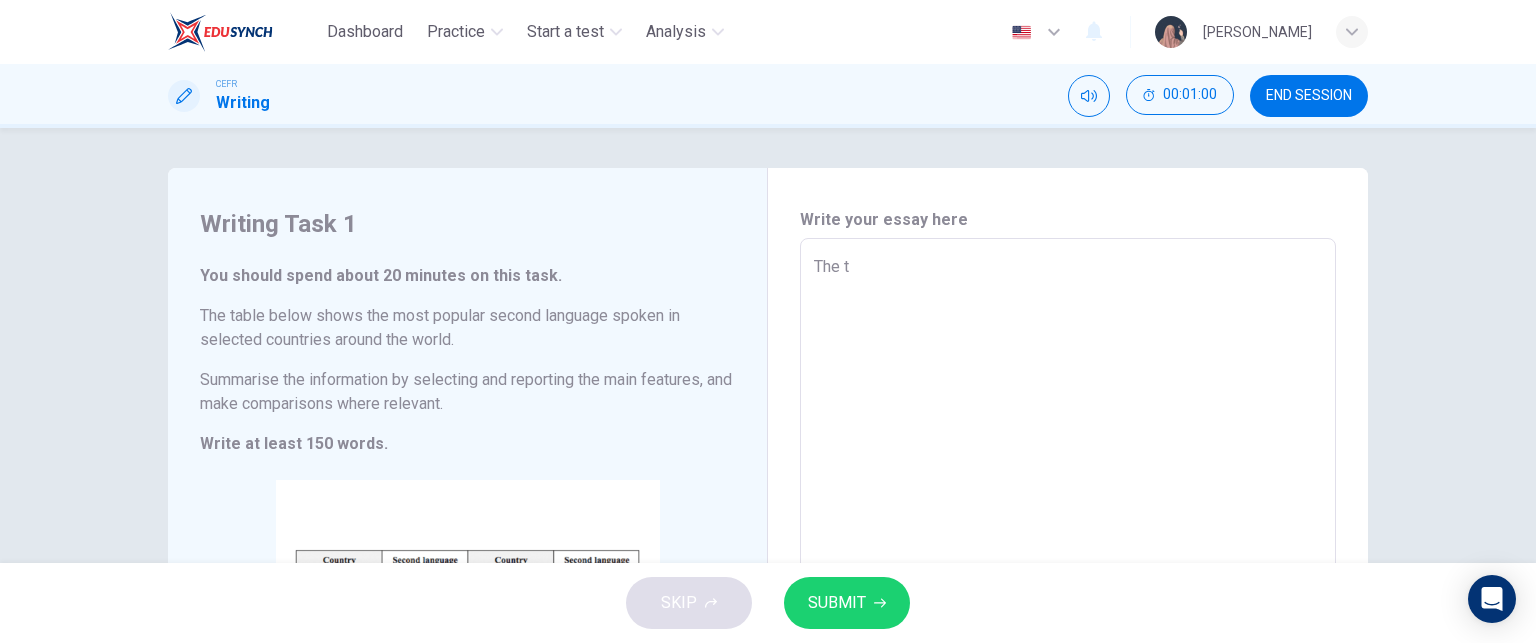type on "The ta" 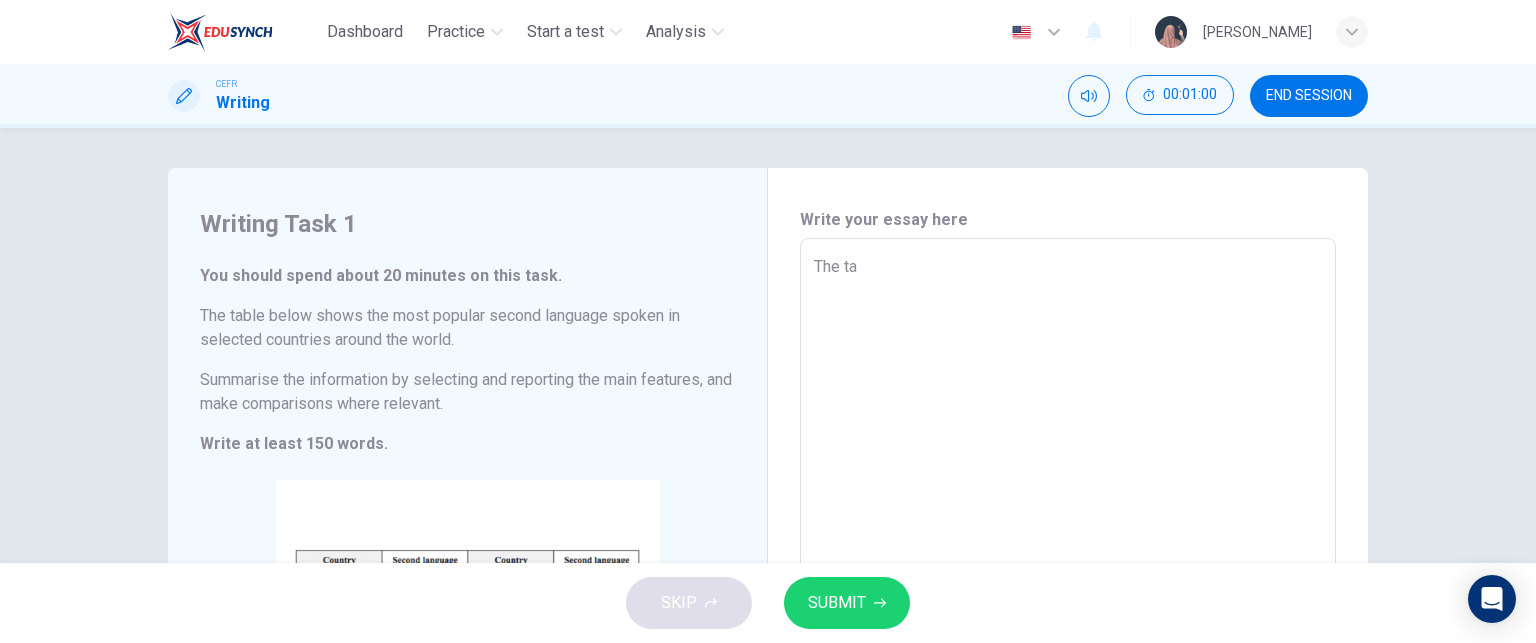 type on "x" 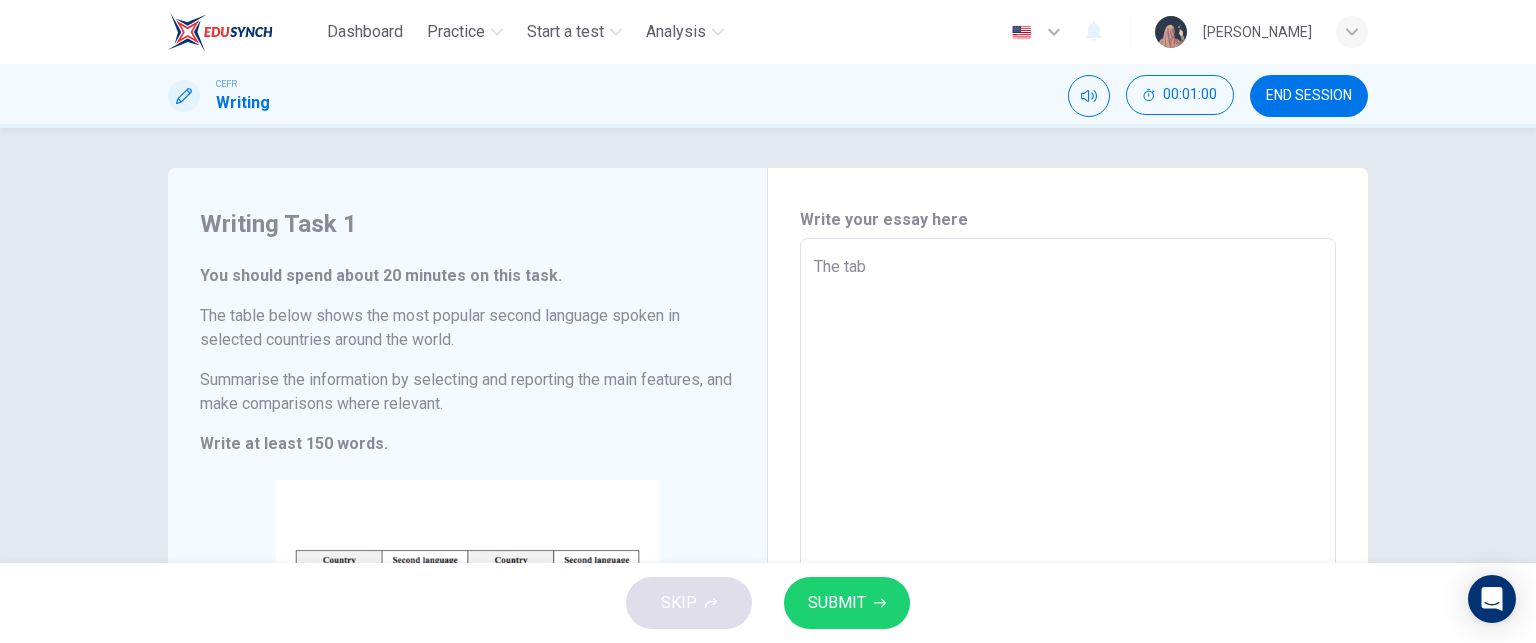type on "x" 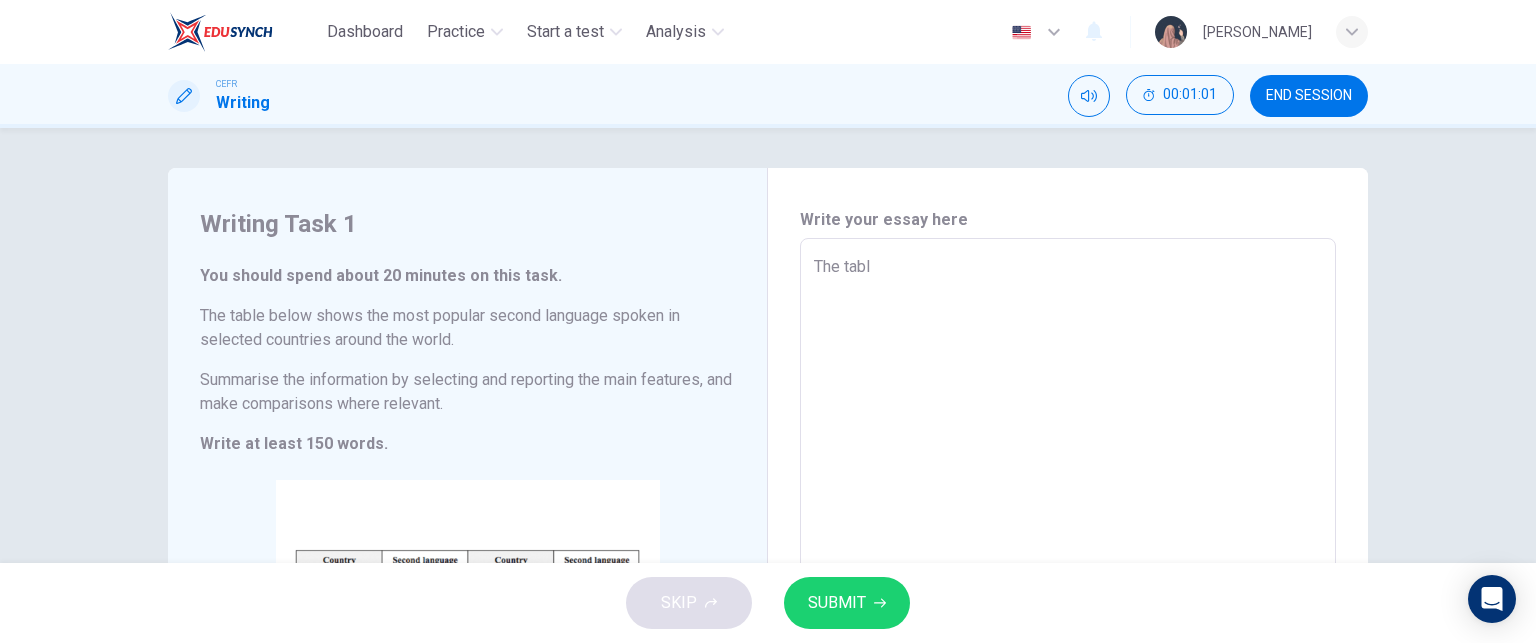 type on "The table" 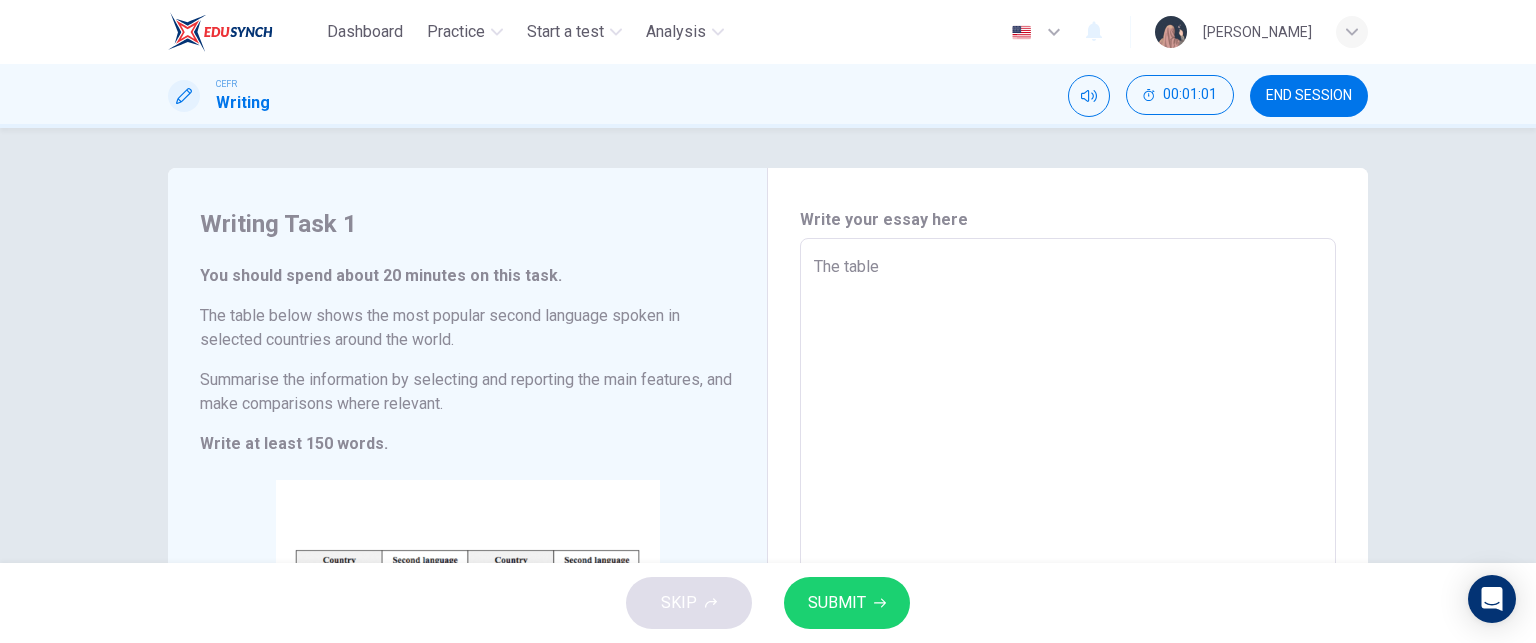 type on "x" 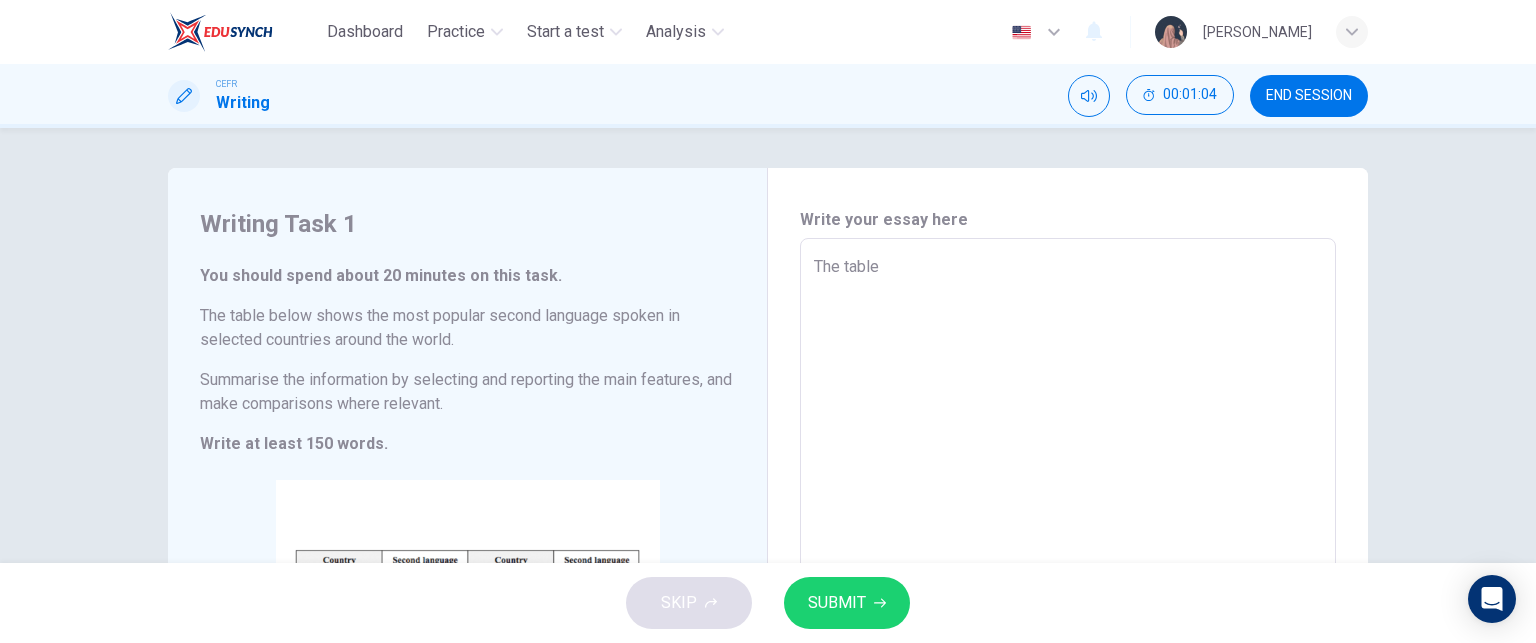 type on "The table g" 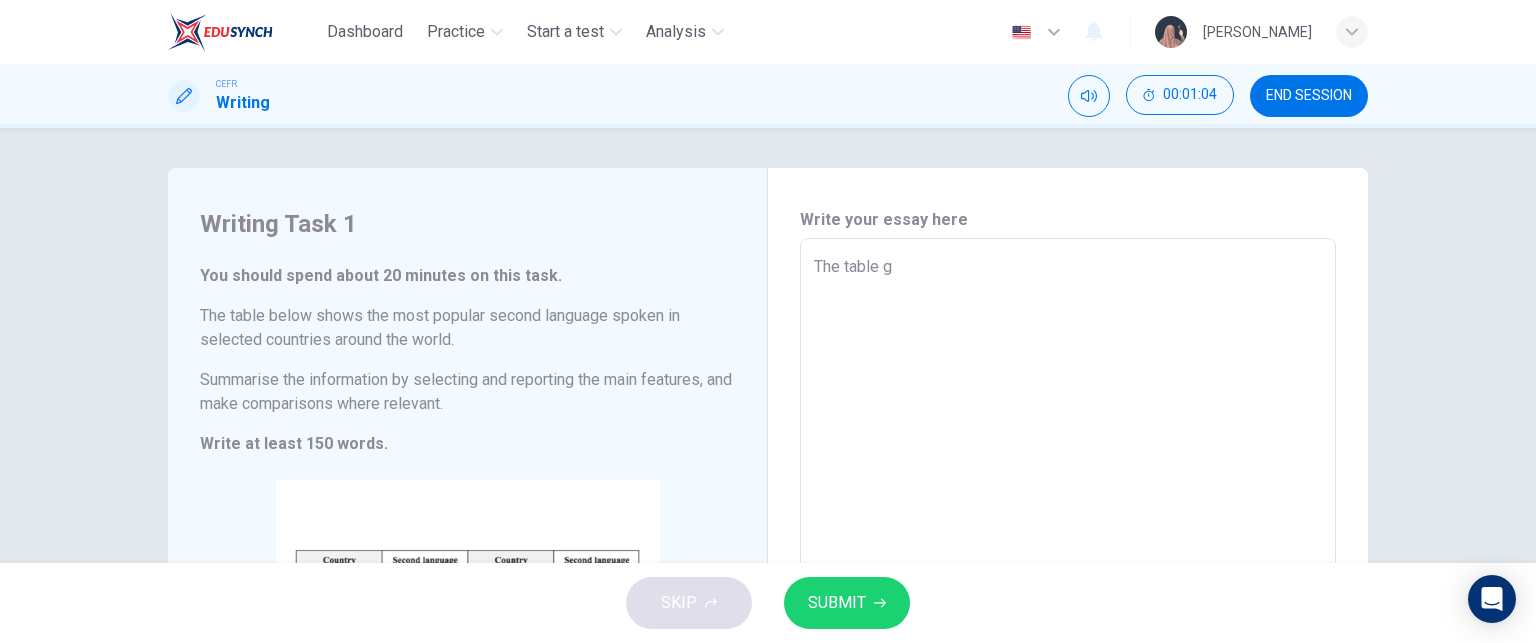 type on "The table gi" 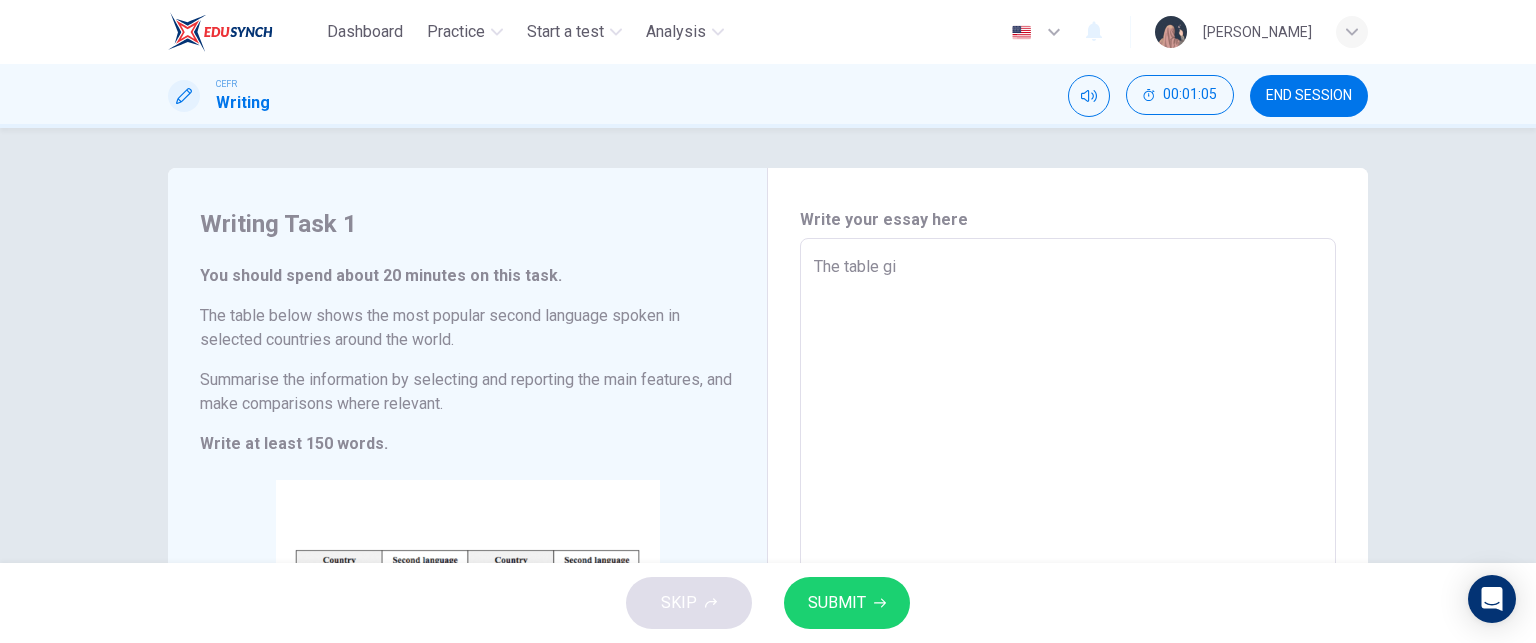 type on "The table giv" 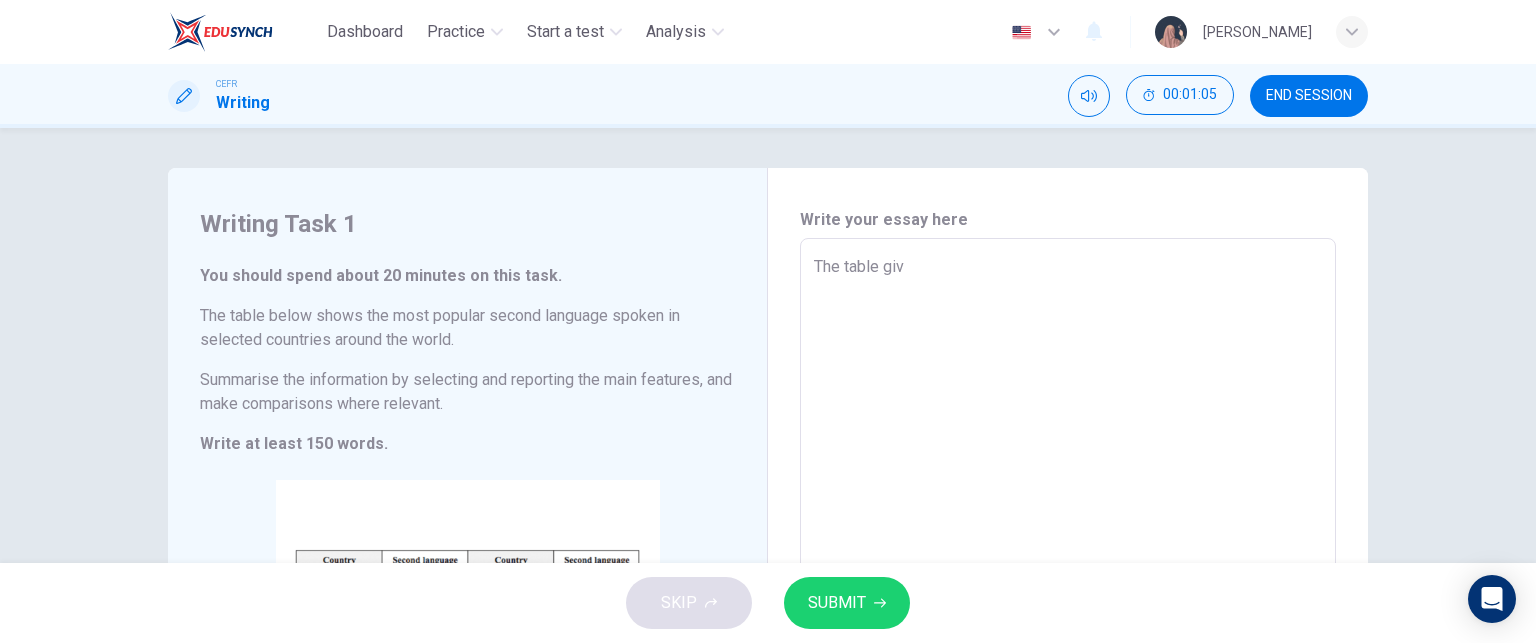 type on "x" 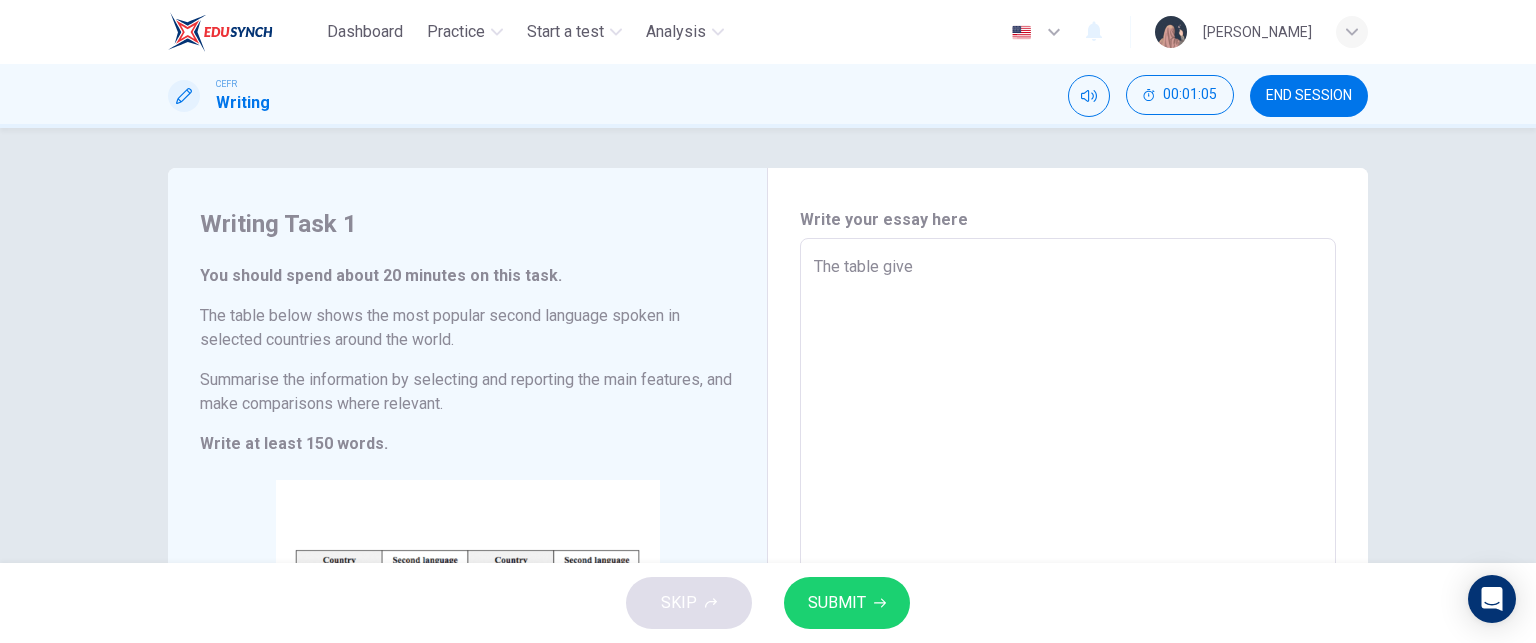 type on "x" 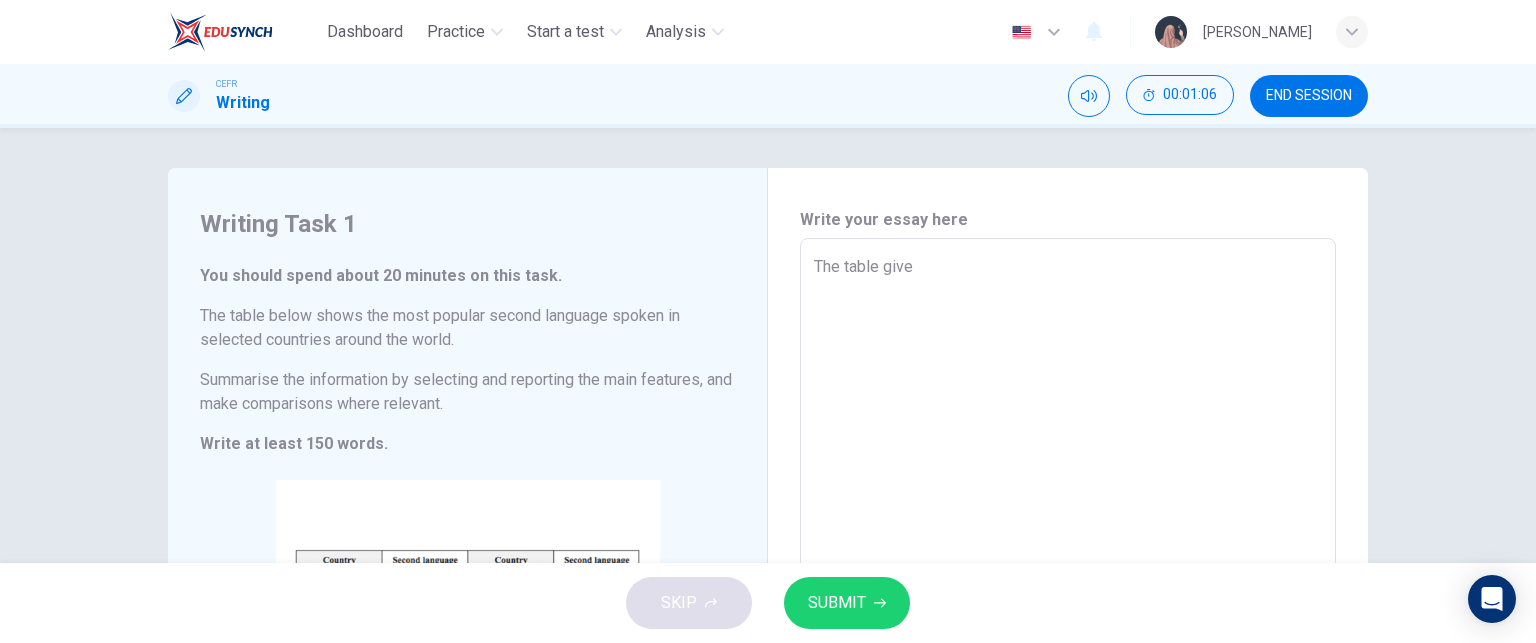 type on "The table given" 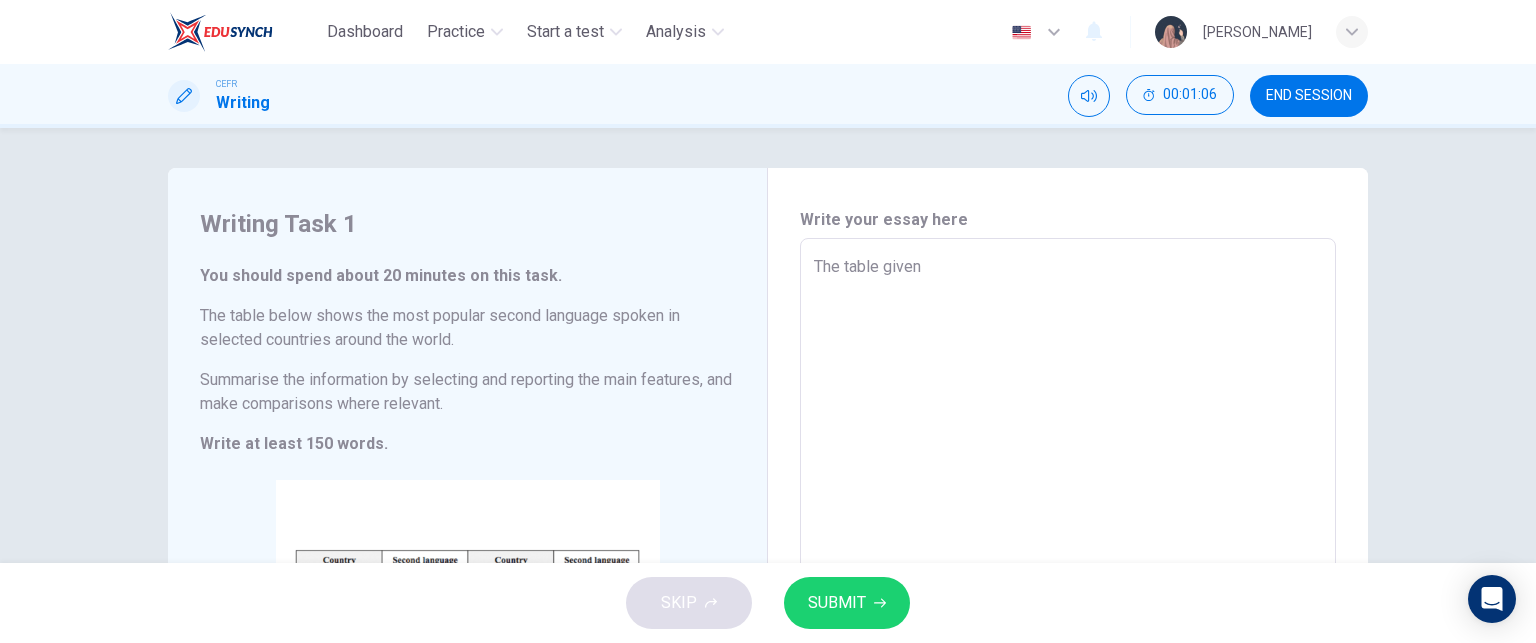 type on "The table given" 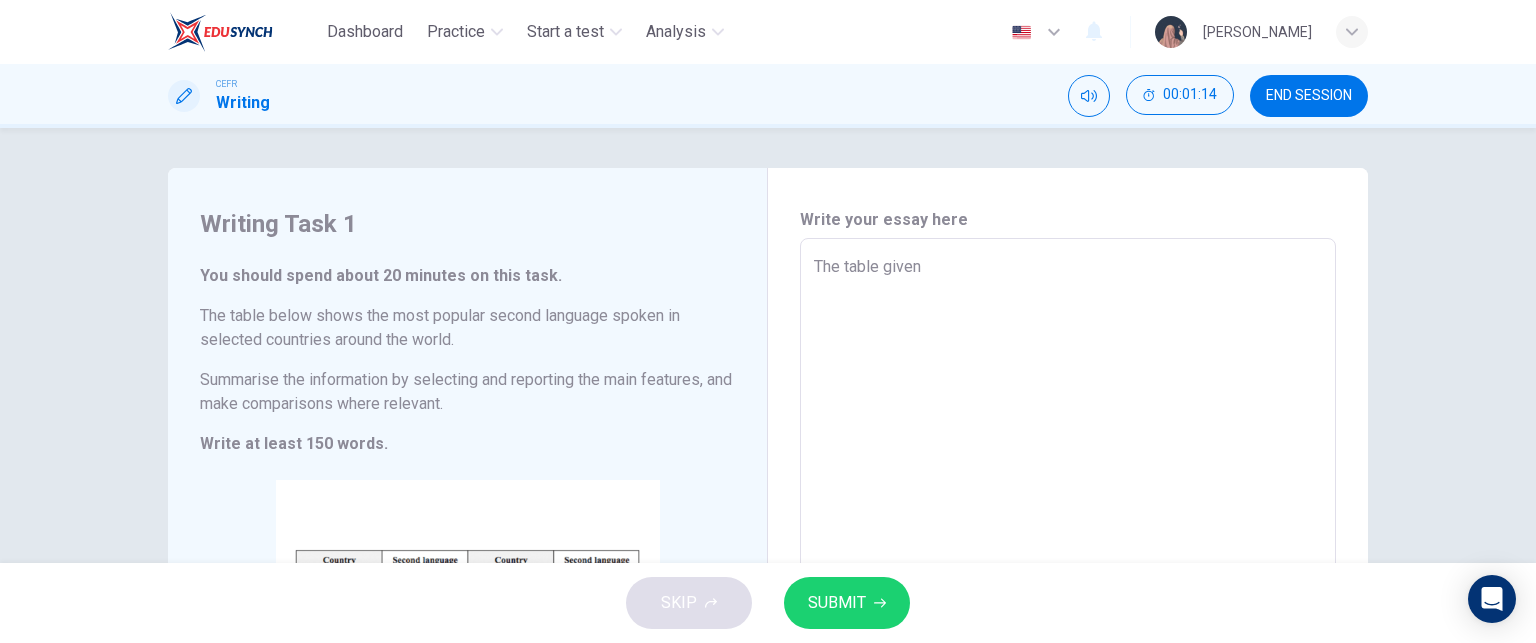 type on "The table given p" 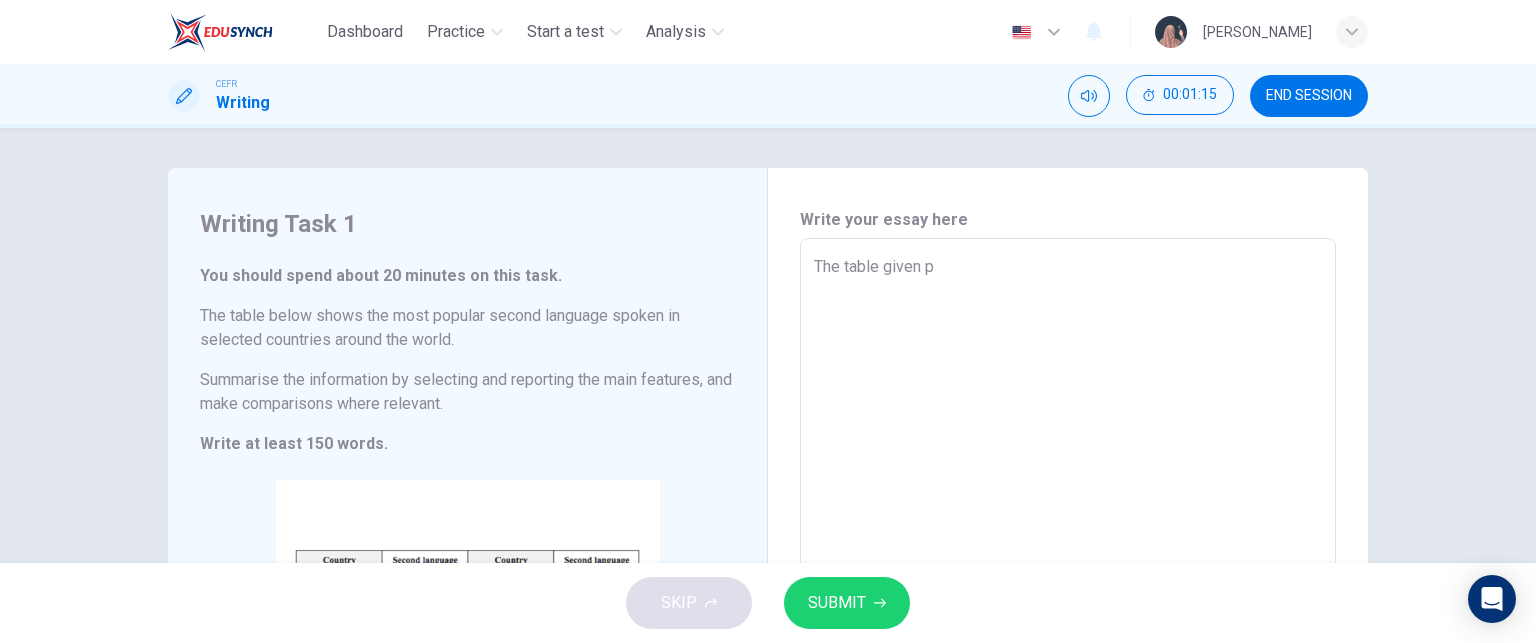 type on "The table given po" 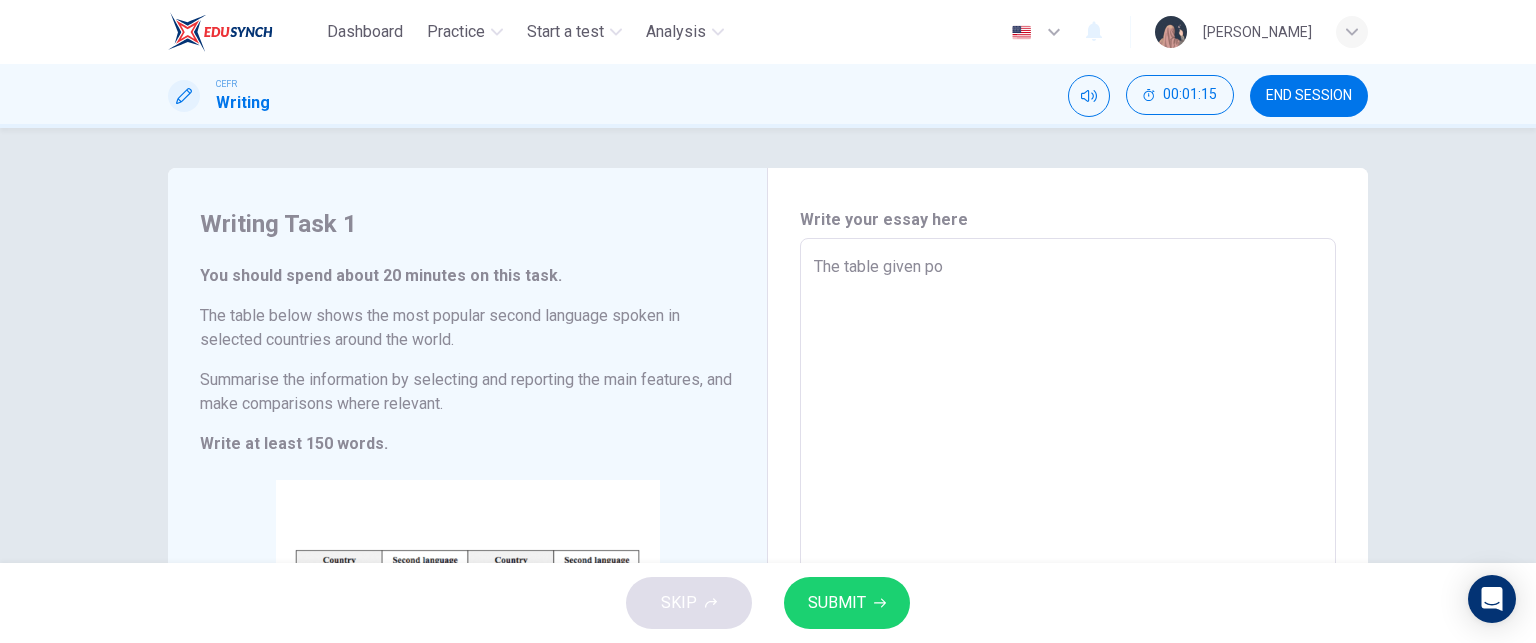 type on "x" 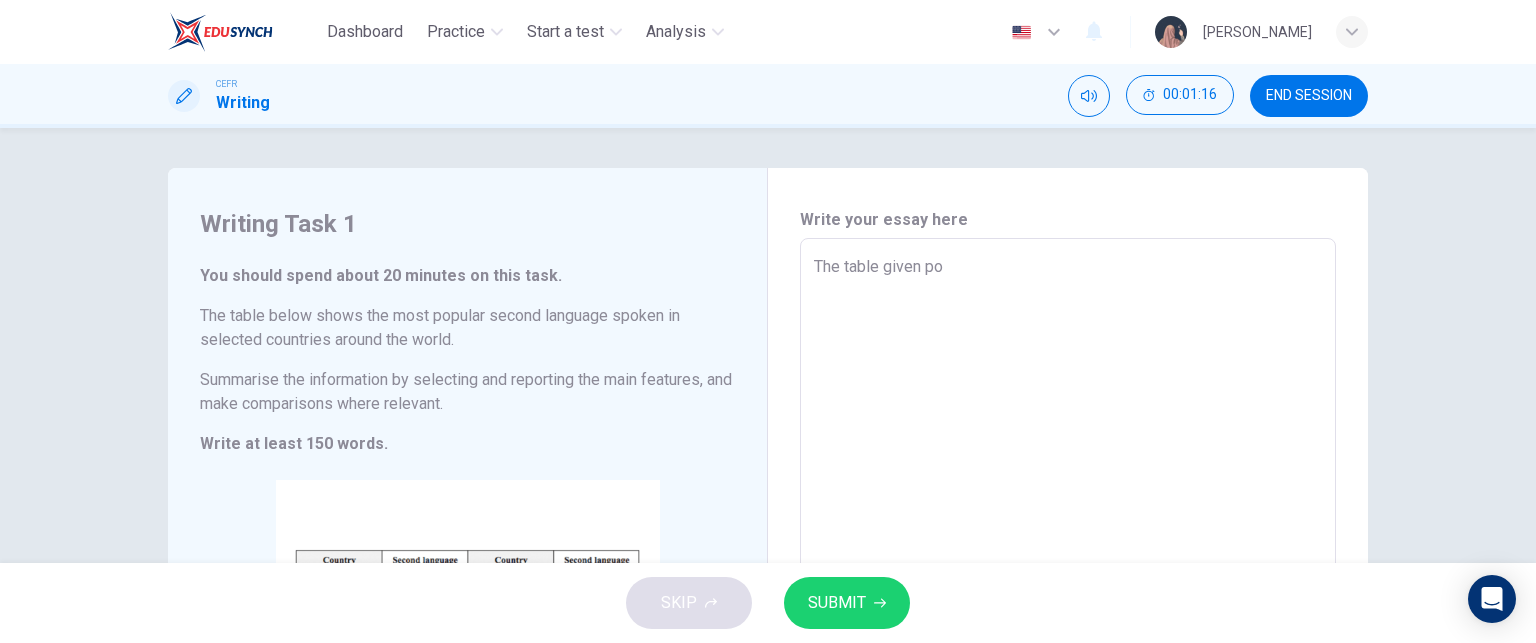 type on "The table given pot" 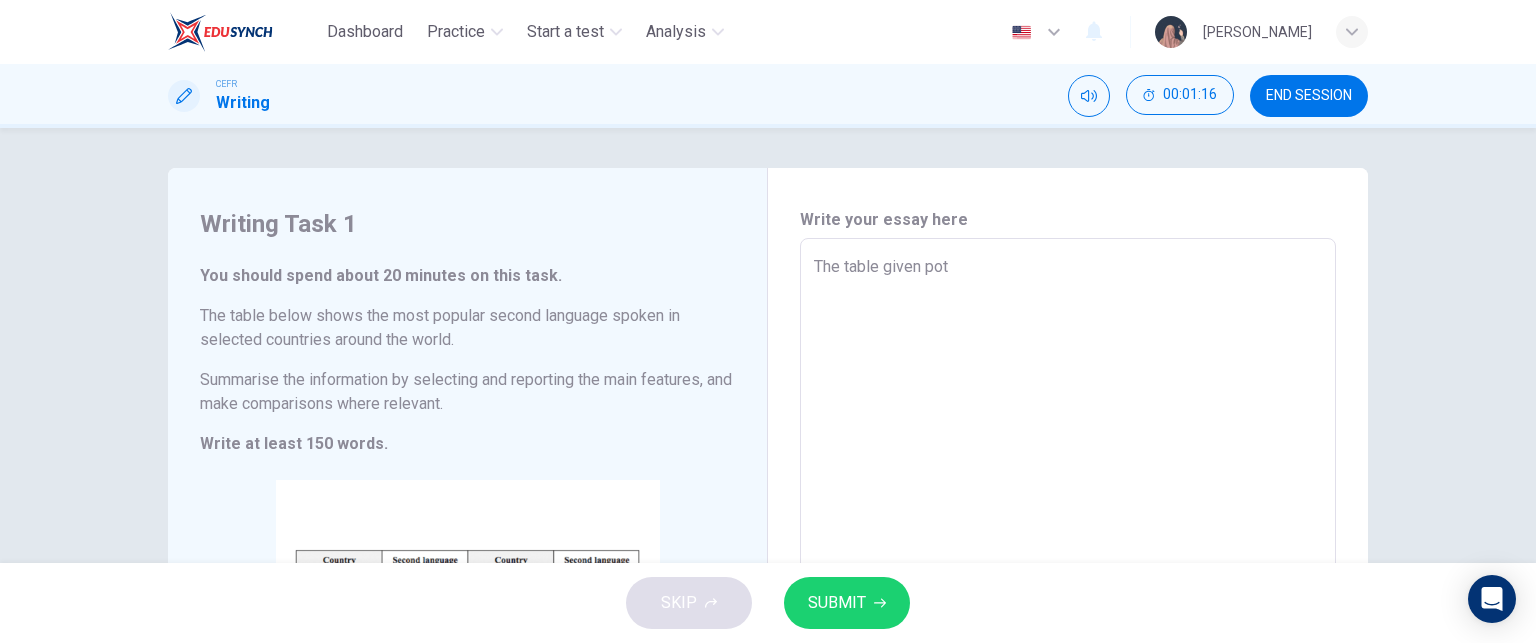 type on "The table given potr" 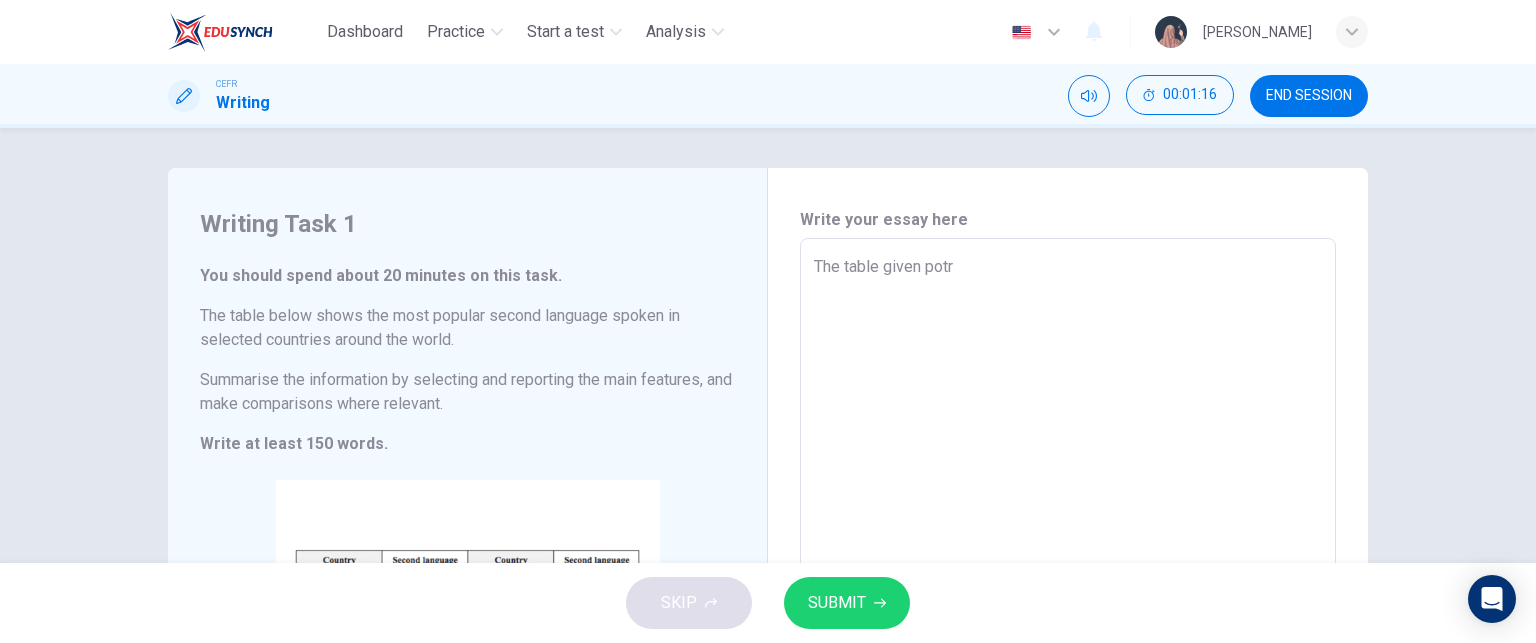 type on "x" 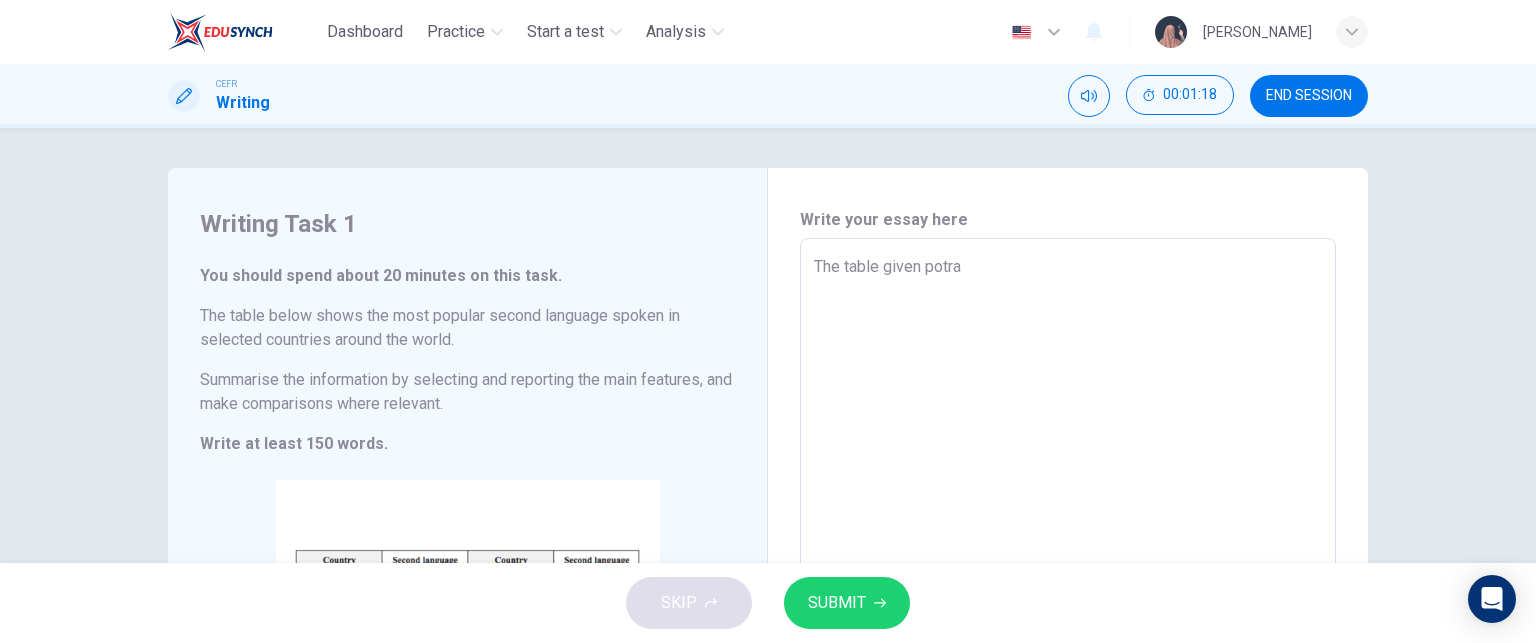 type on "The table given potray" 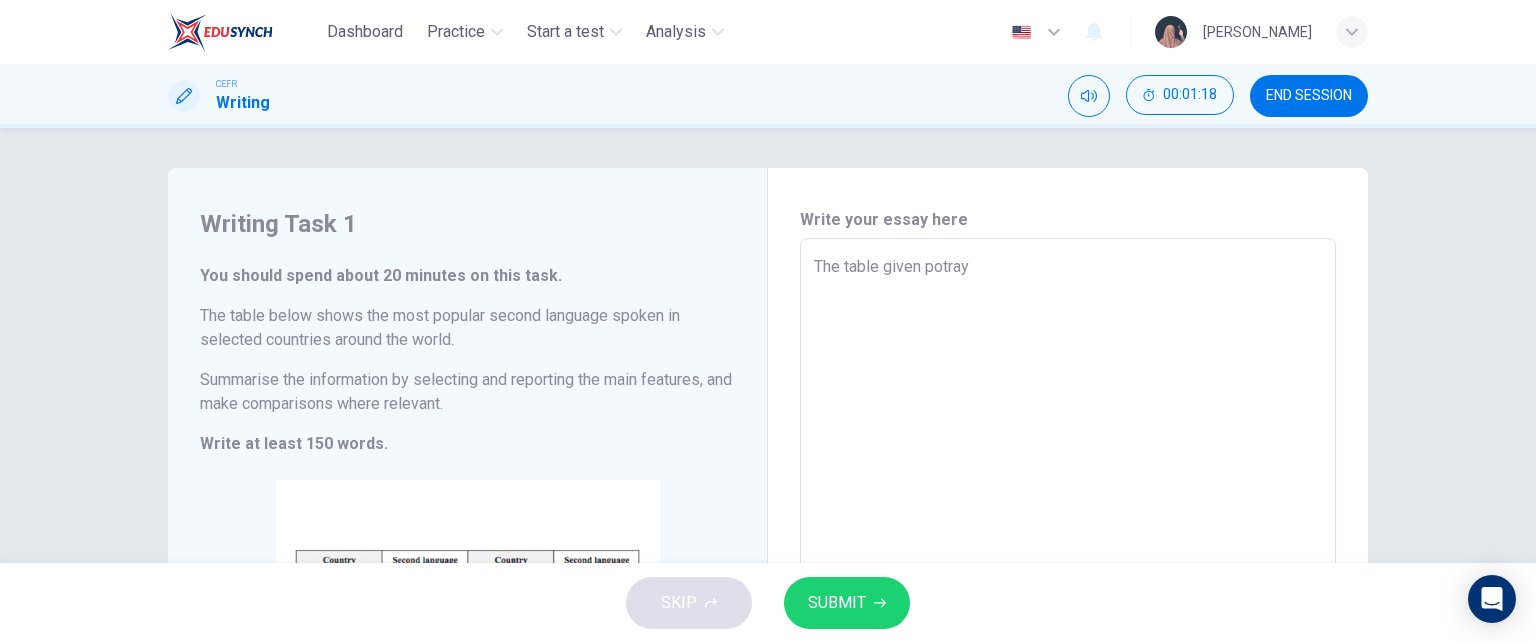 type on "The table given potrays" 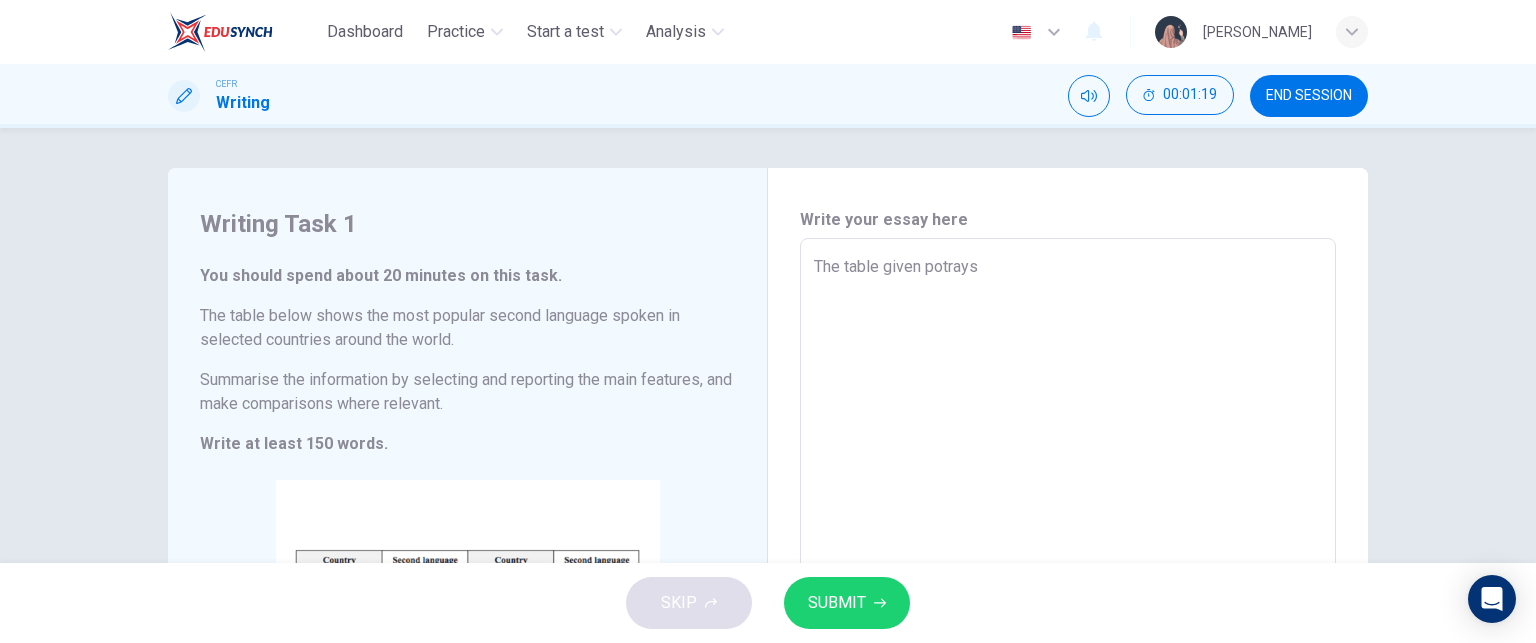 type on "The table given potrays" 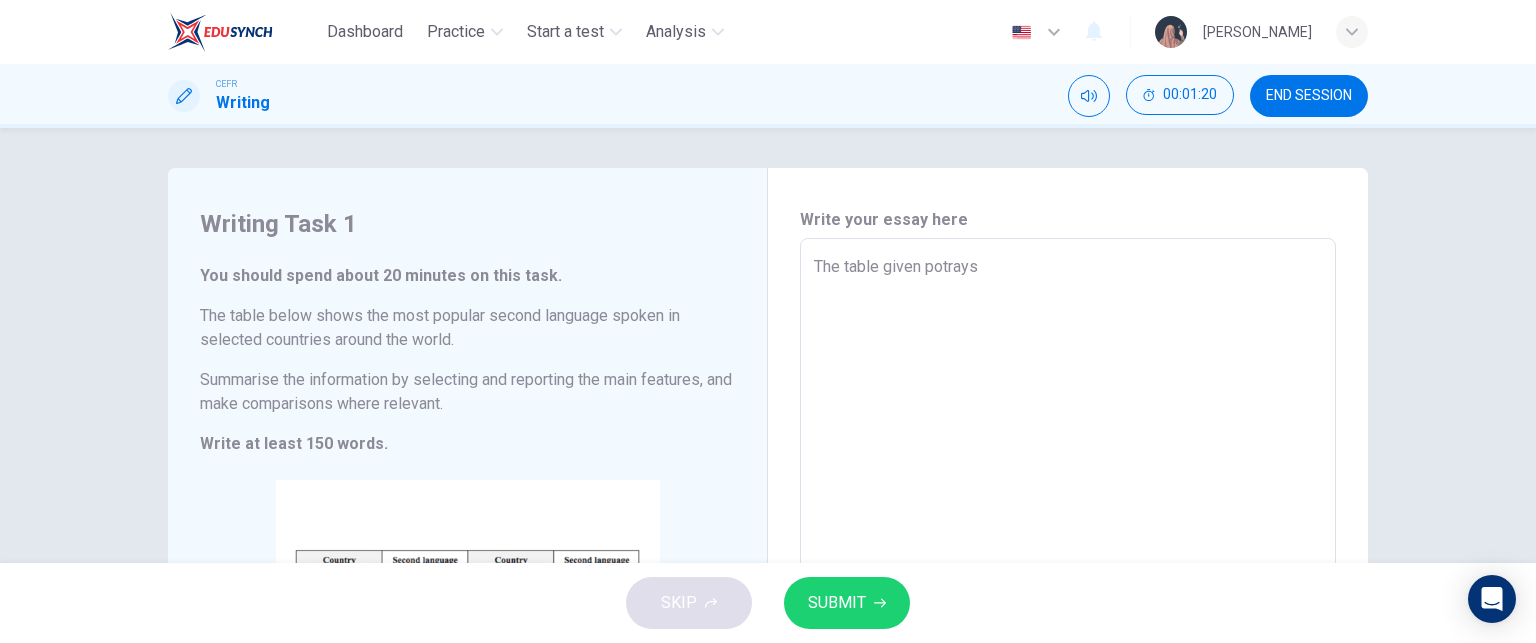 type on "The table given potrays t" 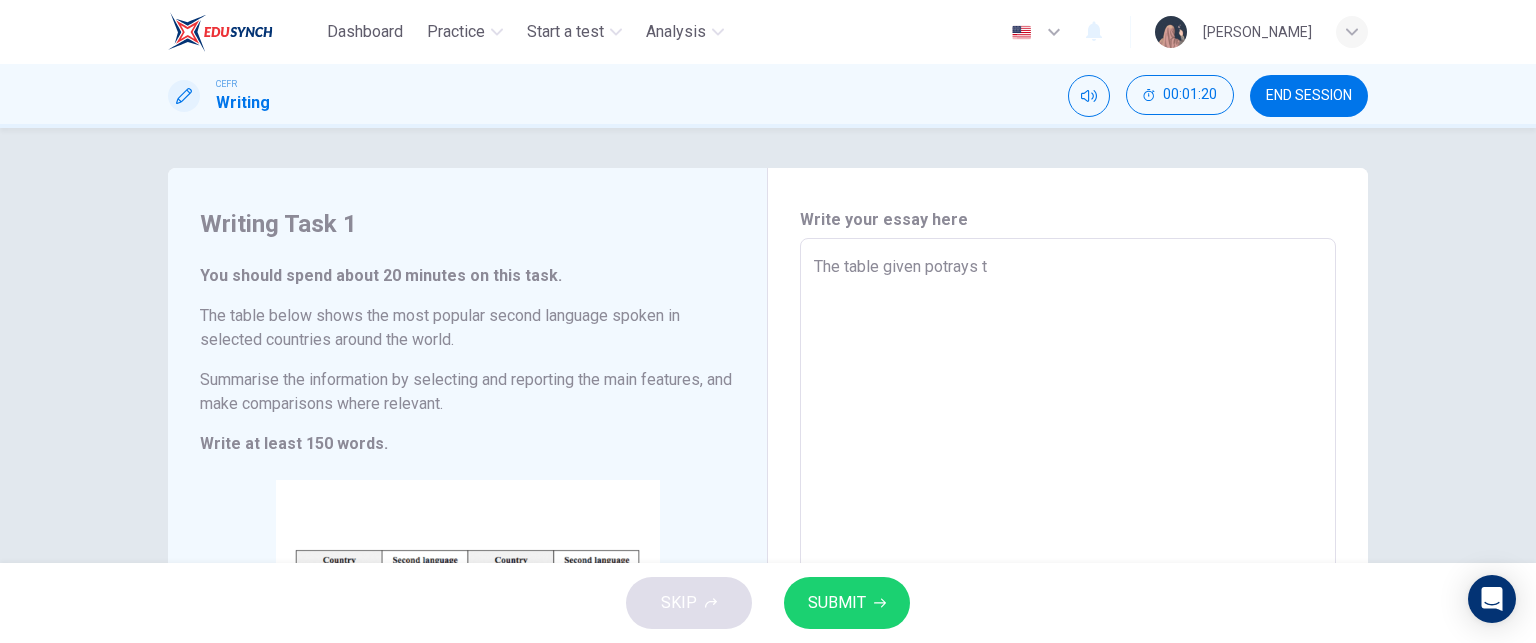 type on "The table given potrays th" 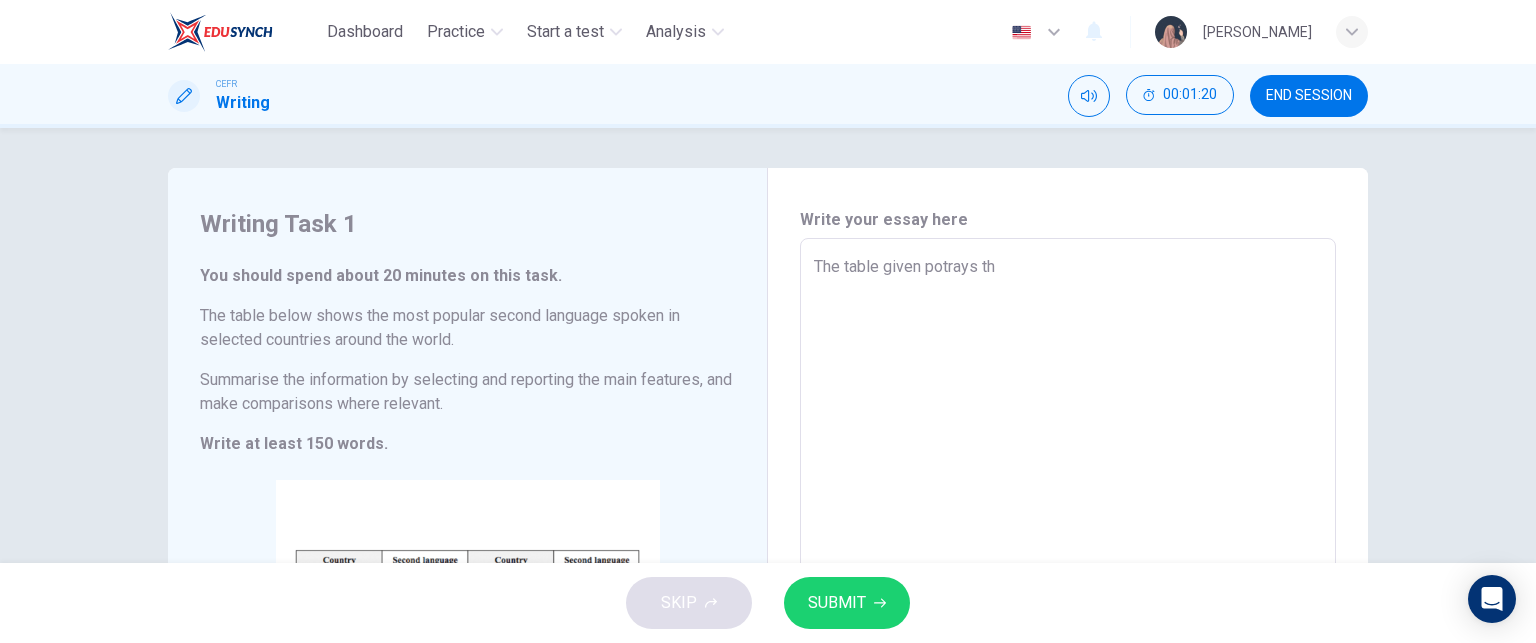 type on "x" 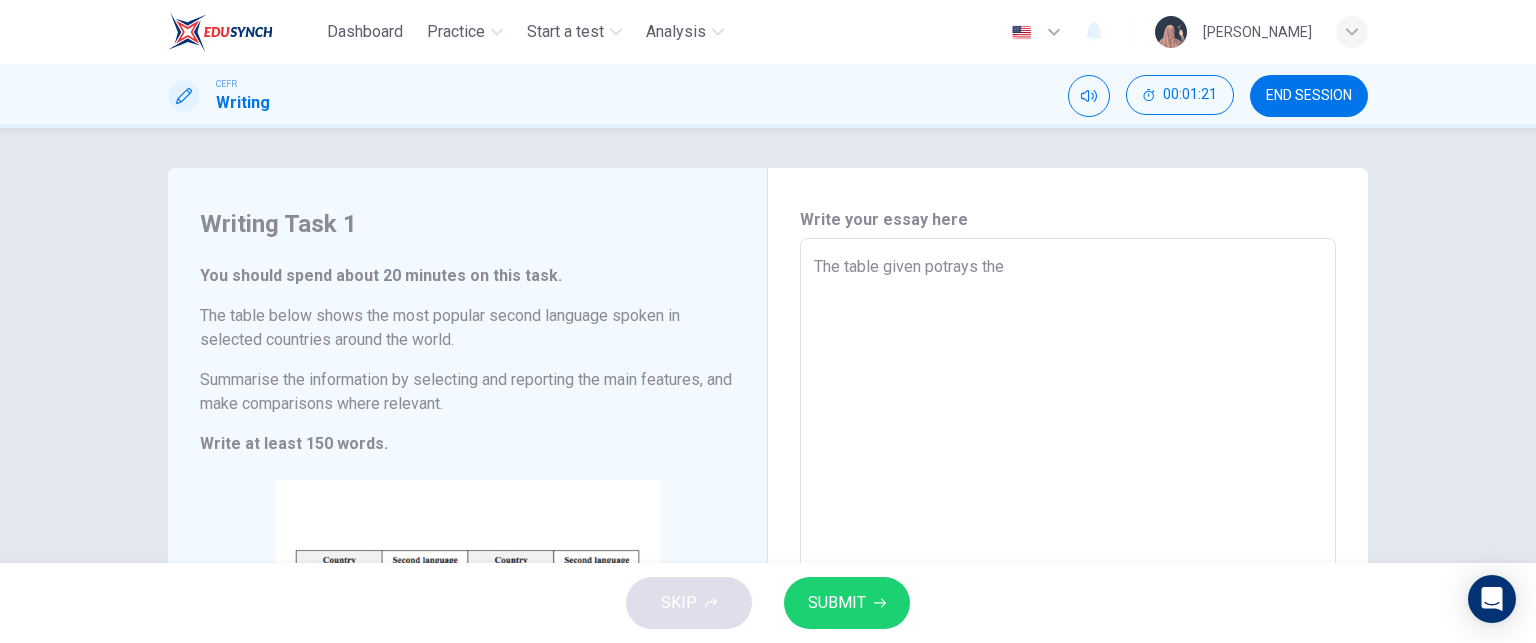 type on "The table given potrays the" 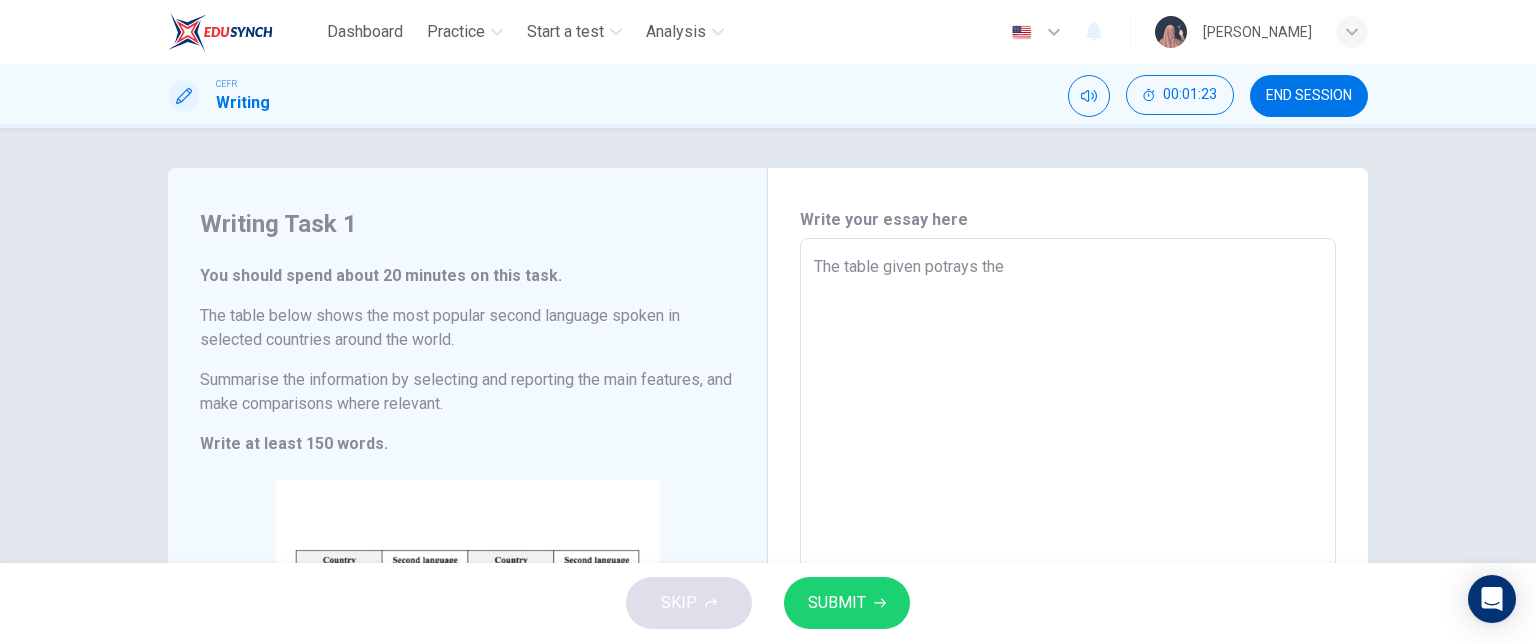 type on "The table given potrays the m" 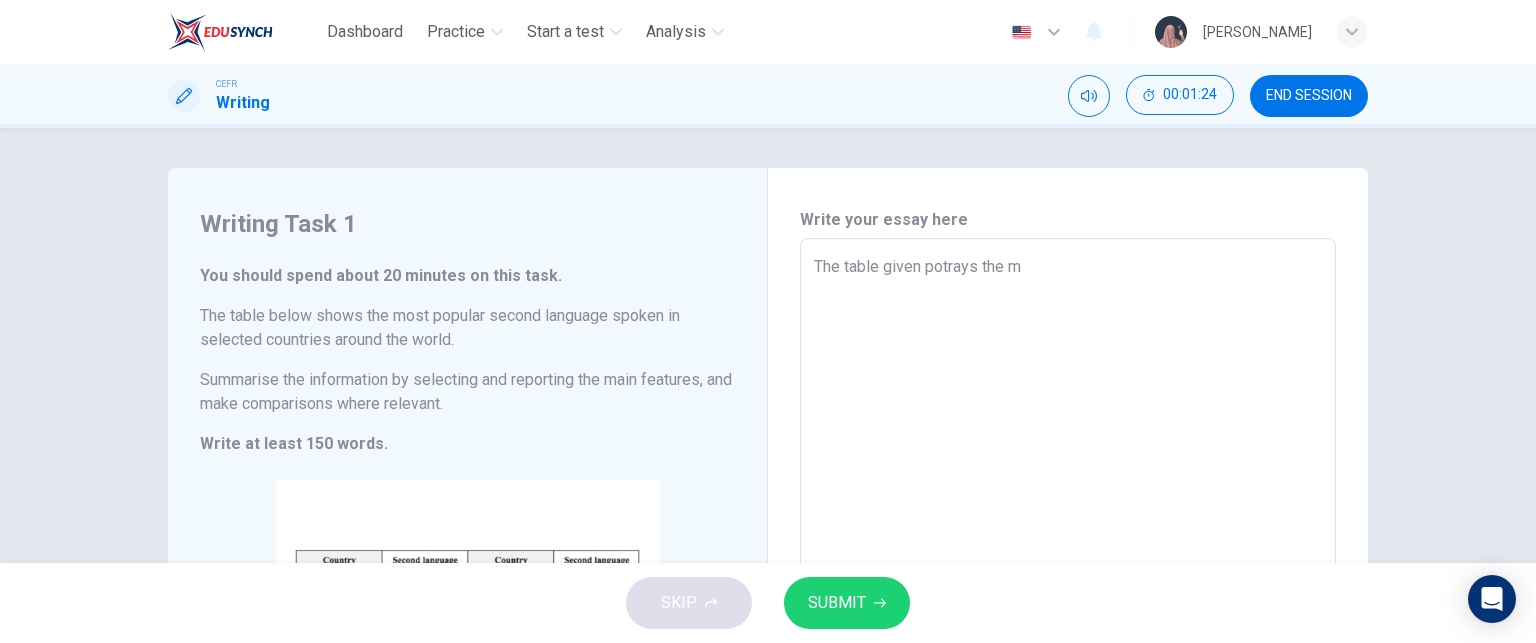 type on "The table given potrays the mo" 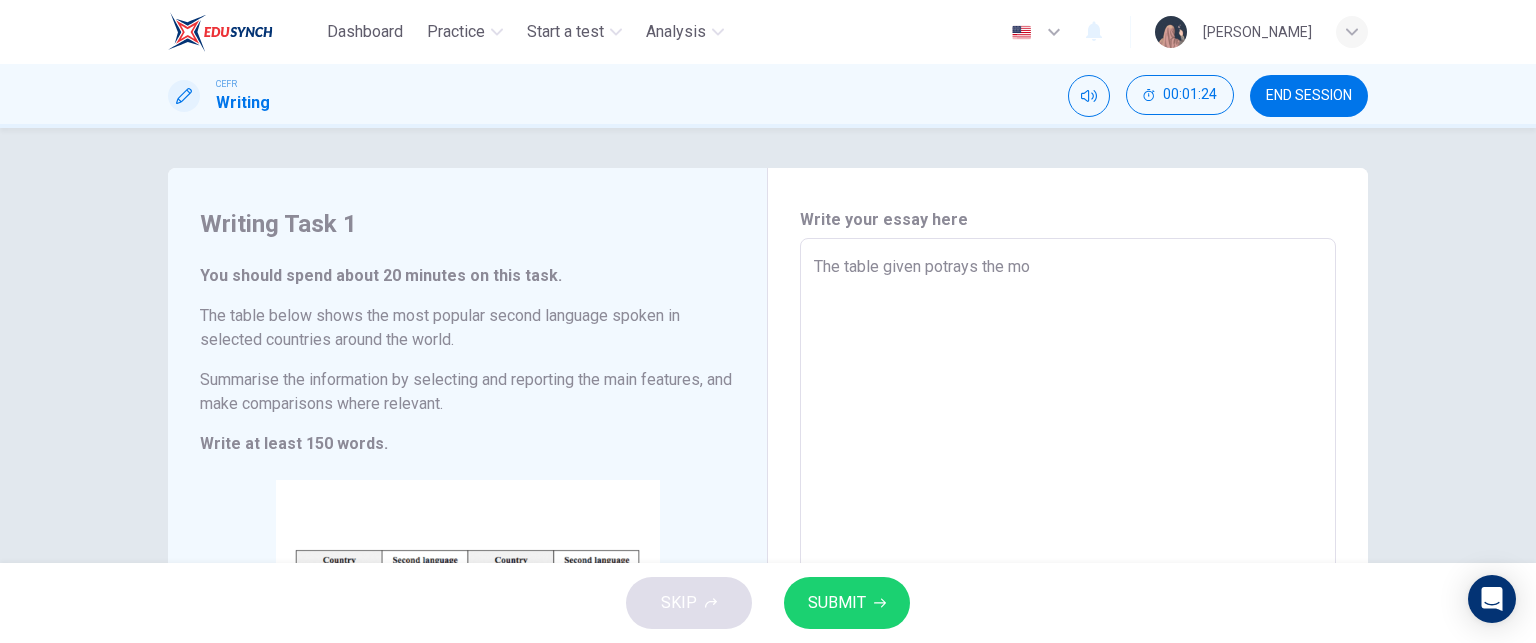 type on "x" 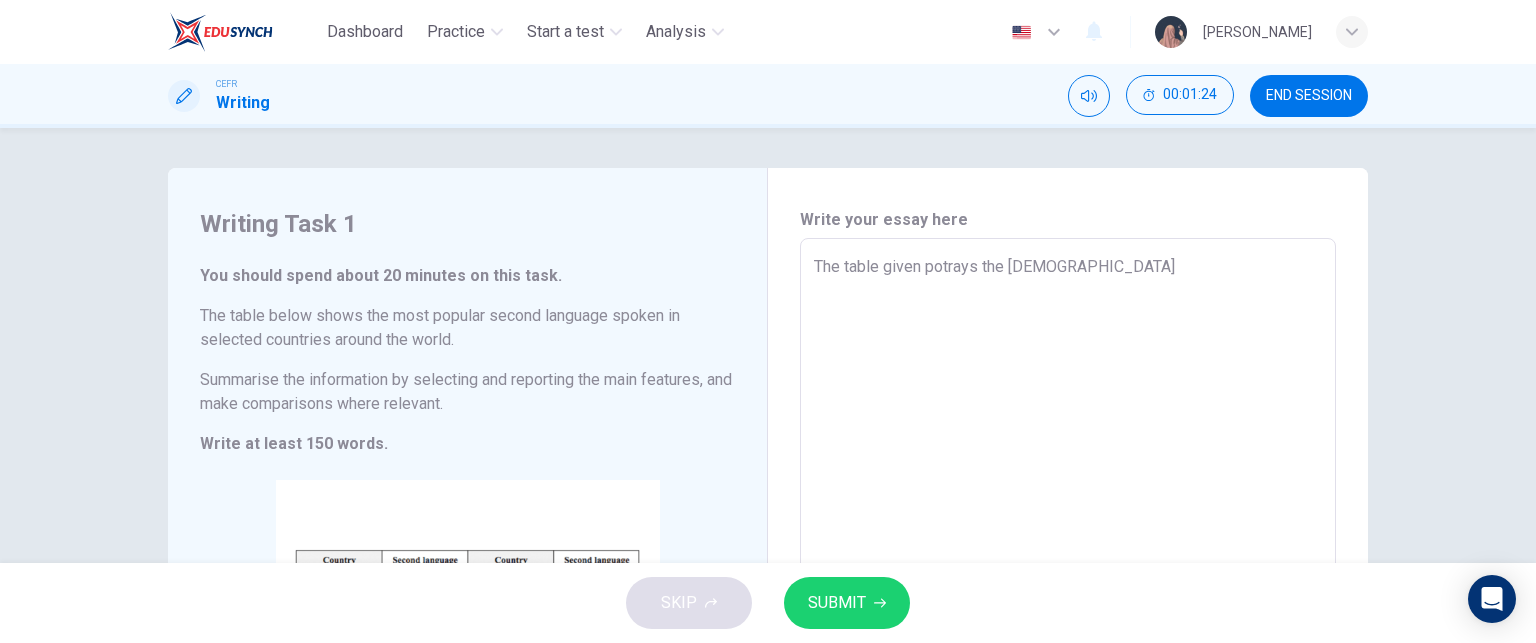 type on "x" 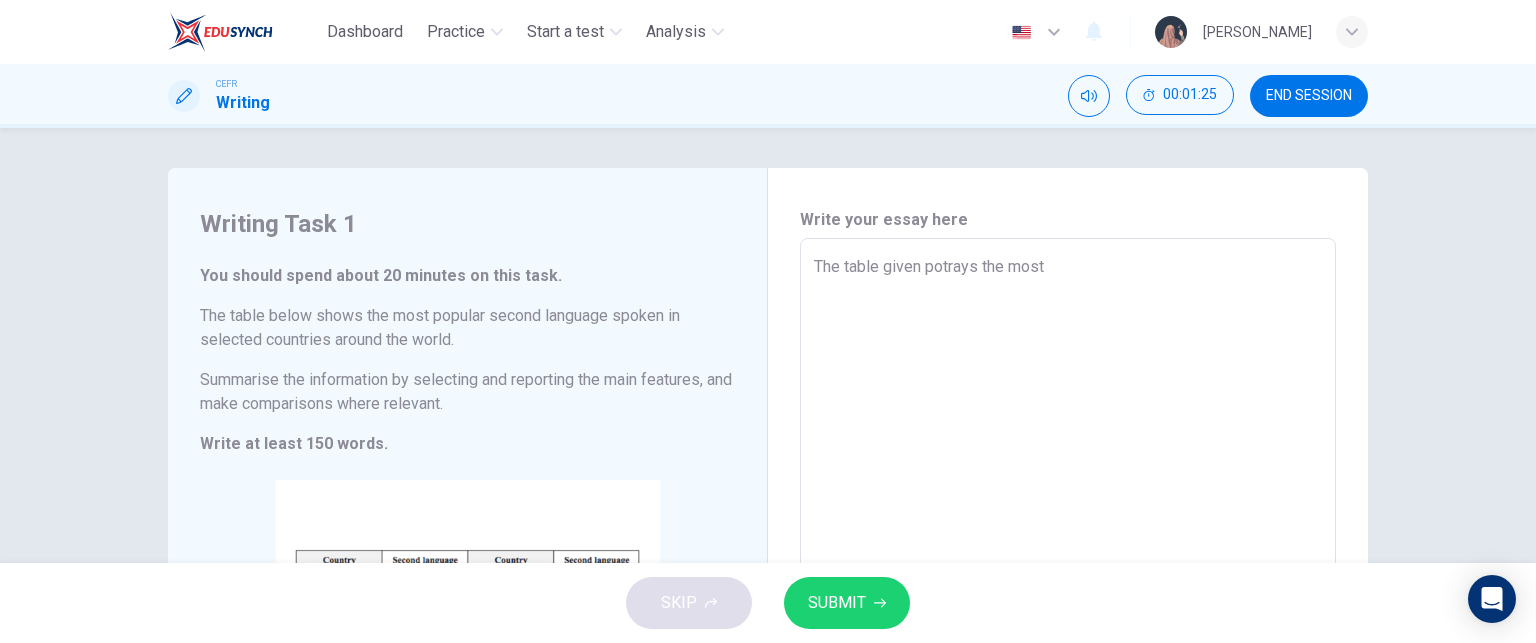 type on "The table given potrays the most" 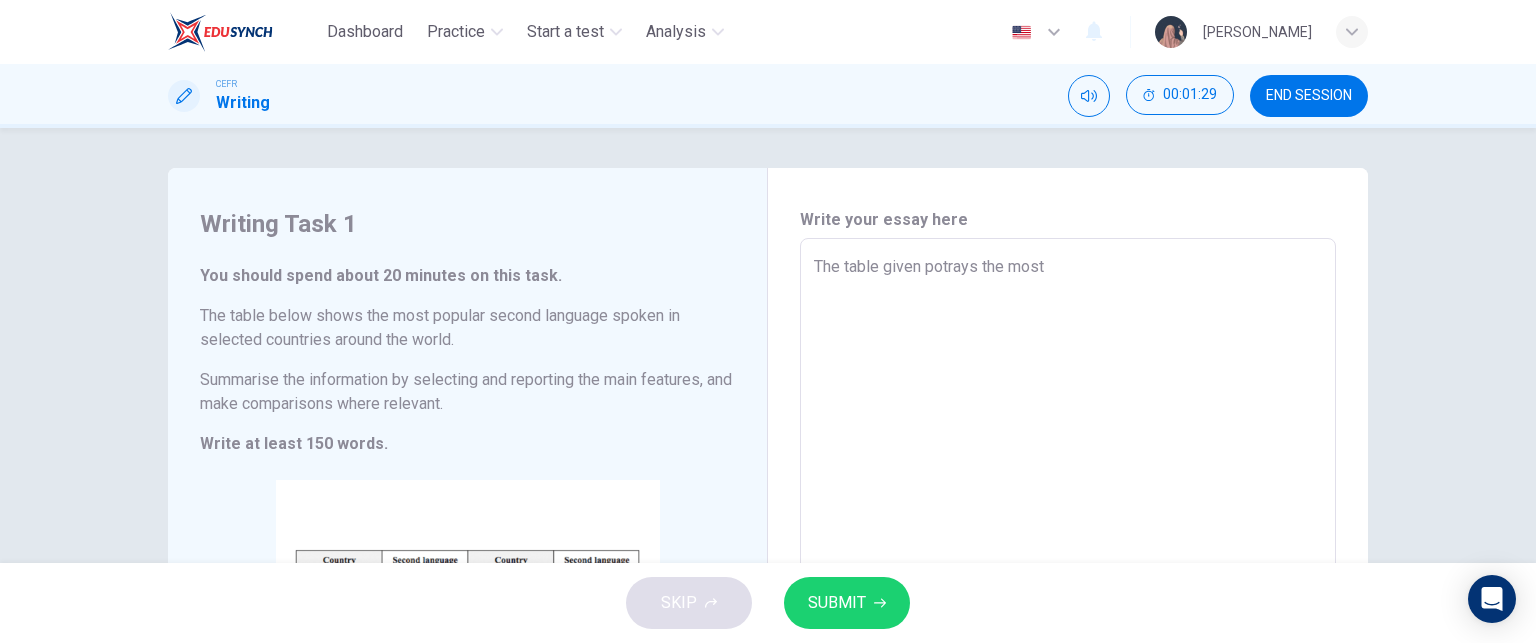 type on "The table given potrays the most f" 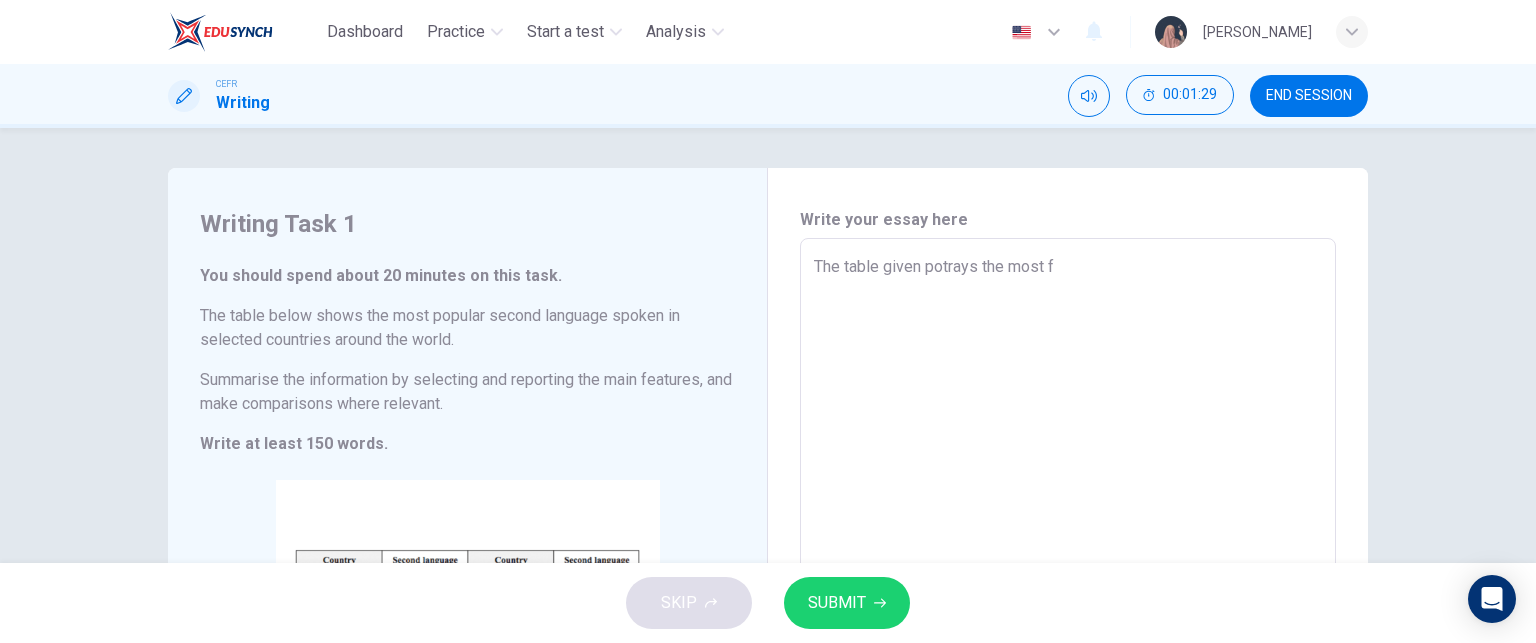 type on "The table given potrays the most fa" 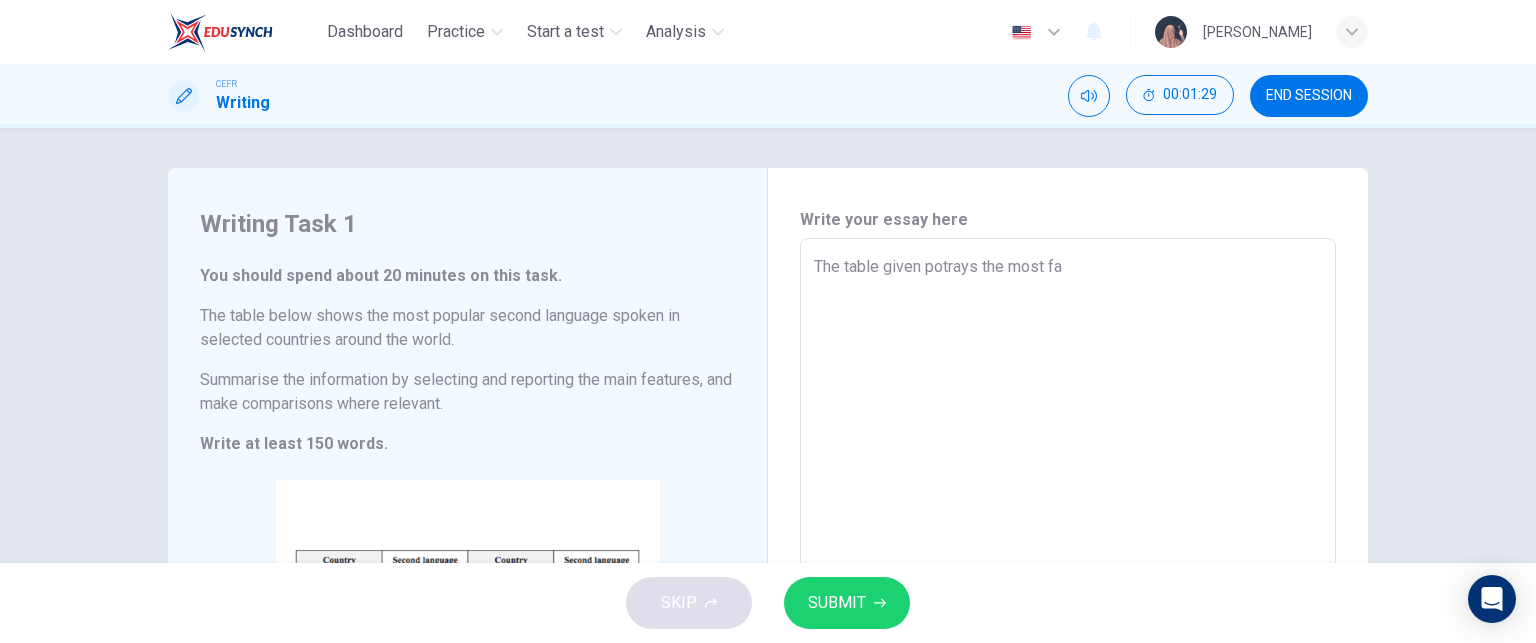 type on "x" 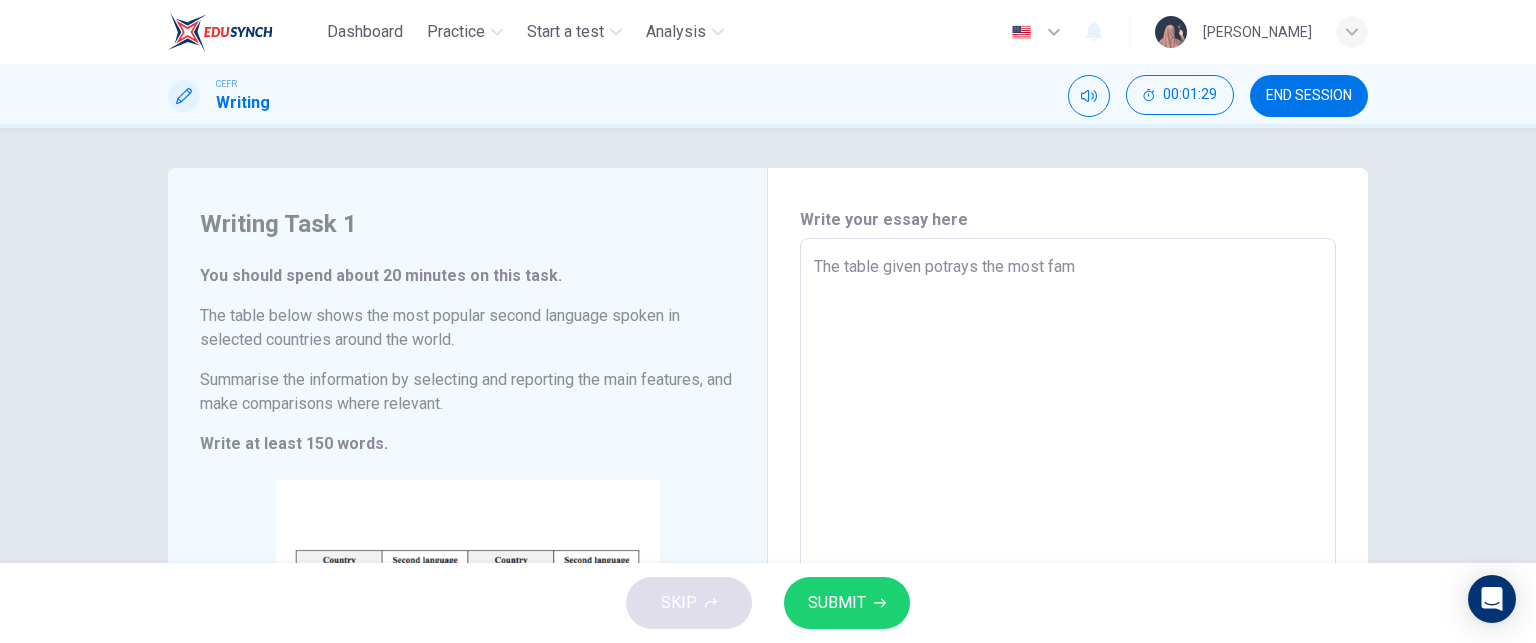 type on "x" 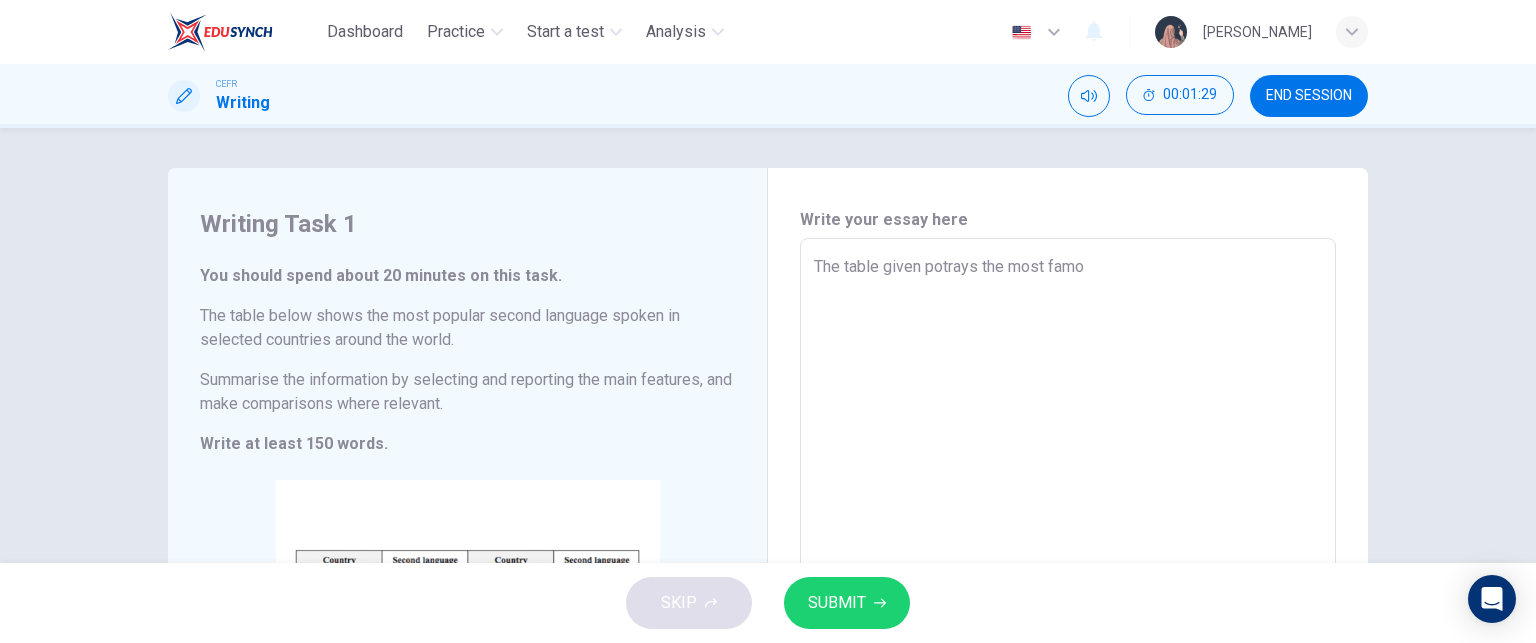 type on "x" 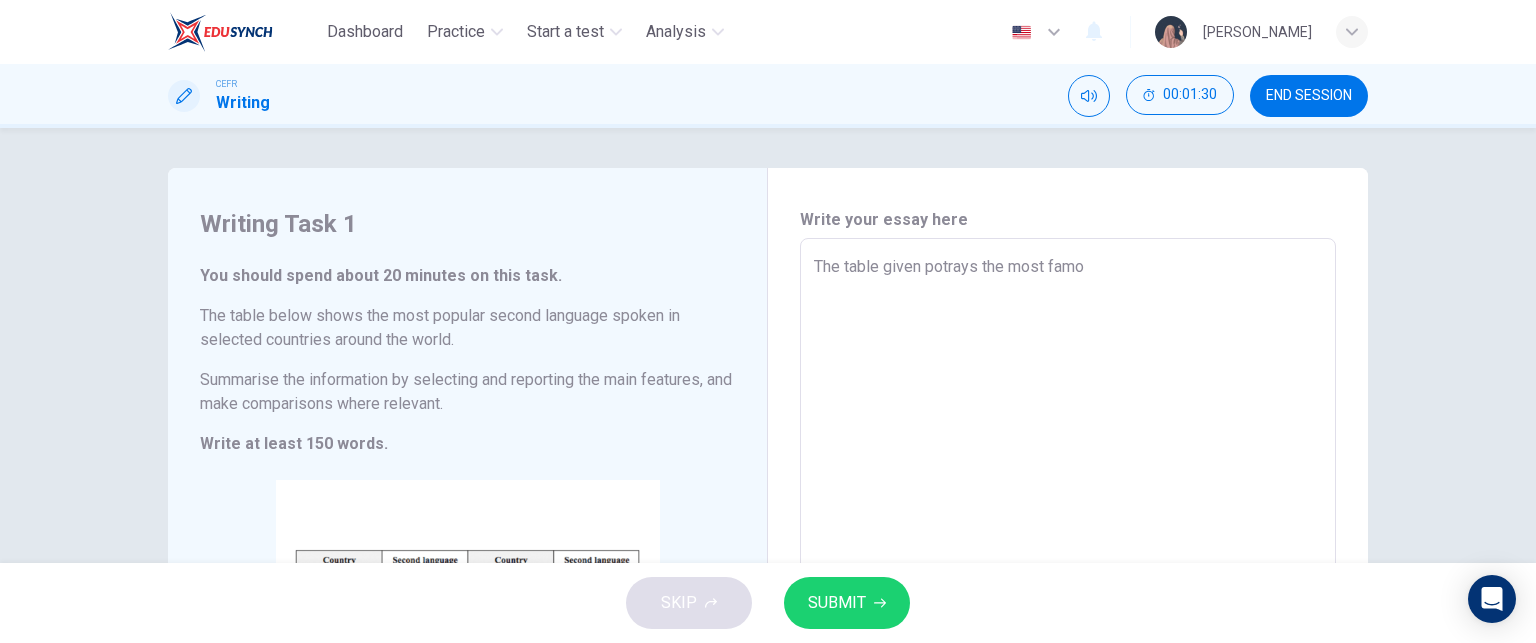 type on "The table given potrays the most famou" 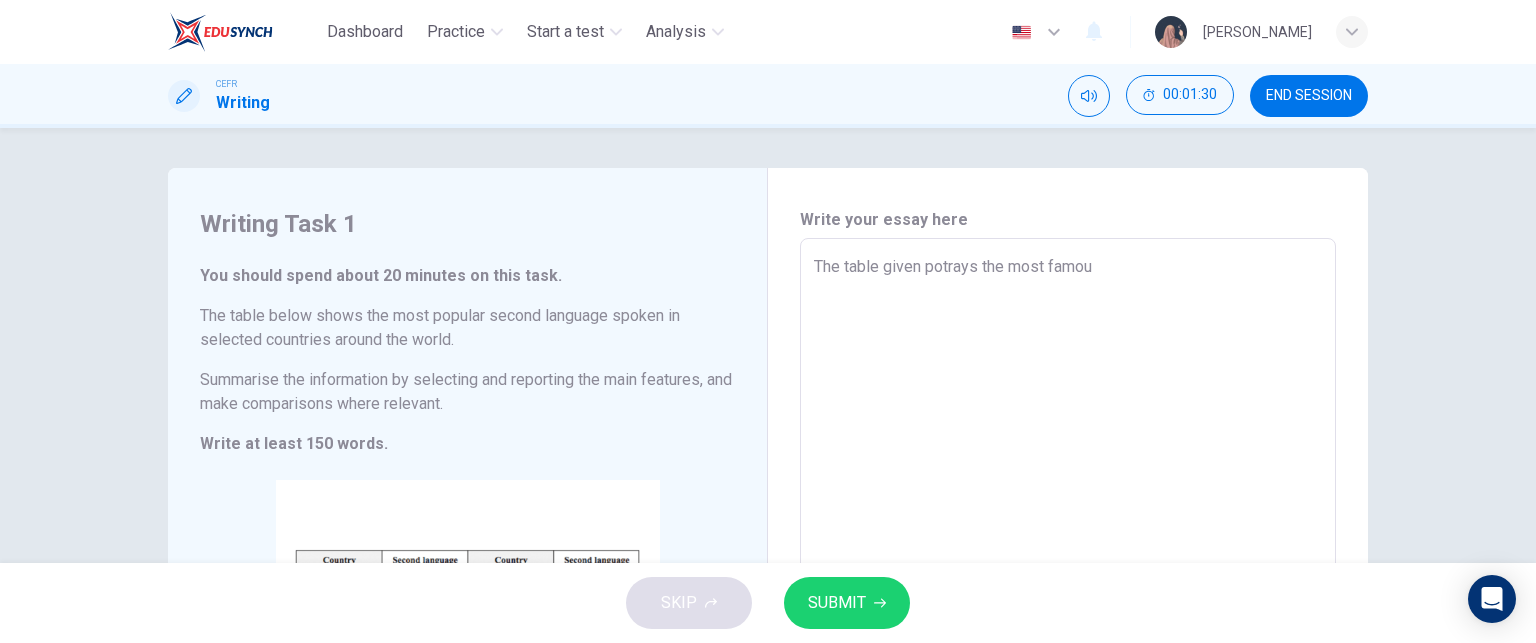 type on "x" 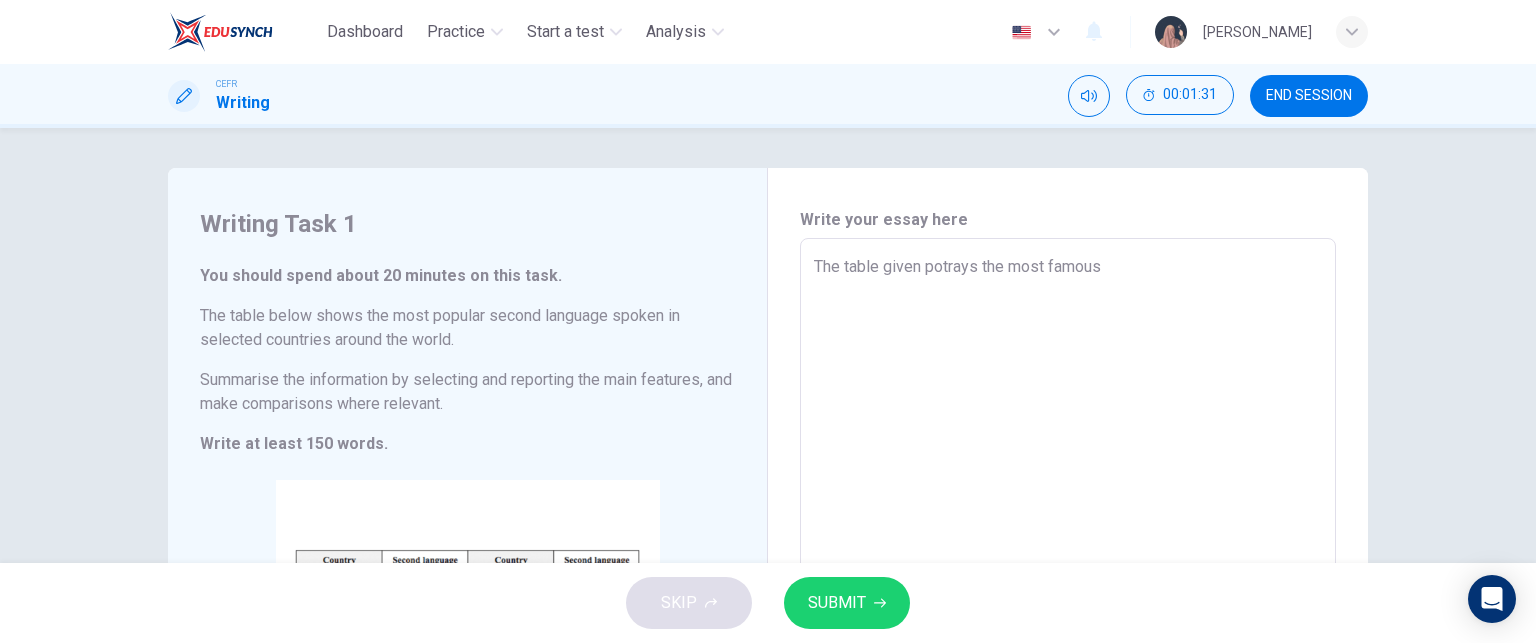 type on "The table given potrays the most famous" 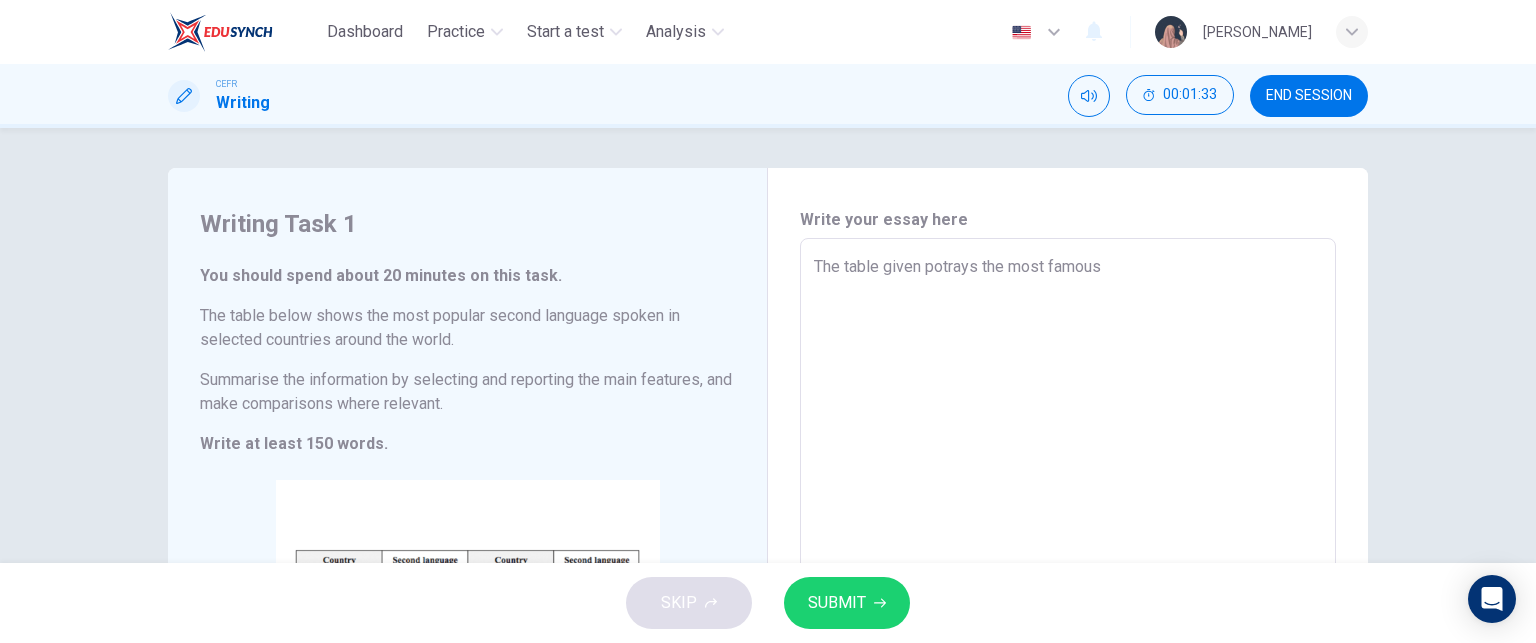 type on "The table given potrays the most famous s" 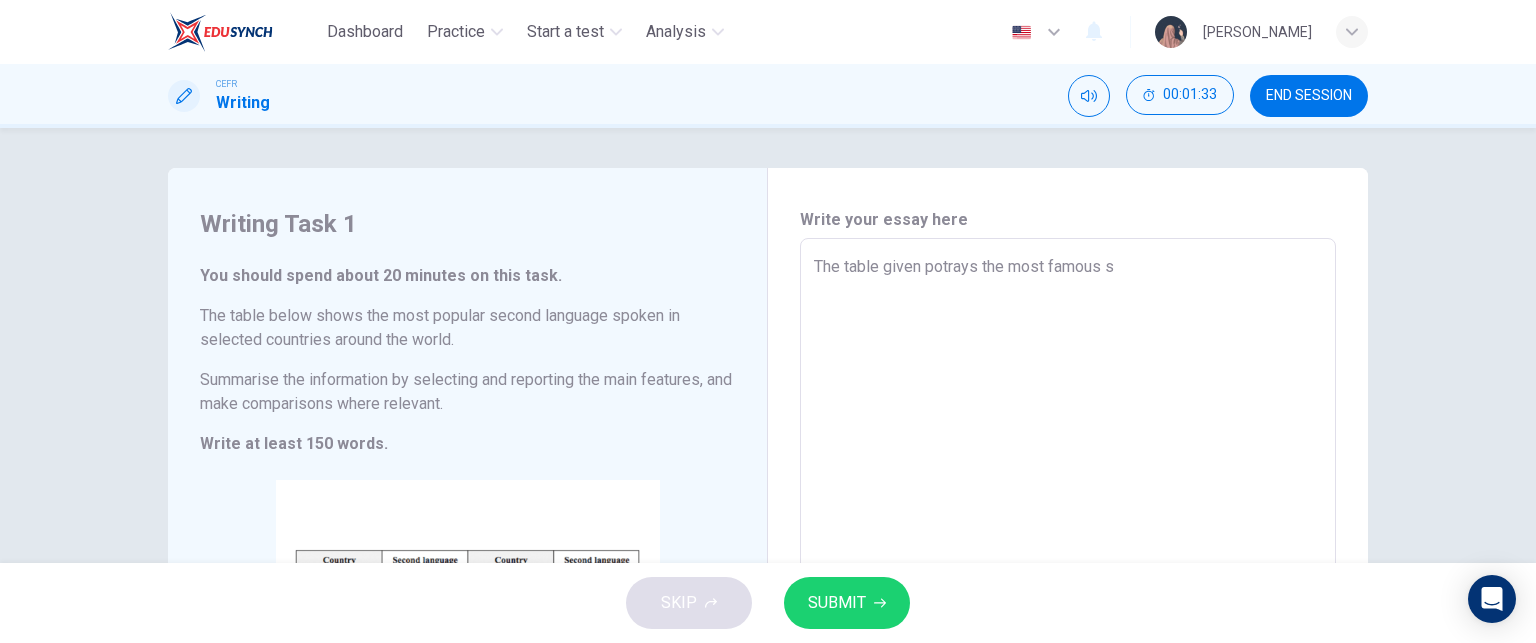 type on "The table given potrays the most famous se" 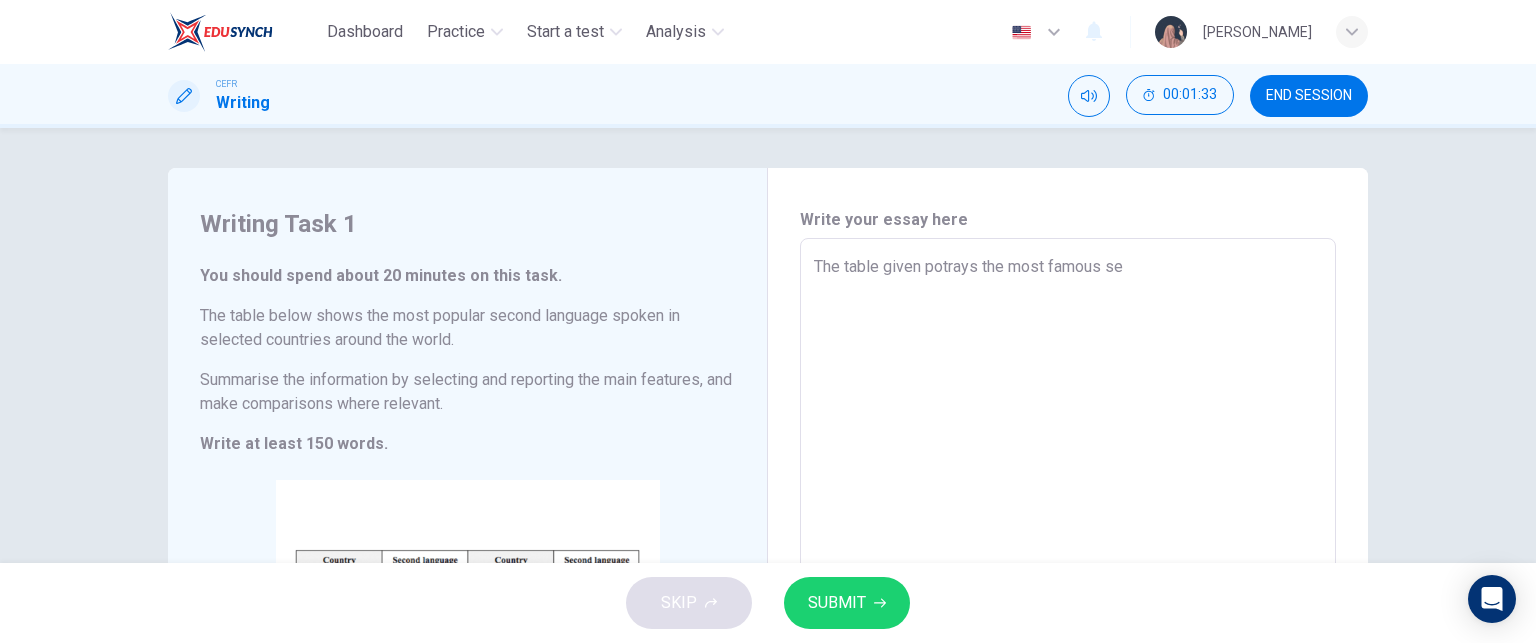 type on "x" 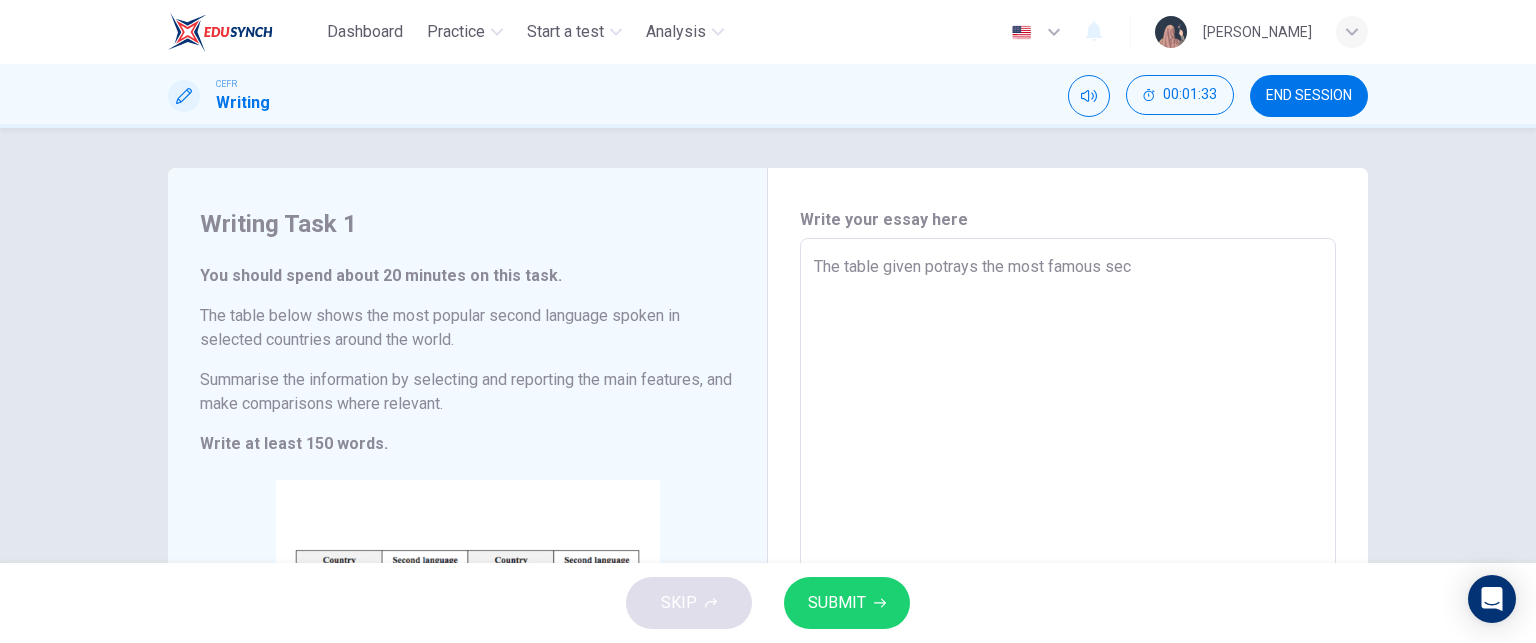 type on "x" 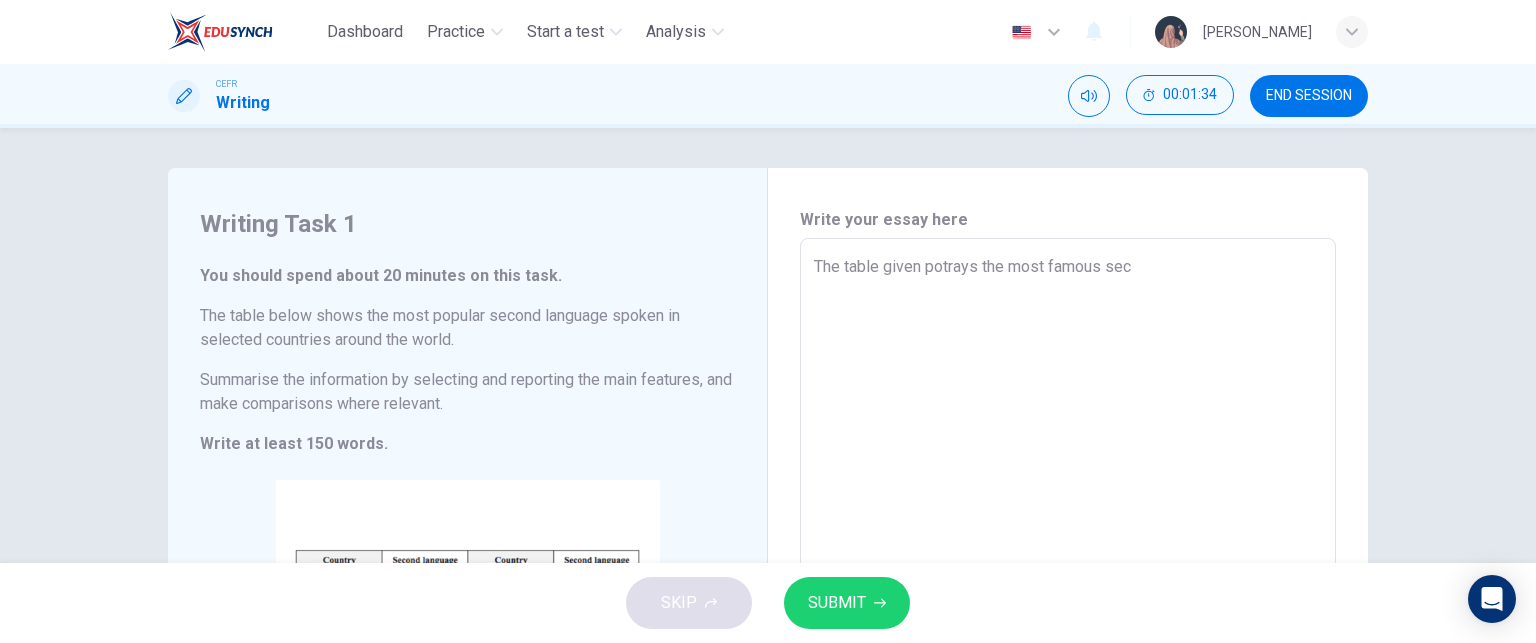 type on "The table given potrays the most famous seco" 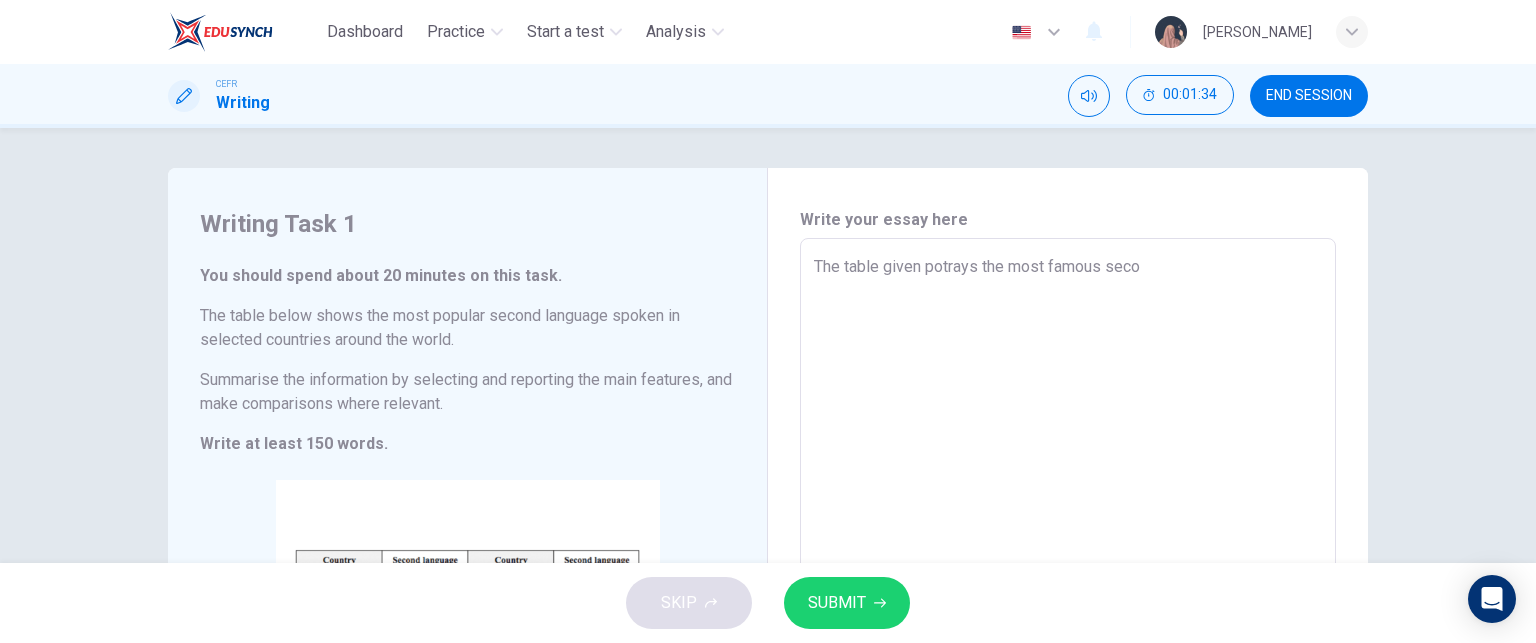 type on "The table given potrays the most famous secon" 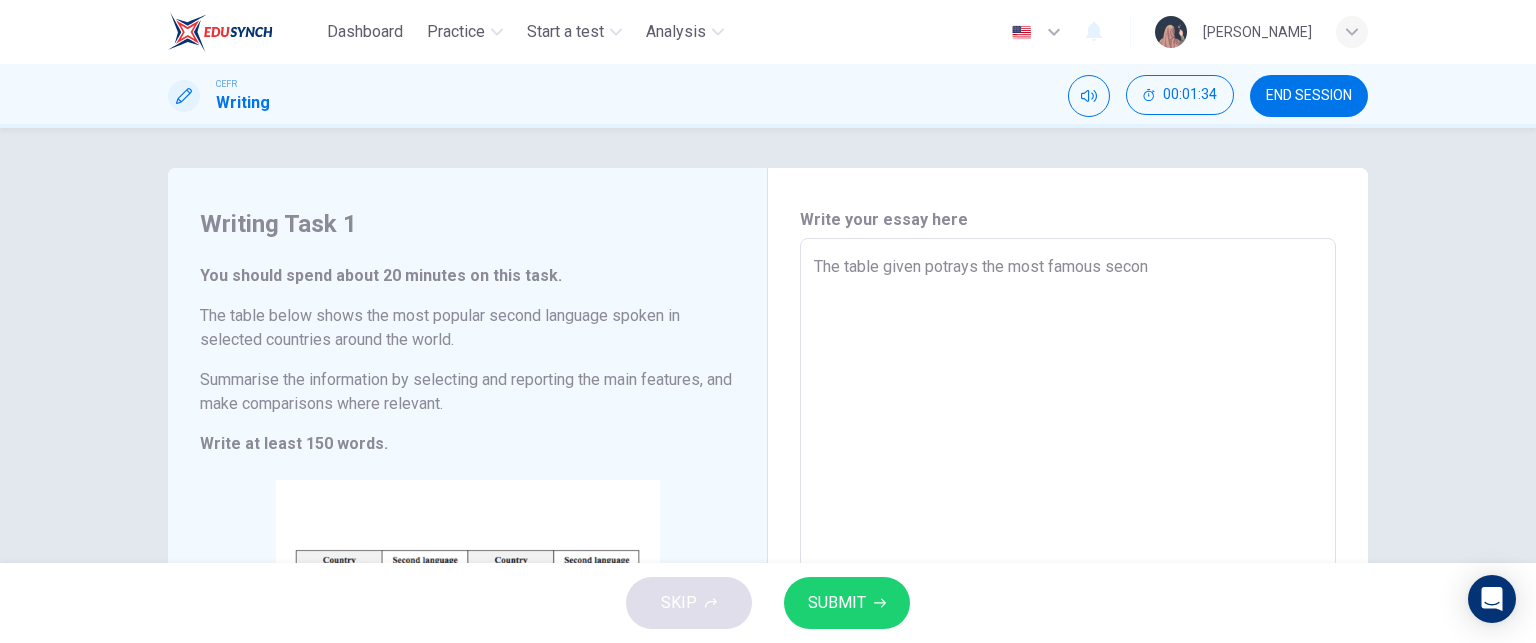 type on "x" 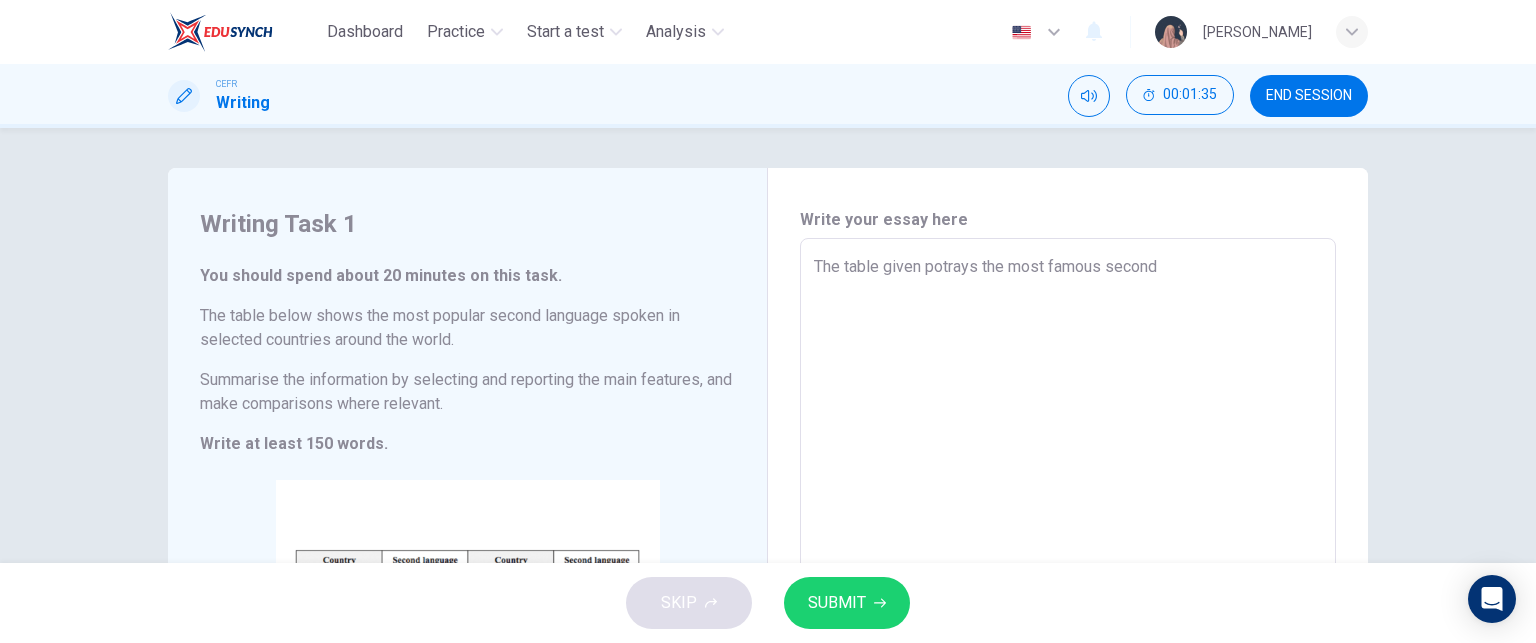 type on "The table given potrays the most famous second" 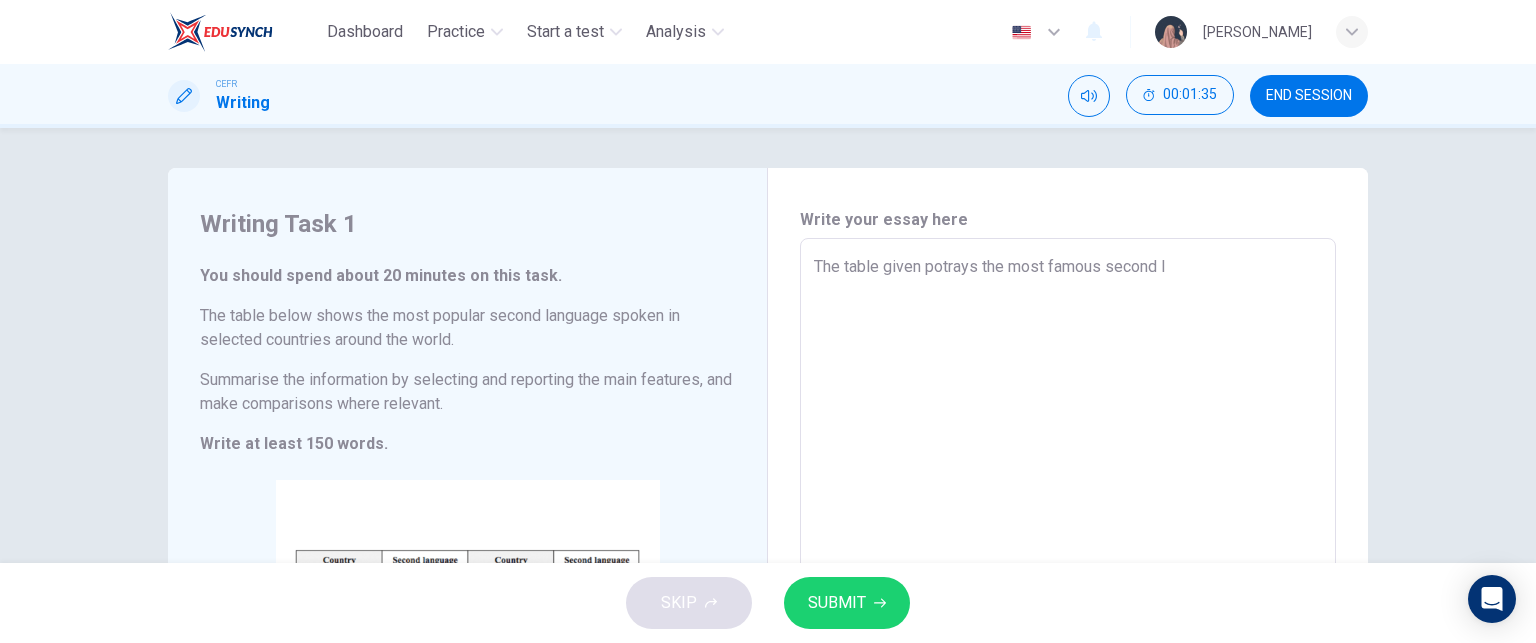 type on "The table given potrays the most famous second la" 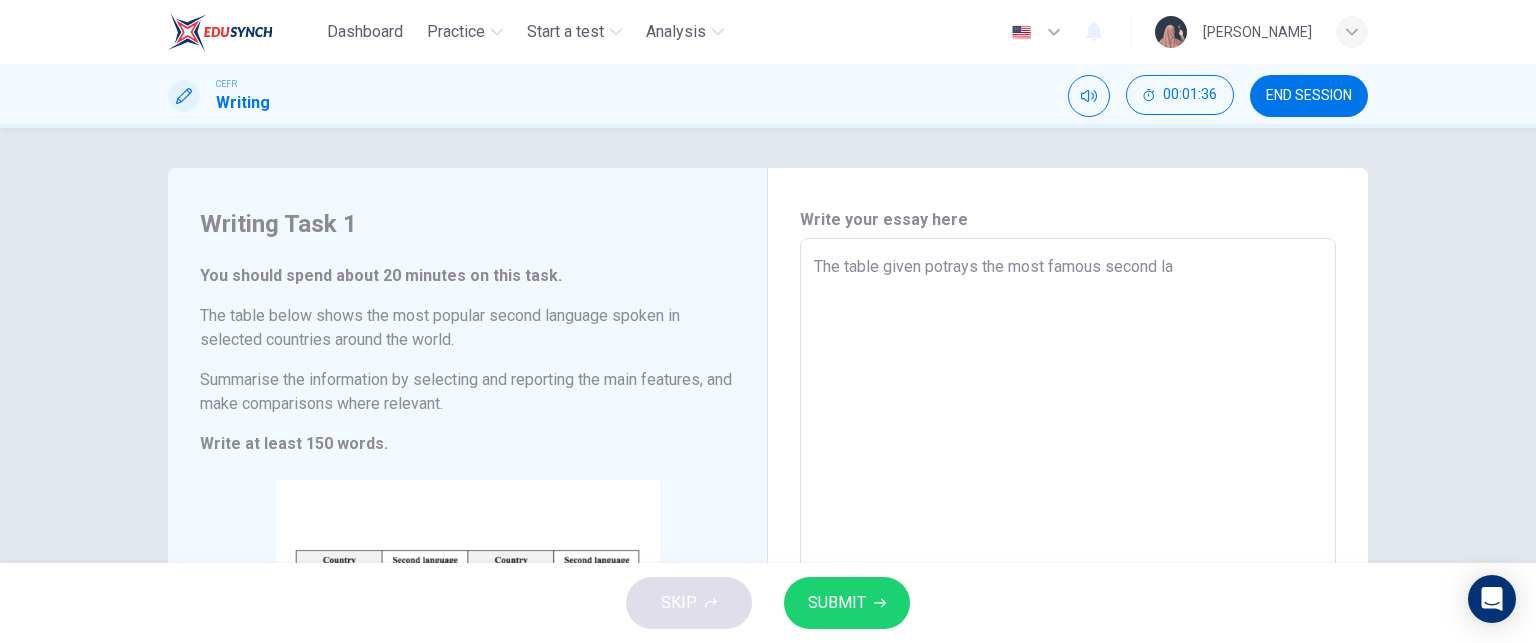 type on "The table given potrays the most famous second lan" 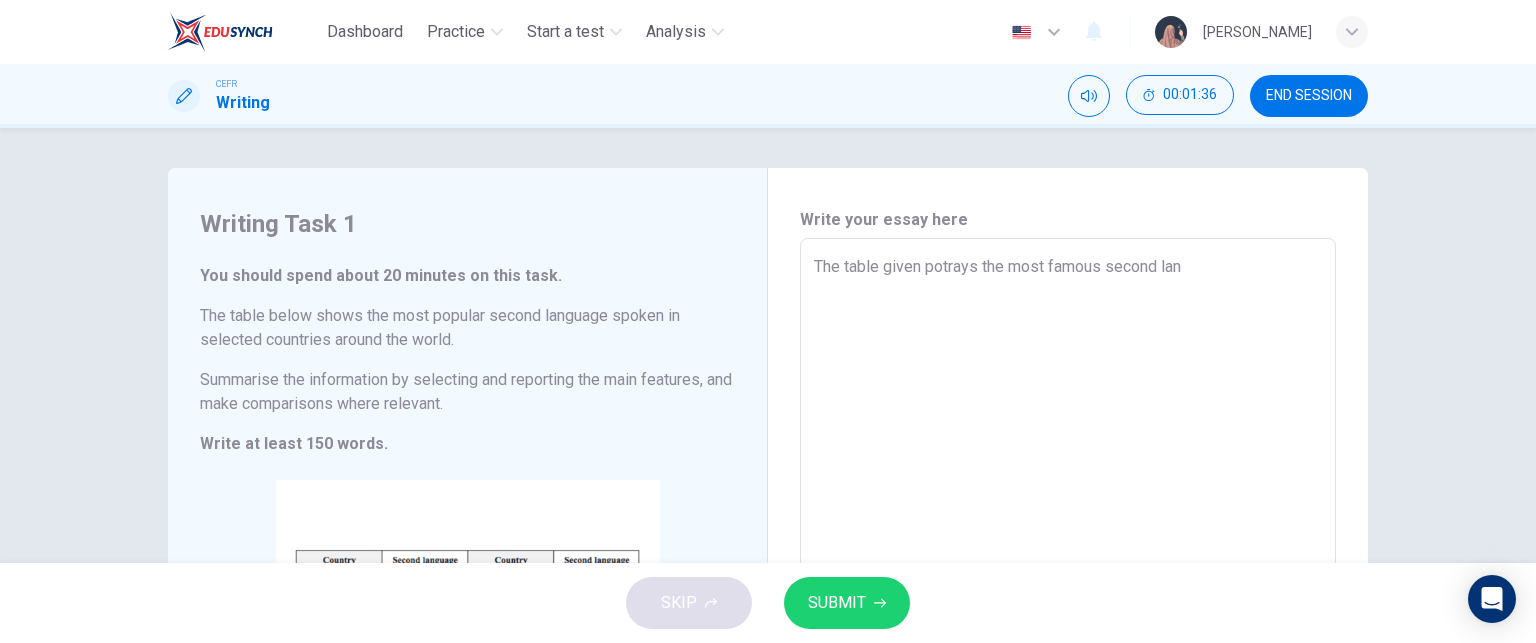 type on "x" 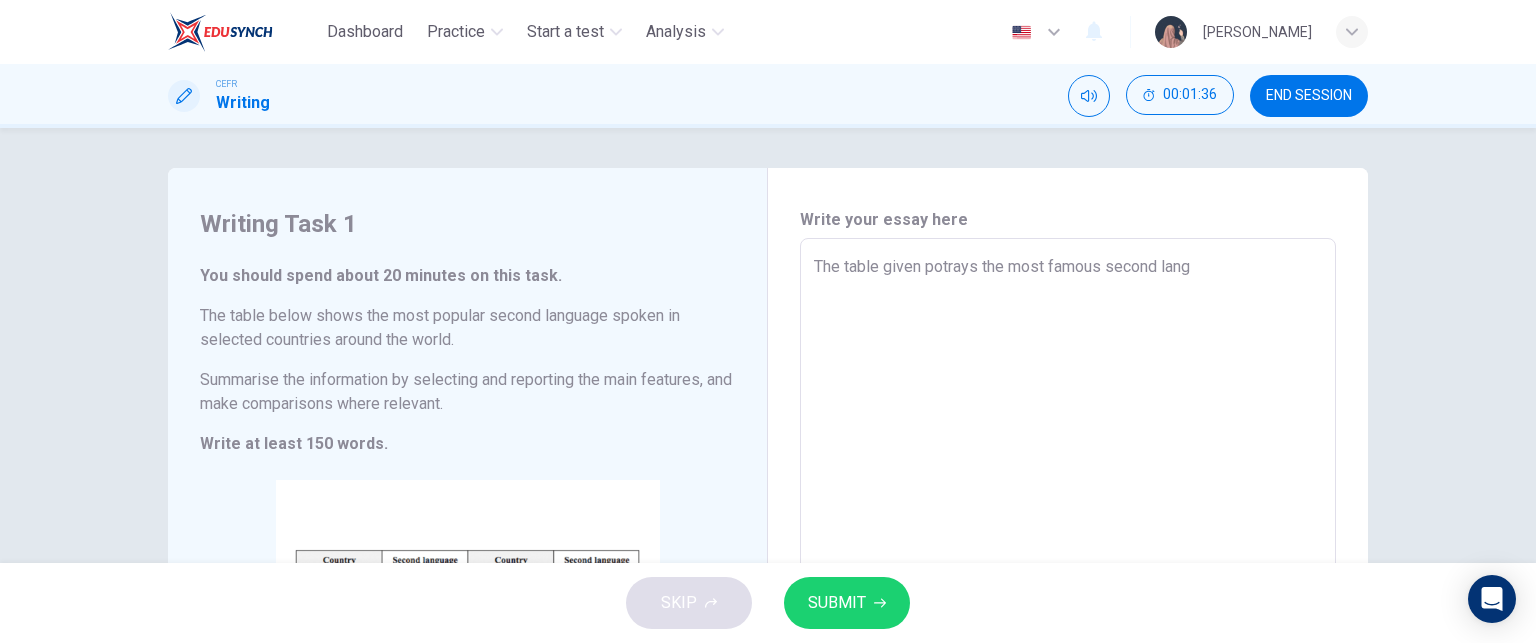 type on "x" 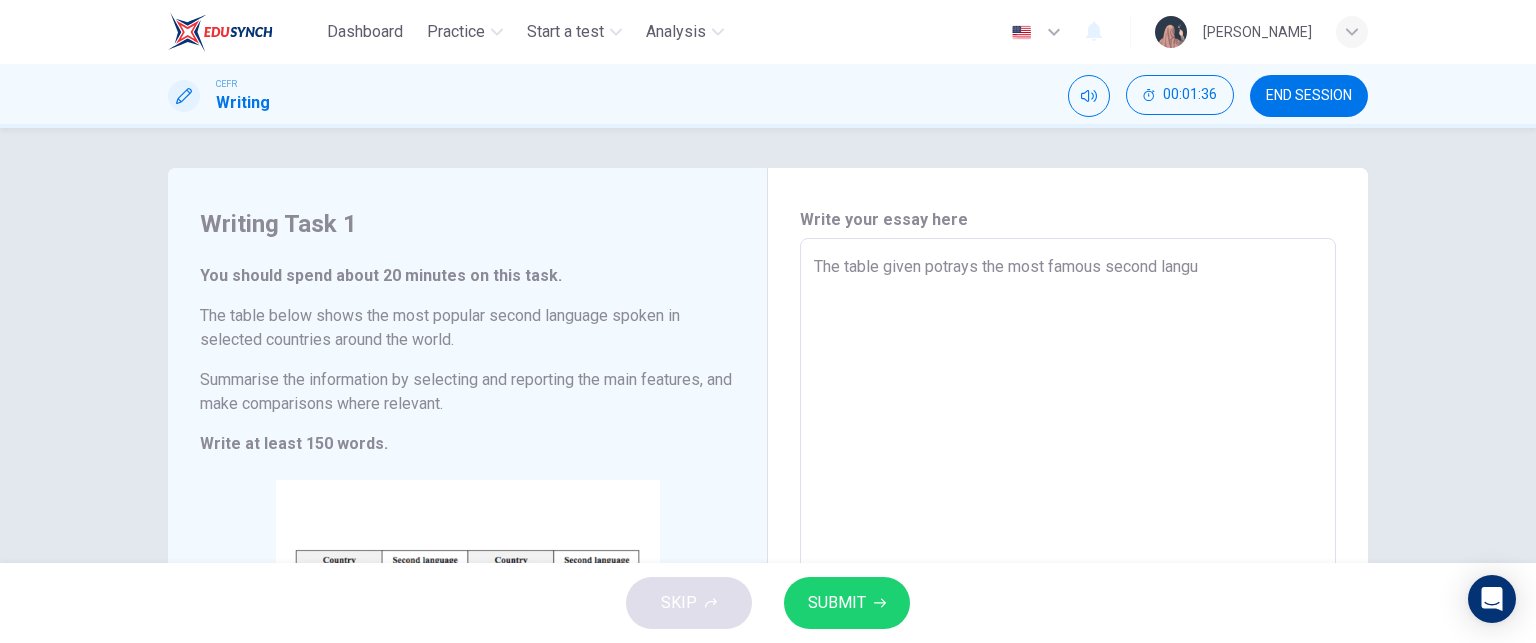 type on "The table given potrays the most famous second langua" 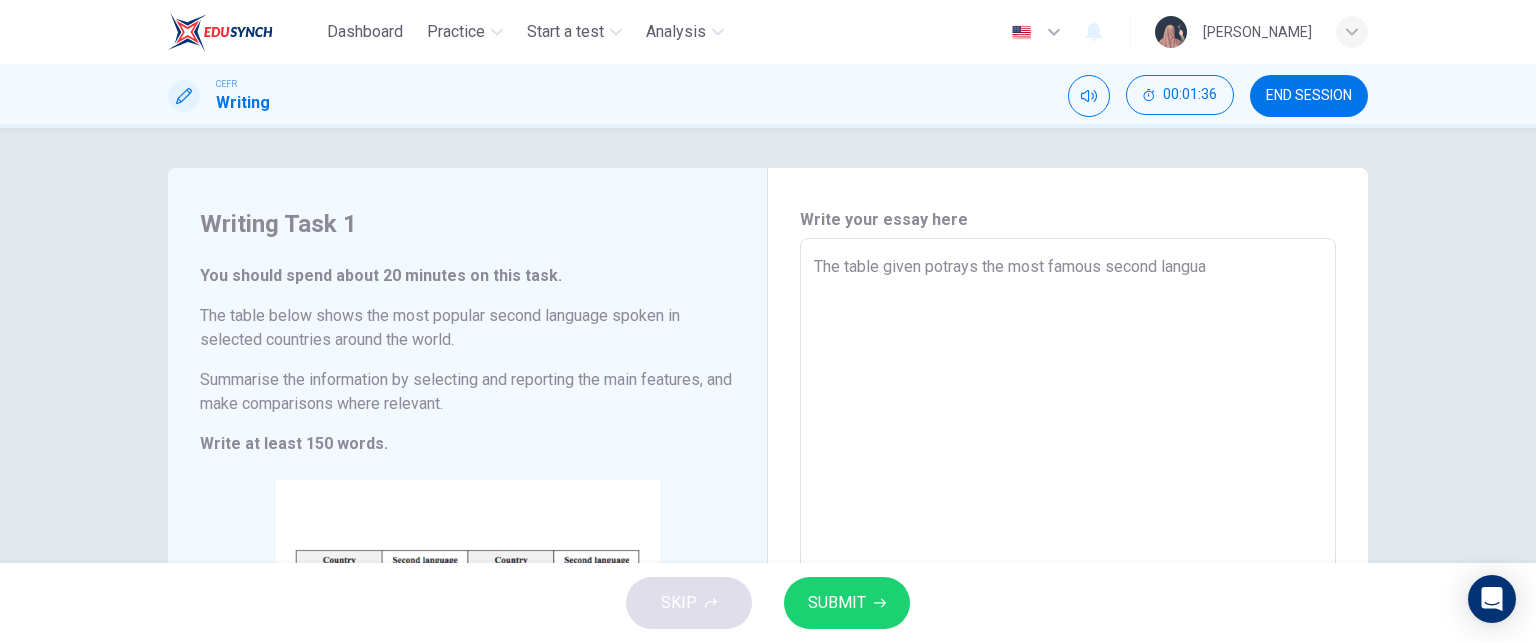 type on "x" 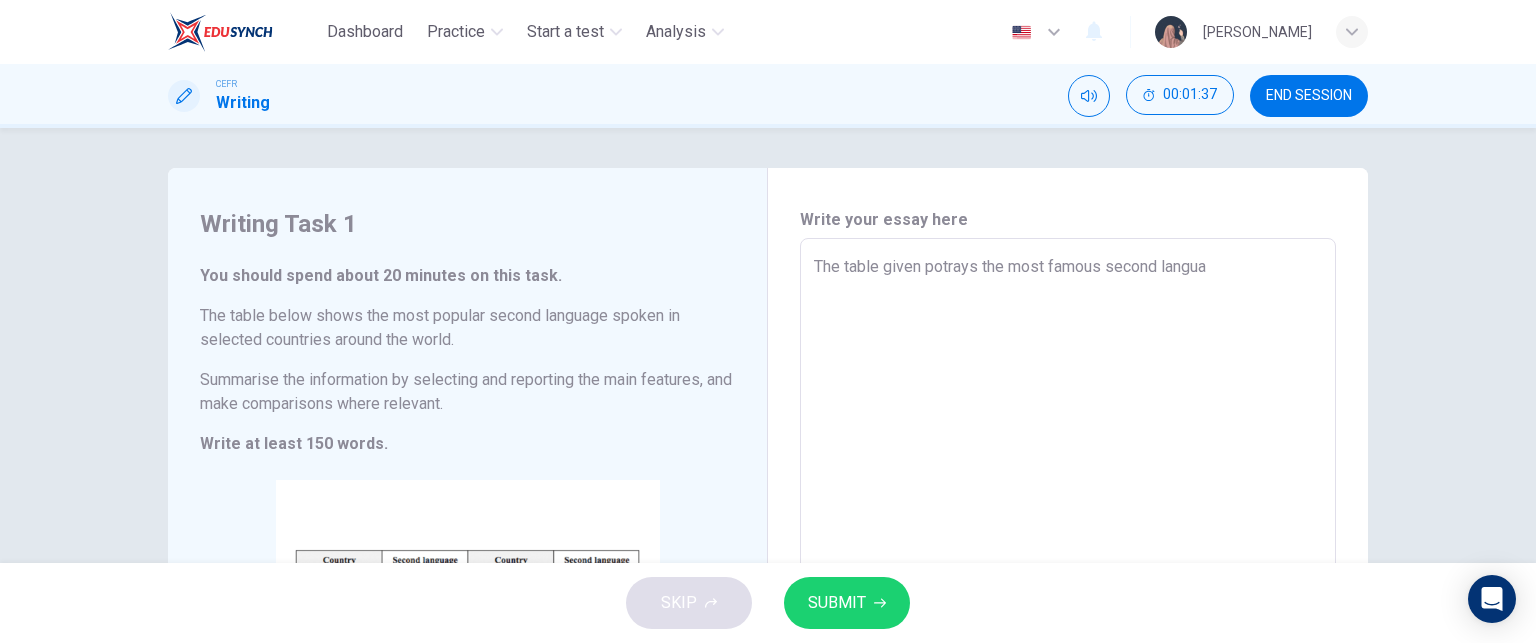type on "The table given potrays the most famous second languag" 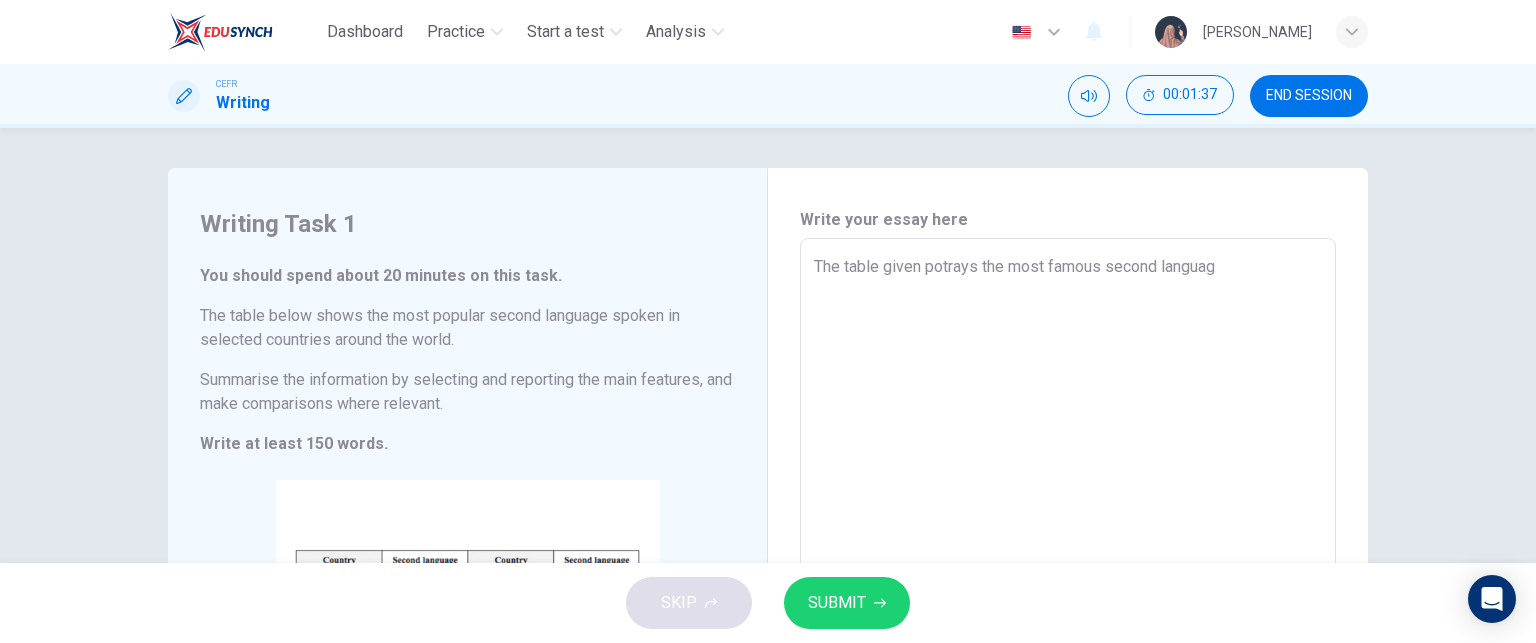 type on "x" 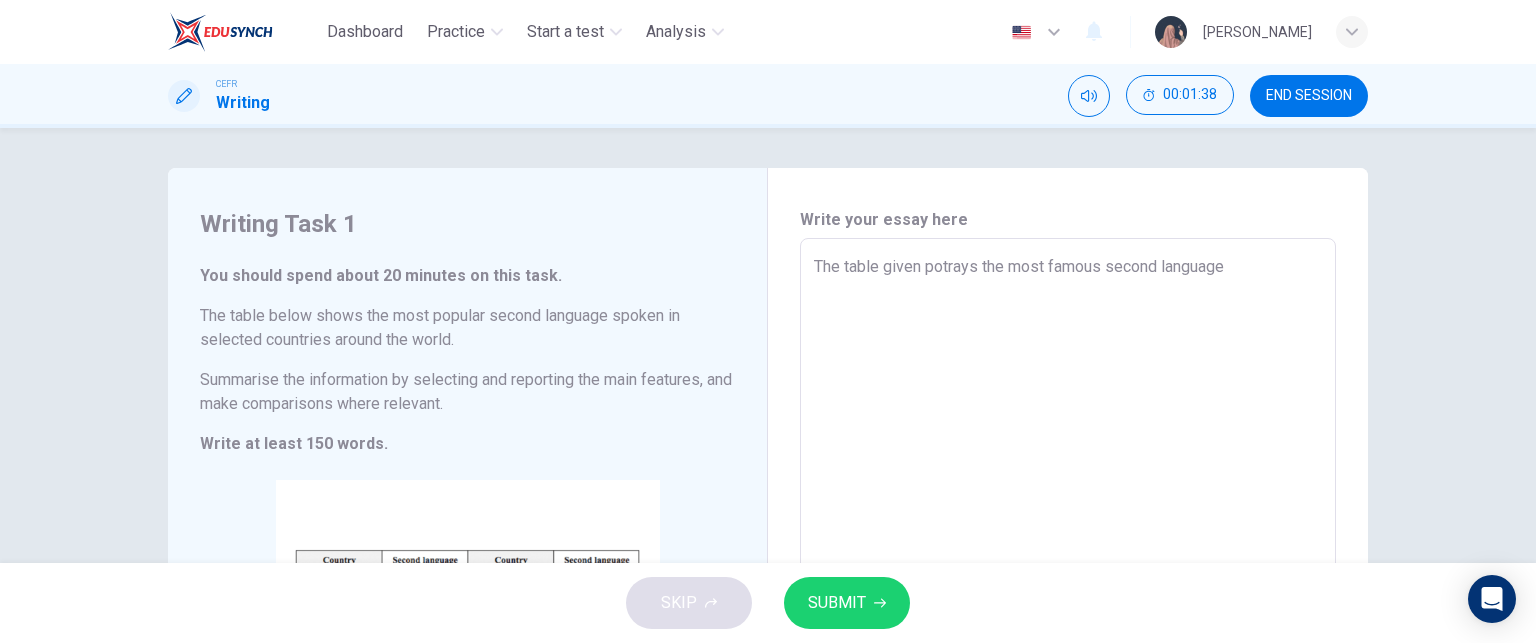 type on "The table given potrays the most famous second language" 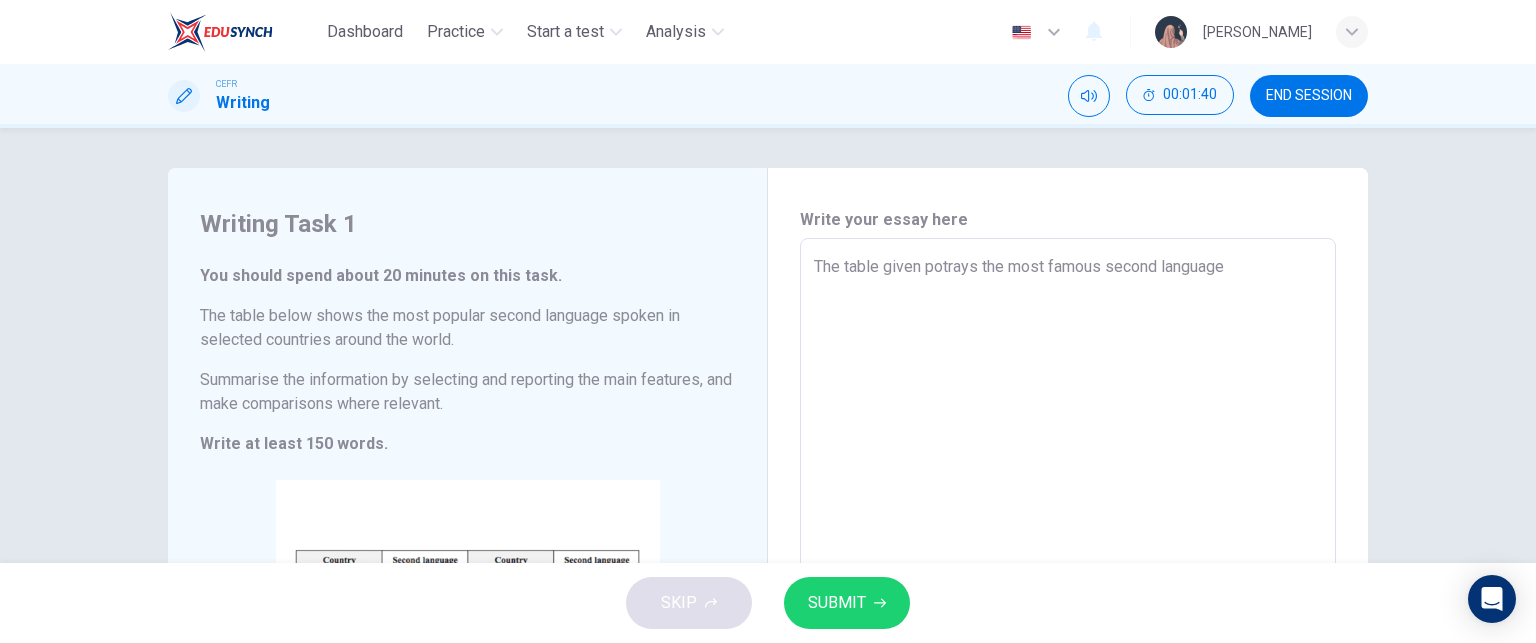 type on "The table given potrays the most famous second language t" 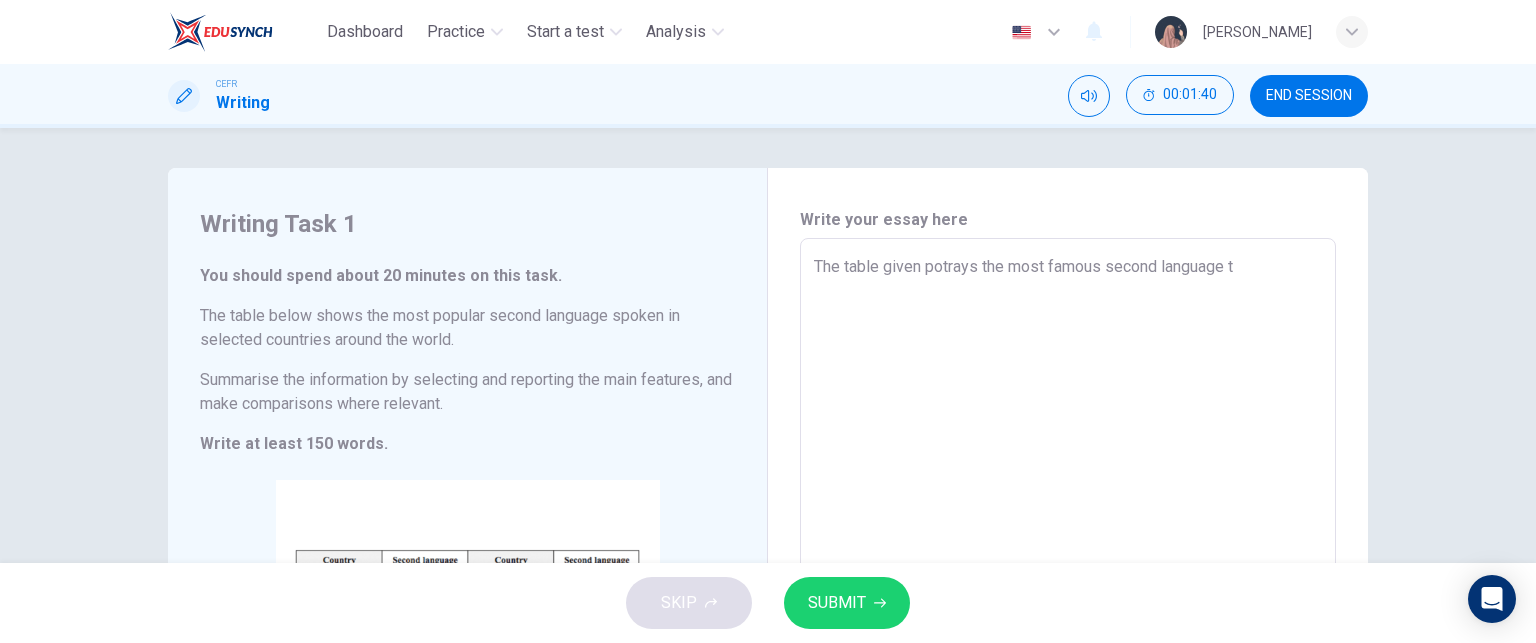 type on "The table given potrays the most famous second language th" 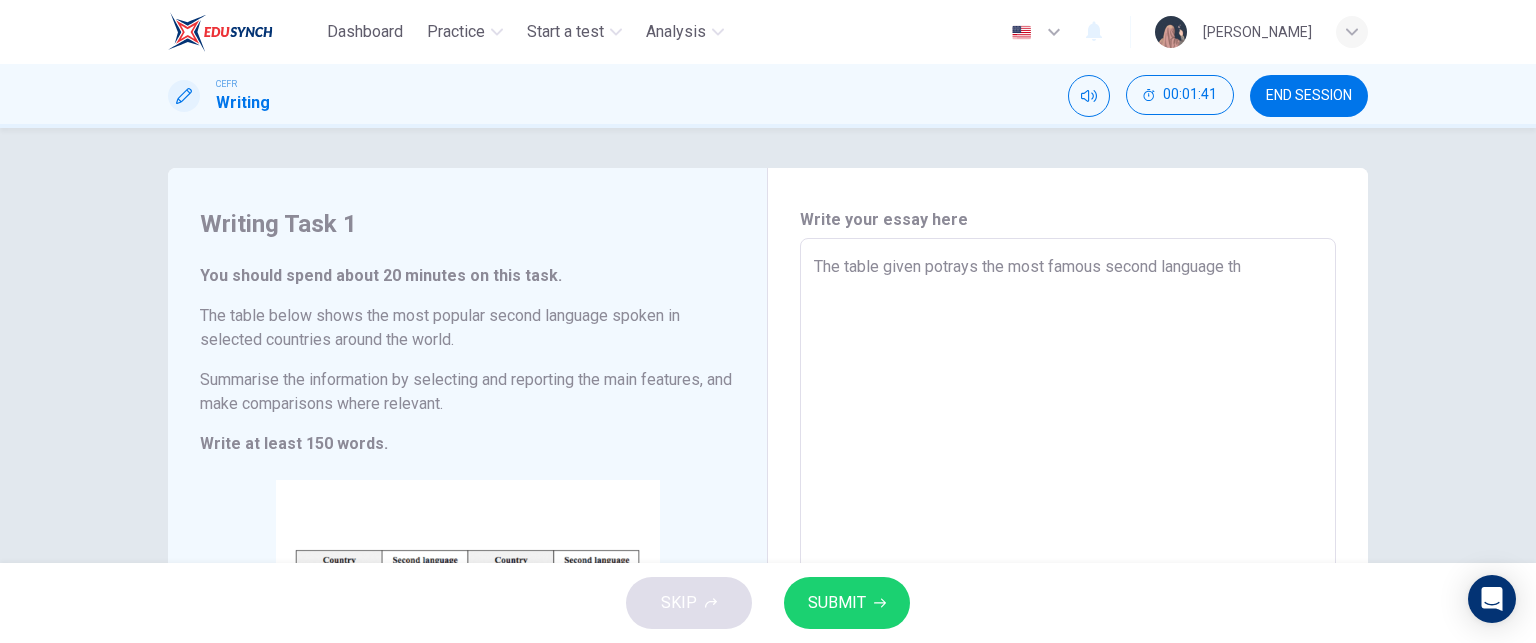 type on "The table given potrays the most famous second language tha" 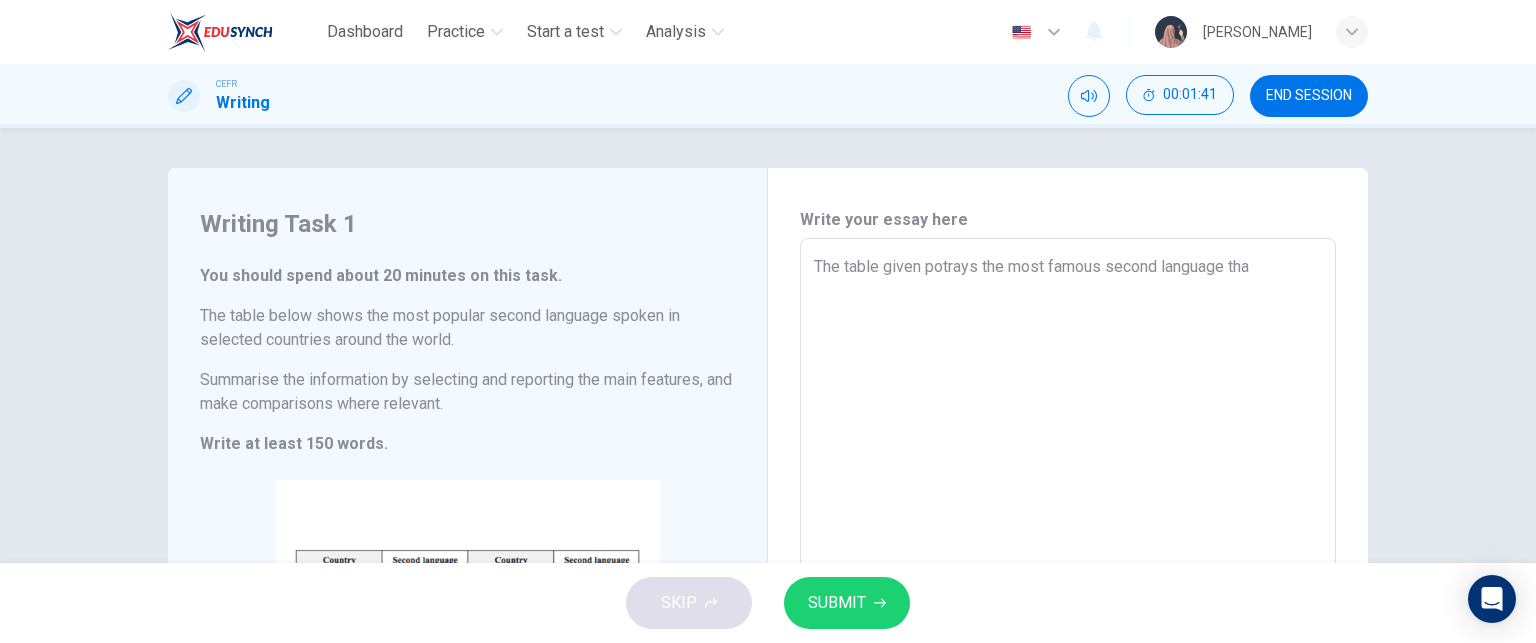 type on "x" 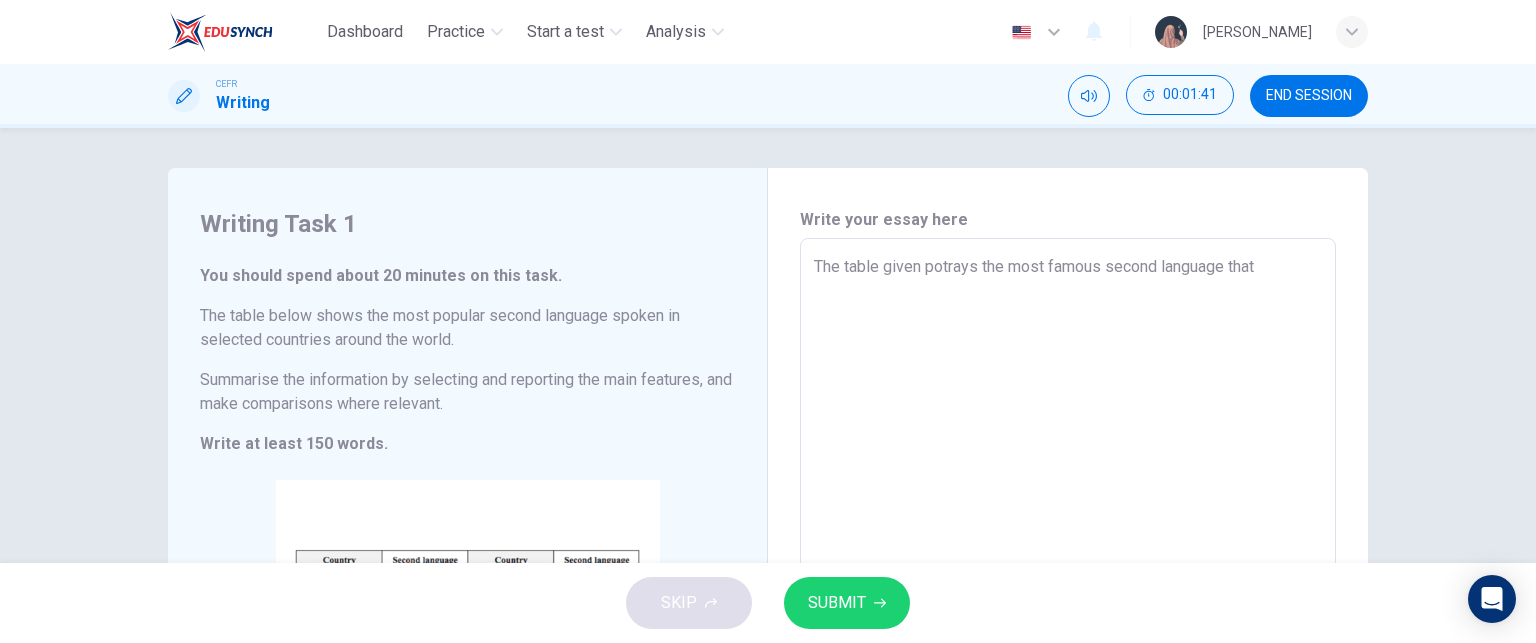 type on "x" 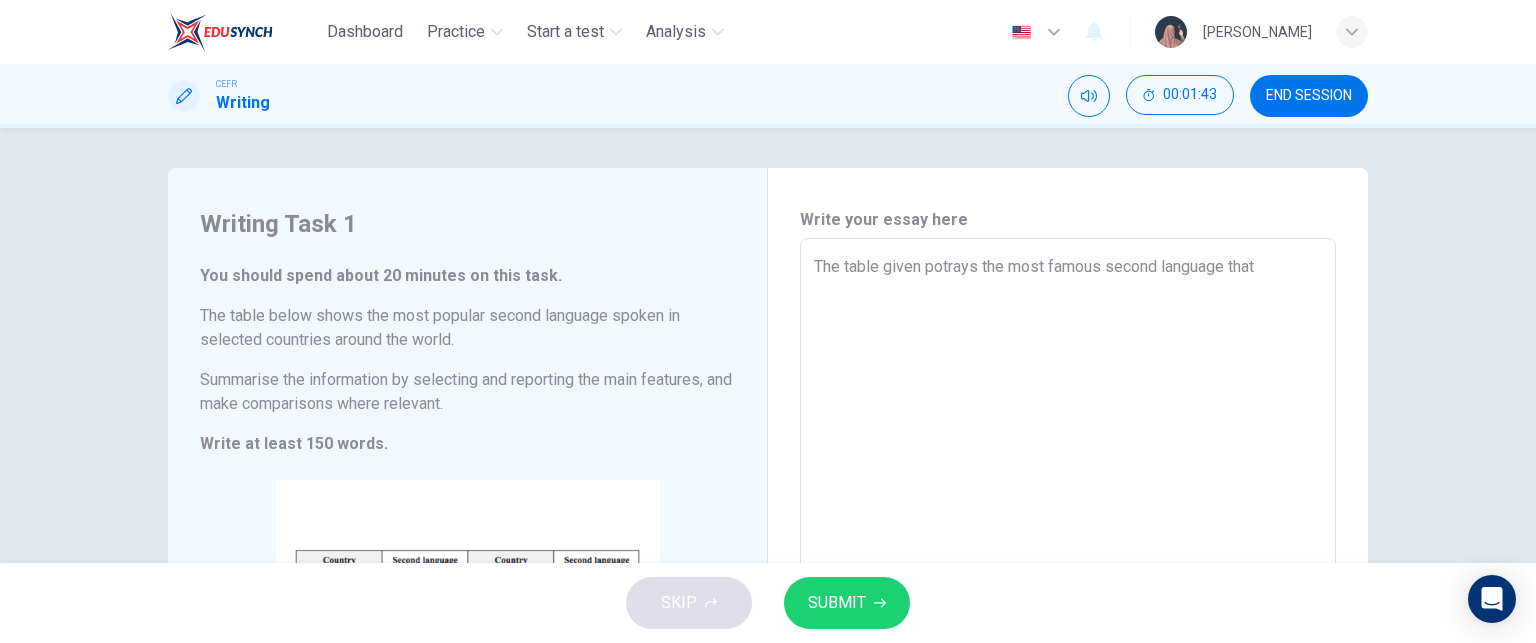 type on "The table given potrays the most famous second language that i" 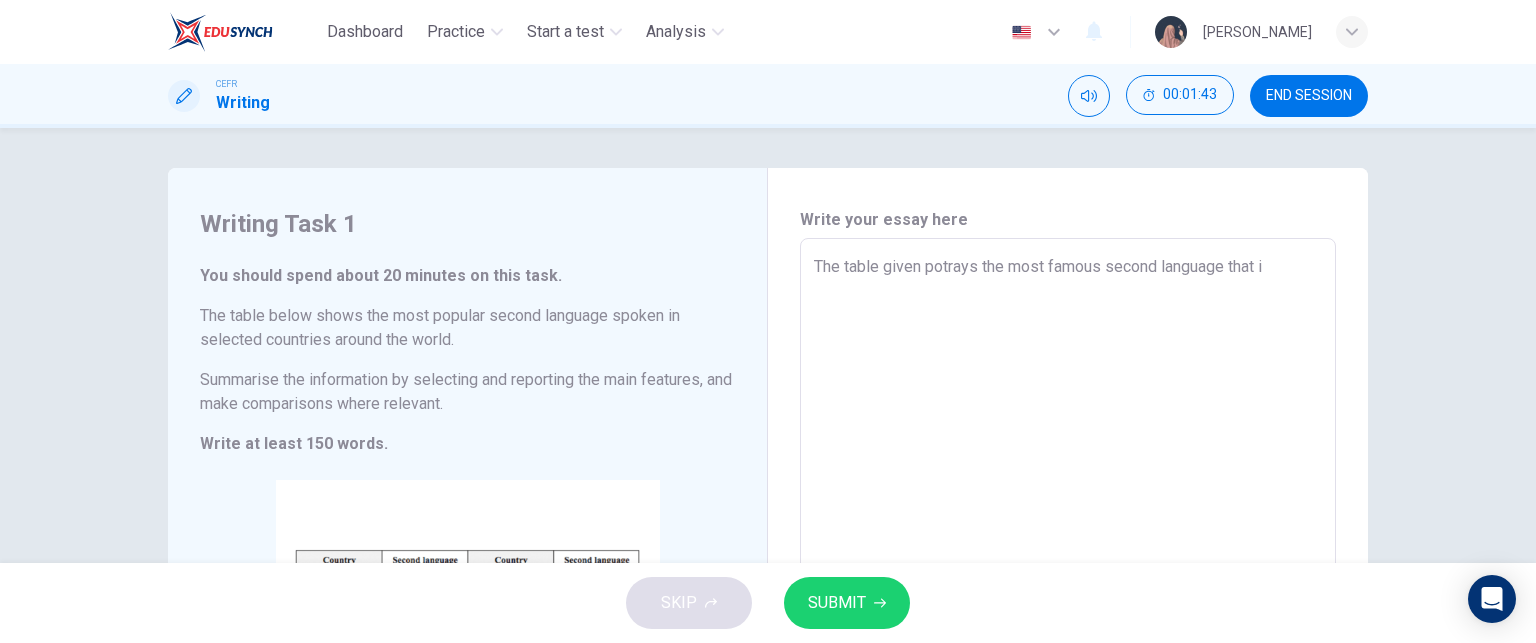 type on "The table given potrays the most famous second language that is" 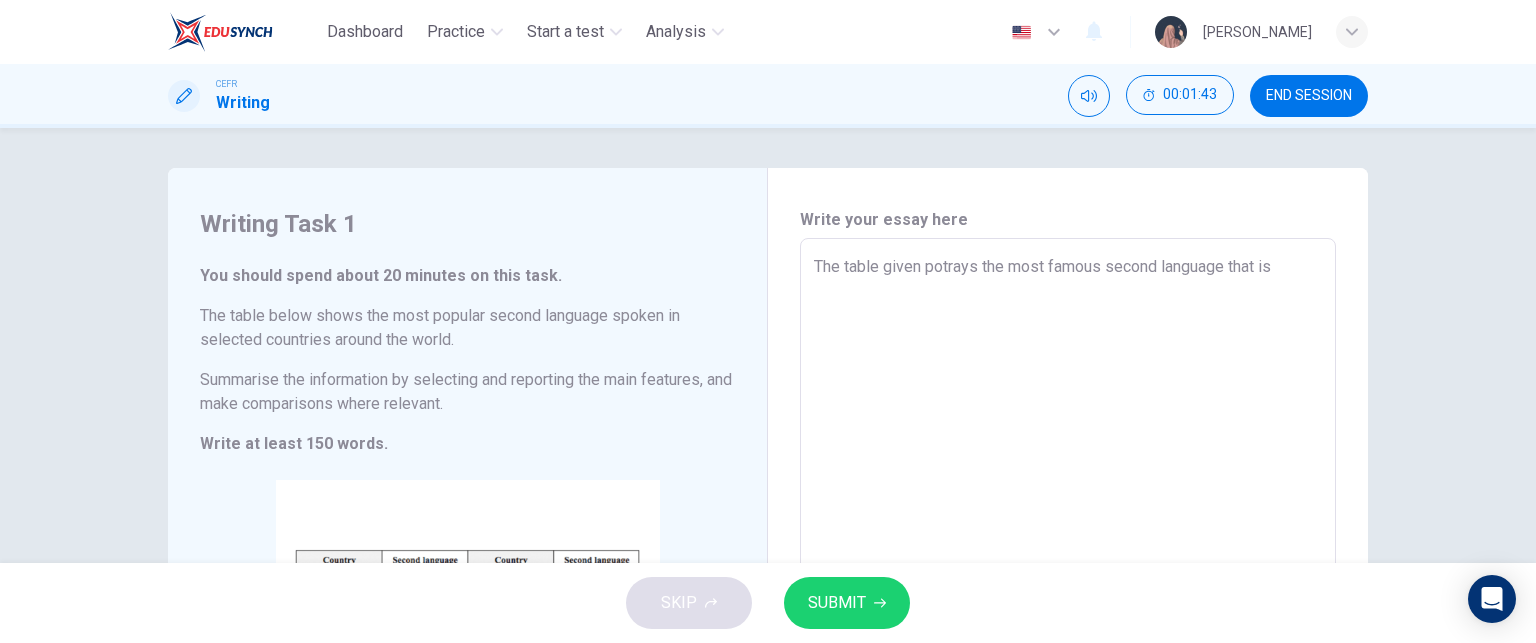 type on "x" 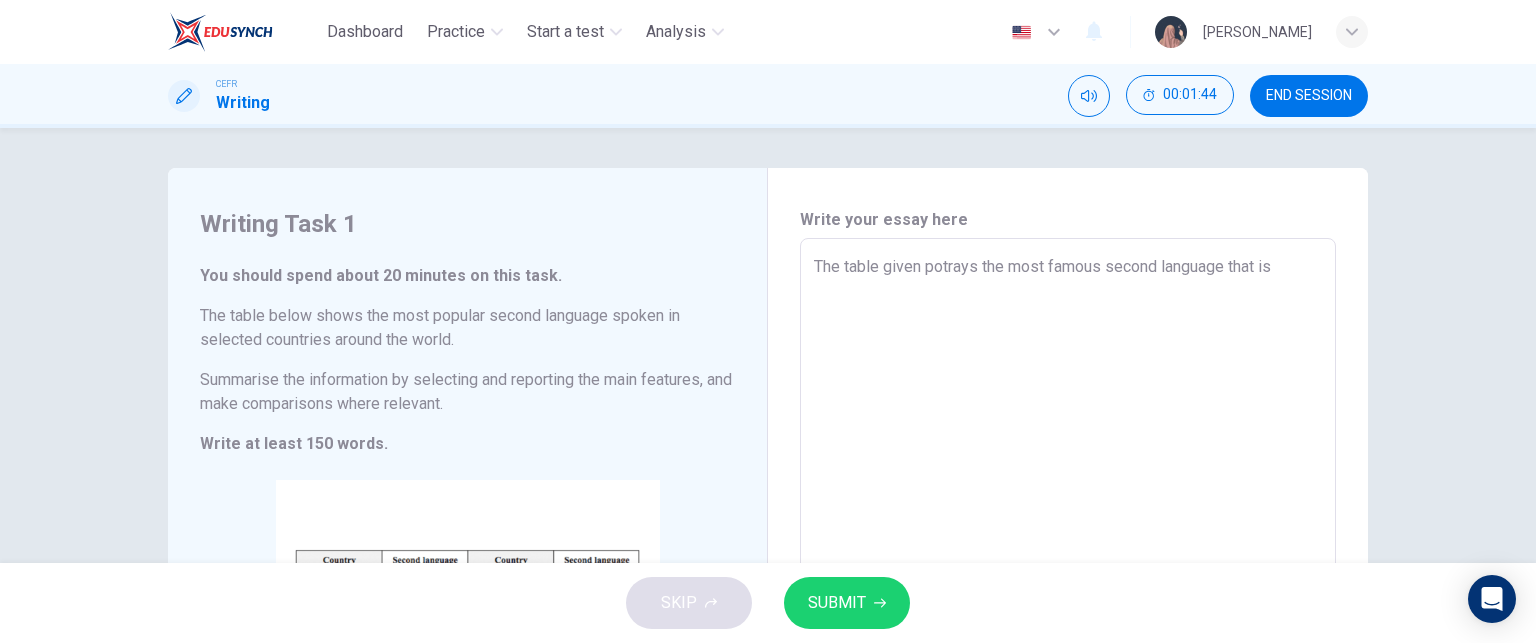type on "The table given potrays the most famous second language that is w" 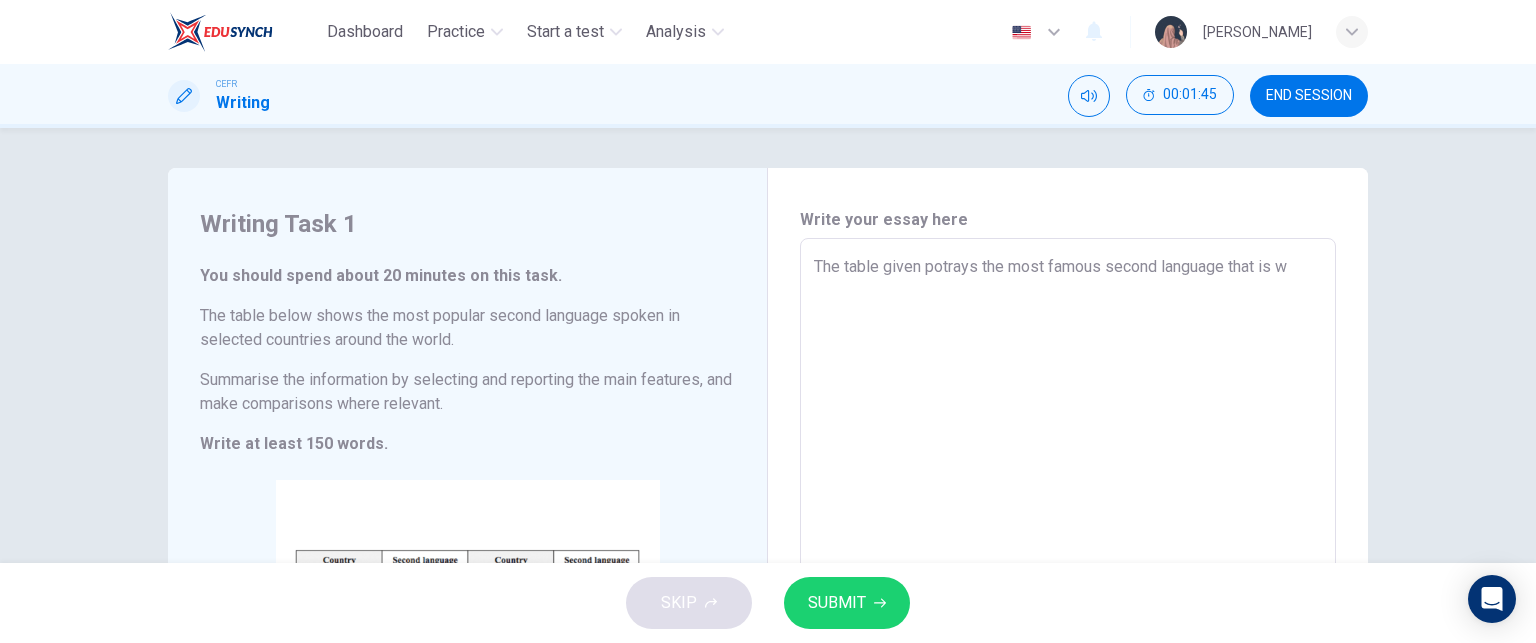 type on "The table given potrays the most famous second language that is wi" 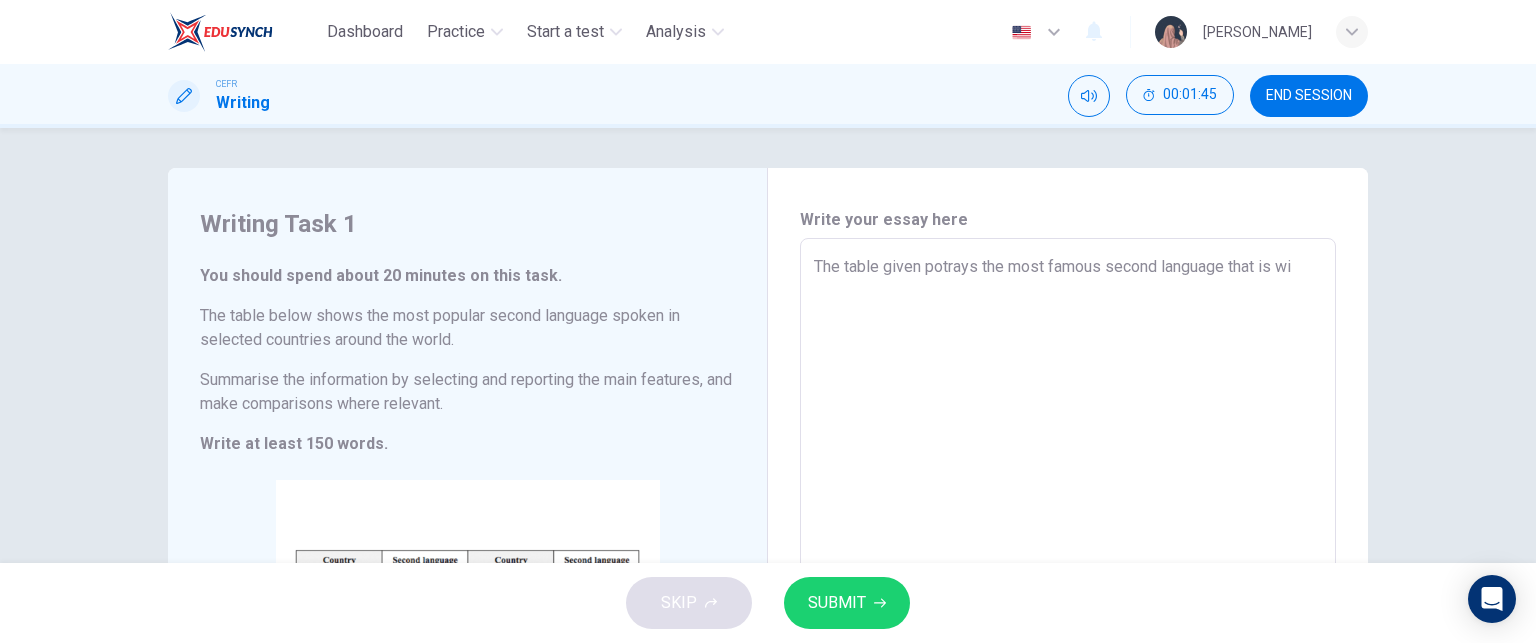 type on "x" 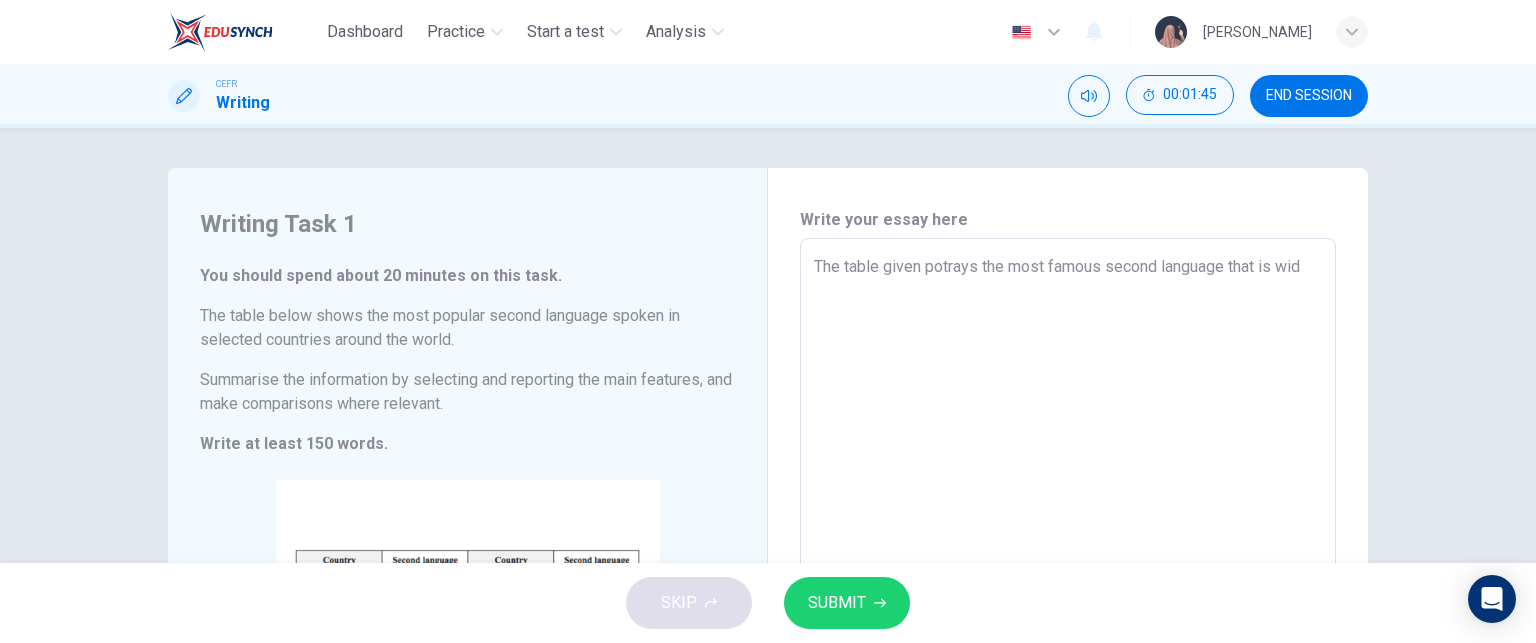 type on "x" 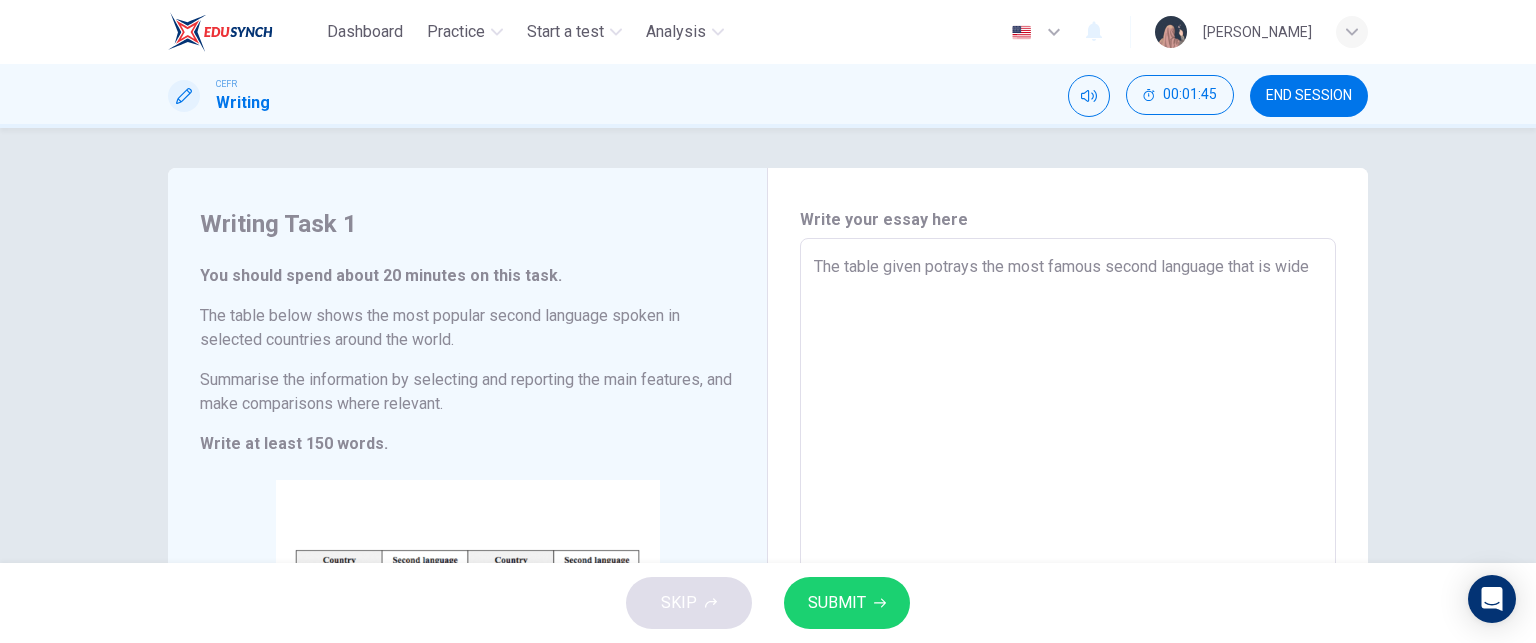 type on "x" 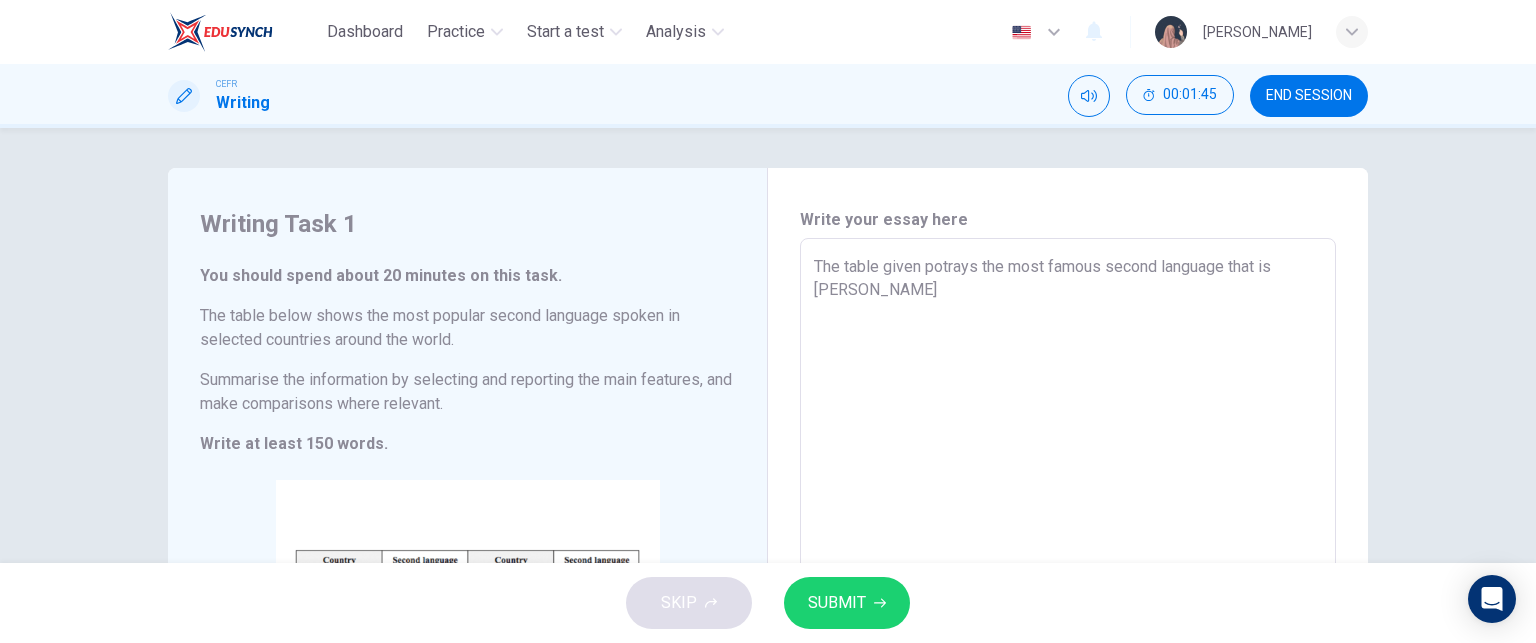 type on "x" 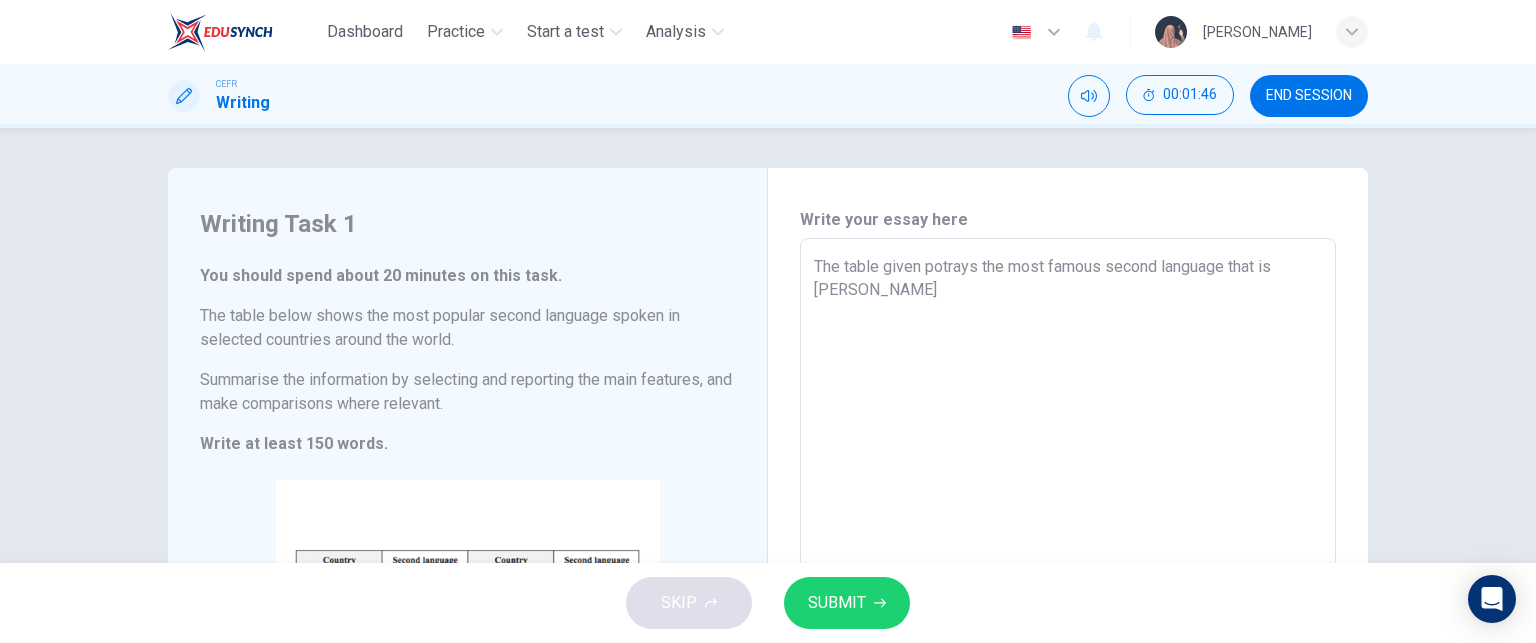 type on "The table given potrays the most famous second language that is widely" 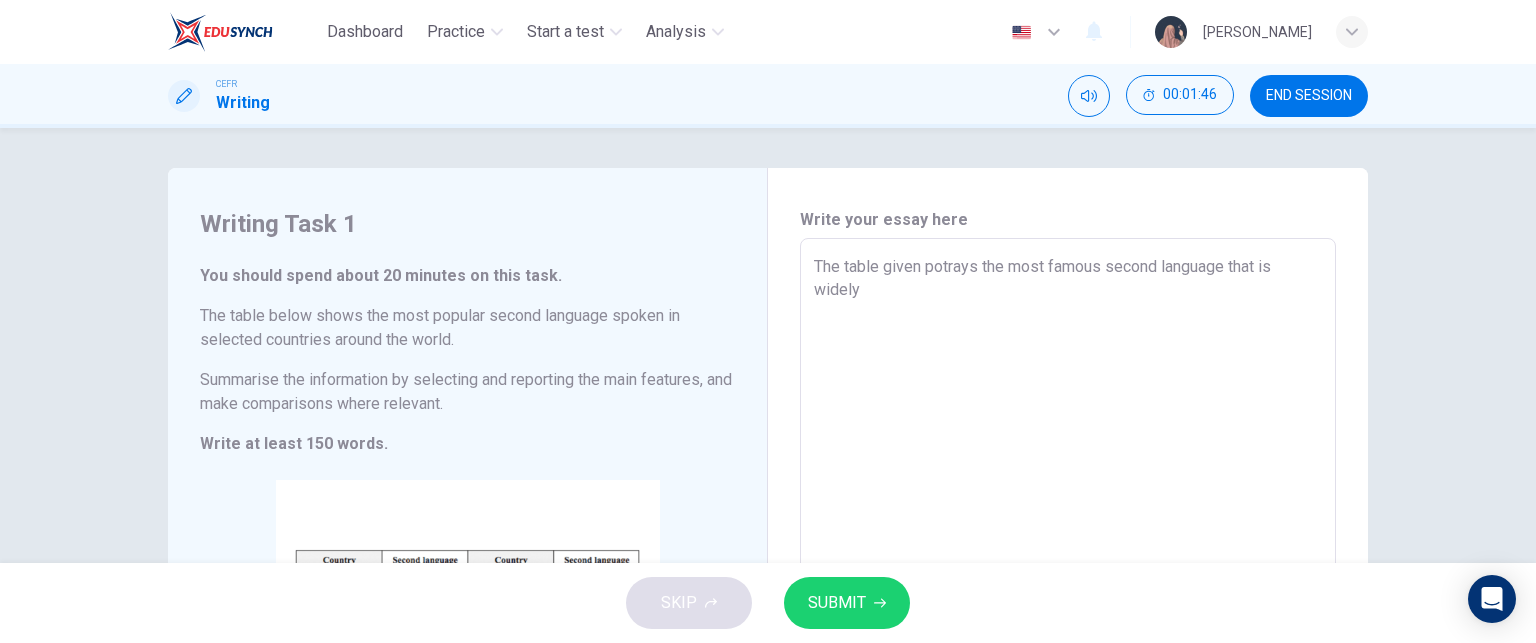 type on "x" 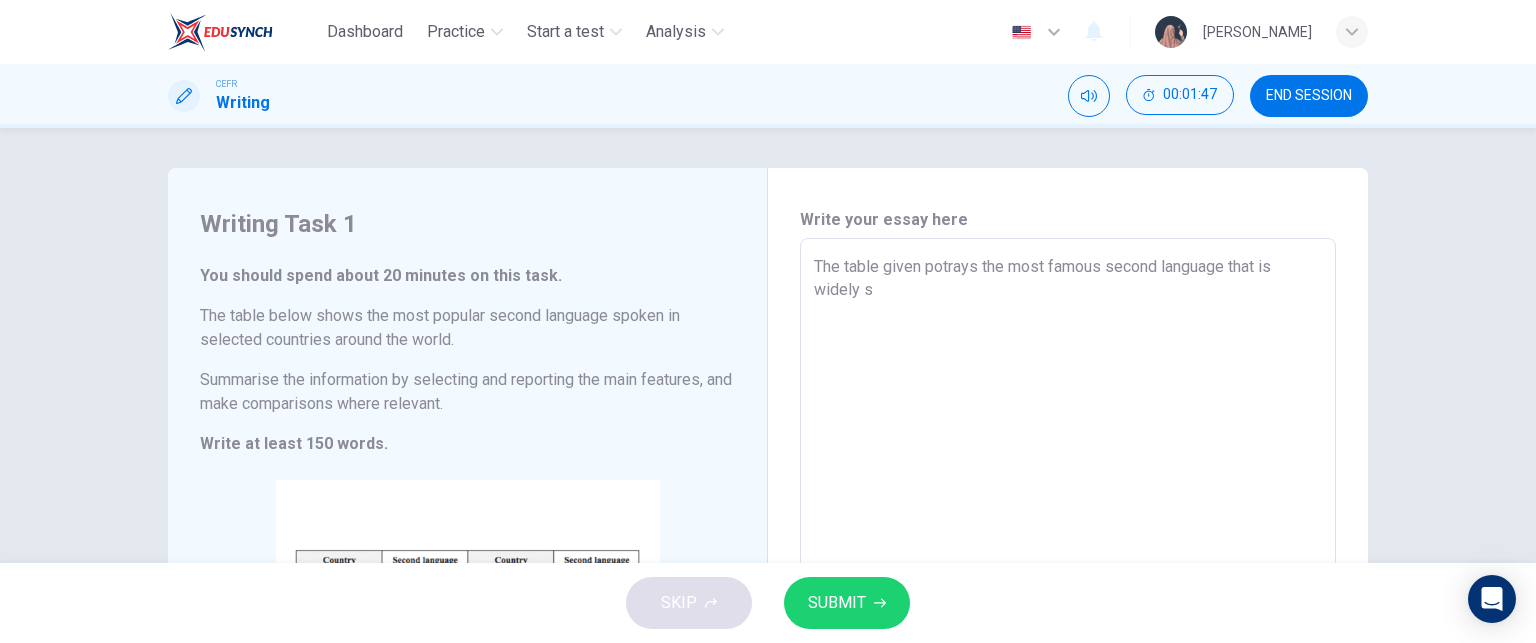 type on "The table given potrays the most famous second language that is widely sp" 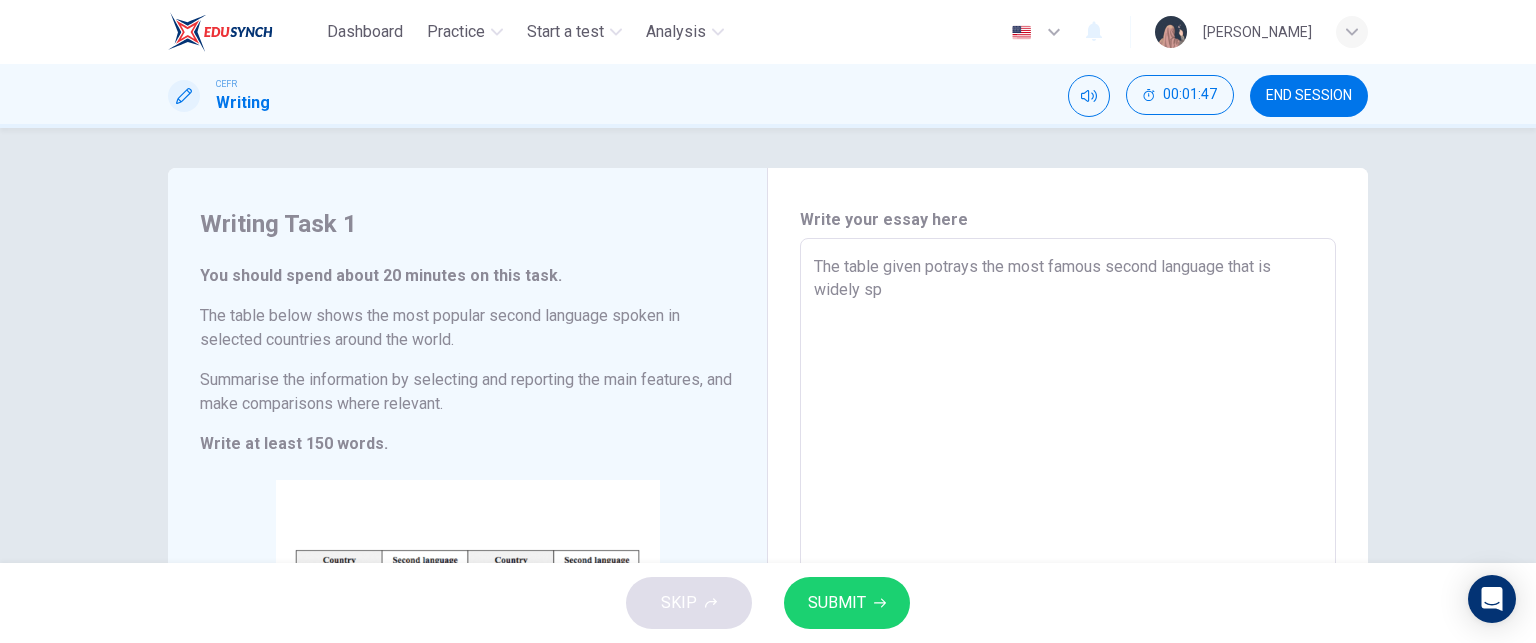 type on "x" 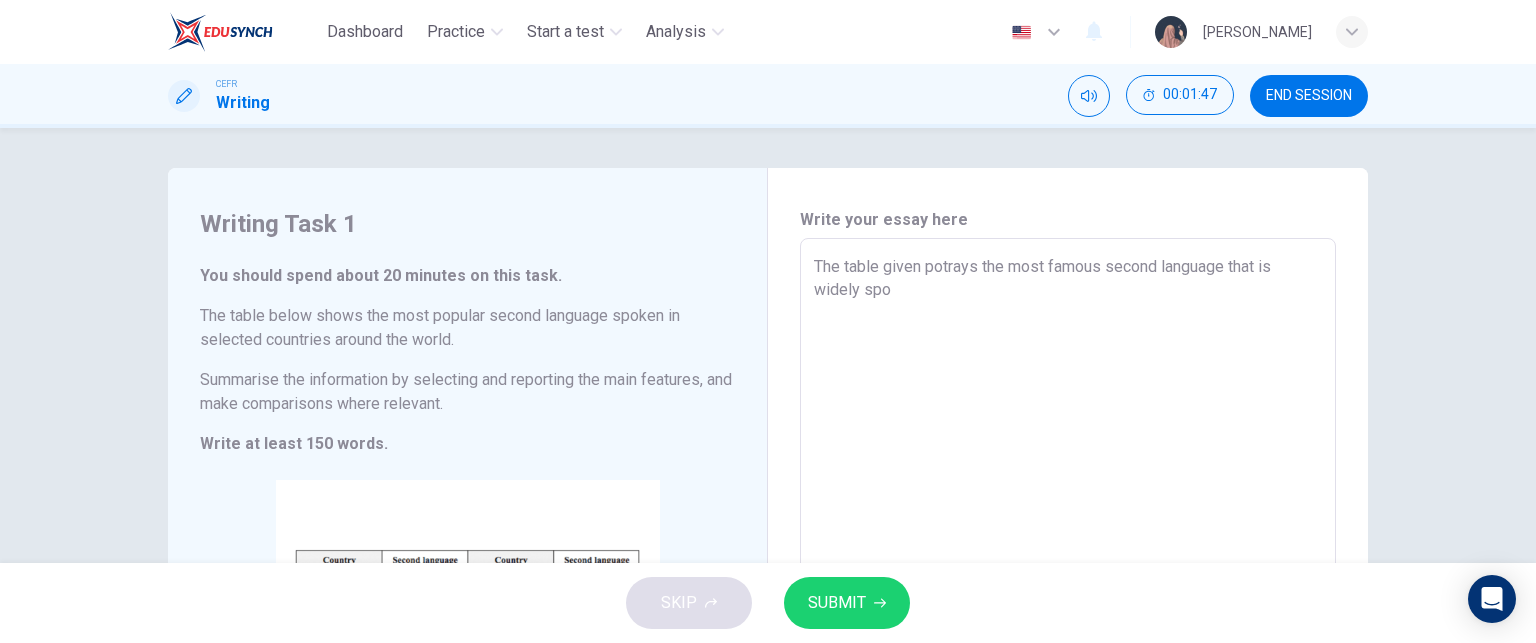 type on "x" 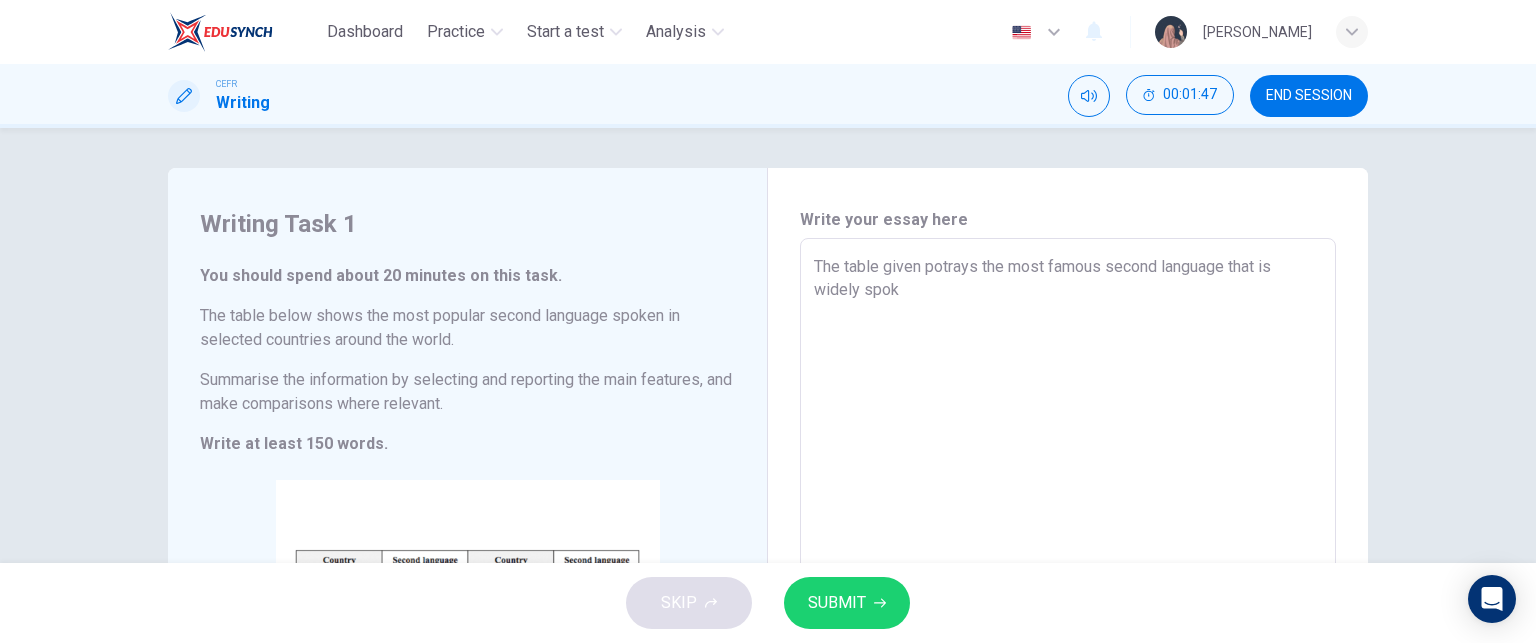 type on "x" 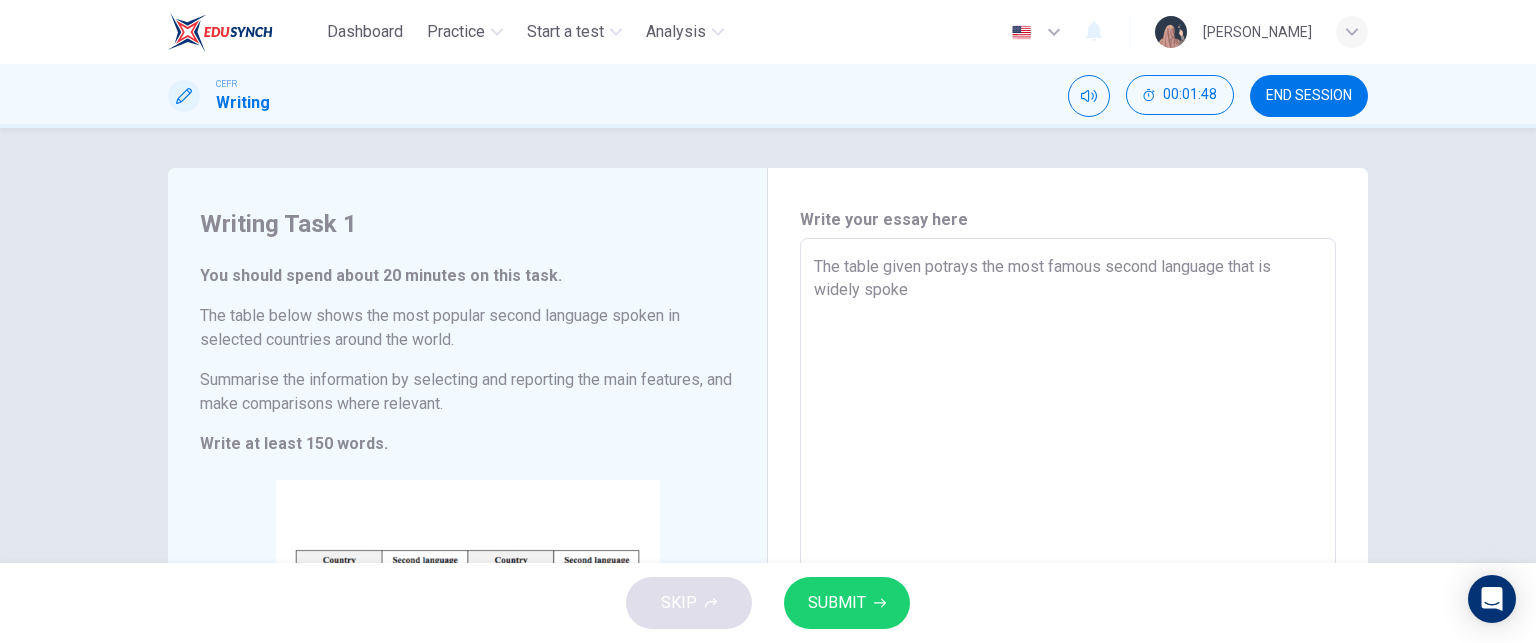 type on "The table given potrays the most famous second language that is widely spoken" 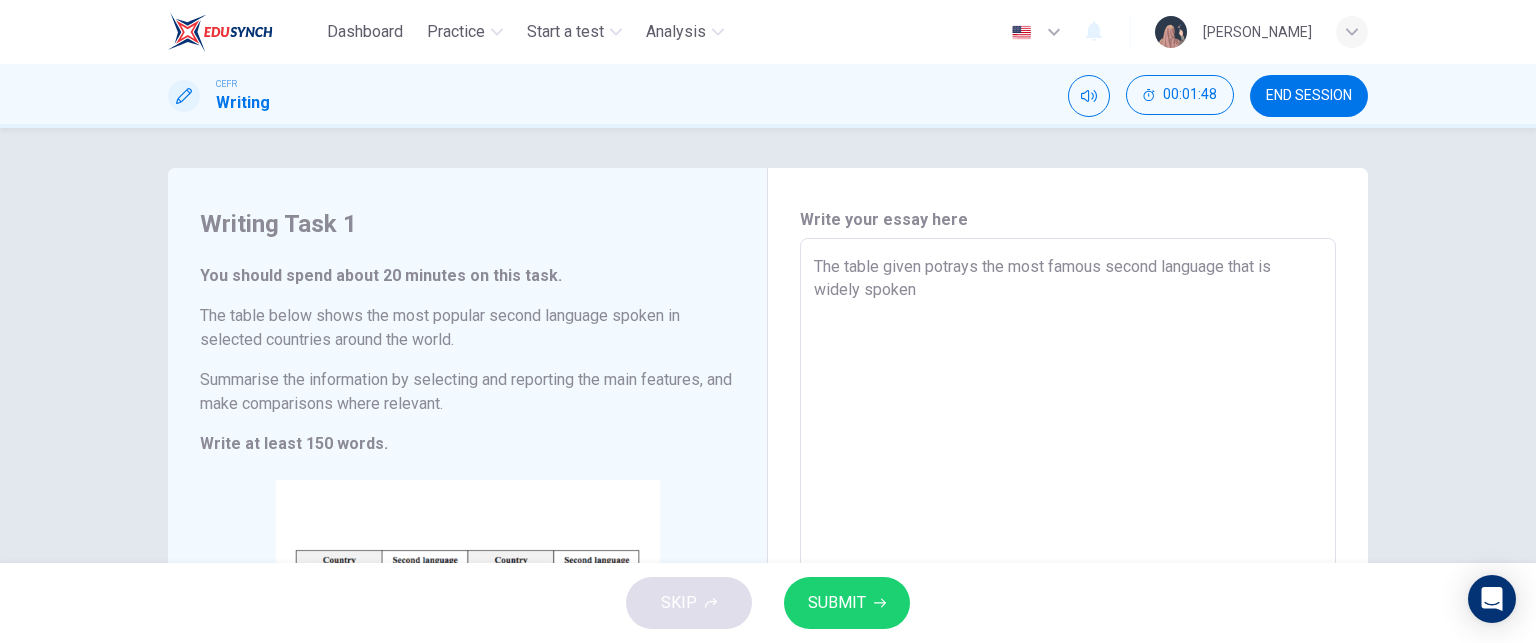 type on "x" 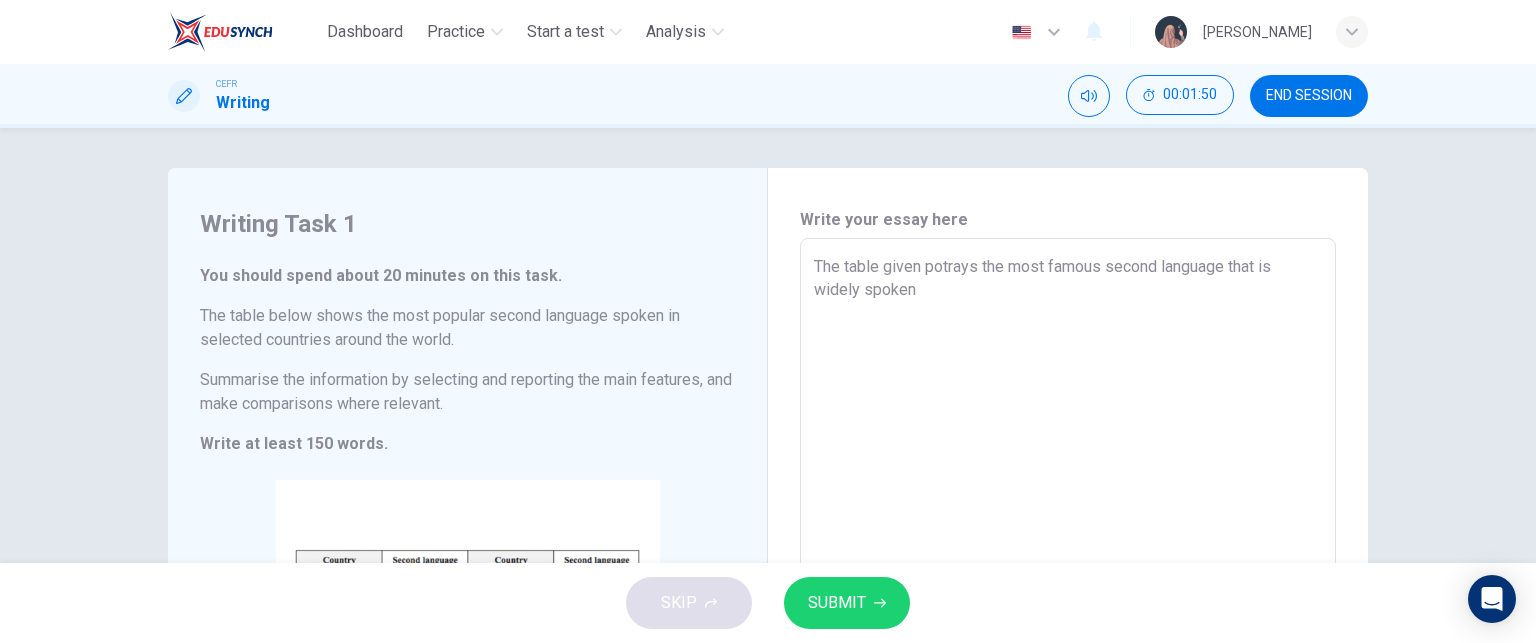 type on "The table given potrays the most famous second language that is widely spoken i" 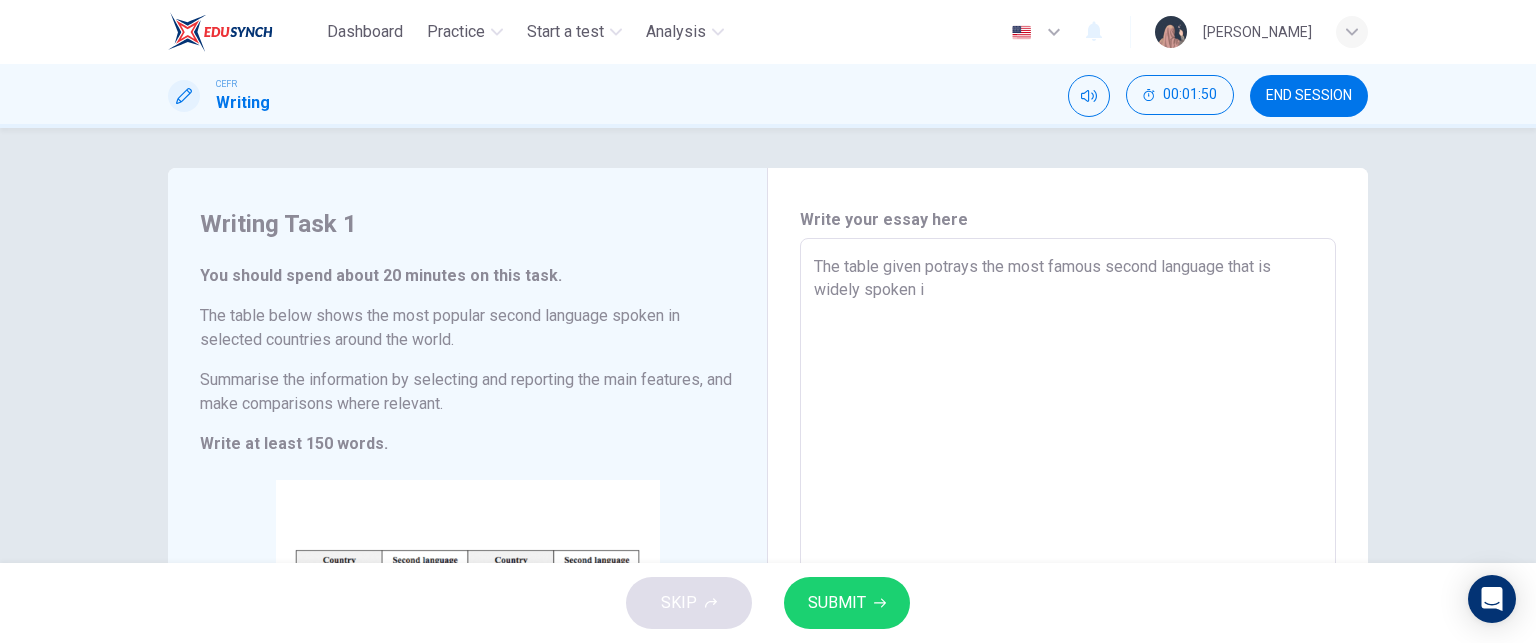 type on "The table given potrays the most famous second language that is widely spoken in" 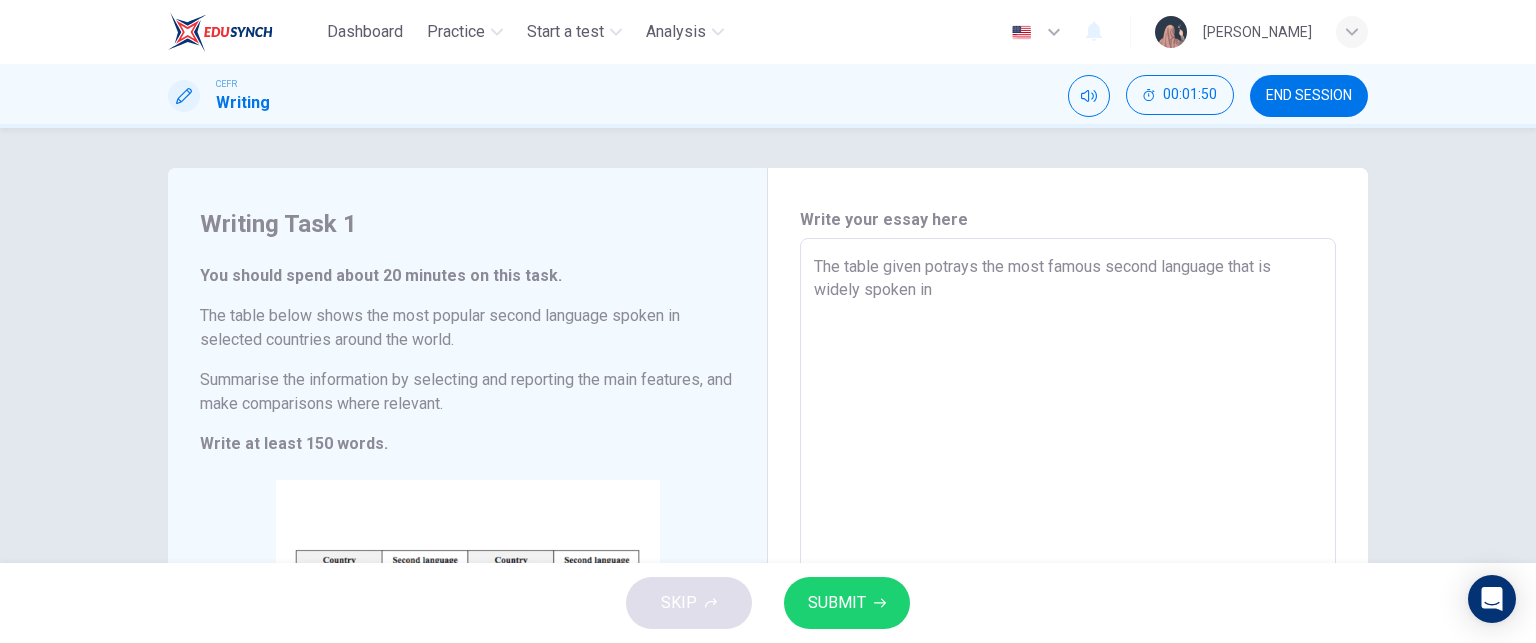 type on "x" 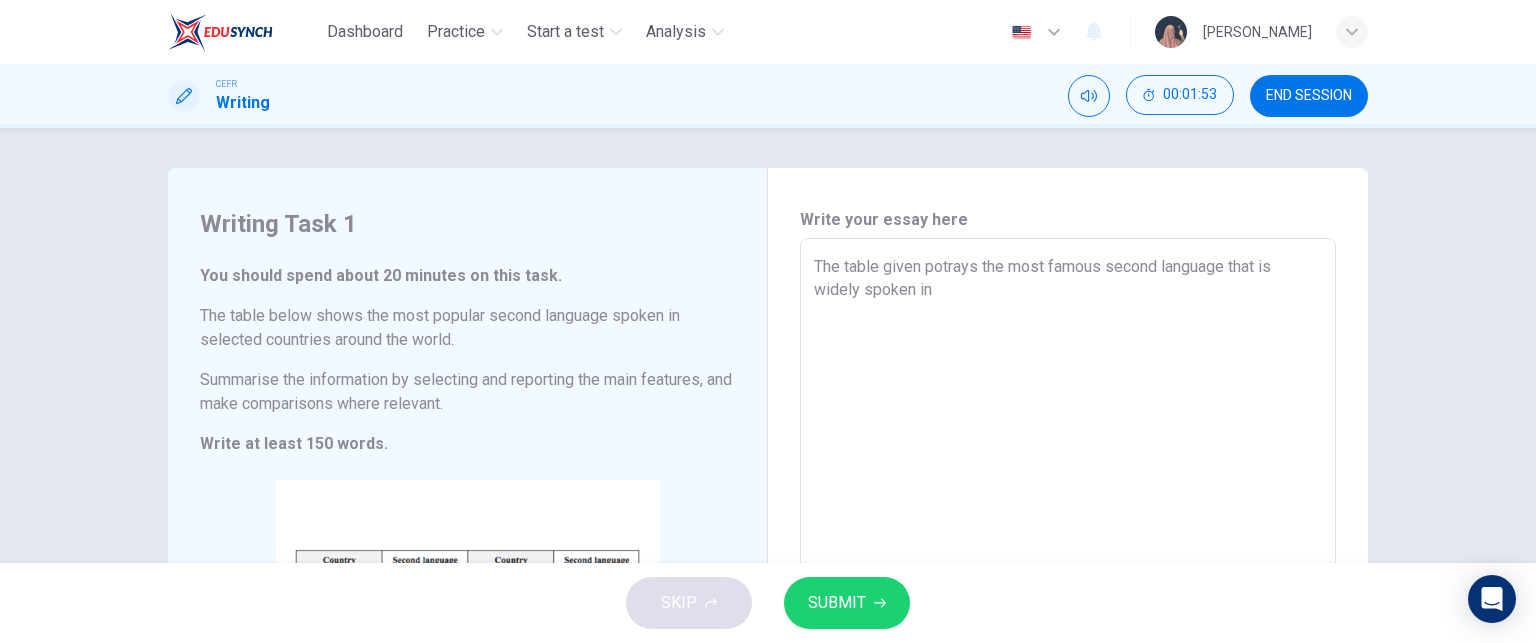 type on "The table given potrays the most famous second language that is widely spoken in s" 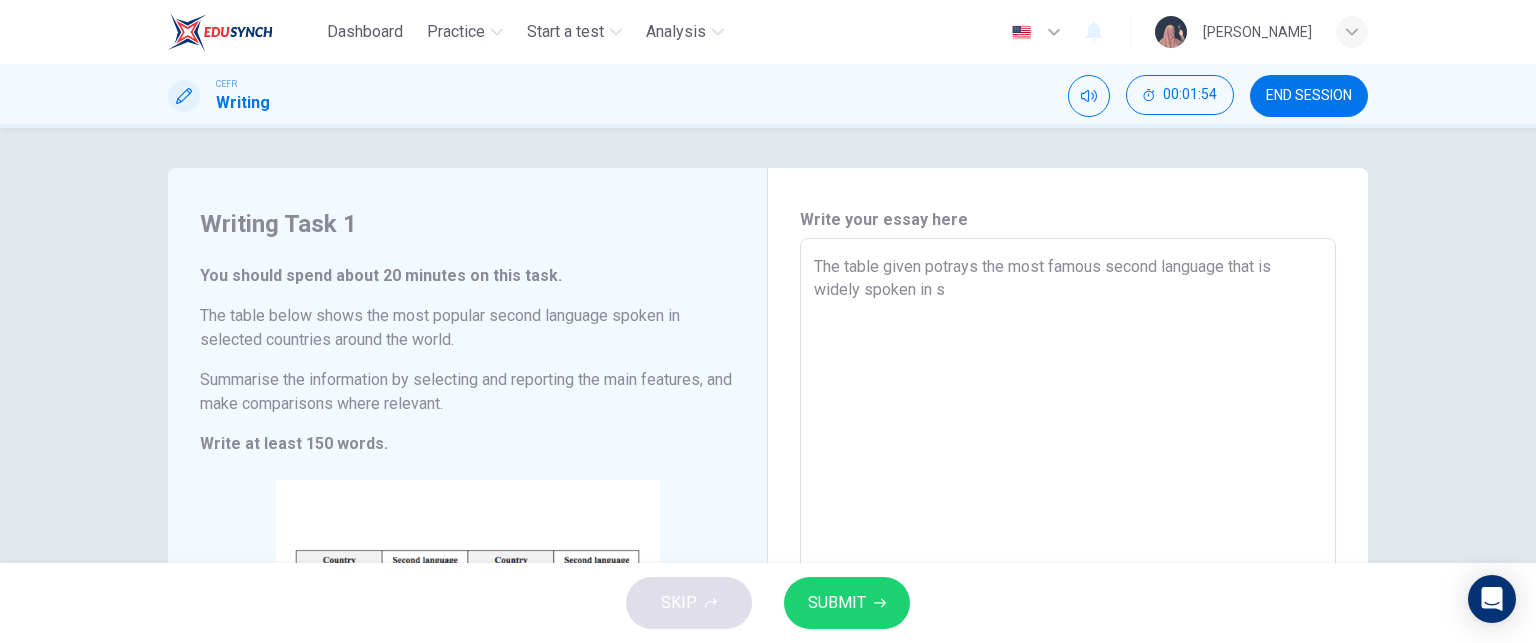 type on "The table given potrays the most famous second language that is widely spoken in se" 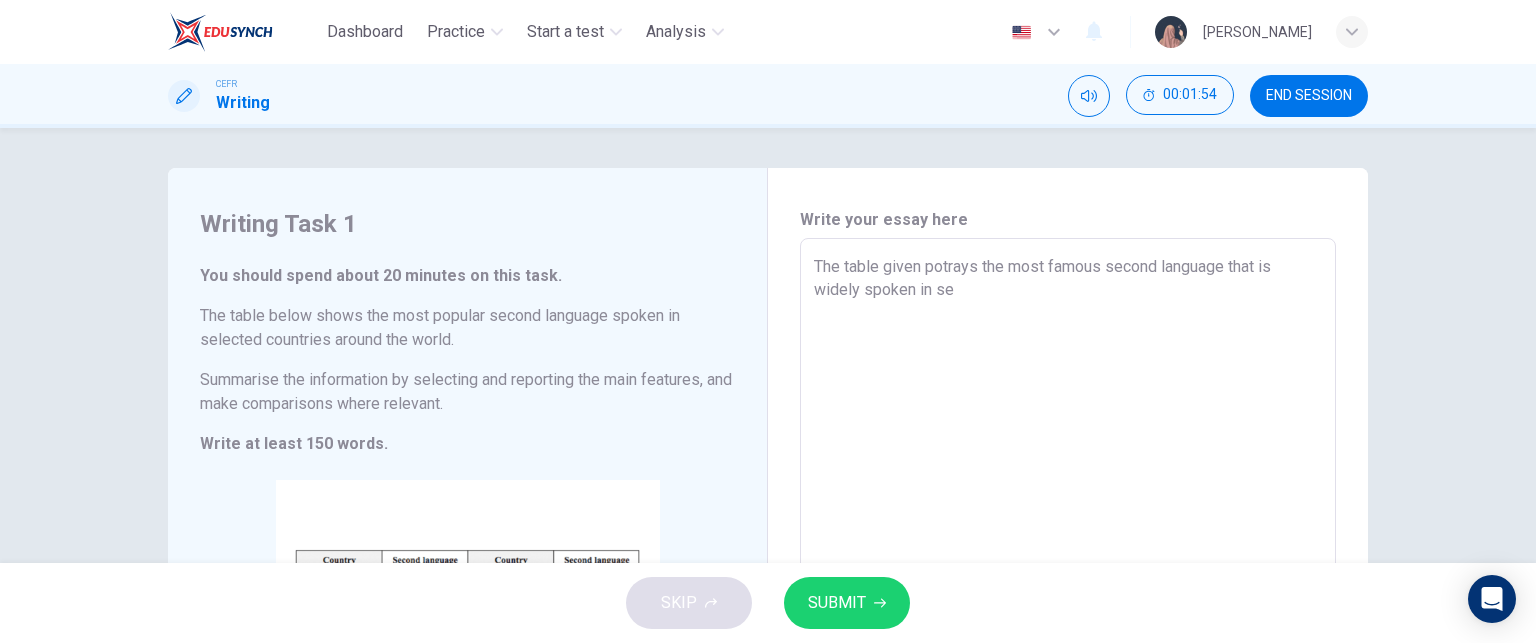type on "x" 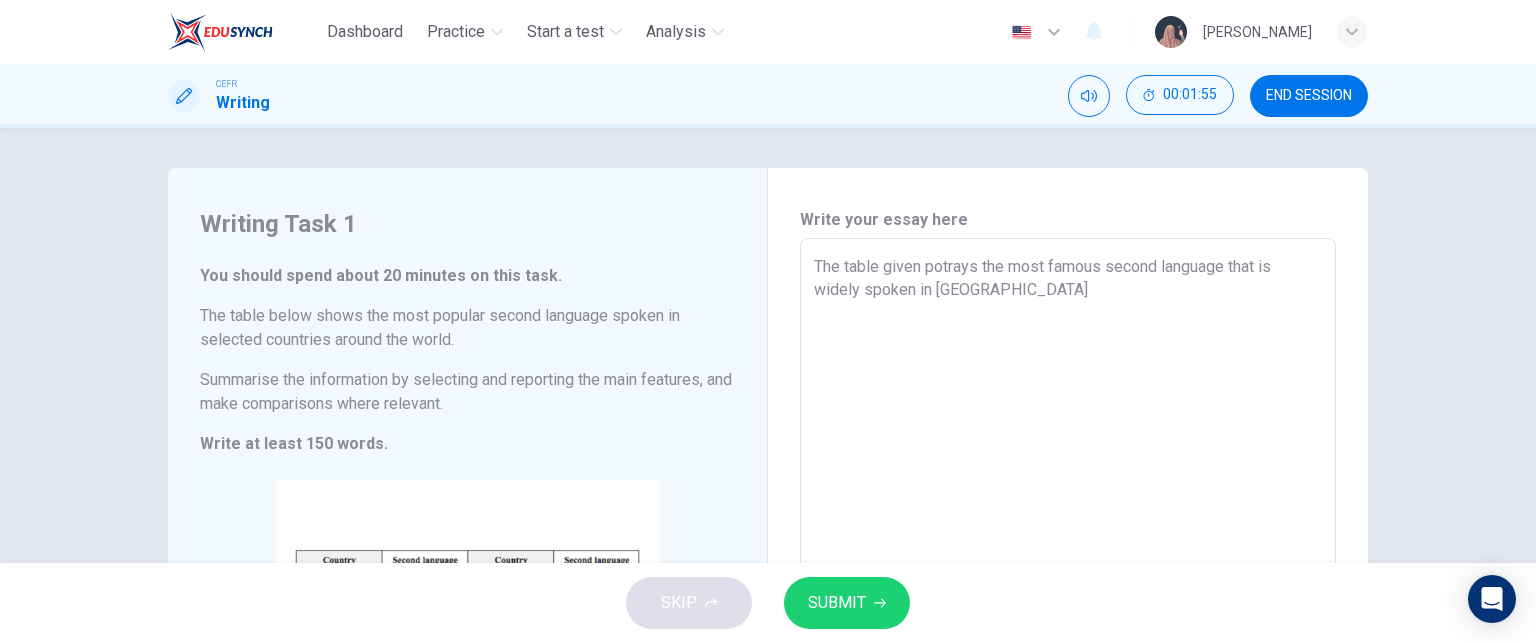 type on "The table given potrays the most famous second language that is widely spoken in sele" 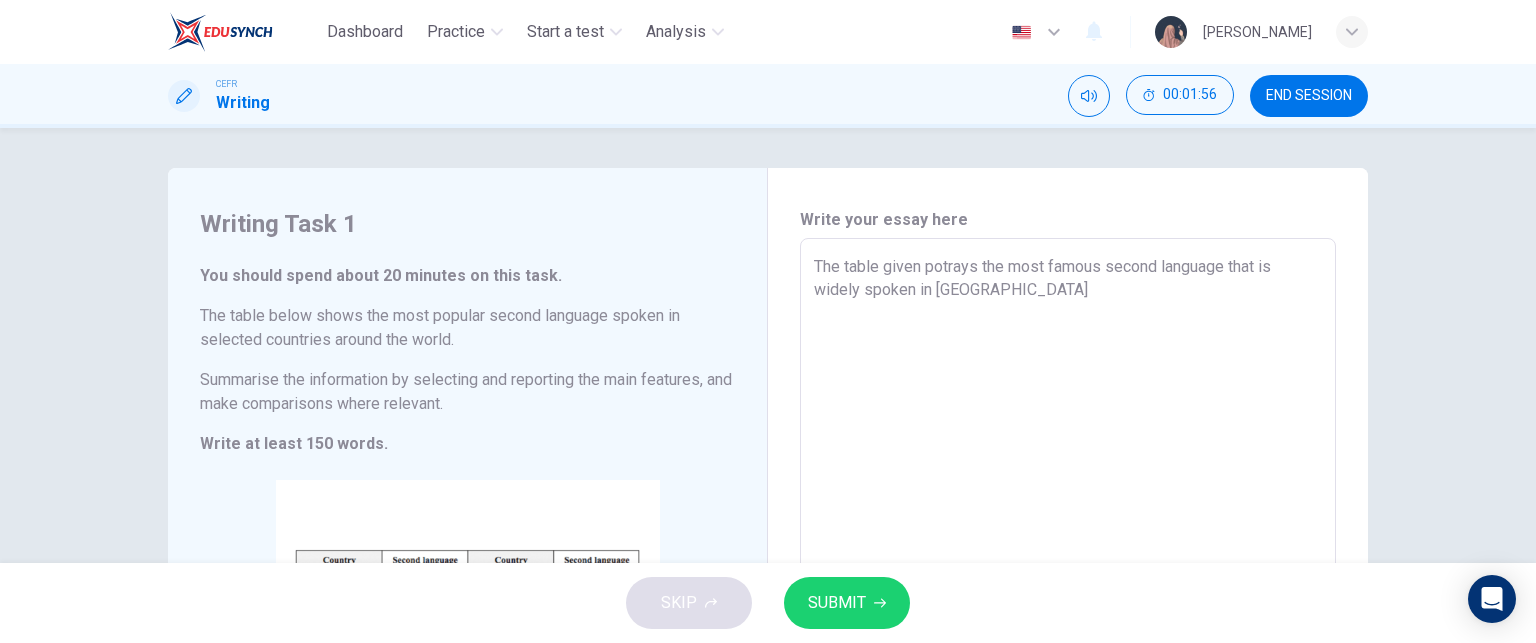 type on "The table given potrays the most famous second language that is widely spoken in select" 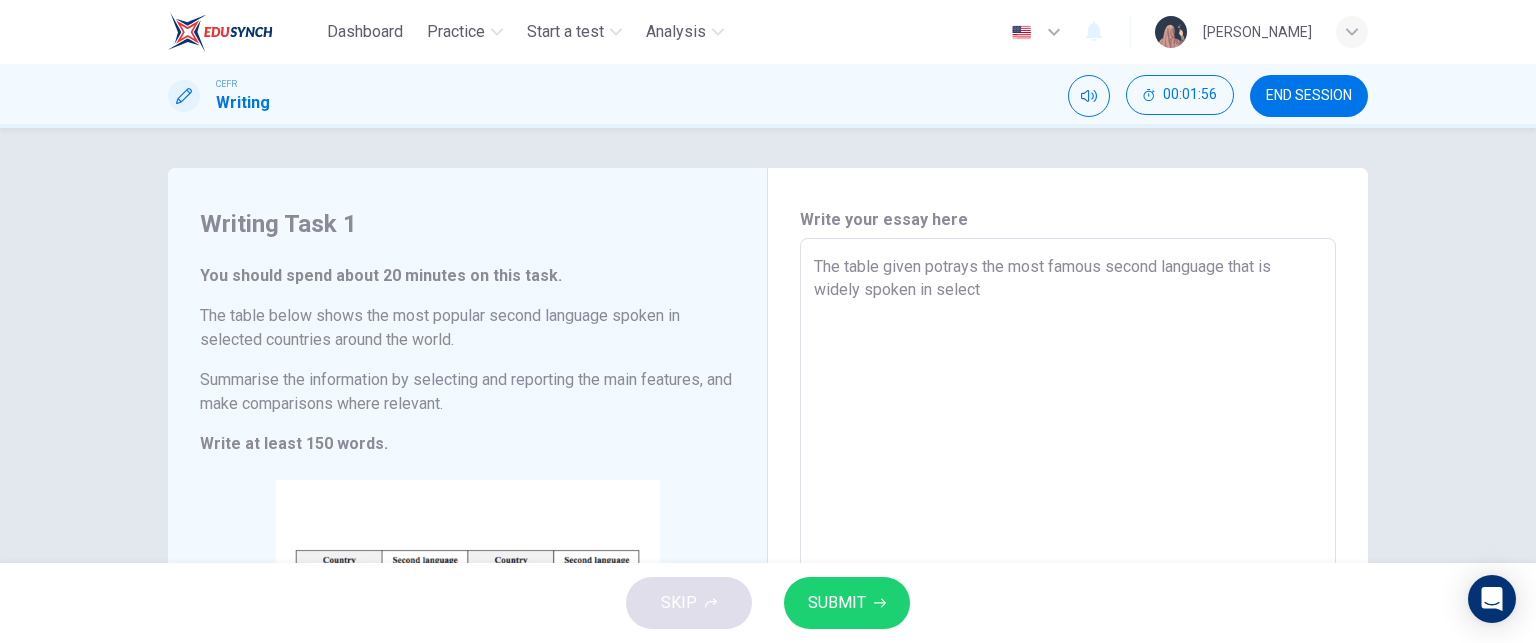 type on "x" 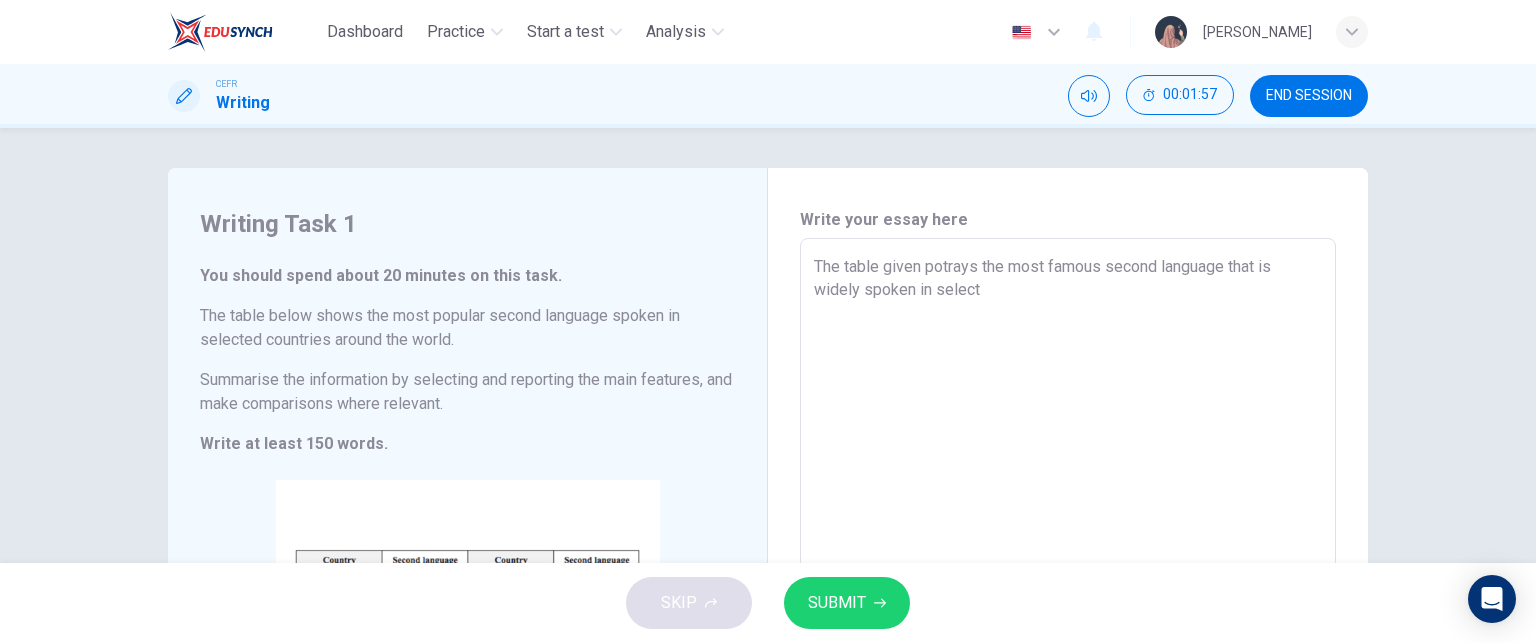 type on "The table given potrays the most famous second language that is widely spoken in selecte" 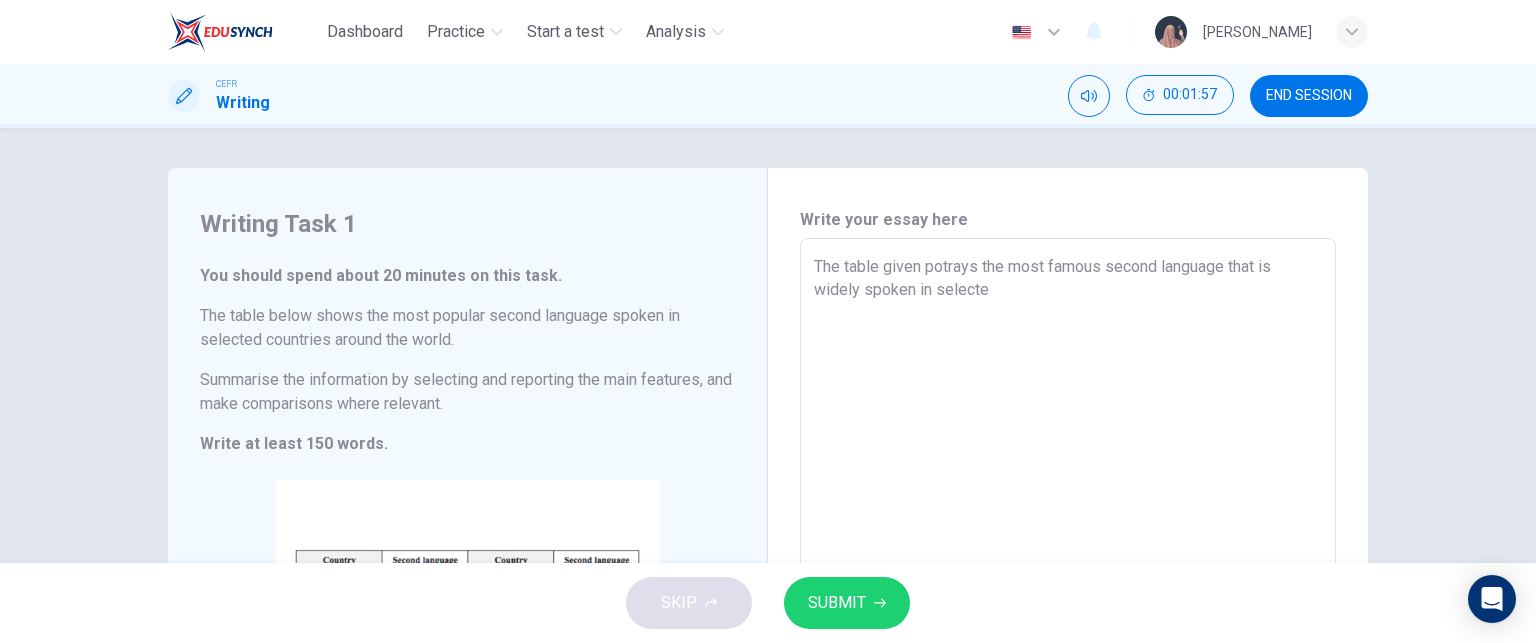 type on "The table given potrays the most famous second language that is widely spoken in selected" 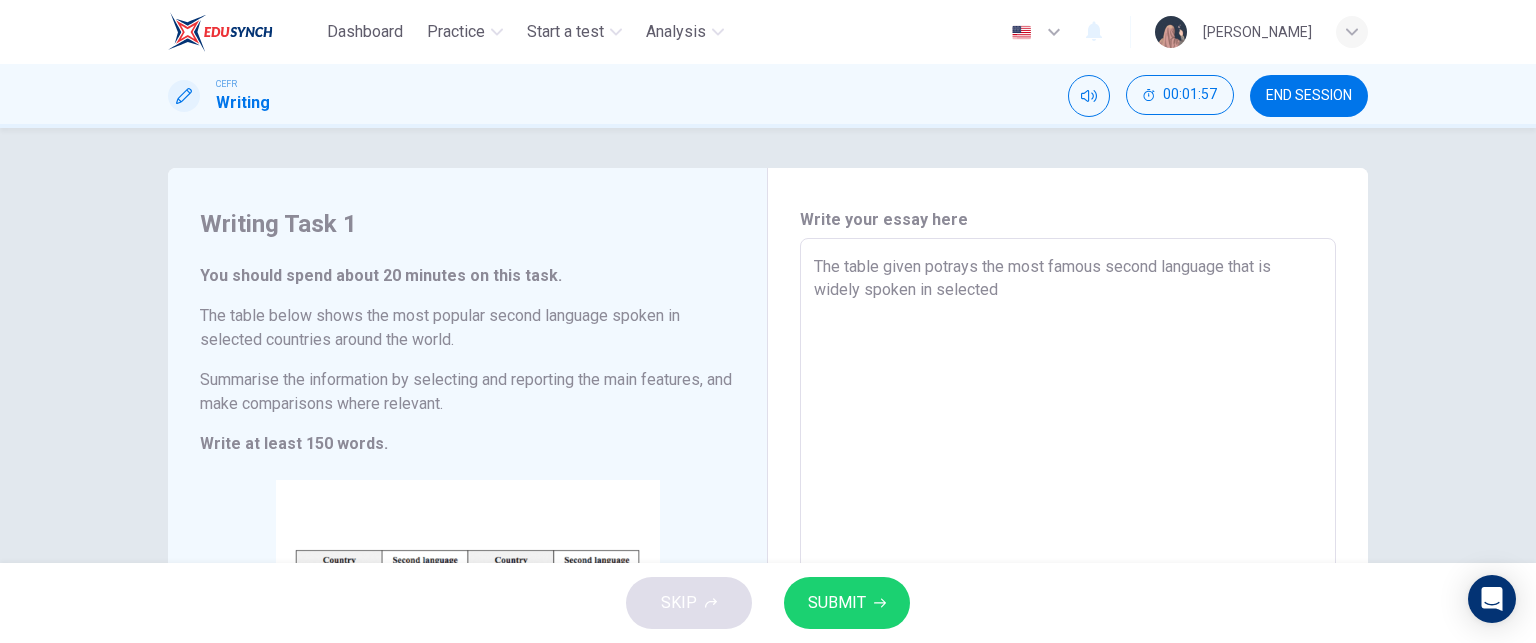 type on "x" 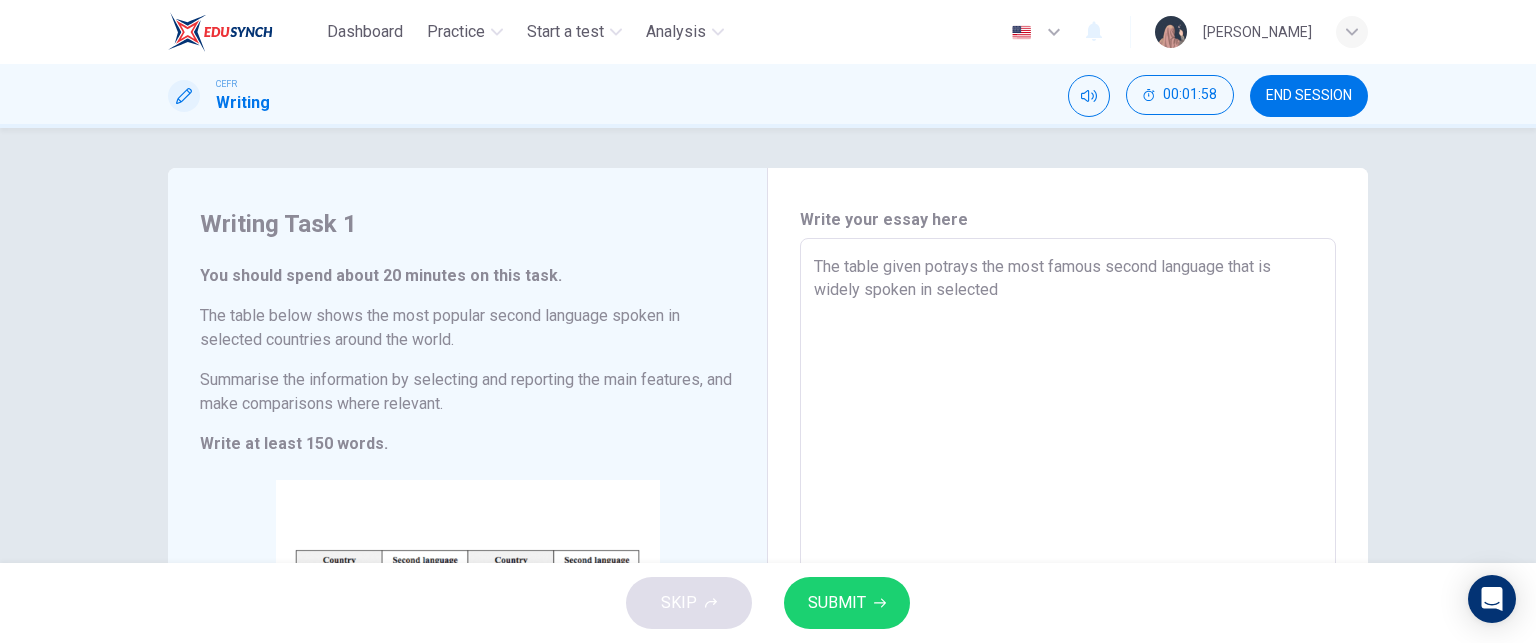 type on "The table given potrays the most famous second language that is widely spoken in selected c" 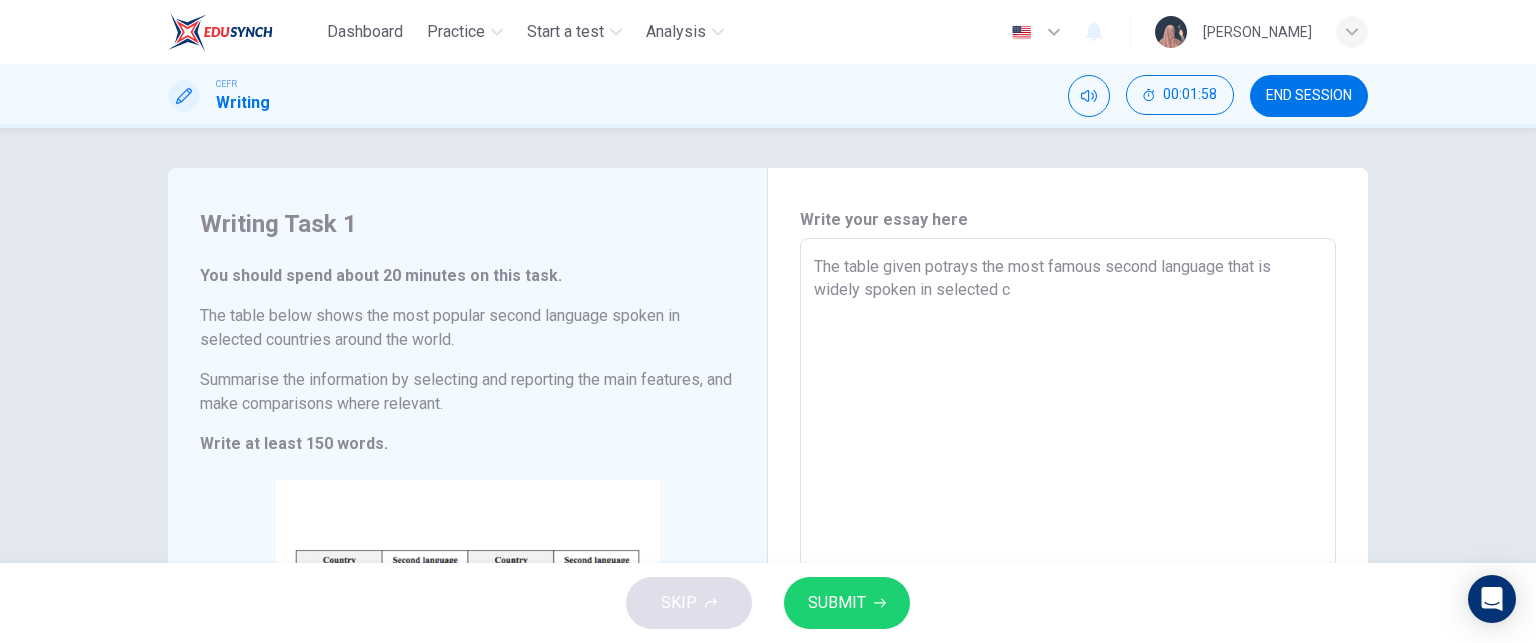 type on "x" 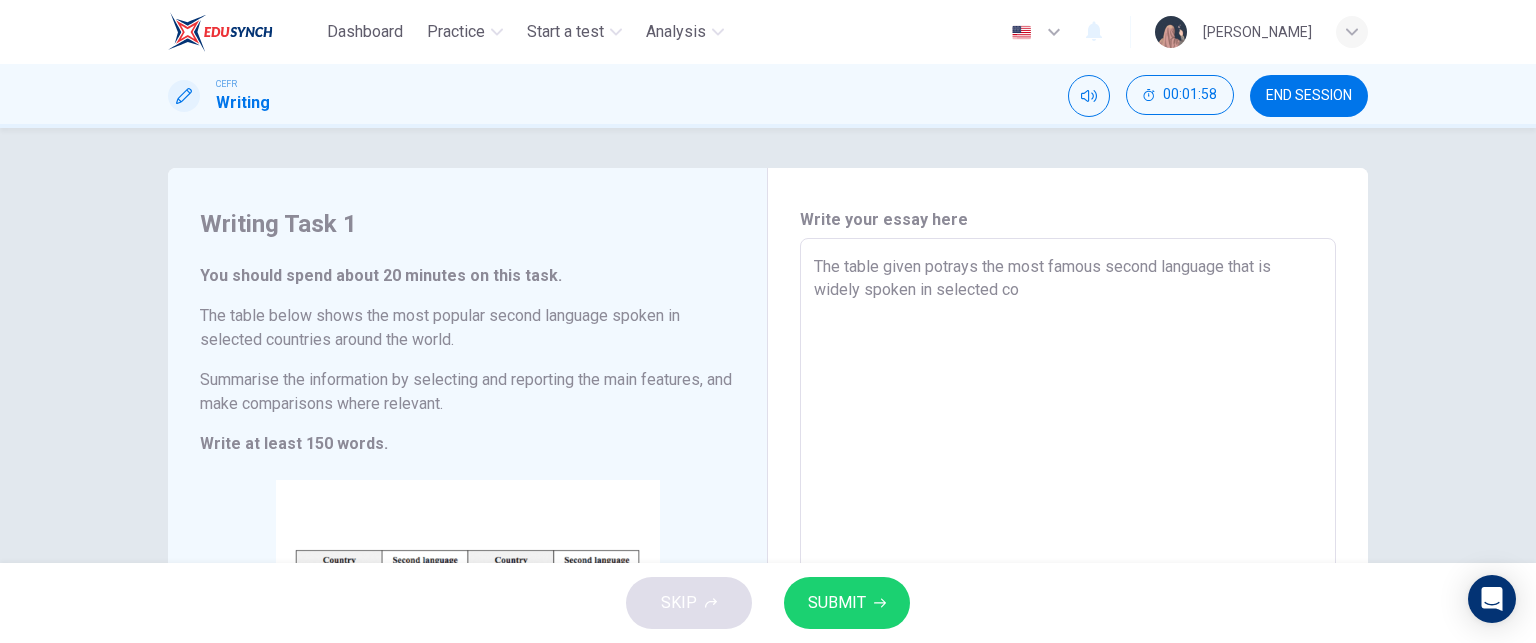 type on "x" 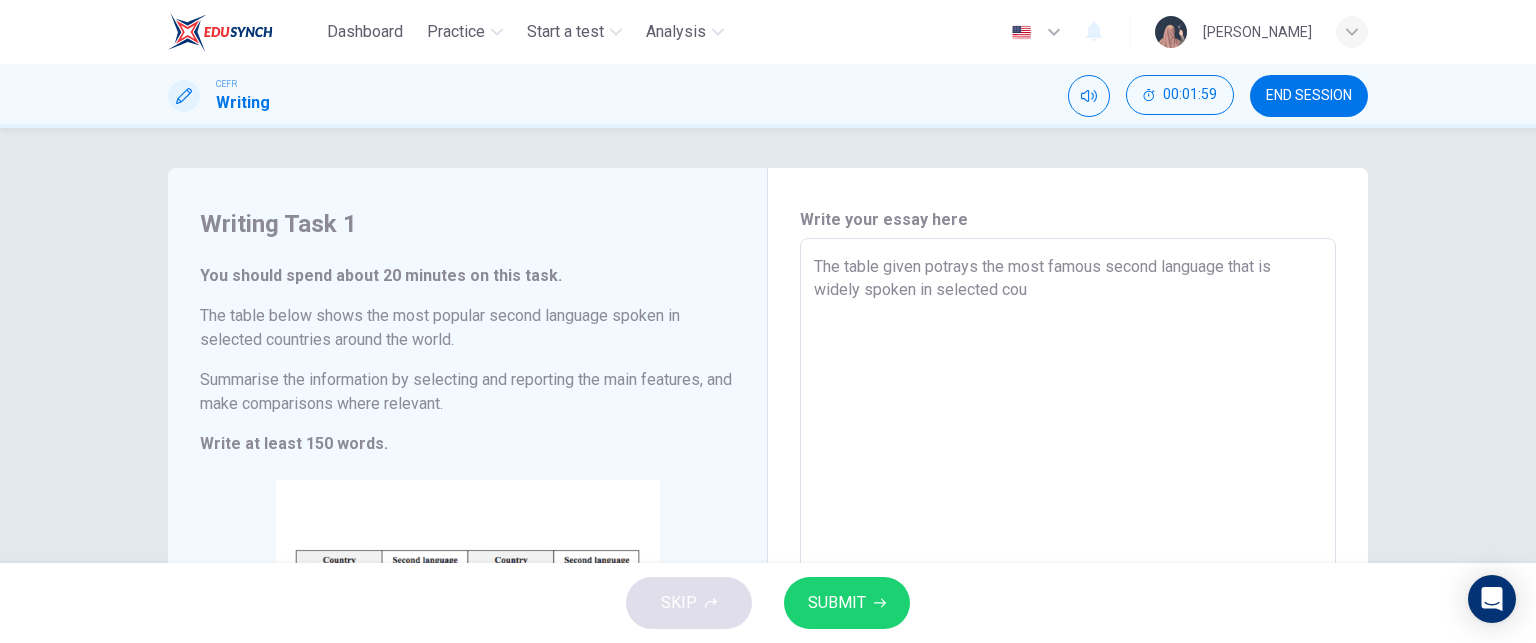 type on "The table given potrays the most famous second language that is widely spoken in selected coun" 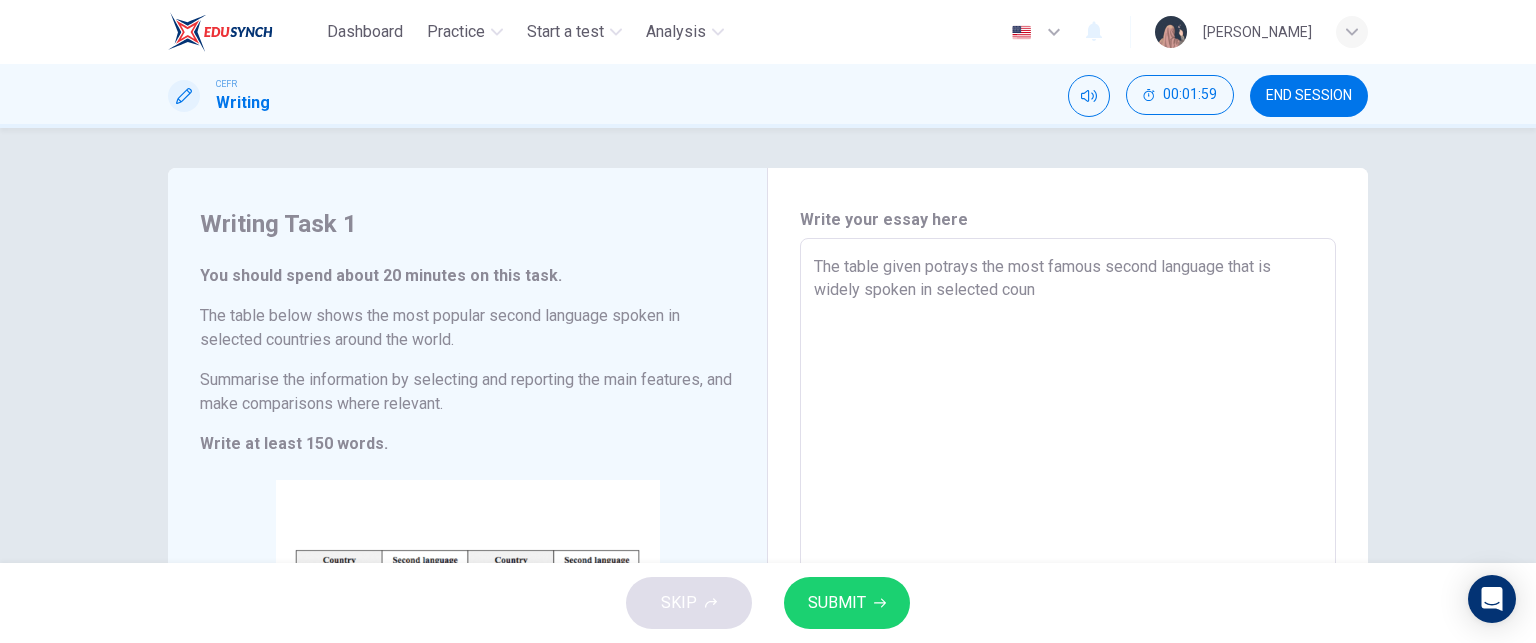 type on "x" 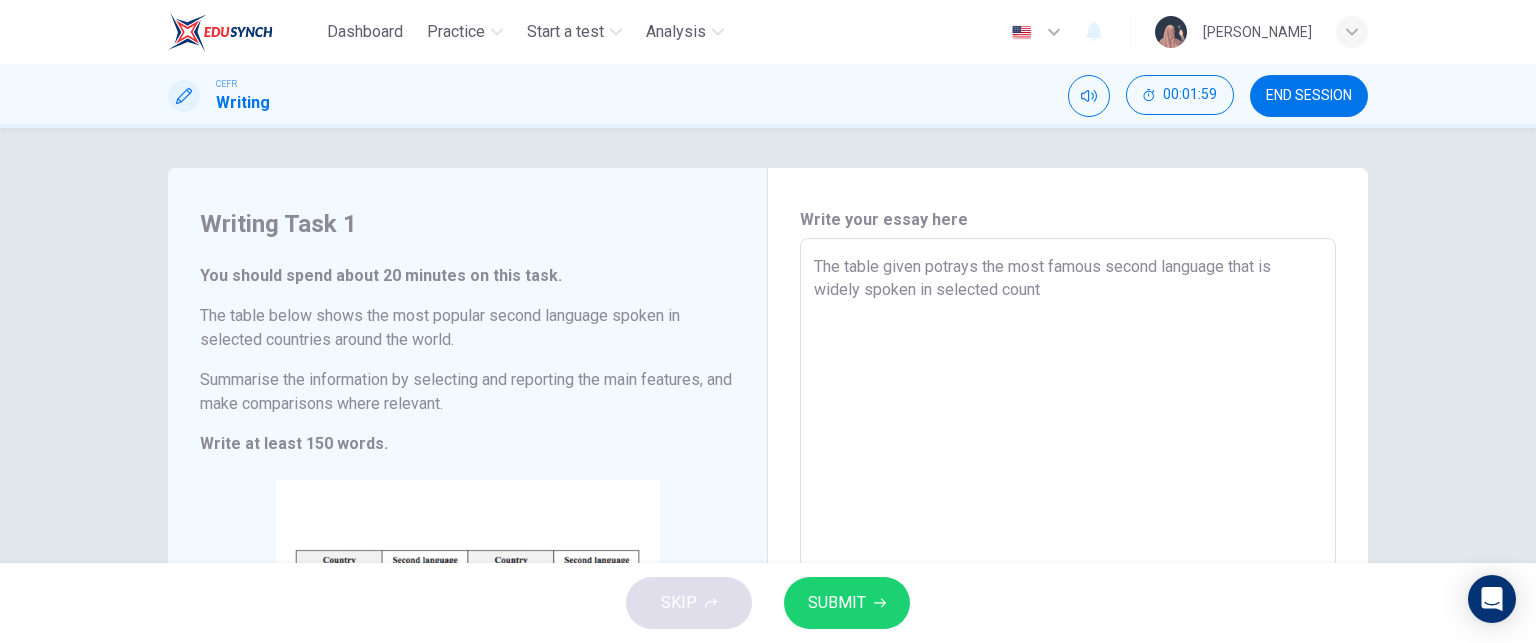 type on "x" 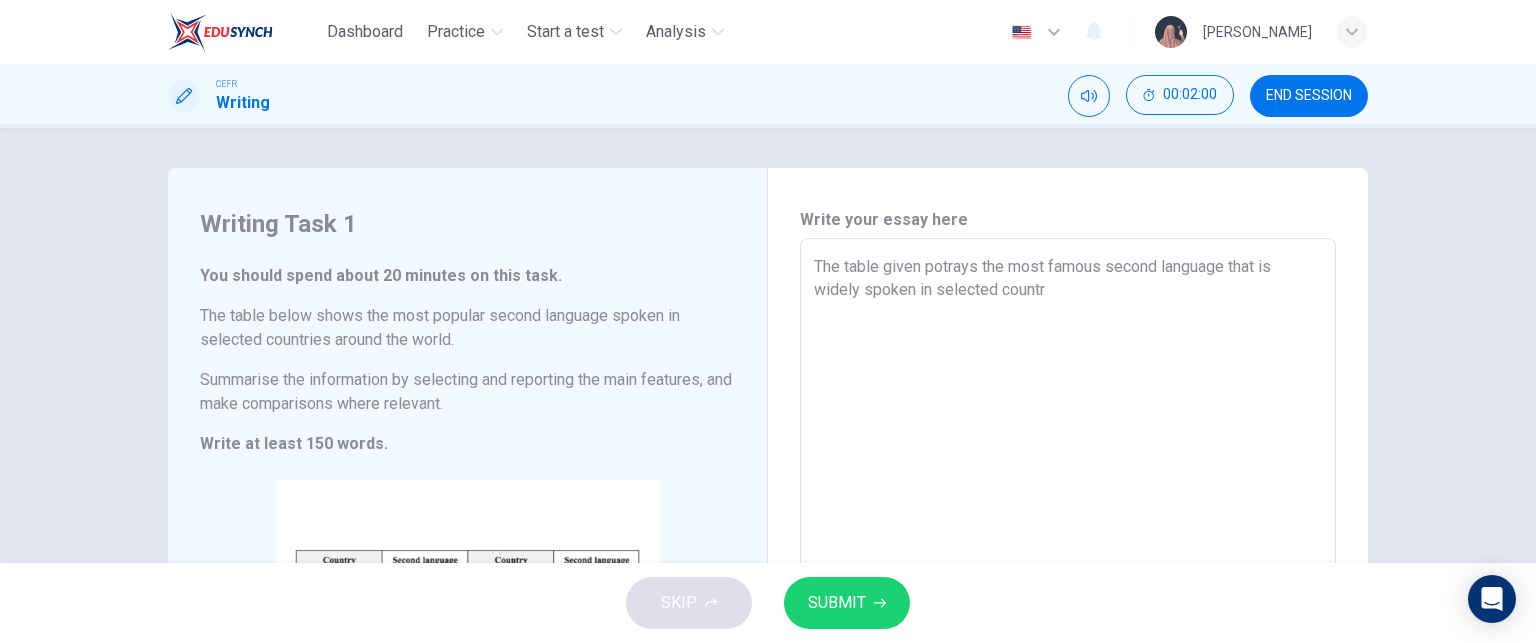 type on "The table given potrays the most famous second language that is widely spoken in selected countri" 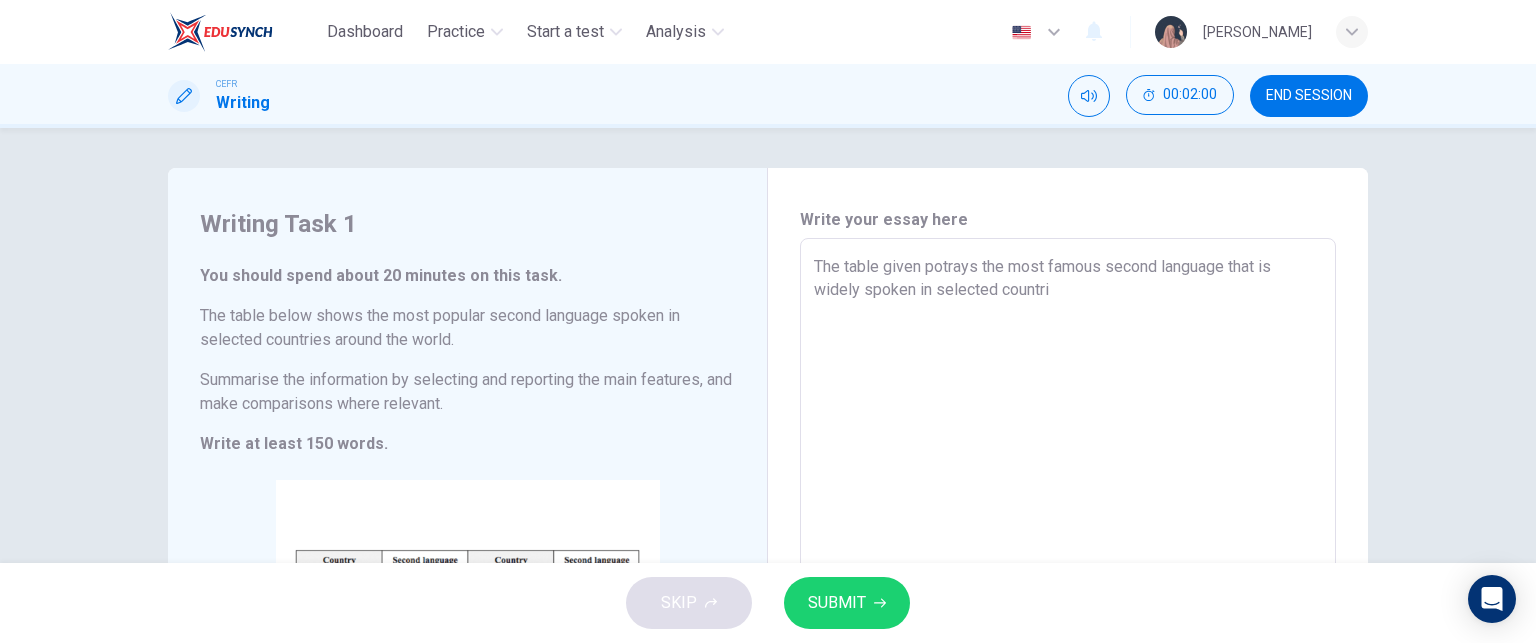 type on "x" 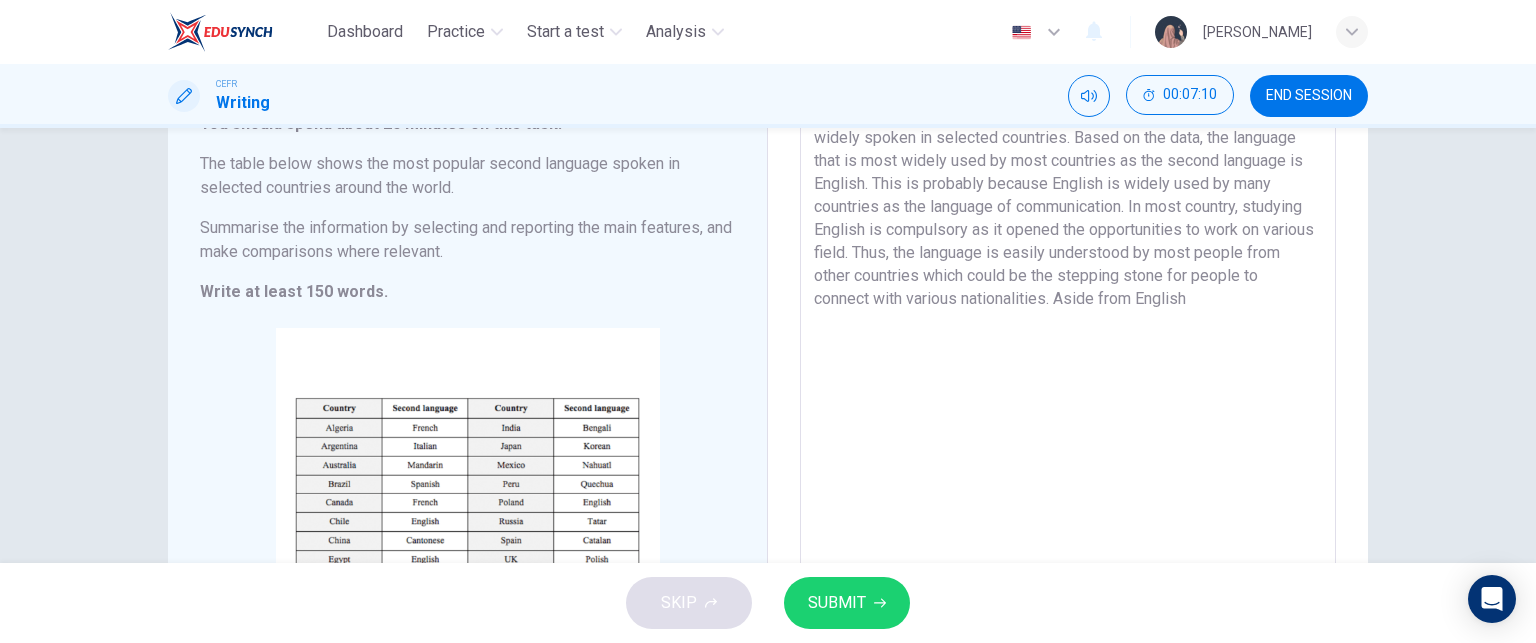 scroll, scrollTop: 154, scrollLeft: 0, axis: vertical 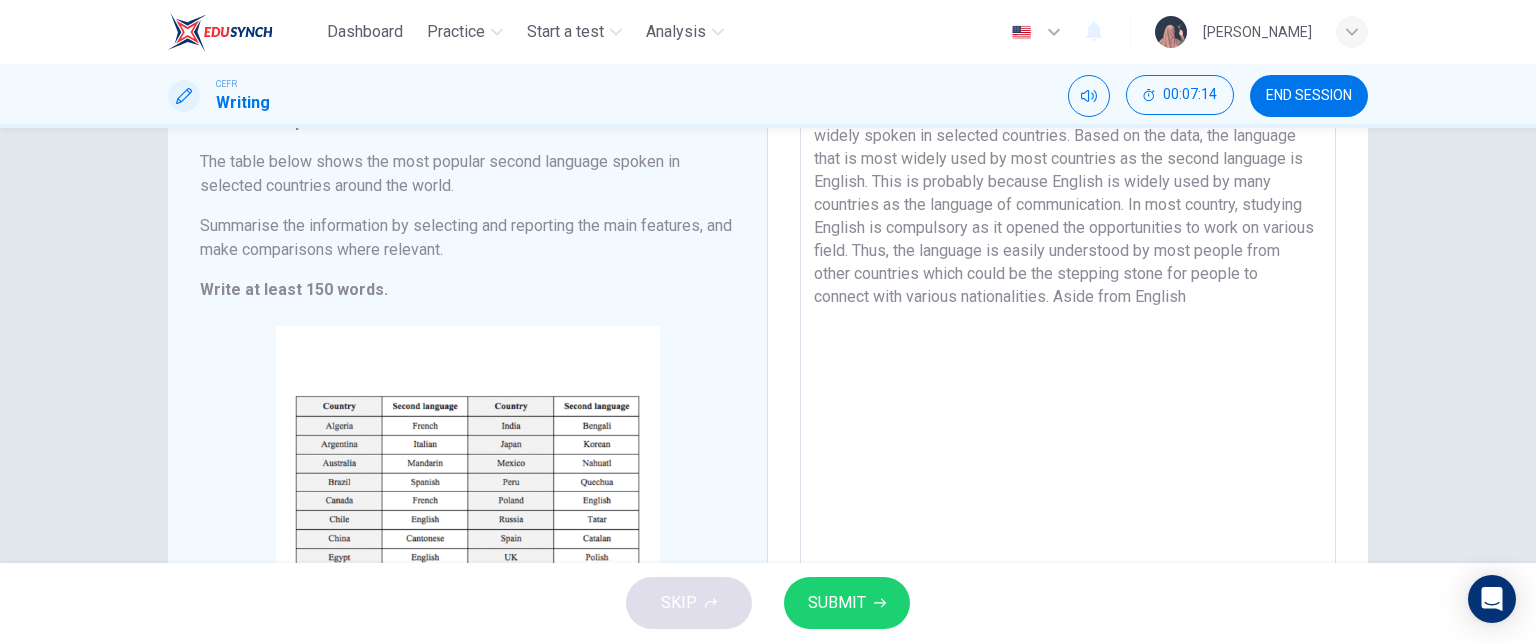 click on "The table given potrays the most famous second language that is widely spoken in selected countries. Based on the data, the language that is most widely used by most countries as the second language is English. This is probably because English is widely used by many countries as the language of communication. In most country, studying English is compulsory as it opened the opportunities to work on various field. Thus, the language is easily understood by most people from other countries which could be the stepping stone for people to connect with various nationalities. Aside from English" at bounding box center (1068, 380) 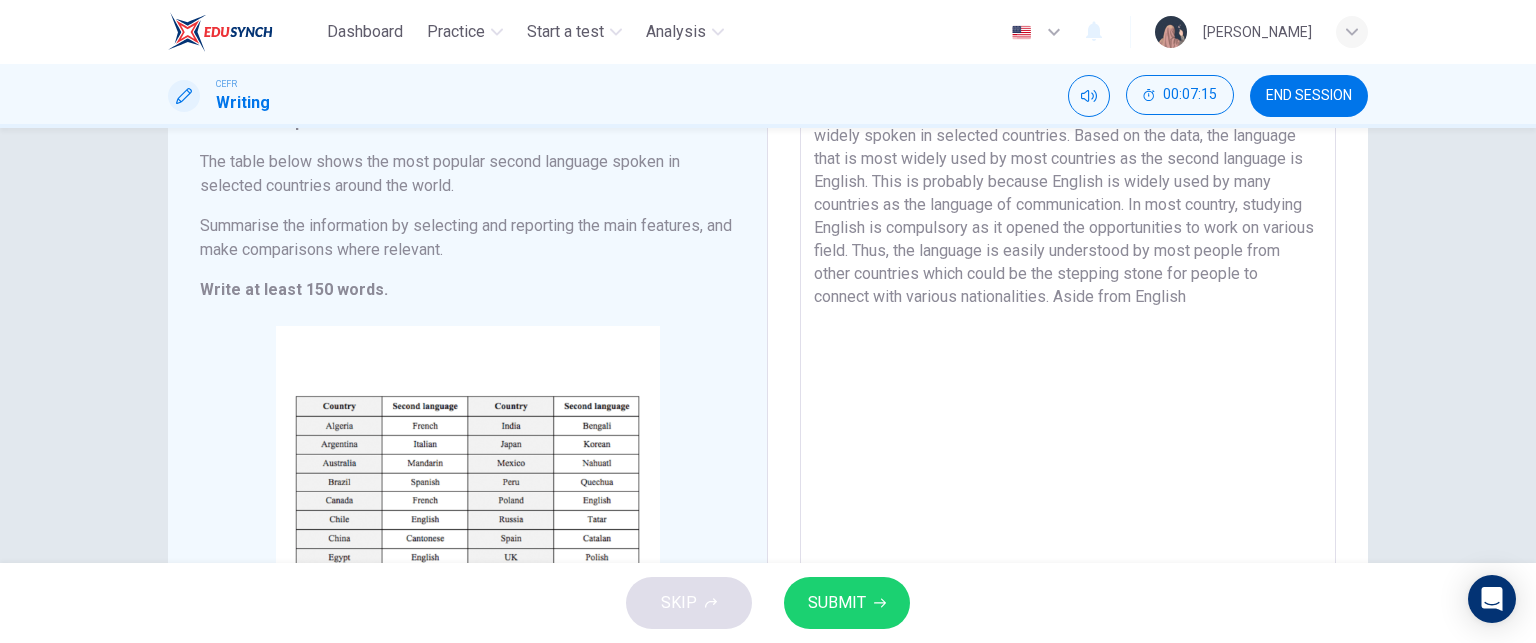 click on "The table given potrays the most famous second language that is widely spoken in selected countries. Based on the data, the language that is most widely used by most countries as the second language is English. This is probably because English is widely used by many countries as the language of communication. In most country, studying English is compulsory as it opened the opportunities to work on various field. Thus, the language is easily understood by most people from other countries which could be the stepping stone for people to connect with various nationalities. Aside from English" at bounding box center (1068, 380) 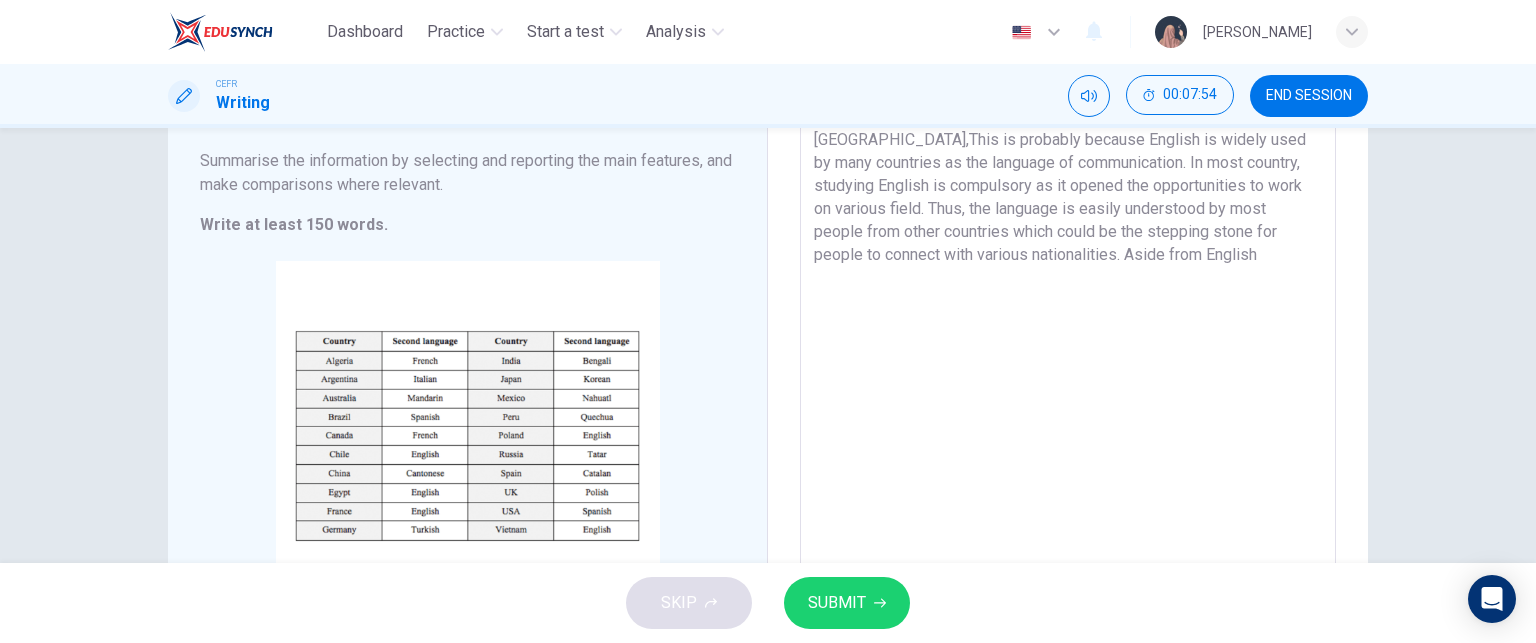 scroll, scrollTop: 218, scrollLeft: 0, axis: vertical 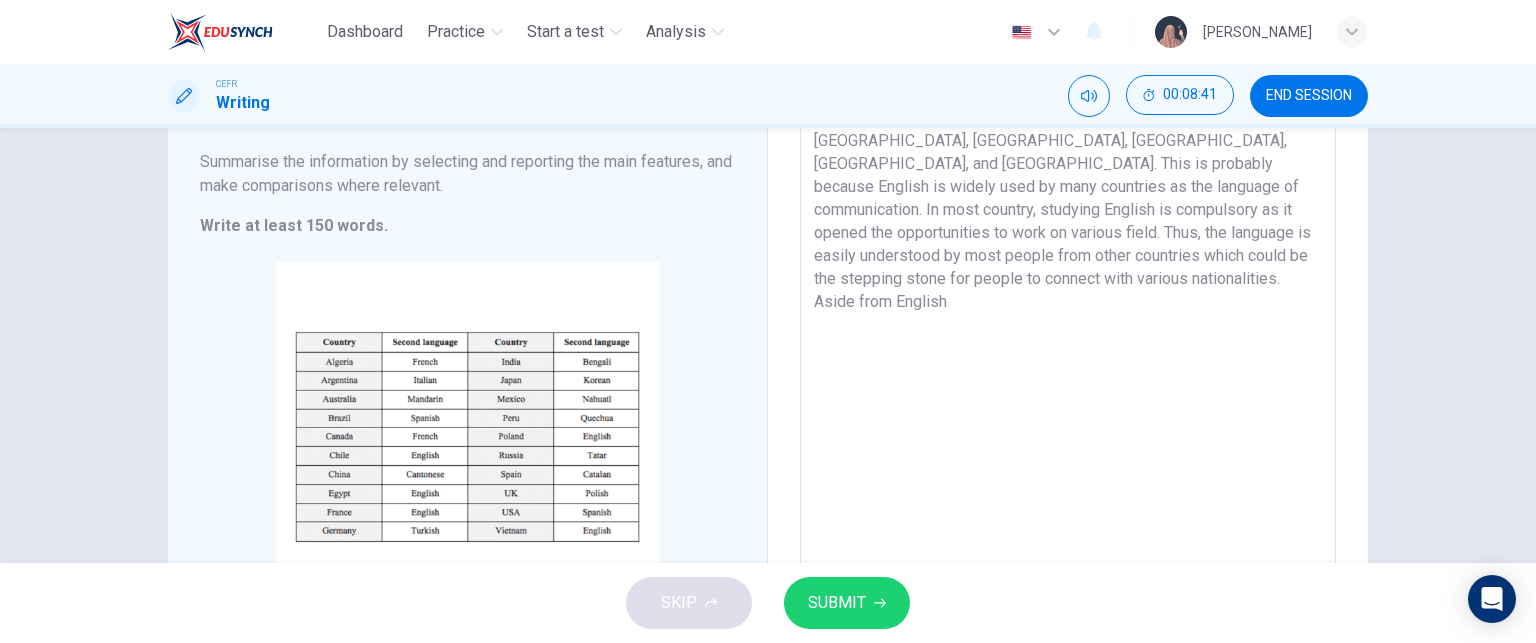 click on "The table given potrays the most famous second language that is widely spoken in selected countries. Based on the data, the language that is most widely used by most countries as the second language is English. The countries that apply English as the second language are Chile, Egypt, France, Poland, and Vietnam. This is probably because English is widely used by many countries as the language of communication. In most country, studying English is compulsory as it opened the opportunities to work on various field. Thus, the language is easily understood by most people from other countries which could be the stepping stone for people to connect with various nationalities. Aside from English" at bounding box center (1068, 316) 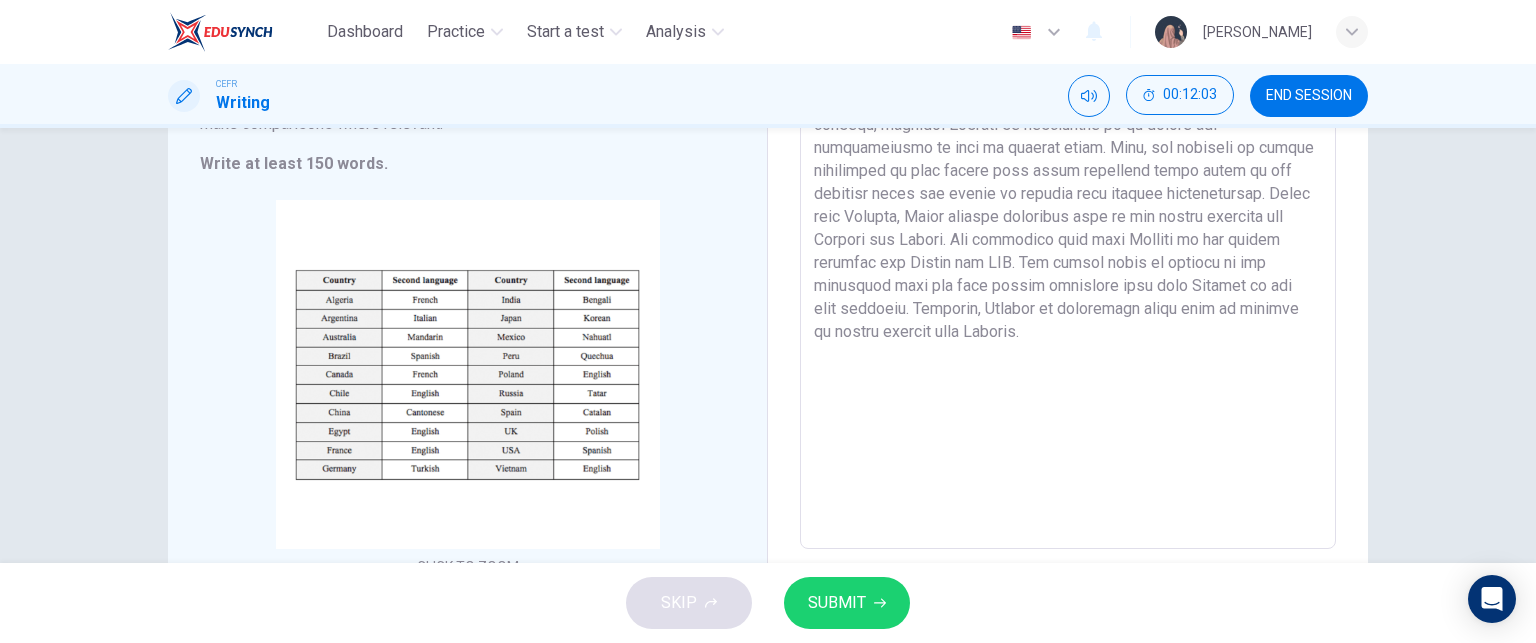 scroll, scrollTop: 281, scrollLeft: 0, axis: vertical 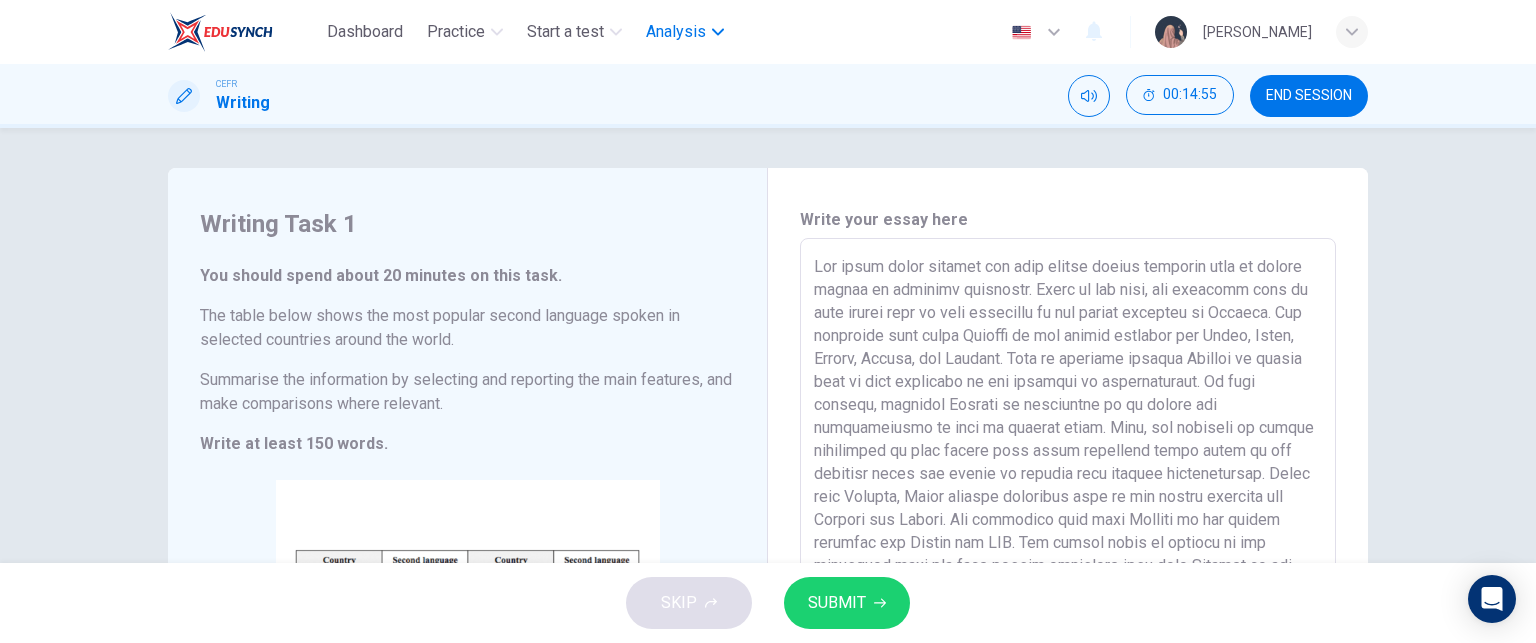 drag, startPoint x: 1085, startPoint y: 455, endPoint x: 708, endPoint y: 34, distance: 565.1283 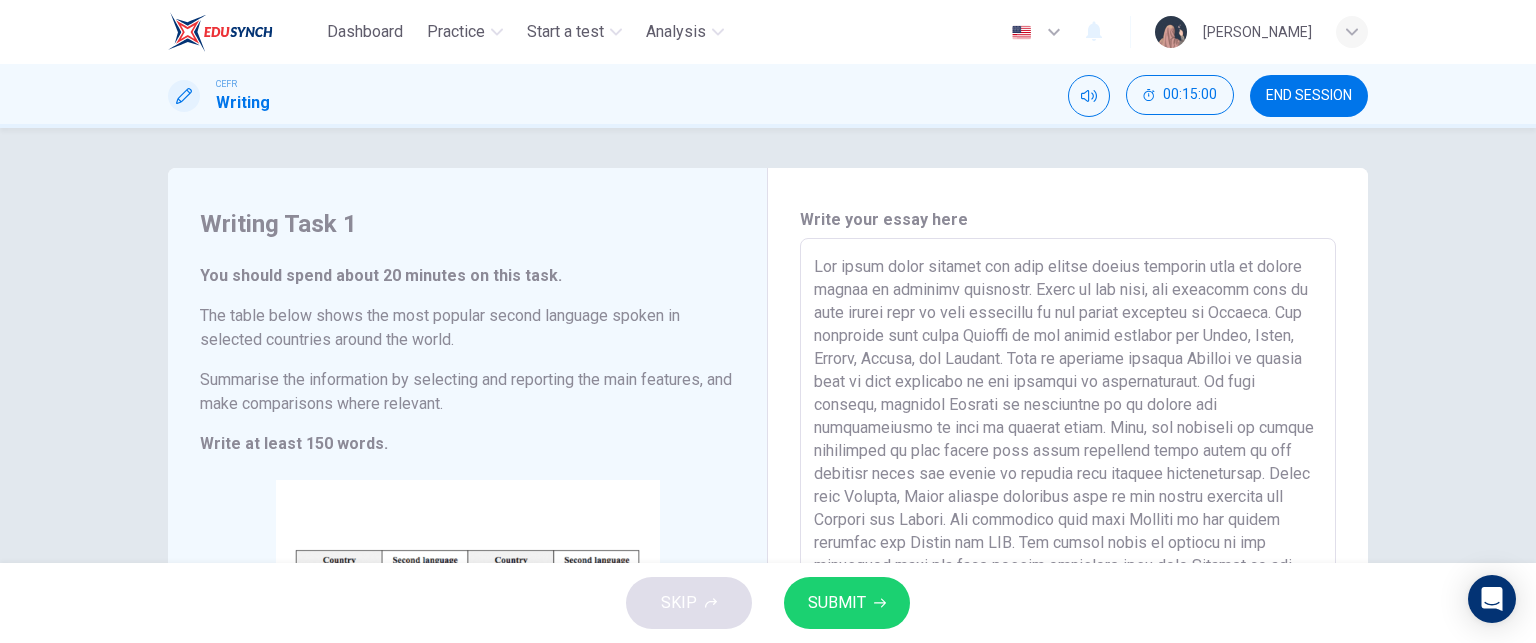 click at bounding box center (1068, 534) 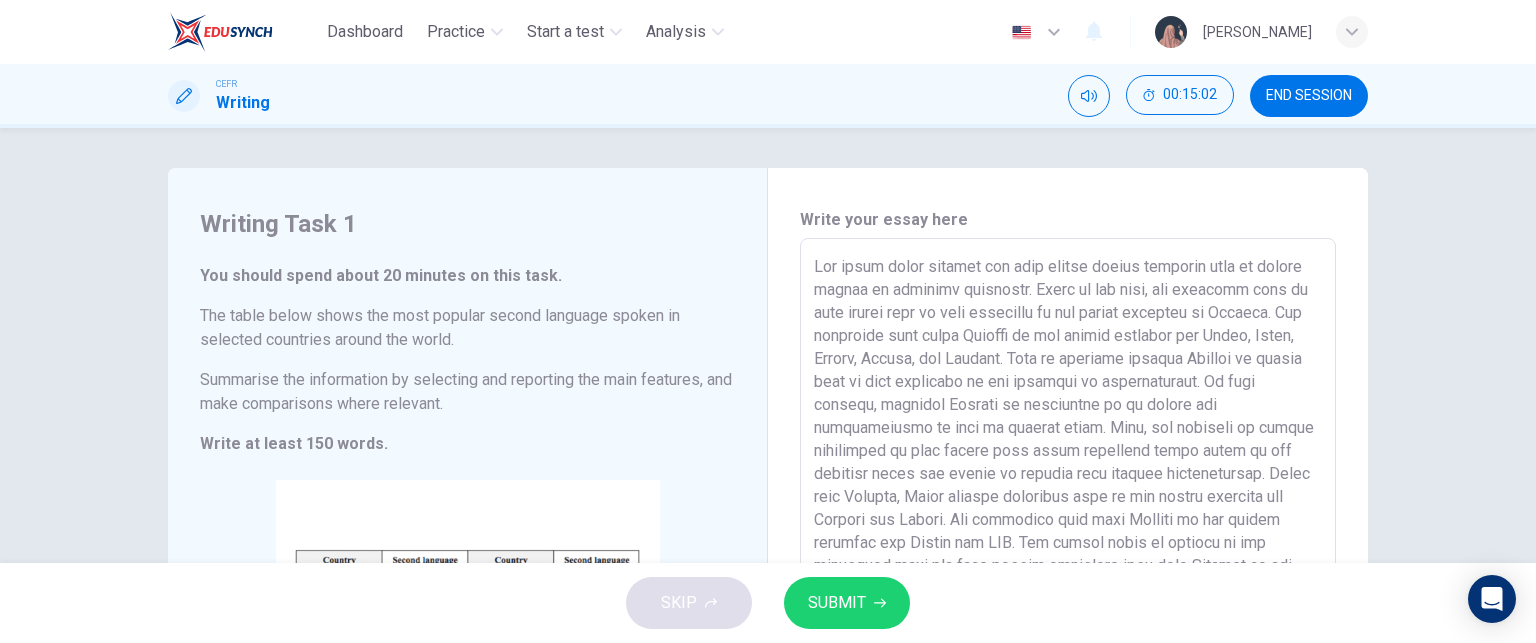 click on "Write your essay here x ​ Word count :  215" at bounding box center (1068, 534) 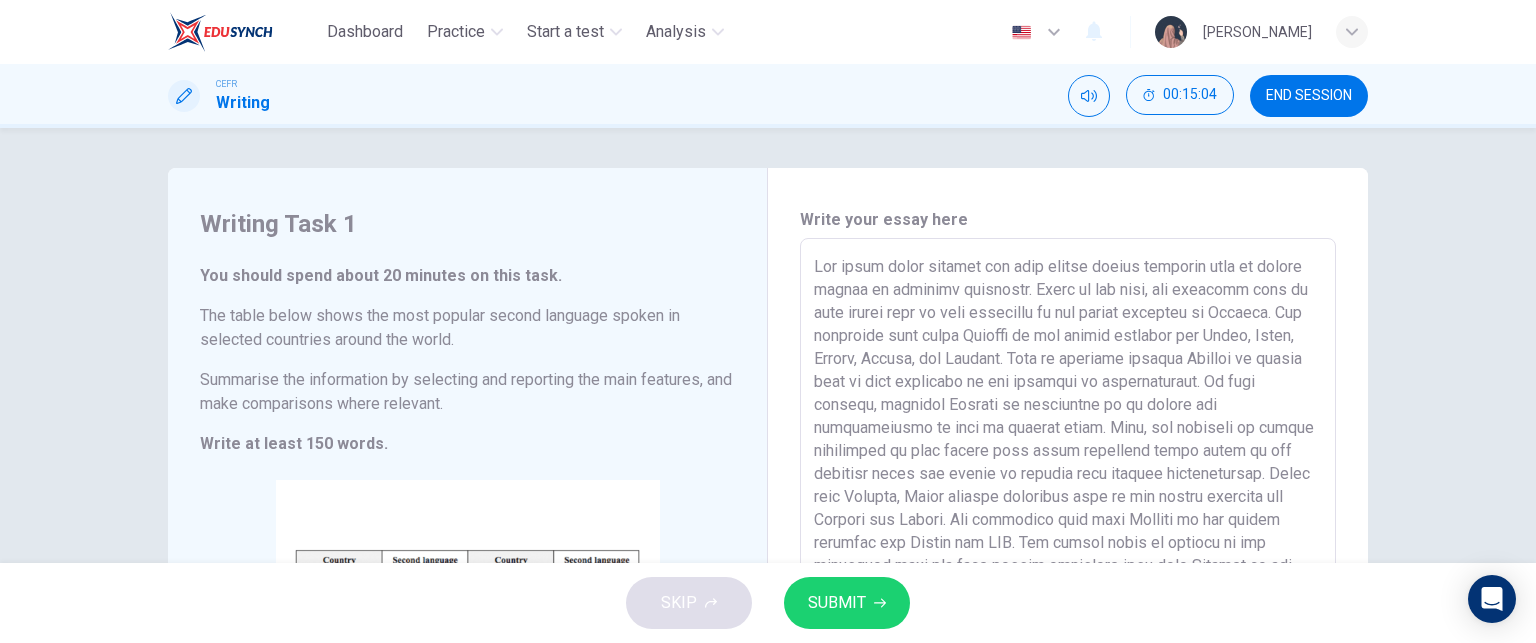 drag, startPoint x: 805, startPoint y: 263, endPoint x: 943, endPoint y: 429, distance: 215.87033 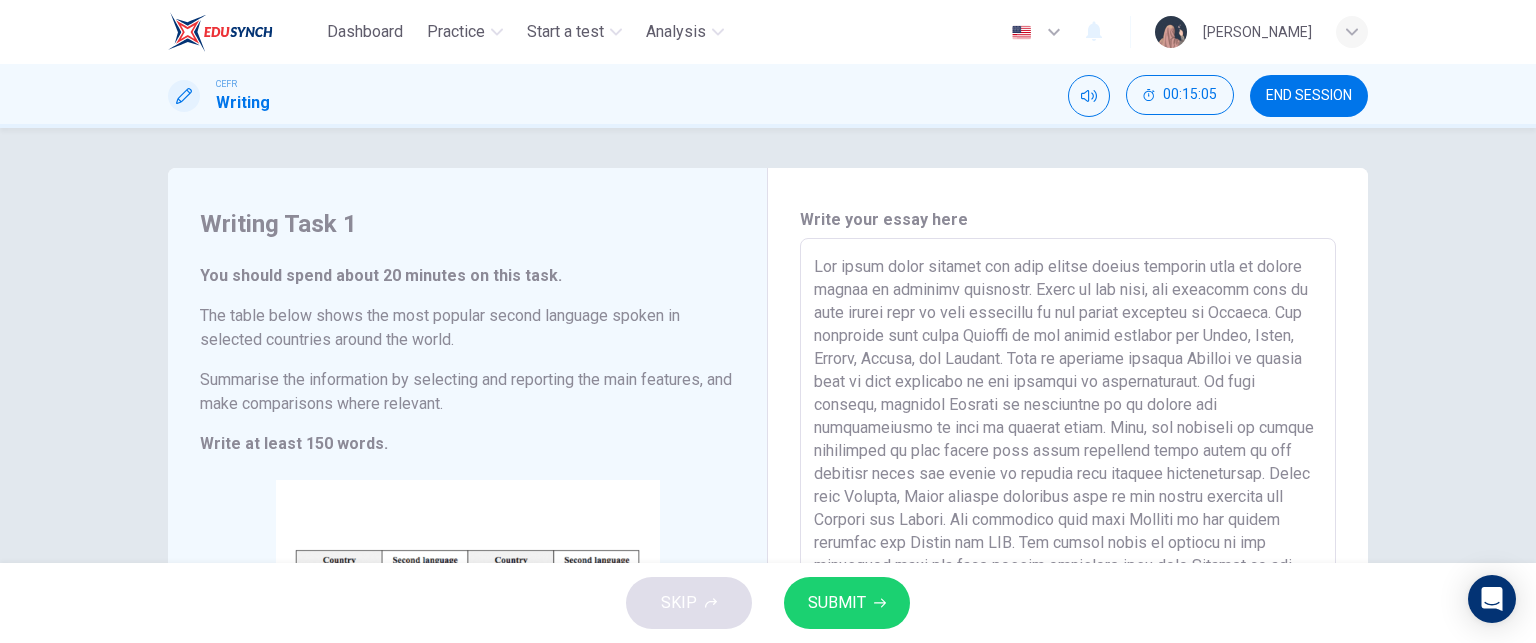 click at bounding box center [1068, 534] 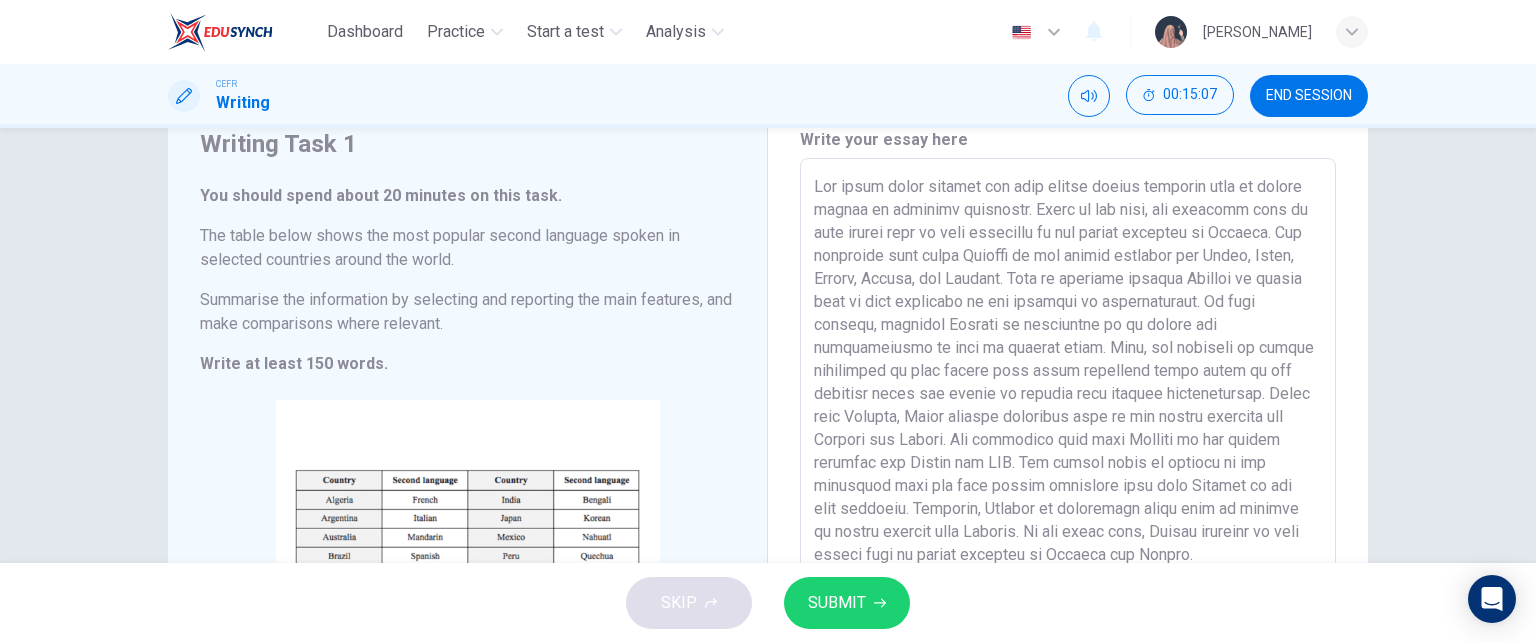 scroll, scrollTop: 377, scrollLeft: 0, axis: vertical 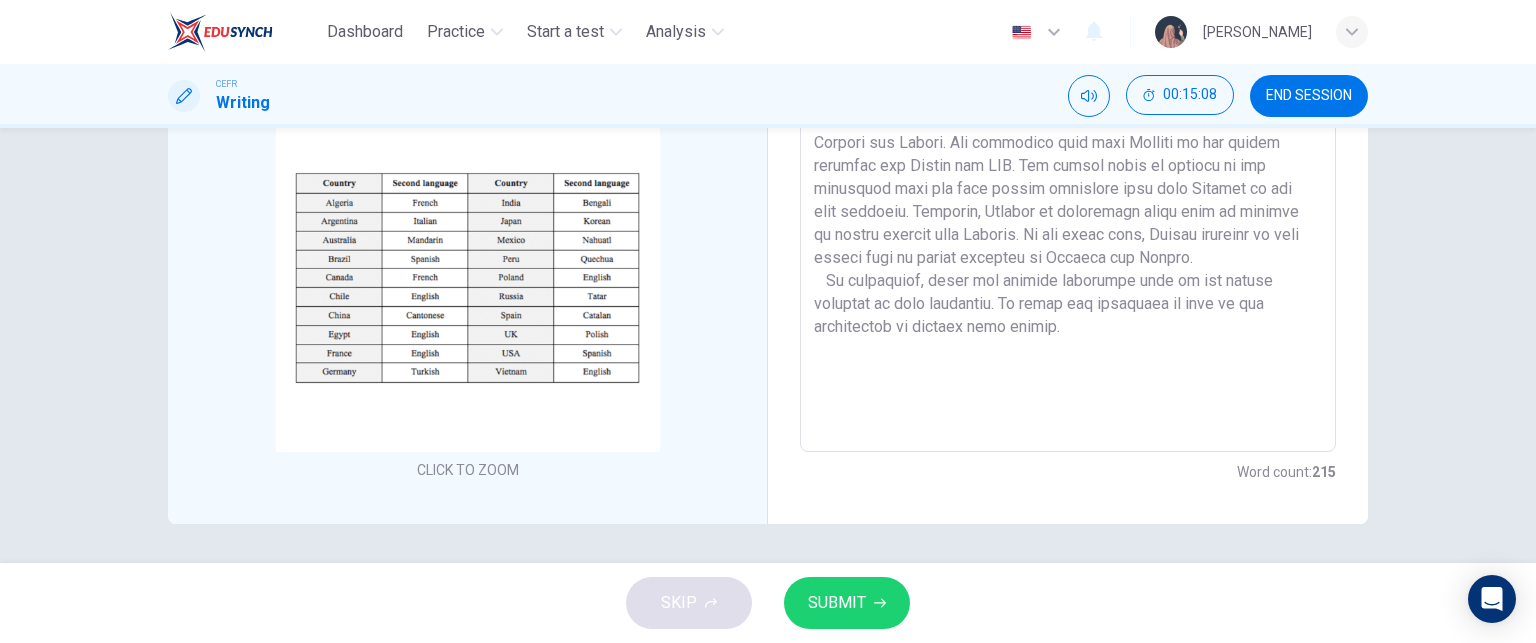 drag, startPoint x: 818, startPoint y: 263, endPoint x: 1160, endPoint y: 379, distance: 361.1371 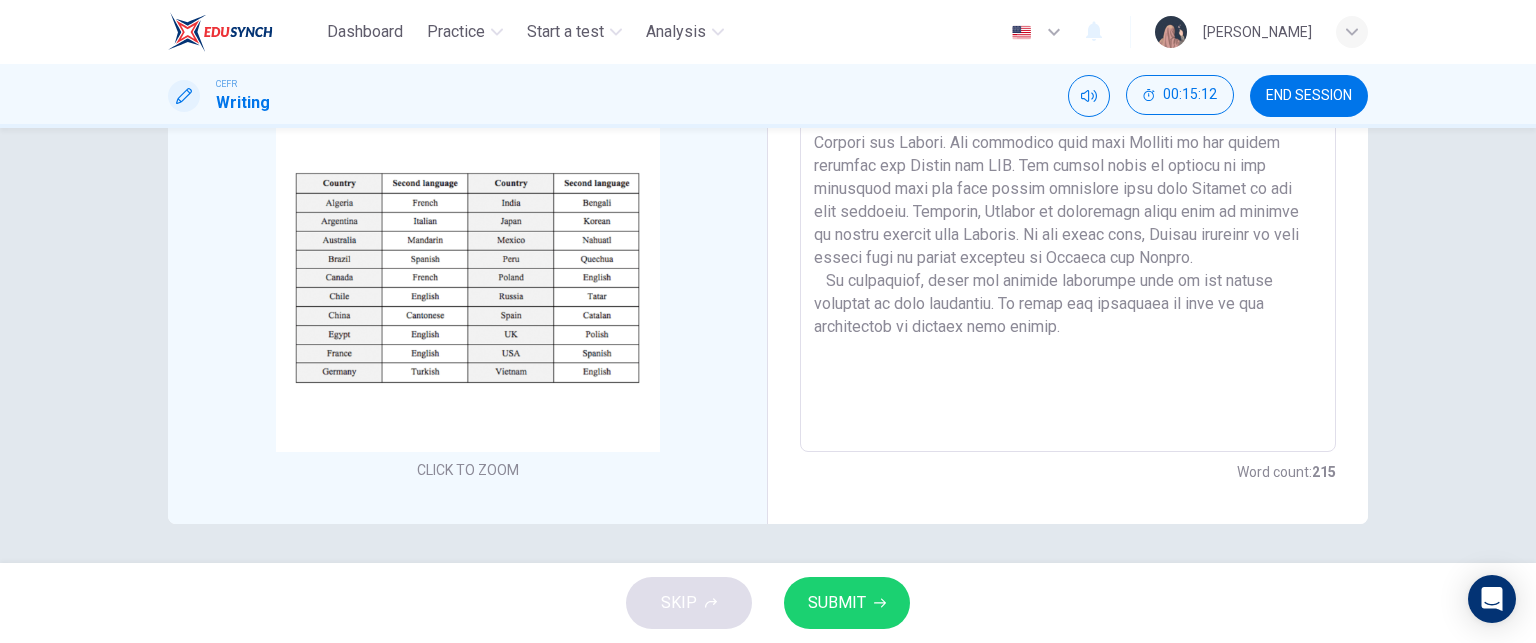 click on "Write your essay here x ​ Word count :  215" at bounding box center [1068, 157] 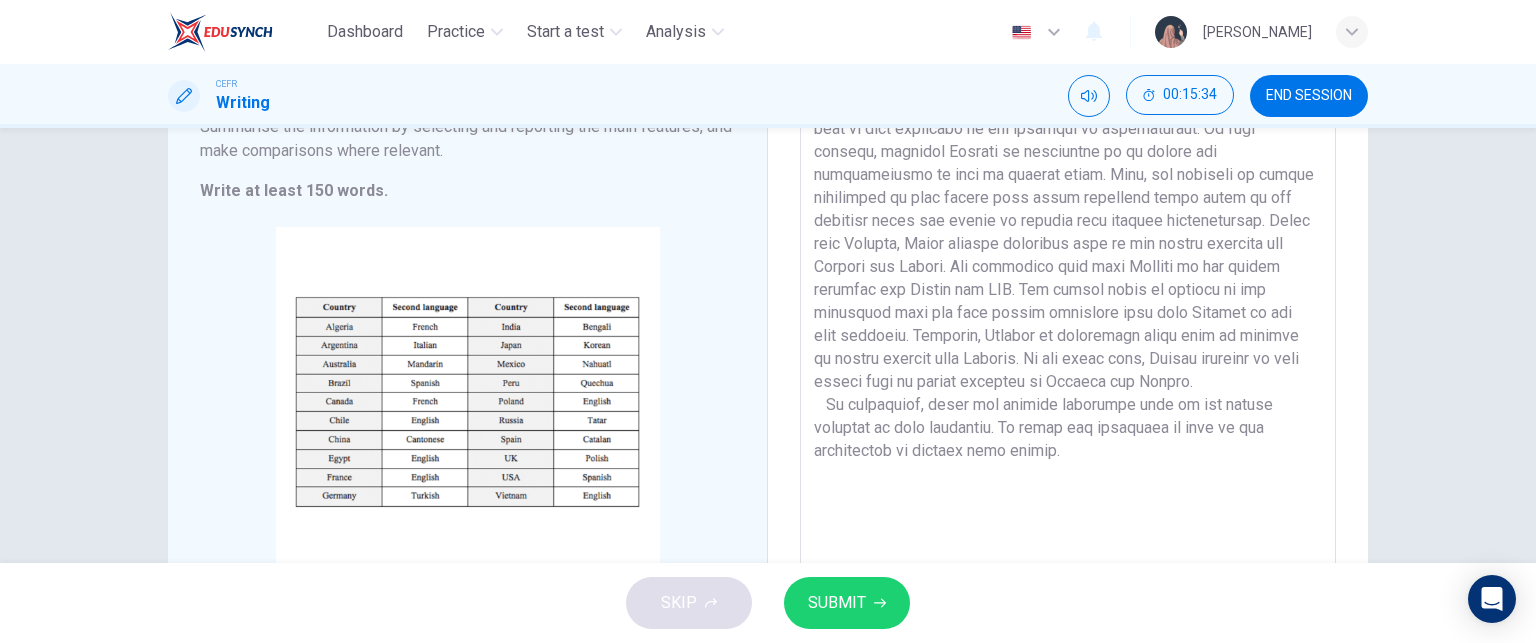 scroll, scrollTop: 252, scrollLeft: 0, axis: vertical 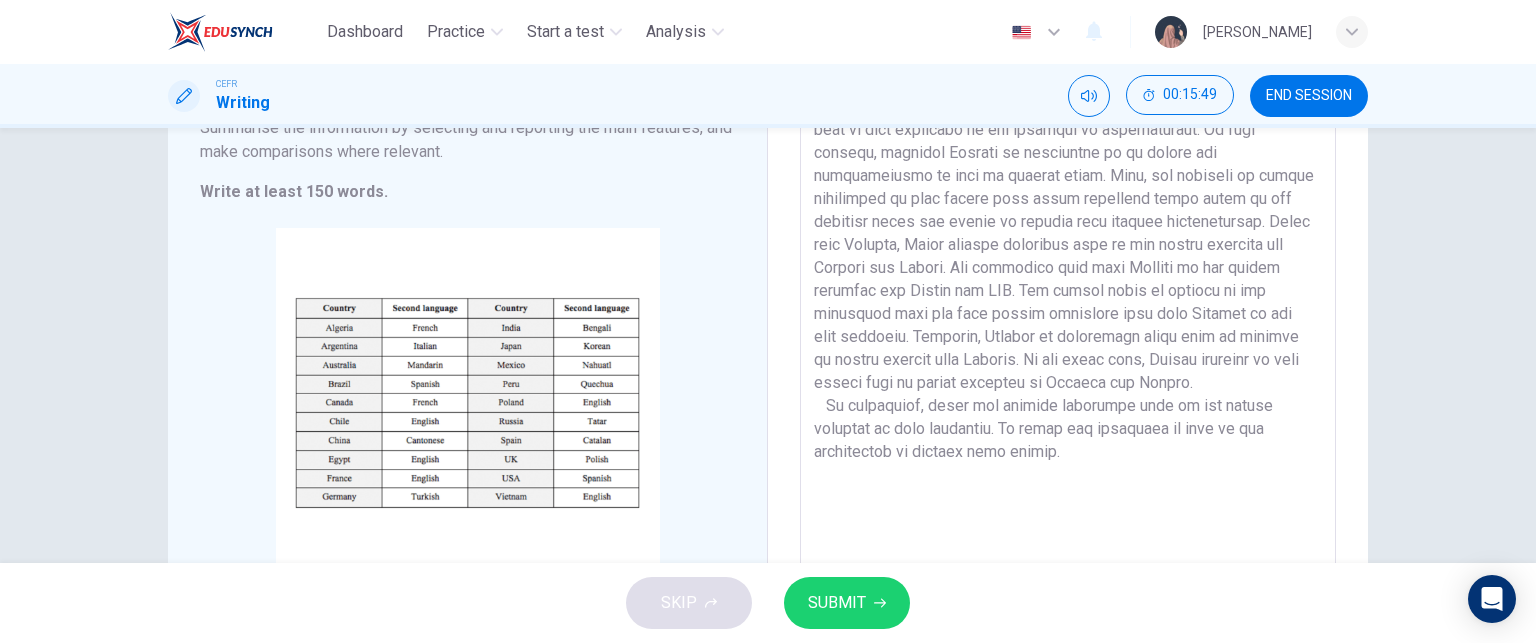 click on "SUBMIT" at bounding box center [837, 603] 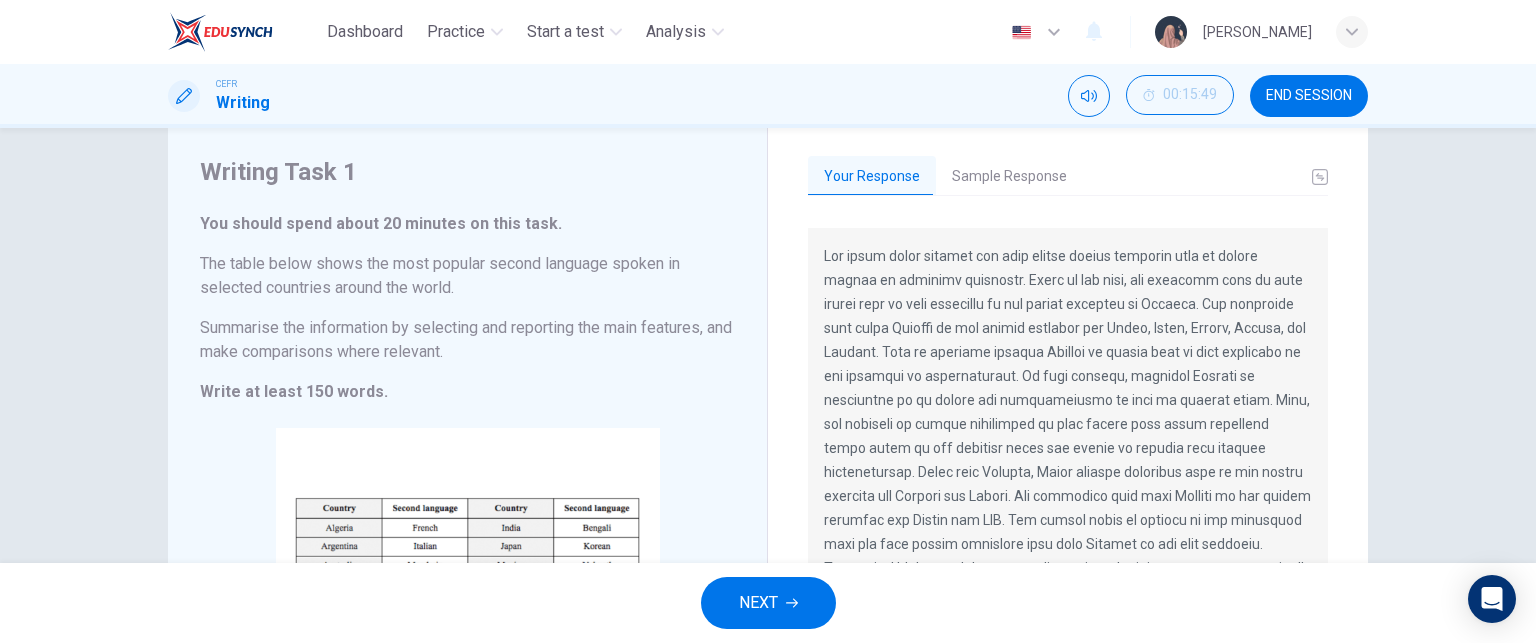 scroll, scrollTop: 49, scrollLeft: 0, axis: vertical 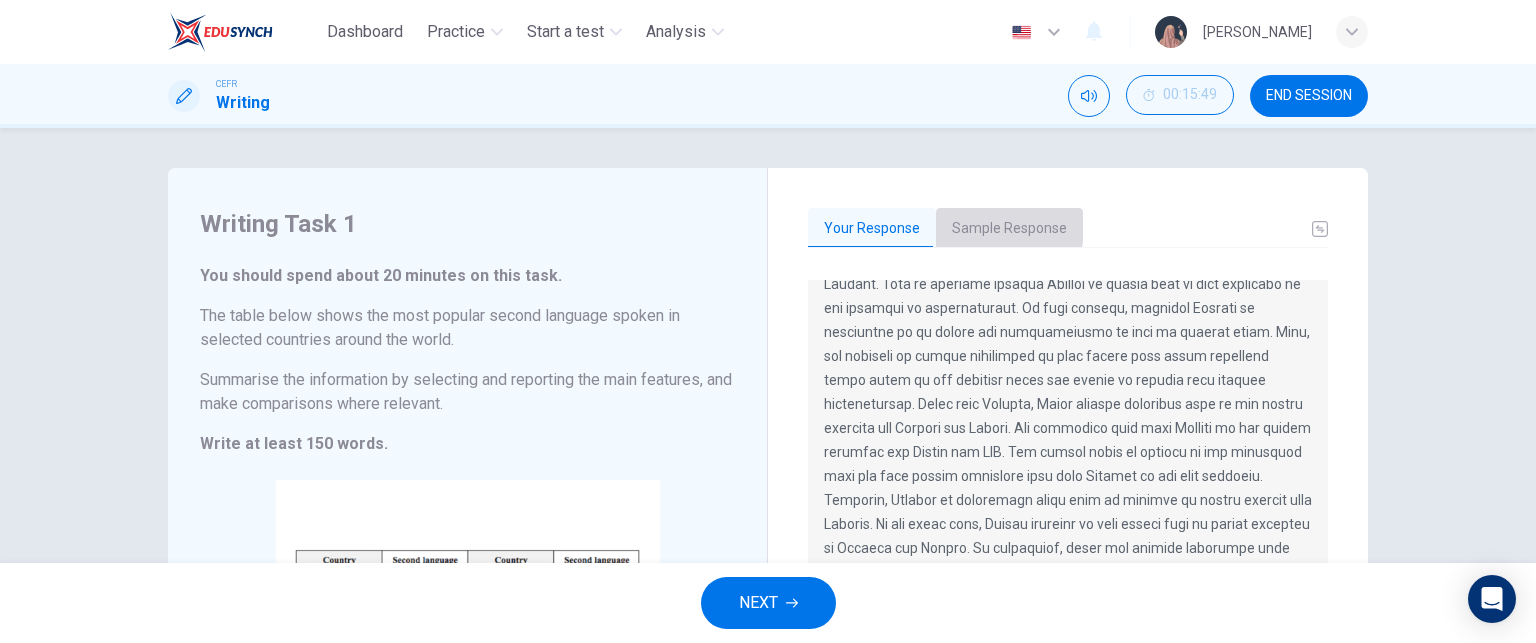 click on "Sample Response" at bounding box center (1009, 229) 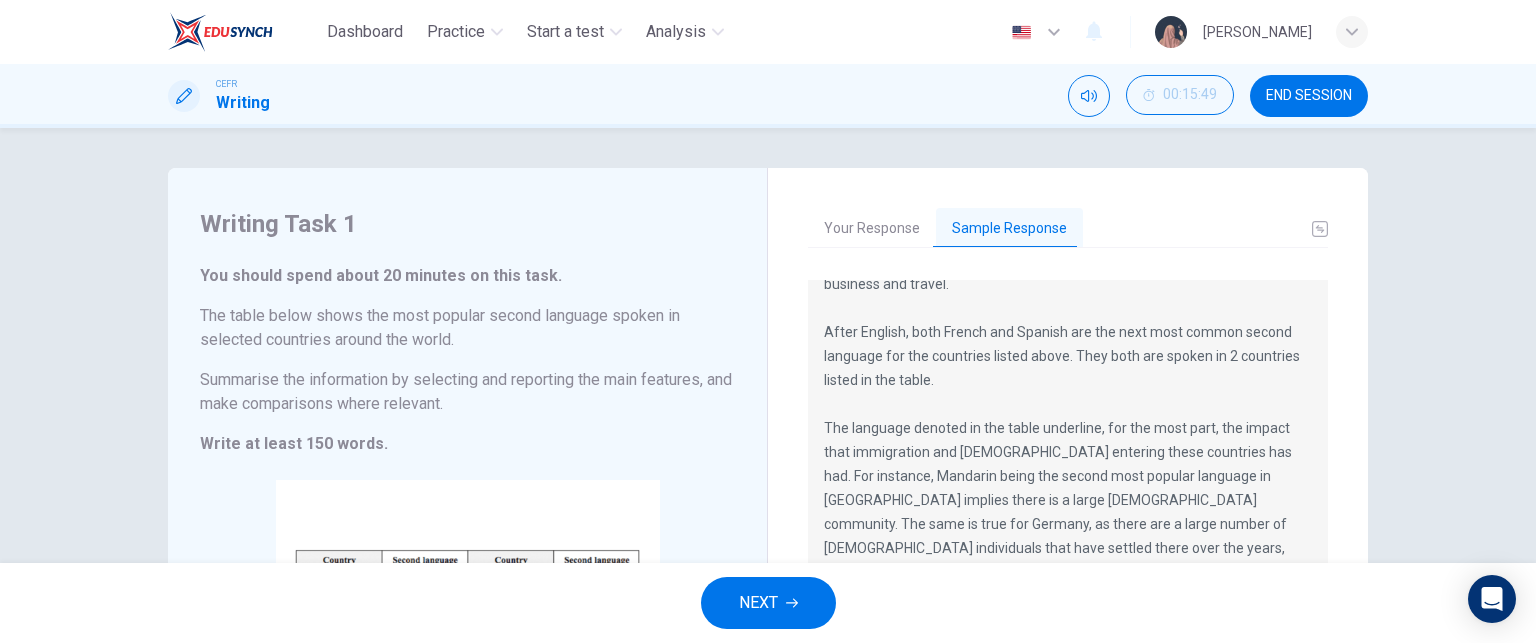 scroll, scrollTop: 192, scrollLeft: 0, axis: vertical 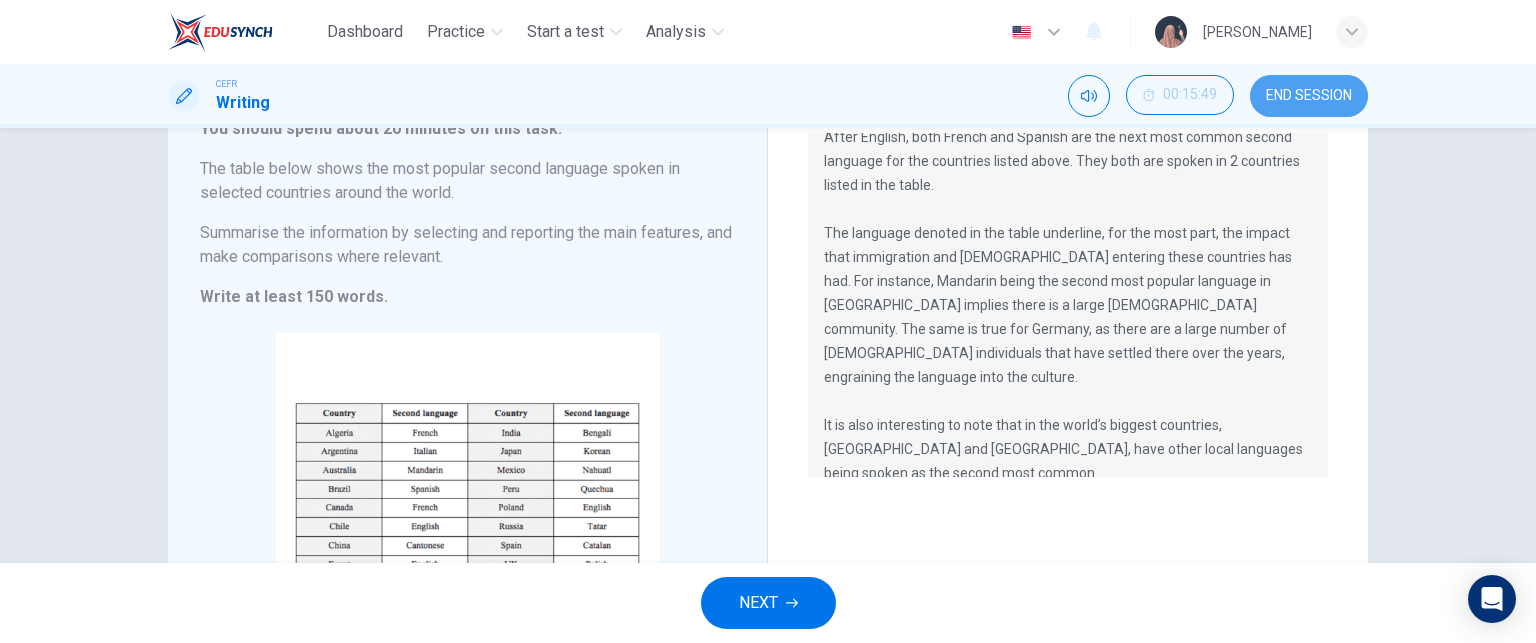 click on "END SESSION" at bounding box center (1309, 96) 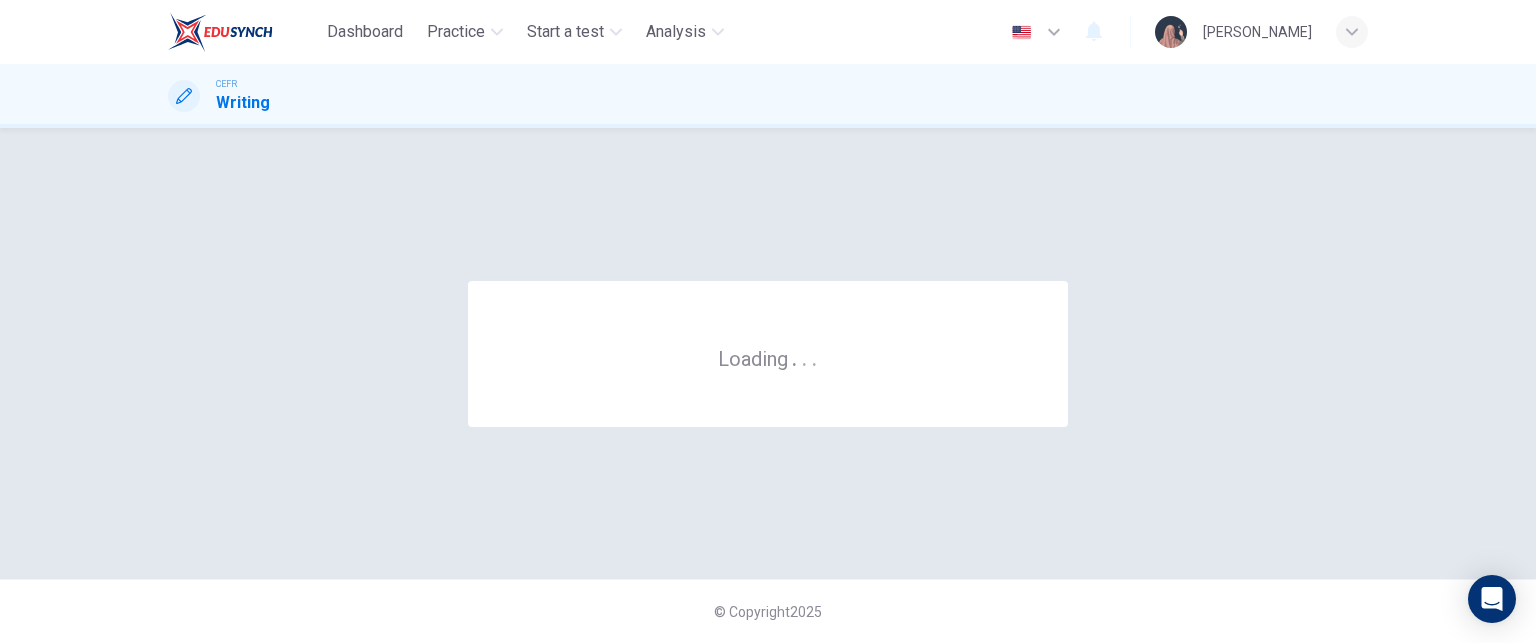 scroll, scrollTop: 0, scrollLeft: 0, axis: both 